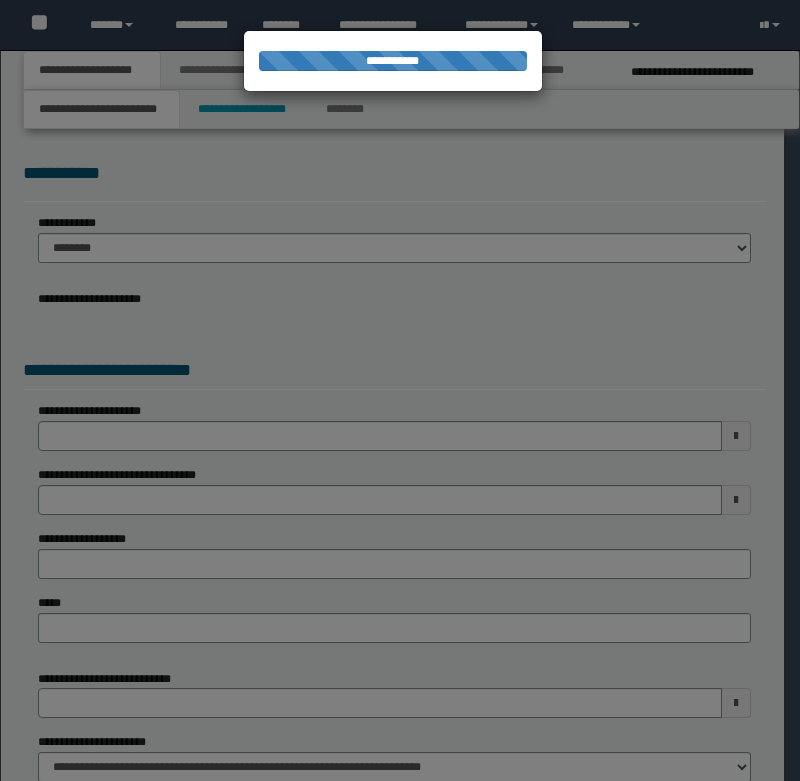 scroll, scrollTop: 0, scrollLeft: 0, axis: both 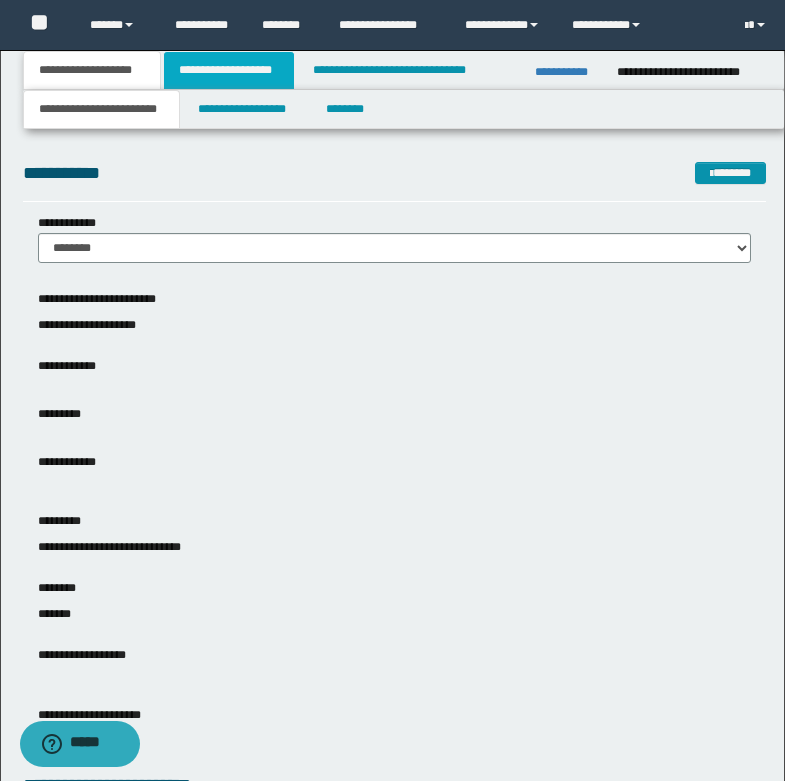 click on "**********" at bounding box center (229, 70) 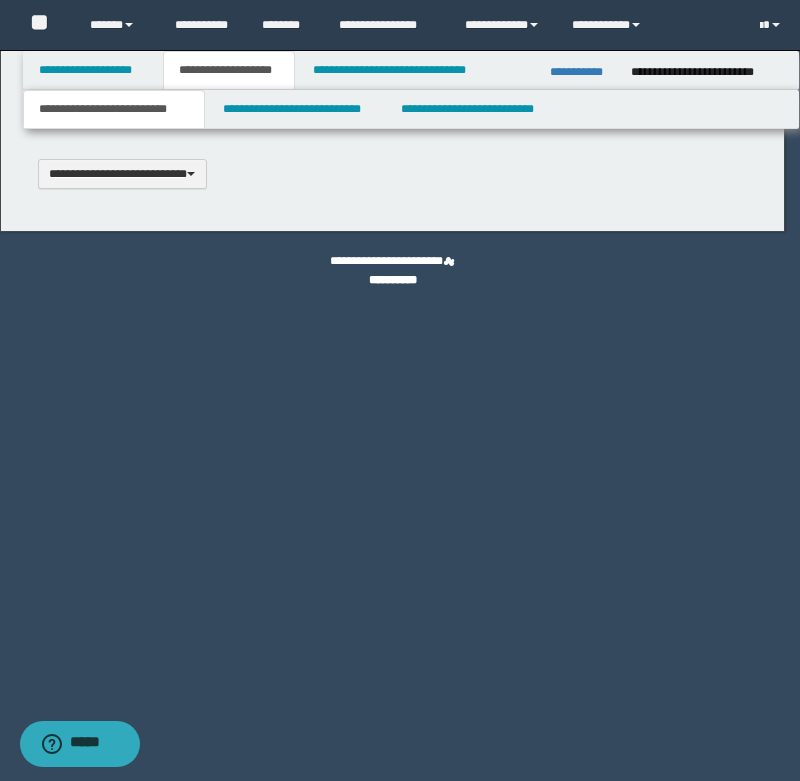 type 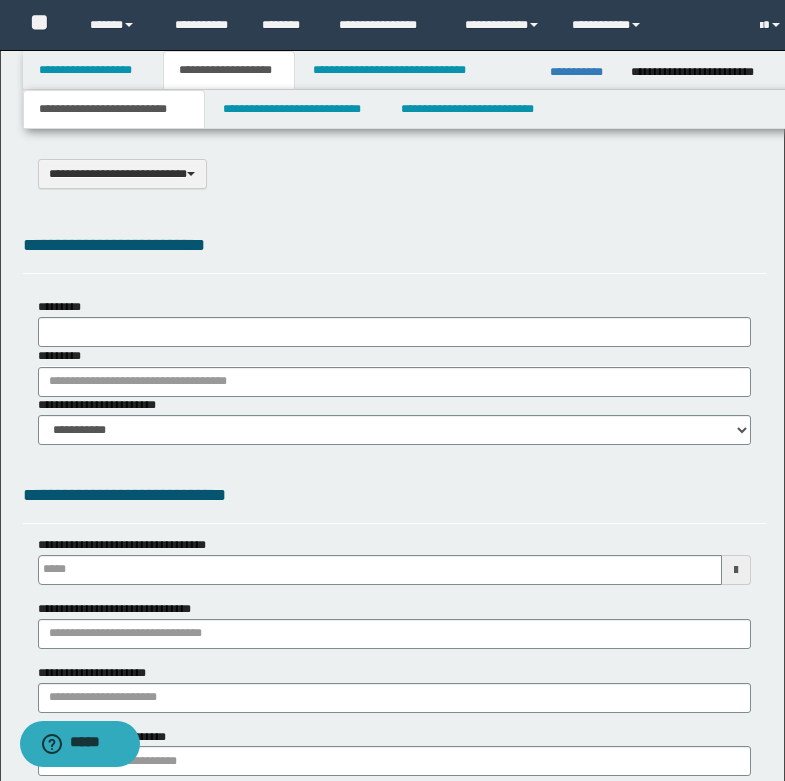 select on "*" 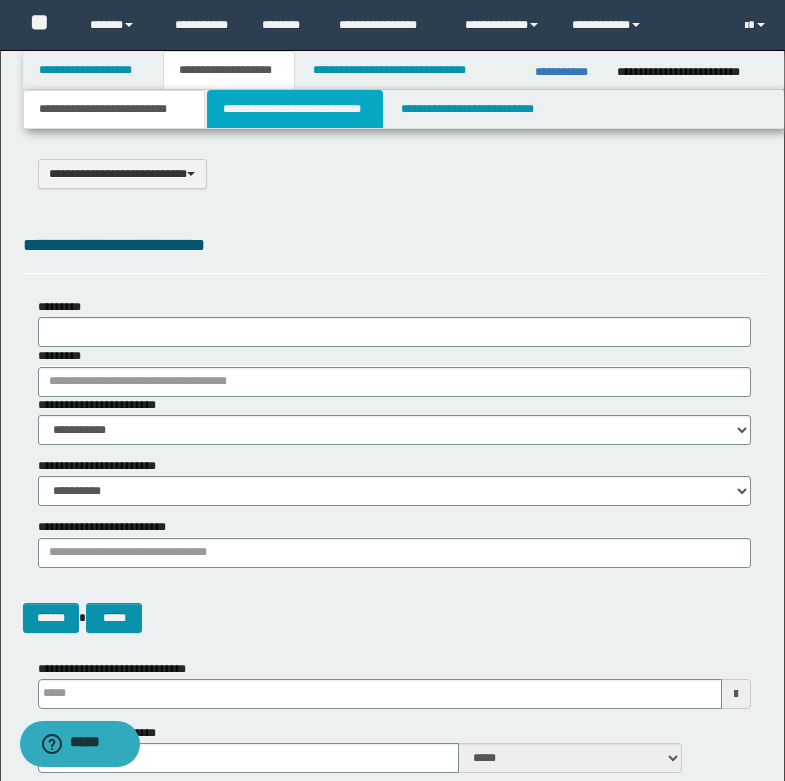 click on "**********" at bounding box center (295, 109) 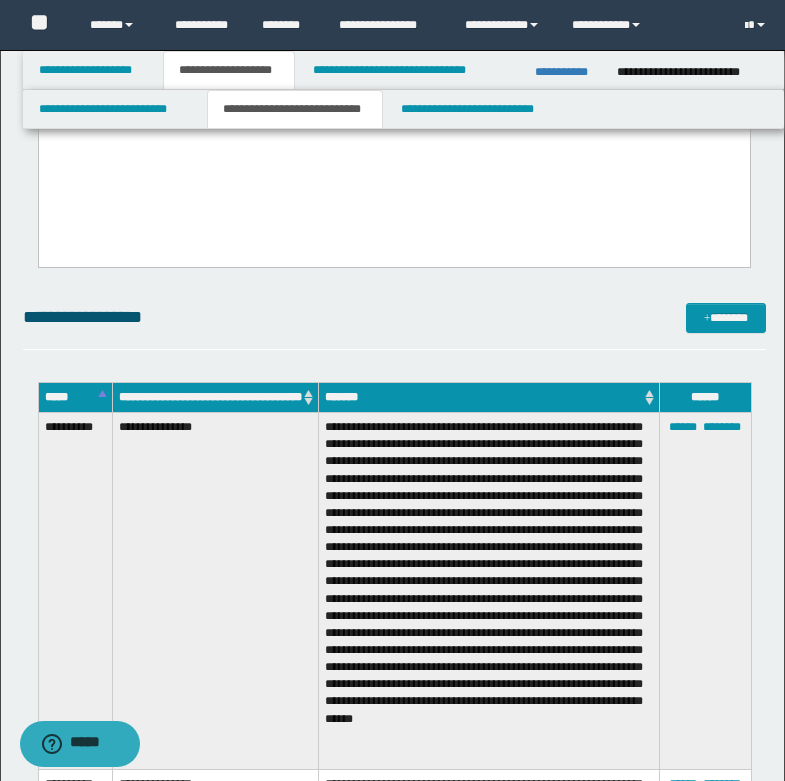 scroll, scrollTop: 800, scrollLeft: 0, axis: vertical 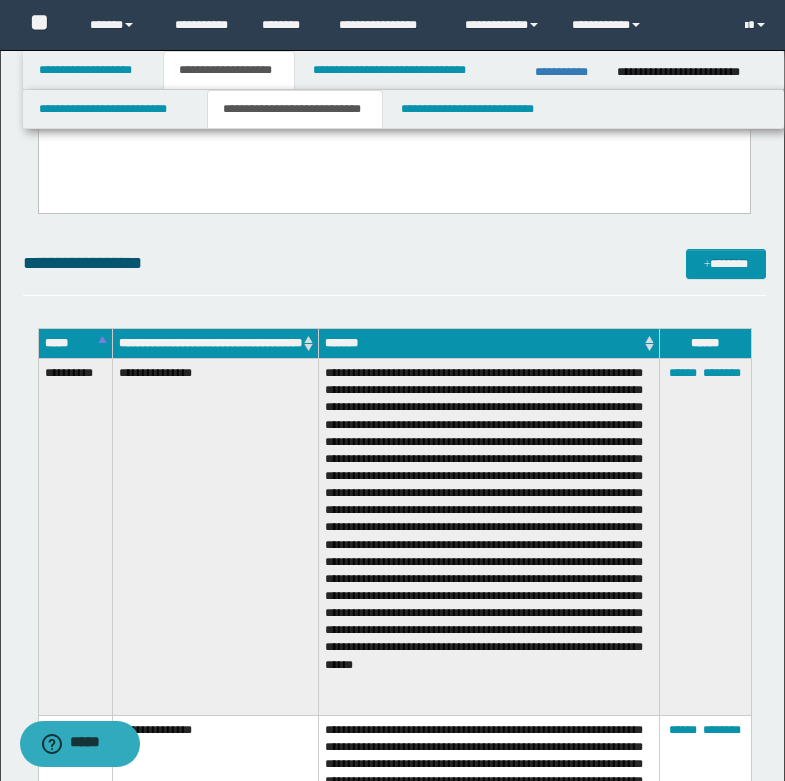 click on "**********" at bounding box center (75, 537) 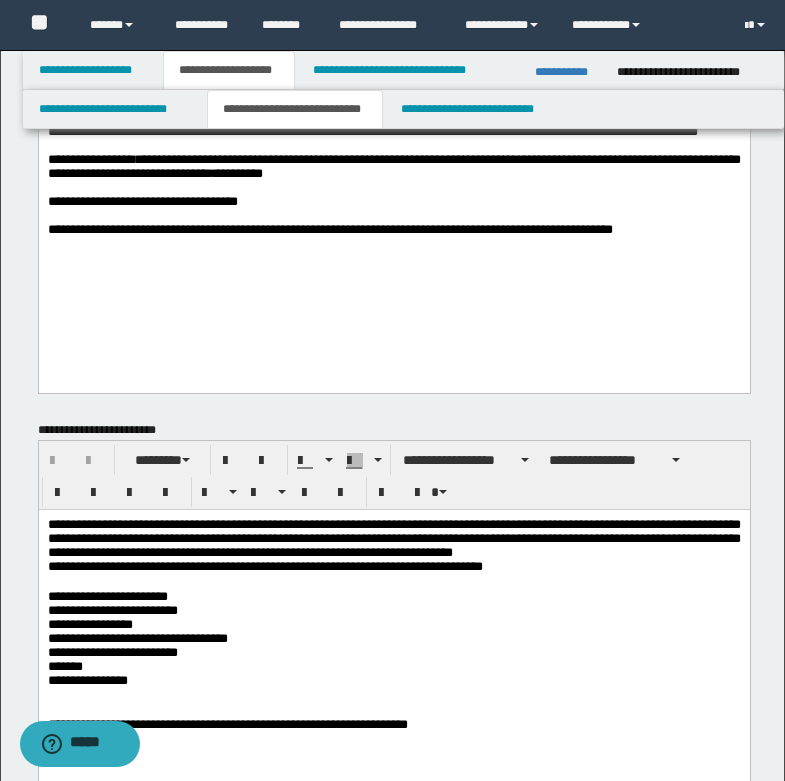 scroll, scrollTop: 0, scrollLeft: 0, axis: both 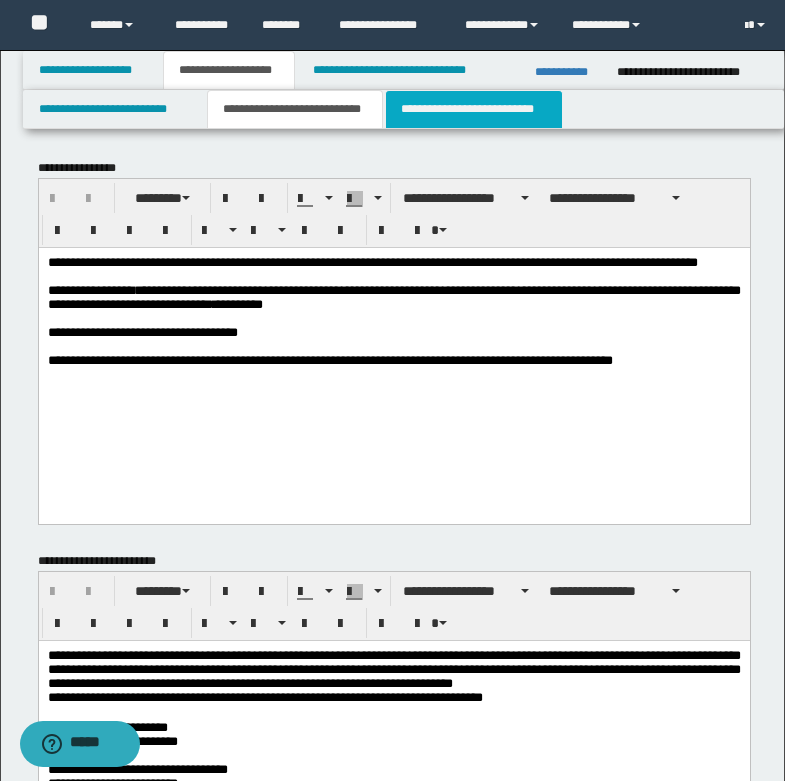 click on "**********" at bounding box center [474, 109] 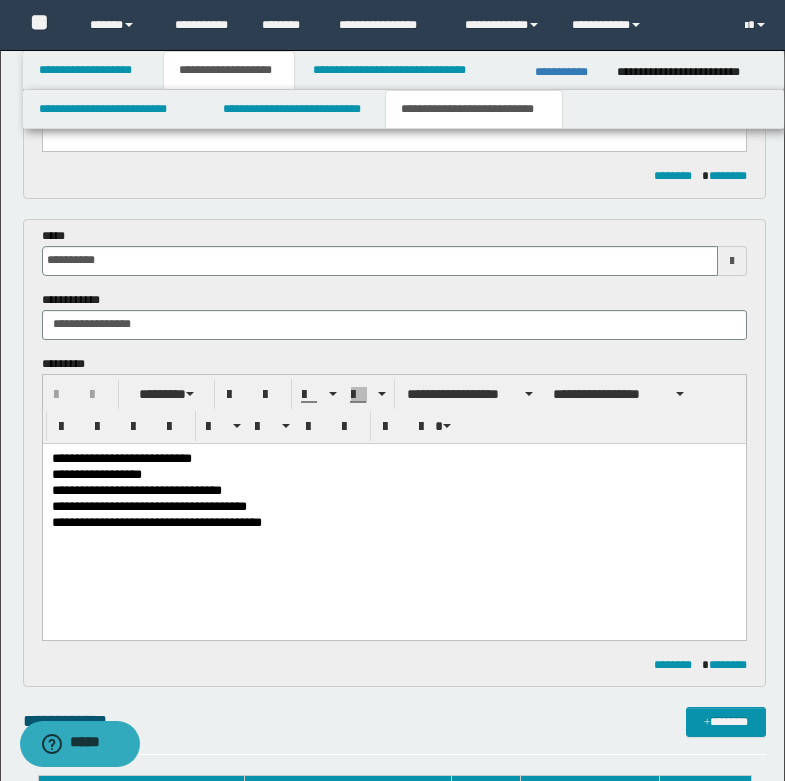 scroll, scrollTop: 400, scrollLeft: 0, axis: vertical 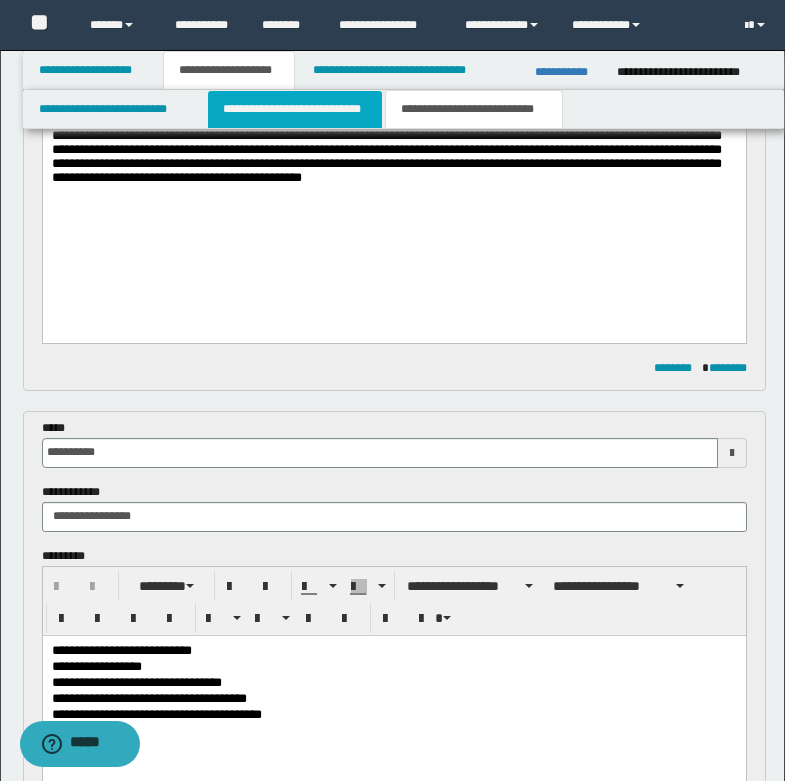 click on "**********" at bounding box center [295, 109] 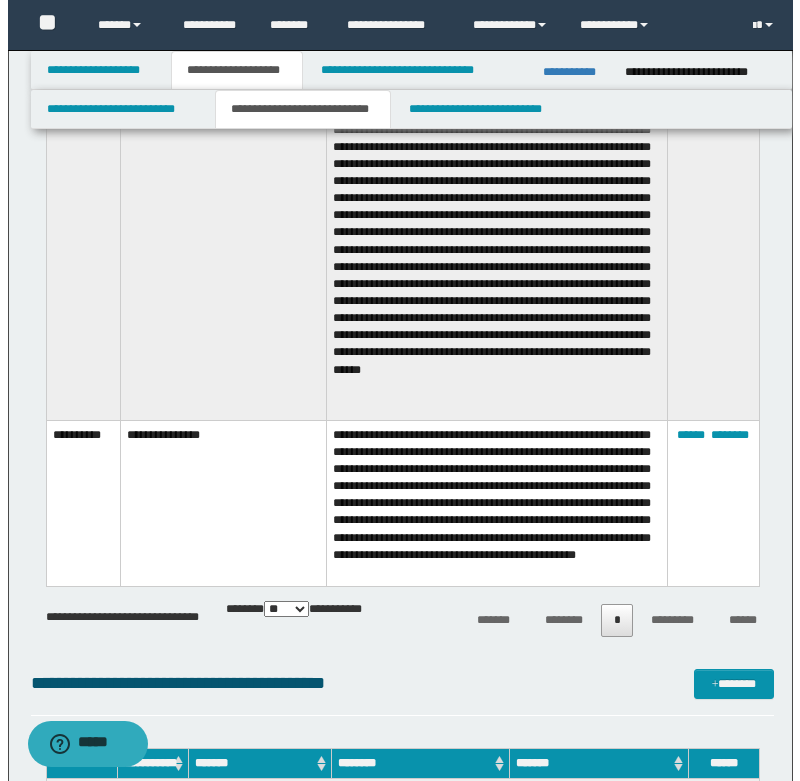 scroll, scrollTop: 1100, scrollLeft: 0, axis: vertical 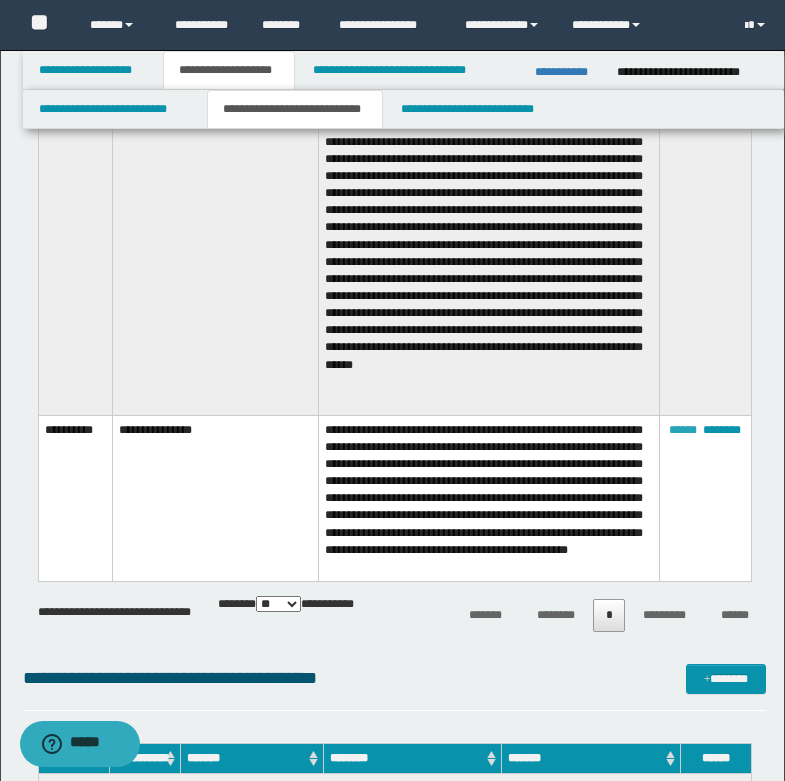 click on "******" at bounding box center (683, 430) 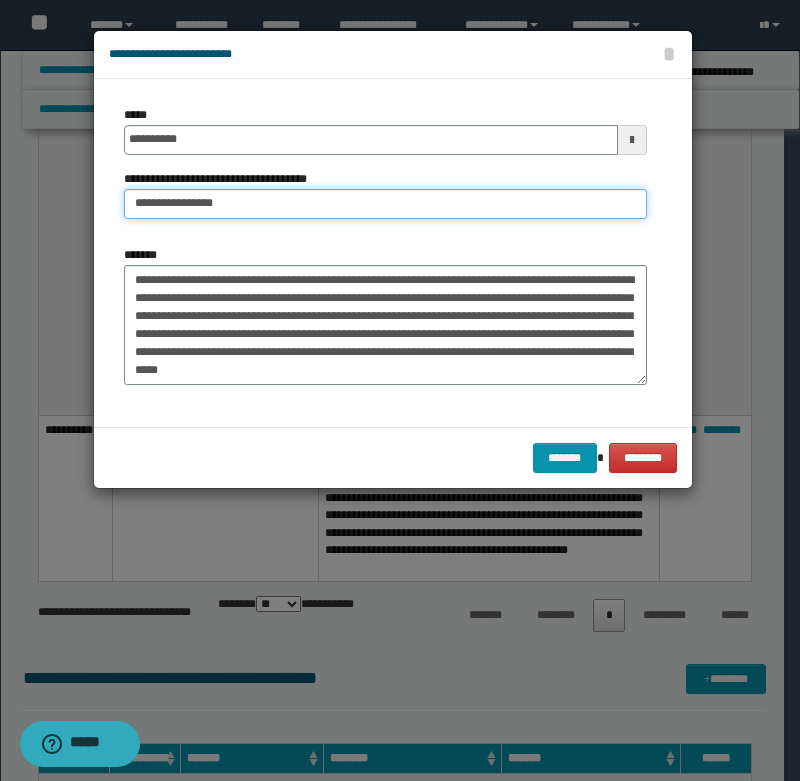 click on "**********" at bounding box center (385, 204) 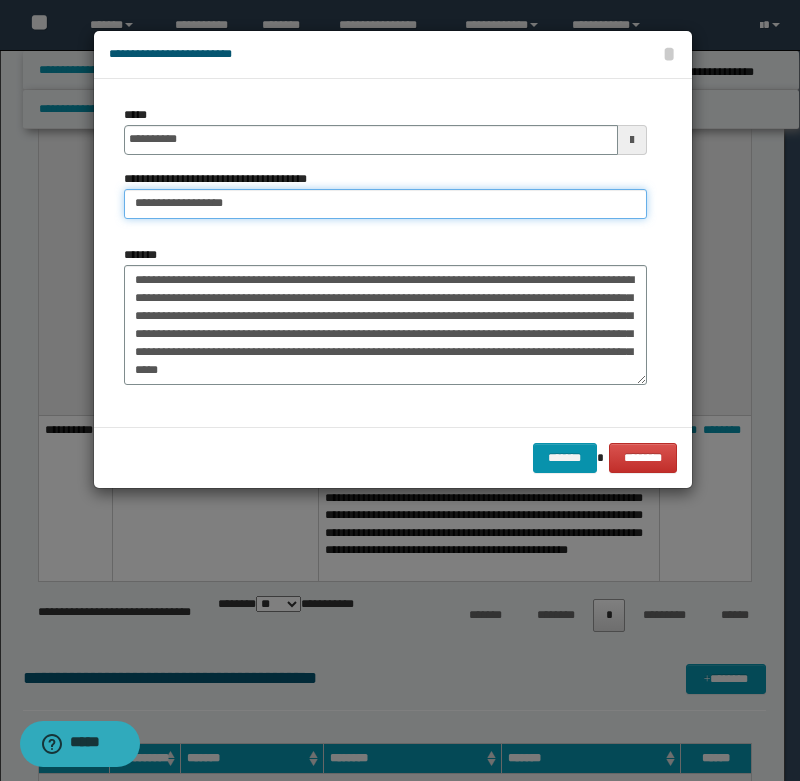 type on "**********" 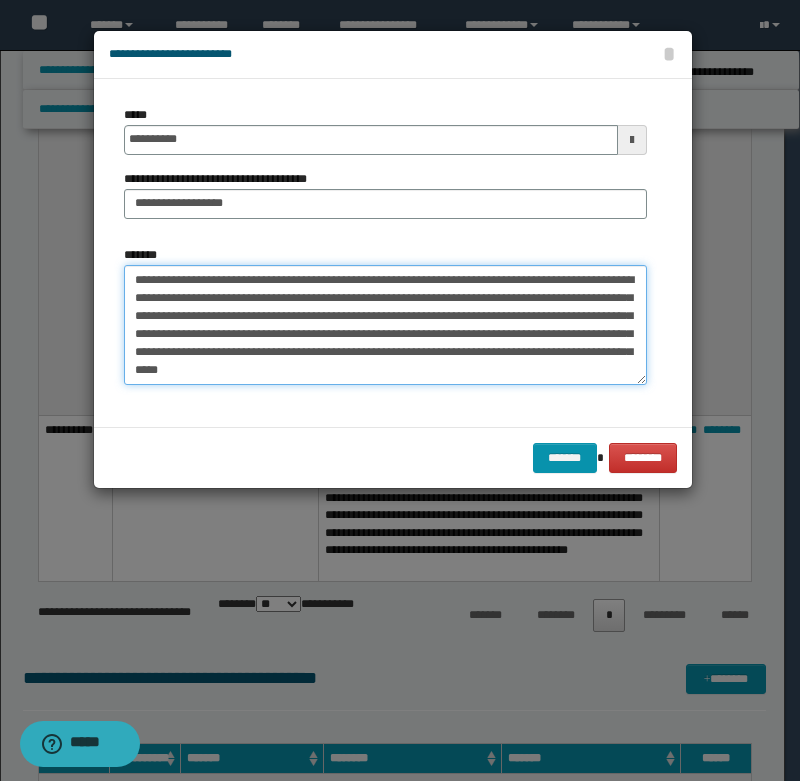 click on "**********" at bounding box center (385, 325) 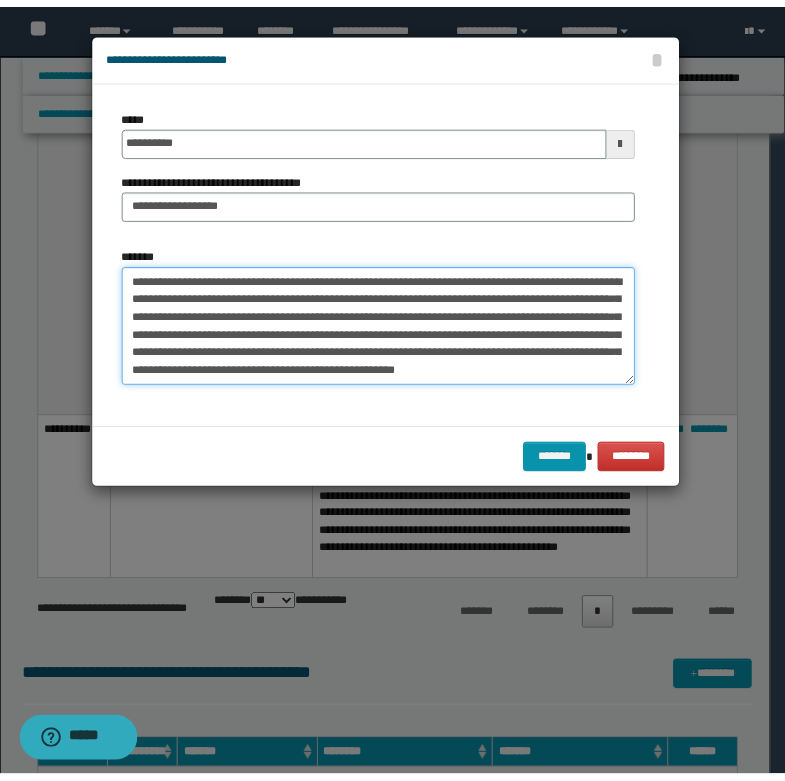 scroll, scrollTop: 12, scrollLeft: 0, axis: vertical 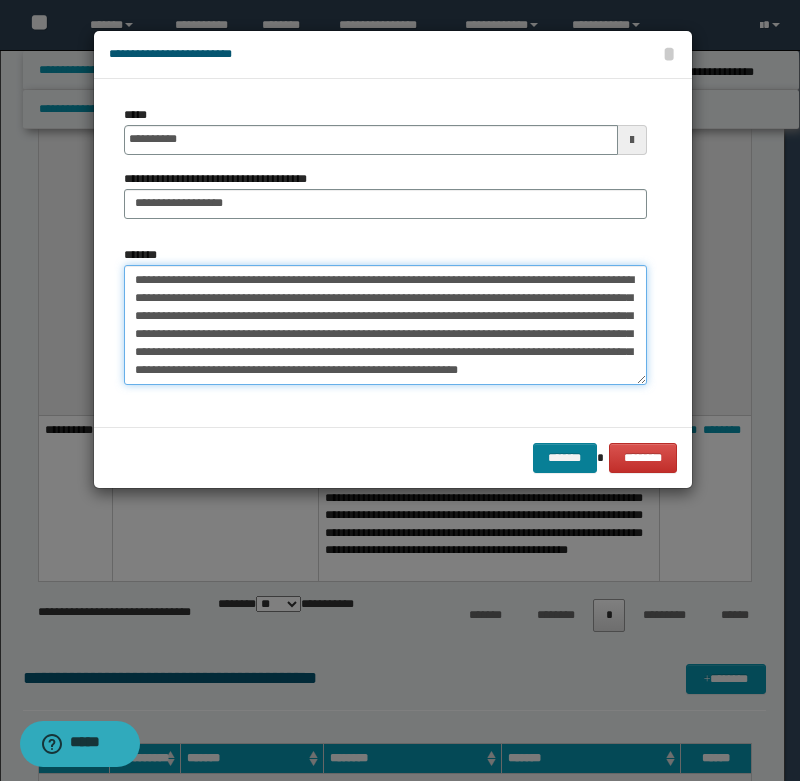 type on "**********" 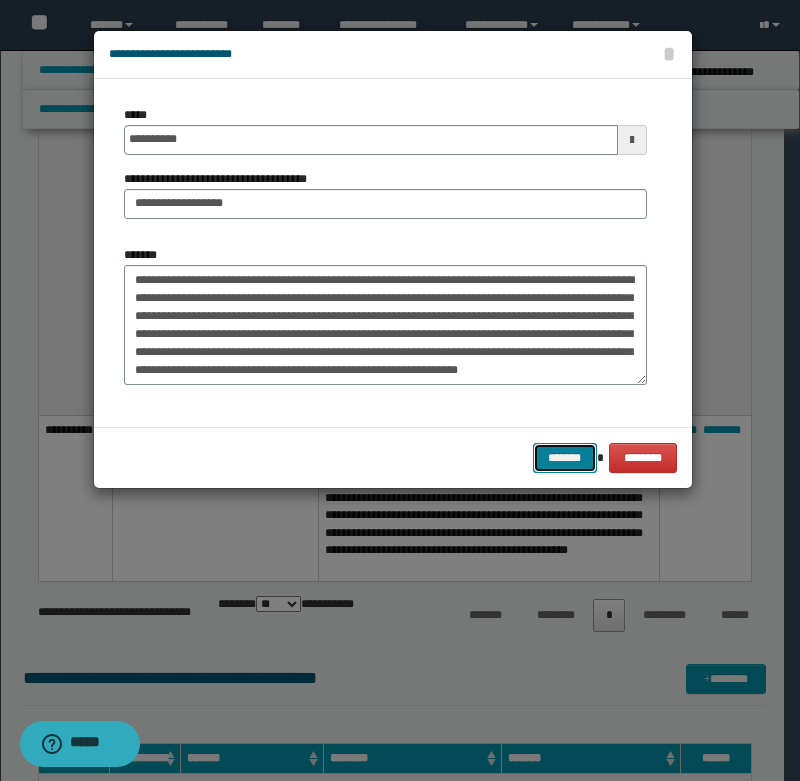 click on "*******" at bounding box center [565, 458] 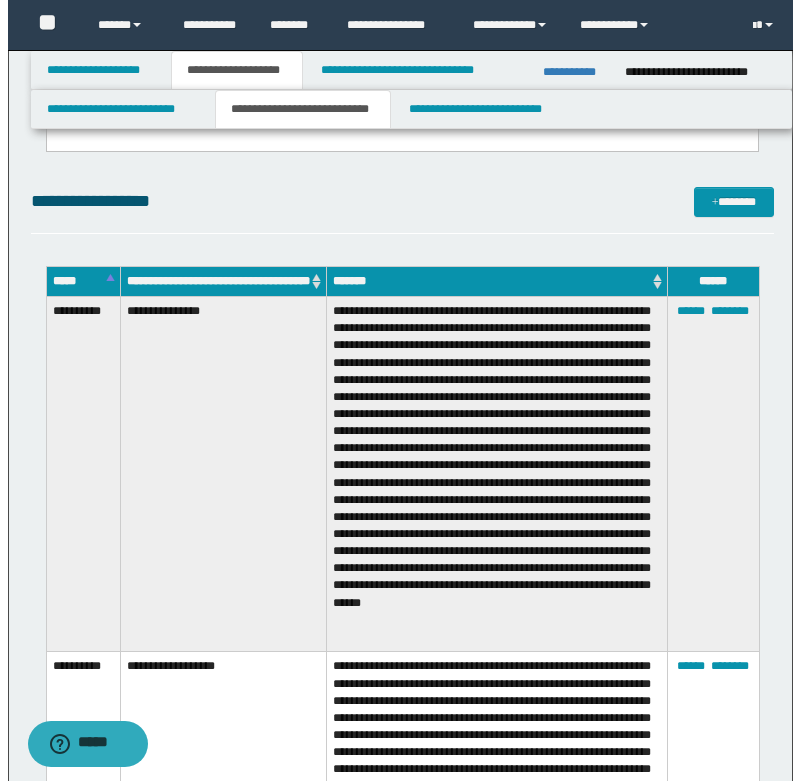 scroll, scrollTop: 900, scrollLeft: 0, axis: vertical 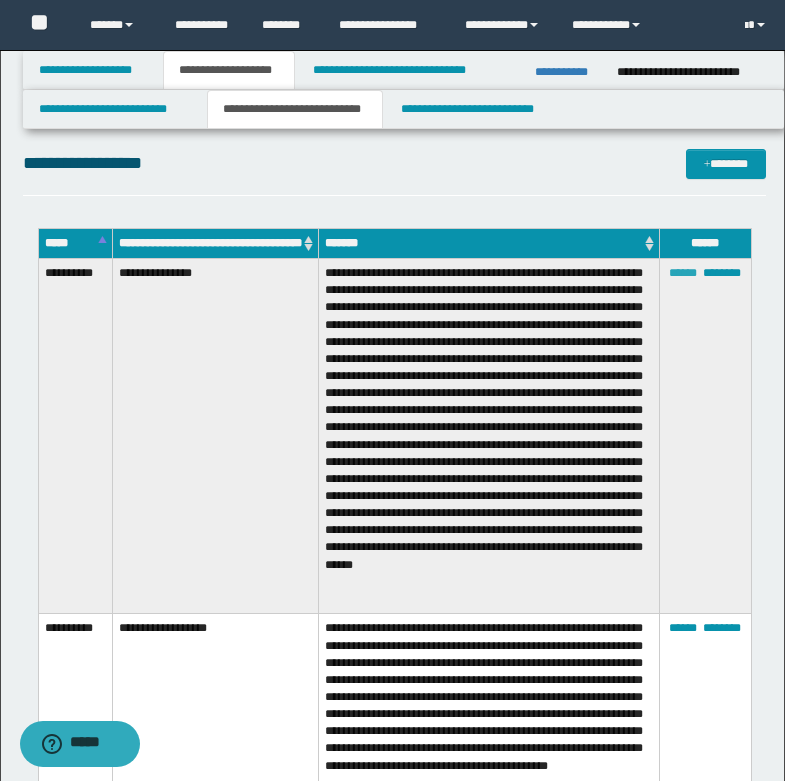 click on "******" at bounding box center [683, 273] 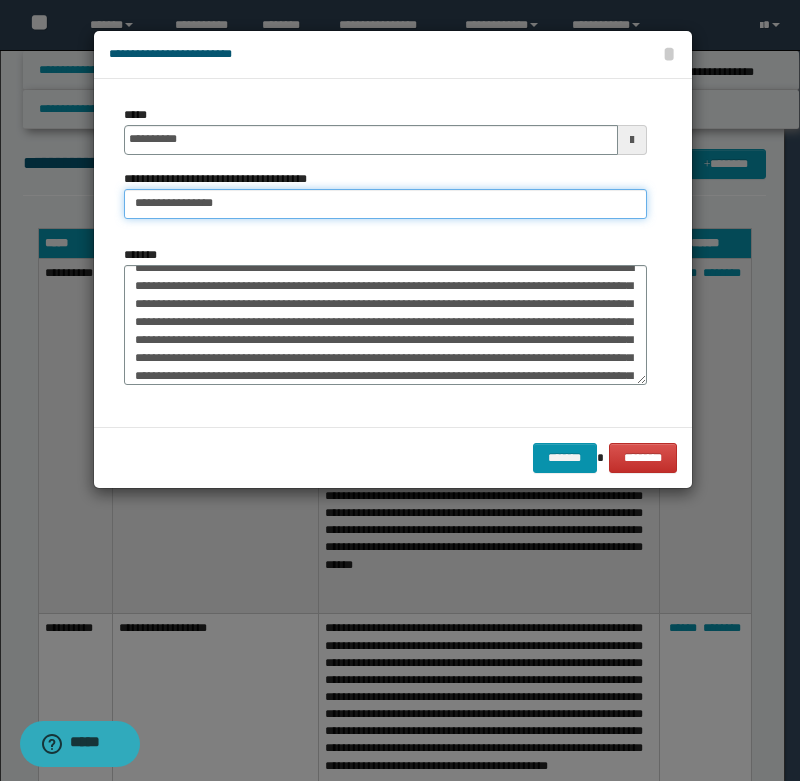 click on "**********" at bounding box center (385, 204) 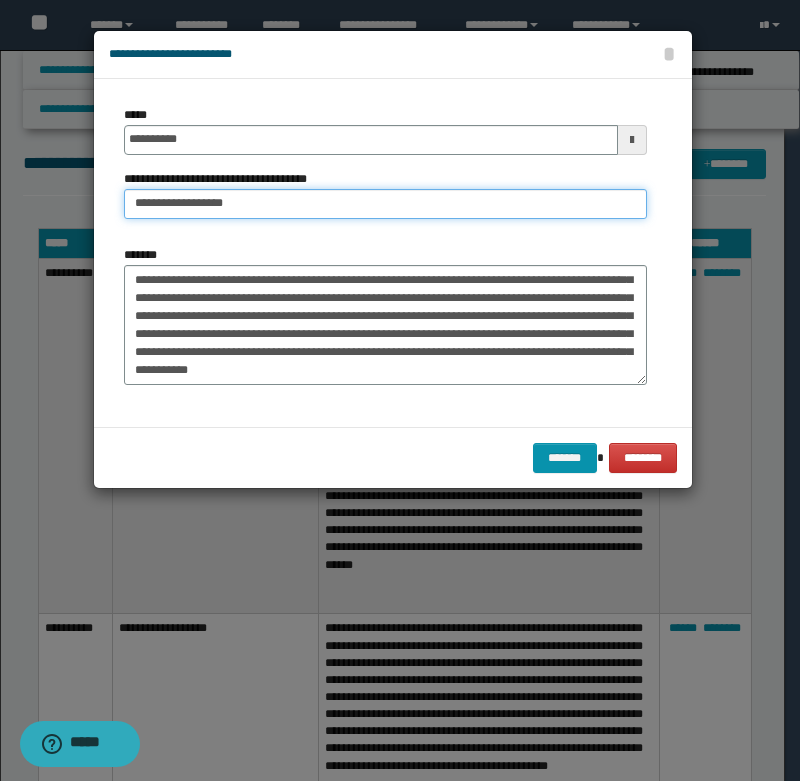 scroll, scrollTop: 126, scrollLeft: 0, axis: vertical 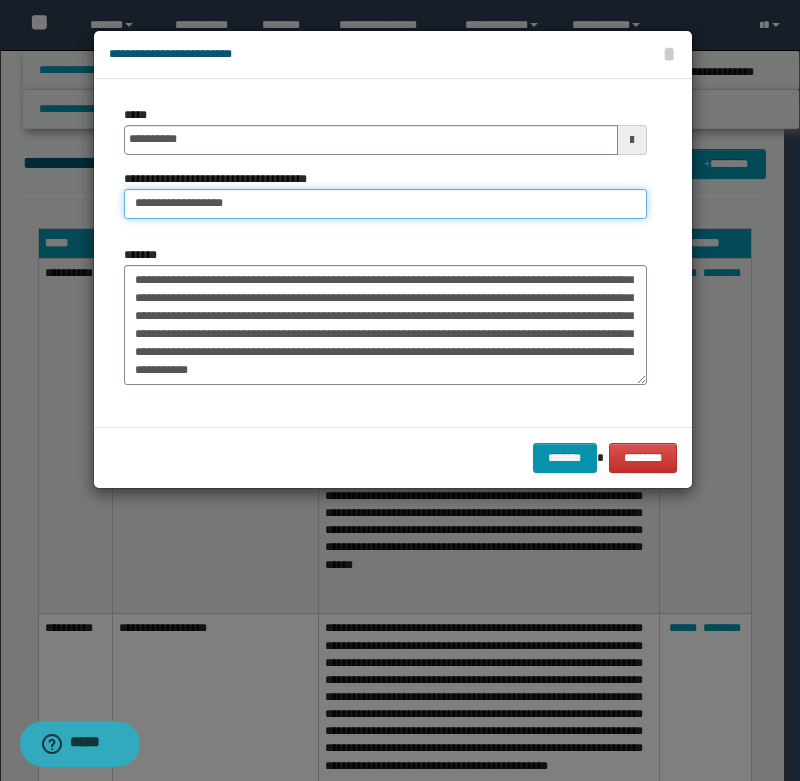 type on "**********" 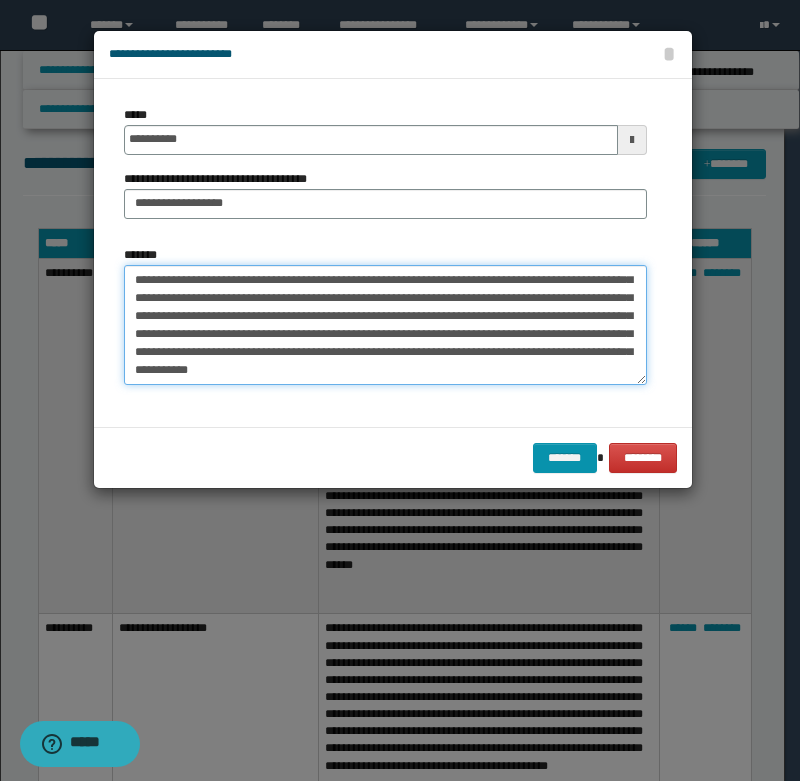 click on "*******" at bounding box center (385, 325) 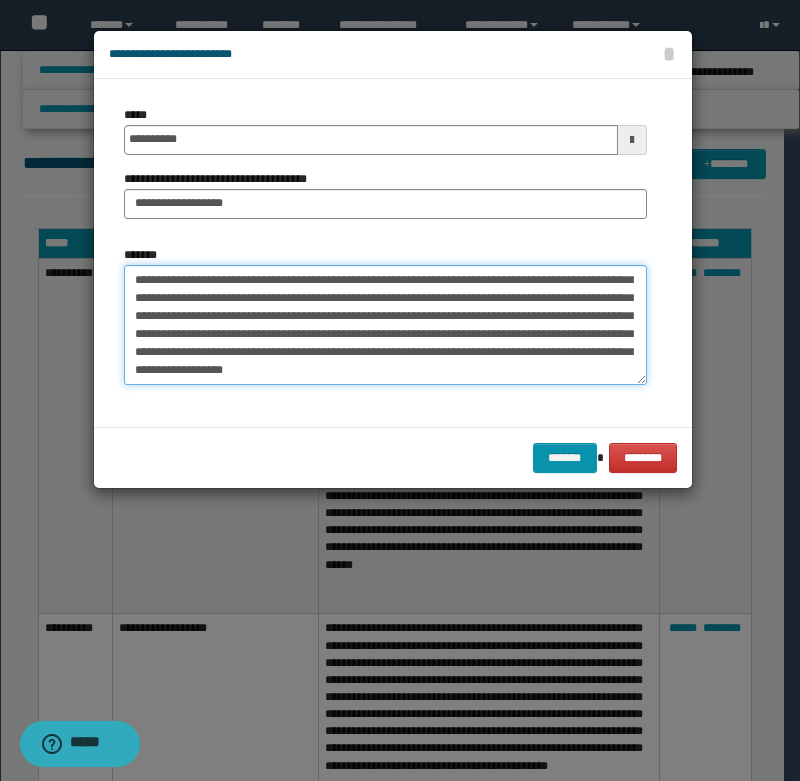 scroll, scrollTop: 138, scrollLeft: 0, axis: vertical 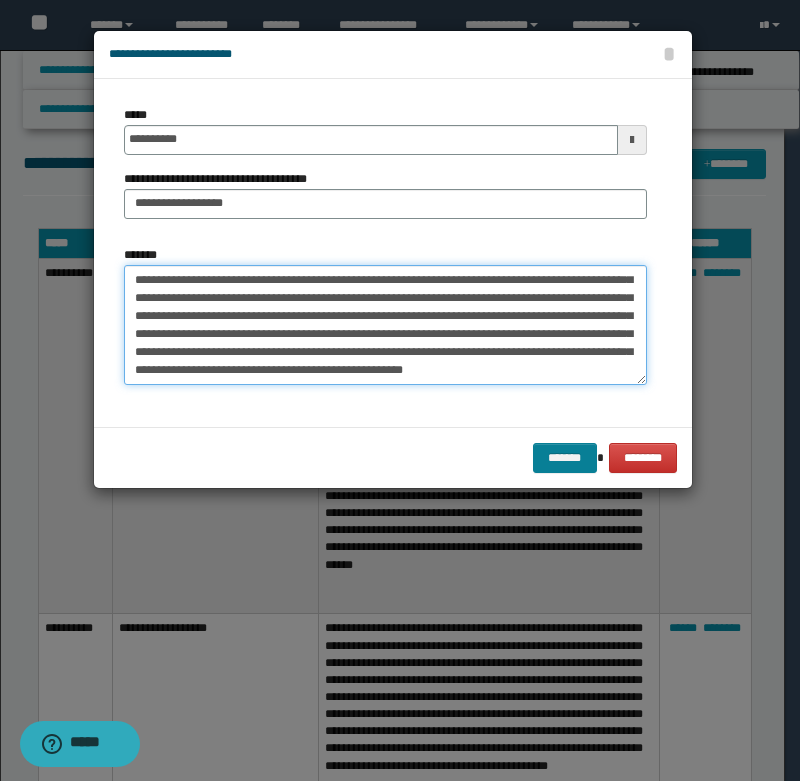 type on "**********" 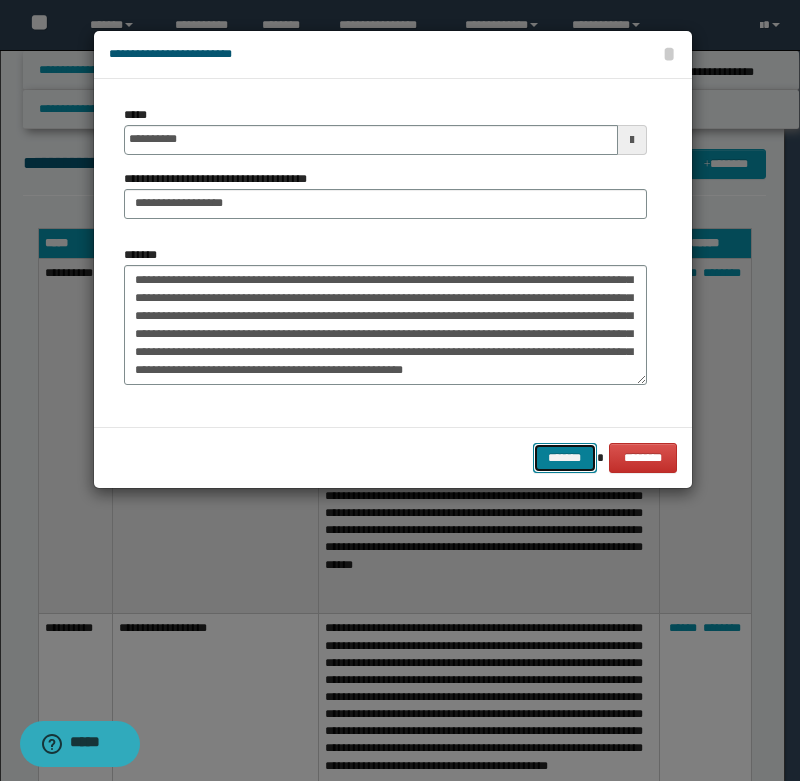 click on "*******" at bounding box center [565, 458] 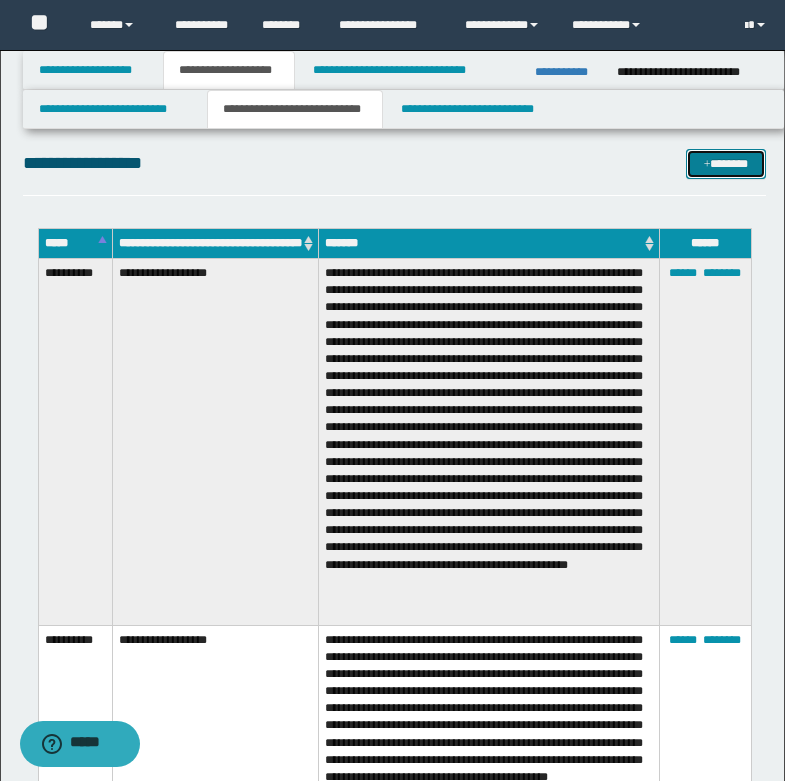 click on "*******" at bounding box center [726, 164] 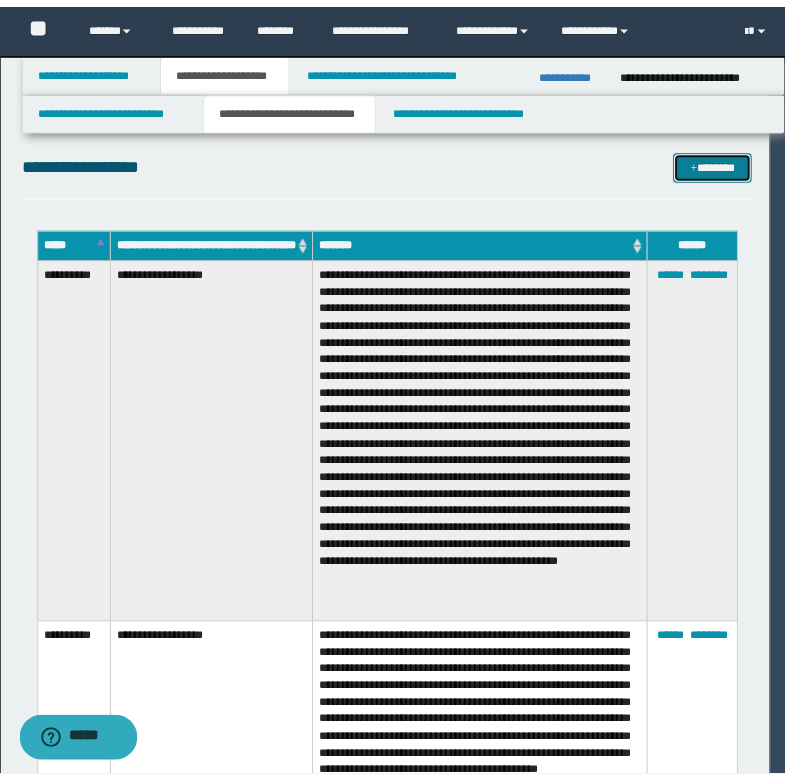scroll, scrollTop: 0, scrollLeft: 0, axis: both 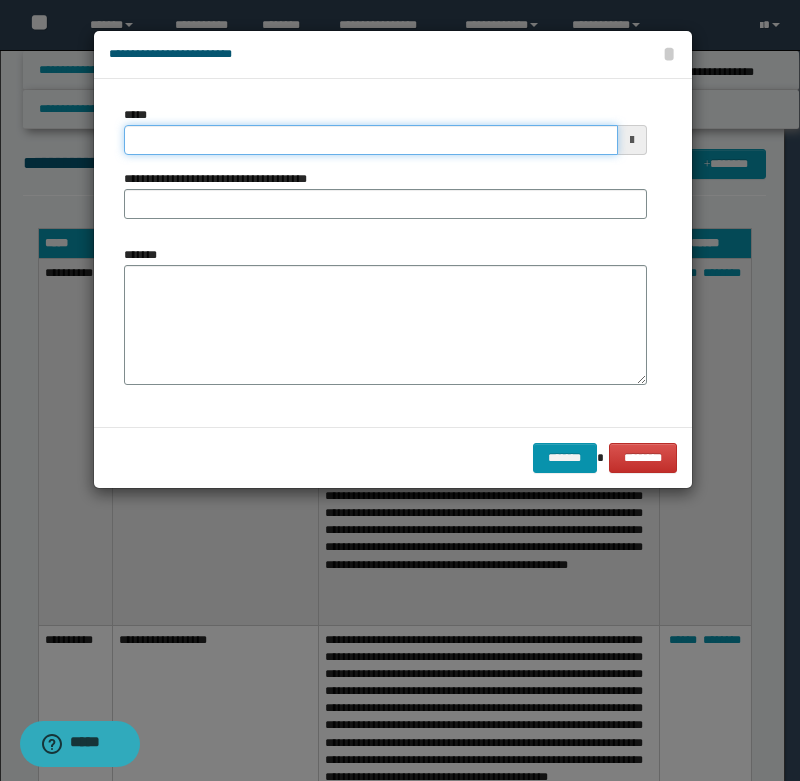 click on "*****" at bounding box center [371, 140] 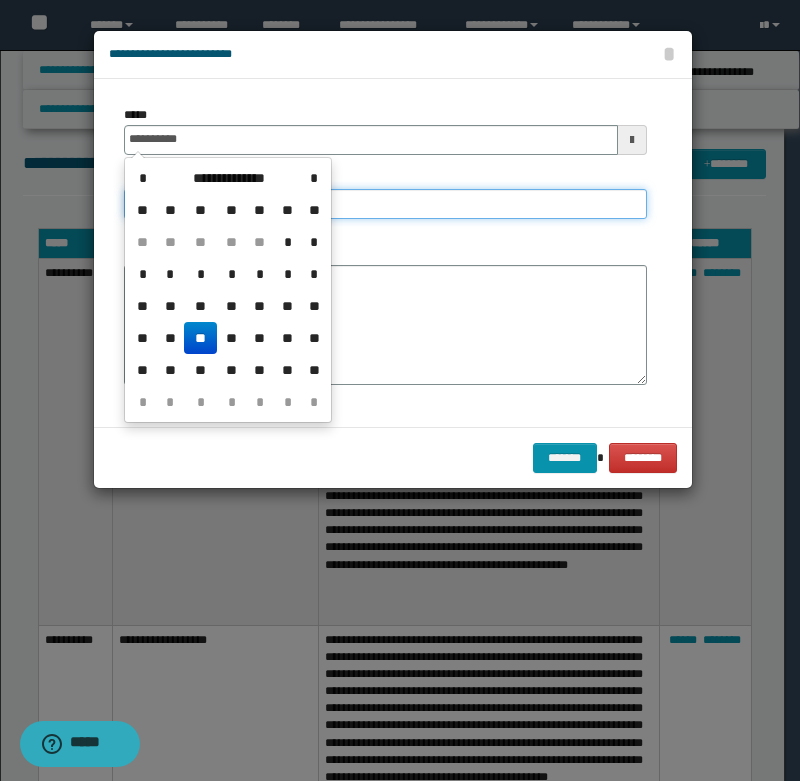 type on "**********" 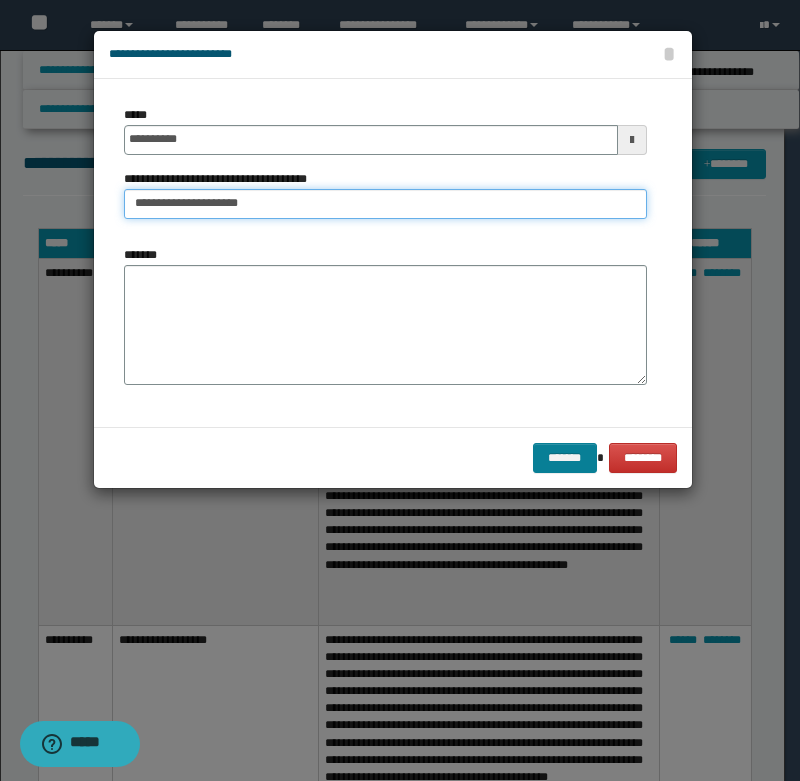 type on "**********" 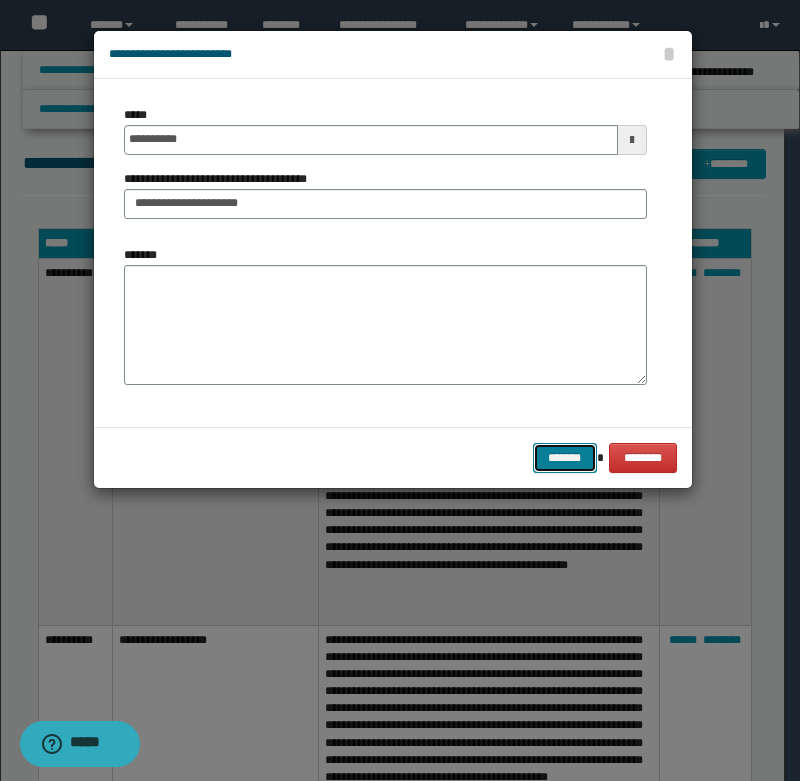 click on "*******" at bounding box center [565, 458] 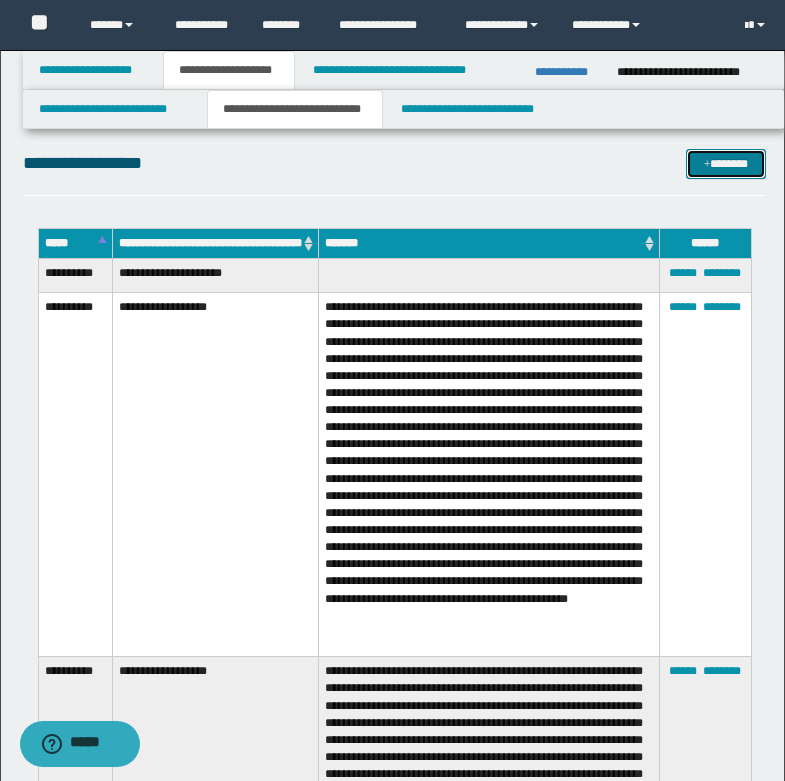 click on "*******" at bounding box center [726, 164] 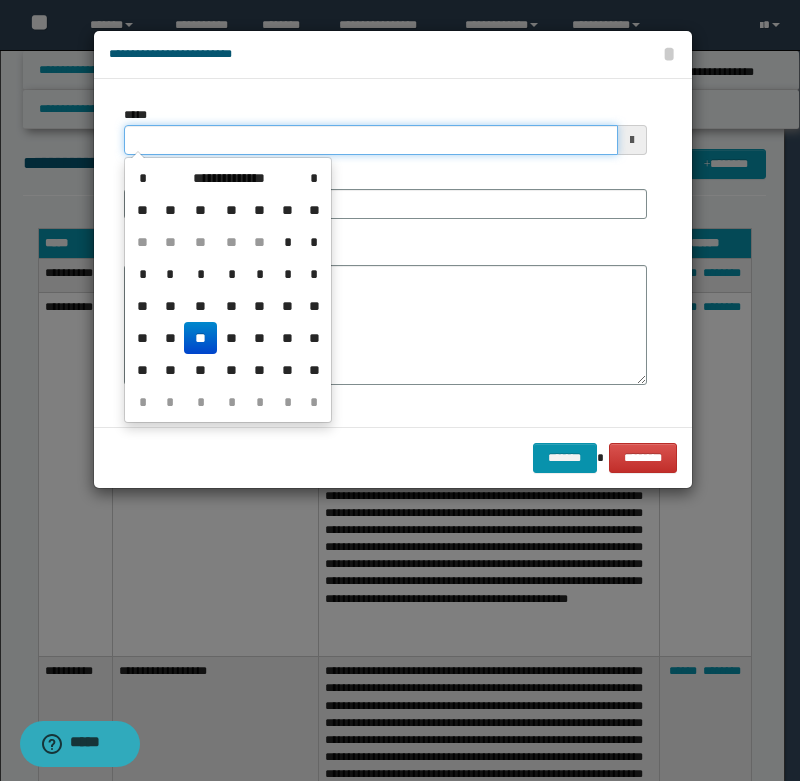 click on "*****" at bounding box center [371, 140] 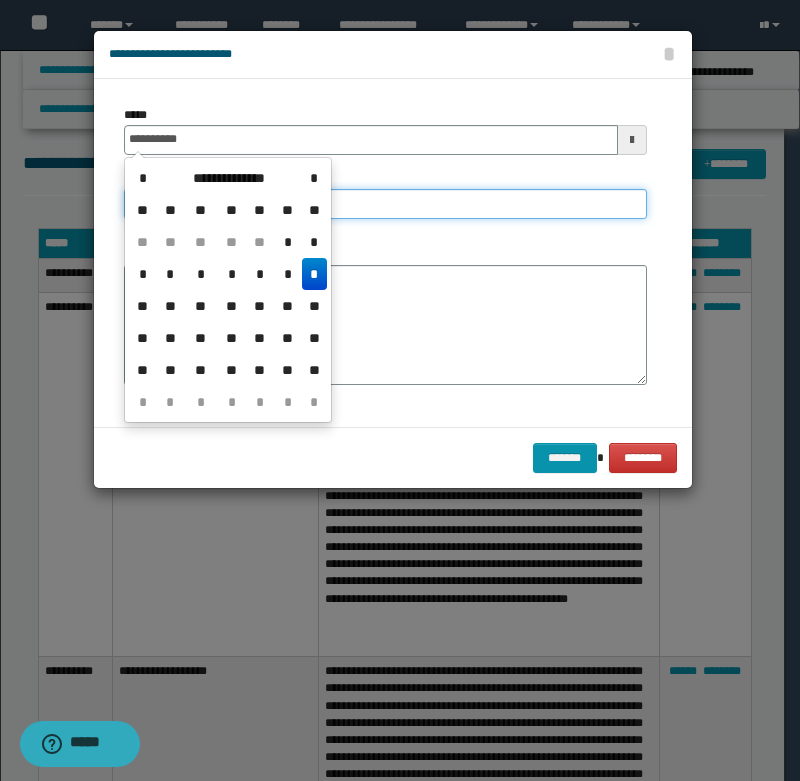 type on "**********" 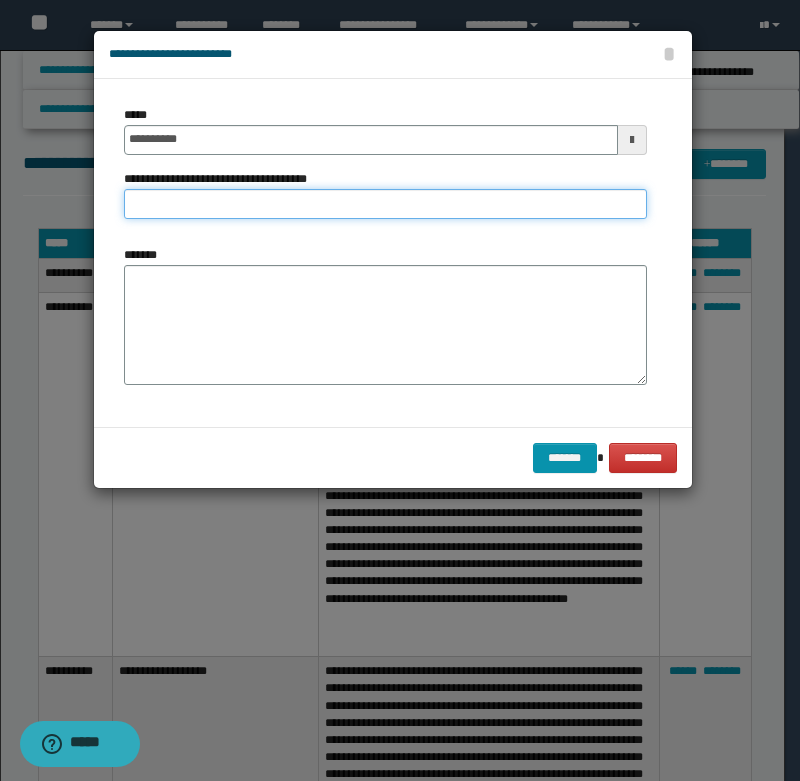 click on "**********" at bounding box center [385, 204] 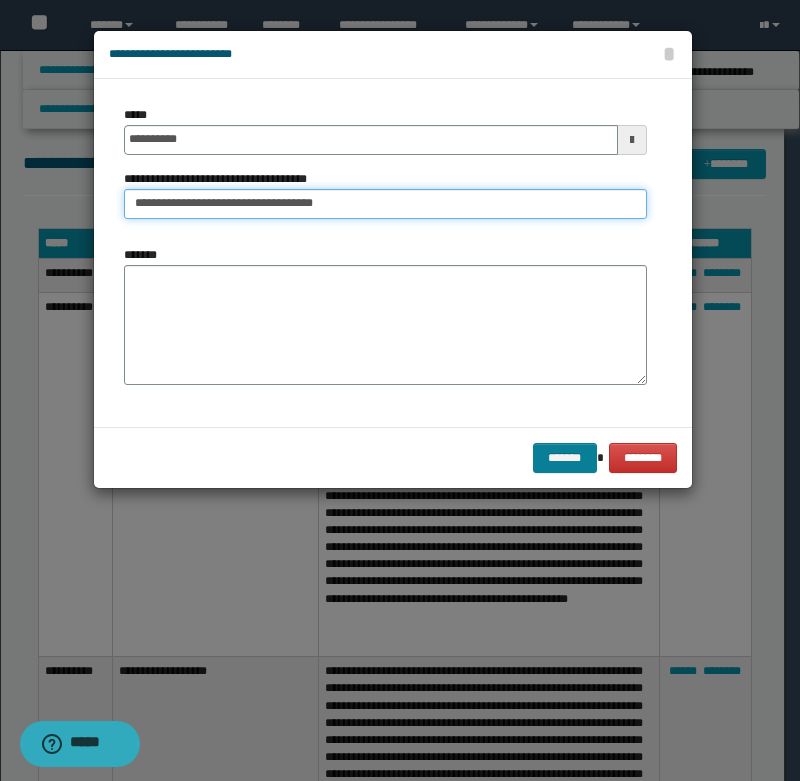 type on "**********" 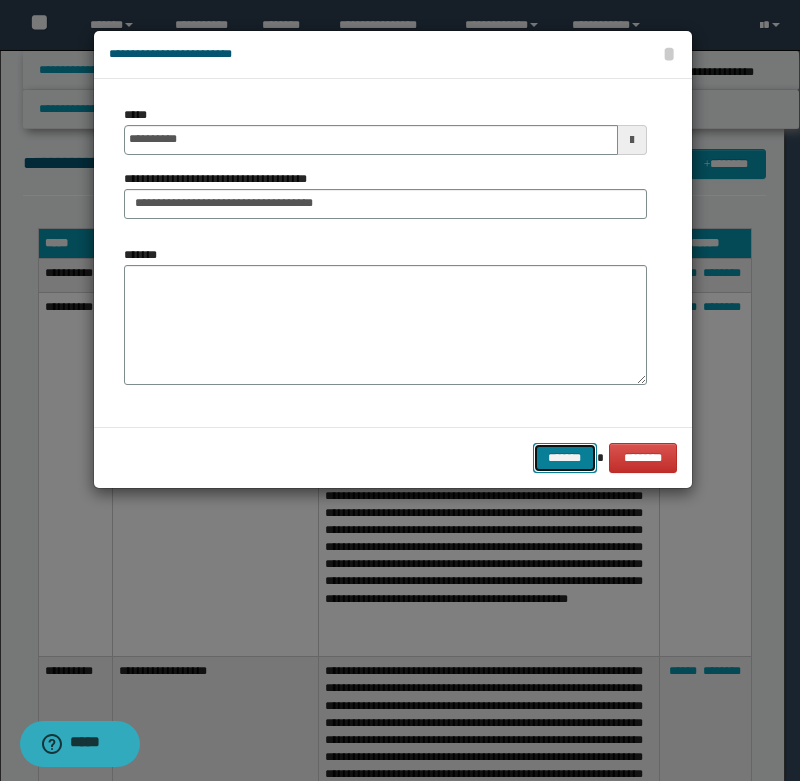click on "*******" at bounding box center (565, 458) 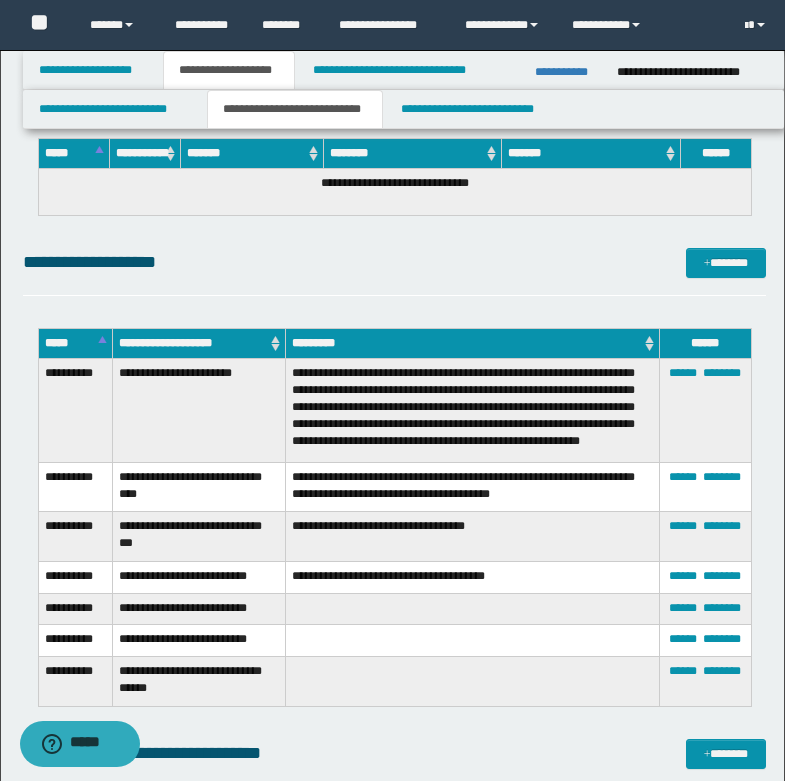 scroll, scrollTop: 1900, scrollLeft: 0, axis: vertical 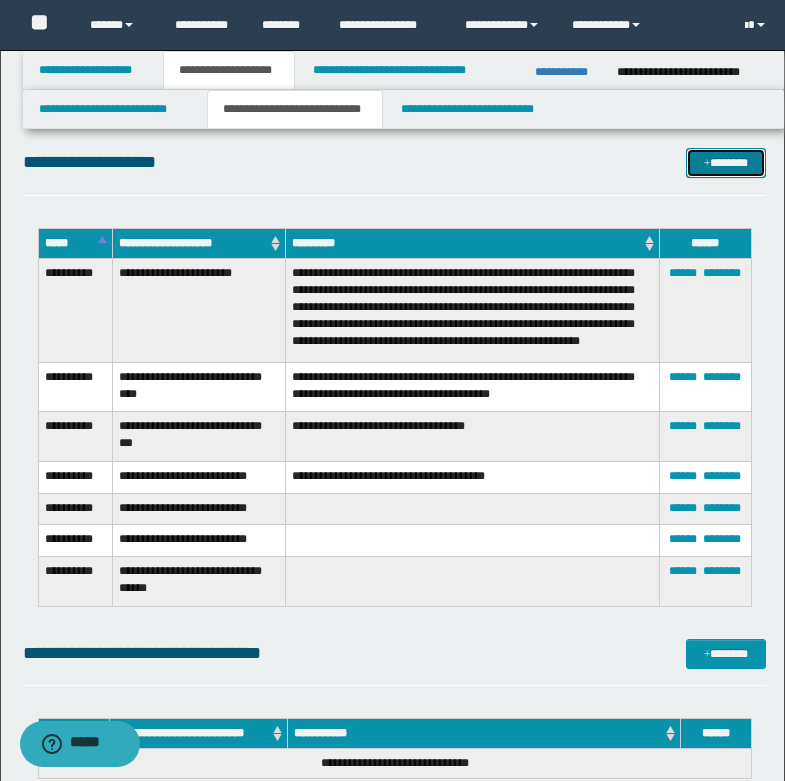 click on "*******" at bounding box center [726, 163] 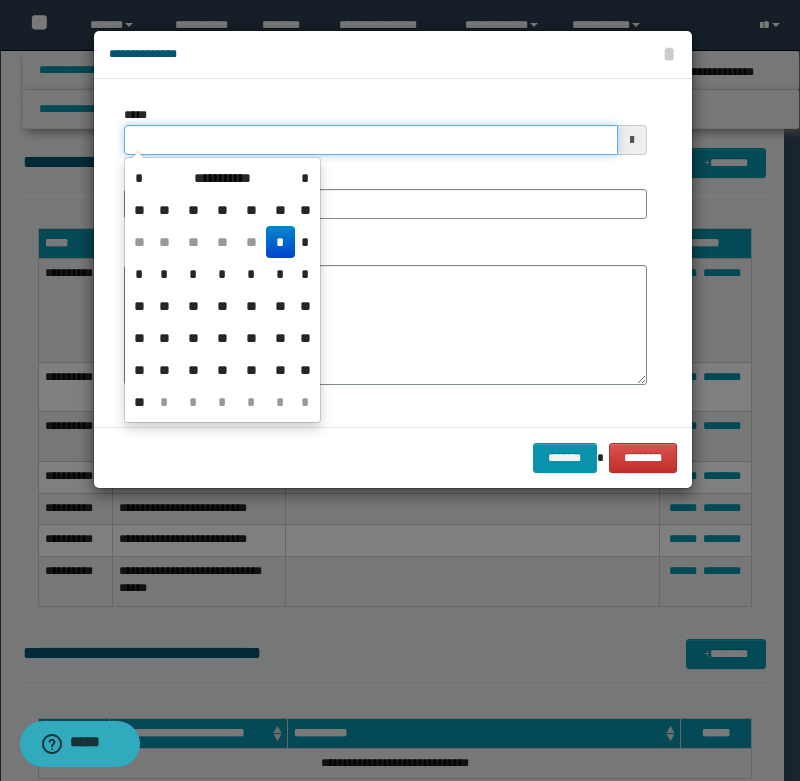 click on "*****" at bounding box center [371, 140] 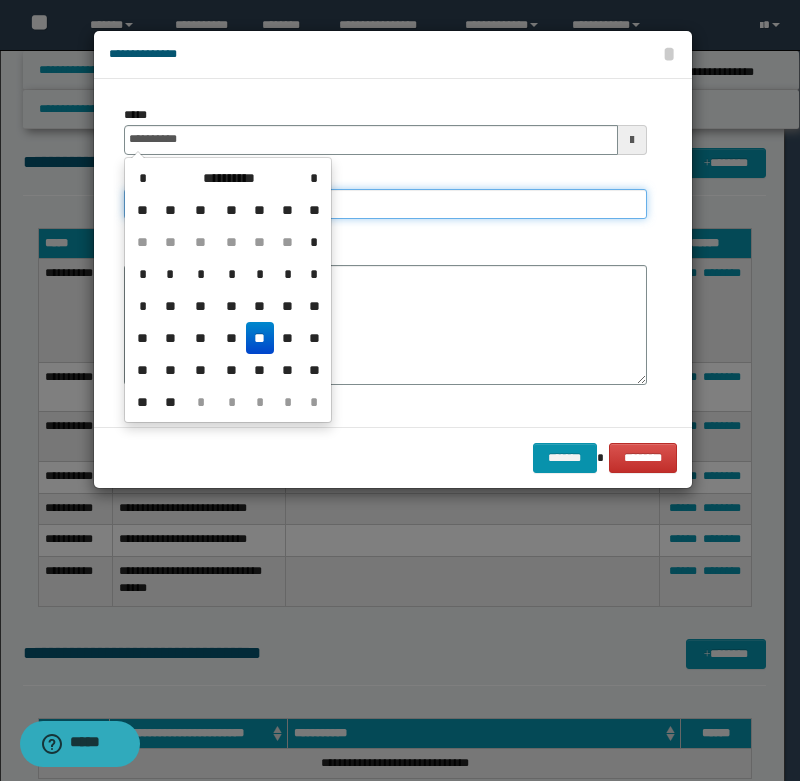 type on "**********" 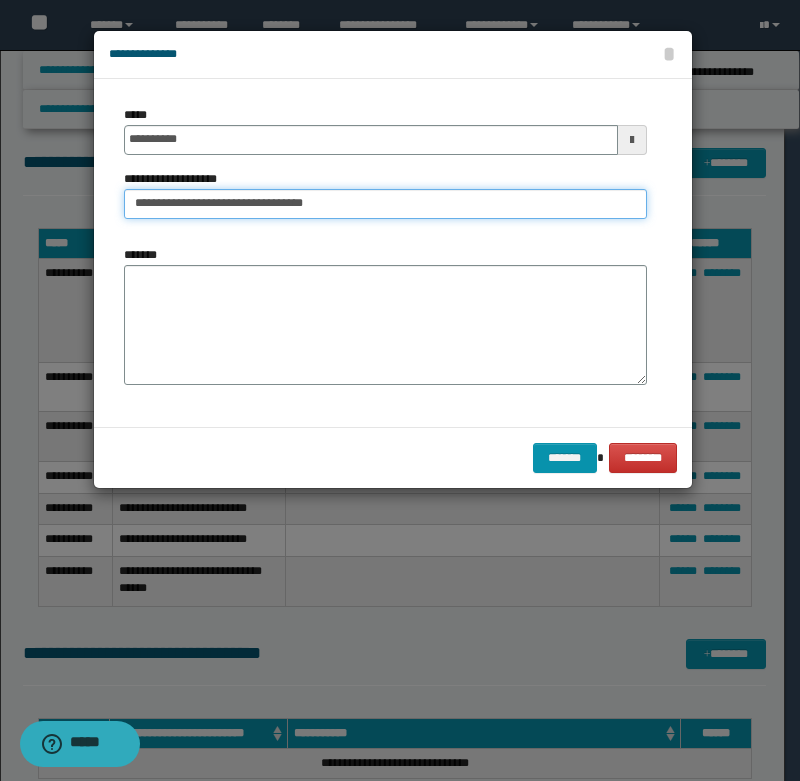 type on "**********" 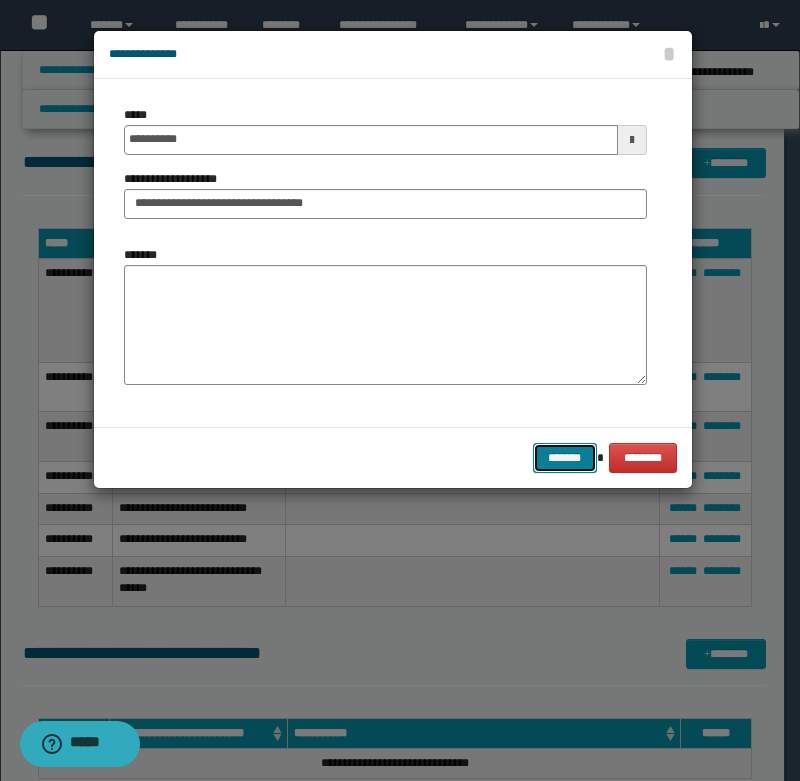 drag, startPoint x: 564, startPoint y: 458, endPoint x: 500, endPoint y: 458, distance: 64 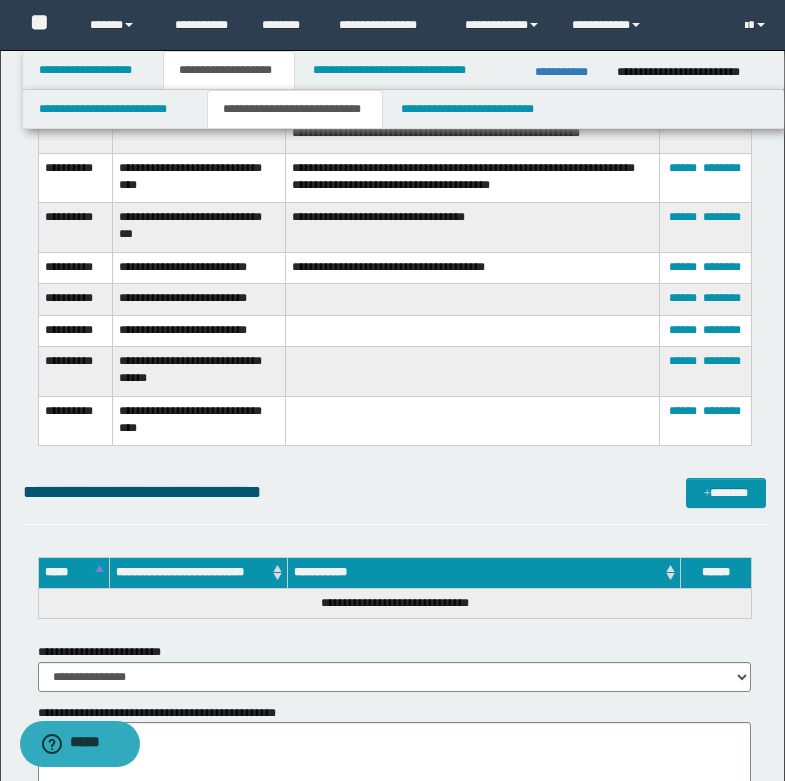 scroll, scrollTop: 2100, scrollLeft: 0, axis: vertical 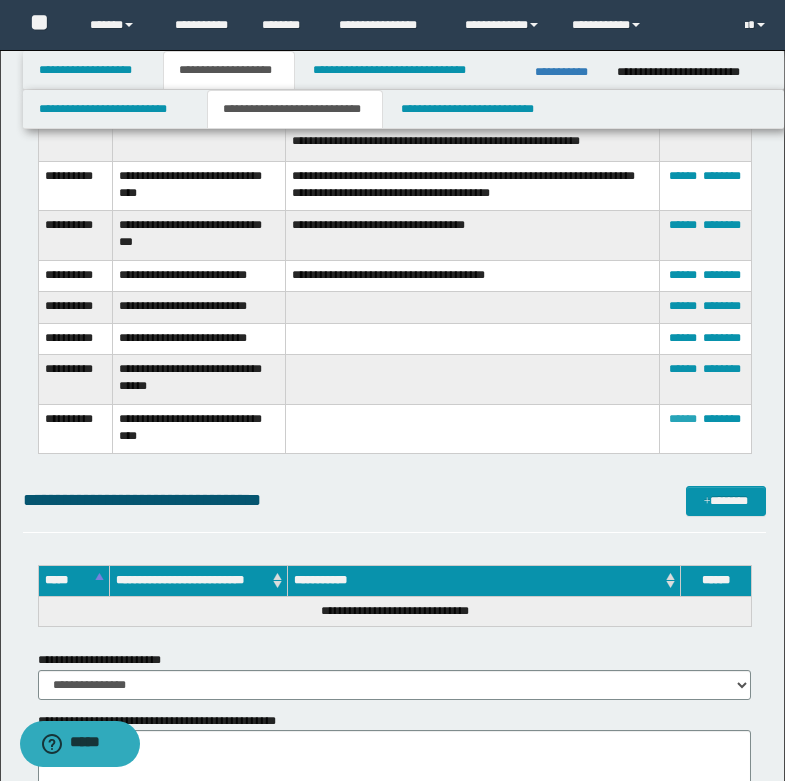 click on "******" at bounding box center (683, 419) 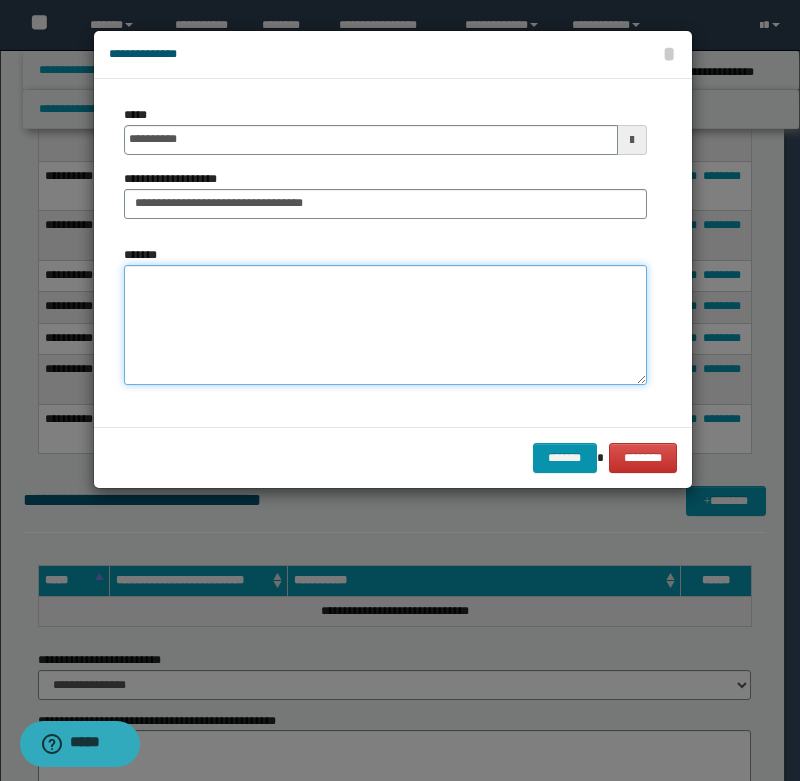 paste on "**********" 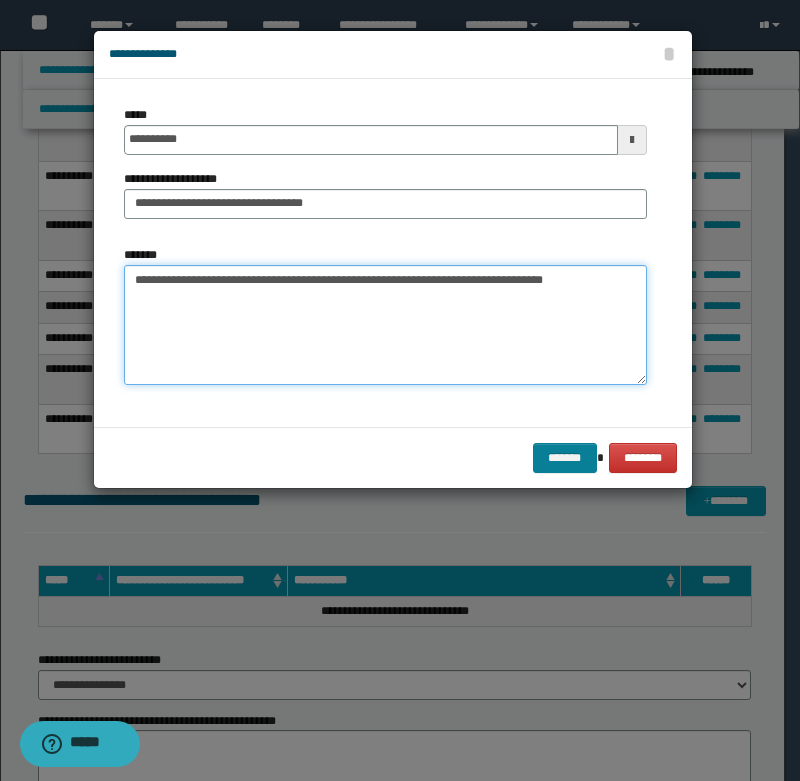 type on "**********" 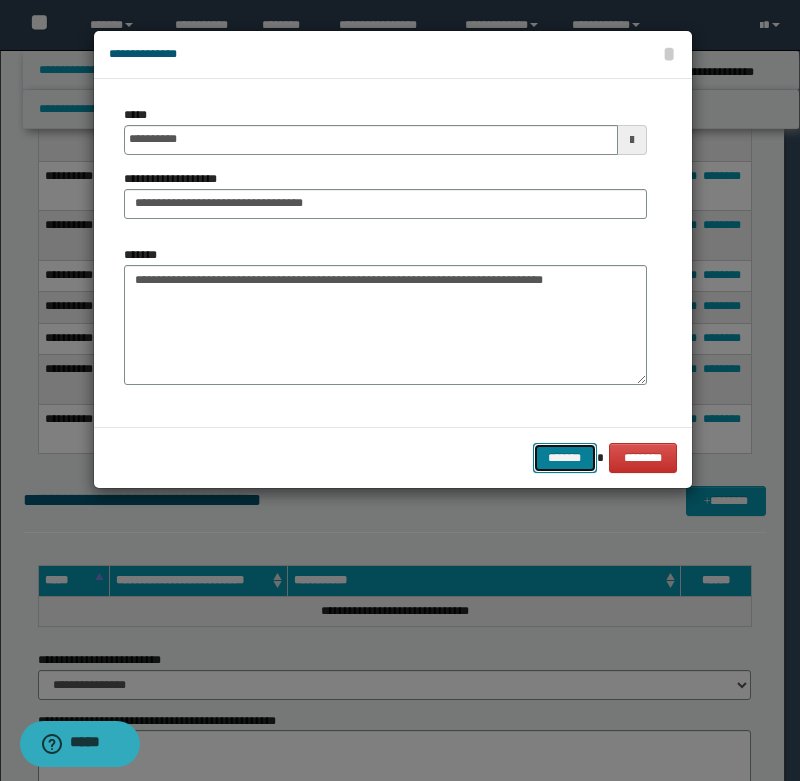 click on "*******" at bounding box center (565, 458) 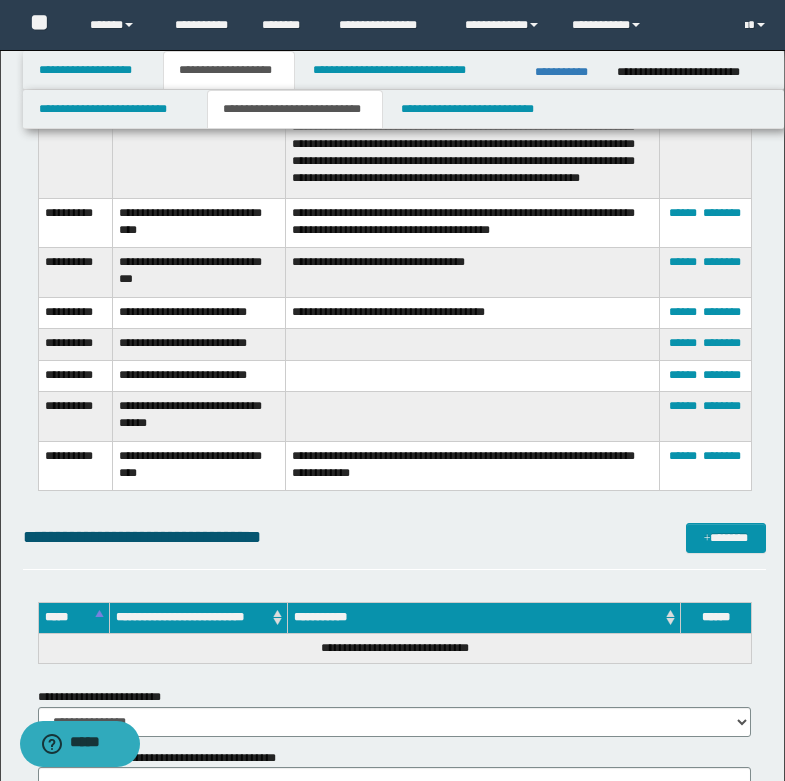 scroll, scrollTop: 2100, scrollLeft: 0, axis: vertical 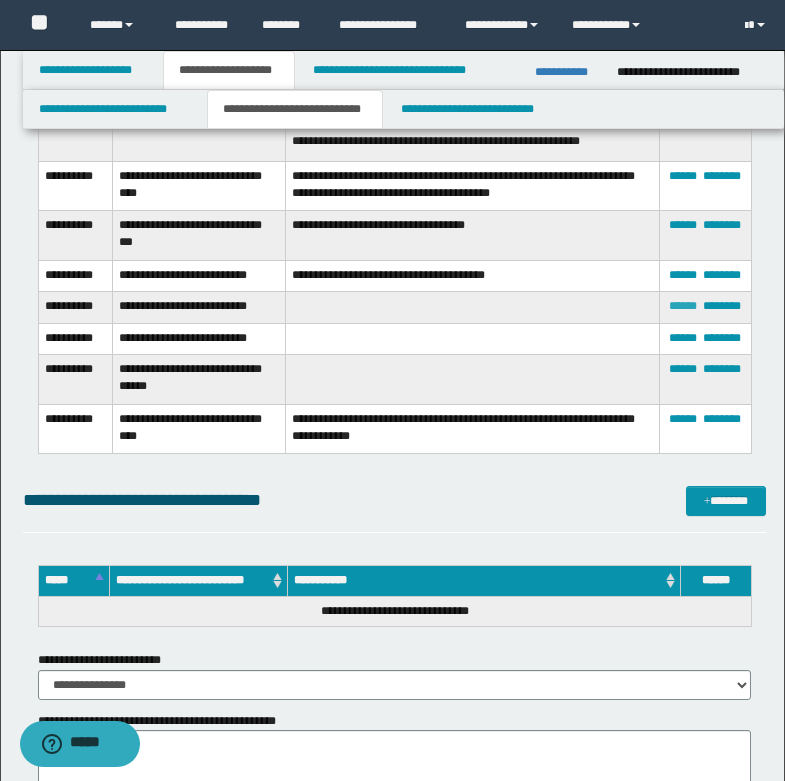 click on "******" at bounding box center (683, 306) 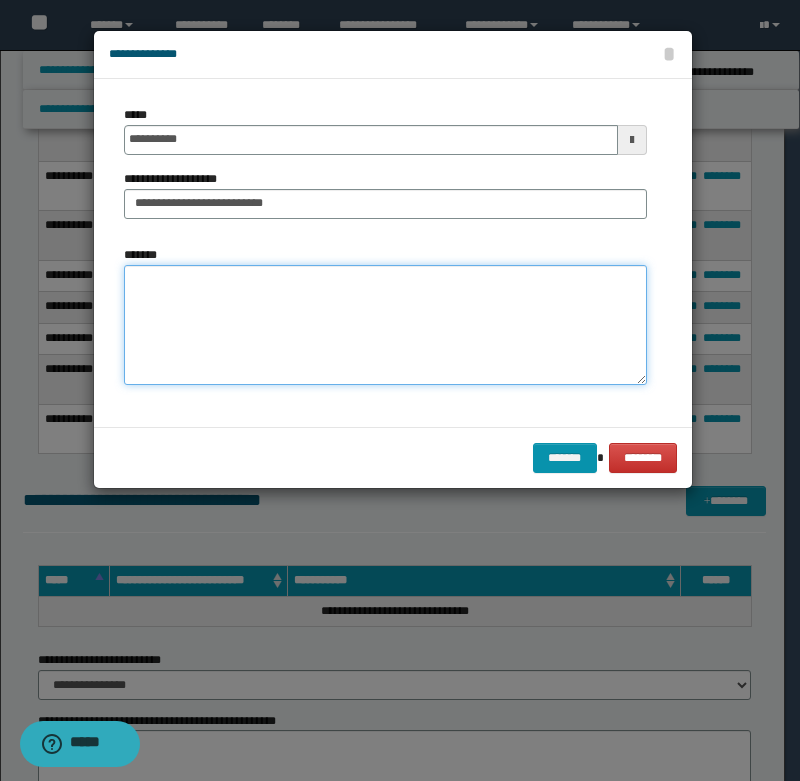 paste on "**********" 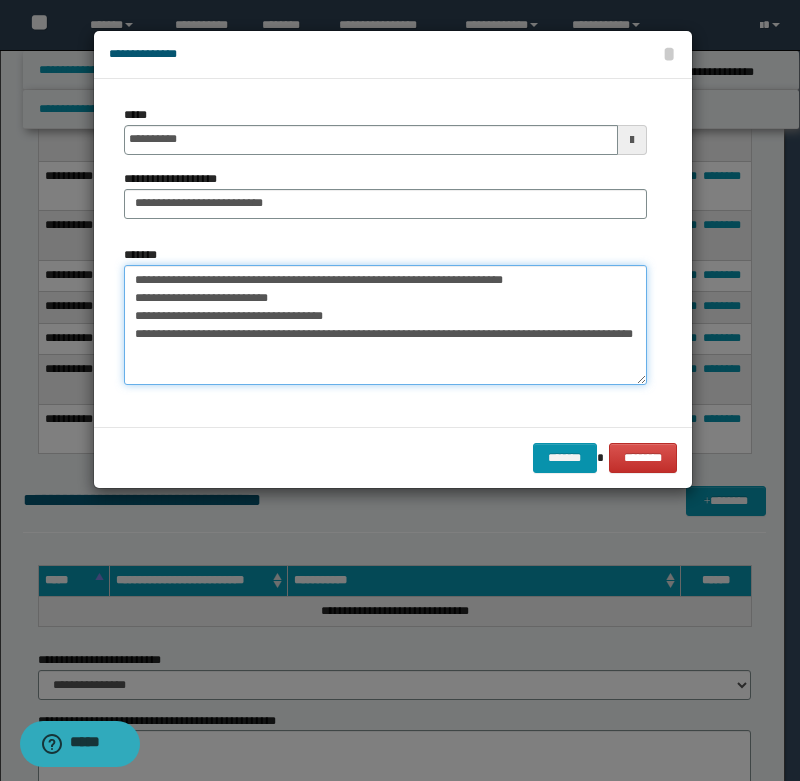 click on "**********" at bounding box center (385, 325) 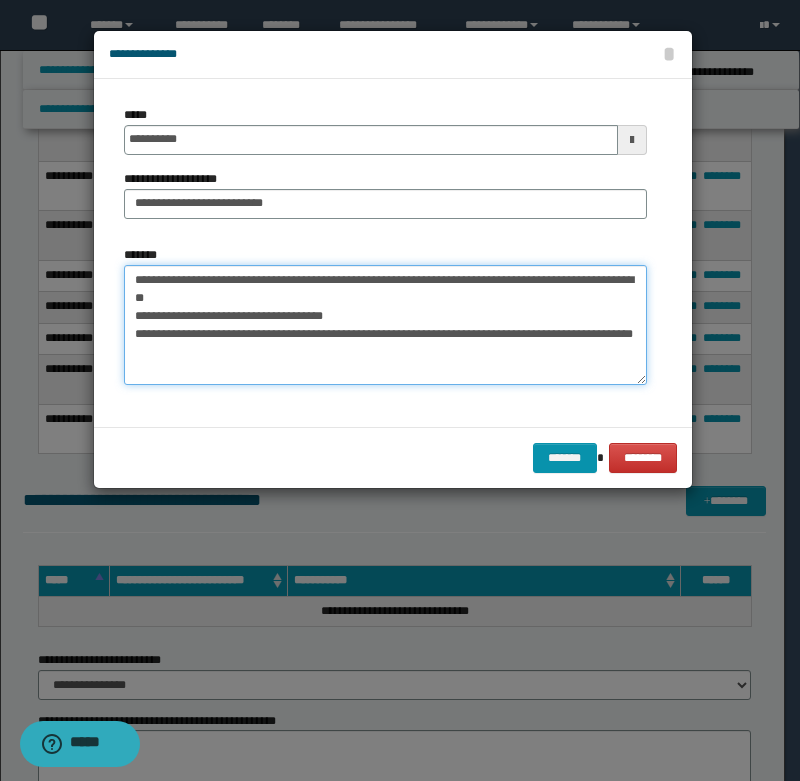click on "**********" at bounding box center (385, 325) 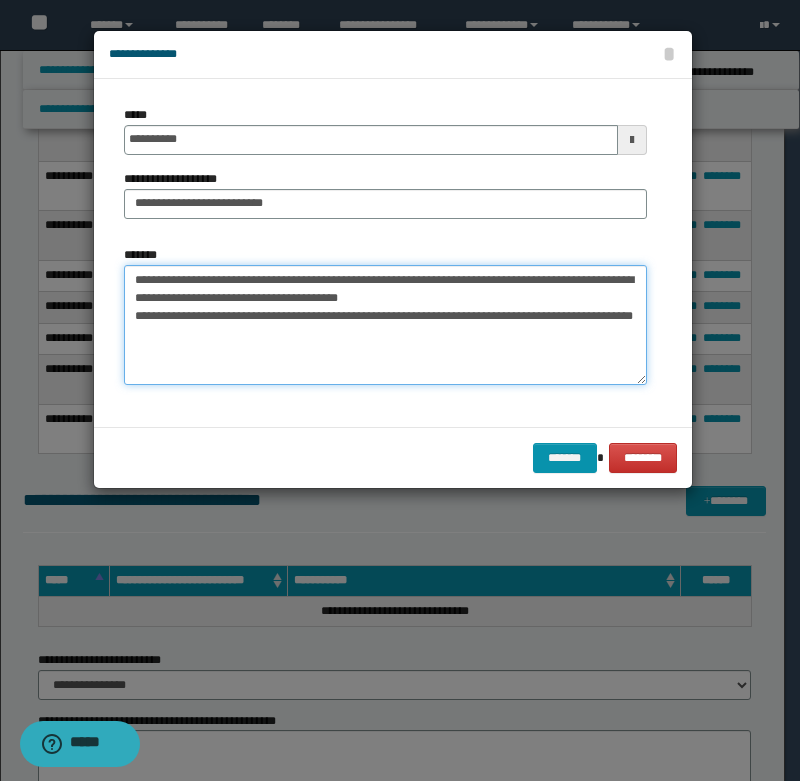 click on "**********" at bounding box center [385, 325] 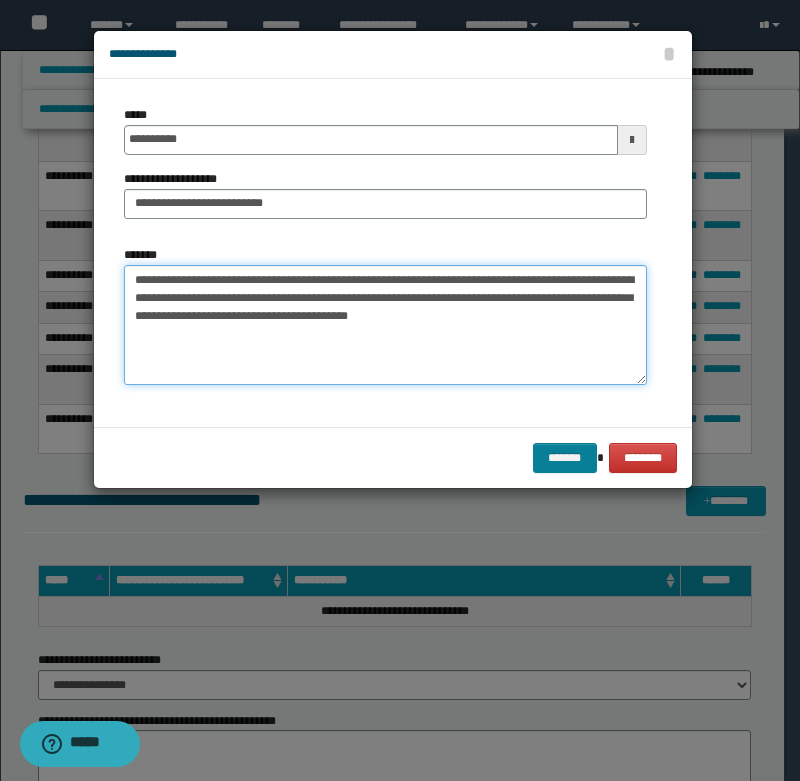 type on "**********" 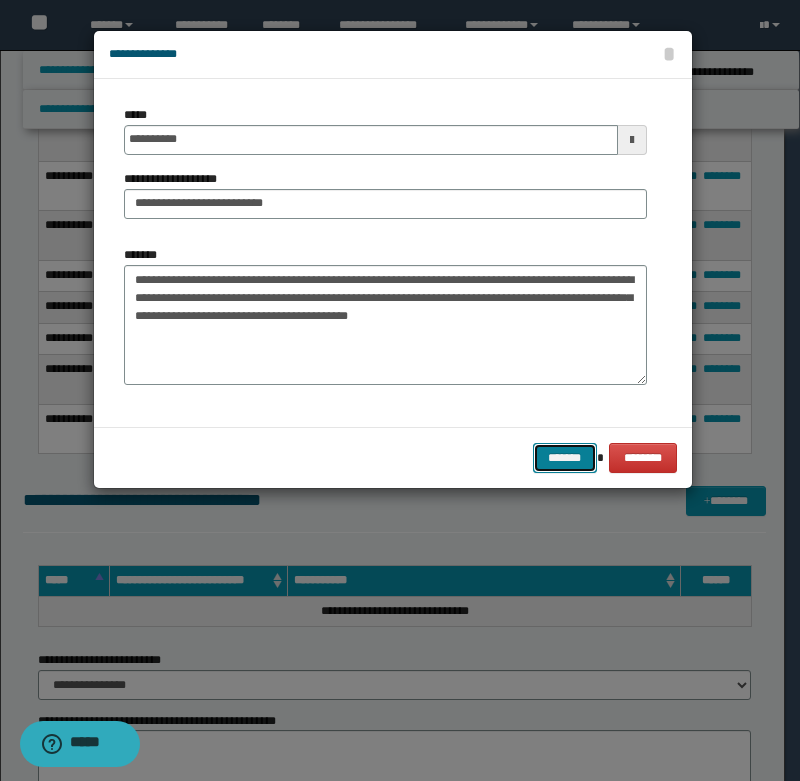 click on "*******" at bounding box center (565, 458) 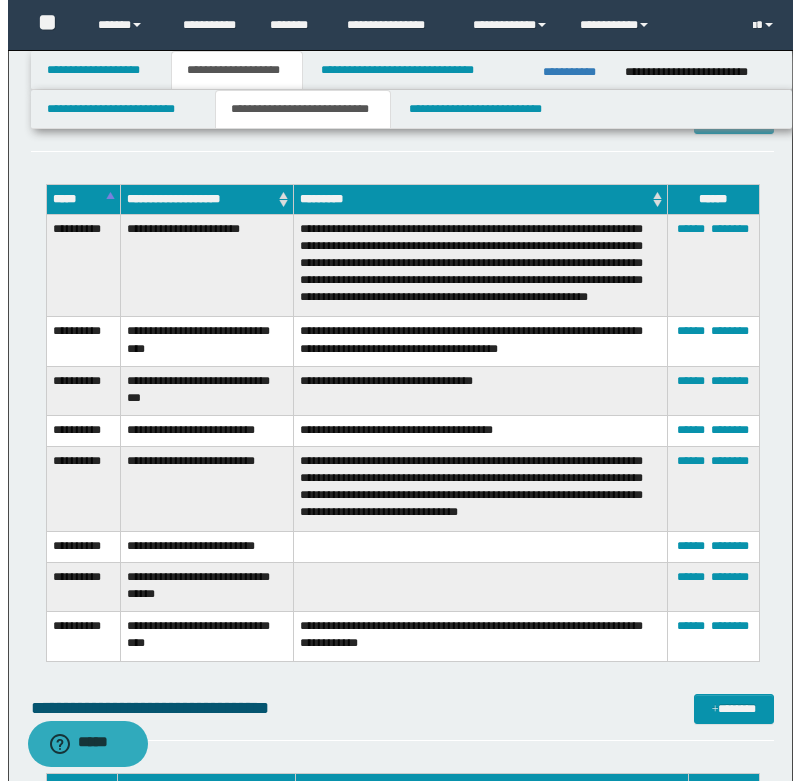 scroll, scrollTop: 1900, scrollLeft: 0, axis: vertical 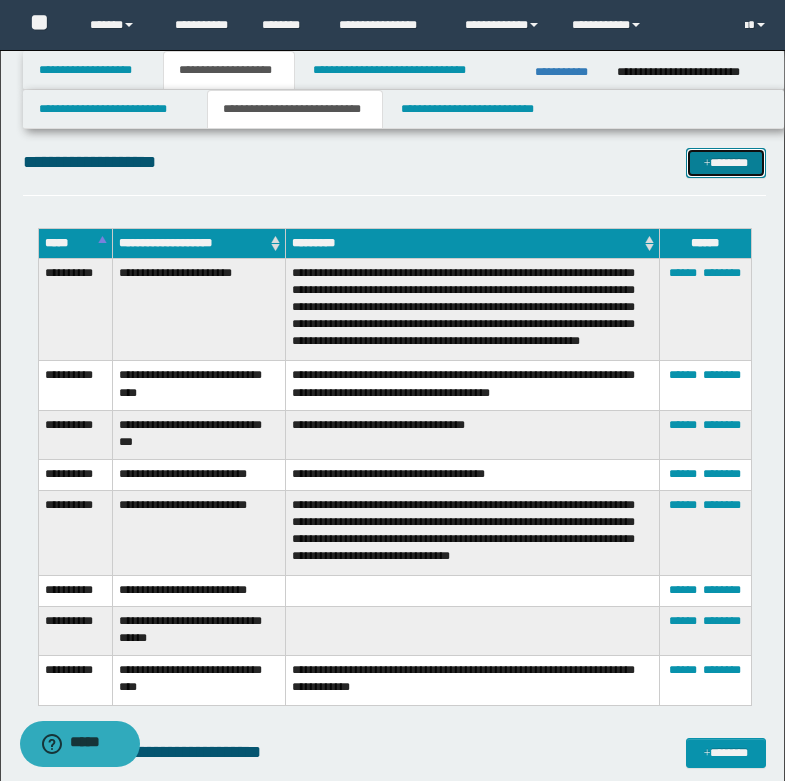 click on "*******" at bounding box center [726, 163] 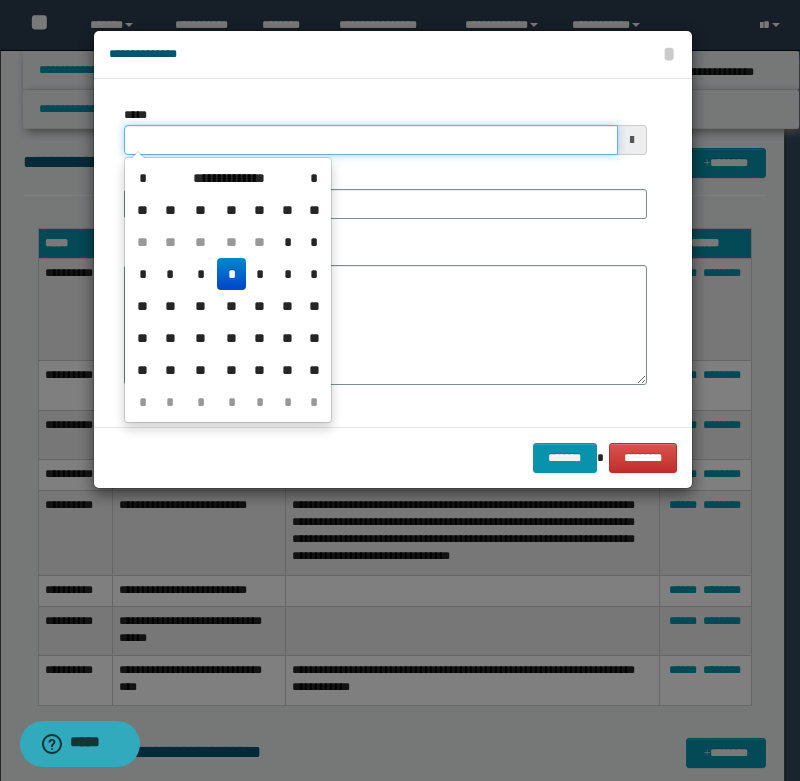 click on "*****" at bounding box center (371, 140) 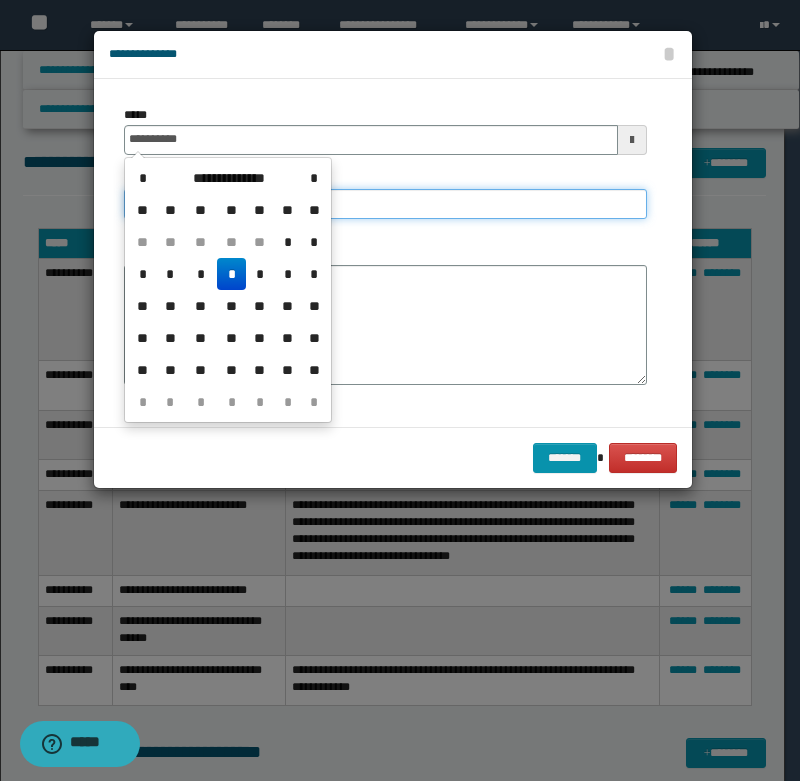 type on "**********" 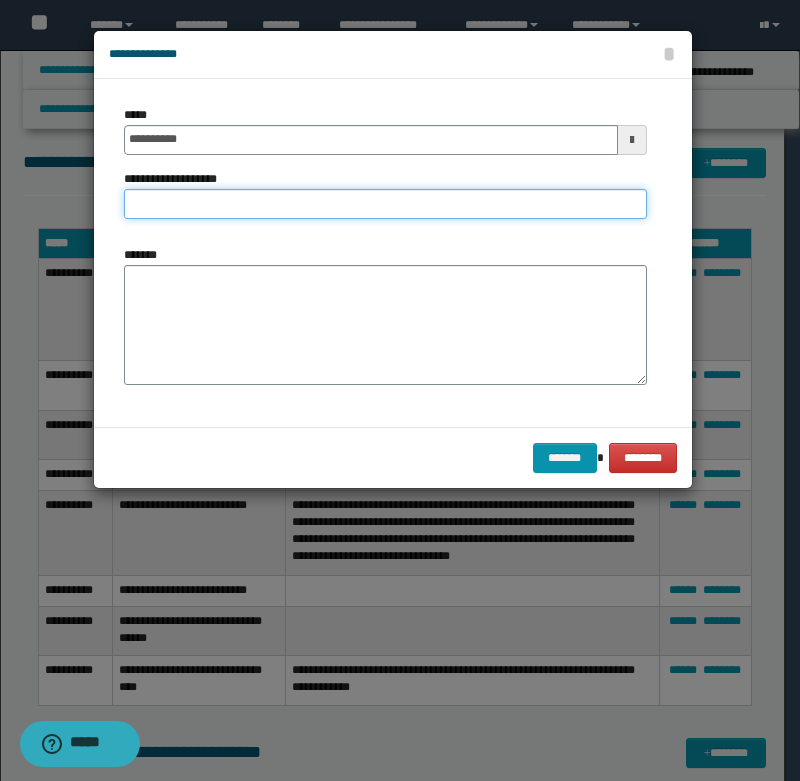 click on "**********" at bounding box center [385, 204] 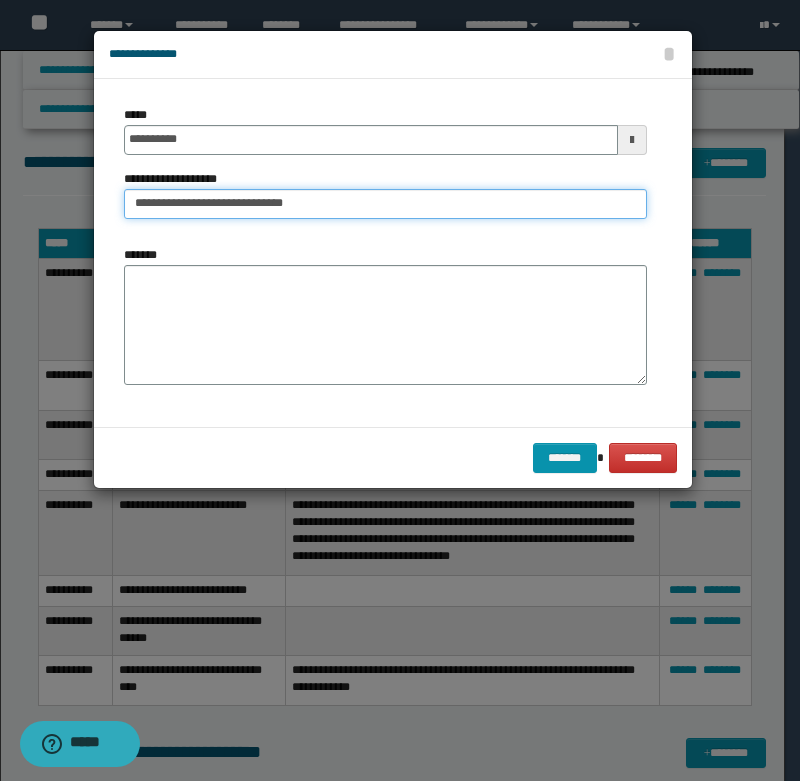 type on "**********" 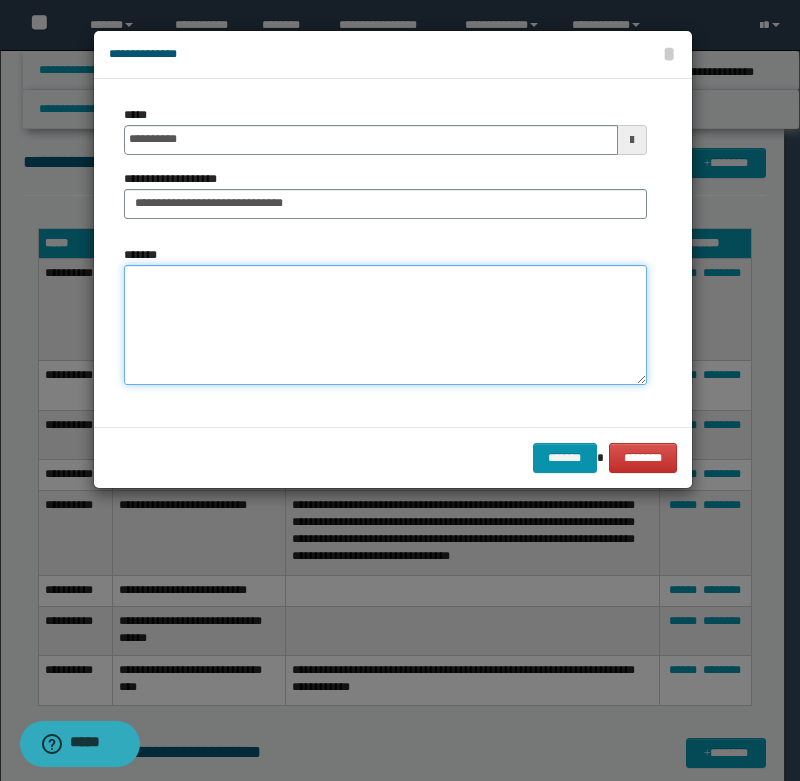 paste on "**********" 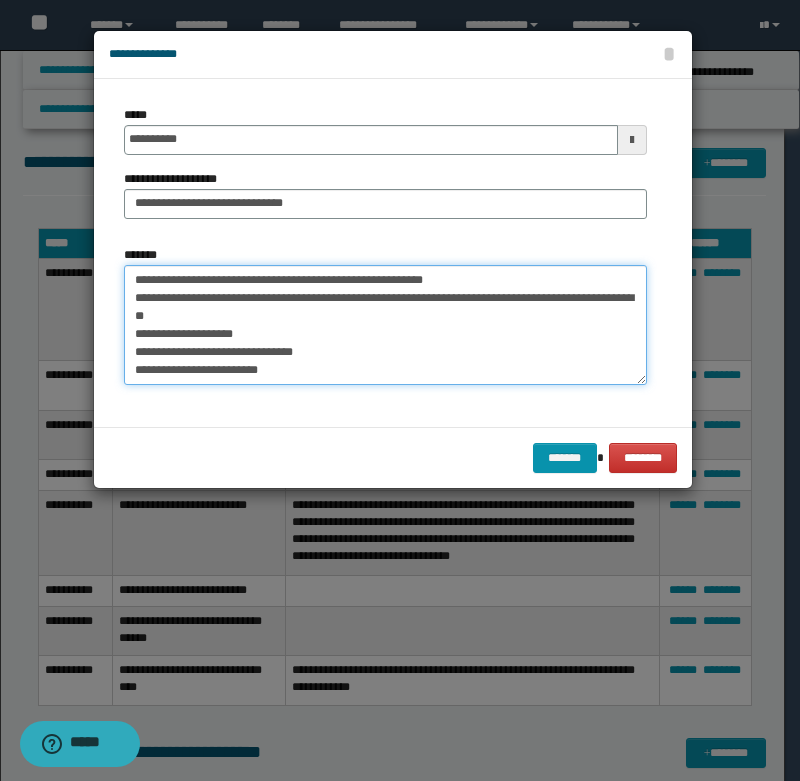 scroll, scrollTop: 30, scrollLeft: 0, axis: vertical 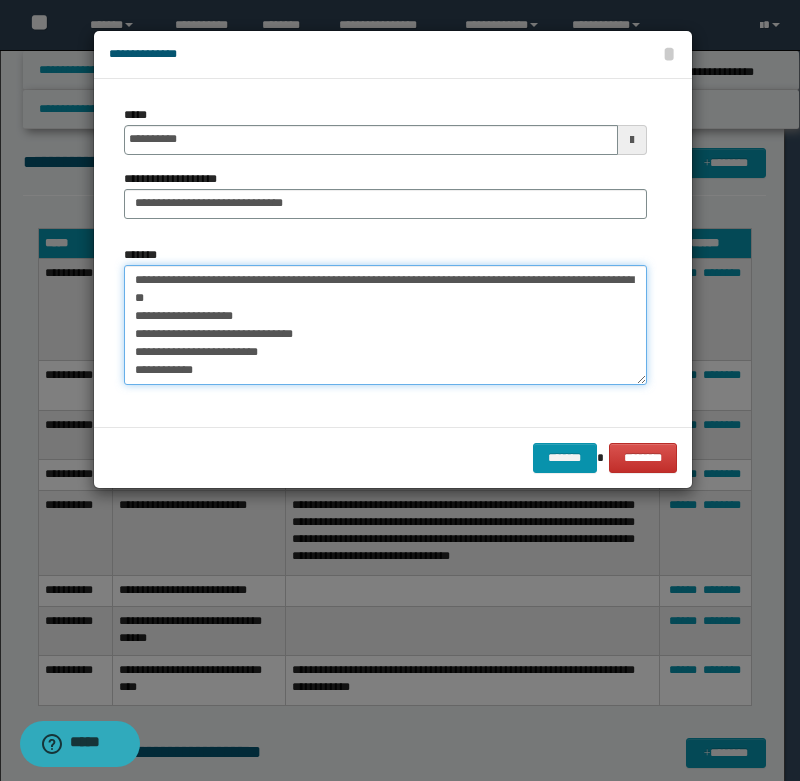 click on "**********" at bounding box center (385, 325) 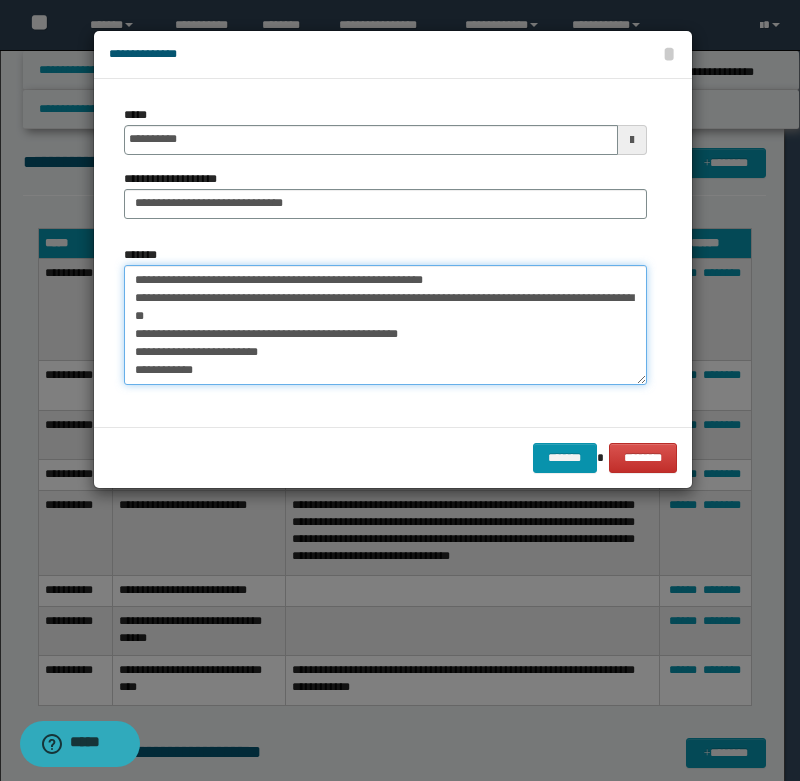 scroll, scrollTop: 18, scrollLeft: 0, axis: vertical 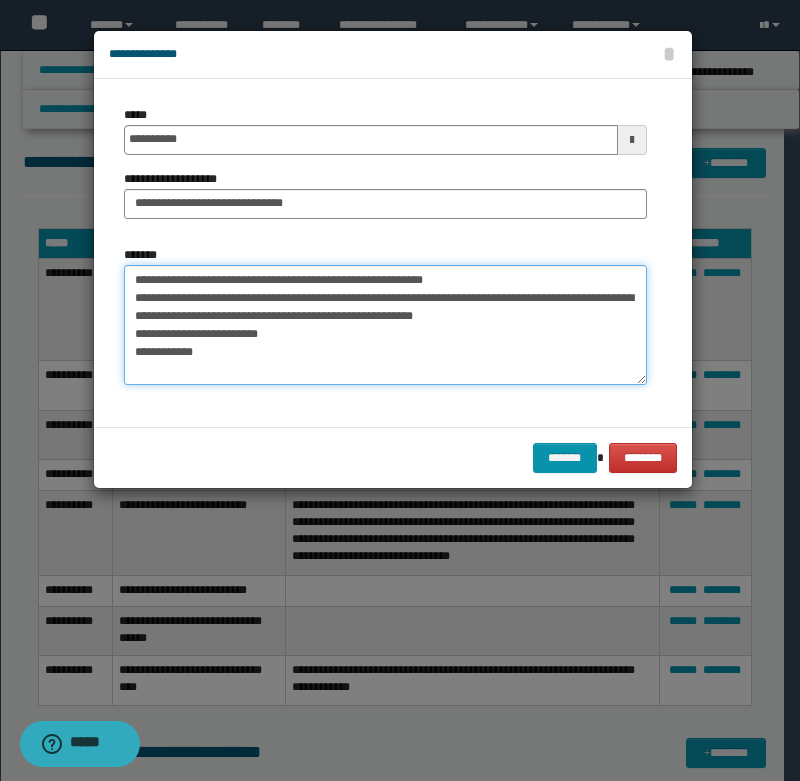click on "**********" at bounding box center (385, 325) 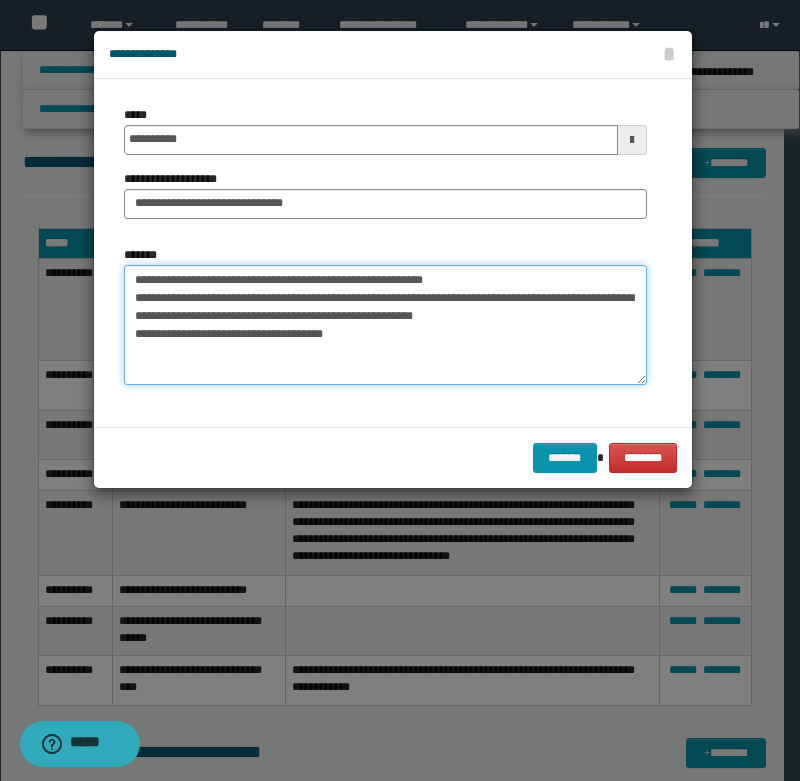 click on "**********" at bounding box center (385, 325) 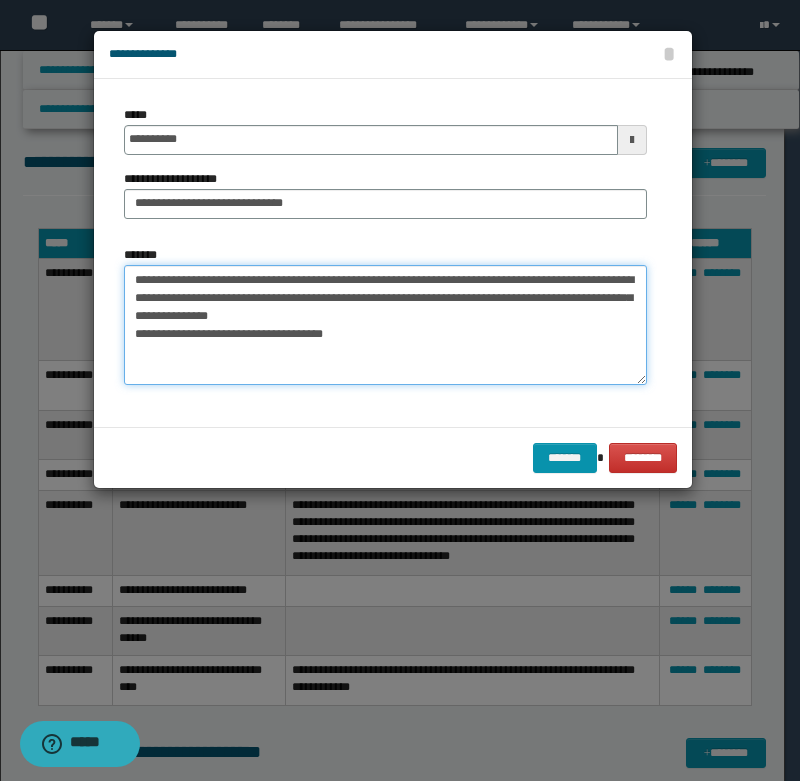 click on "**********" at bounding box center (385, 325) 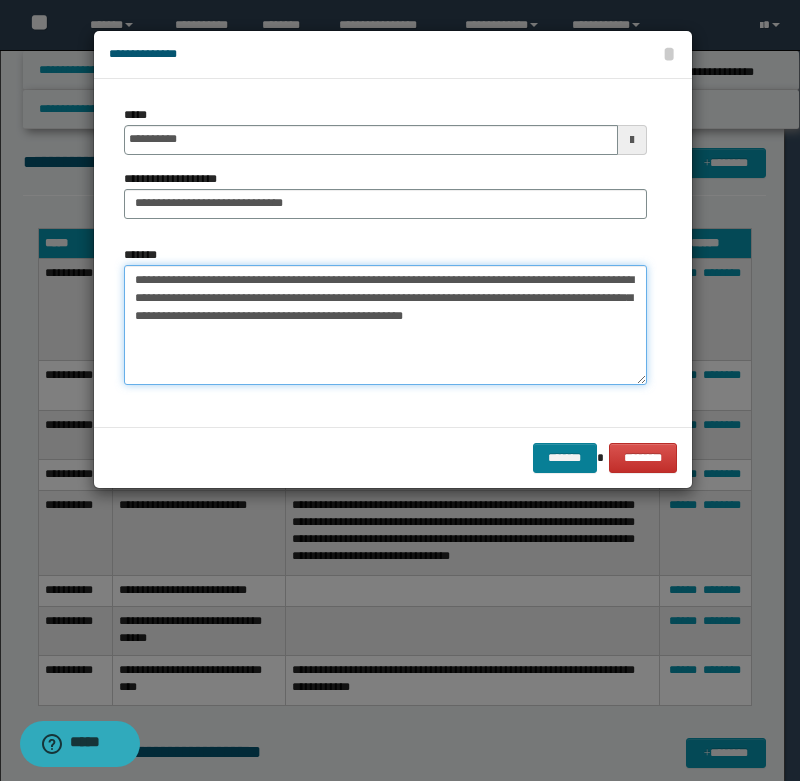 type on "**********" 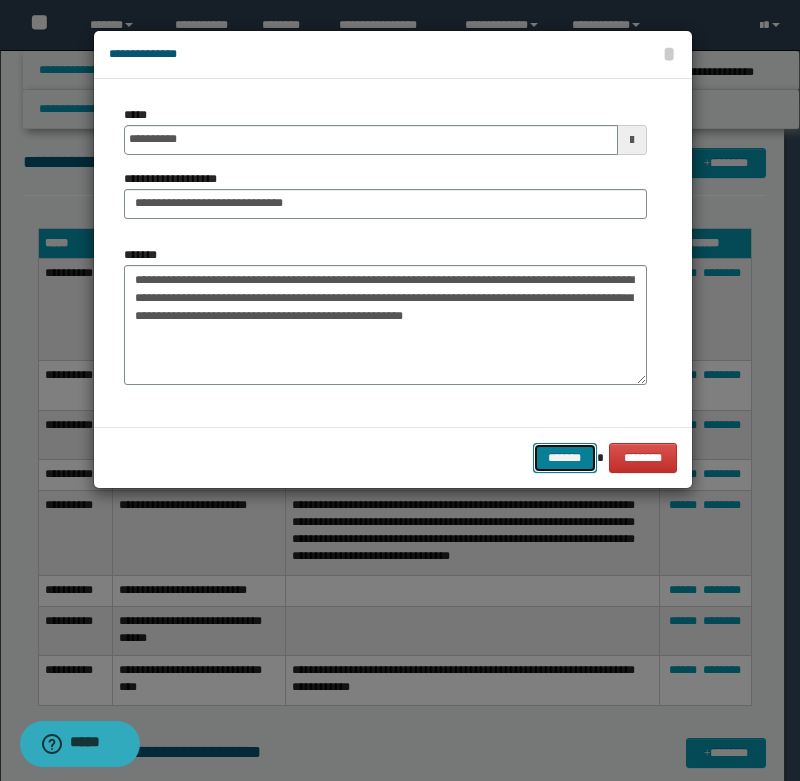 click on "*******" at bounding box center [565, 458] 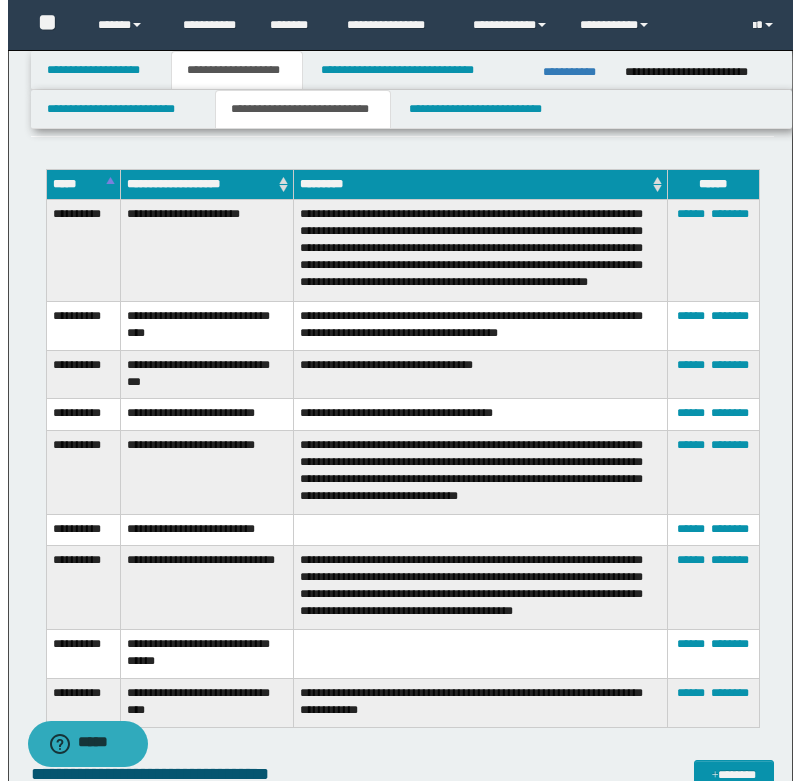 scroll, scrollTop: 2000, scrollLeft: 0, axis: vertical 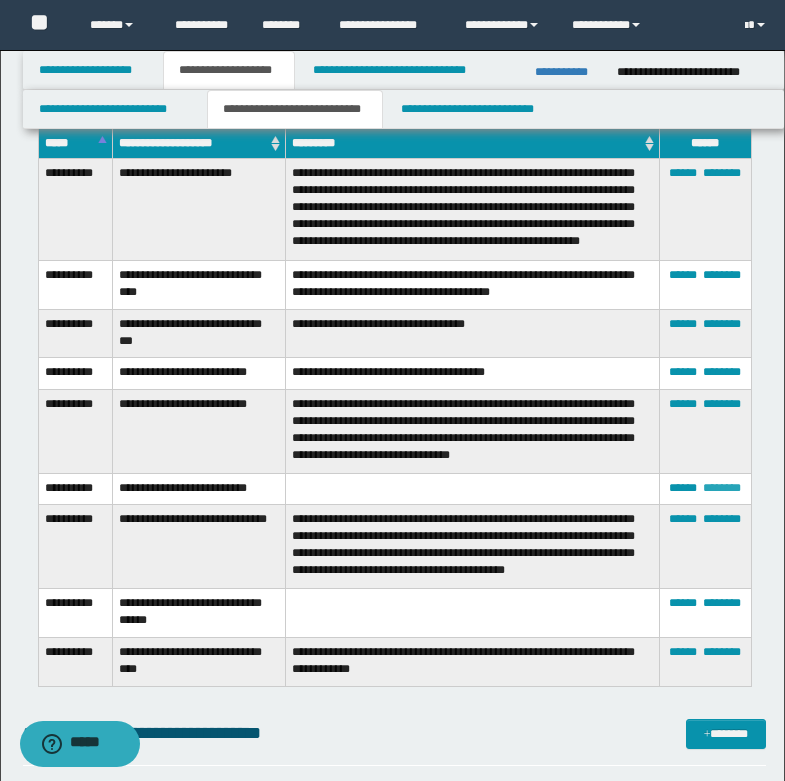 click on "********" at bounding box center (722, 488) 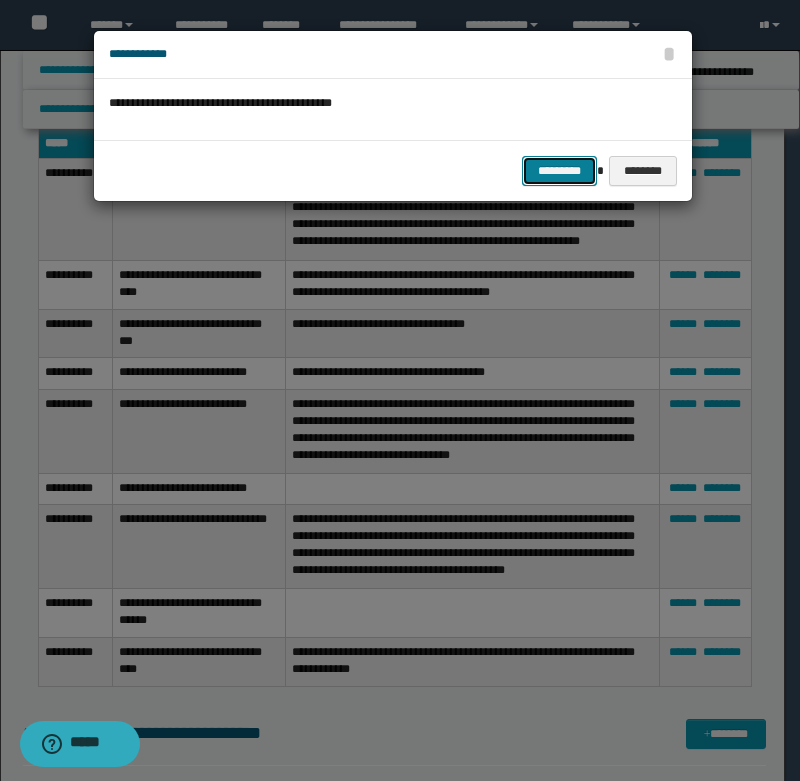 click on "*********" at bounding box center [559, 171] 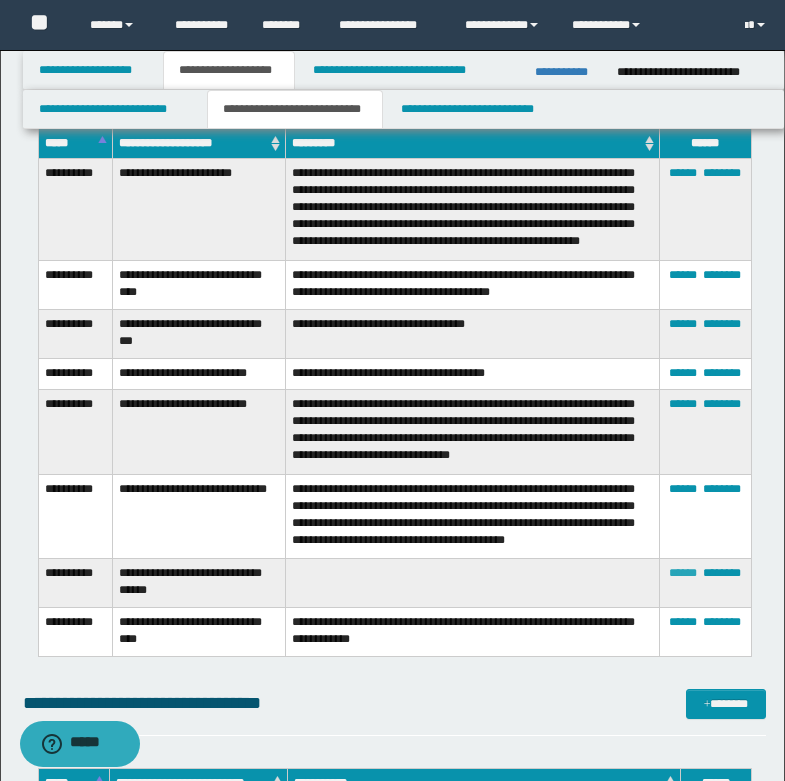 click on "******" at bounding box center [683, 573] 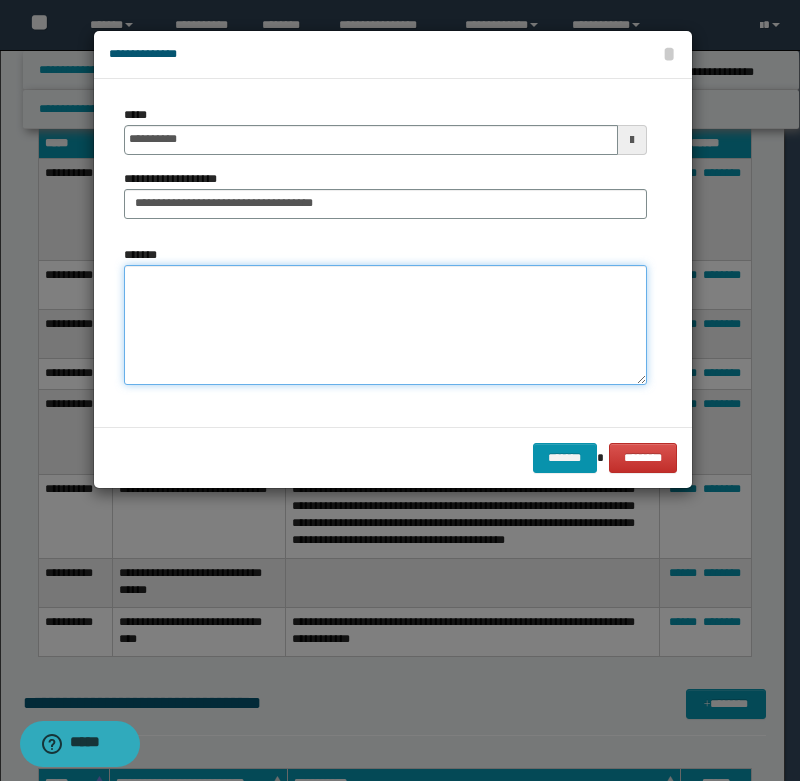 paste on "**********" 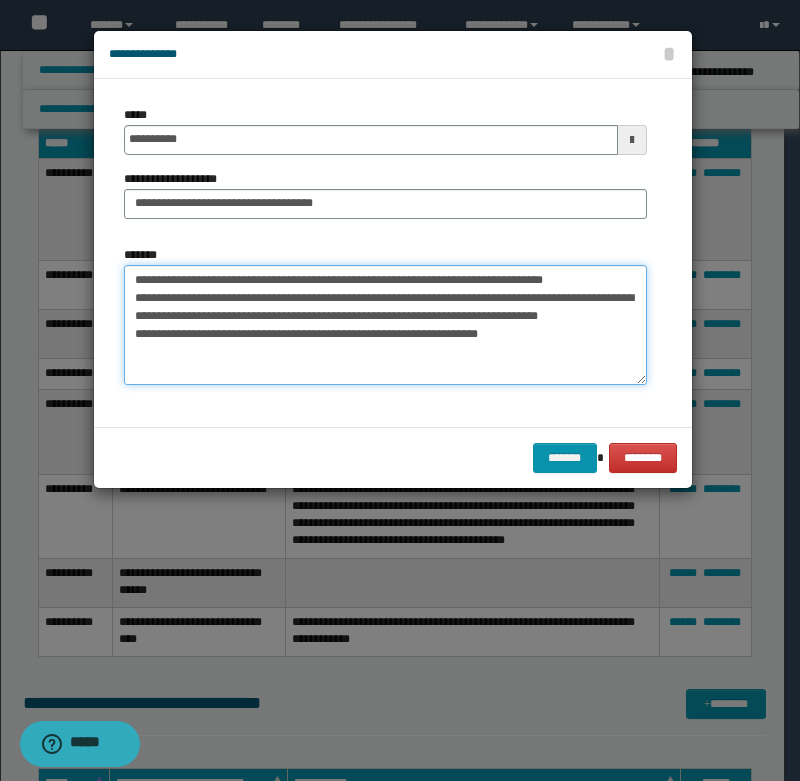 click on "**********" at bounding box center [385, 325] 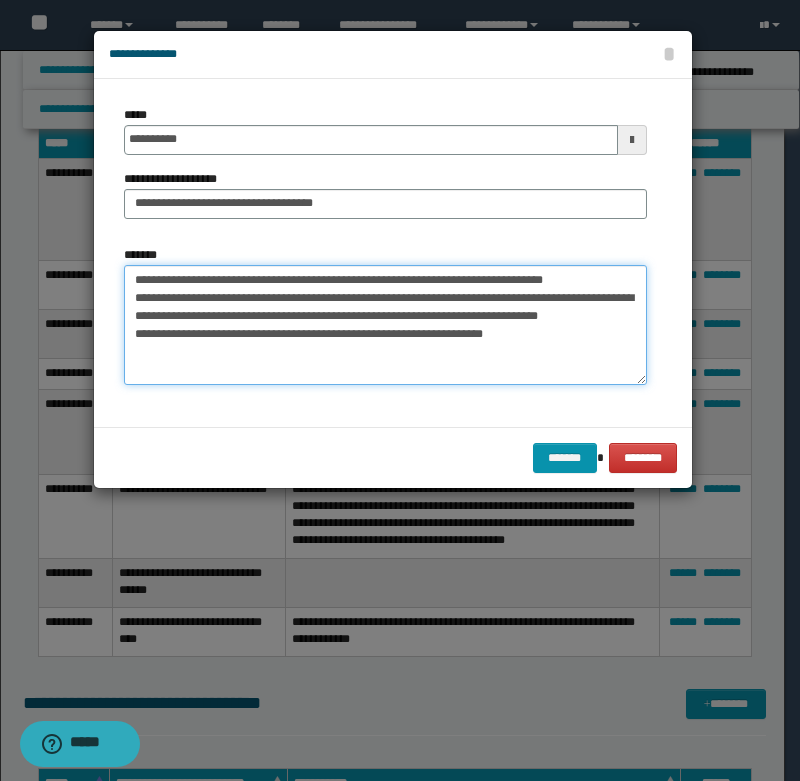 paste on "**********" 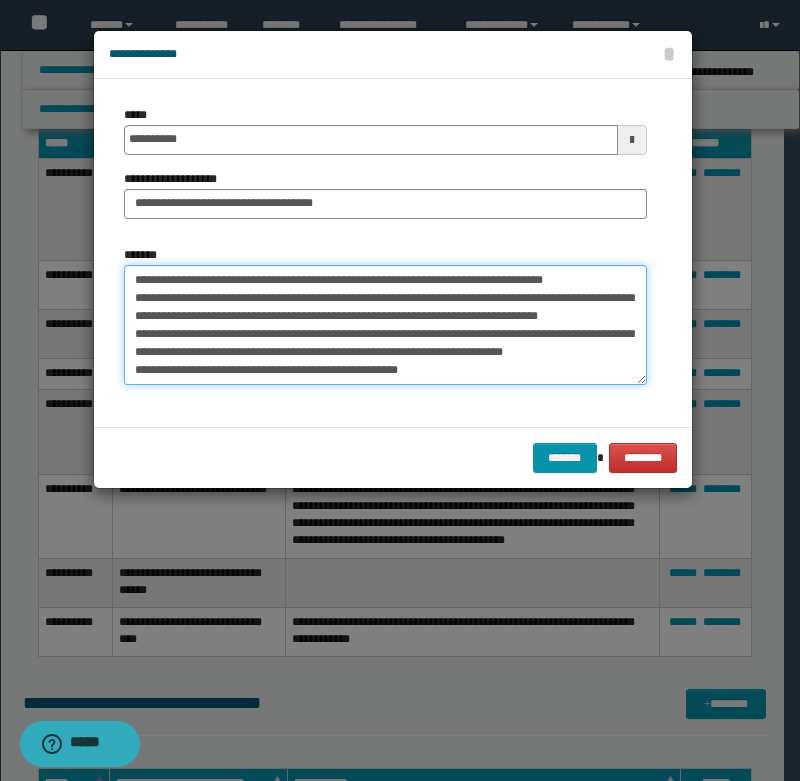 scroll, scrollTop: 84, scrollLeft: 0, axis: vertical 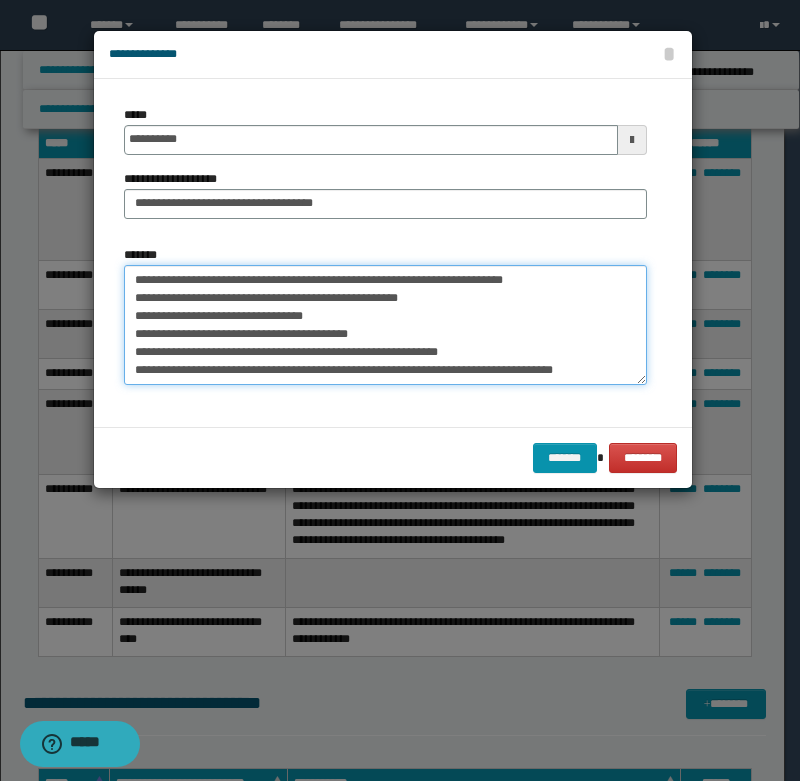 click on "**********" at bounding box center [385, 325] 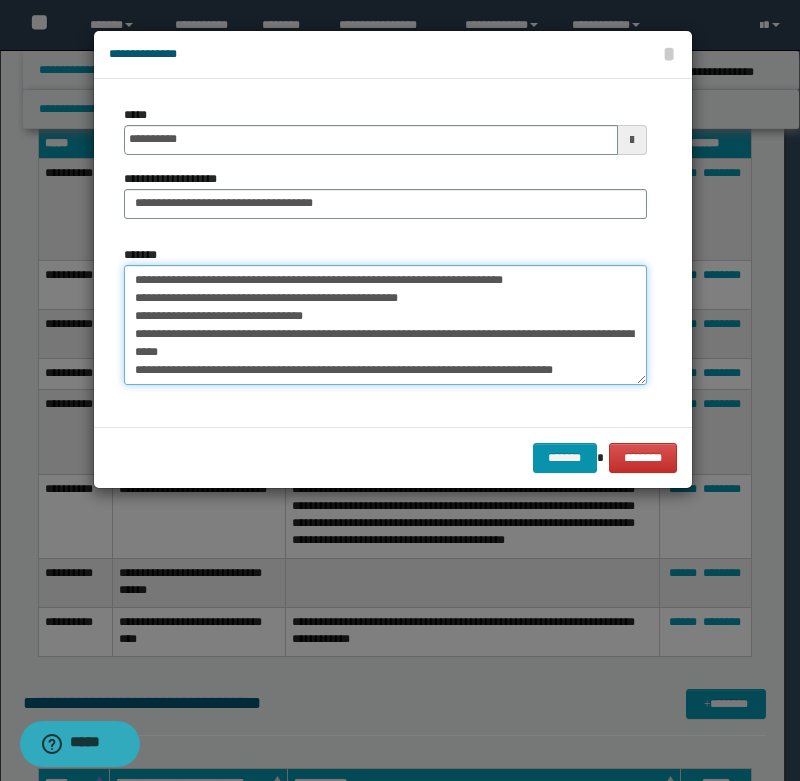 click on "**********" at bounding box center (385, 325) 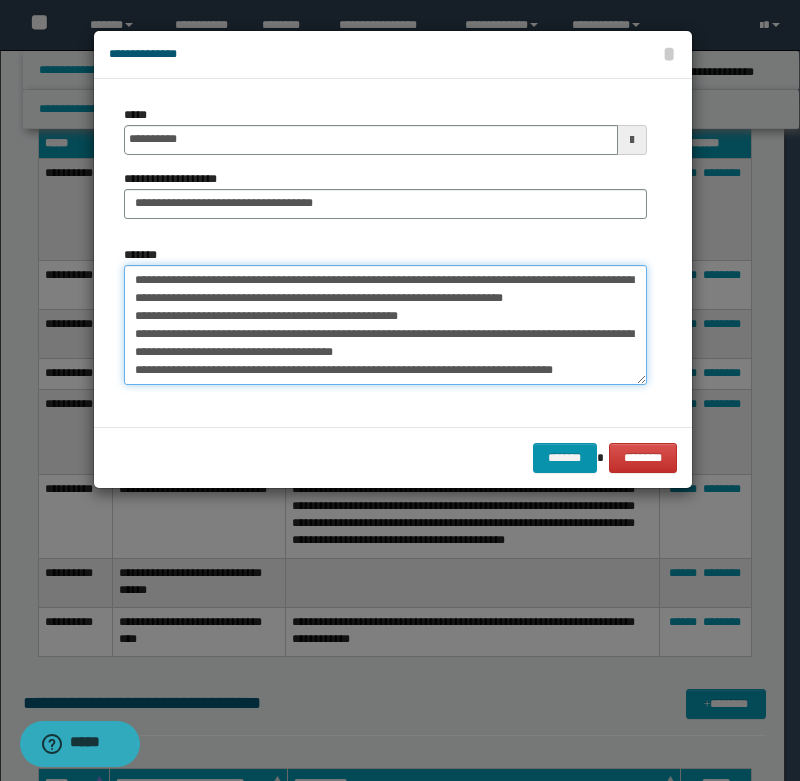 click on "**********" at bounding box center (385, 325) 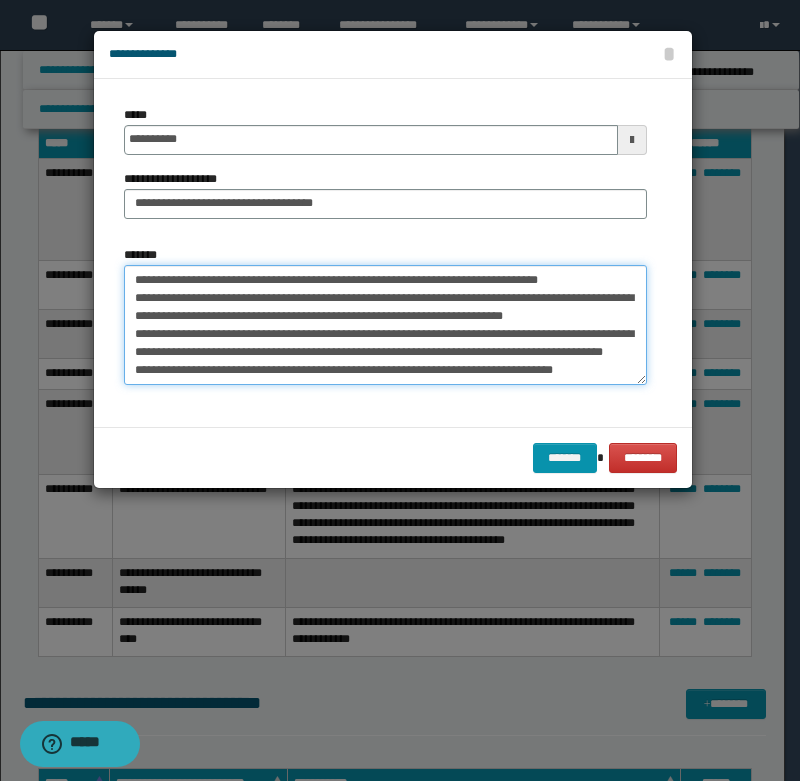 click on "**********" at bounding box center (385, 325) 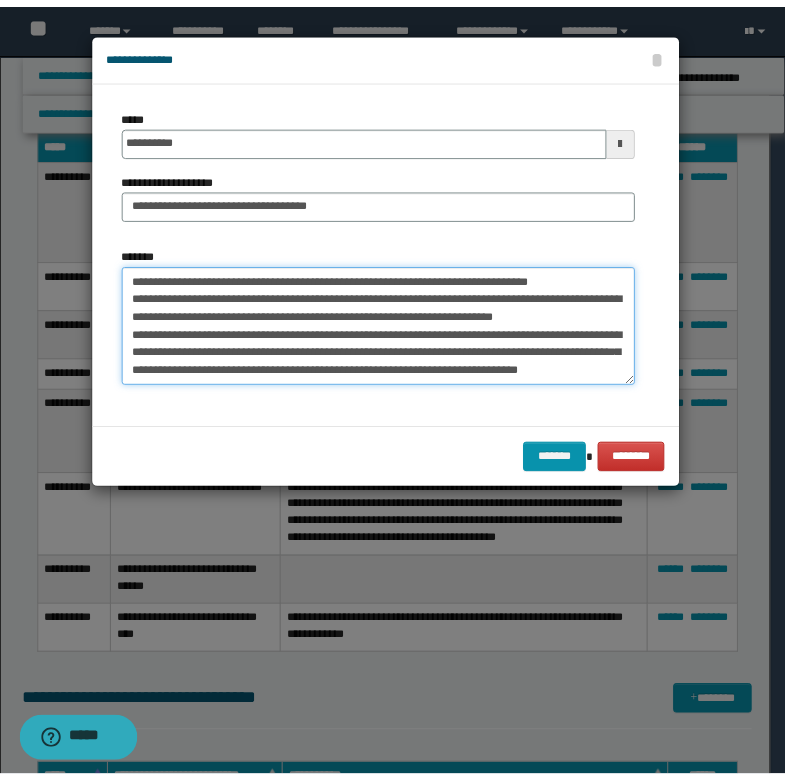 scroll, scrollTop: 0, scrollLeft: 0, axis: both 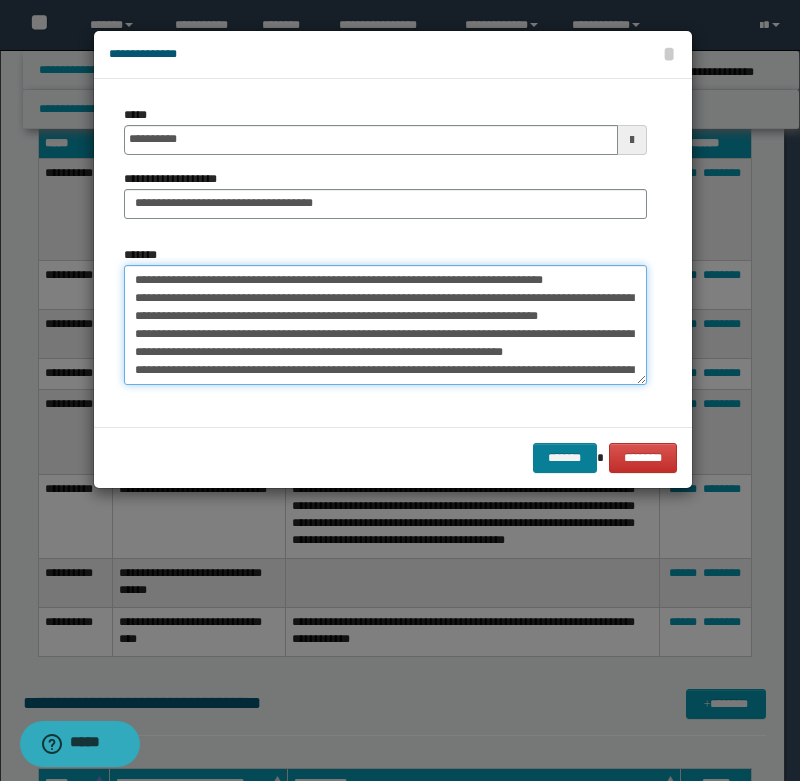 type on "**********" 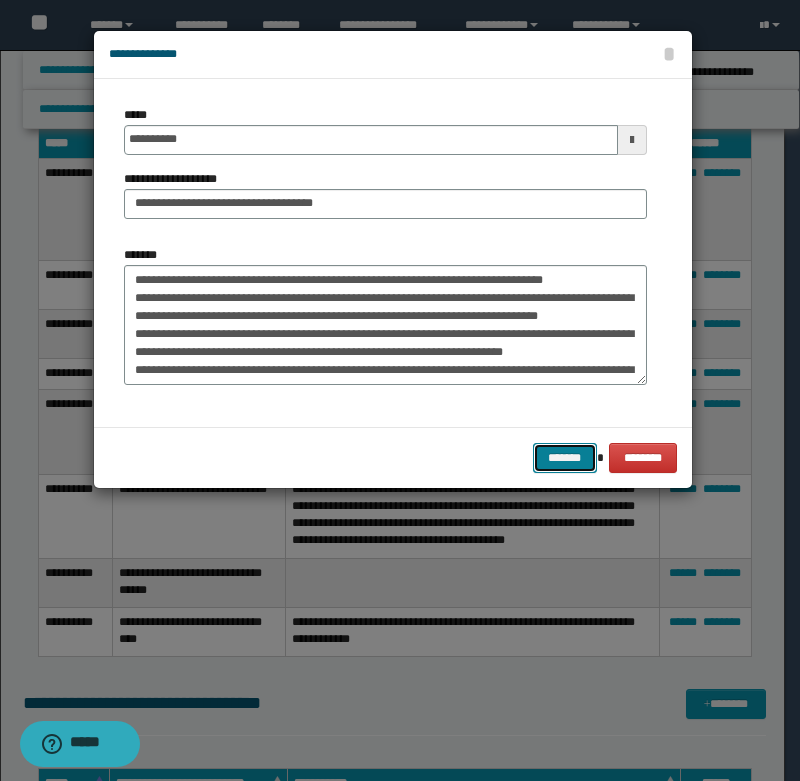 click on "*******" at bounding box center (565, 458) 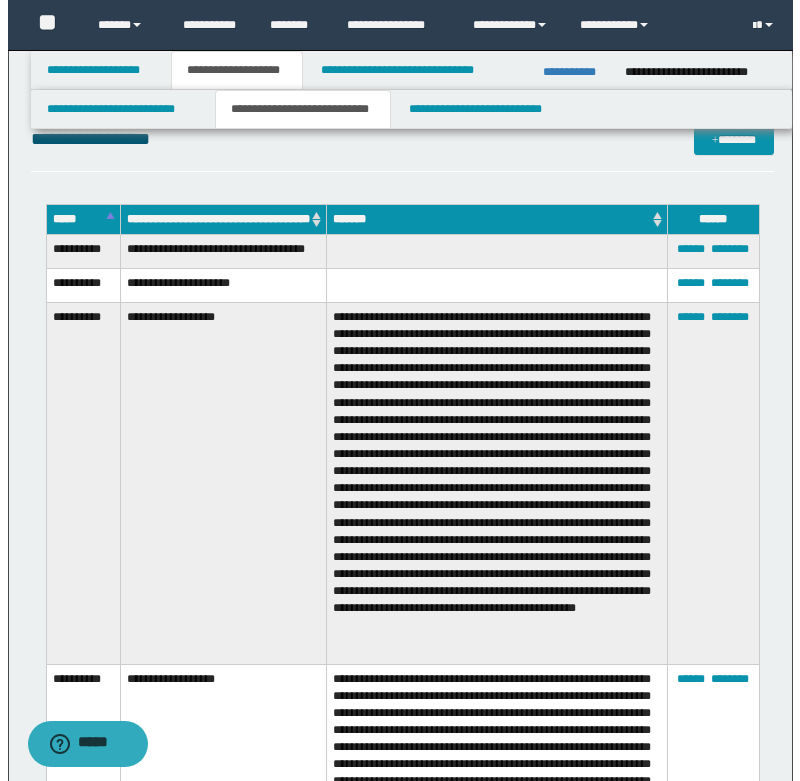scroll, scrollTop: 900, scrollLeft: 0, axis: vertical 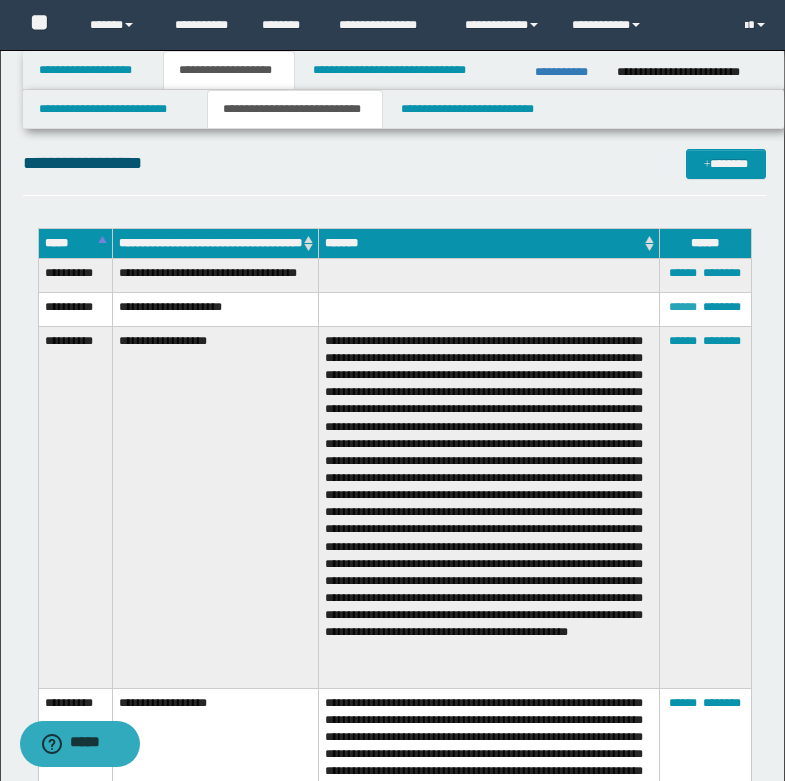 click on "******" at bounding box center (683, 307) 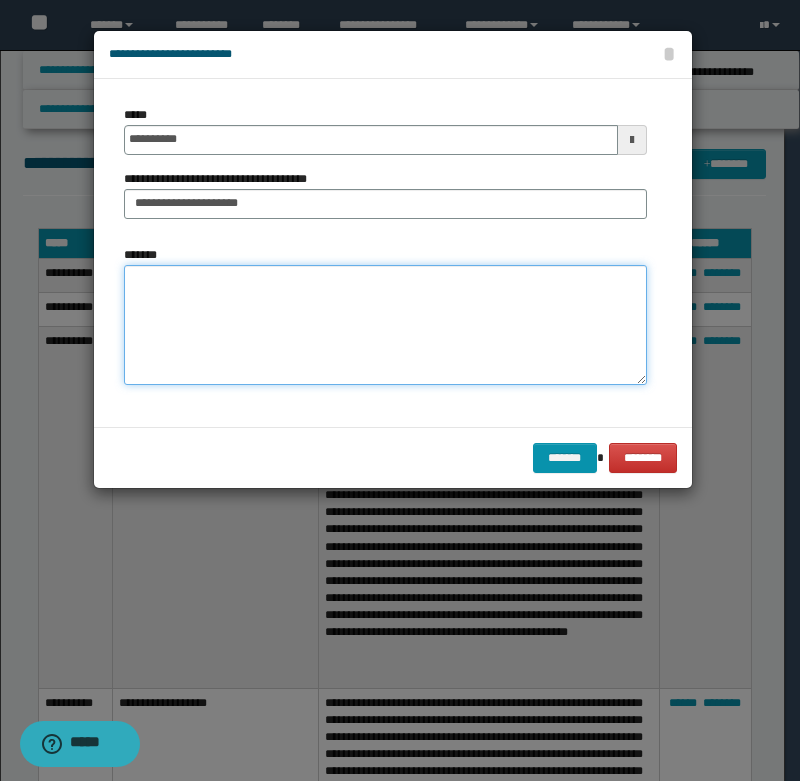 paste on "**********" 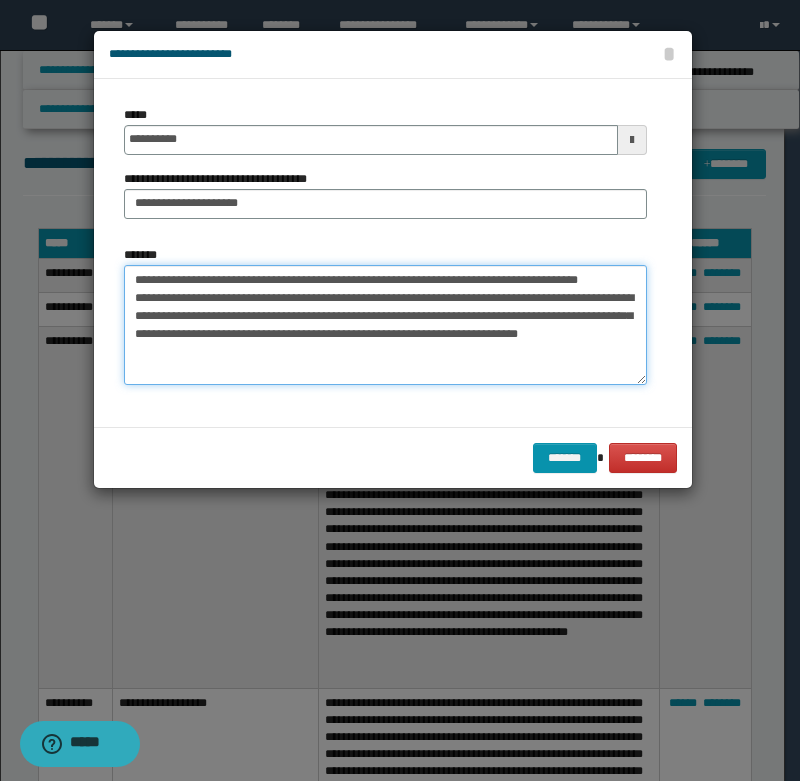 paste on "**********" 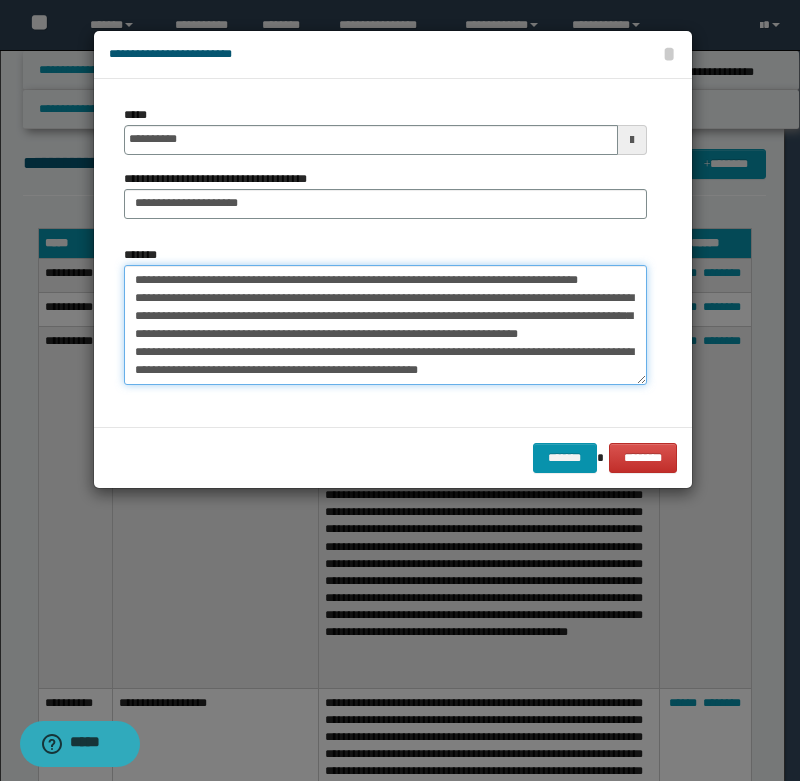 scroll, scrollTop: 138, scrollLeft: 0, axis: vertical 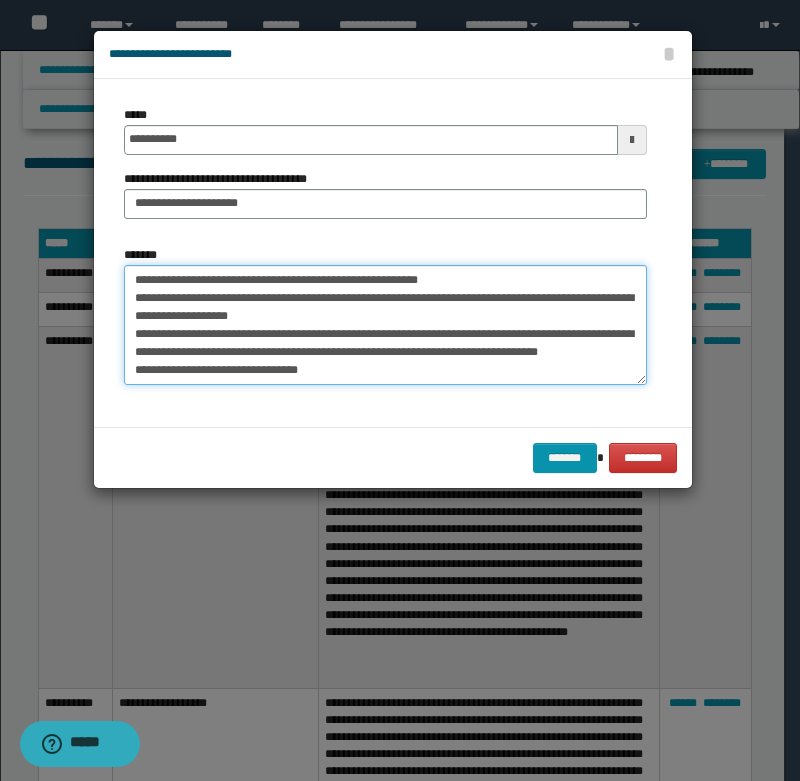 click on "**********" at bounding box center (385, 325) 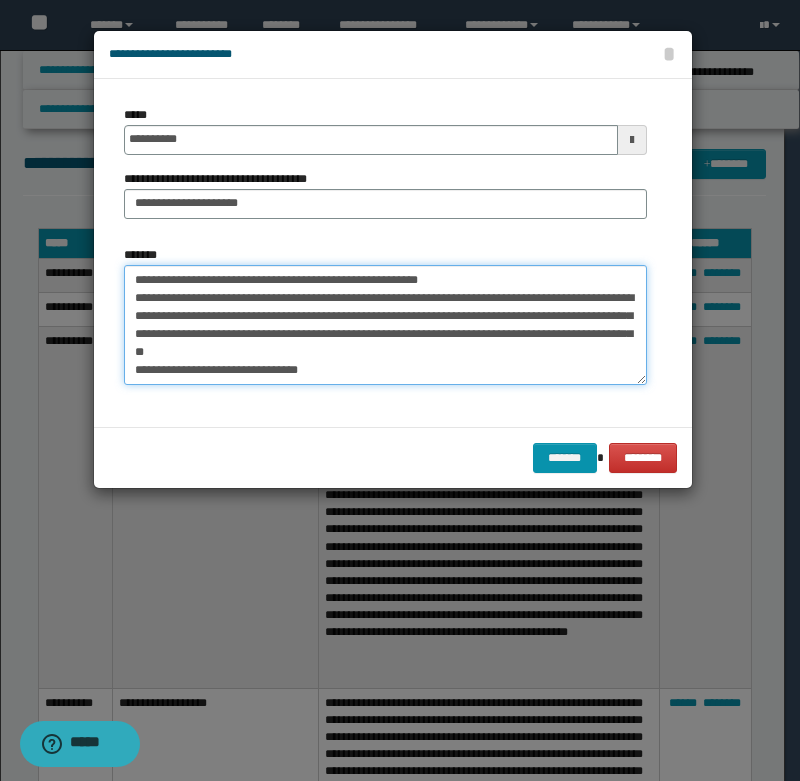 scroll, scrollTop: 120, scrollLeft: 0, axis: vertical 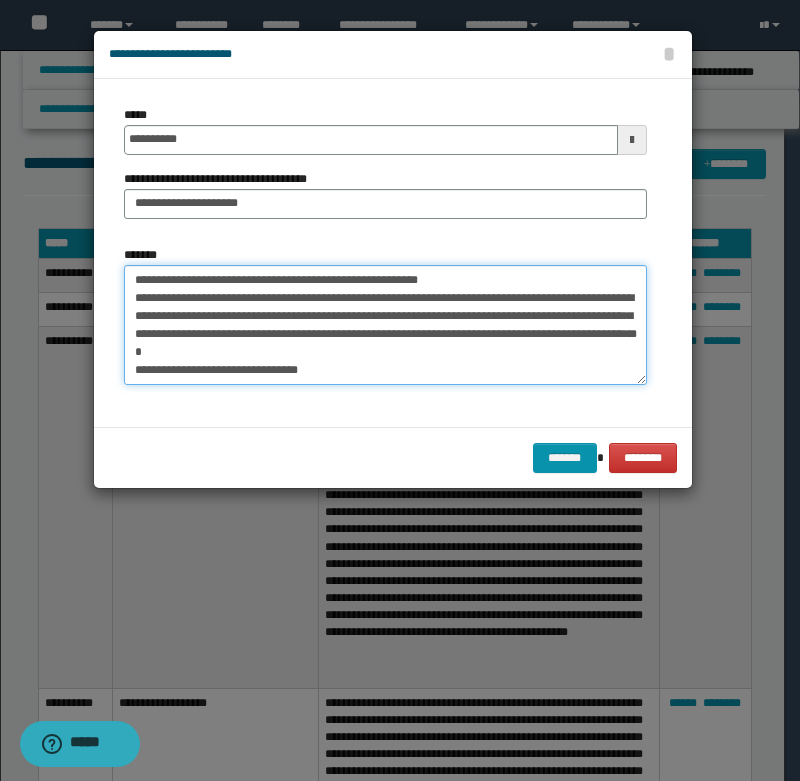click on "**********" at bounding box center [385, 325] 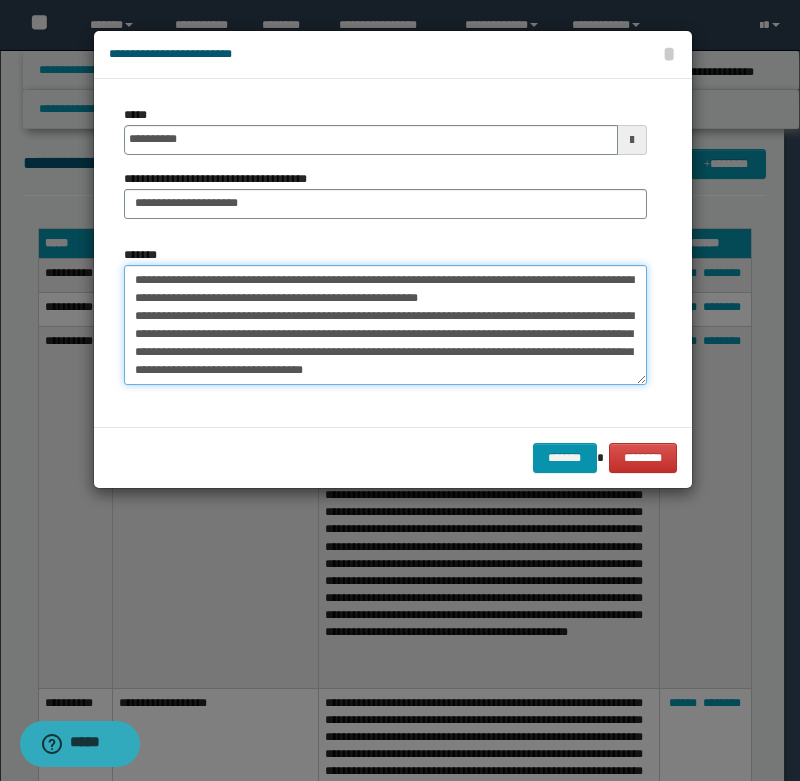 scroll, scrollTop: 80, scrollLeft: 0, axis: vertical 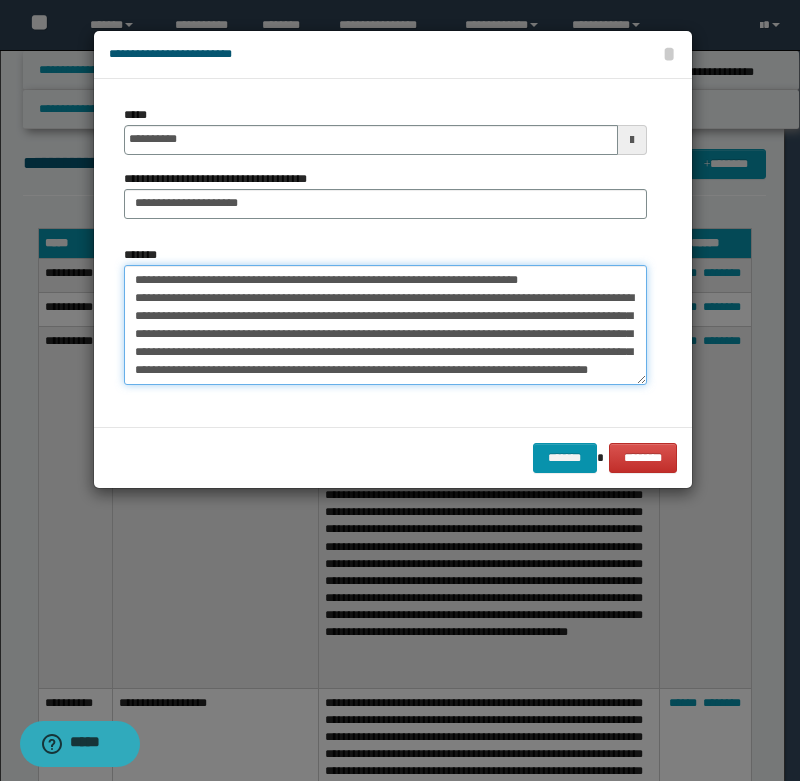click on "**********" at bounding box center [385, 325] 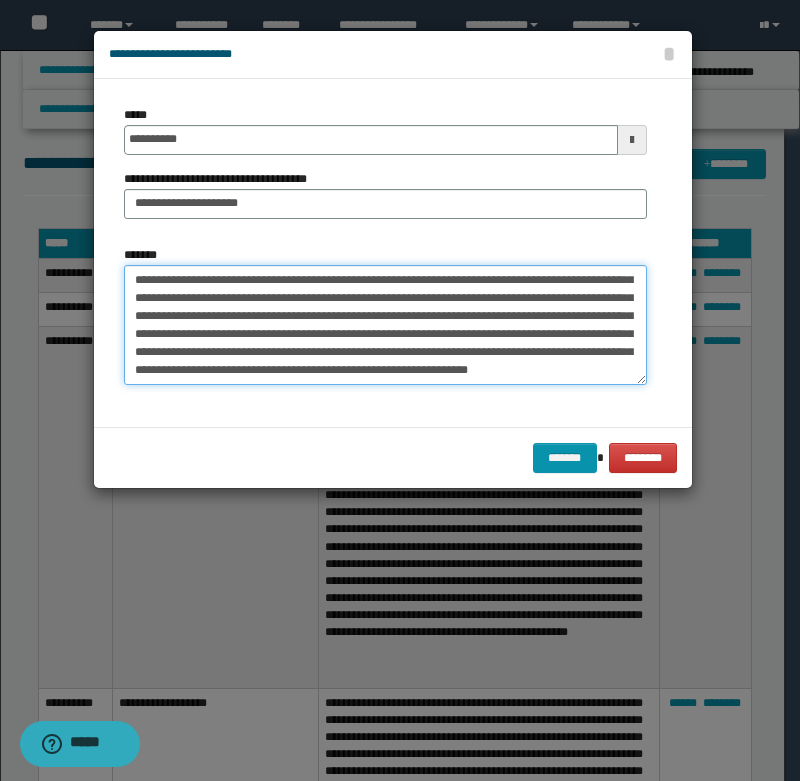 scroll, scrollTop: 108, scrollLeft: 0, axis: vertical 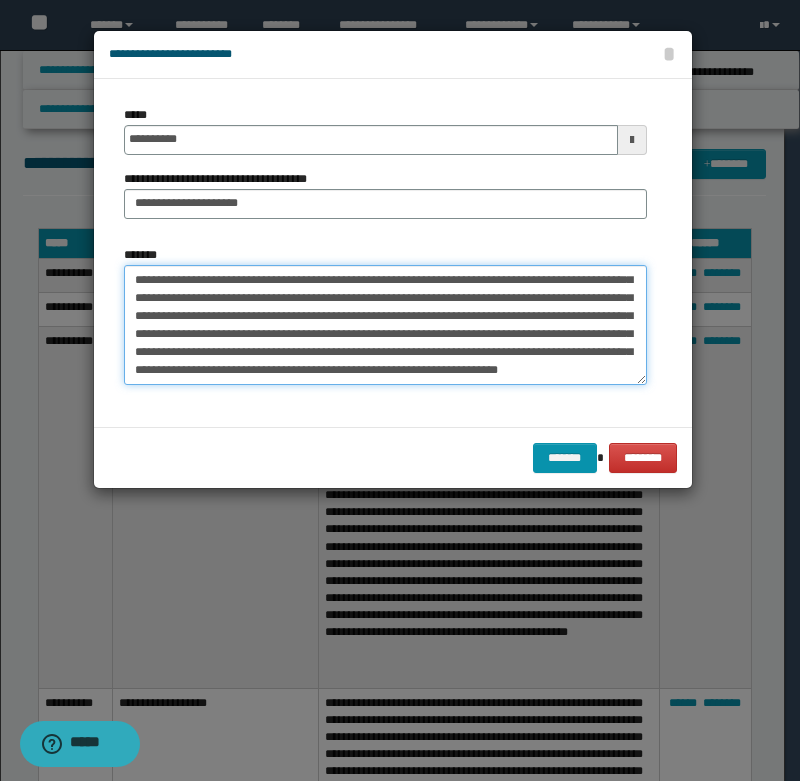 click on "**********" at bounding box center [385, 325] 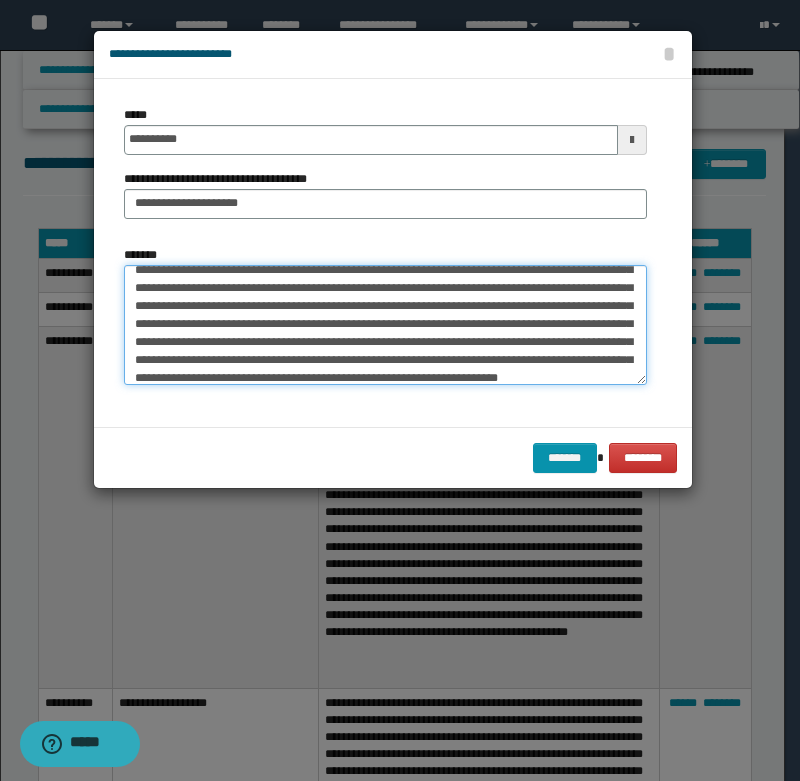 scroll, scrollTop: 8, scrollLeft: 0, axis: vertical 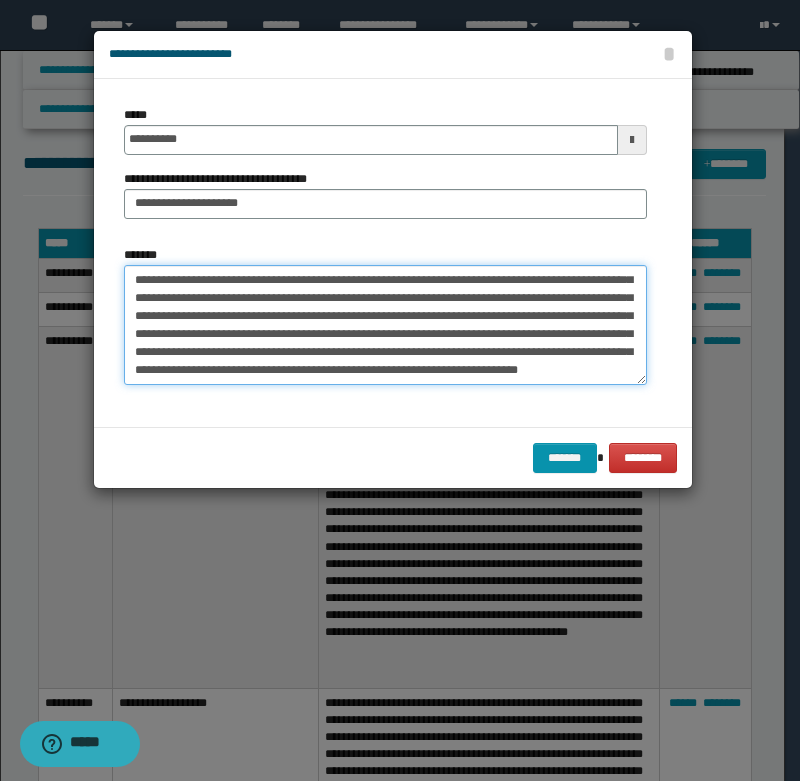 paste on "**********" 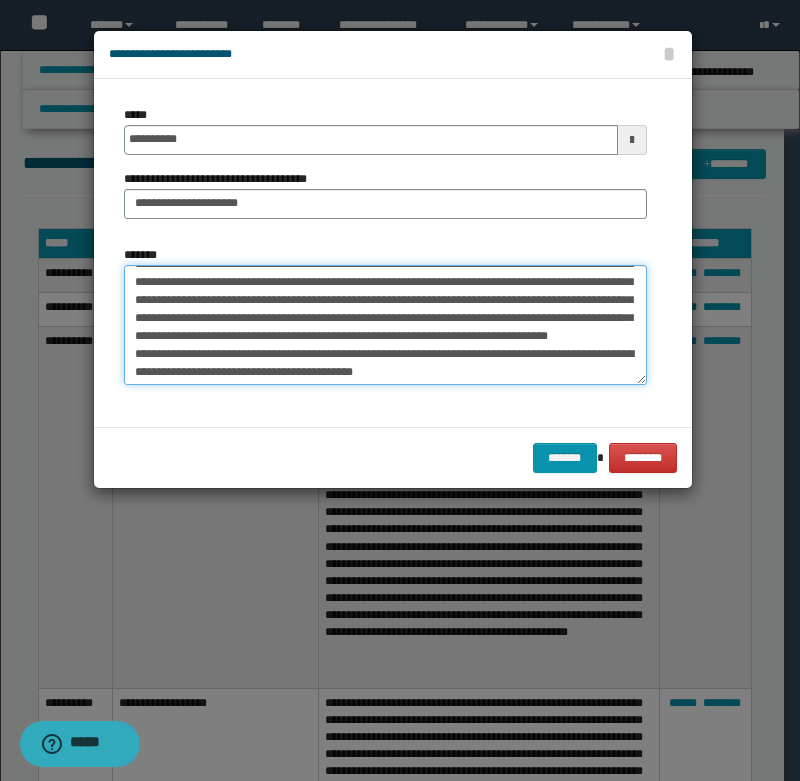 scroll, scrollTop: 160, scrollLeft: 0, axis: vertical 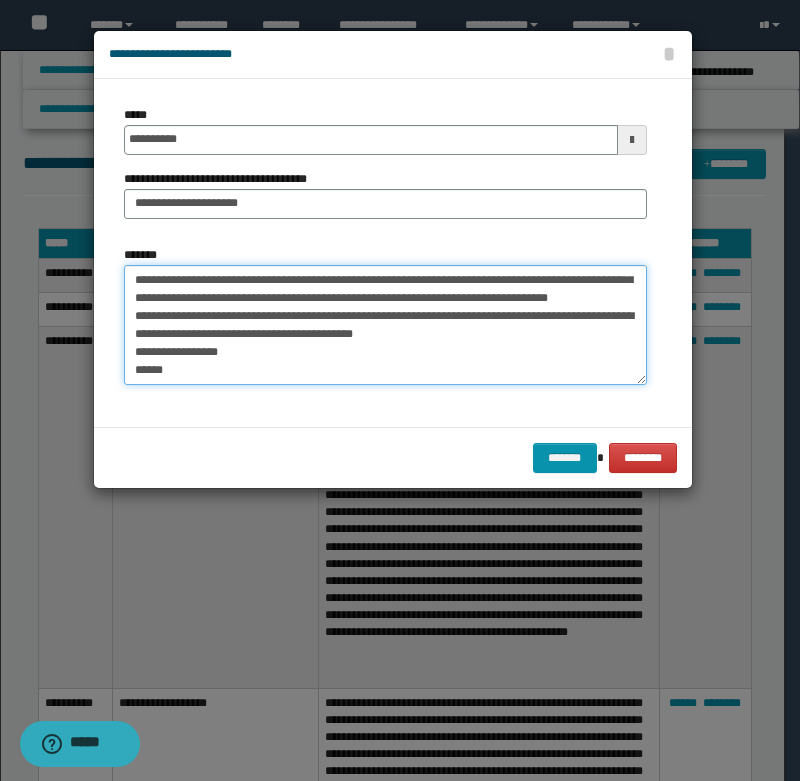 click on "*******" at bounding box center (385, 325) 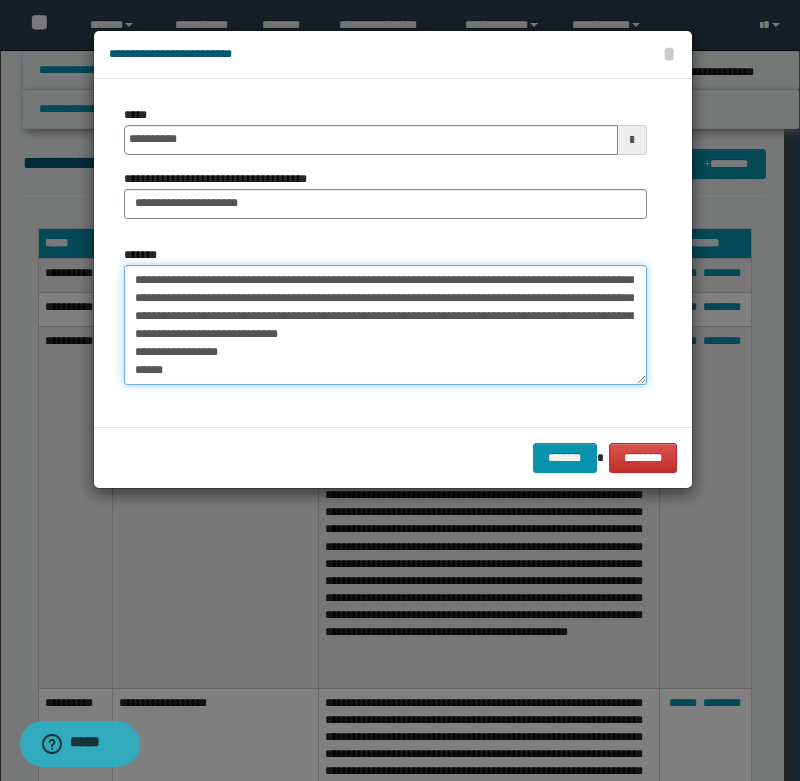 click on "*******" at bounding box center [385, 325] 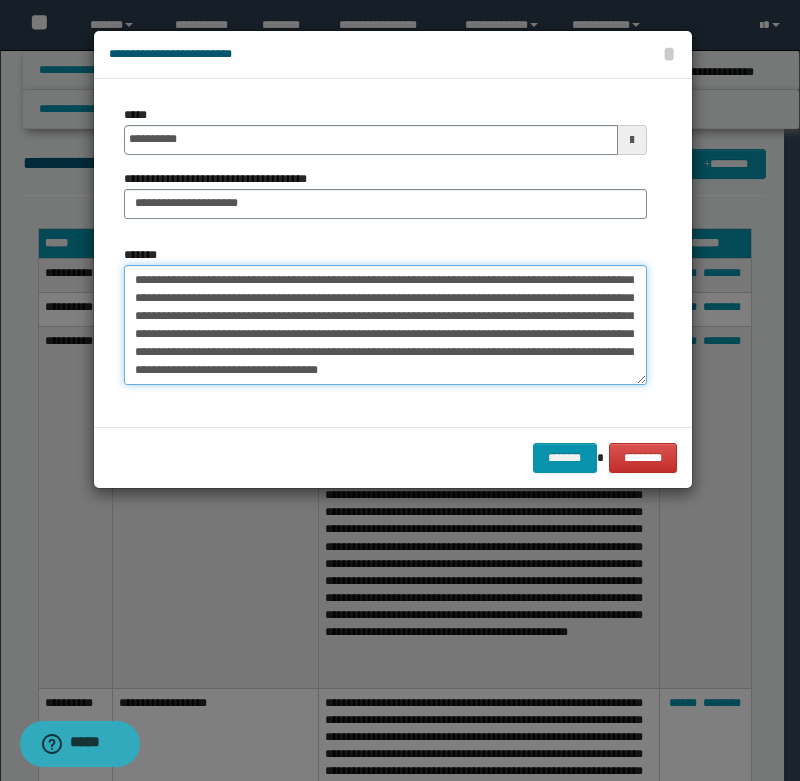 scroll, scrollTop: 124, scrollLeft: 0, axis: vertical 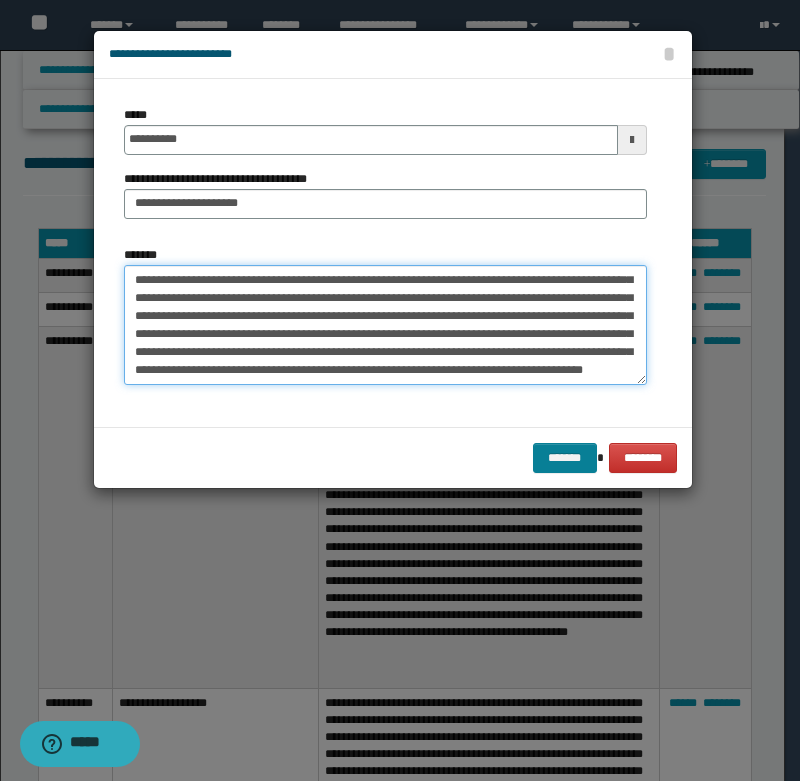 type on "**********" 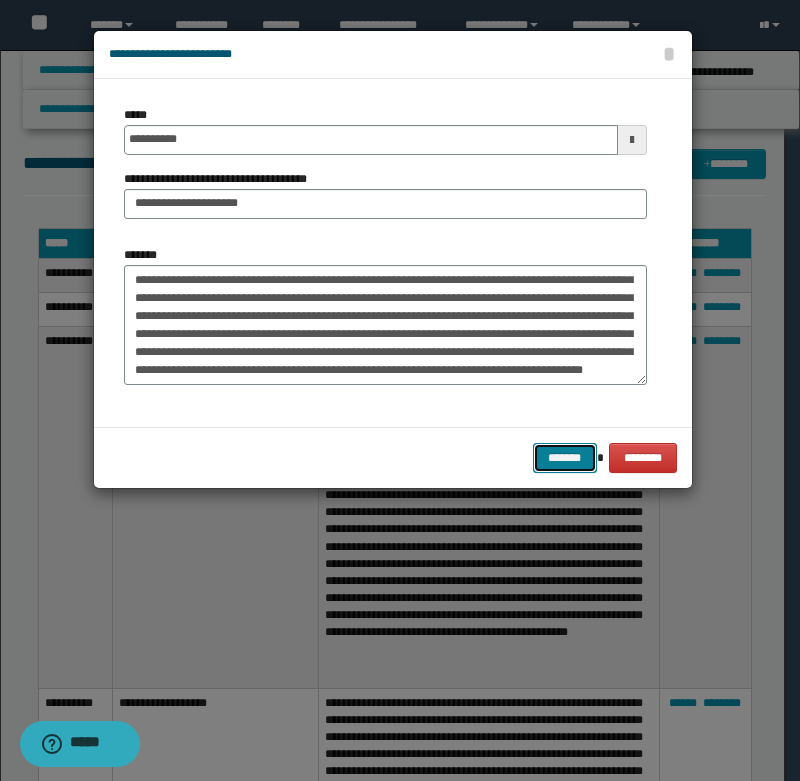 click on "*******" at bounding box center (565, 458) 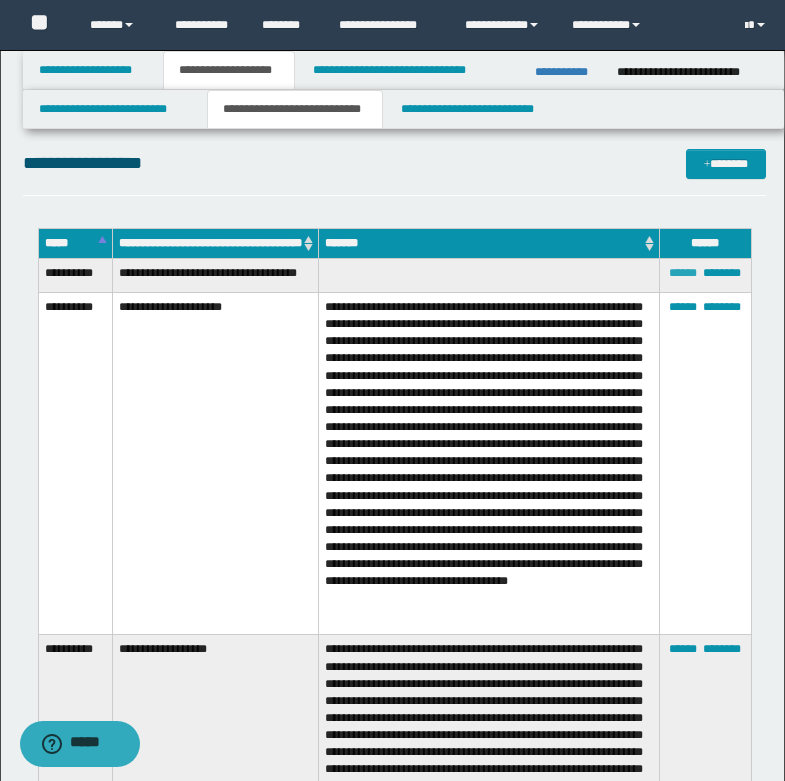 click on "******" at bounding box center (683, 273) 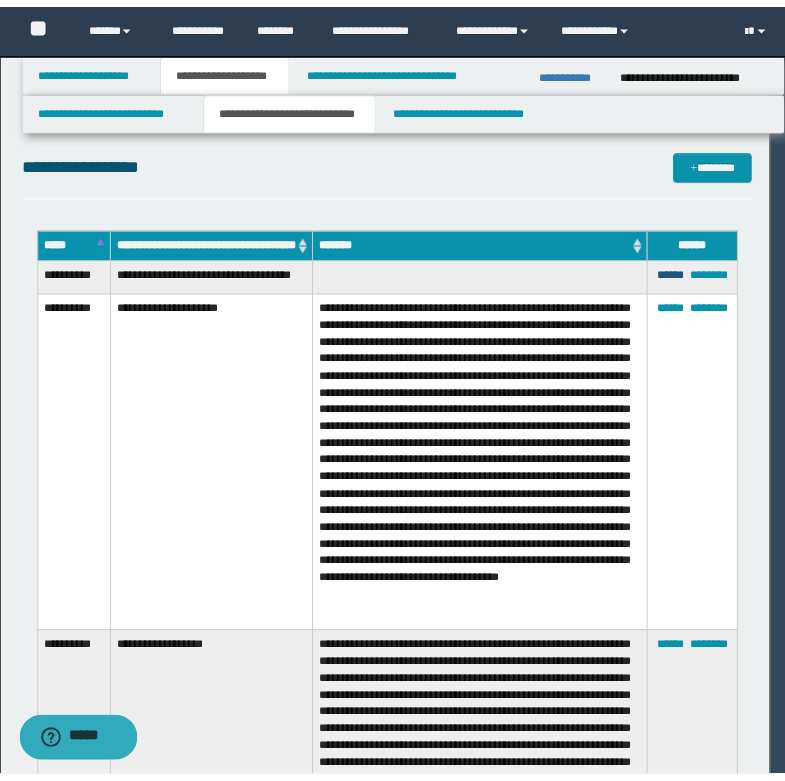 scroll, scrollTop: 0, scrollLeft: 0, axis: both 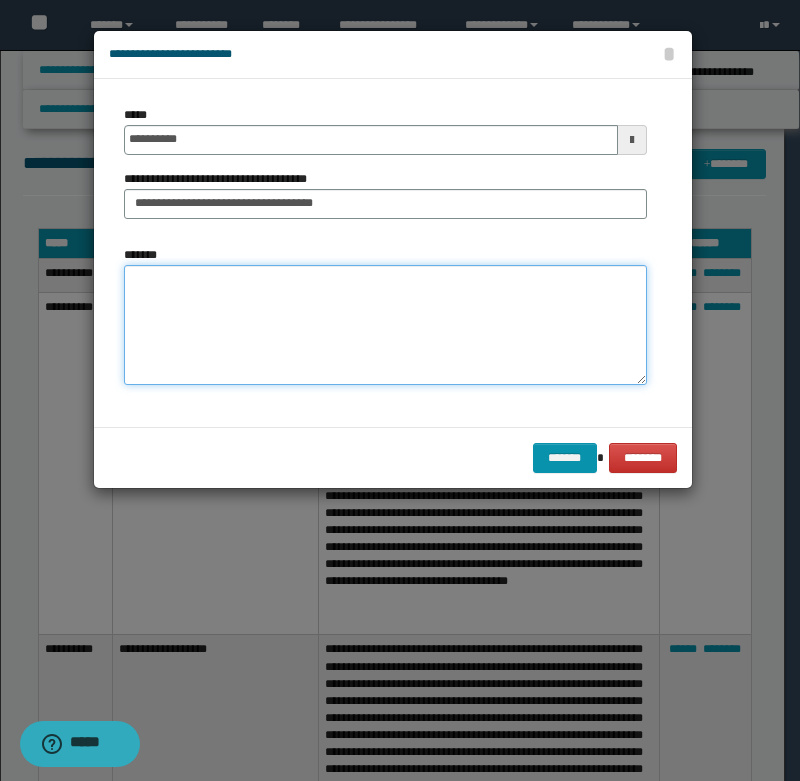 paste on "**********" 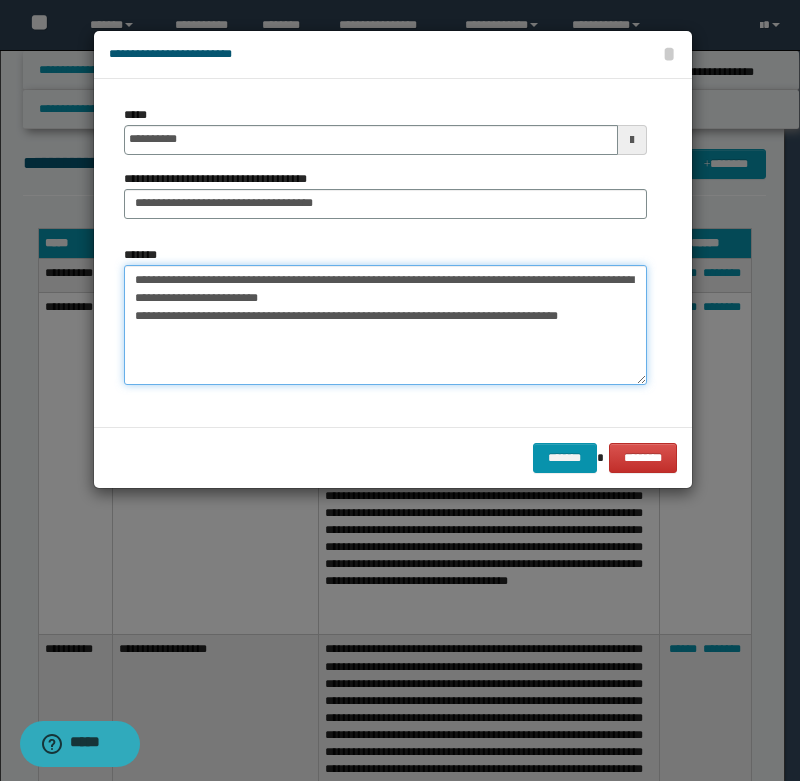 click on "**********" at bounding box center (385, 325) 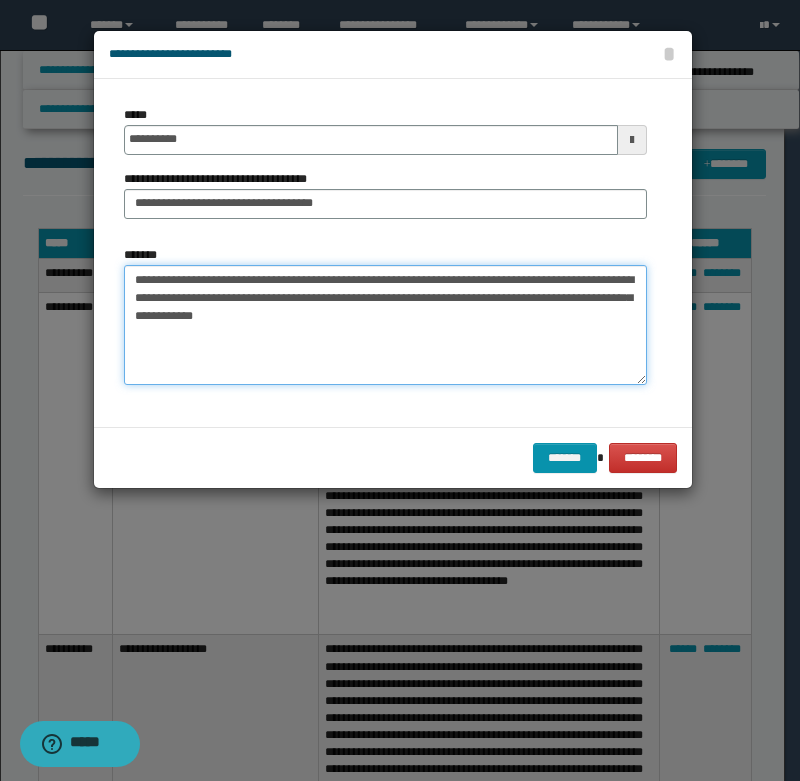 click on "**********" at bounding box center (385, 325) 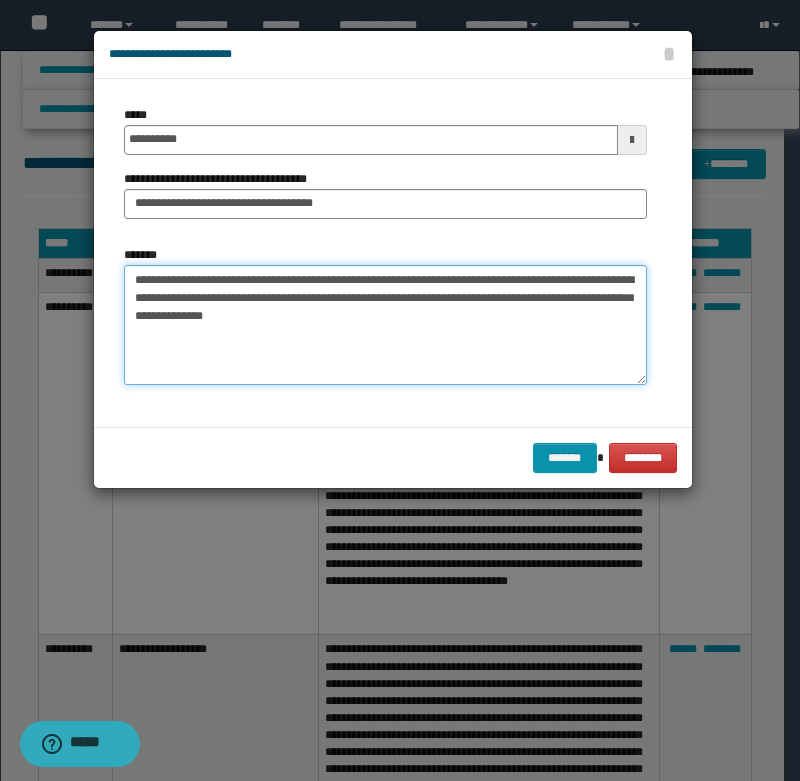 drag, startPoint x: 338, startPoint y: 282, endPoint x: 354, endPoint y: 283, distance: 16.03122 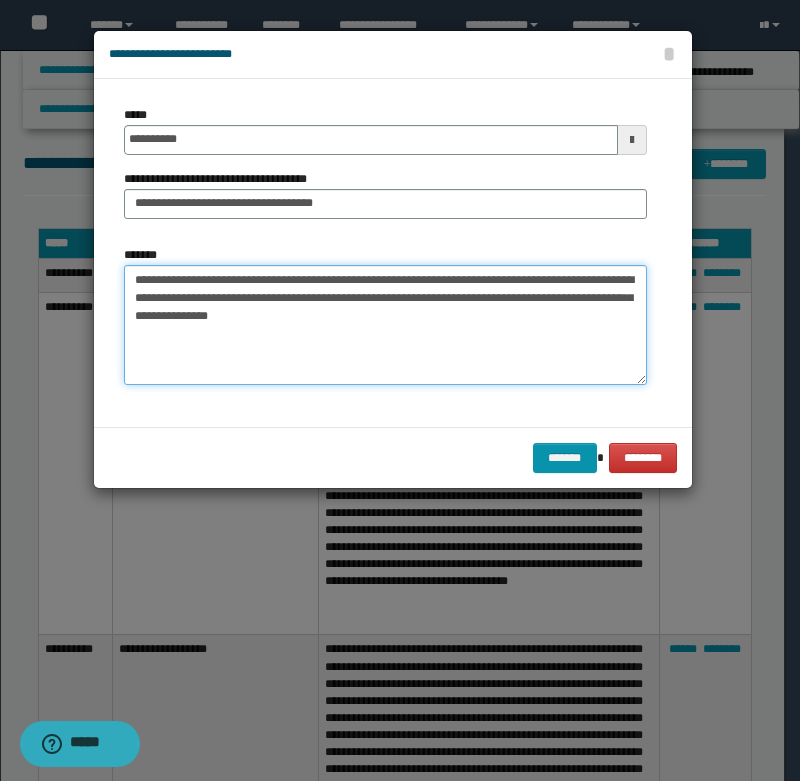 click on "**********" at bounding box center [385, 325] 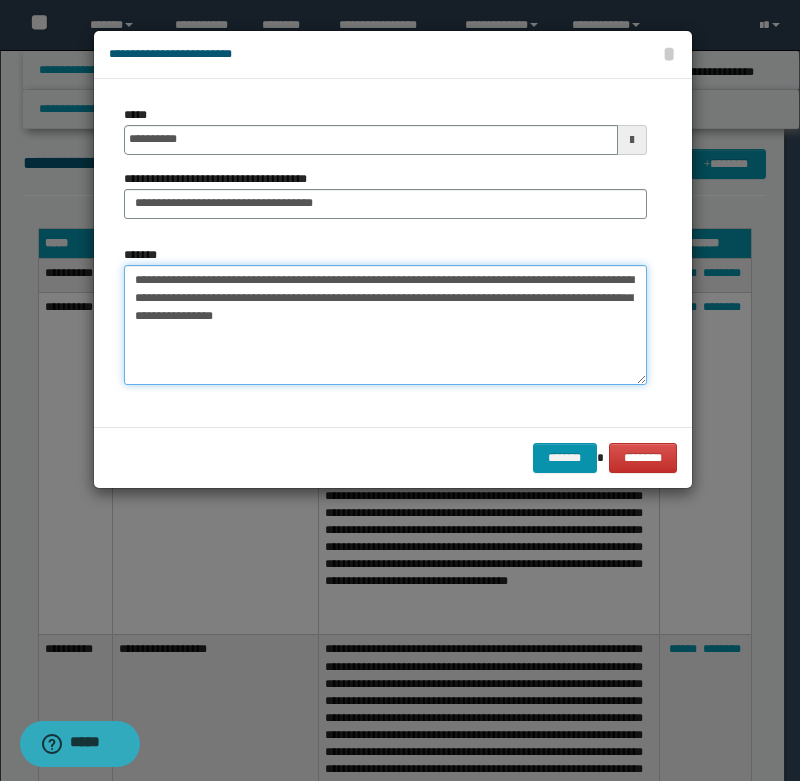 click on "**********" at bounding box center (385, 325) 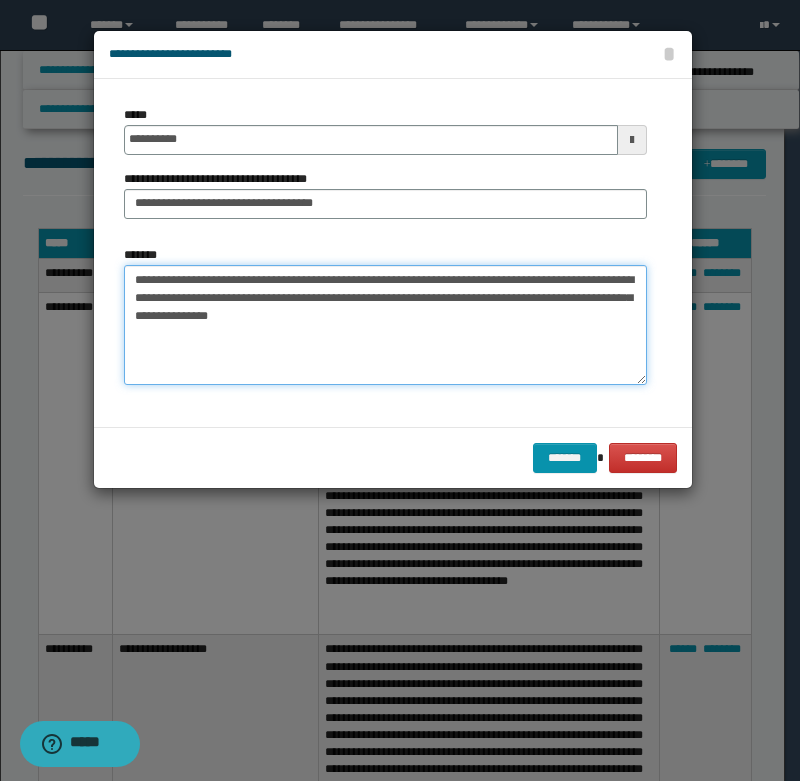 click on "**********" at bounding box center [385, 325] 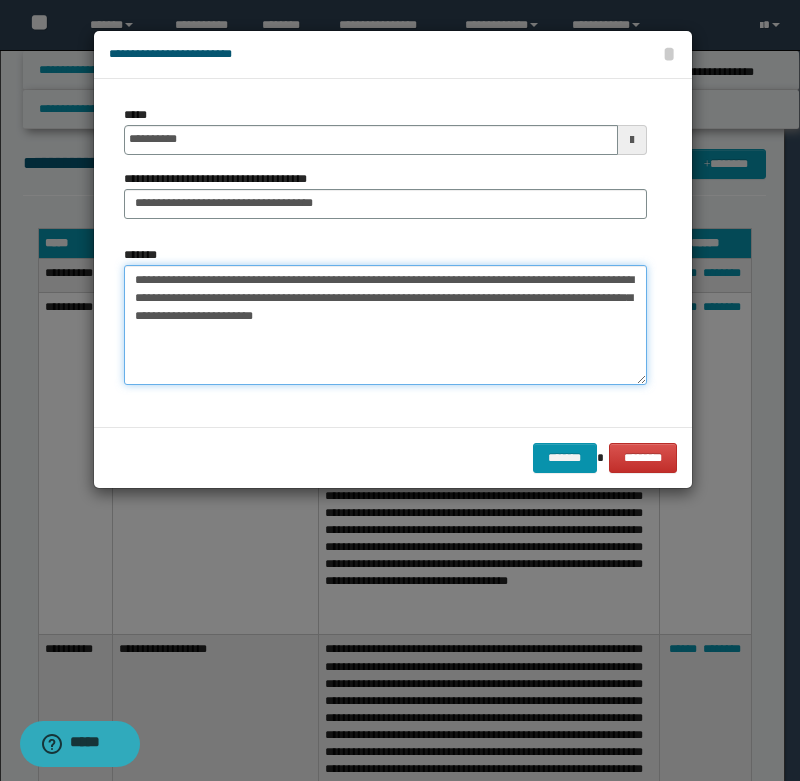 paste on "**********" 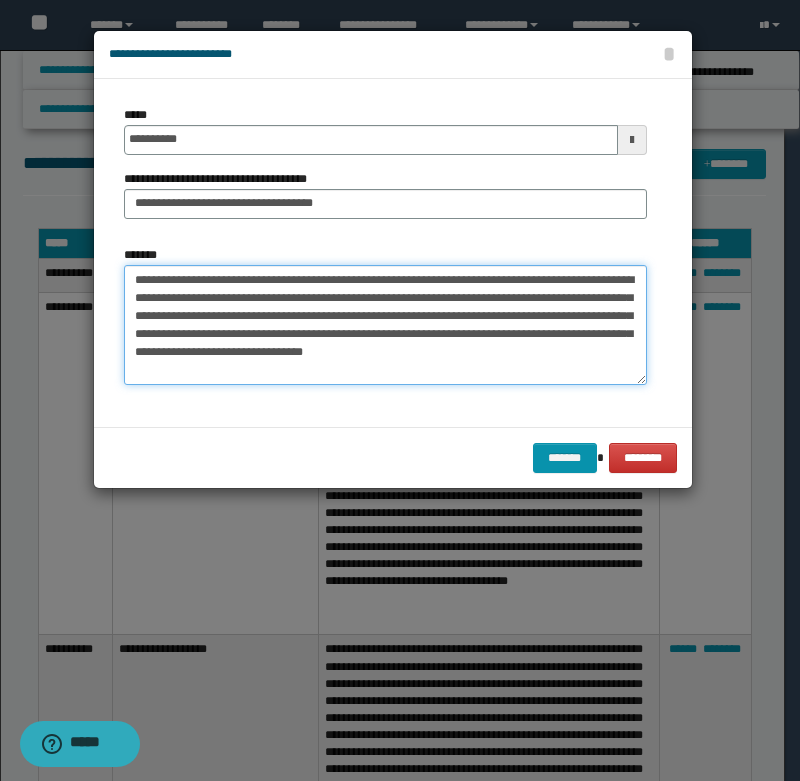 click on "**********" at bounding box center [385, 325] 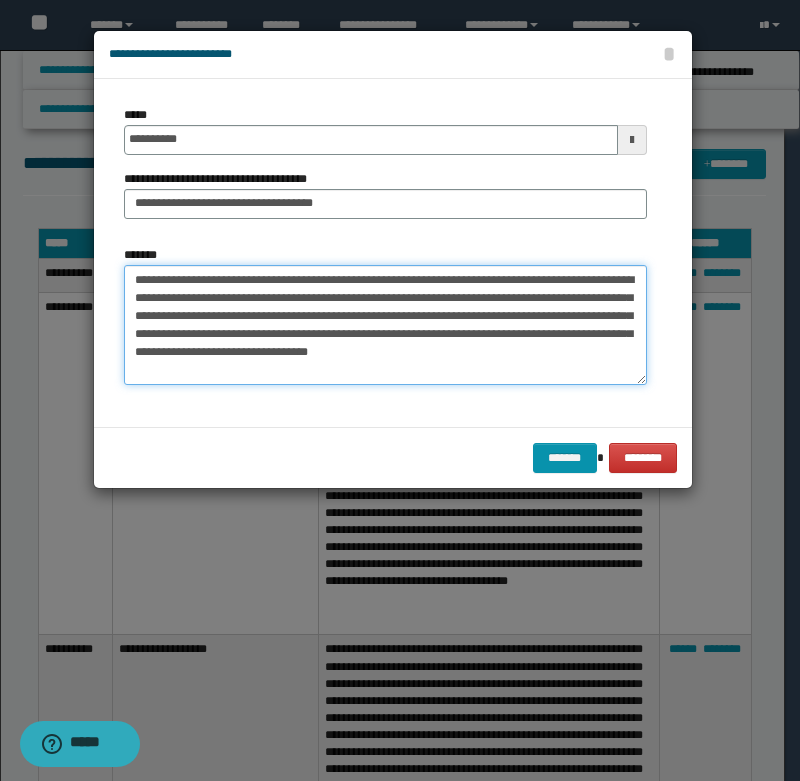 click on "**********" at bounding box center [385, 325] 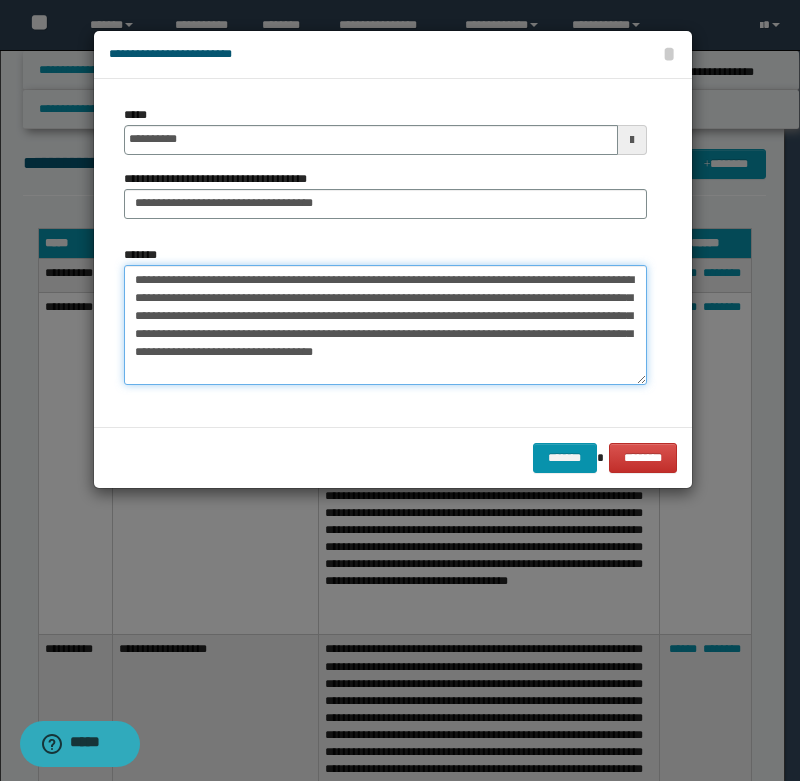 click on "**********" at bounding box center (385, 325) 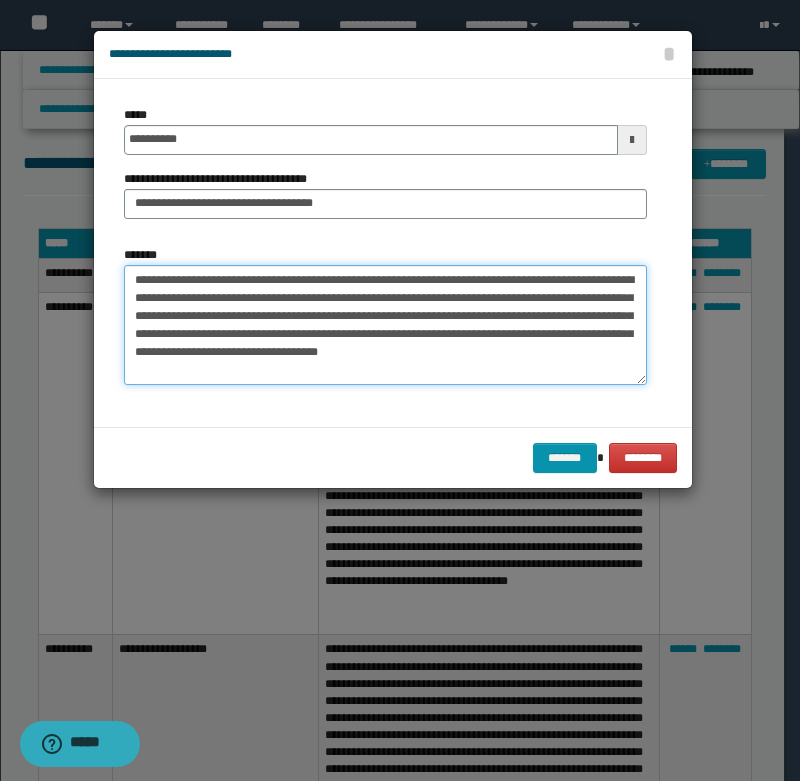click on "**********" at bounding box center [385, 325] 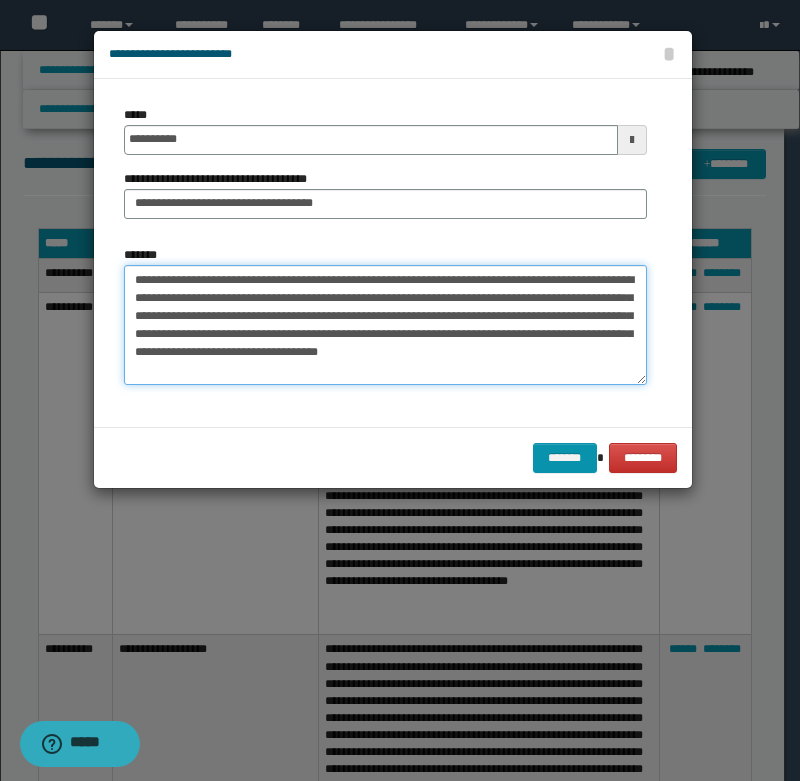 click on "**********" at bounding box center [385, 325] 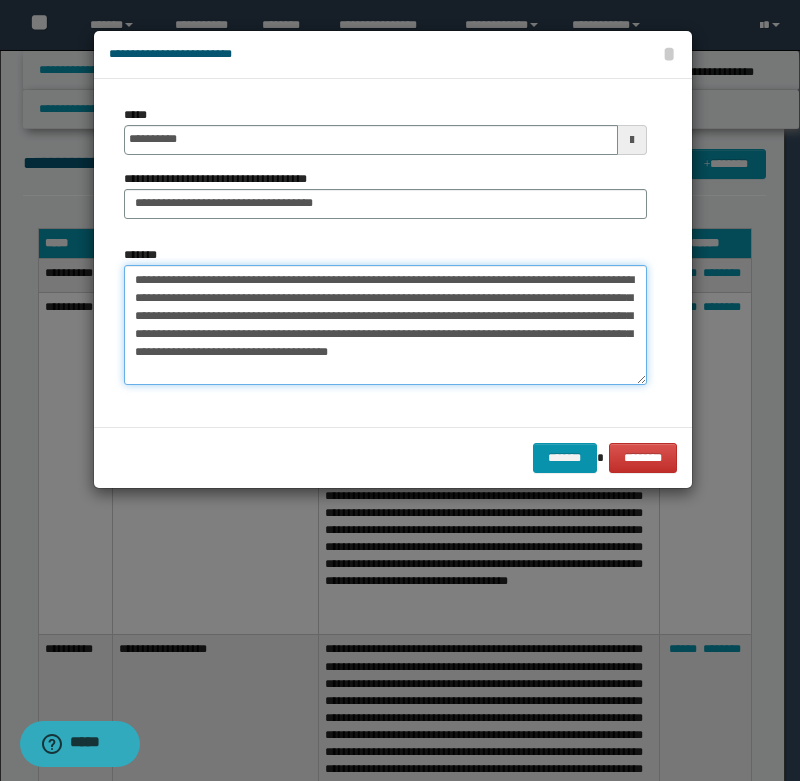 click on "**********" at bounding box center (385, 325) 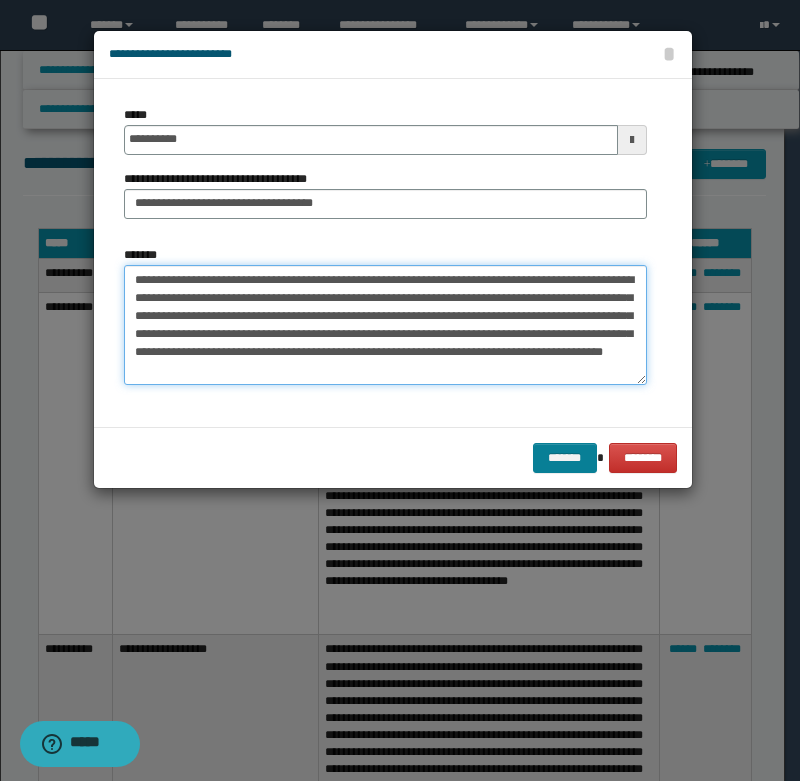type on "**********" 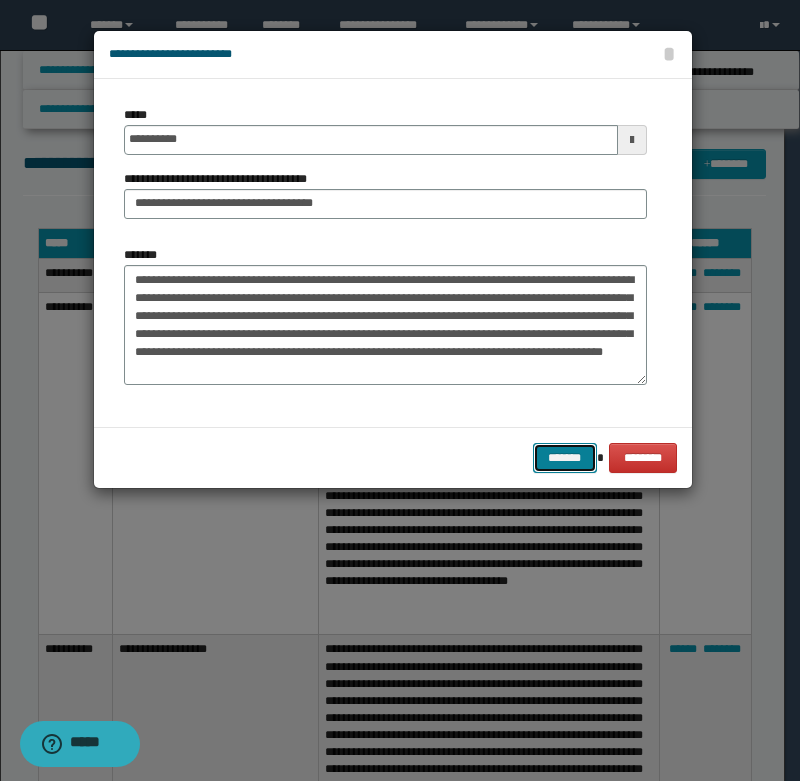 click on "*******" at bounding box center [565, 458] 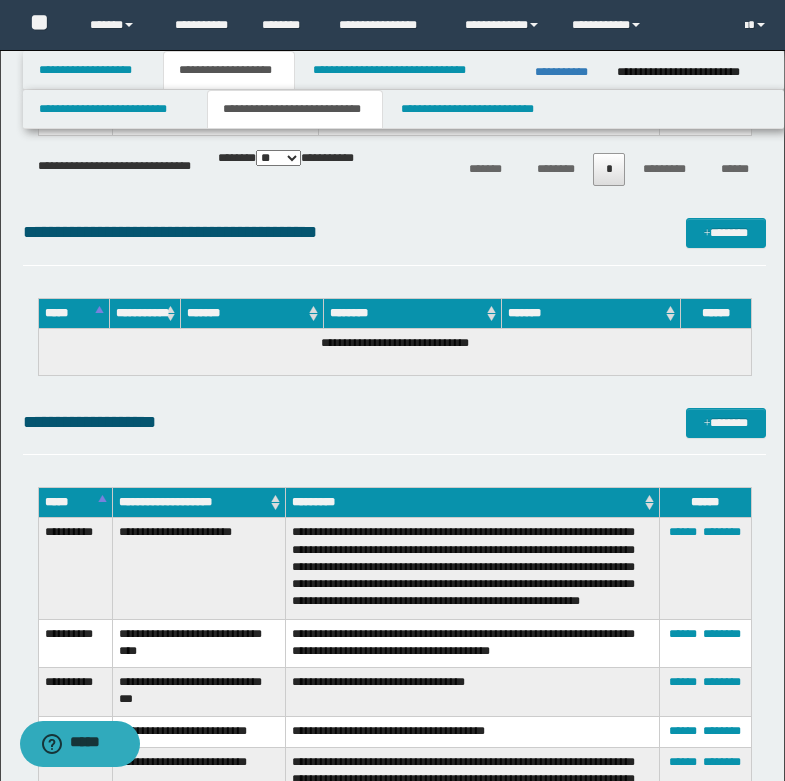 scroll, scrollTop: 2200, scrollLeft: 0, axis: vertical 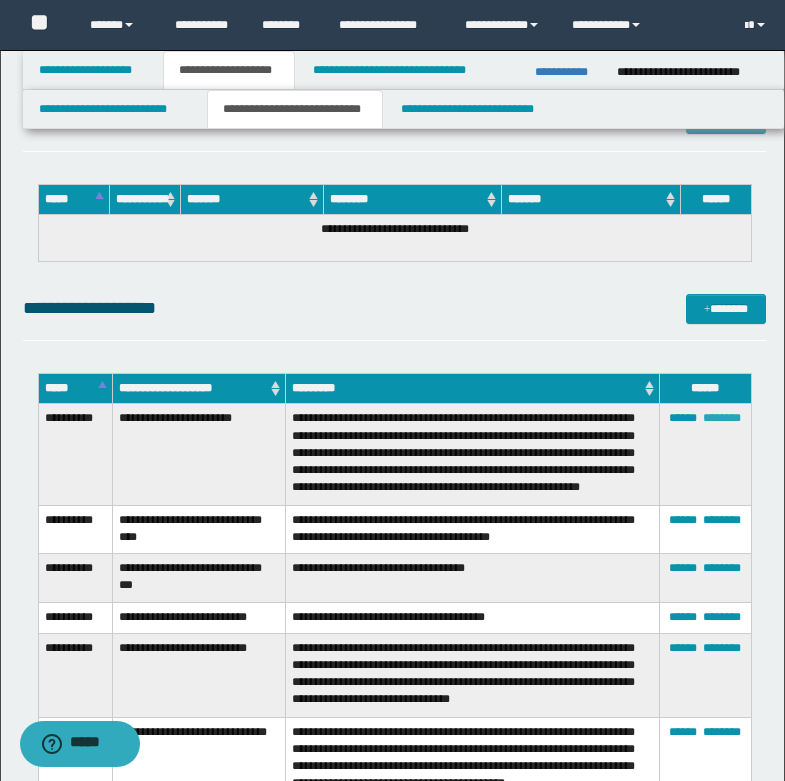 click on "********" at bounding box center (722, 418) 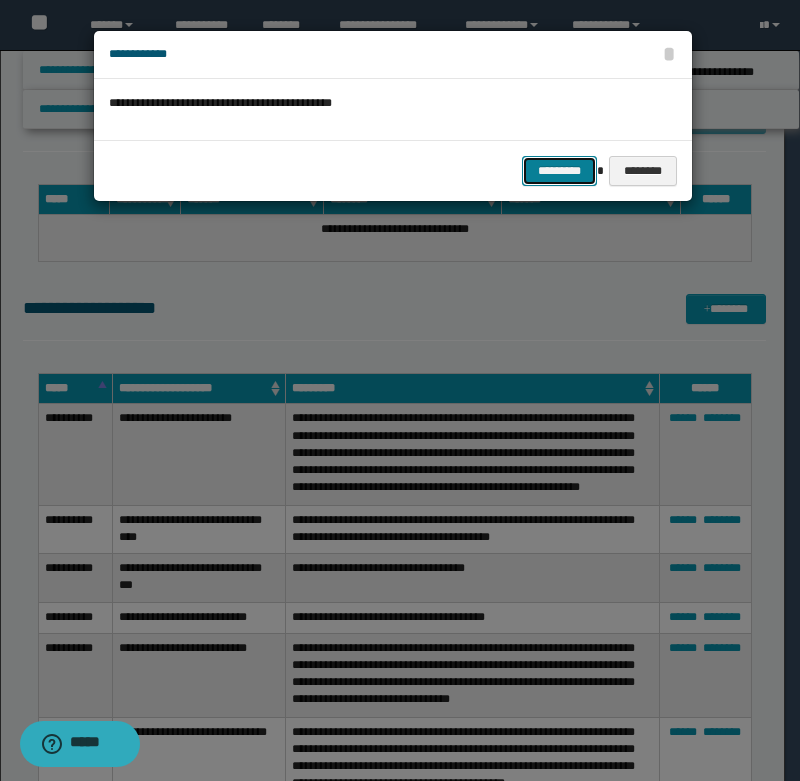 click on "*********" at bounding box center (559, 171) 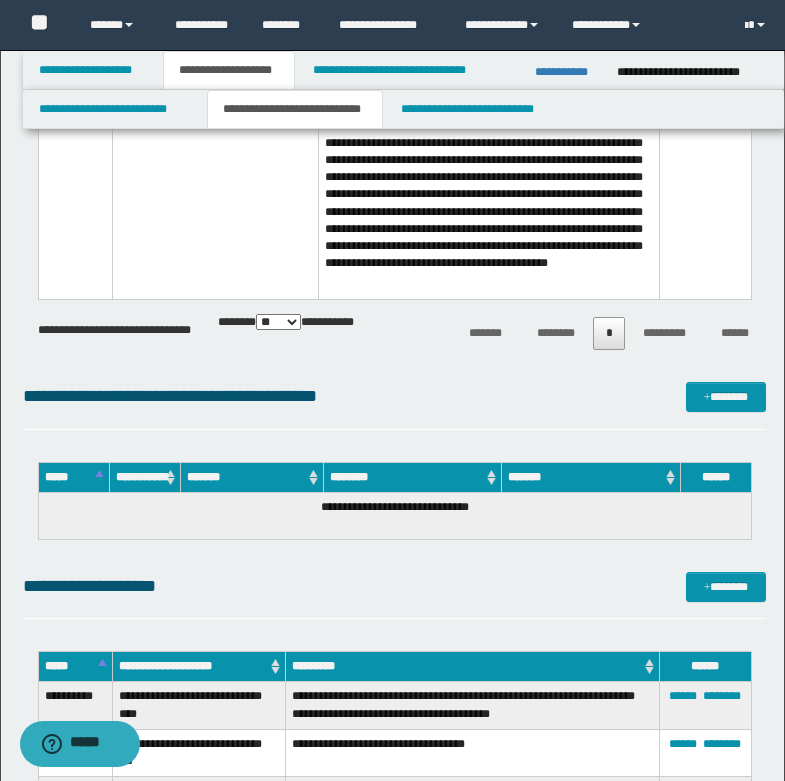 scroll, scrollTop: 1800, scrollLeft: 0, axis: vertical 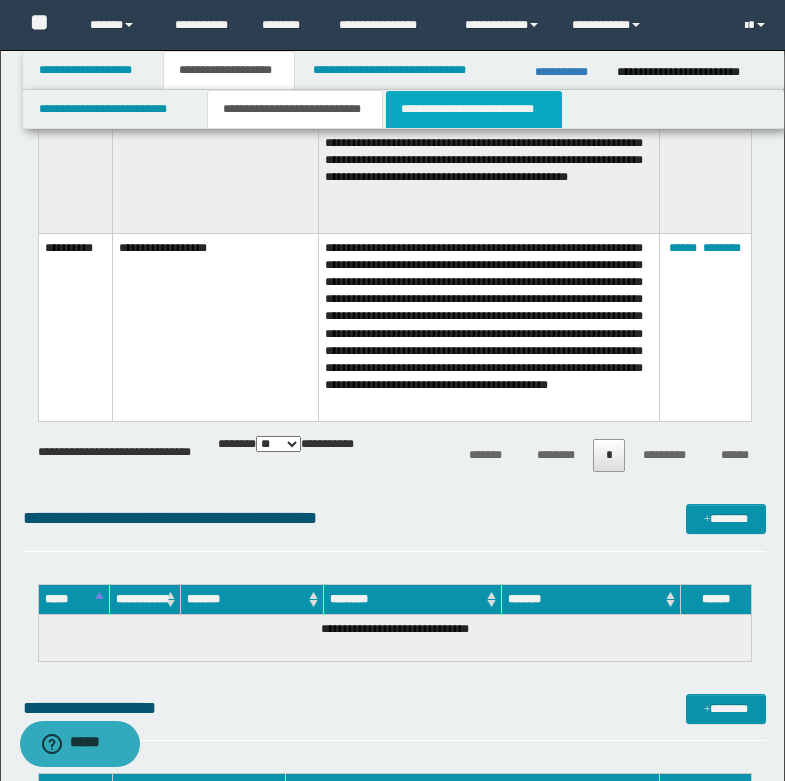 click on "**********" at bounding box center (474, 109) 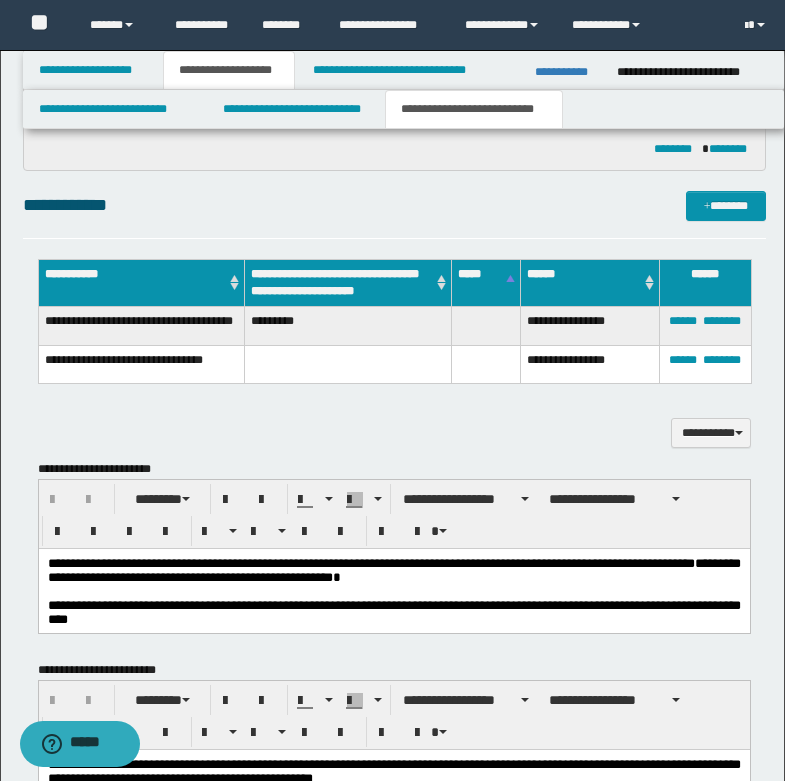 scroll, scrollTop: 730, scrollLeft: 0, axis: vertical 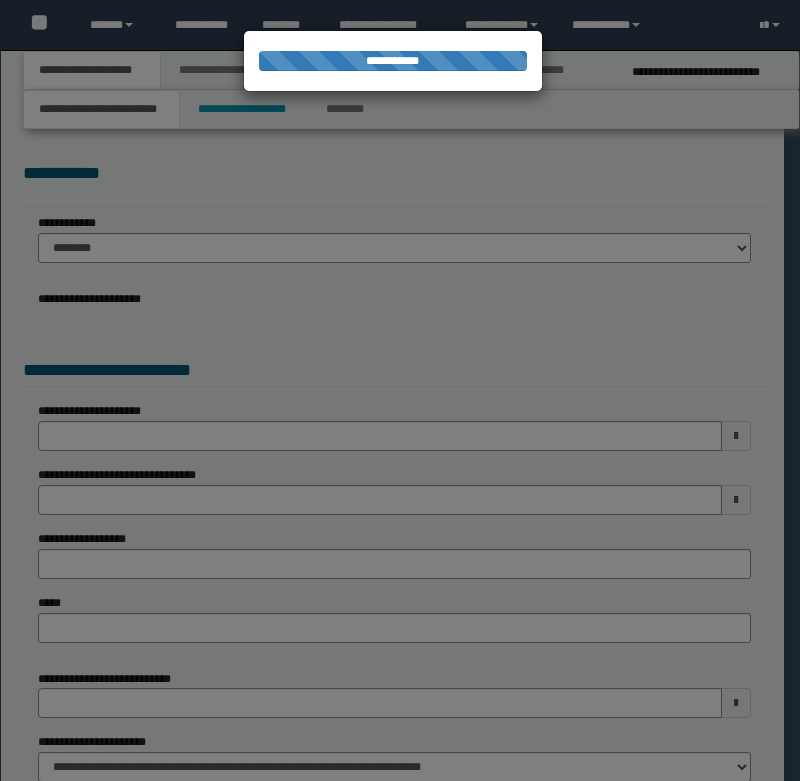 select on "*" 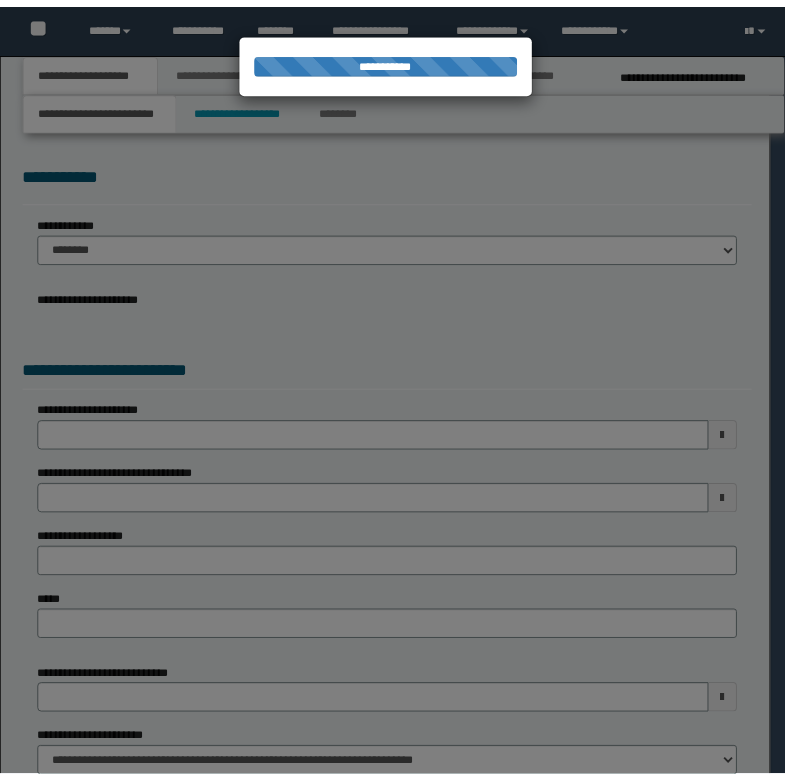 scroll, scrollTop: 0, scrollLeft: 0, axis: both 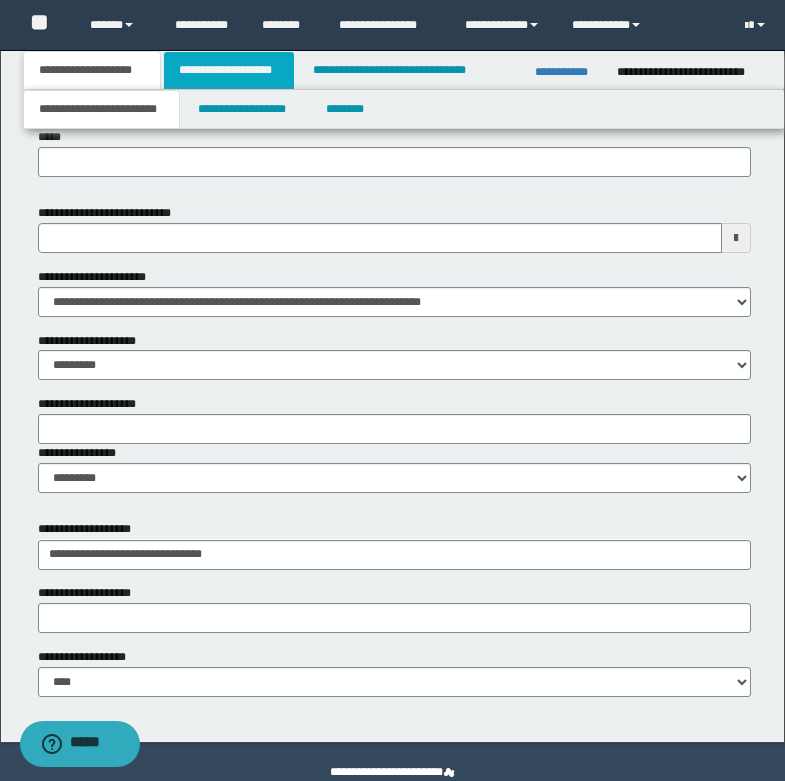 click on "**********" at bounding box center [229, 70] 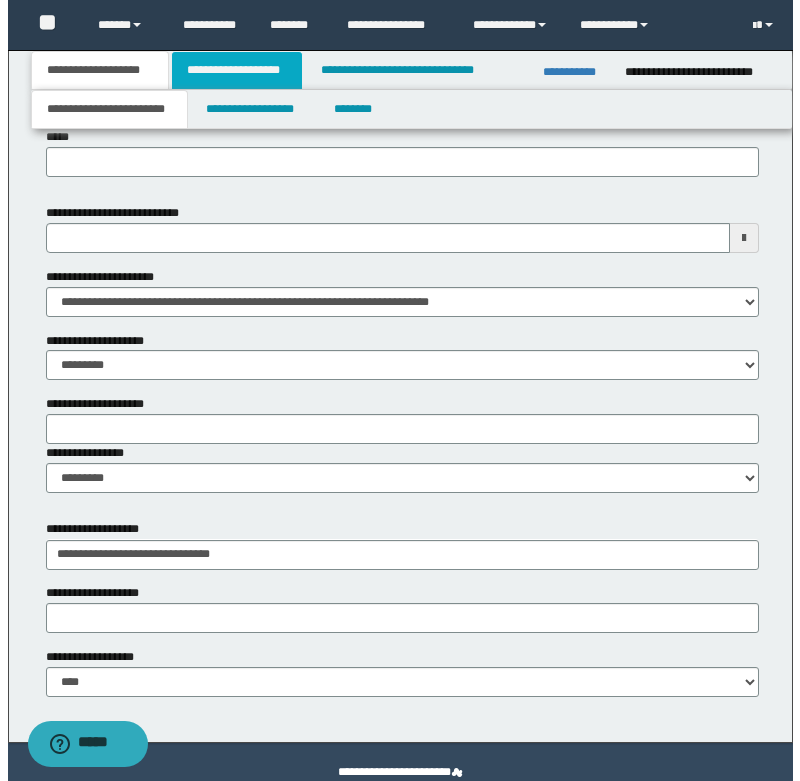 scroll, scrollTop: 0, scrollLeft: 0, axis: both 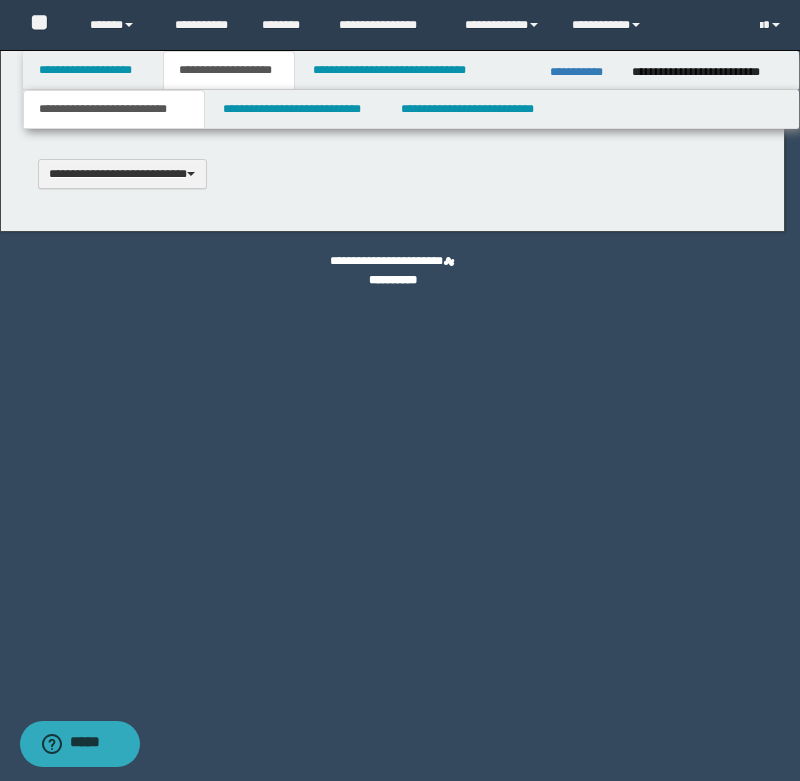 type 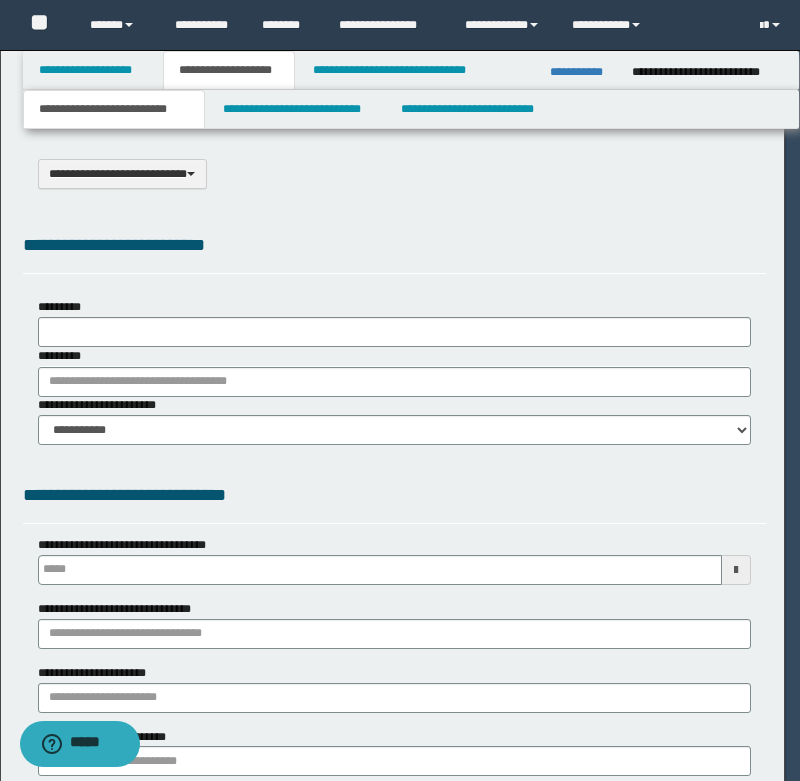 select on "*" 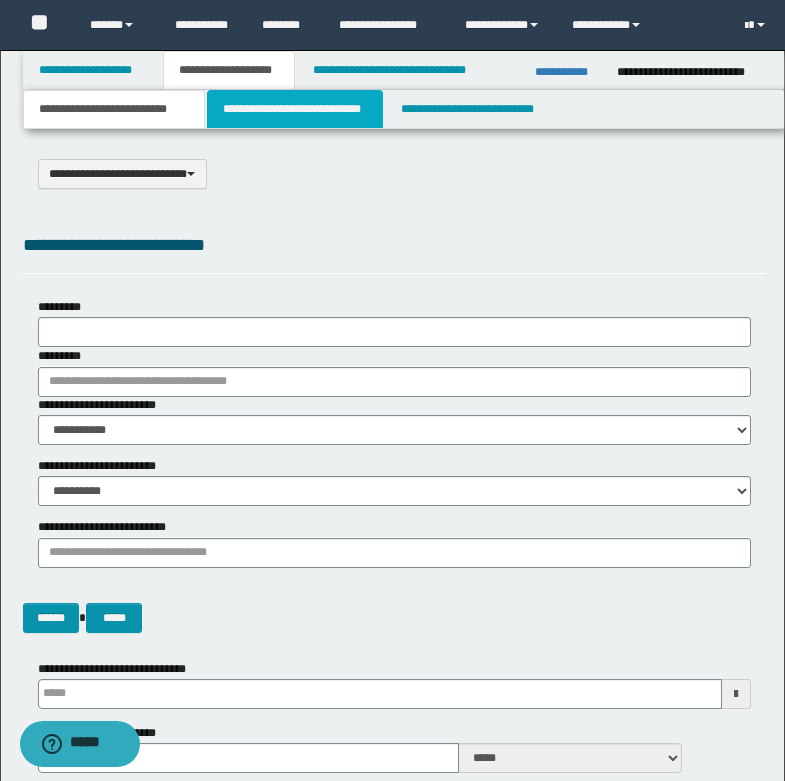 click on "**********" at bounding box center (295, 109) 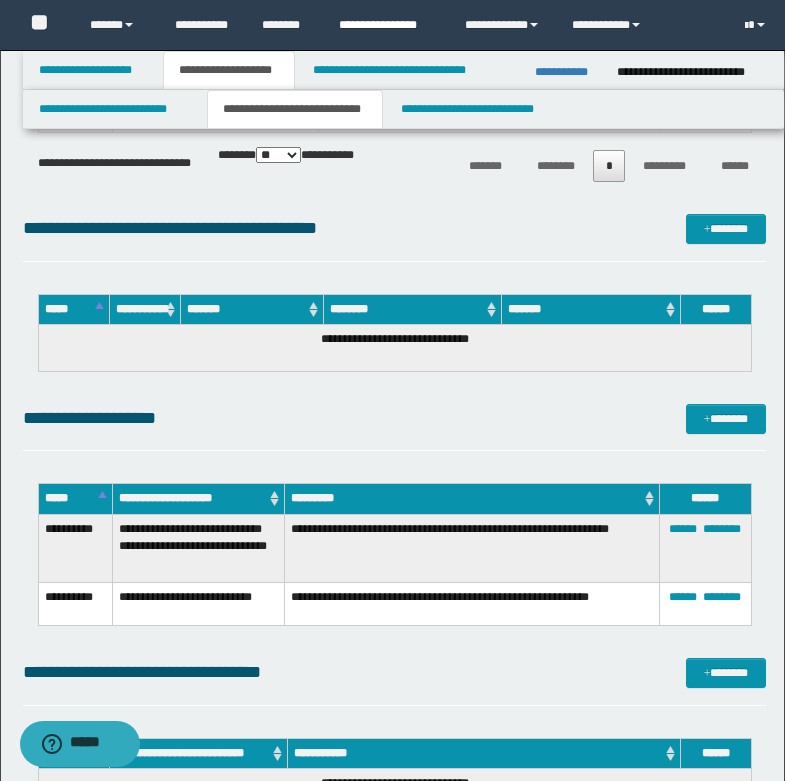 scroll, scrollTop: 2100, scrollLeft: 0, axis: vertical 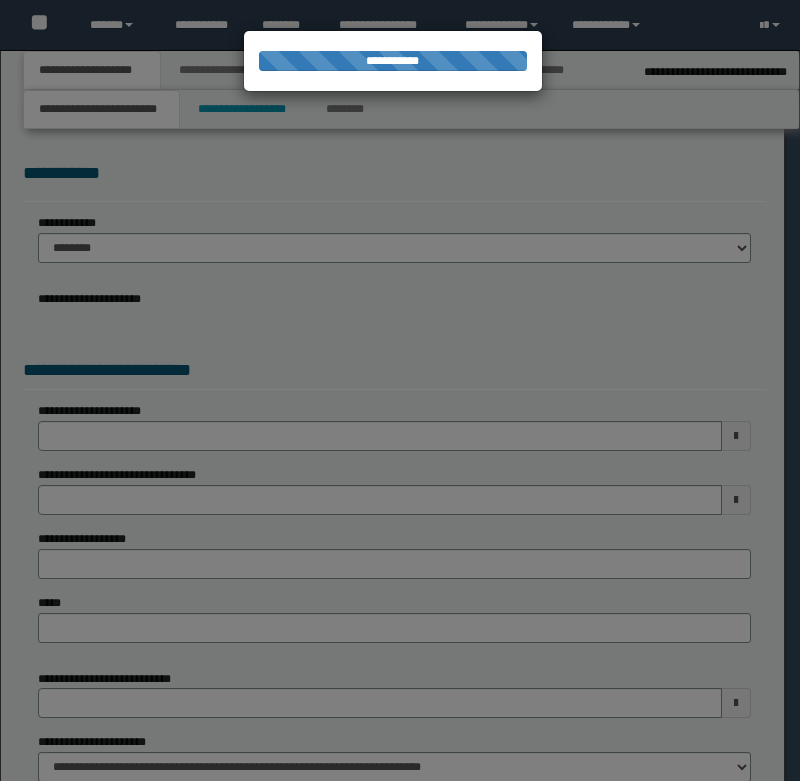 select on "*" 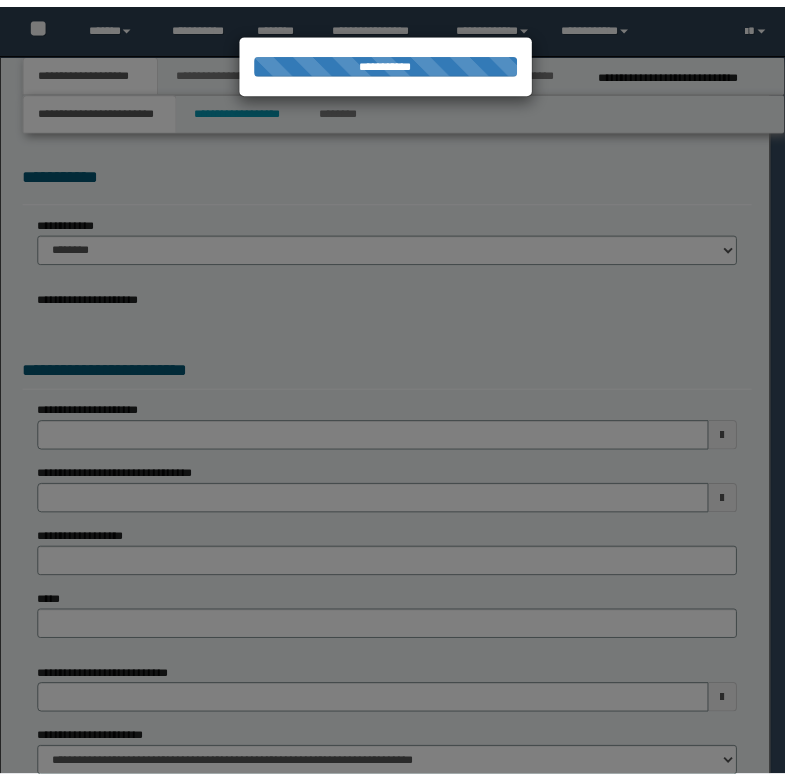 scroll, scrollTop: 0, scrollLeft: 0, axis: both 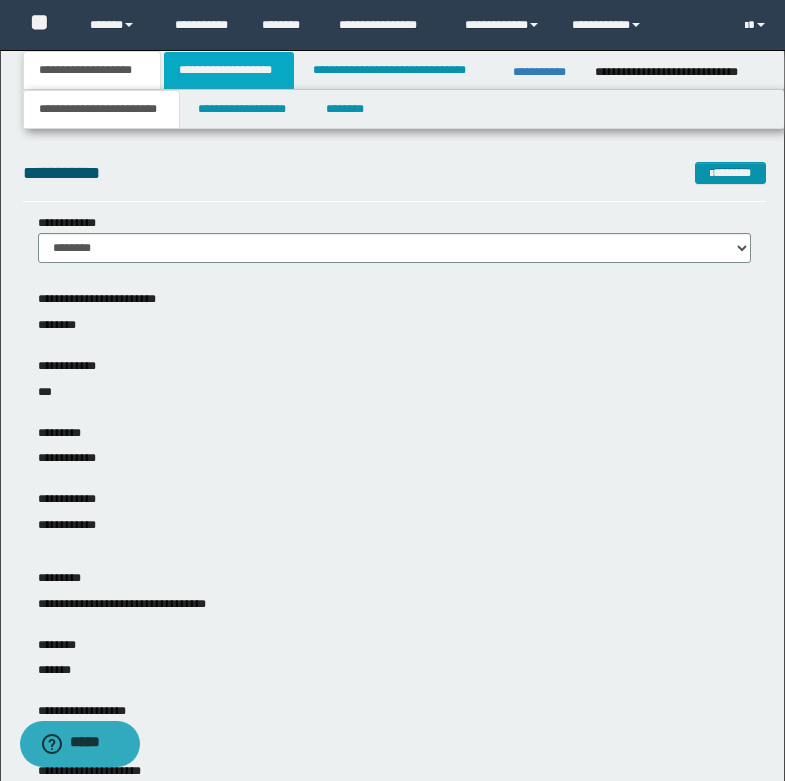 click on "**********" at bounding box center [229, 70] 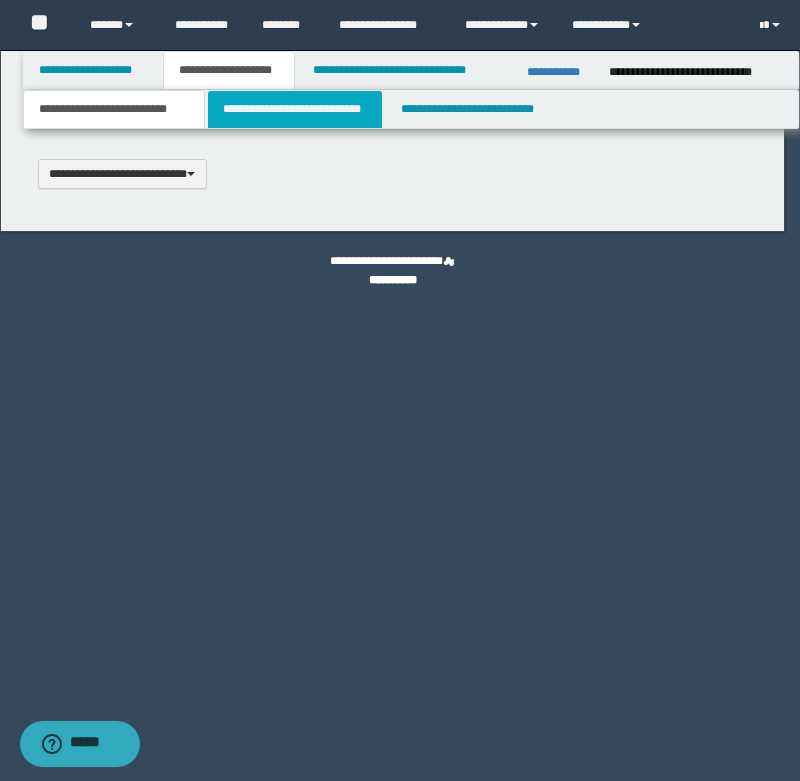 type 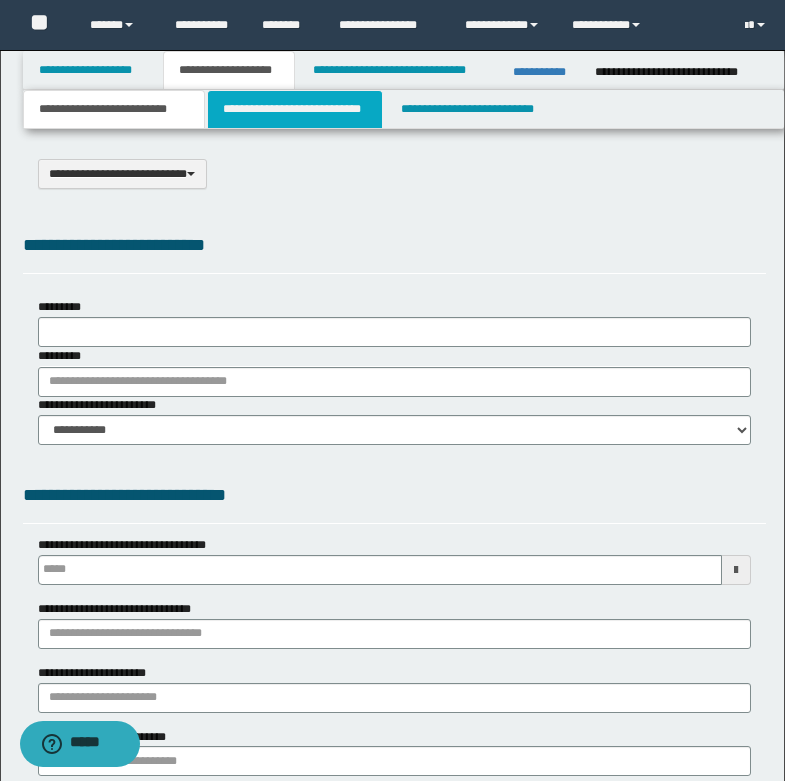 click on "**********" at bounding box center [295, 109] 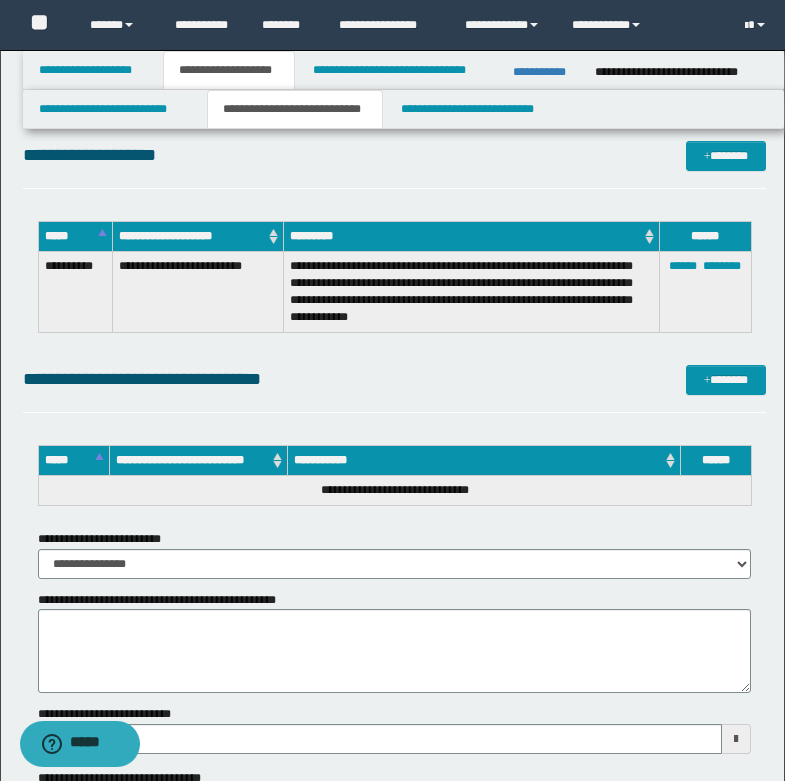 scroll, scrollTop: 2100, scrollLeft: 0, axis: vertical 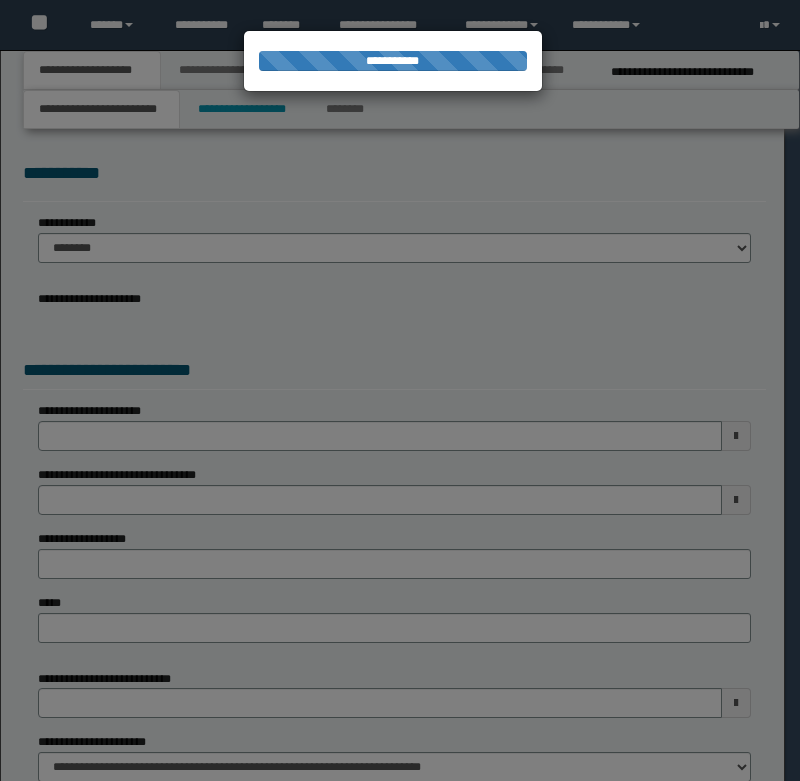select on "*" 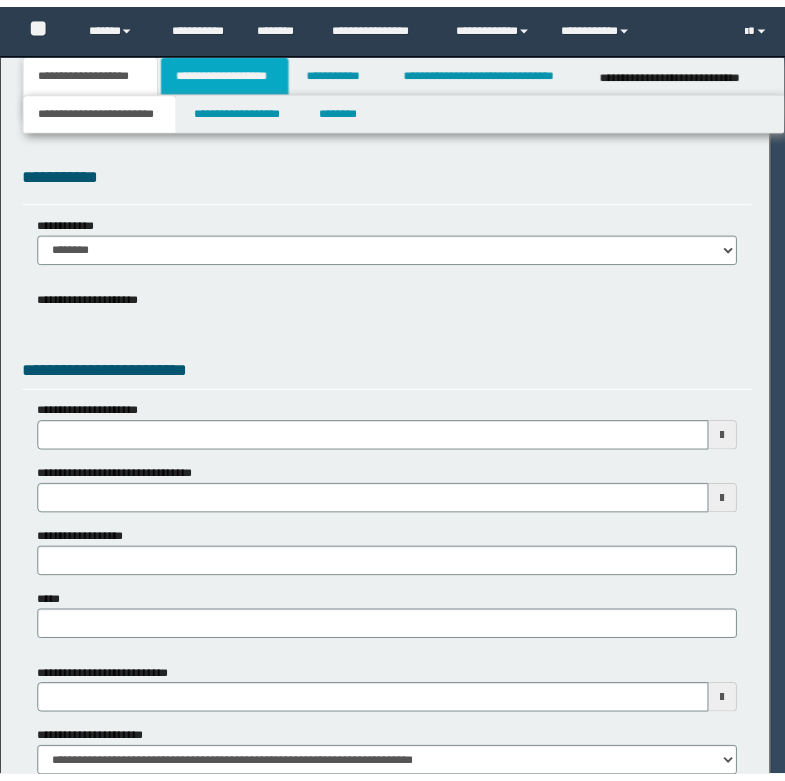 scroll, scrollTop: 0, scrollLeft: 0, axis: both 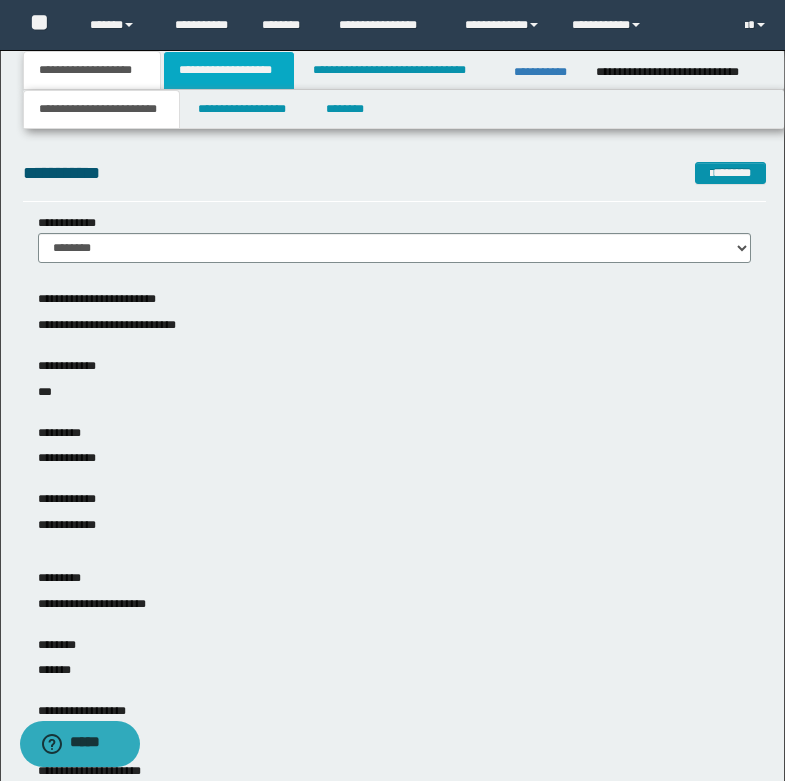 click on "**********" at bounding box center (229, 70) 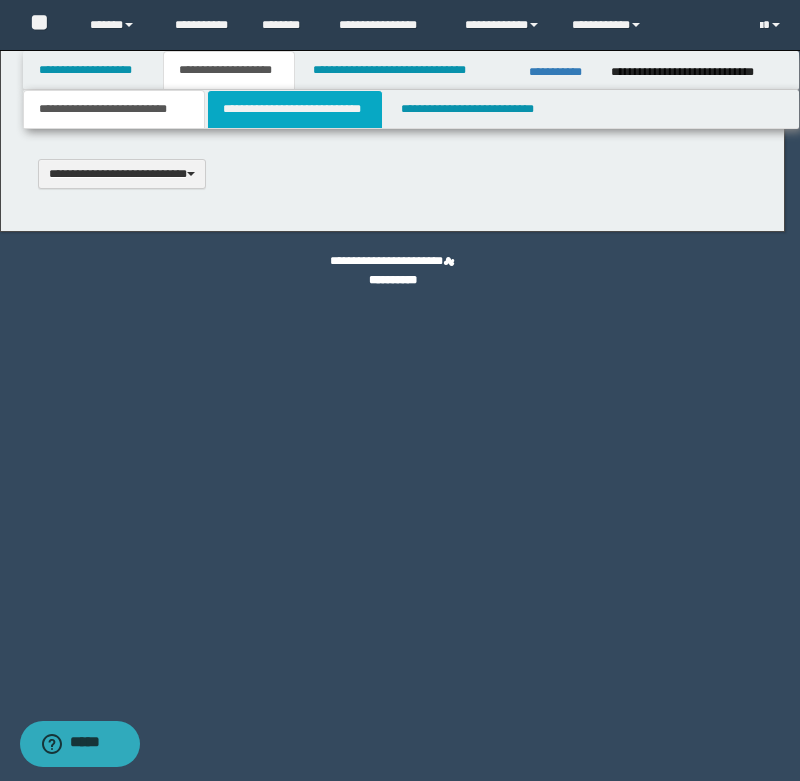 click on "**********" at bounding box center (400, 390) 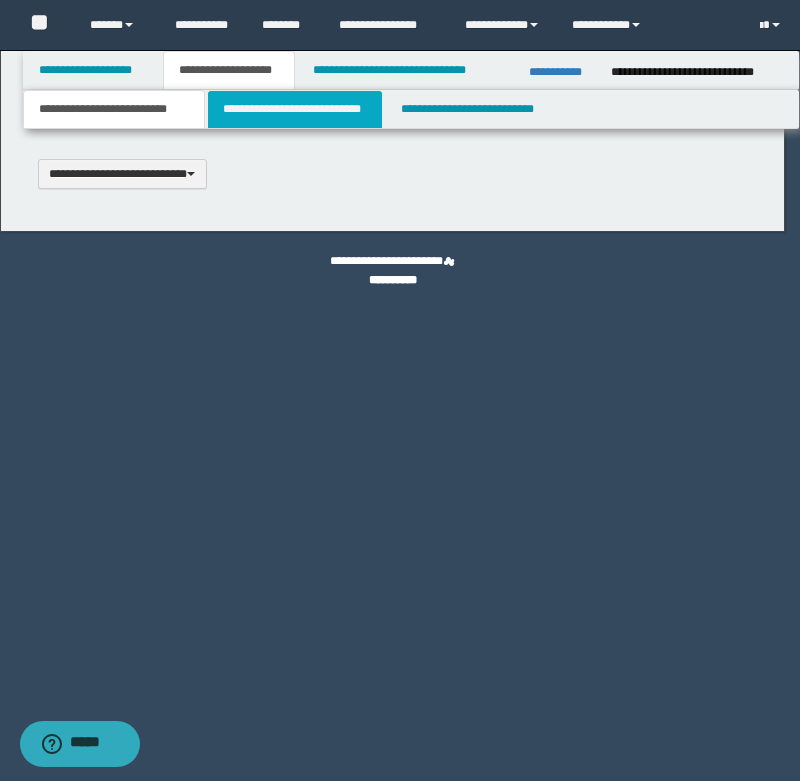 type 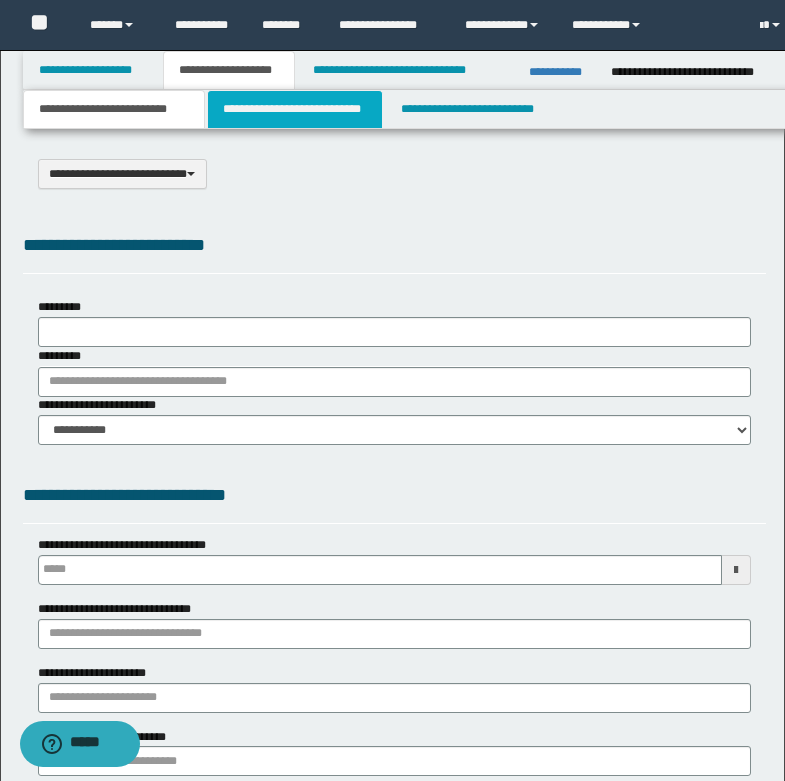 select on "*" 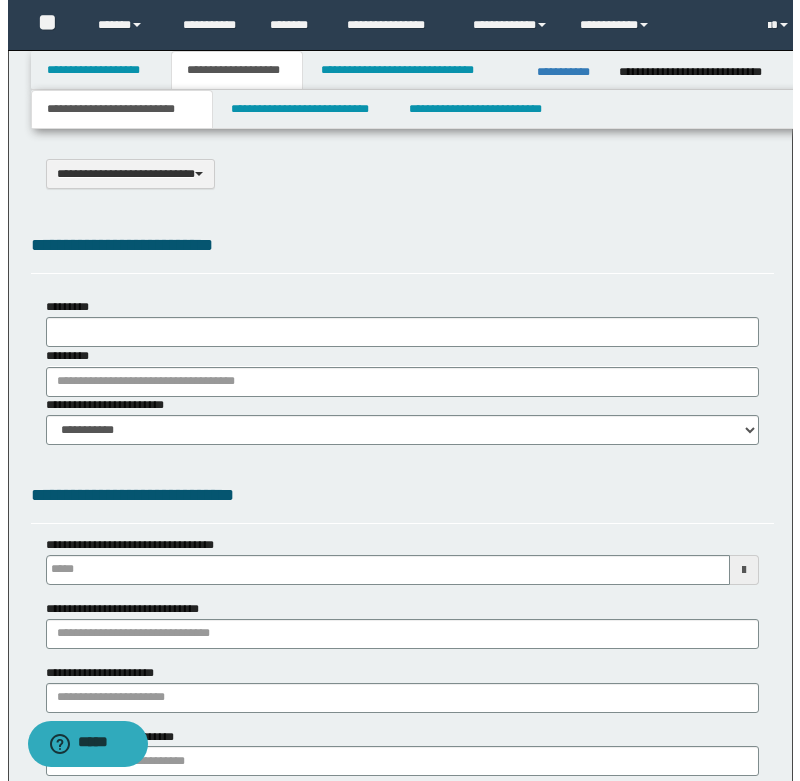 scroll, scrollTop: 0, scrollLeft: 0, axis: both 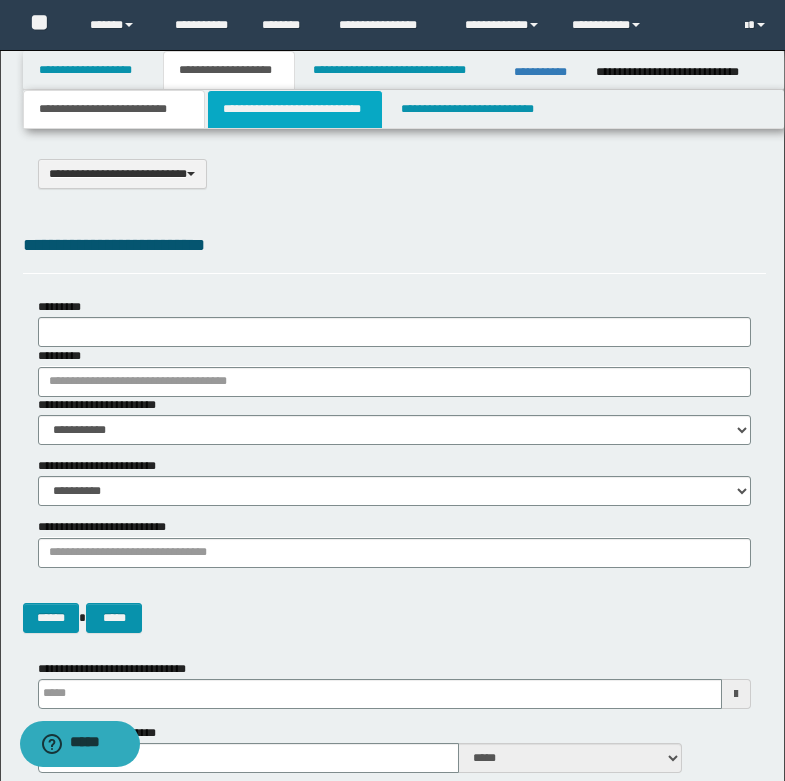 click on "**********" at bounding box center (295, 109) 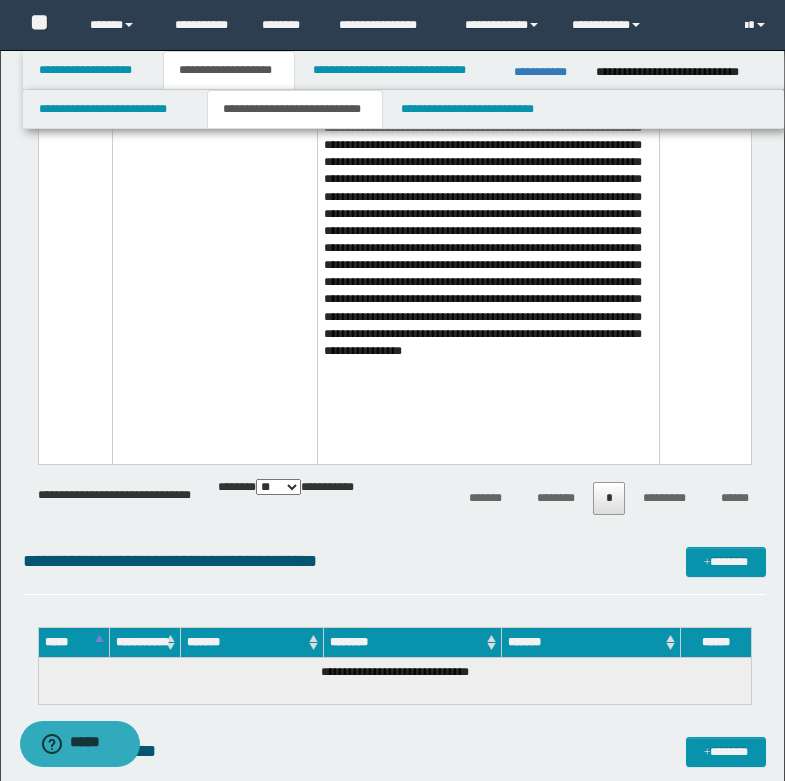 scroll, scrollTop: 2500, scrollLeft: 0, axis: vertical 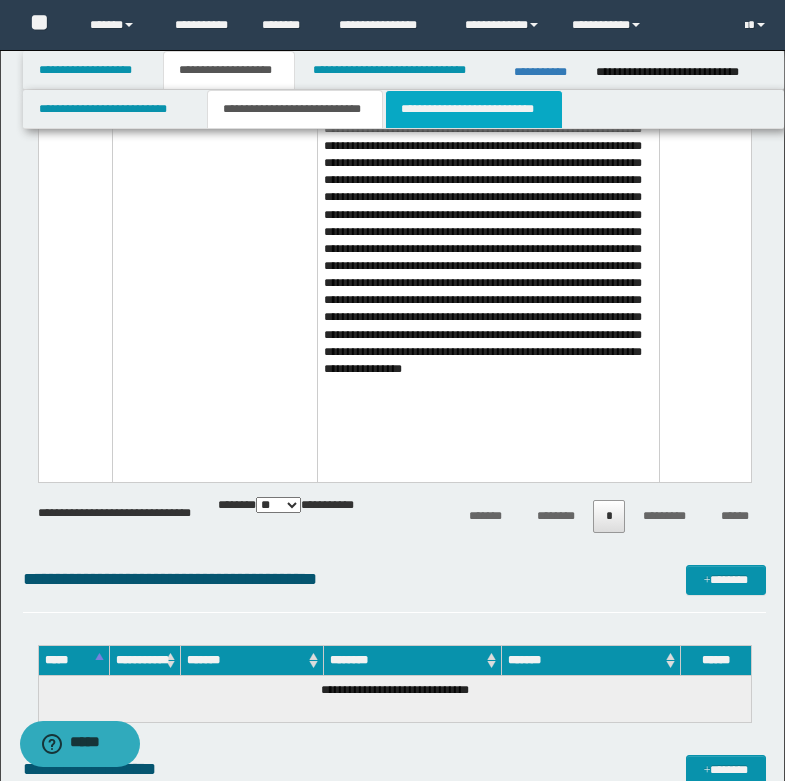 click on "**********" at bounding box center [474, 109] 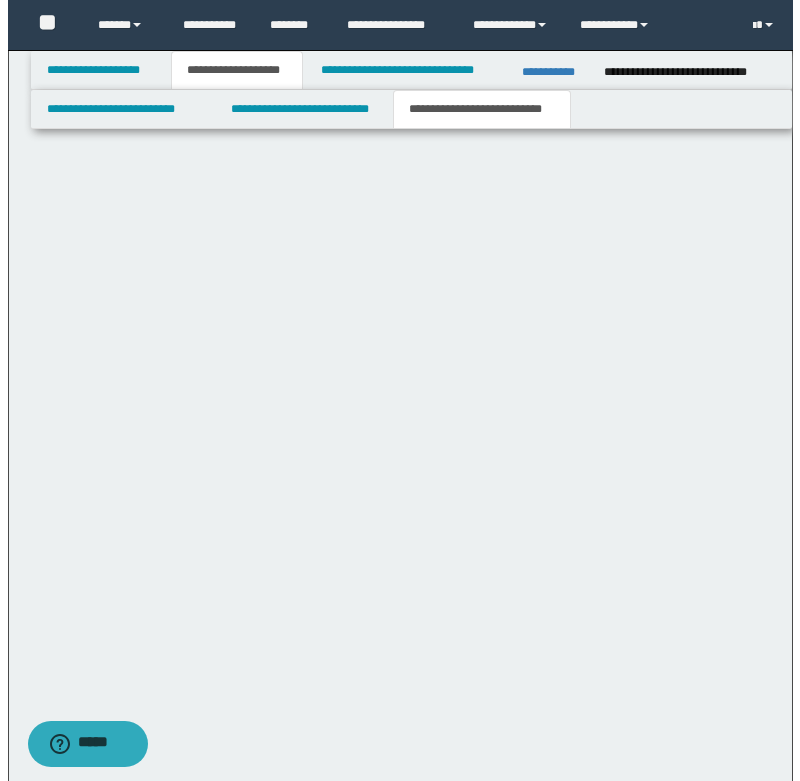 scroll, scrollTop: 0, scrollLeft: 0, axis: both 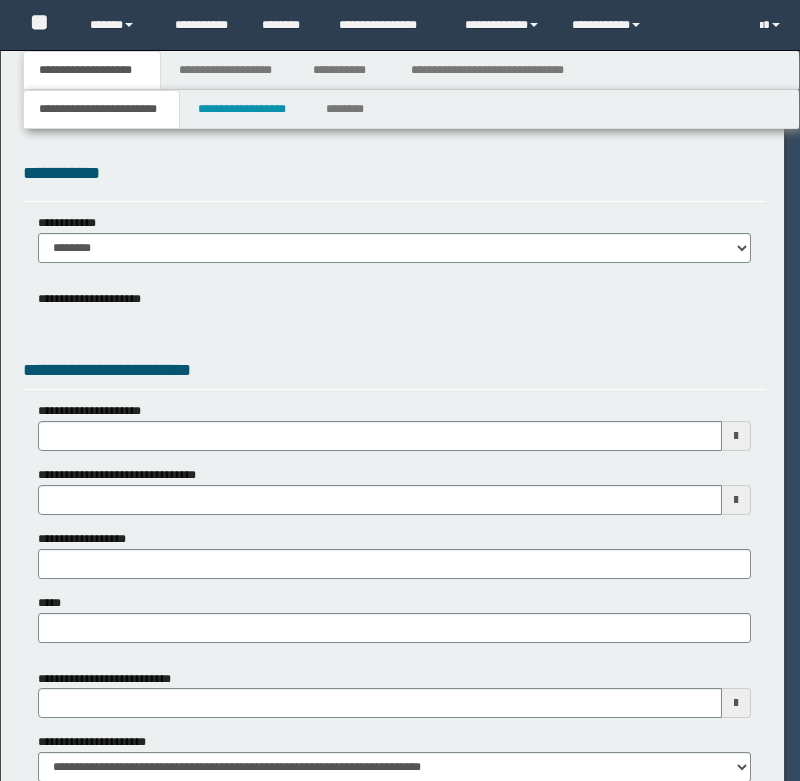 select on "*" 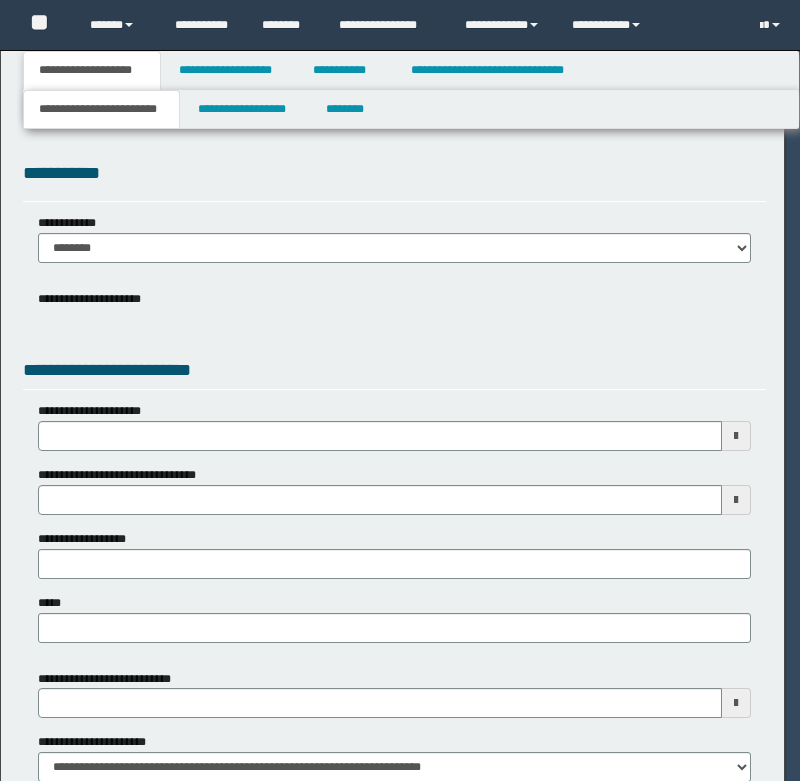 scroll, scrollTop: 0, scrollLeft: 0, axis: both 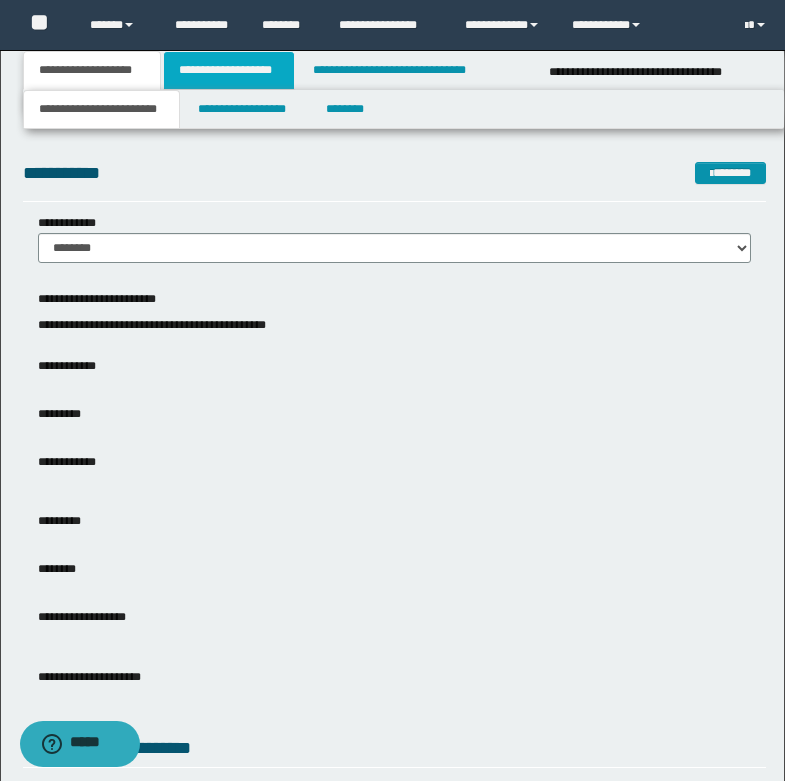 click on "**********" at bounding box center (229, 70) 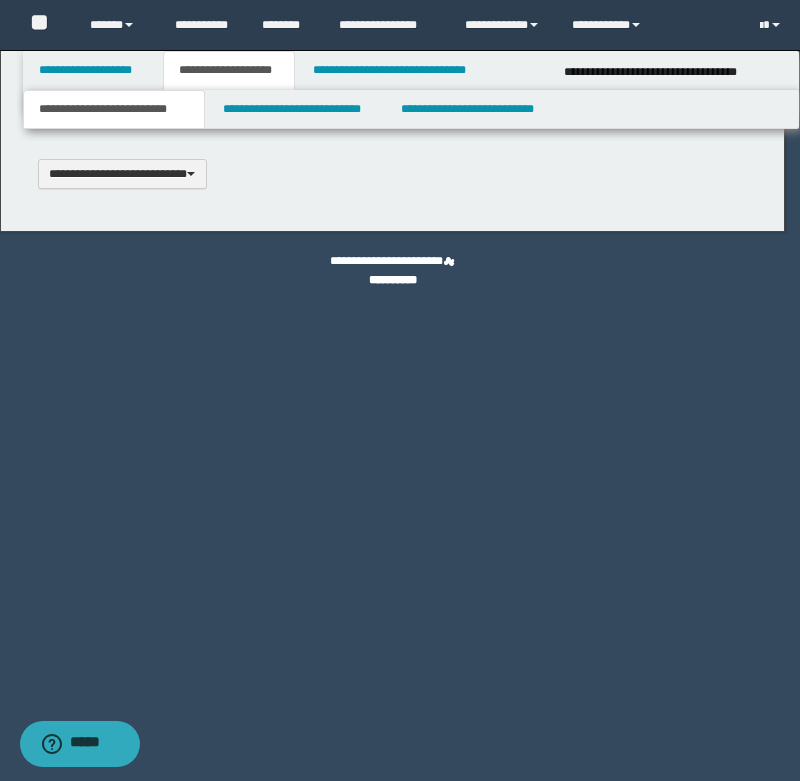 scroll, scrollTop: 0, scrollLeft: 0, axis: both 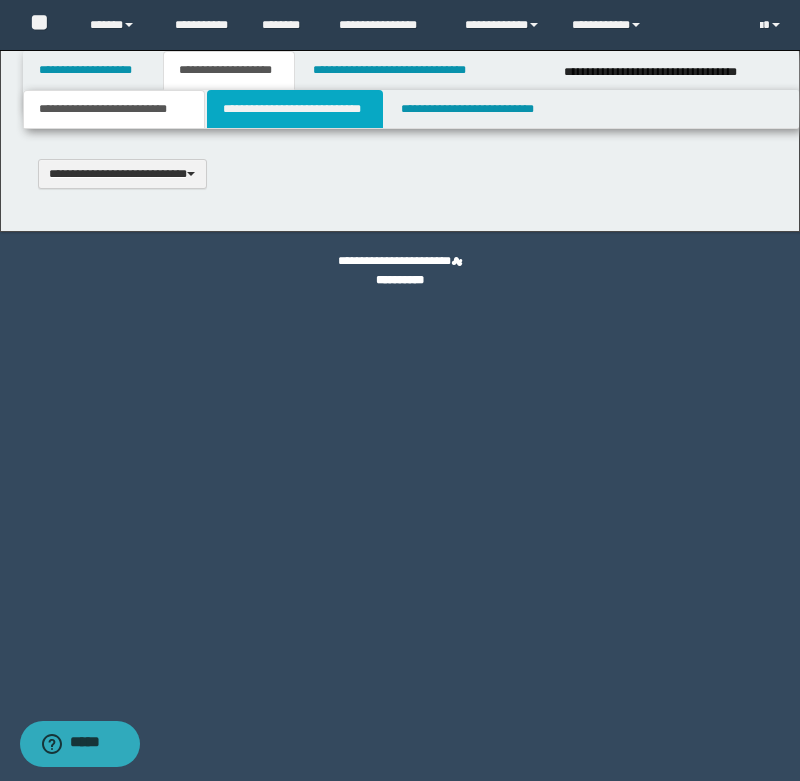 type 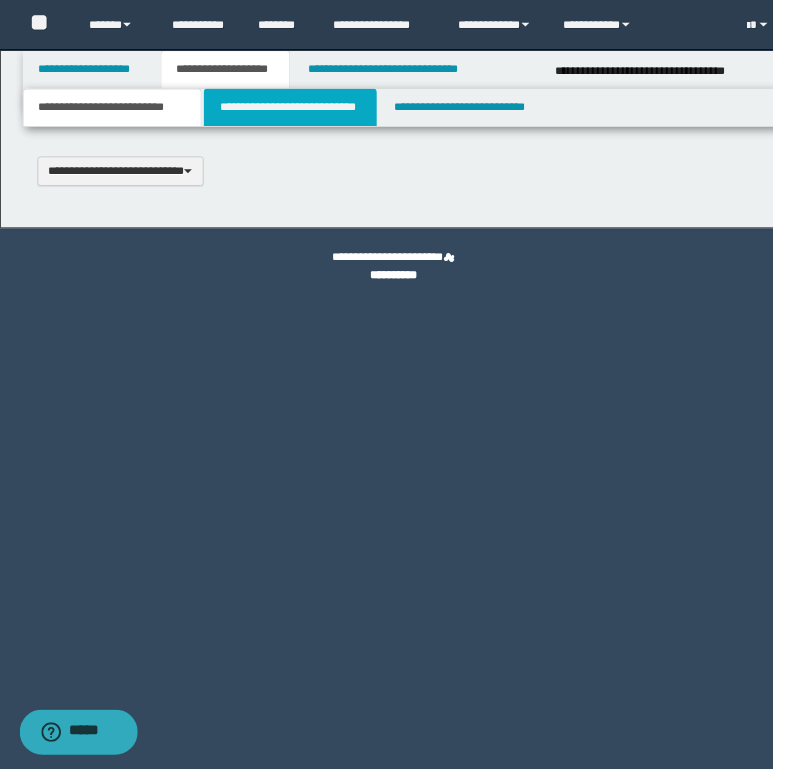 click on "**********" at bounding box center (295, 109) 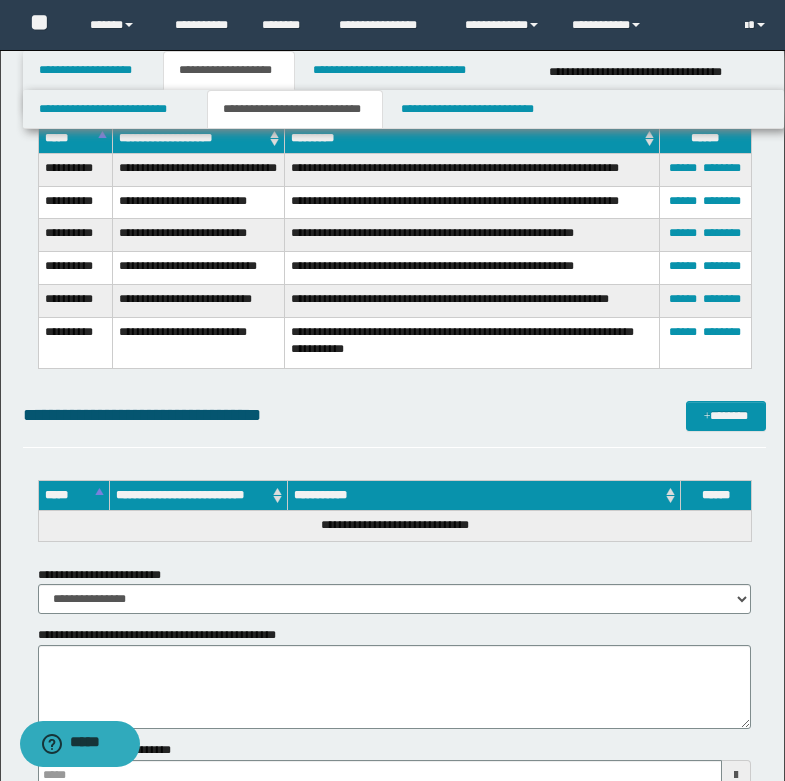 scroll, scrollTop: 2100, scrollLeft: 0, axis: vertical 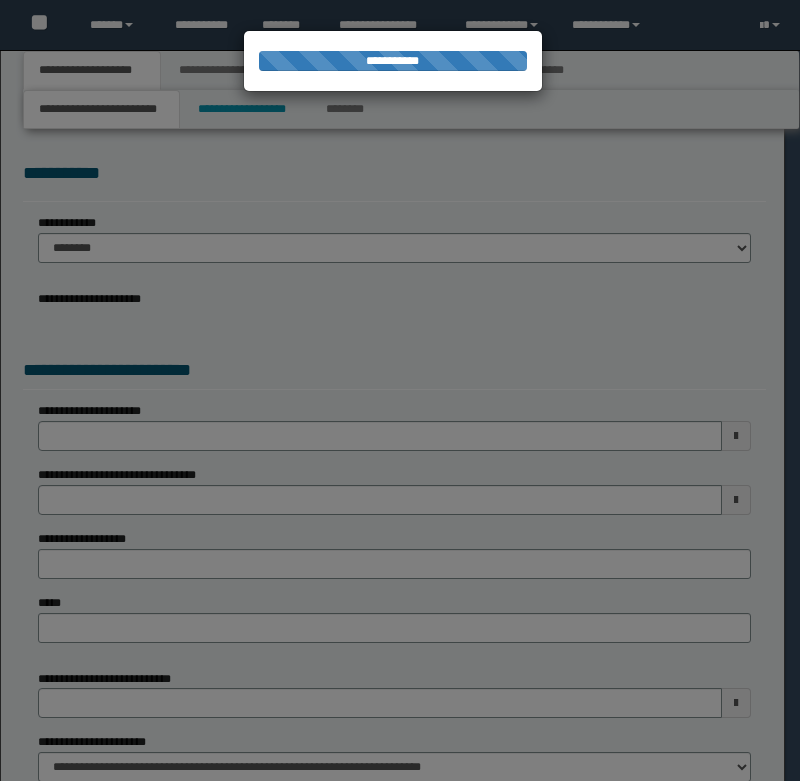 select on "*" 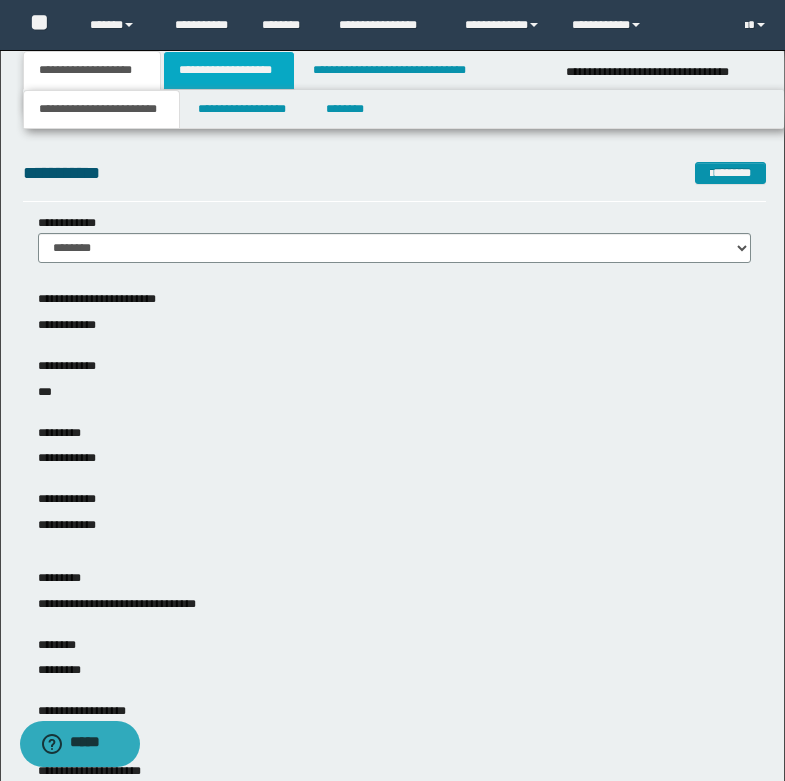 click on "**********" at bounding box center [229, 70] 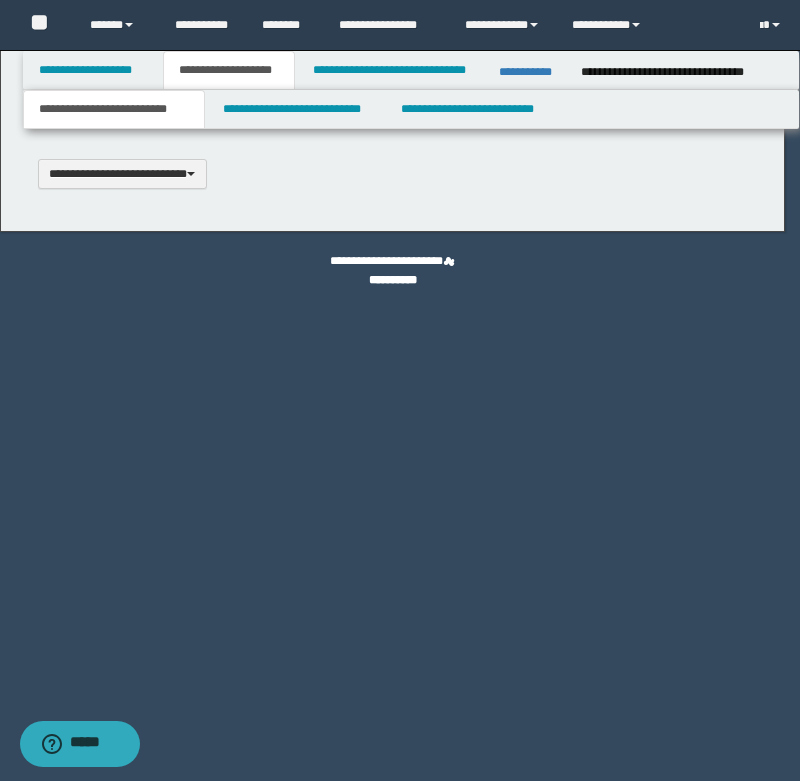 type 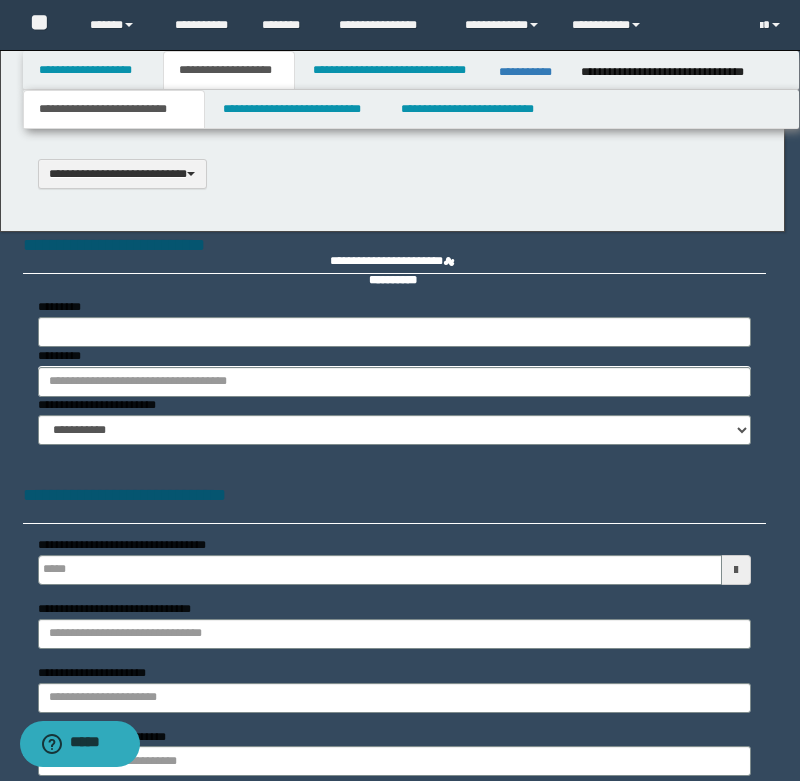 scroll, scrollTop: 0, scrollLeft: 0, axis: both 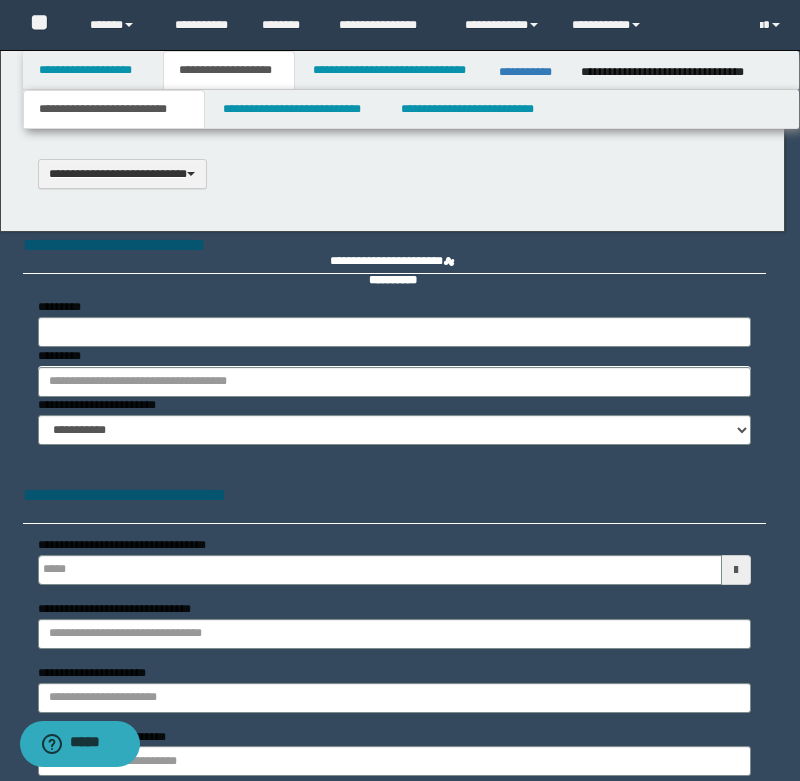 select on "*" 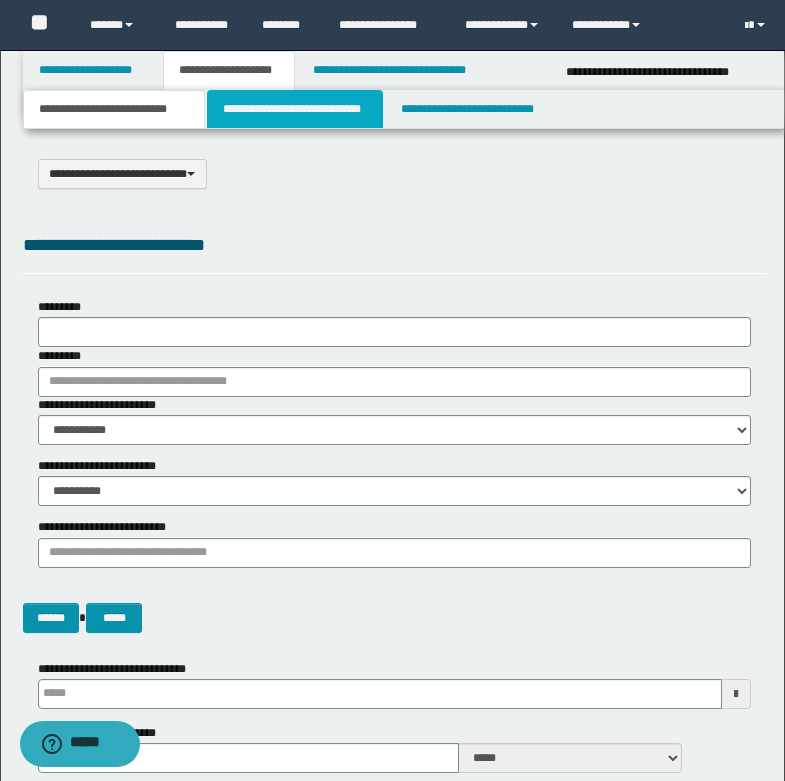 click on "**********" at bounding box center [295, 109] 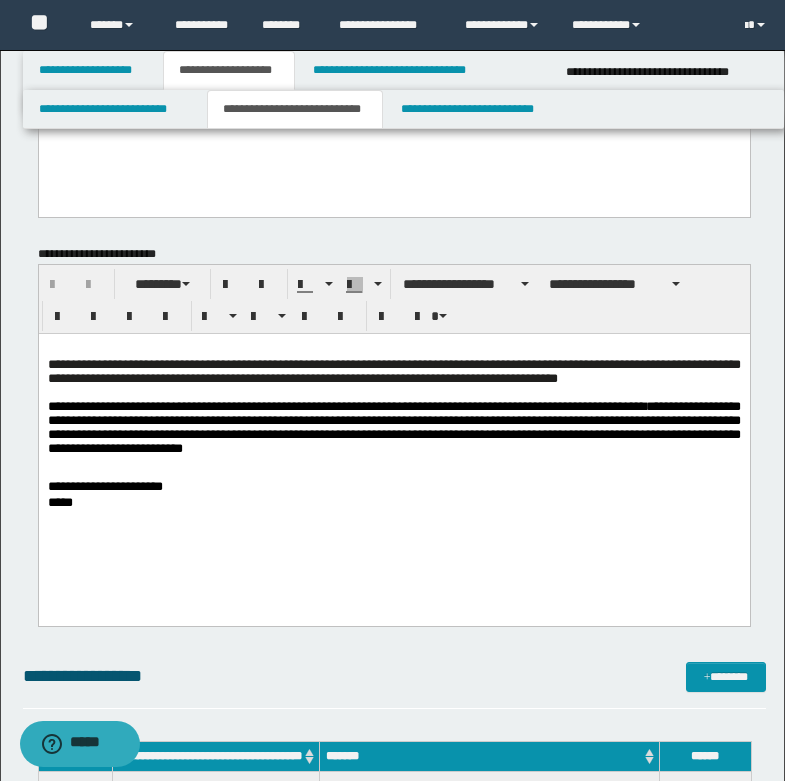 scroll, scrollTop: 300, scrollLeft: 0, axis: vertical 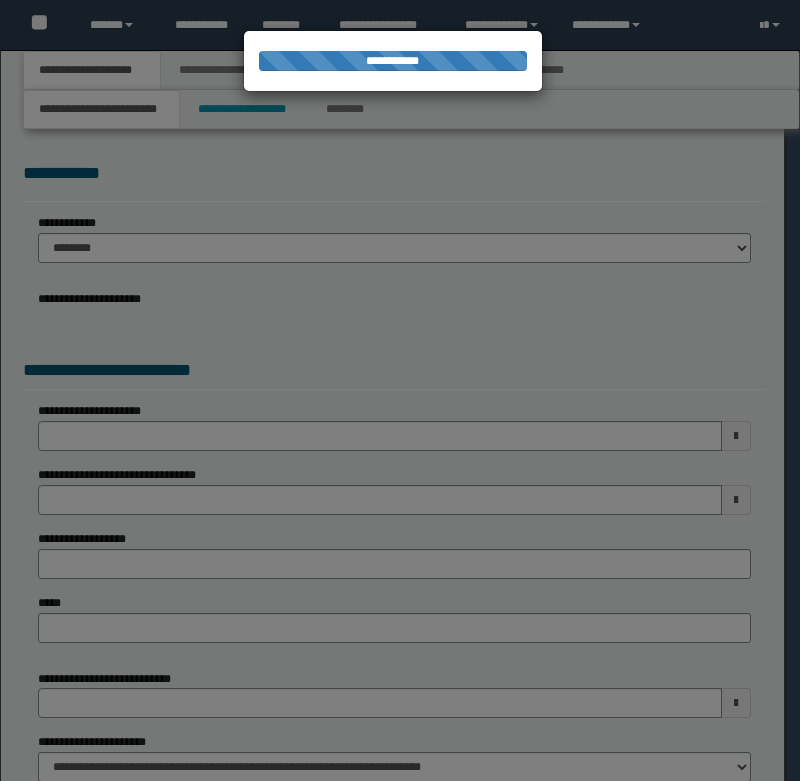 select on "*" 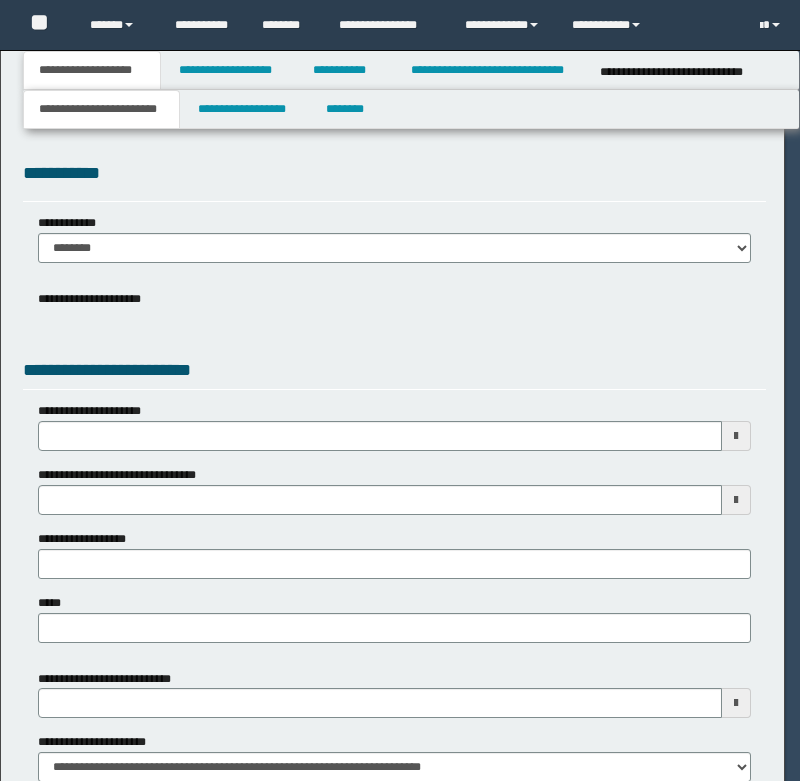 scroll, scrollTop: 0, scrollLeft: 0, axis: both 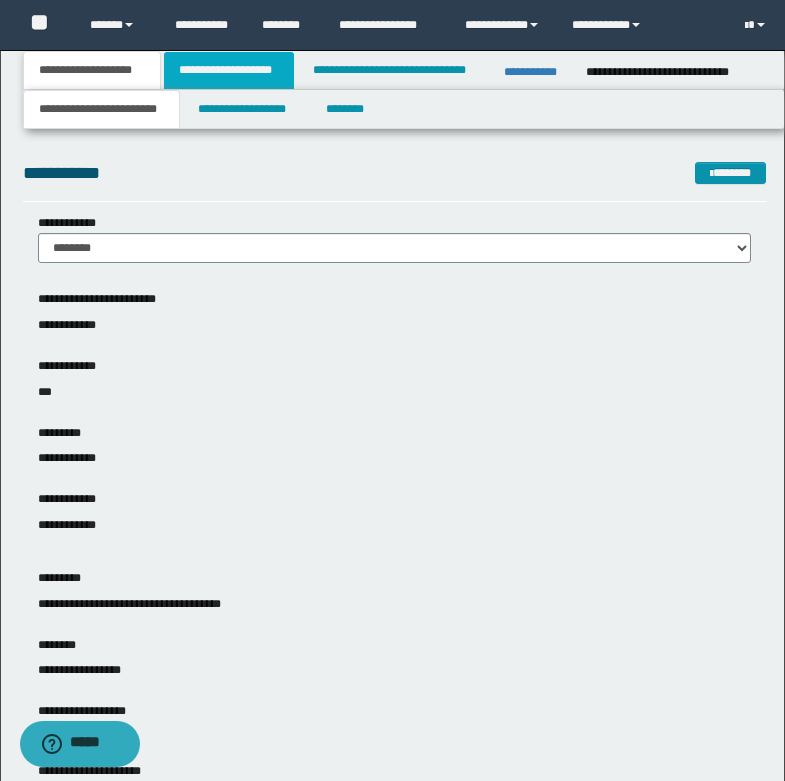 click on "**********" at bounding box center [229, 70] 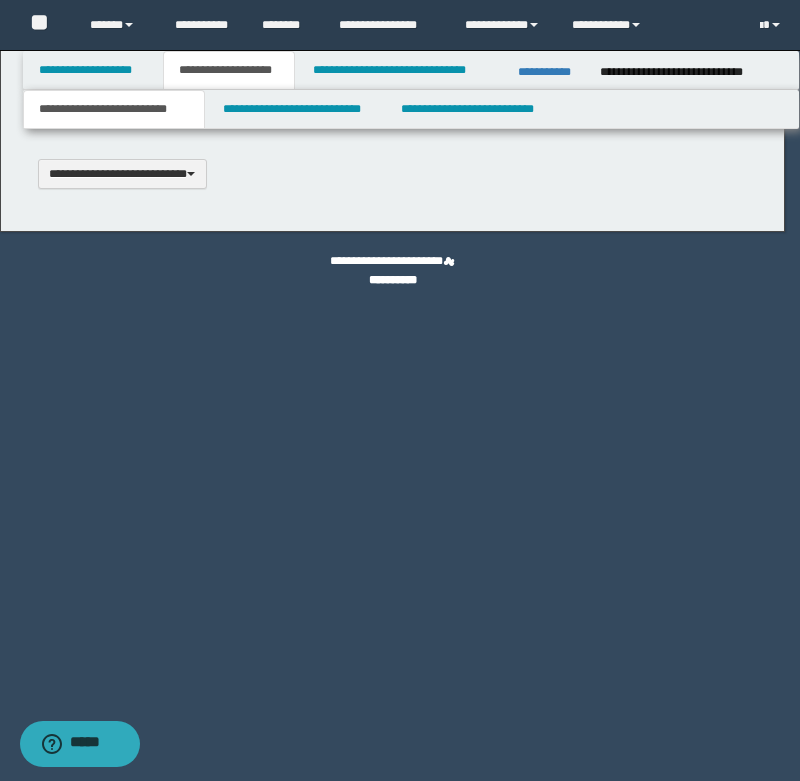 type 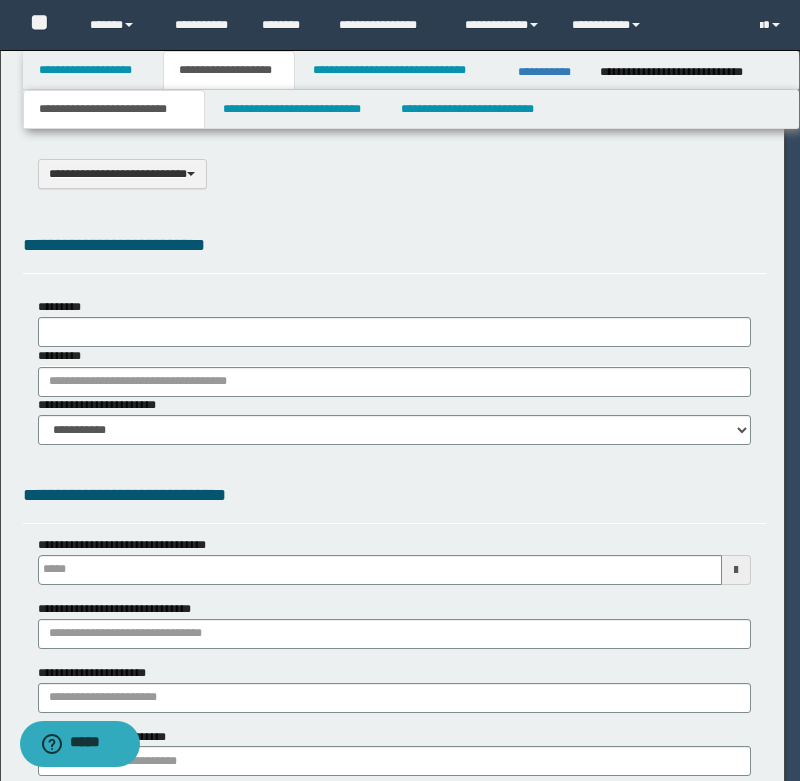 scroll, scrollTop: 0, scrollLeft: 0, axis: both 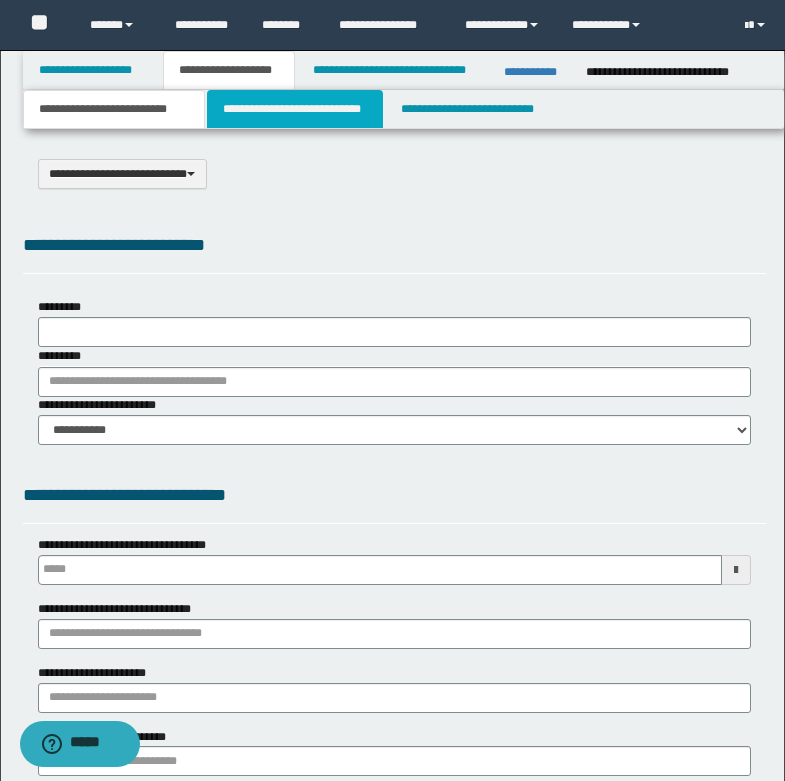 click on "**********" at bounding box center [295, 109] 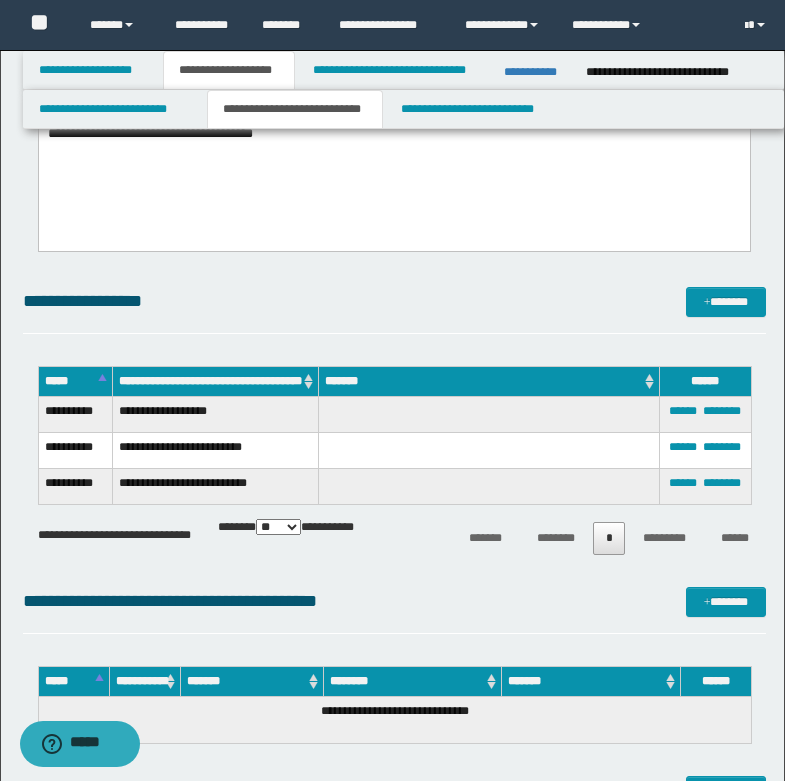 scroll, scrollTop: 800, scrollLeft: 0, axis: vertical 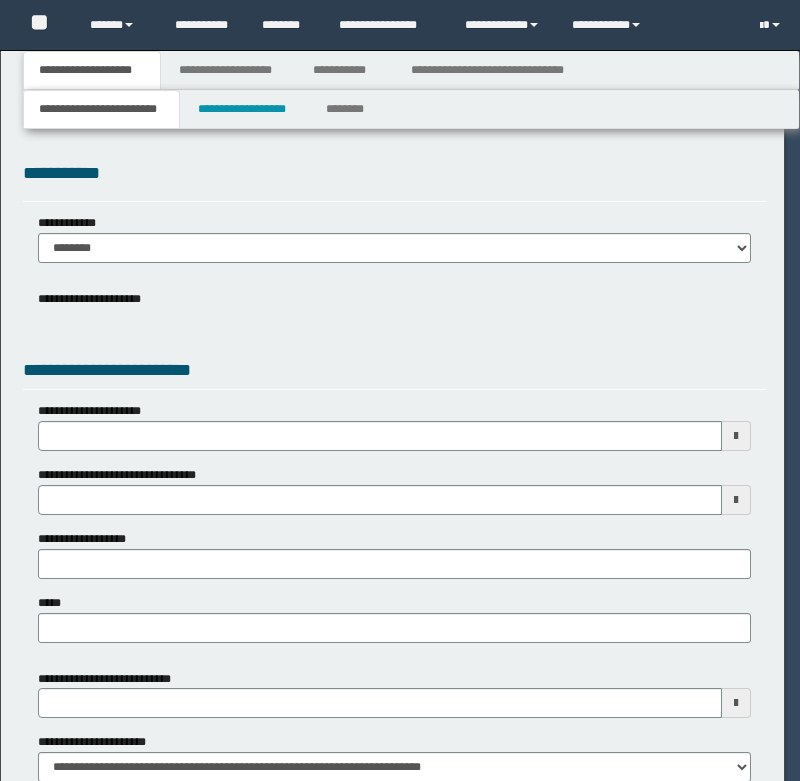 select on "*" 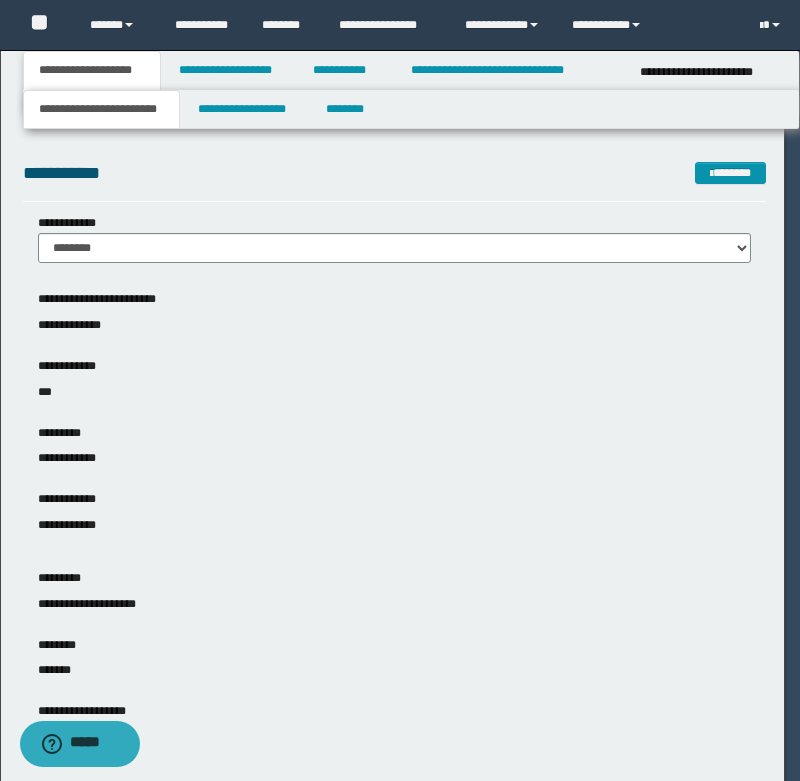 scroll, scrollTop: 0, scrollLeft: 0, axis: both 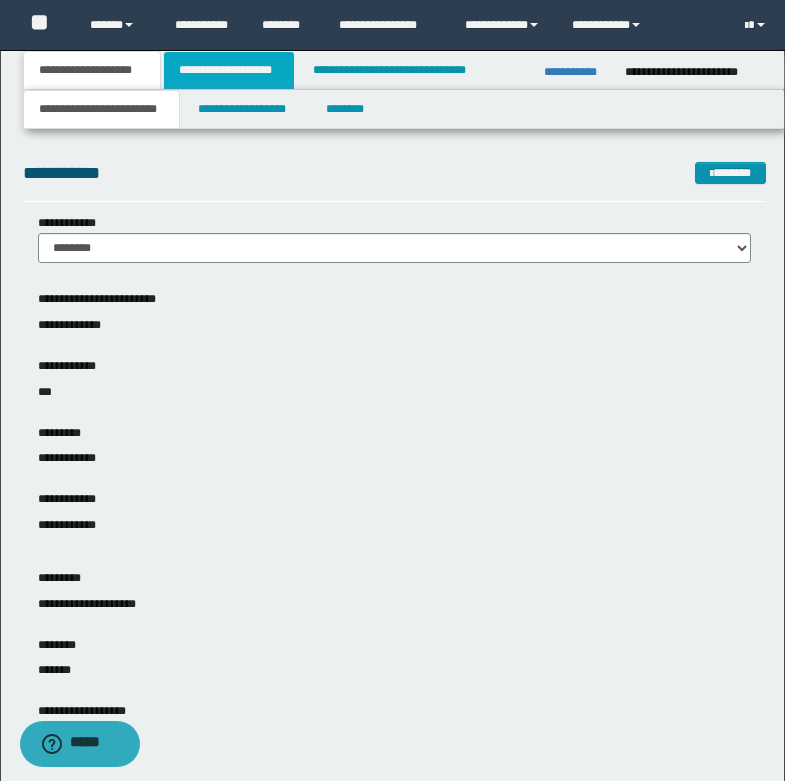 click on "**********" at bounding box center [229, 70] 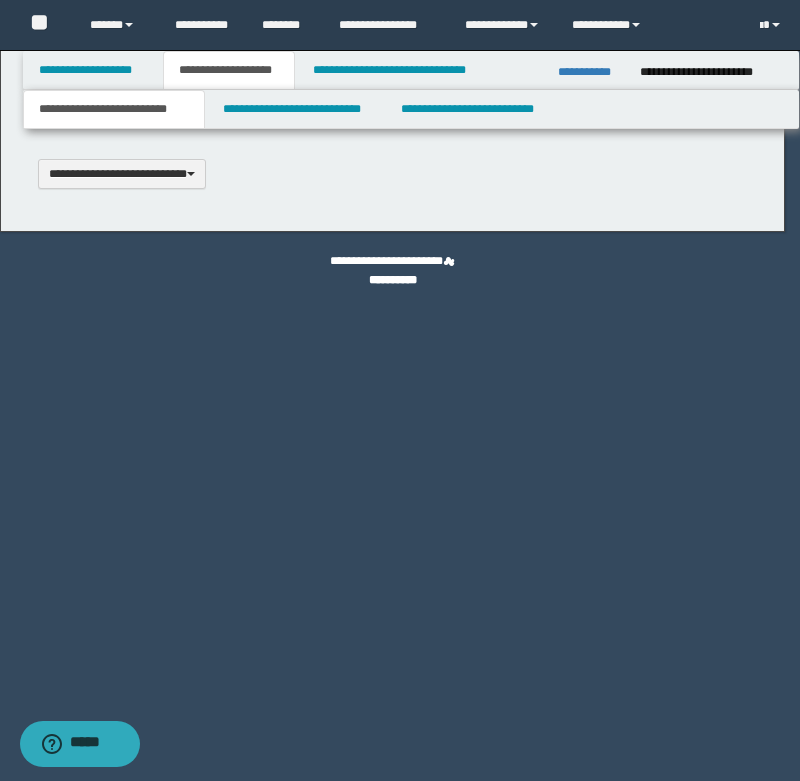 type 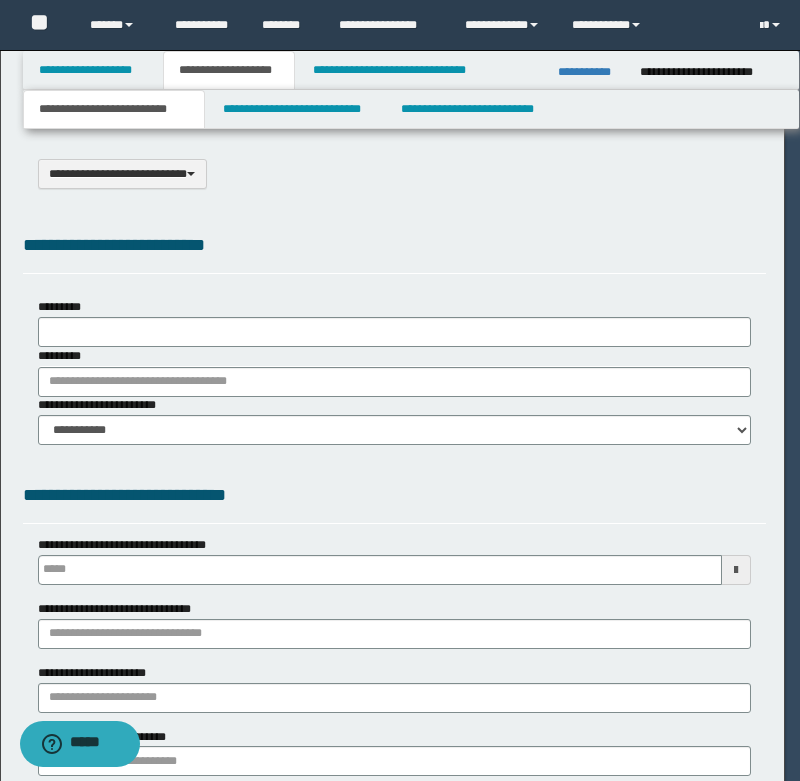 scroll, scrollTop: 0, scrollLeft: 0, axis: both 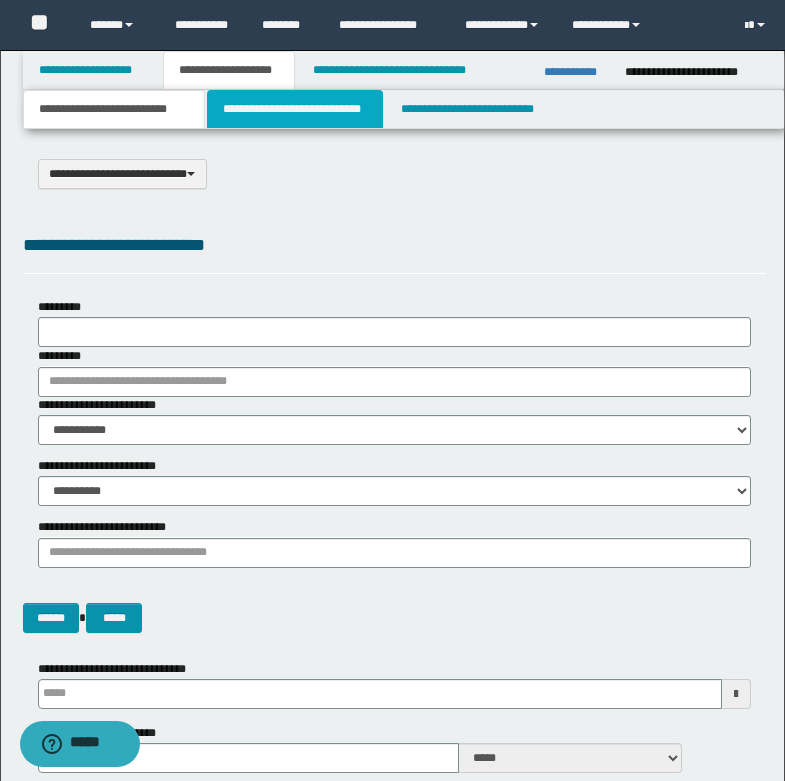 click on "**********" at bounding box center [295, 109] 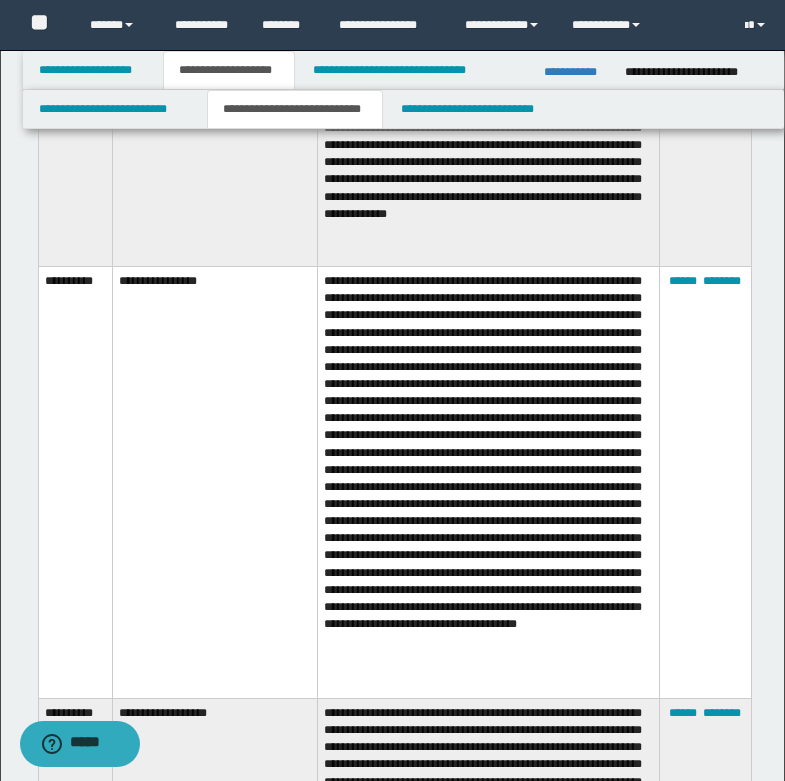 scroll, scrollTop: 2200, scrollLeft: 0, axis: vertical 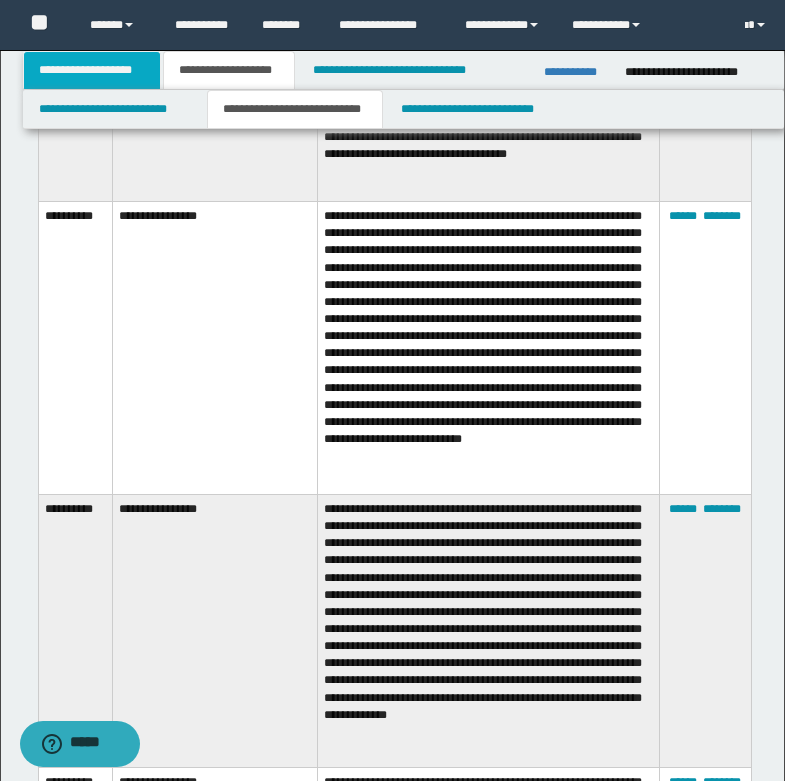 click on "**********" at bounding box center [92, 70] 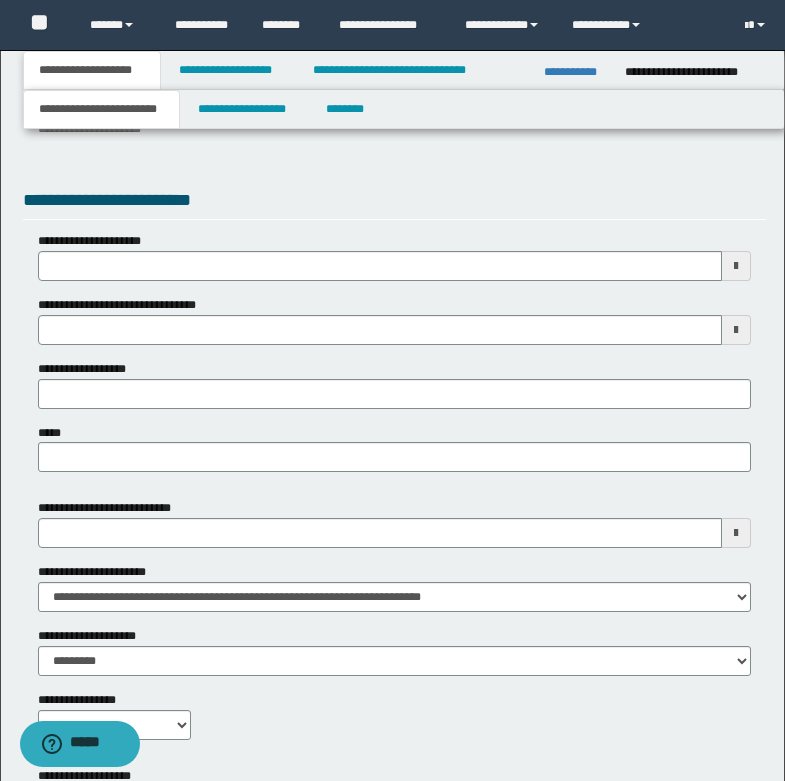 scroll, scrollTop: 647, scrollLeft: 0, axis: vertical 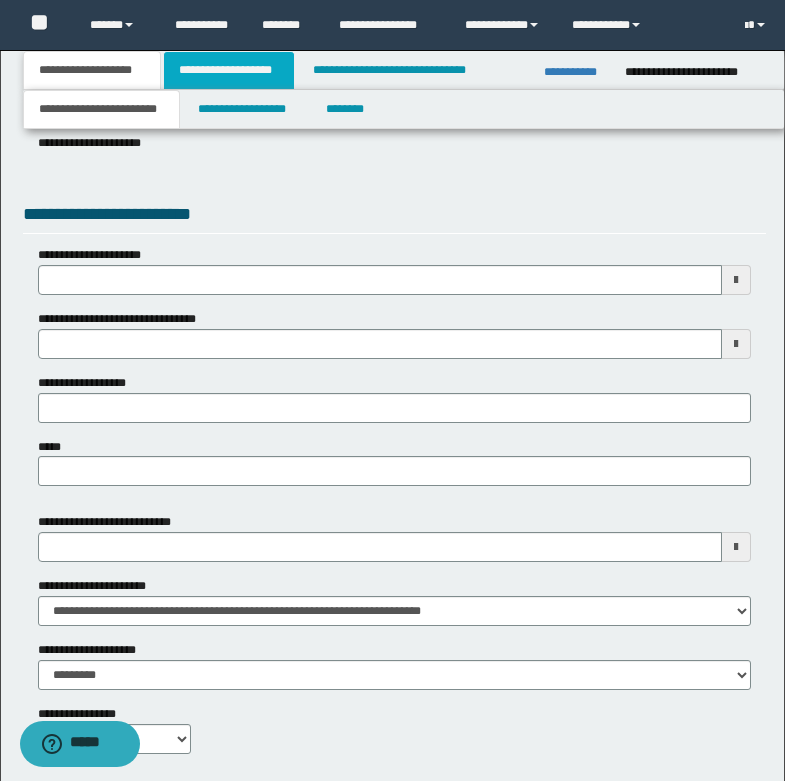 click on "**********" at bounding box center (229, 70) 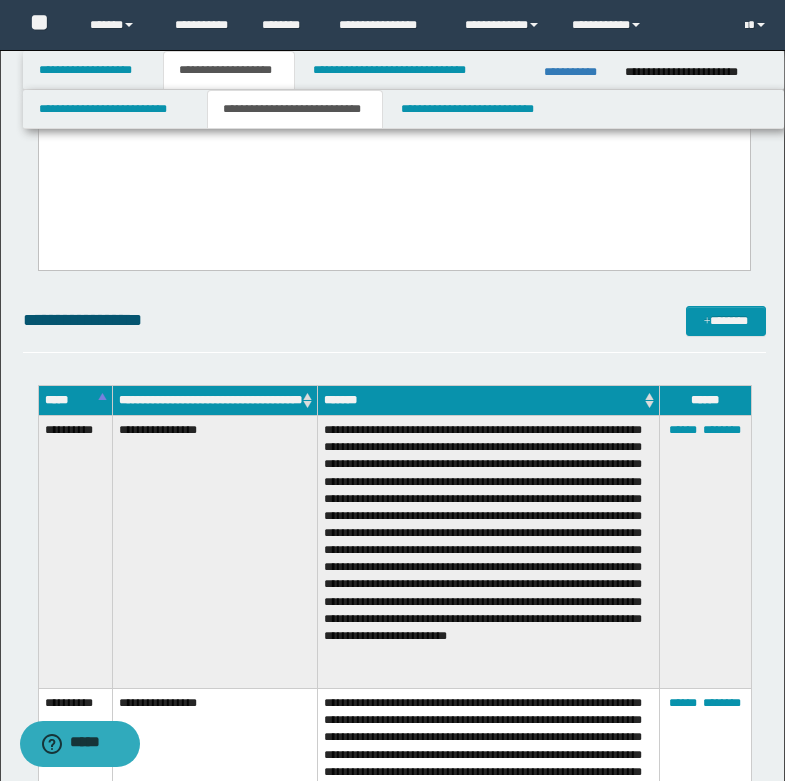 click on "**********" at bounding box center [295, 109] 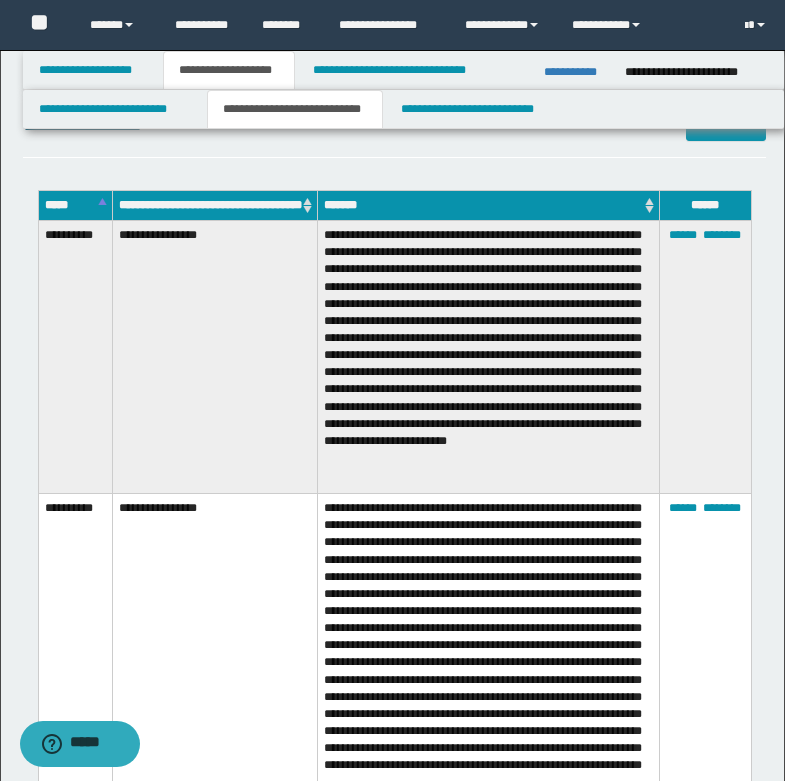 scroll, scrollTop: 847, scrollLeft: 0, axis: vertical 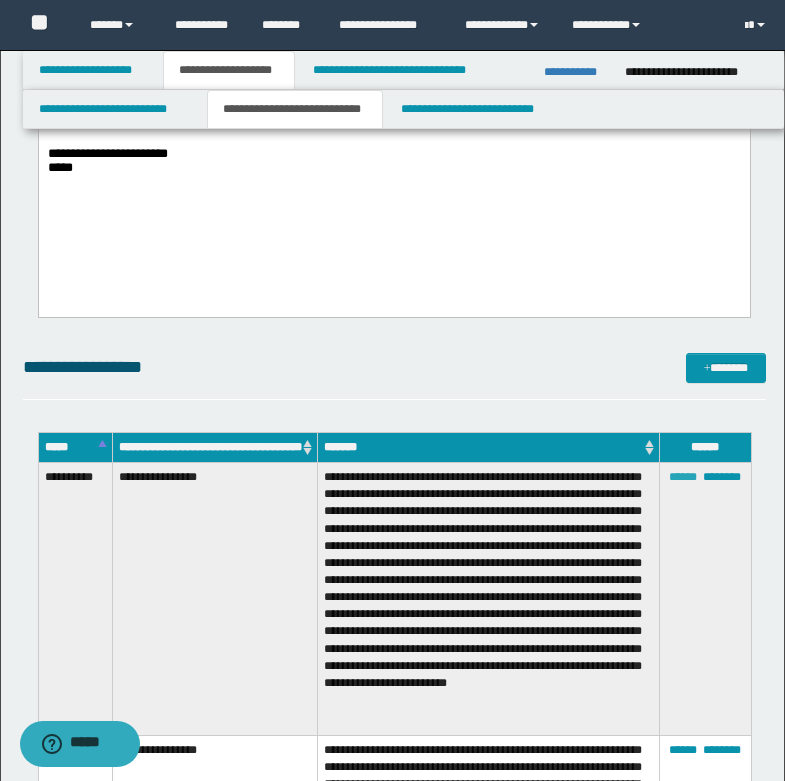 click on "******" at bounding box center (683, 477) 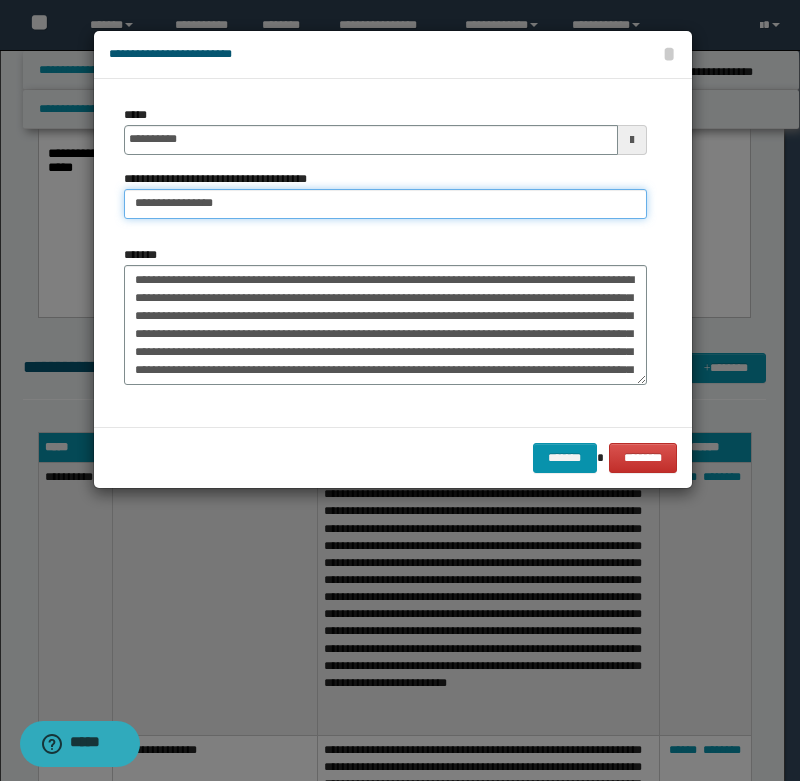 drag, startPoint x: 198, startPoint y: 208, endPoint x: 344, endPoint y: 208, distance: 146 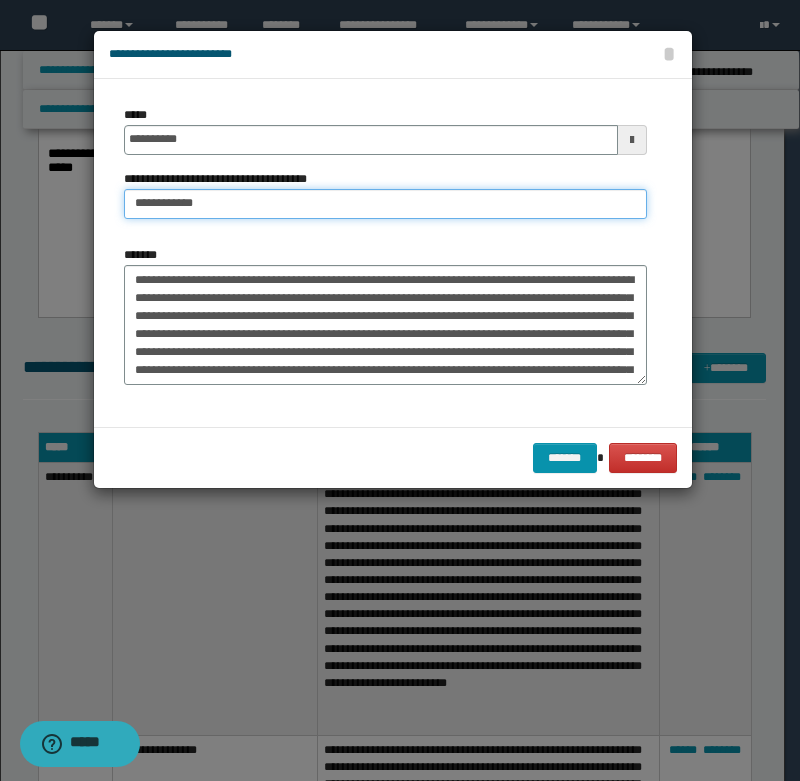 type on "**********" 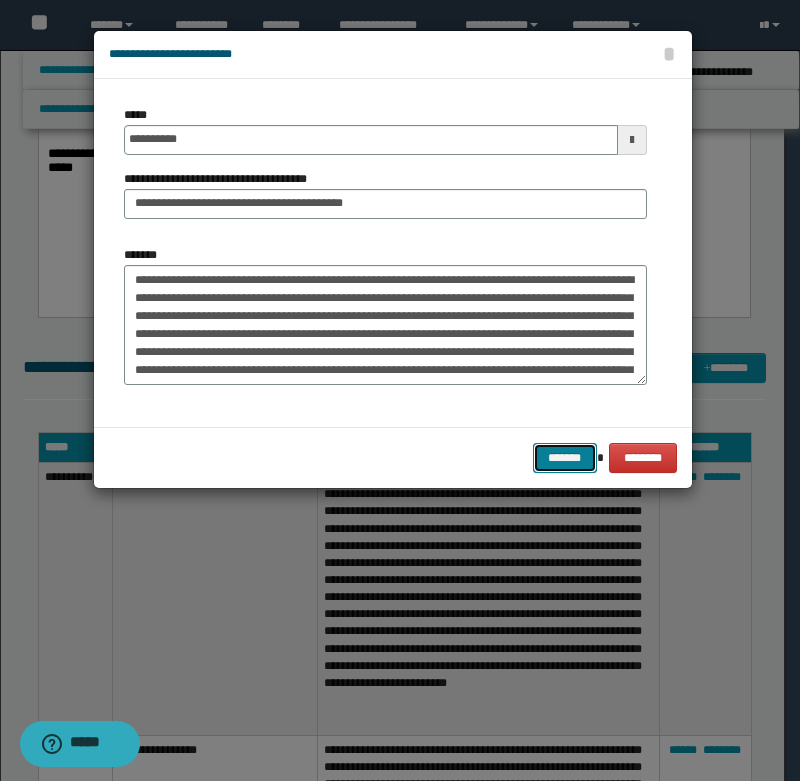click on "*******" at bounding box center (565, 458) 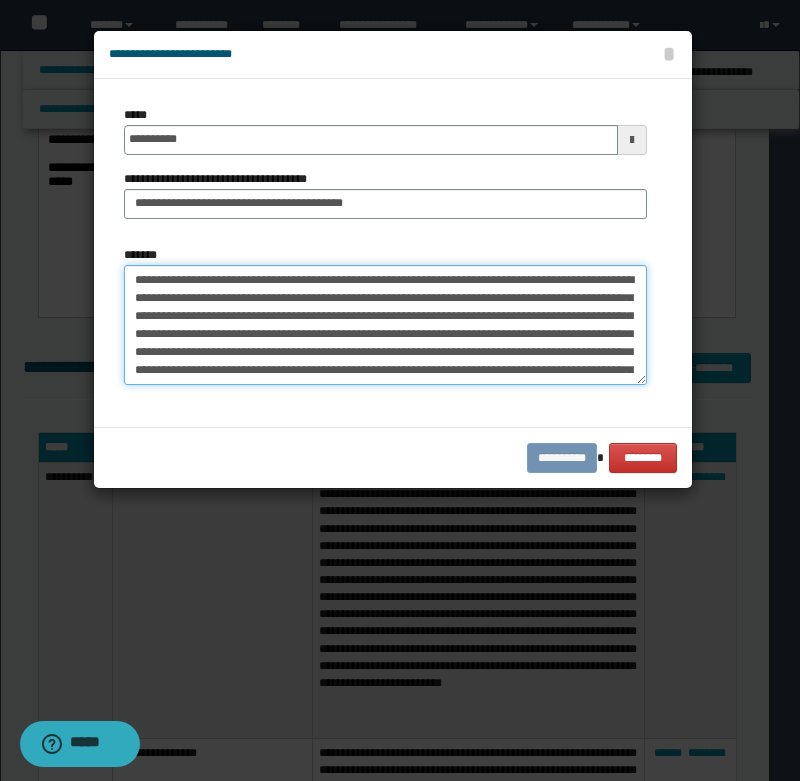 click on "**********" at bounding box center [385, 325] 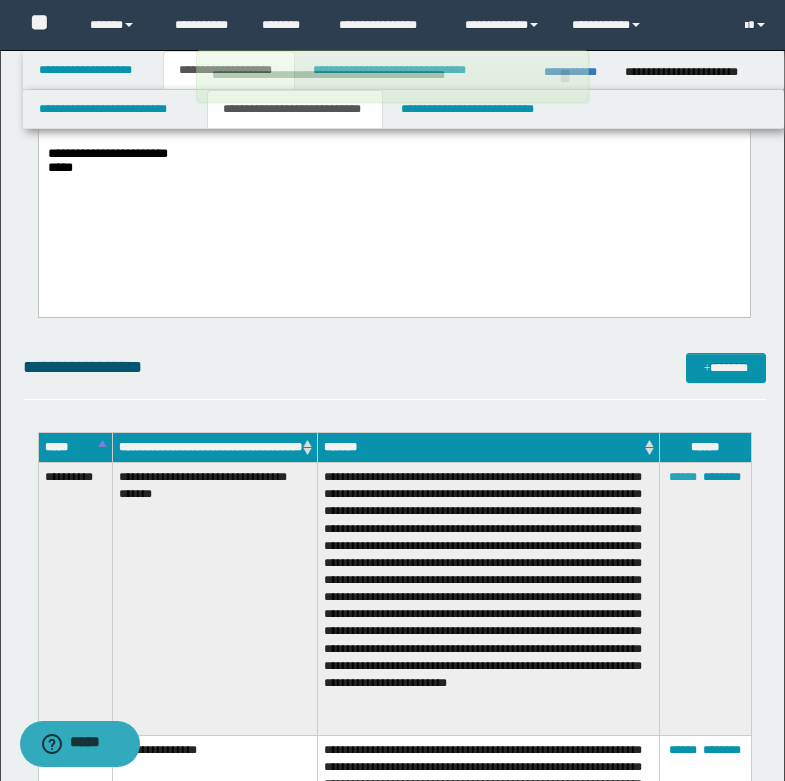 click on "******" at bounding box center [683, 477] 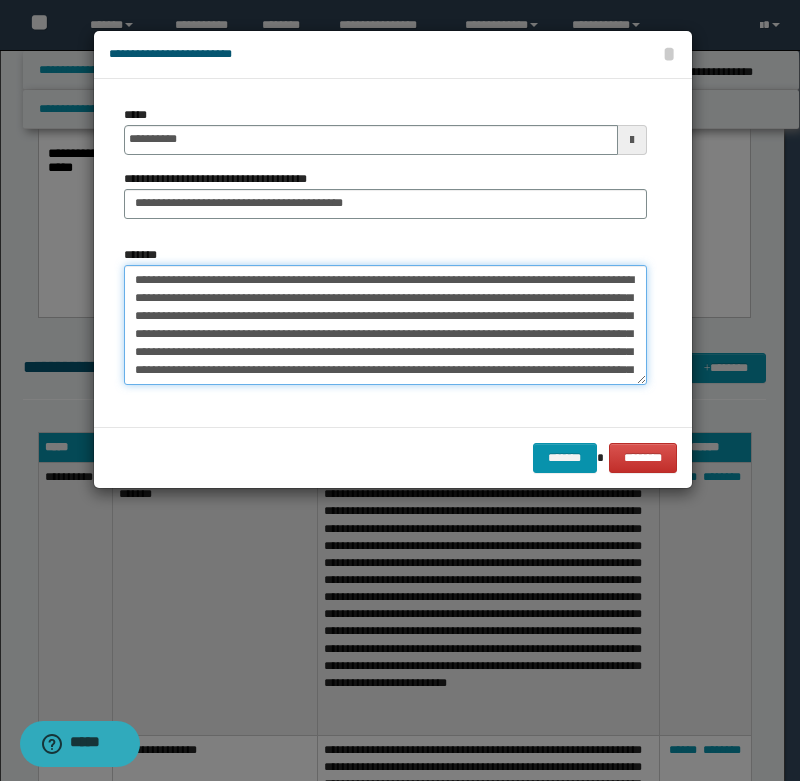 click on "**********" at bounding box center [385, 325] 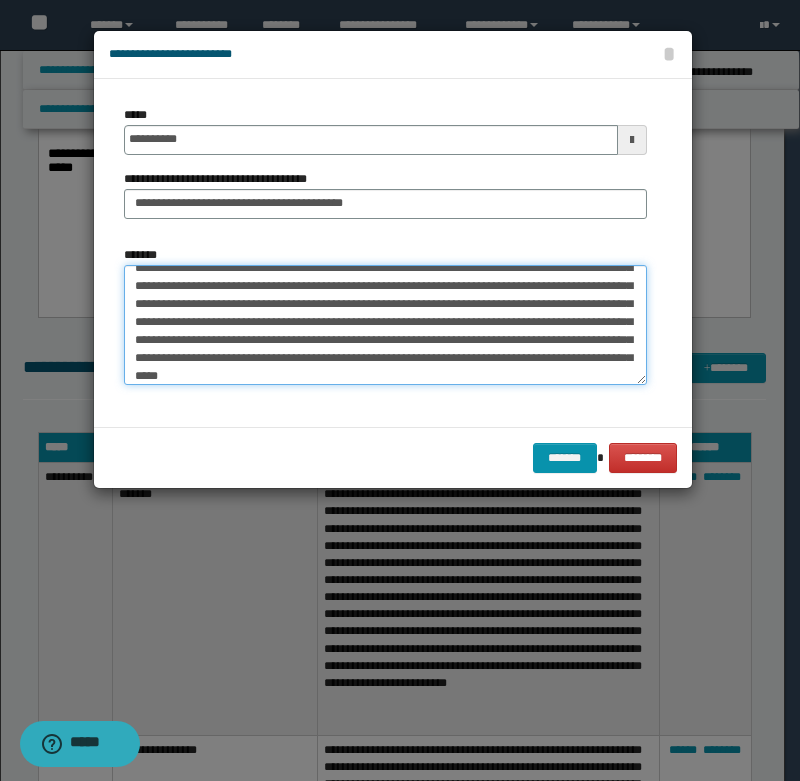 scroll, scrollTop: 72, scrollLeft: 0, axis: vertical 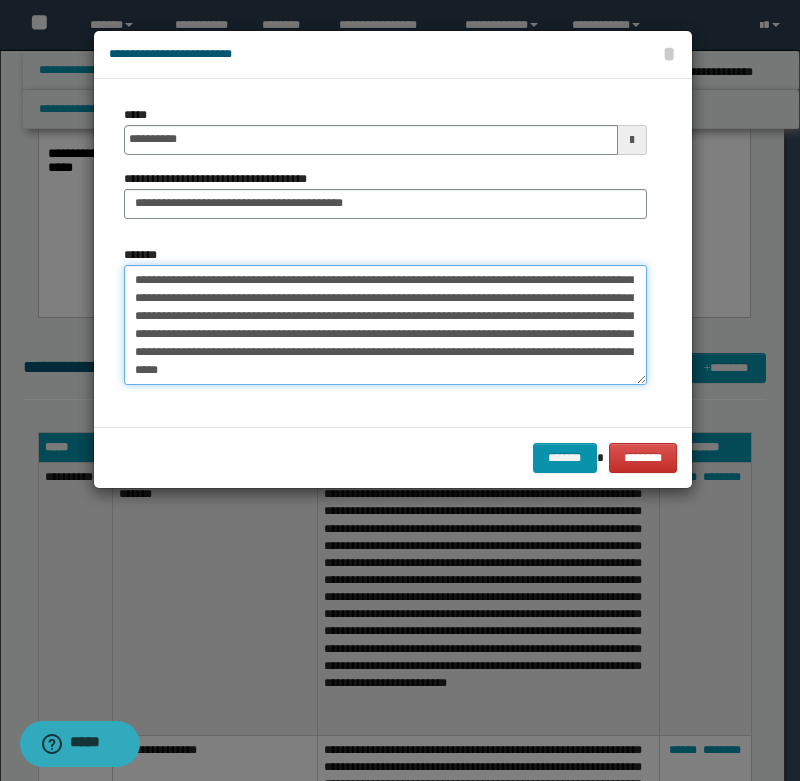 drag, startPoint x: 172, startPoint y: 283, endPoint x: 627, endPoint y: 390, distance: 467.41202 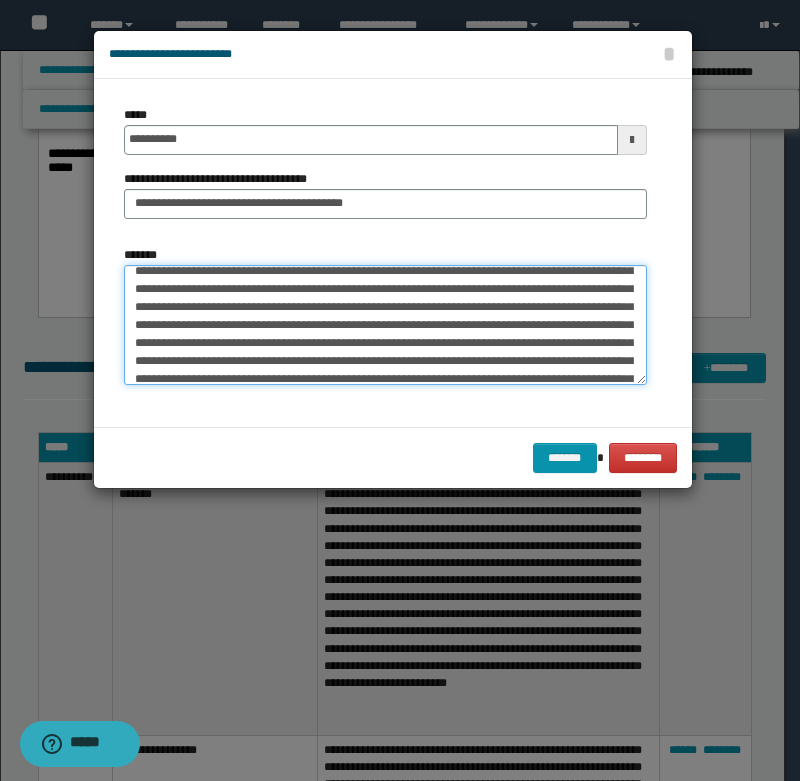 scroll, scrollTop: 0, scrollLeft: 0, axis: both 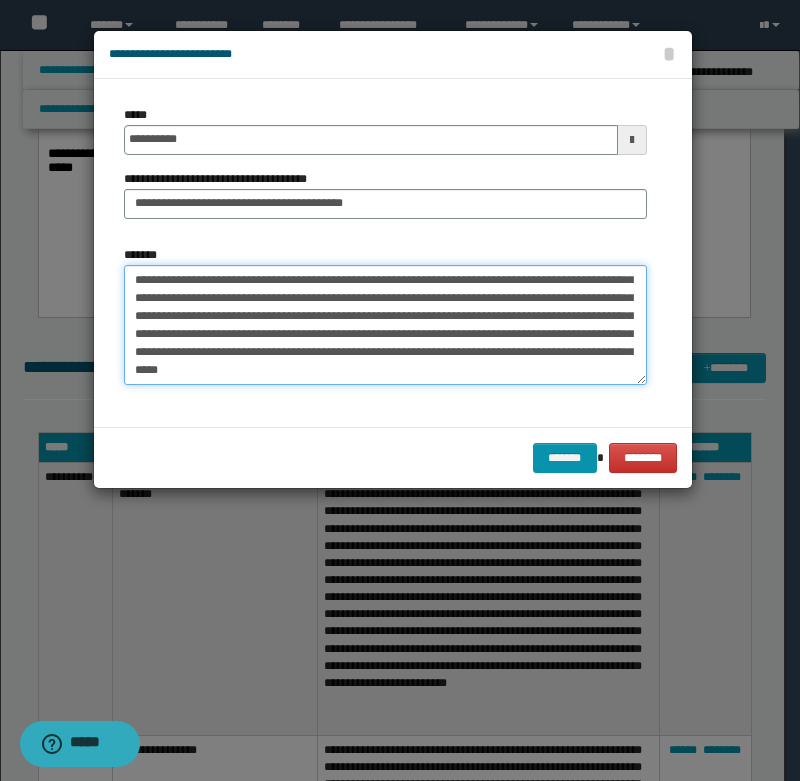 drag, startPoint x: 138, startPoint y: 280, endPoint x: 420, endPoint y: 426, distance: 317.55313 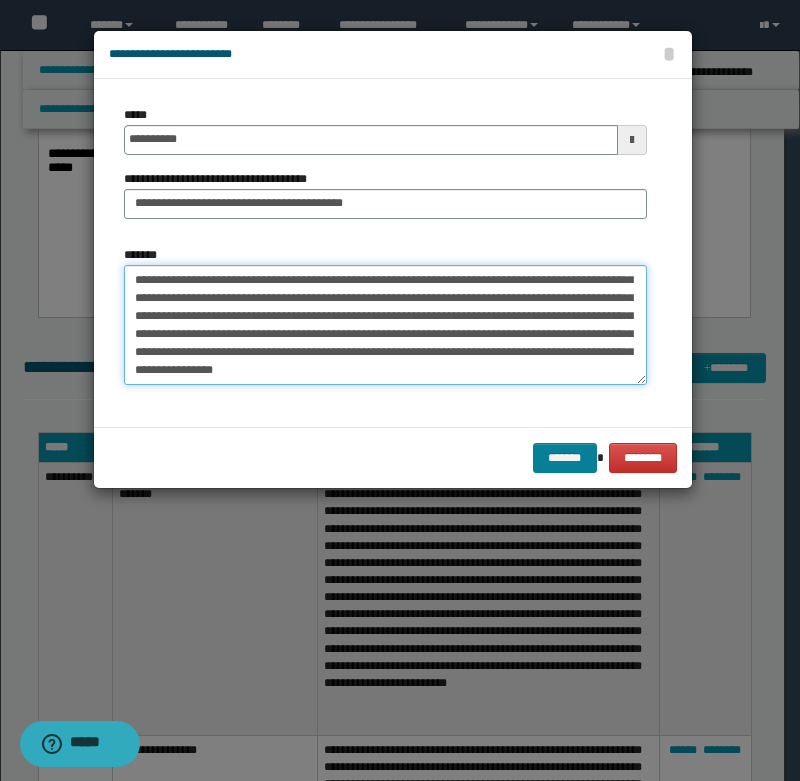 type on "**********" 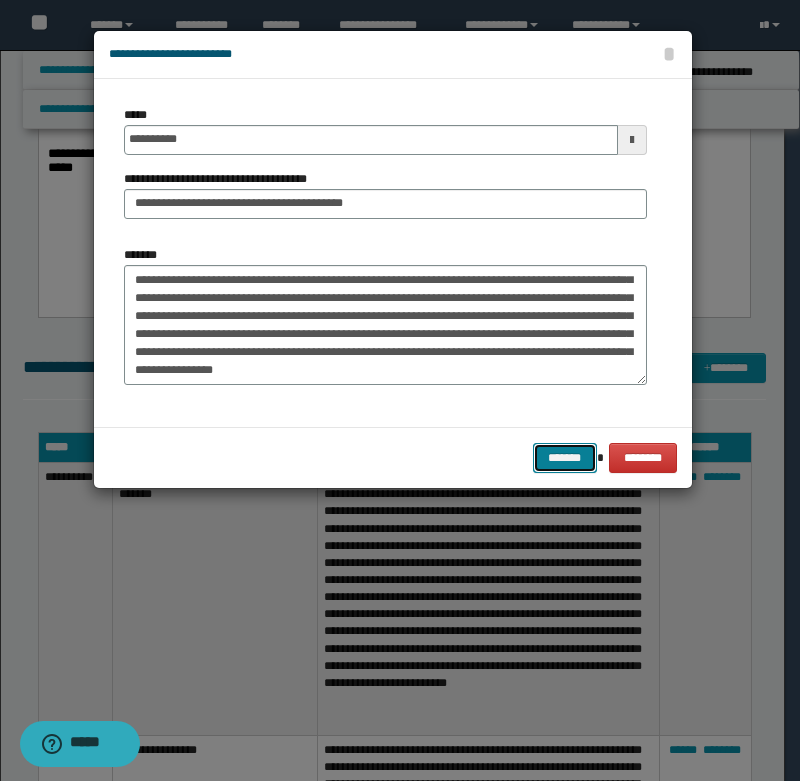 click on "*******" at bounding box center (565, 458) 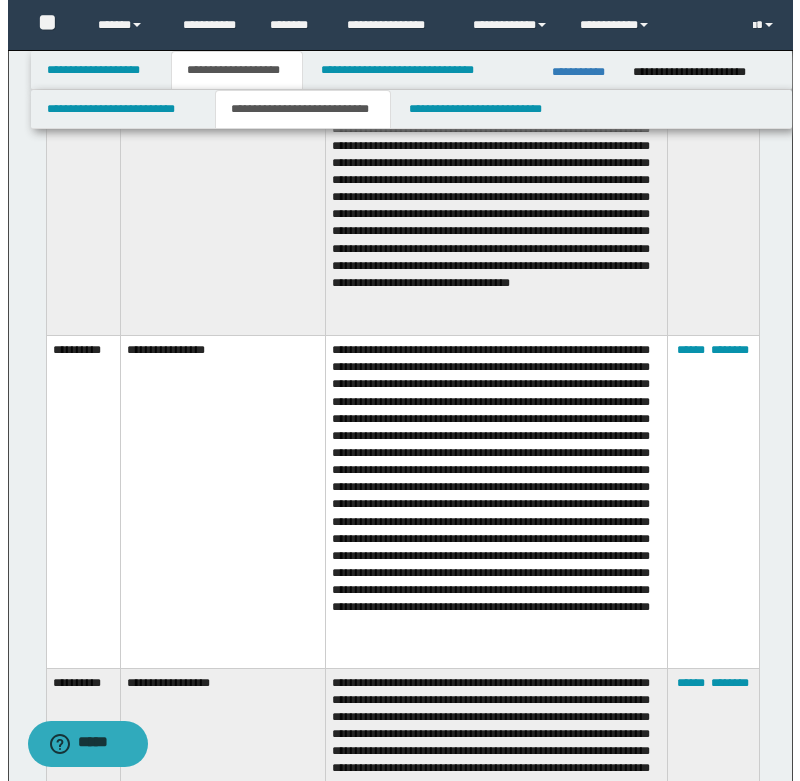 scroll, scrollTop: 1100, scrollLeft: 0, axis: vertical 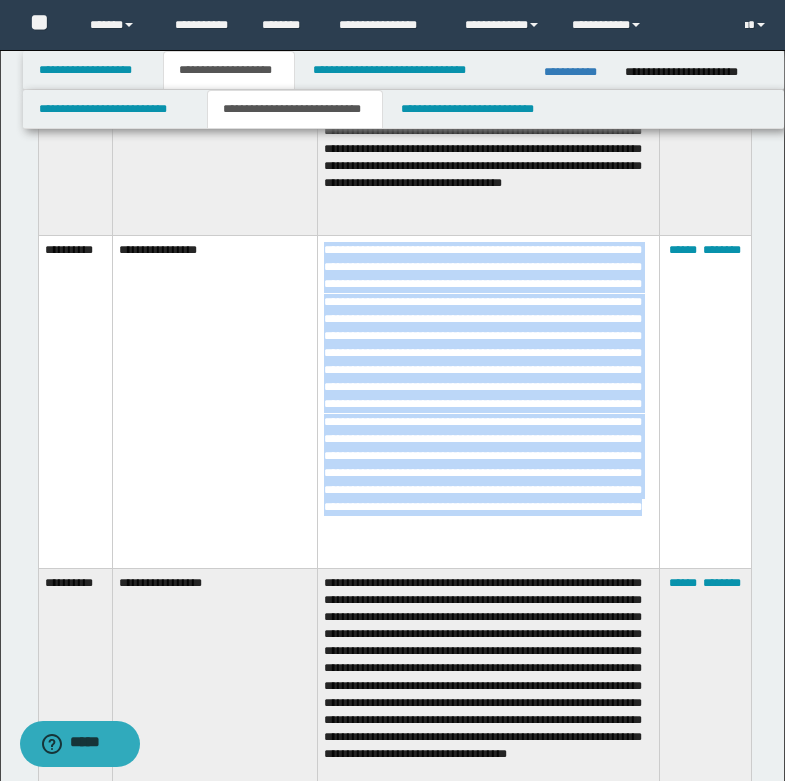 drag, startPoint x: 328, startPoint y: 263, endPoint x: 554, endPoint y: 572, distance: 382.82764 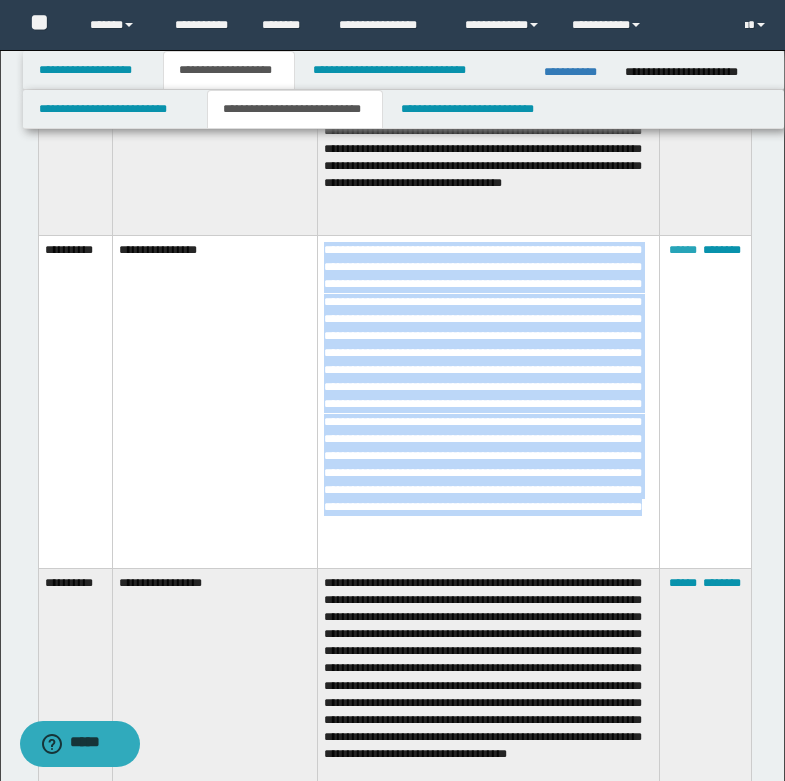 drag, startPoint x: 400, startPoint y: 331, endPoint x: 680, endPoint y: 264, distance: 287.9045 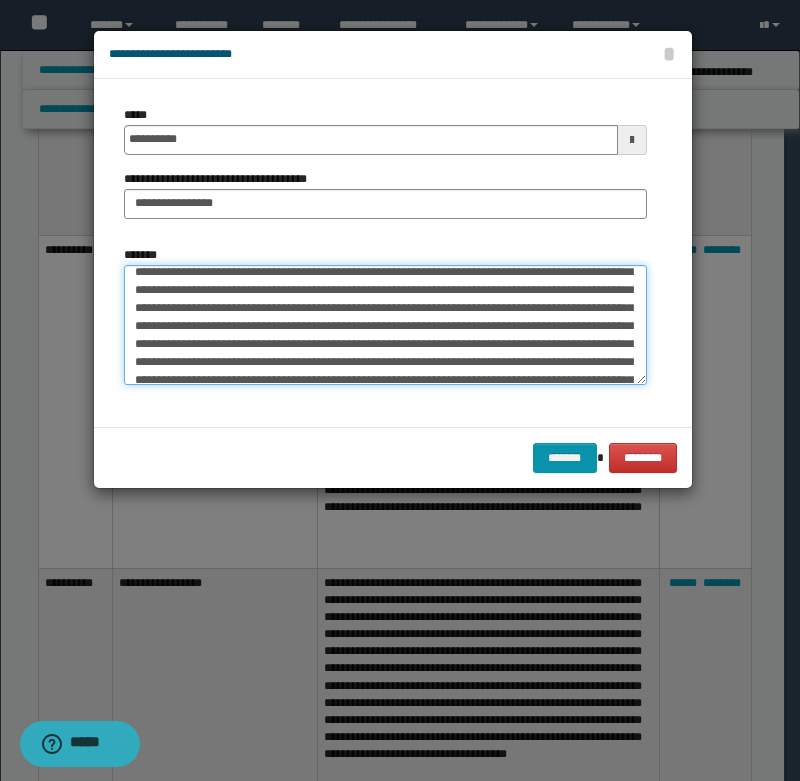 scroll, scrollTop: 0, scrollLeft: 0, axis: both 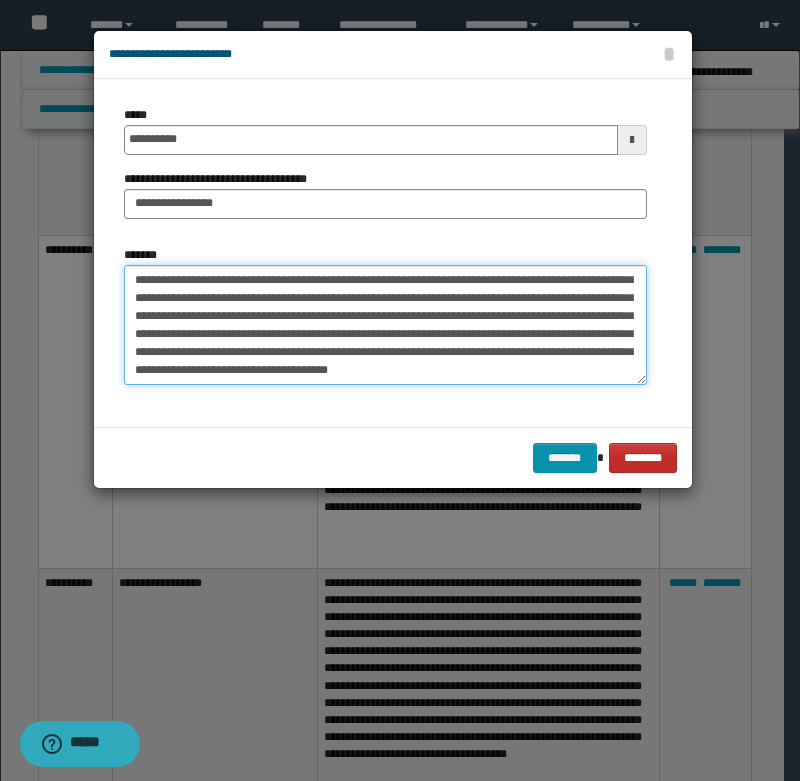 drag, startPoint x: 136, startPoint y: 281, endPoint x: 636, endPoint y: 443, distance: 525.5892 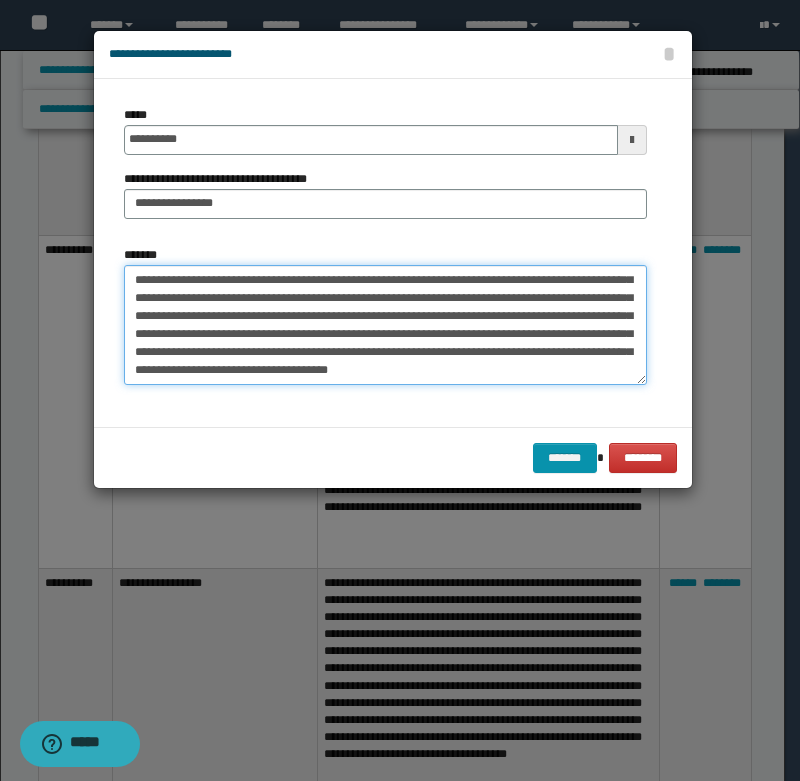 paste on "*" 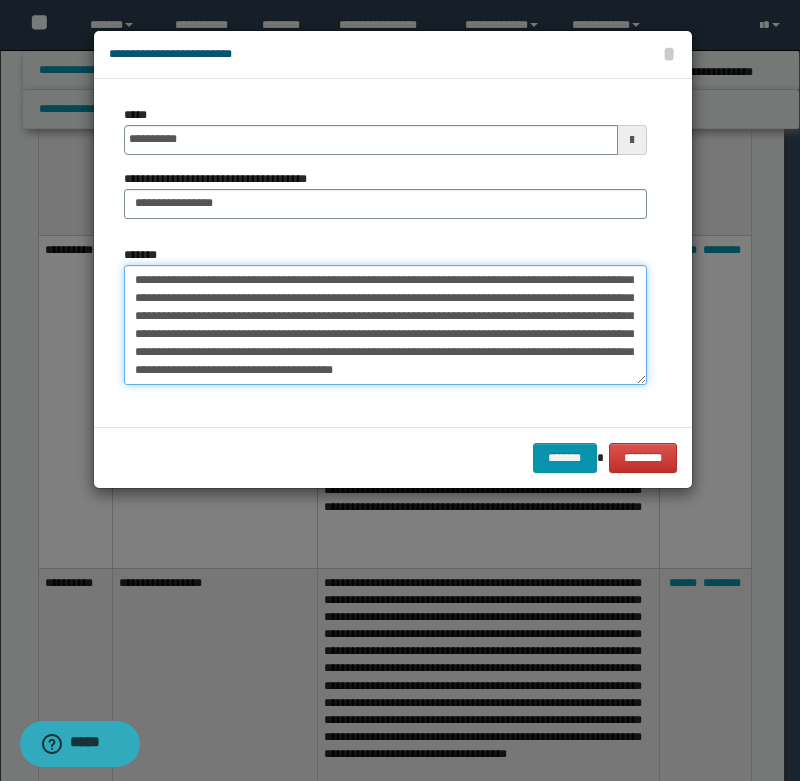 type on "**********" 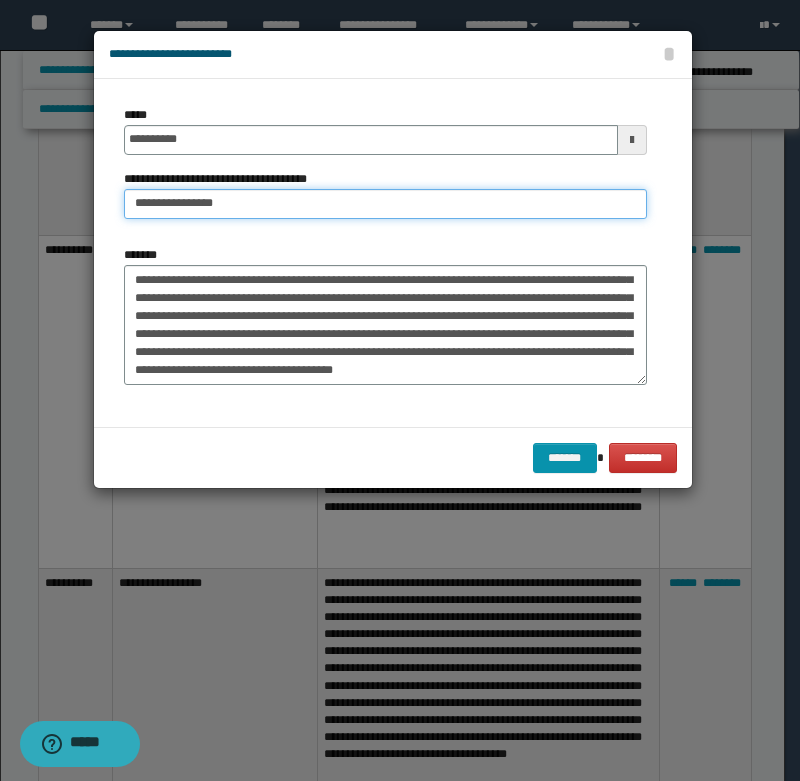 drag, startPoint x: 198, startPoint y: 202, endPoint x: 335, endPoint y: 202, distance: 137 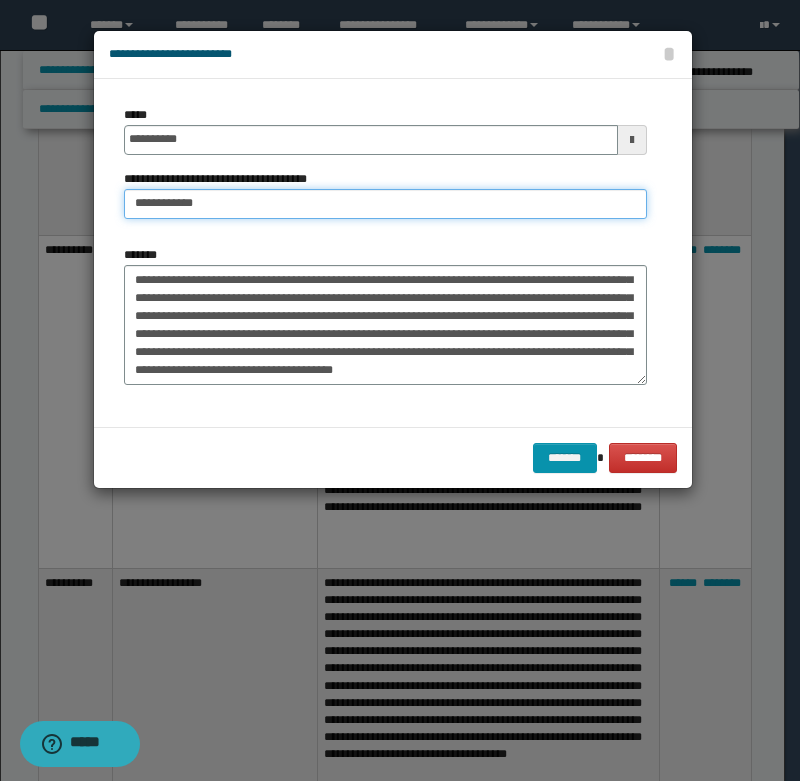 type on "**********" 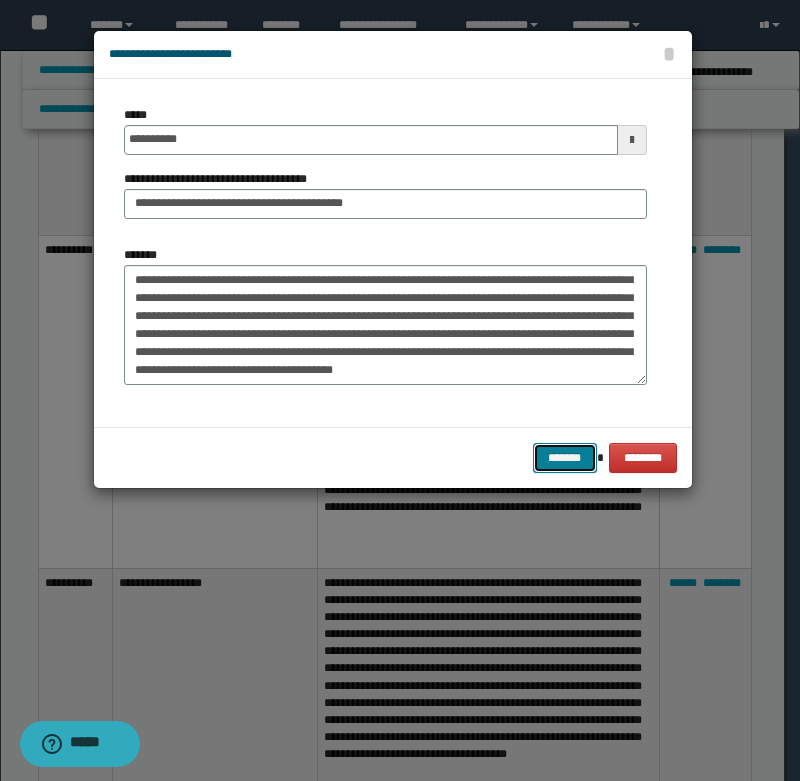 click on "*******" at bounding box center (565, 458) 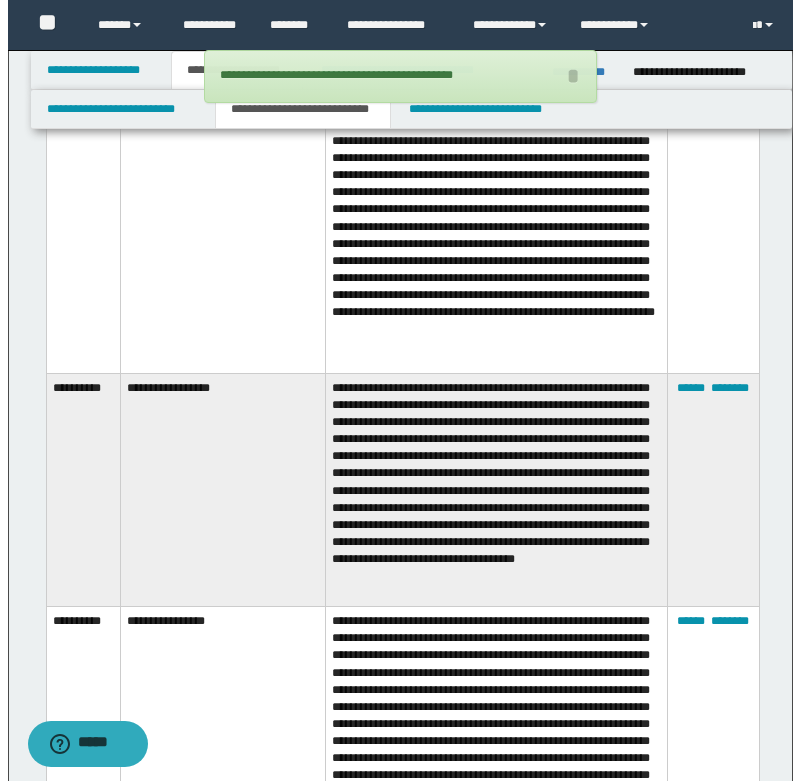 scroll, scrollTop: 1300, scrollLeft: 0, axis: vertical 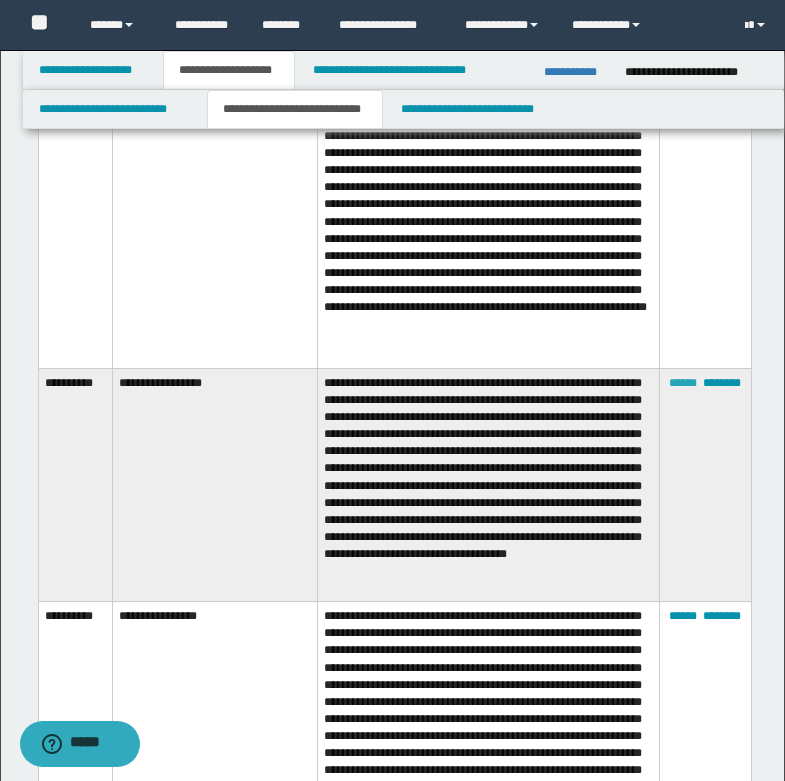 click on "******" at bounding box center [683, 383] 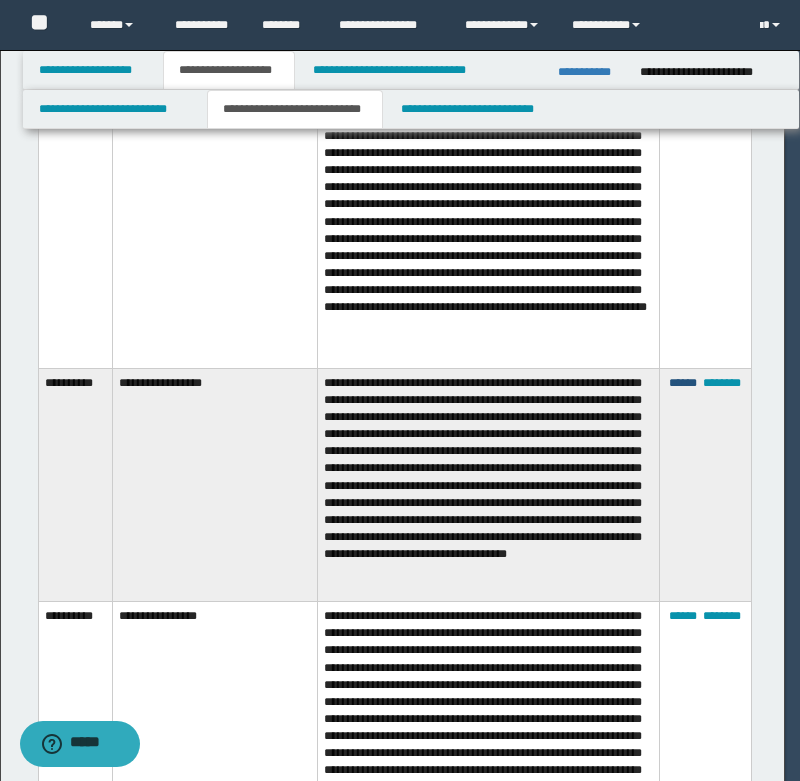 scroll, scrollTop: 54, scrollLeft: 0, axis: vertical 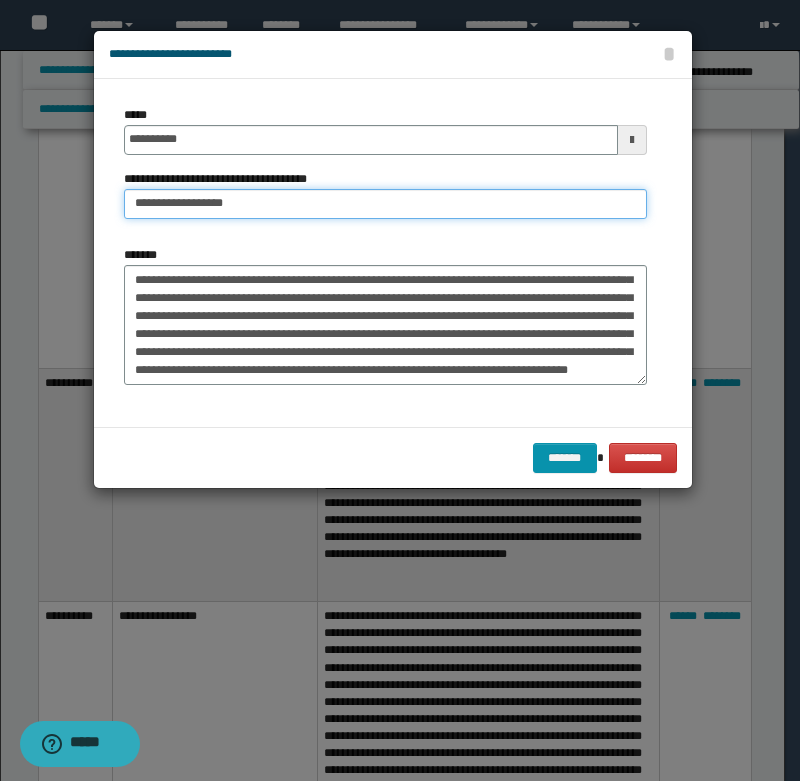 drag, startPoint x: 193, startPoint y: 200, endPoint x: 293, endPoint y: 198, distance: 100.02 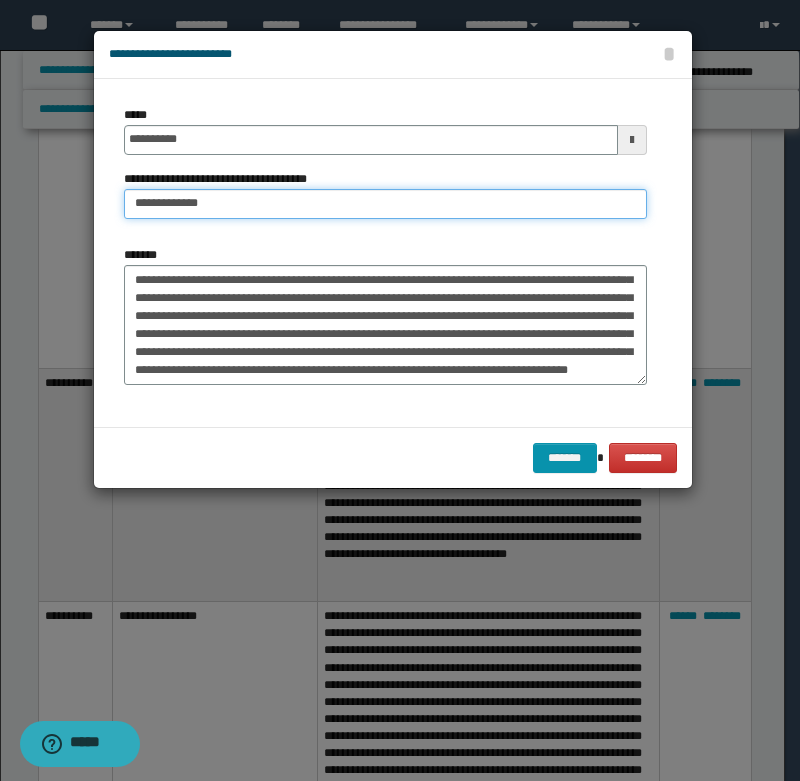 type on "**********" 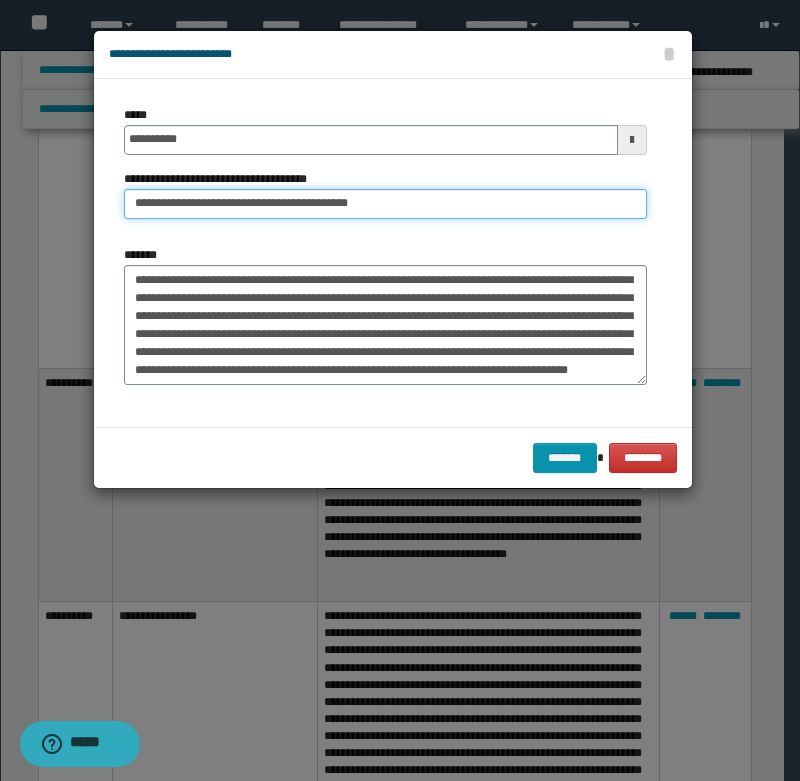 scroll, scrollTop: 0, scrollLeft: 0, axis: both 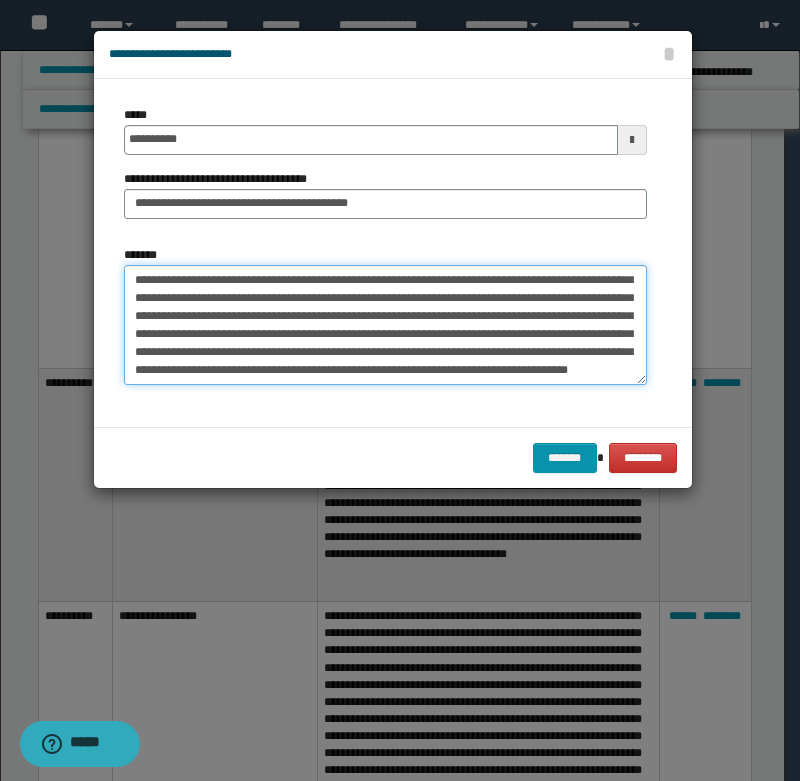 drag, startPoint x: 136, startPoint y: 276, endPoint x: 324, endPoint y: 434, distance: 245.57687 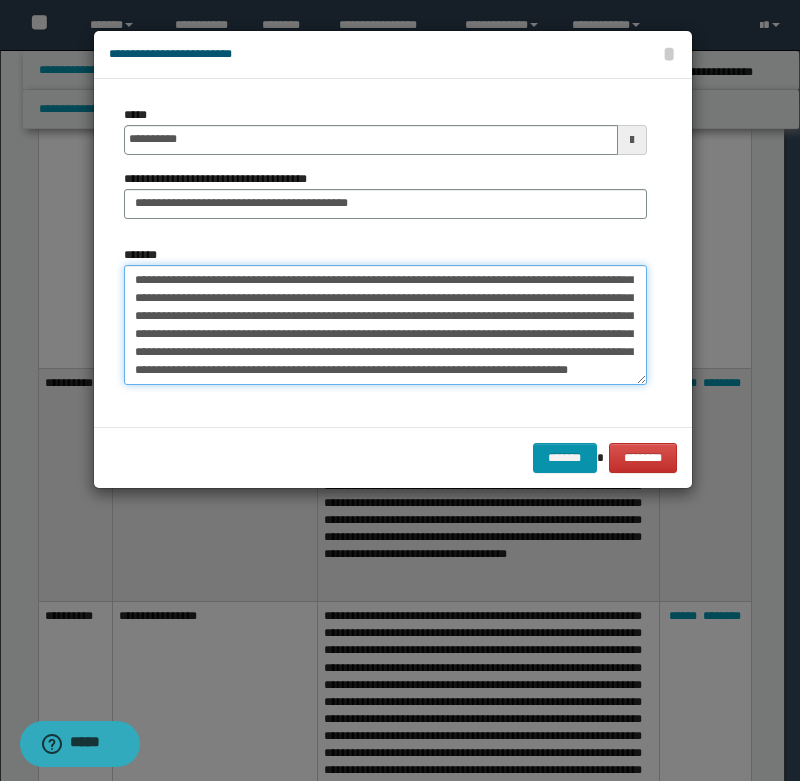 paste 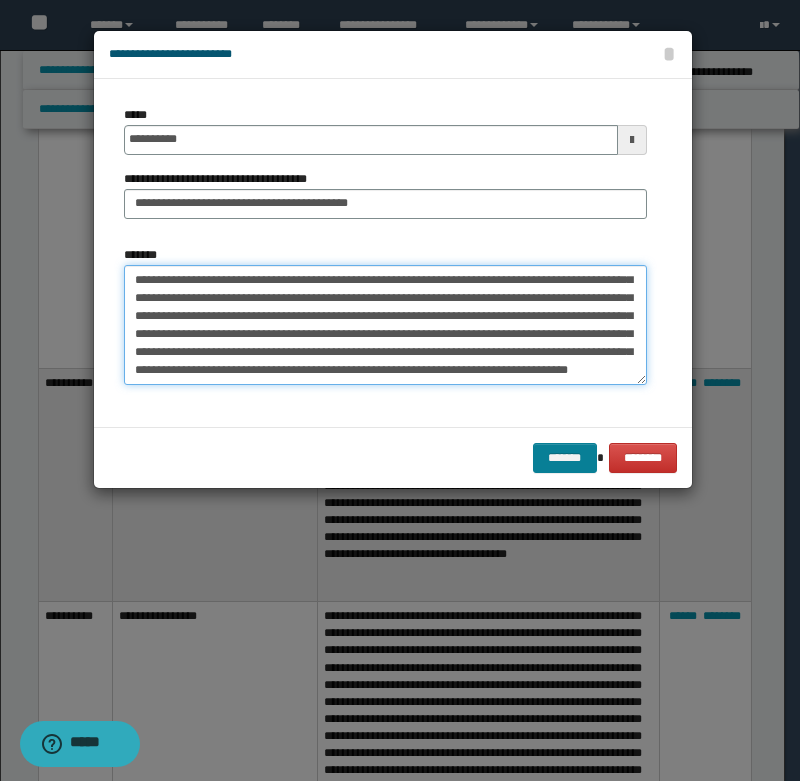 type on "**********" 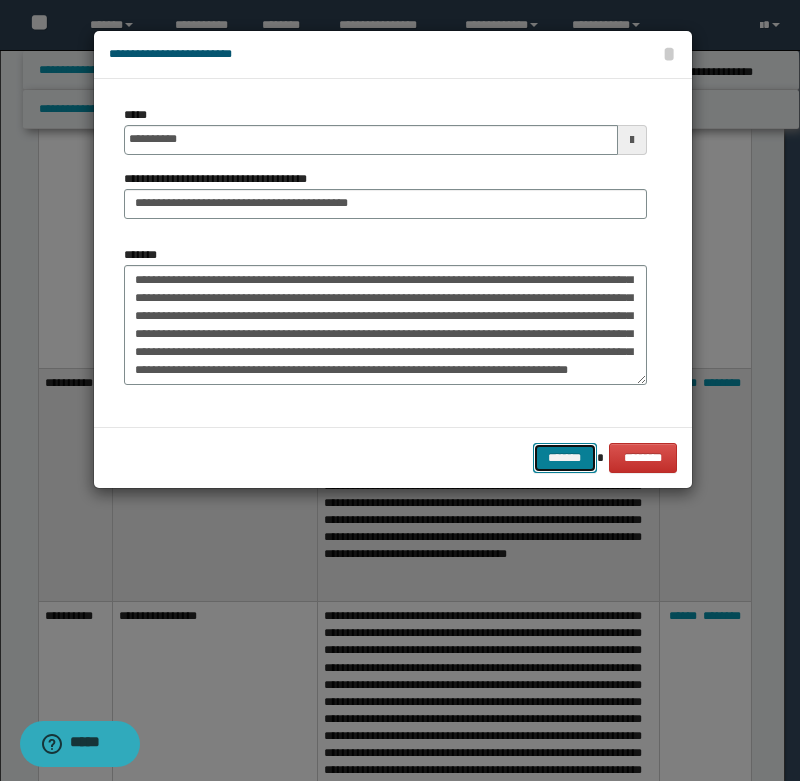 click on "*******" at bounding box center (565, 458) 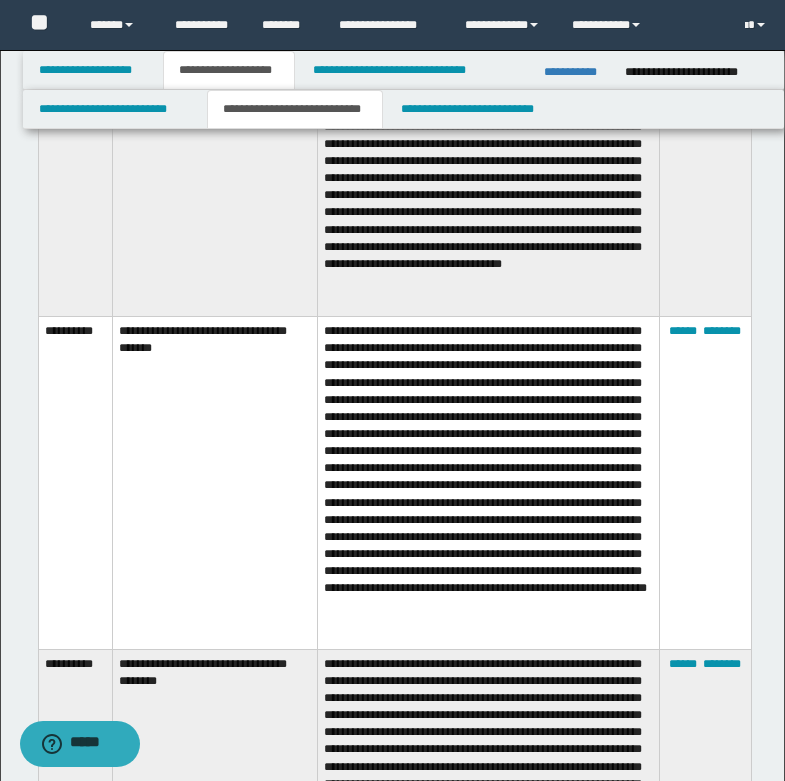 scroll, scrollTop: 1000, scrollLeft: 0, axis: vertical 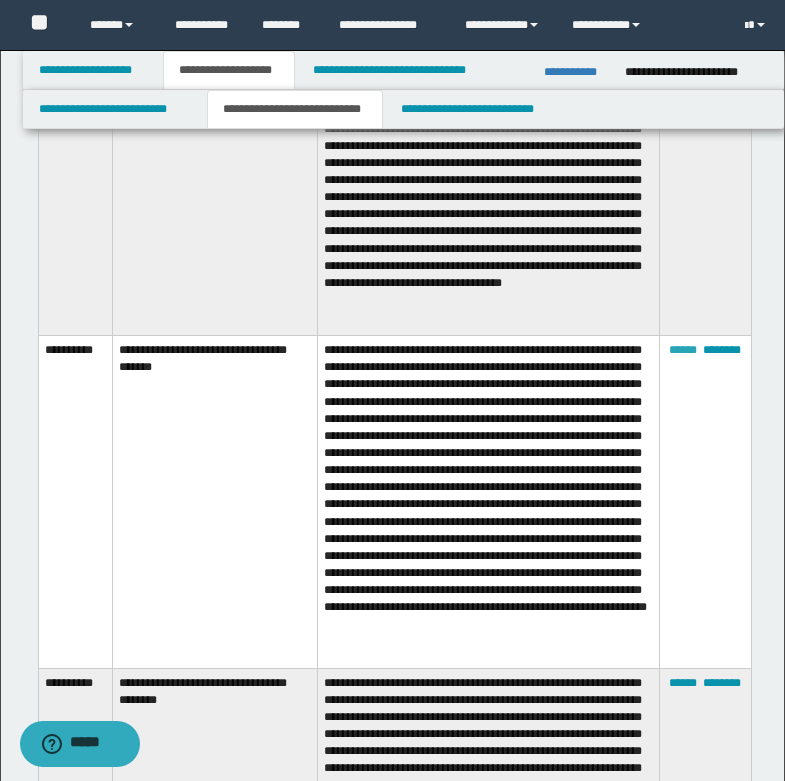 click on "******" at bounding box center (683, 350) 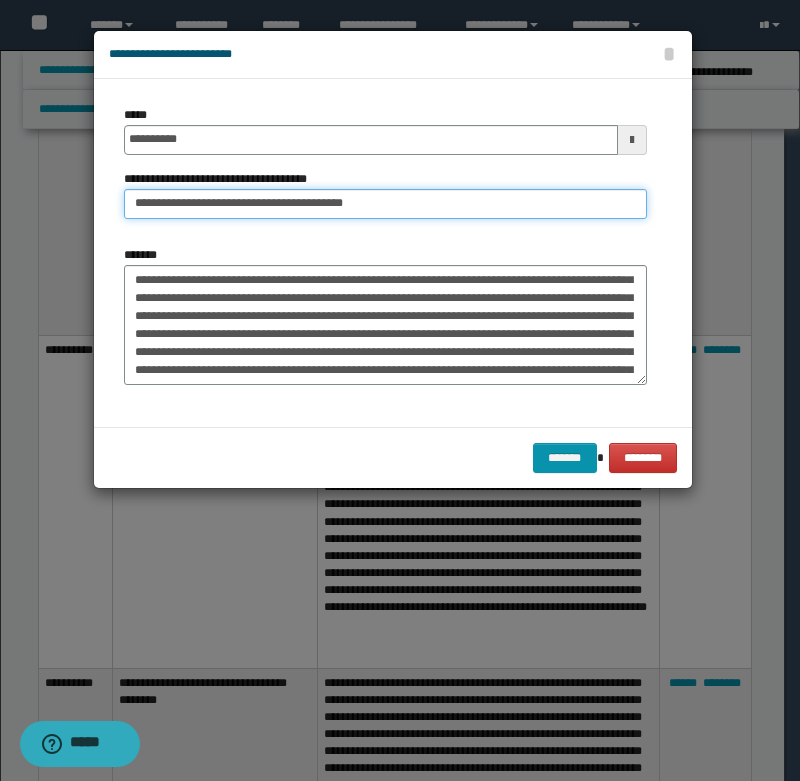 drag, startPoint x: 195, startPoint y: 202, endPoint x: 799, endPoint y: 204, distance: 604.0033 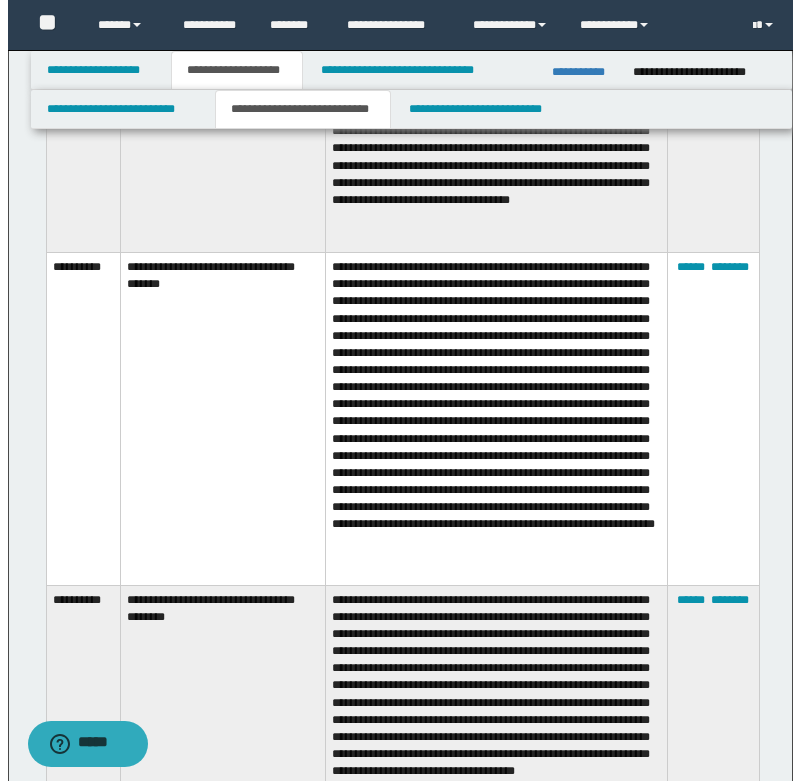 scroll, scrollTop: 983, scrollLeft: 0, axis: vertical 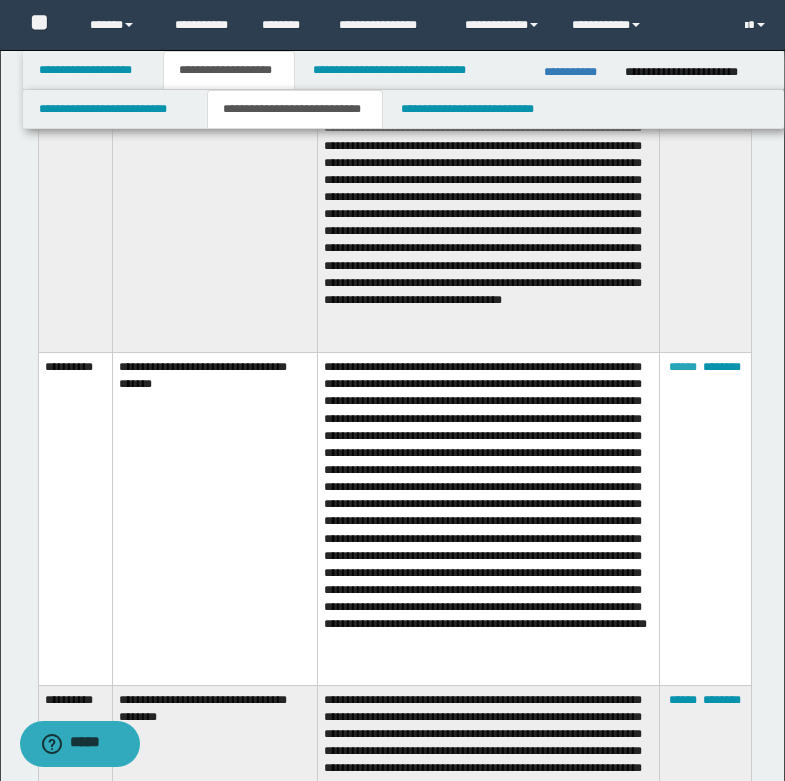 click on "******" at bounding box center [683, 367] 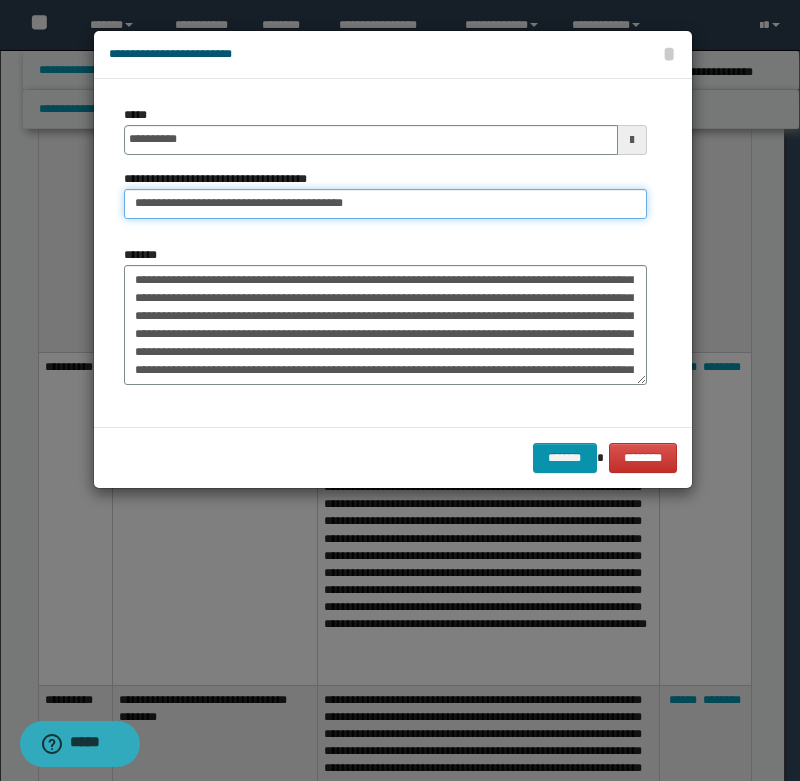 drag, startPoint x: 203, startPoint y: 209, endPoint x: 614, endPoint y: 207, distance: 411.00485 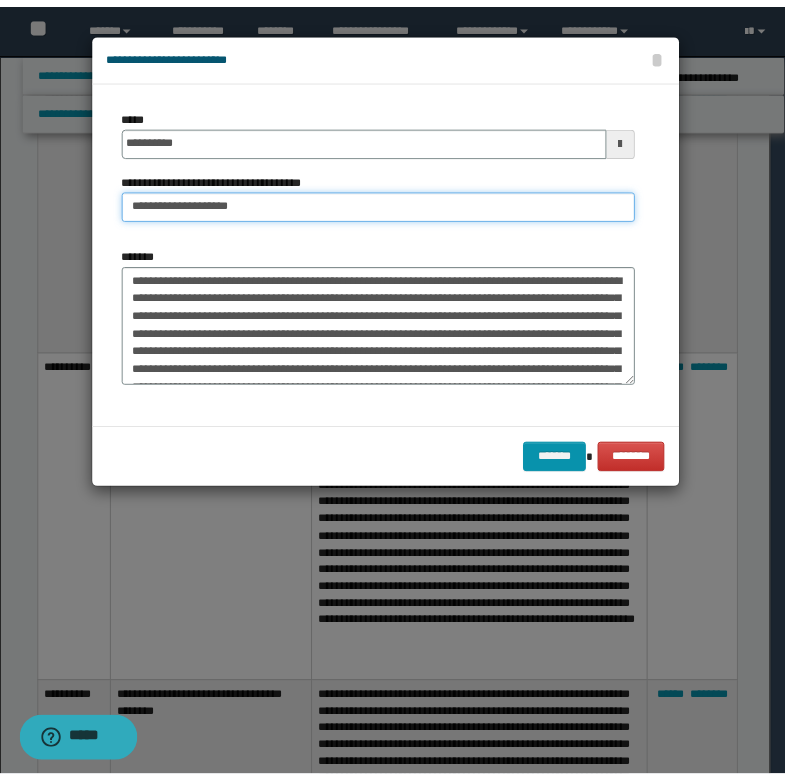 scroll, scrollTop: 0, scrollLeft: 0, axis: both 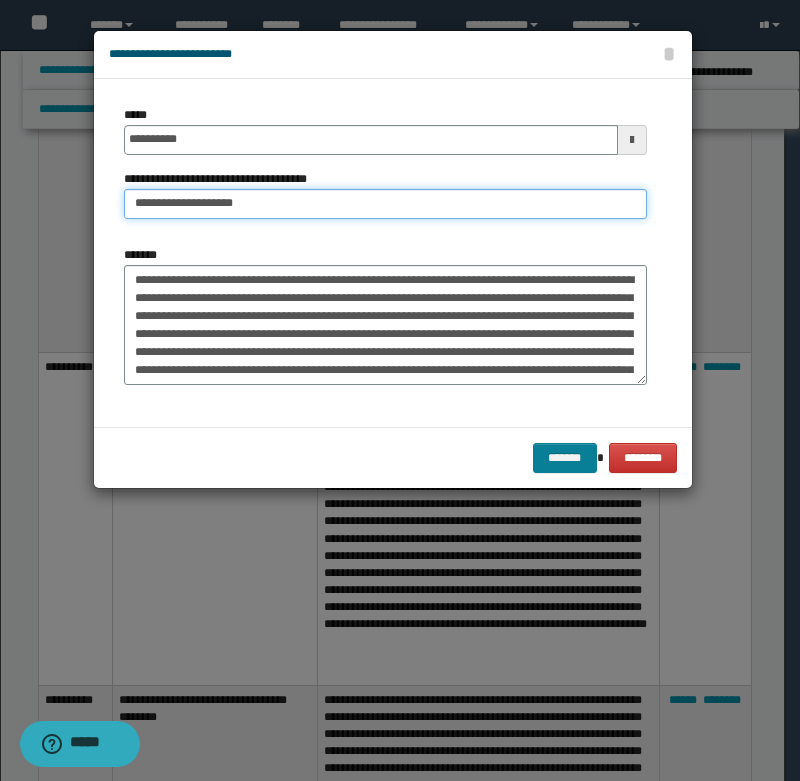type on "**********" 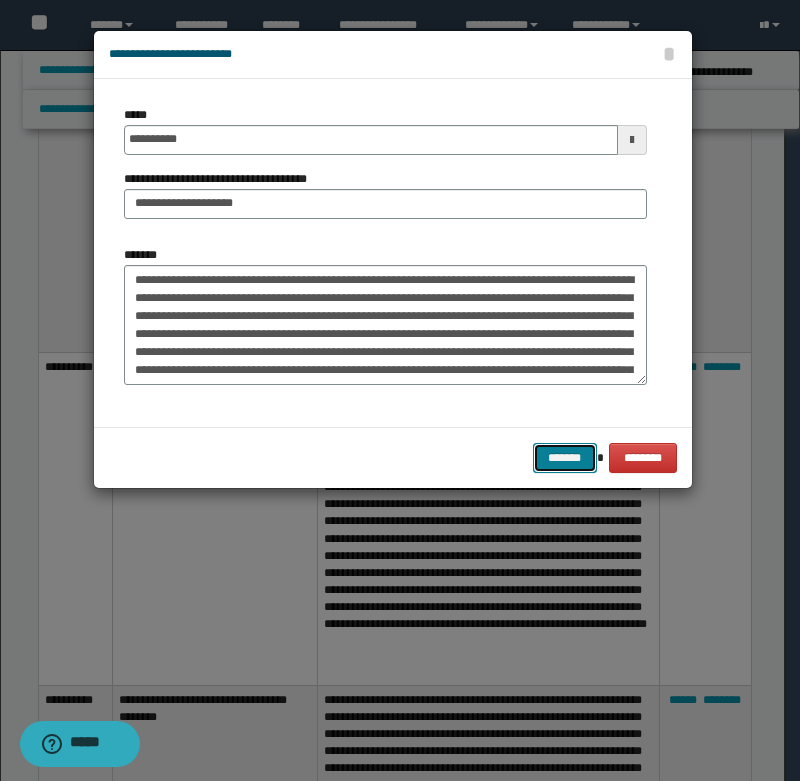 click on "*******" at bounding box center (565, 458) 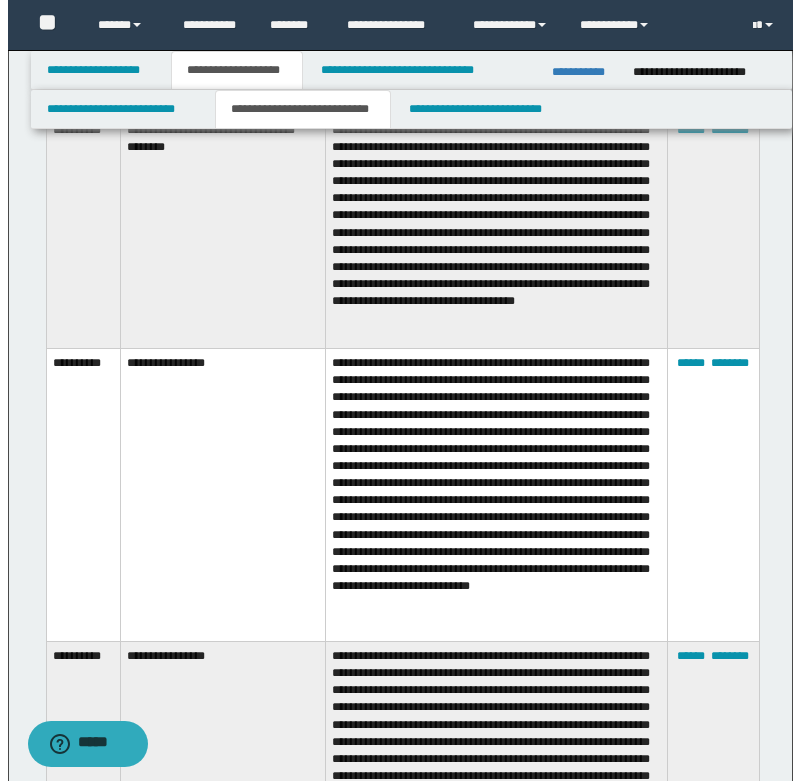 scroll, scrollTop: 1683, scrollLeft: 0, axis: vertical 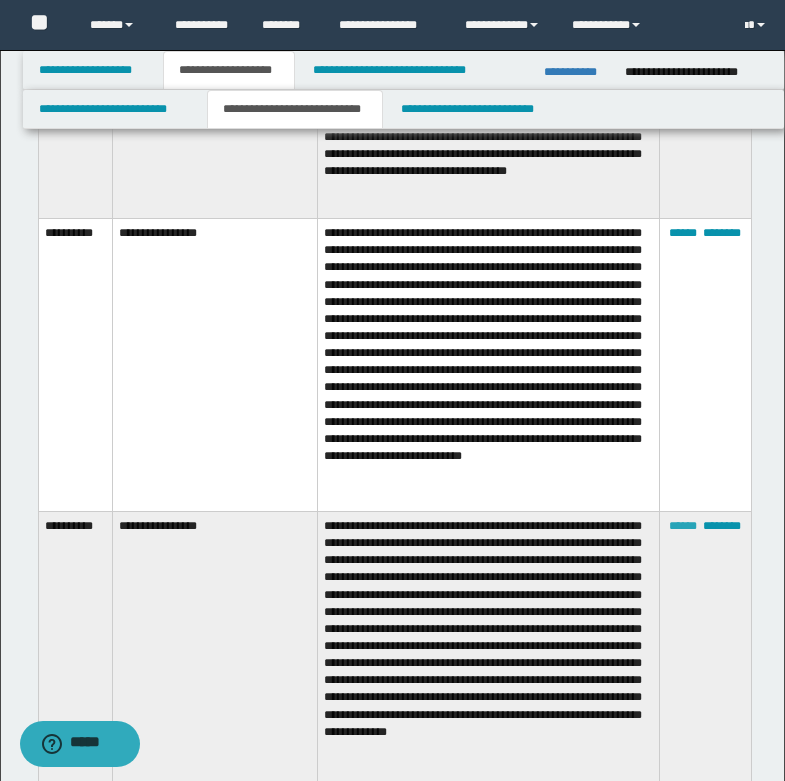 click on "******" at bounding box center (683, 526) 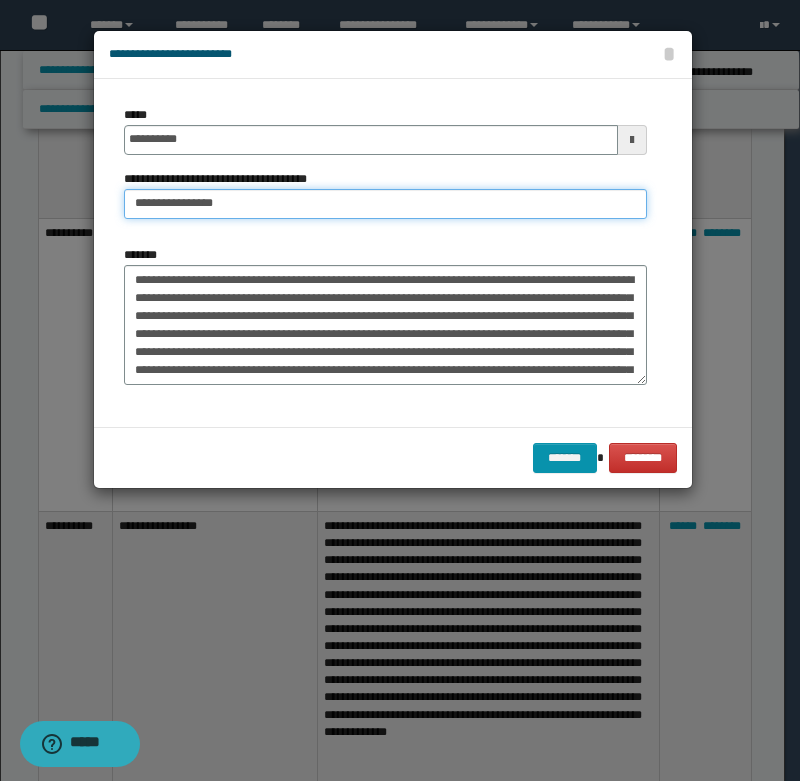 click on "**********" at bounding box center (385, 204) 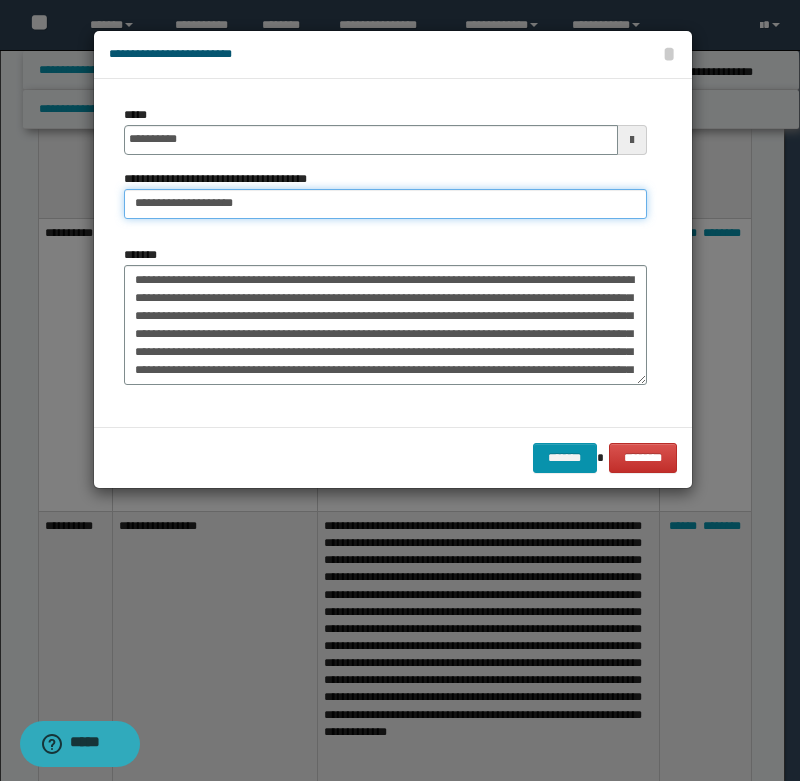 type on "**********" 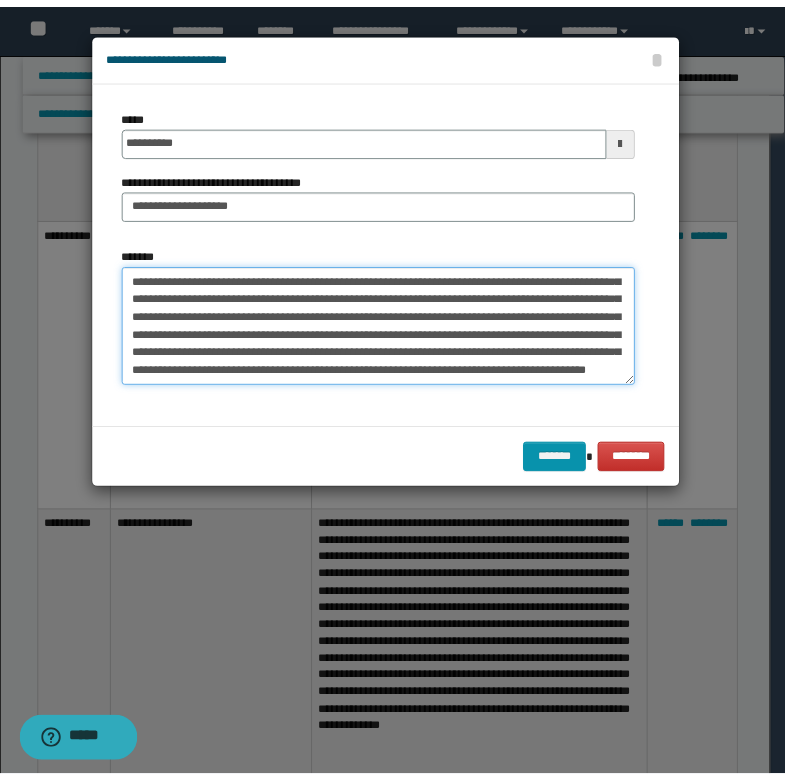scroll, scrollTop: 72, scrollLeft: 0, axis: vertical 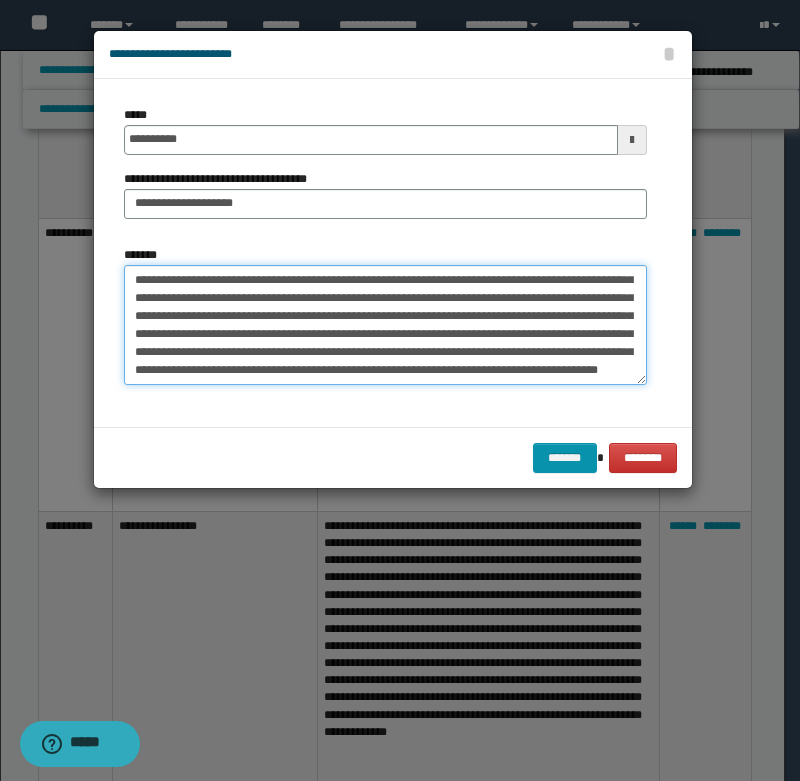 drag, startPoint x: 145, startPoint y: 276, endPoint x: 586, endPoint y: 389, distance: 455.2472 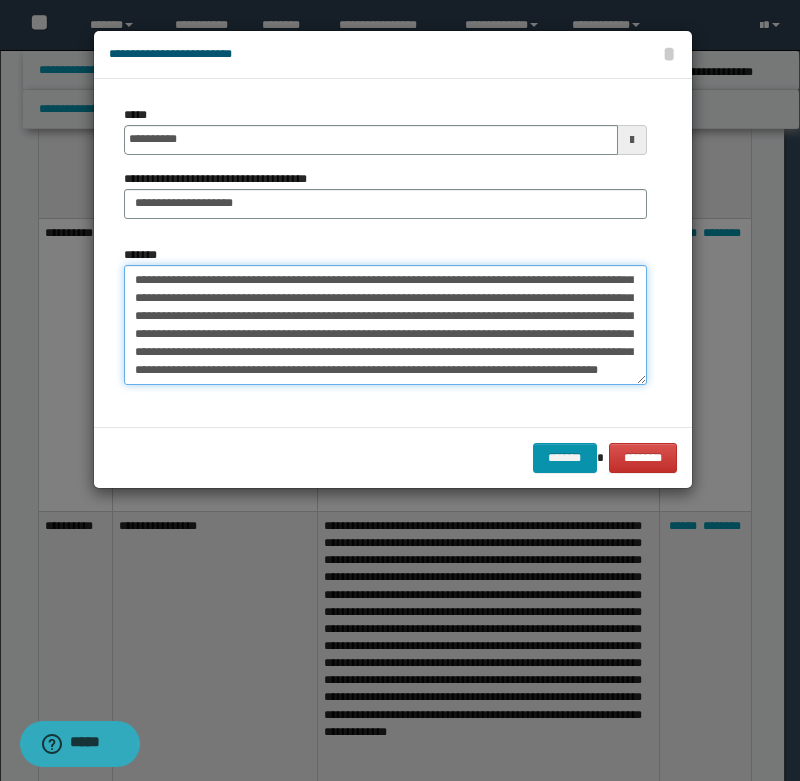 paste on "**********" 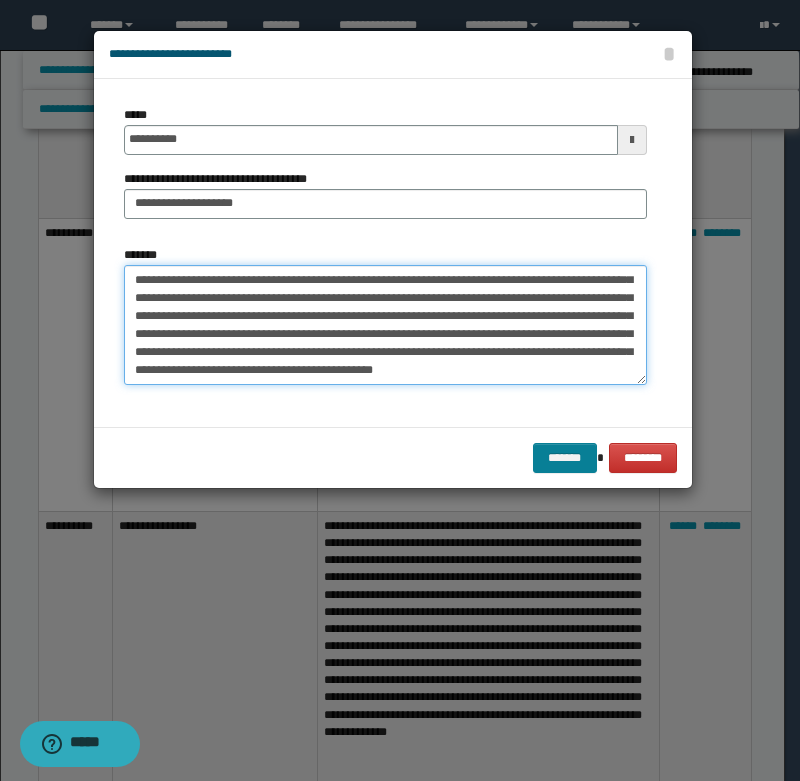 type on "**********" 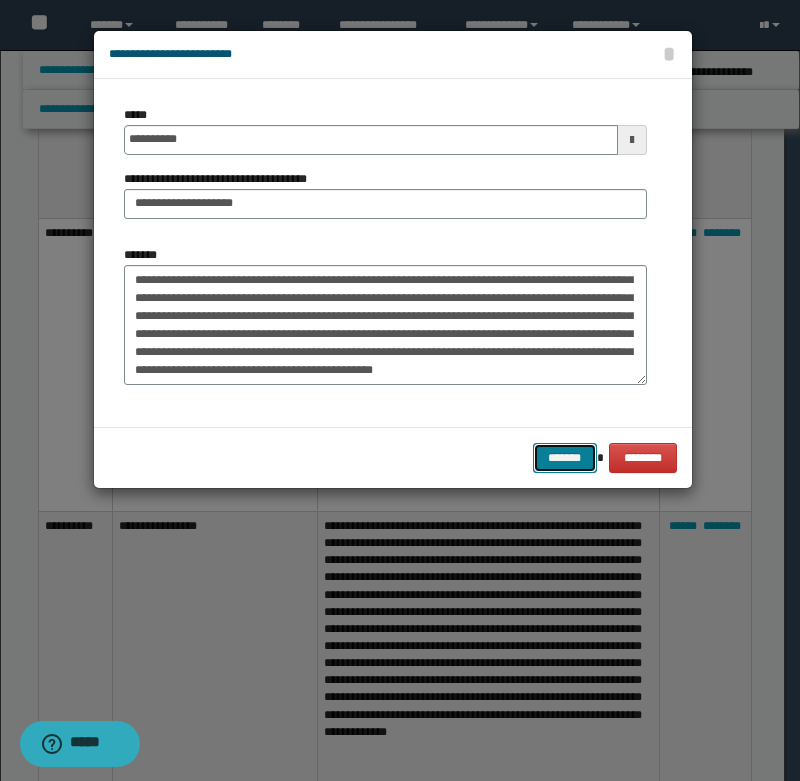 click on "*******" at bounding box center [565, 458] 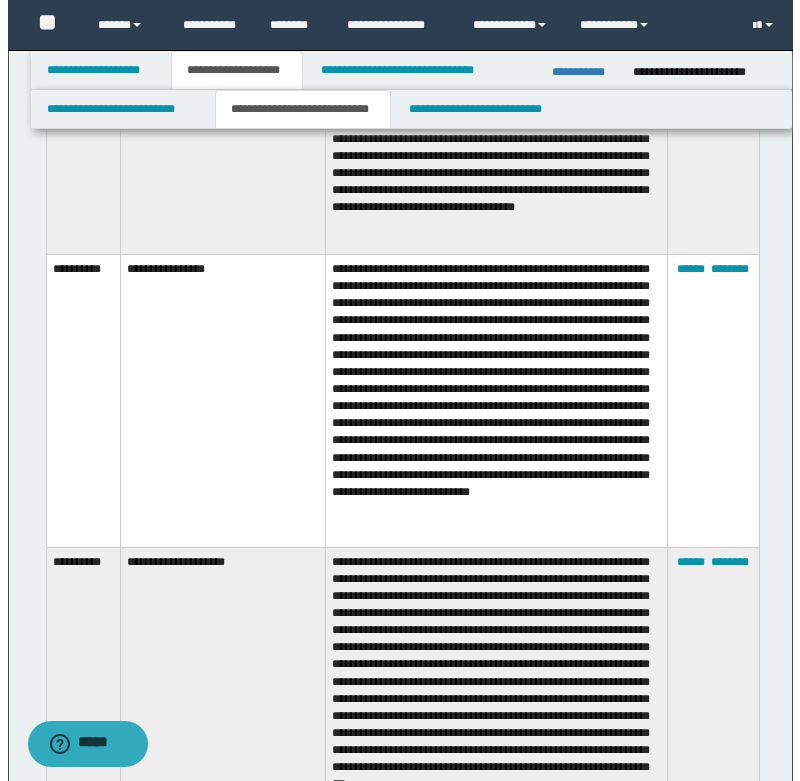 scroll, scrollTop: 1683, scrollLeft: 0, axis: vertical 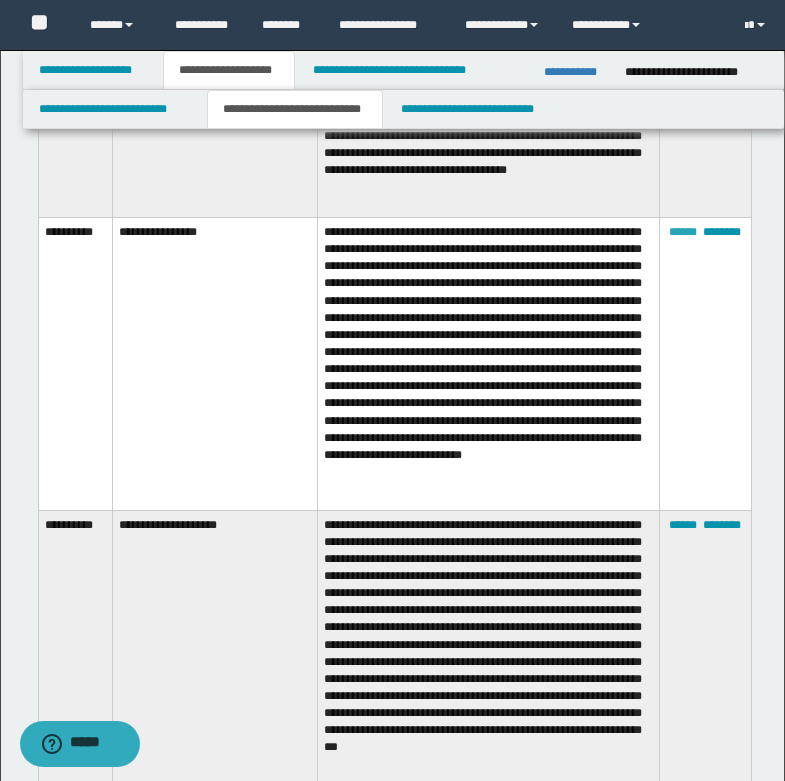 click on "******" at bounding box center [683, 232] 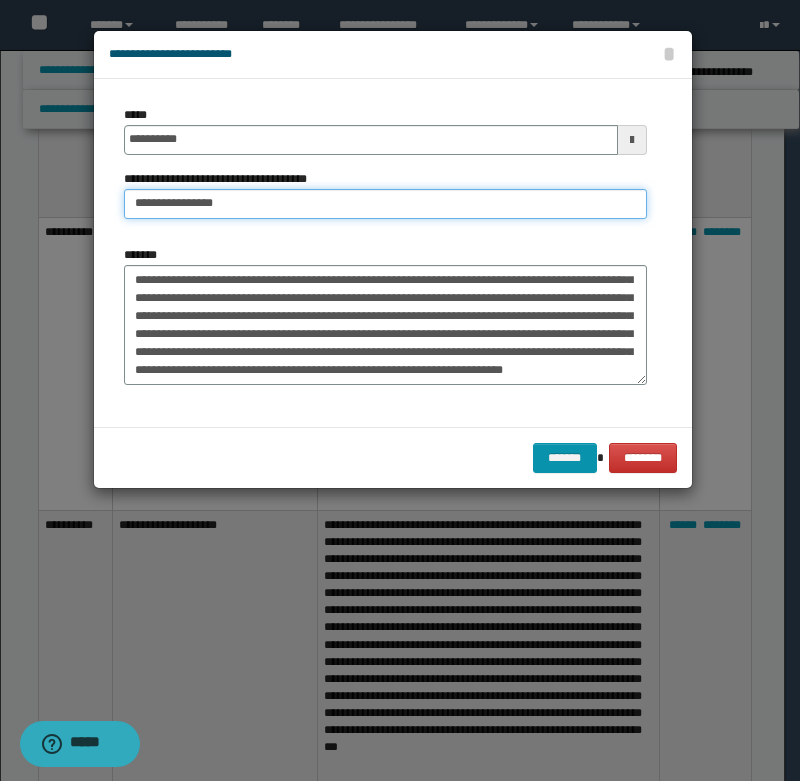 click on "**********" at bounding box center [385, 204] 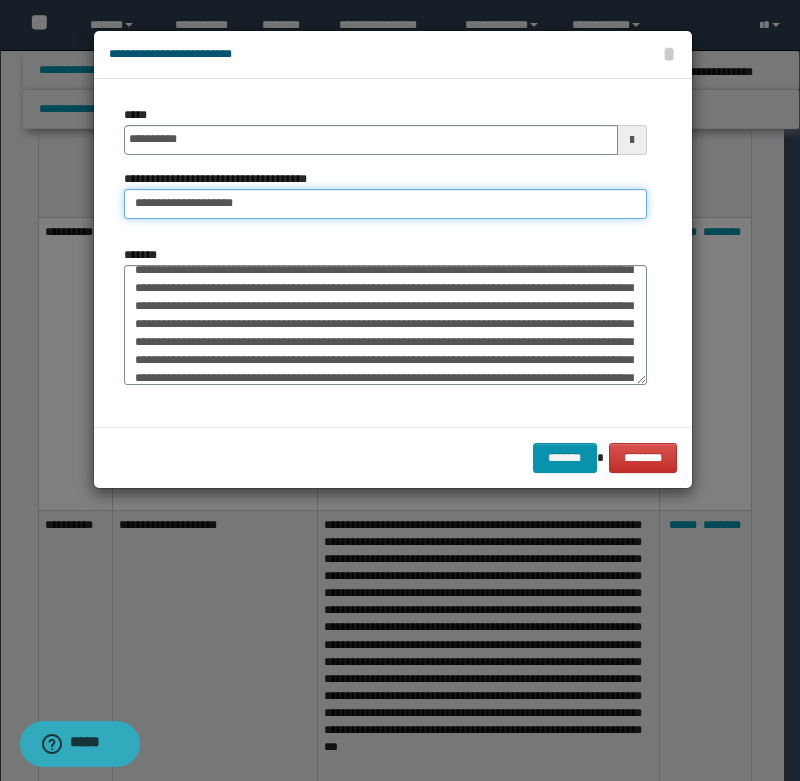 scroll, scrollTop: 0, scrollLeft: 0, axis: both 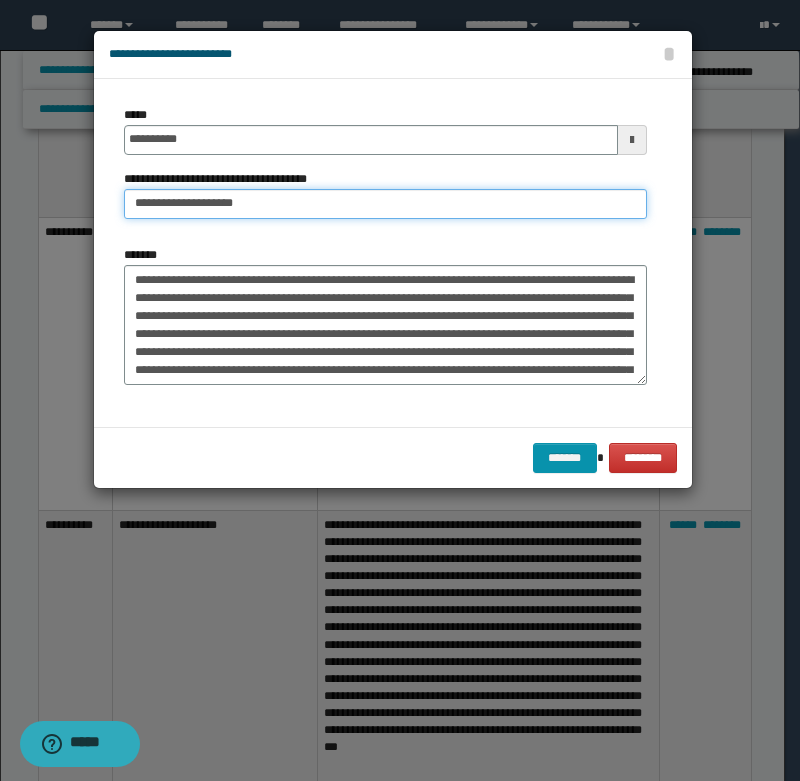 type on "**********" 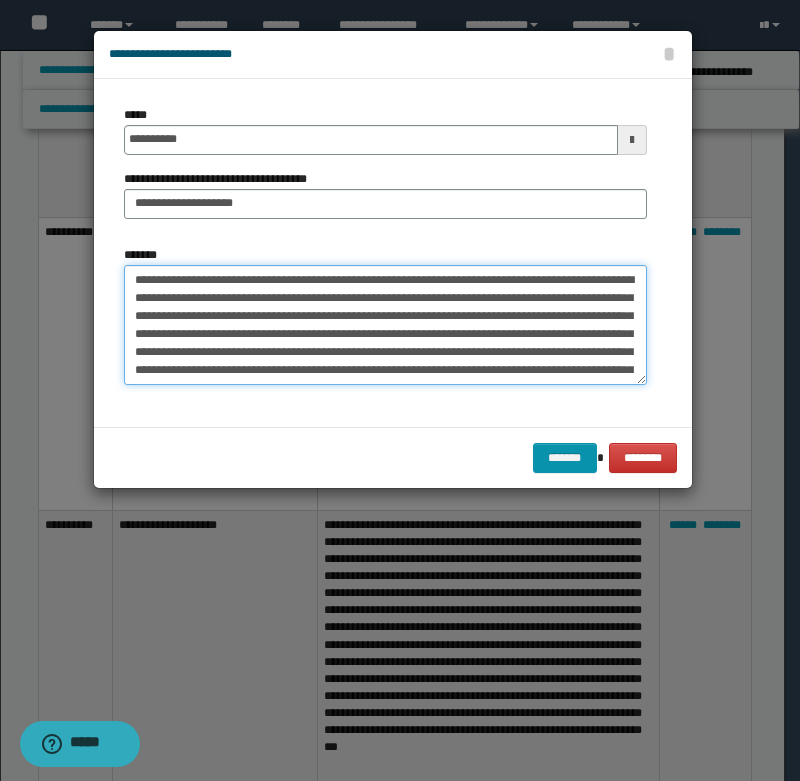 scroll, scrollTop: 72, scrollLeft: 0, axis: vertical 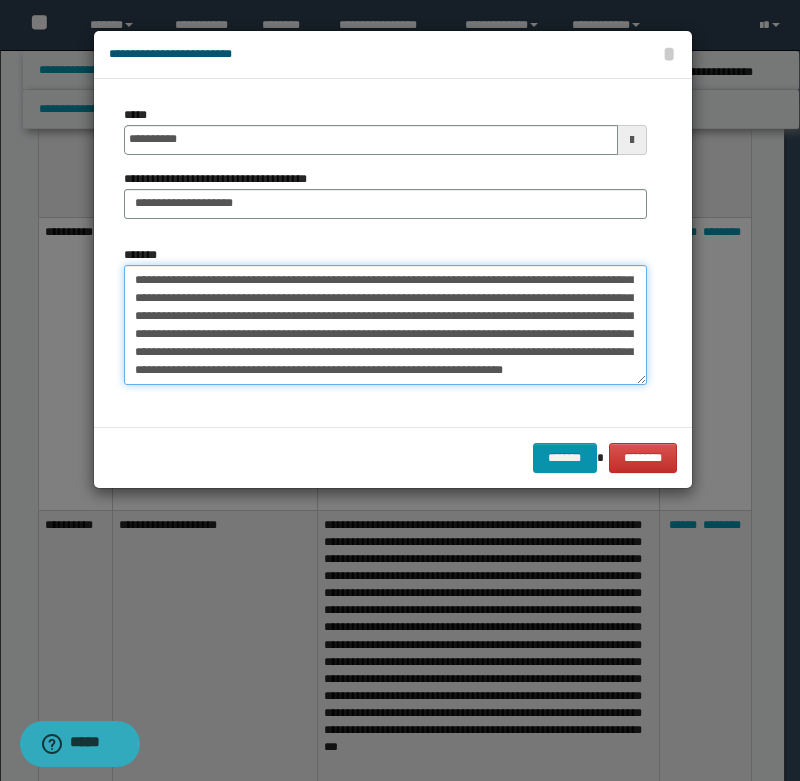 drag, startPoint x: 132, startPoint y: 276, endPoint x: 706, endPoint y: 387, distance: 584.6341 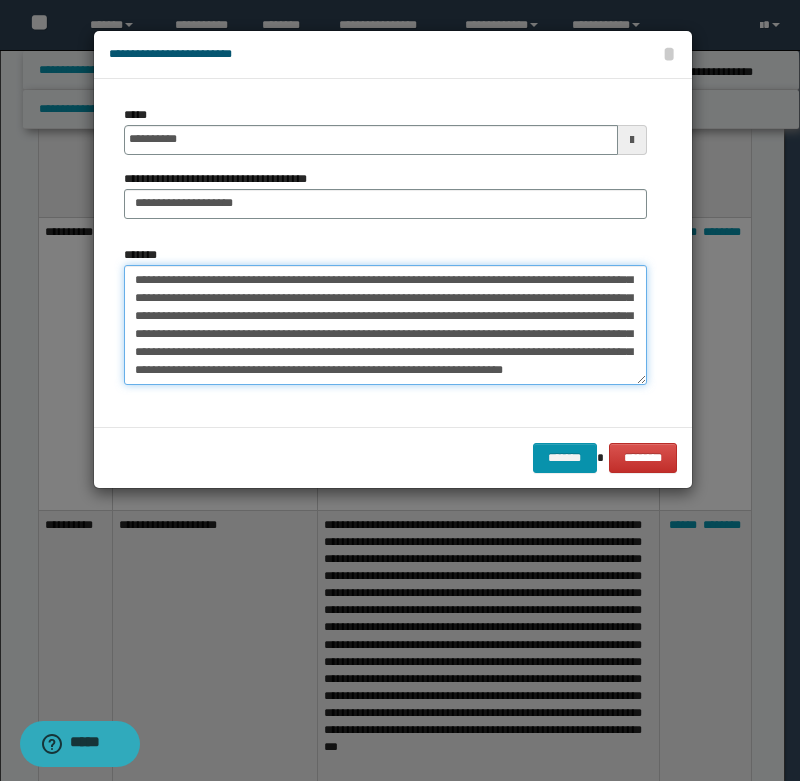 paste on "**" 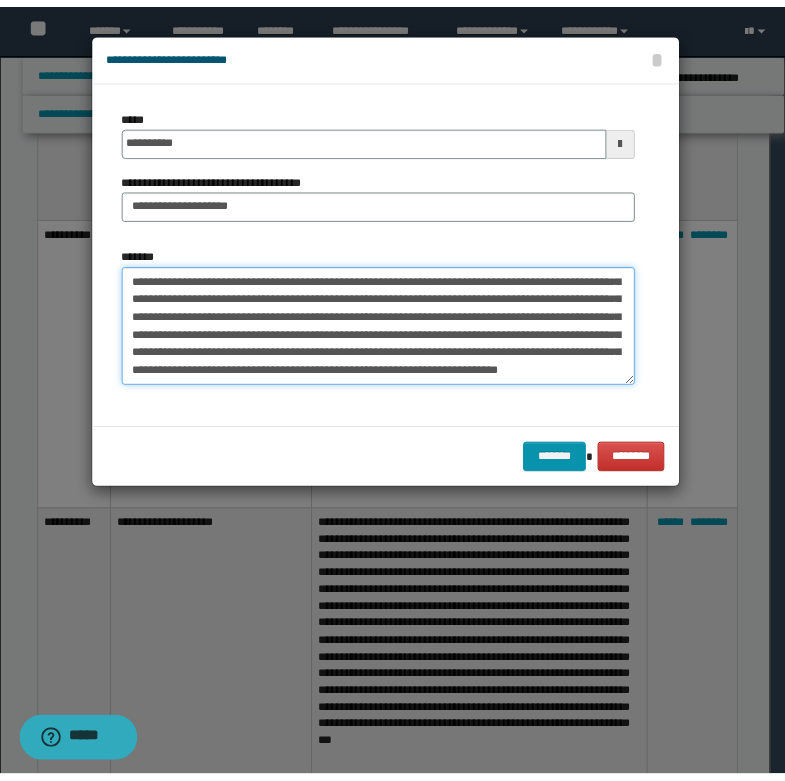 scroll, scrollTop: 84, scrollLeft: 0, axis: vertical 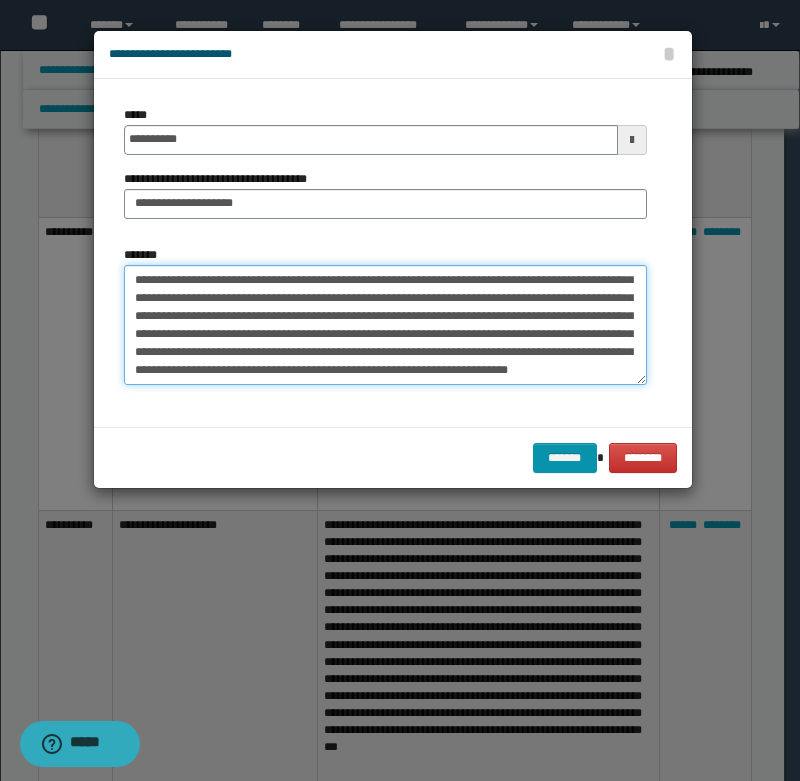 type on "**********" 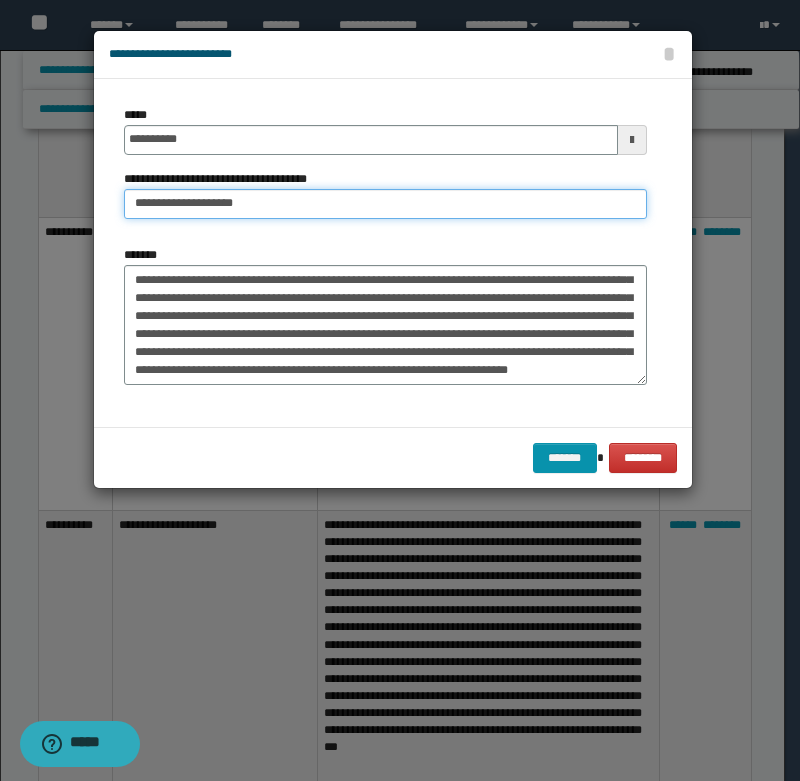 drag, startPoint x: 229, startPoint y: 204, endPoint x: 269, endPoint y: 196, distance: 40.792156 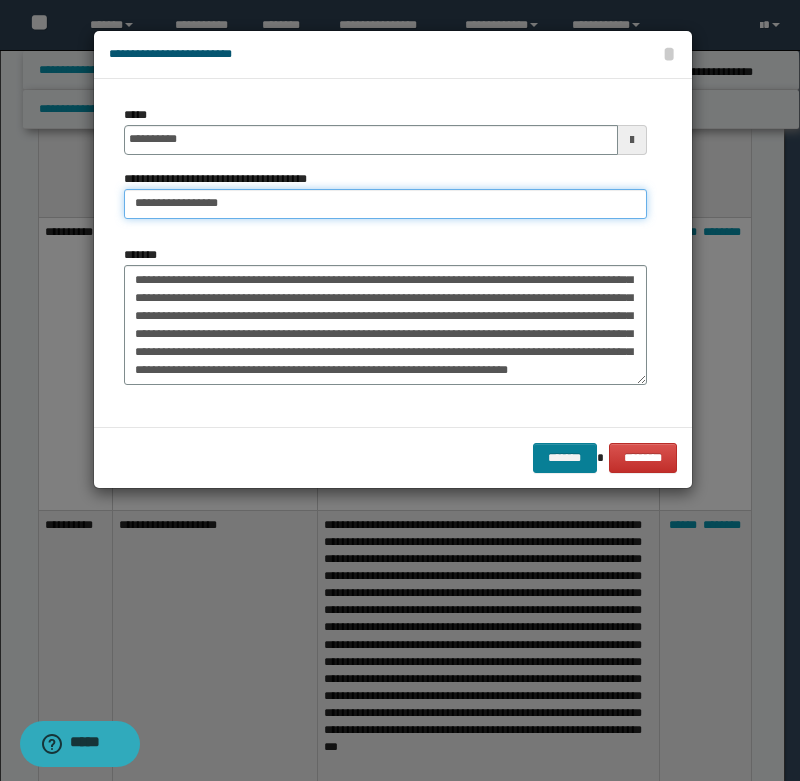 type on "**********" 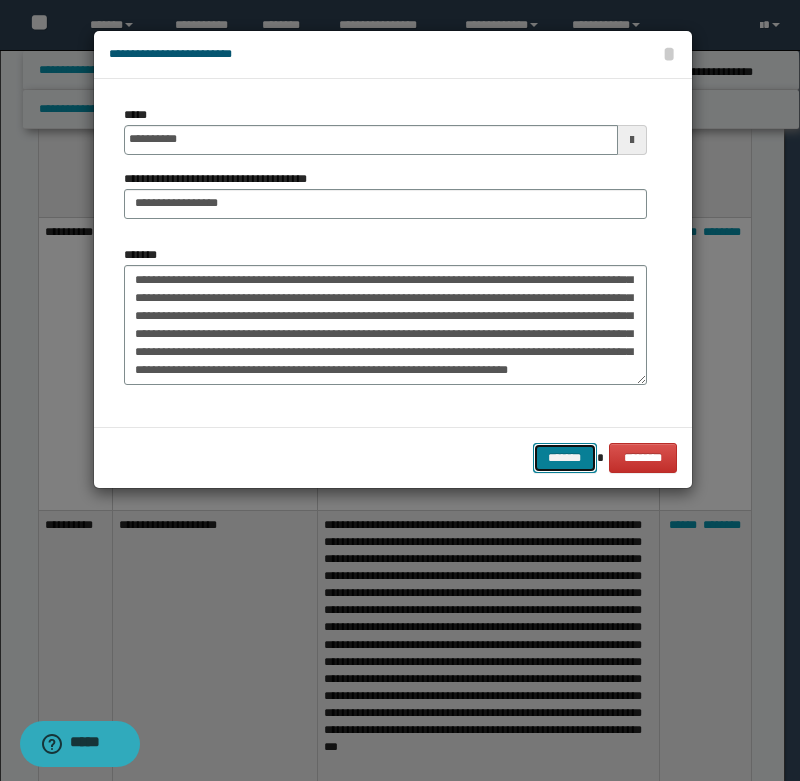 click on "*******" at bounding box center [565, 458] 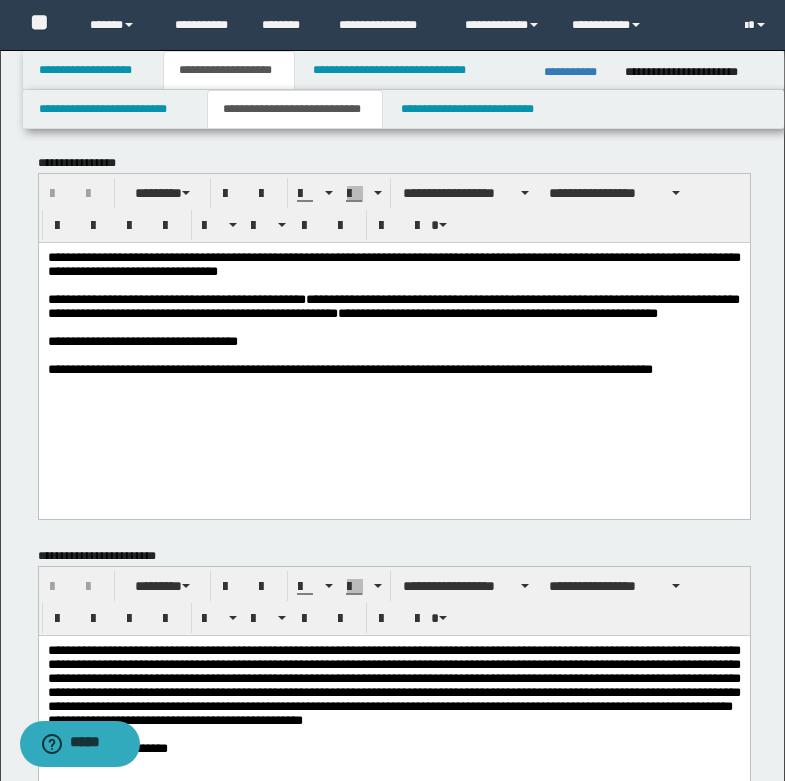 scroll, scrollTop: 0, scrollLeft: 0, axis: both 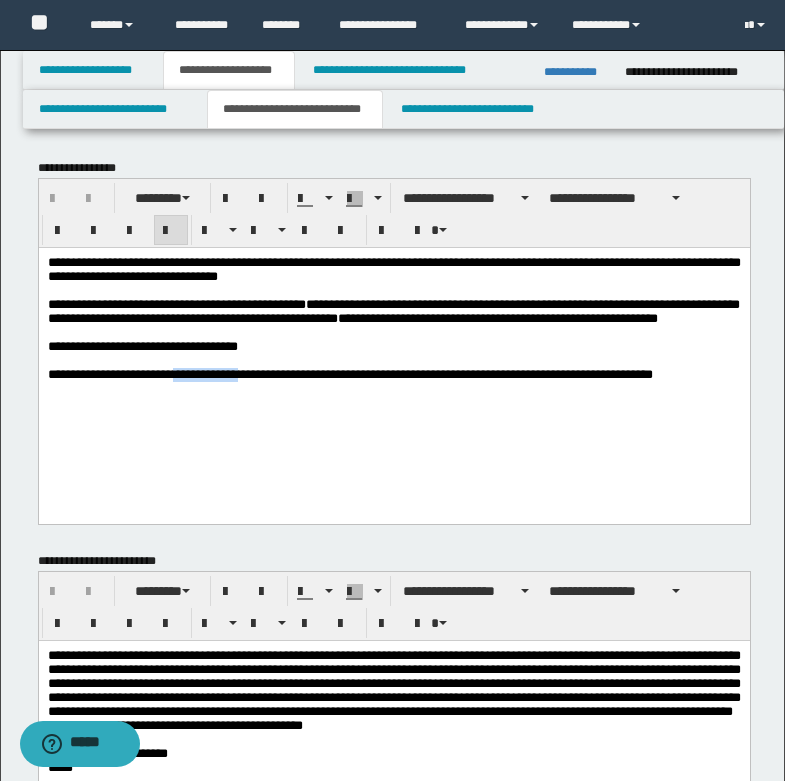 drag, startPoint x: 183, startPoint y: 405, endPoint x: 286, endPoint y: 407, distance: 103.01942 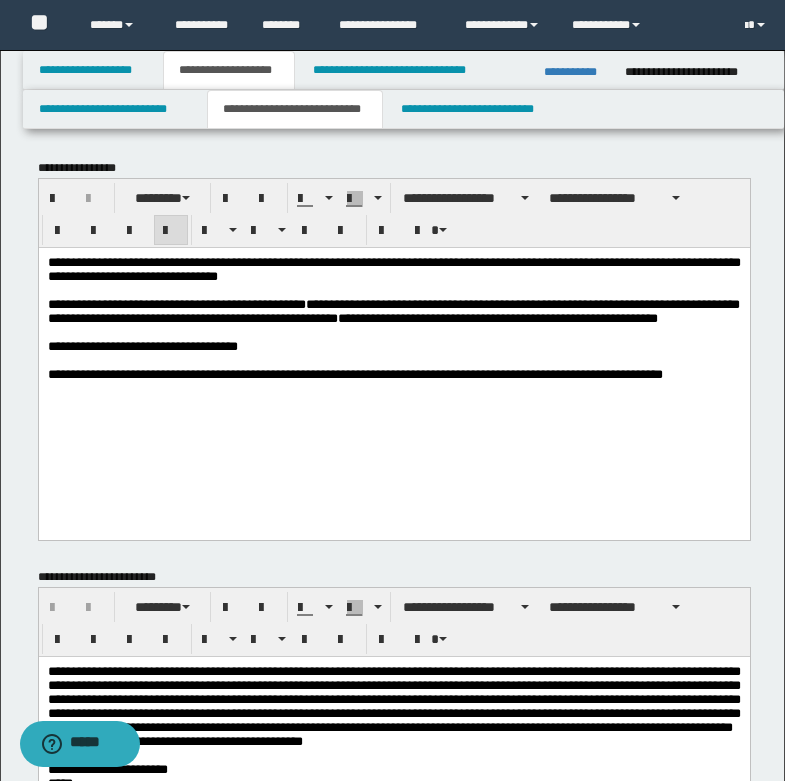 click on "**********" at bounding box center [399, 373] 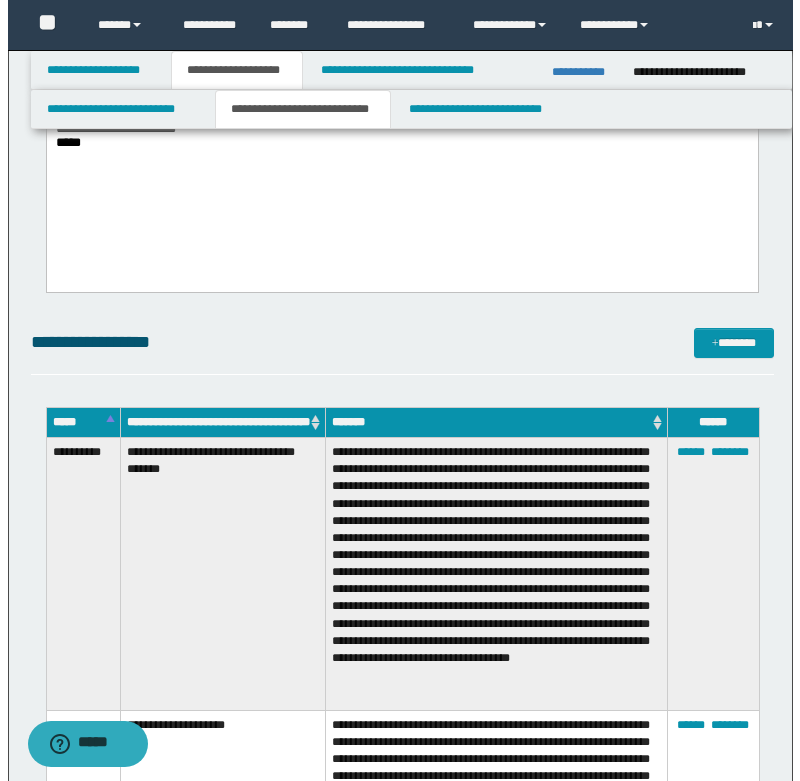 scroll, scrollTop: 700, scrollLeft: 0, axis: vertical 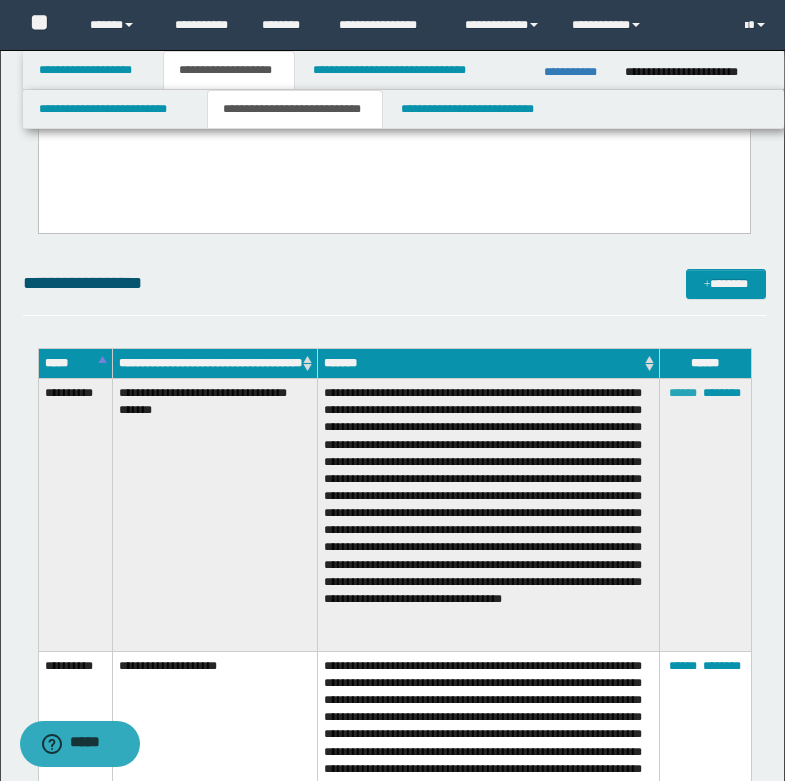 click on "******" at bounding box center (683, 393) 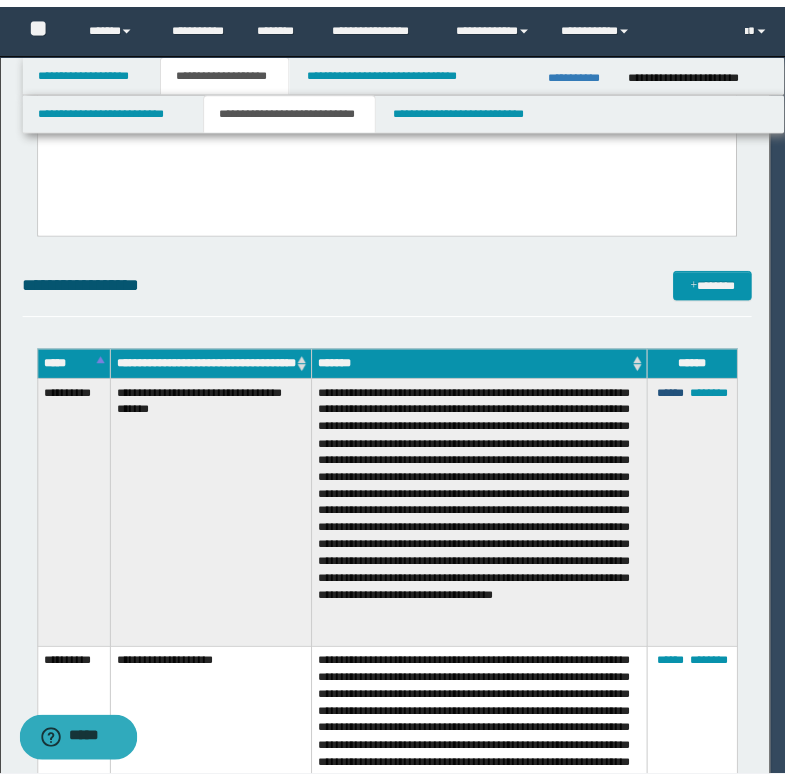 scroll, scrollTop: 72, scrollLeft: 0, axis: vertical 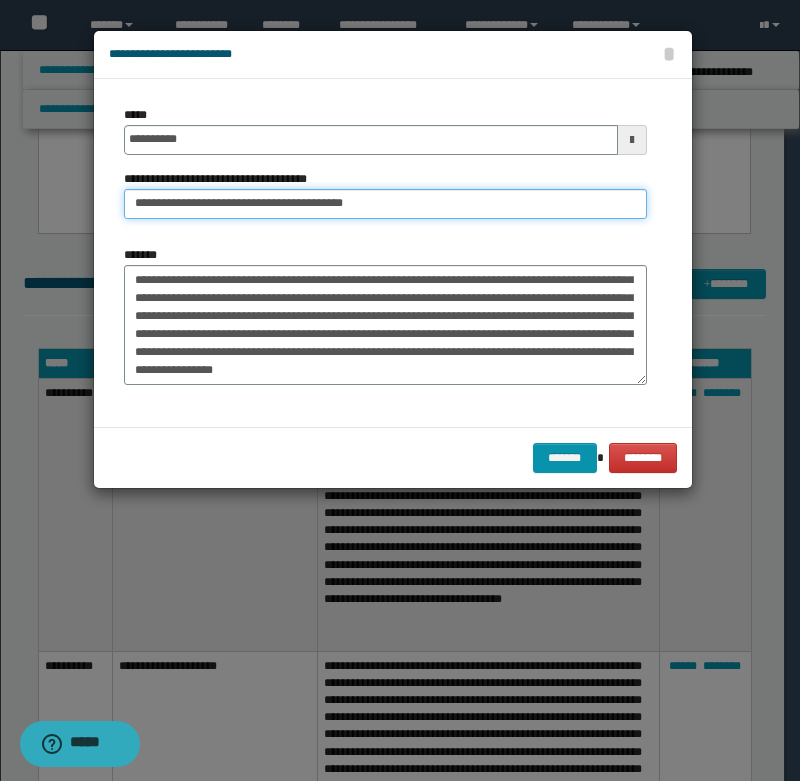 drag, startPoint x: 198, startPoint y: 208, endPoint x: 486, endPoint y: 204, distance: 288.02777 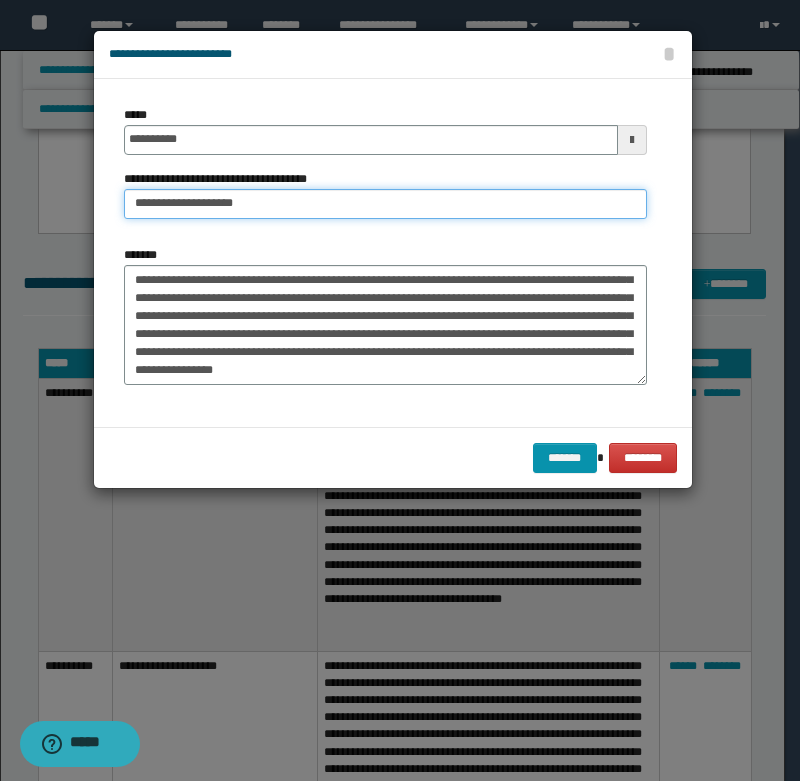 type on "**********" 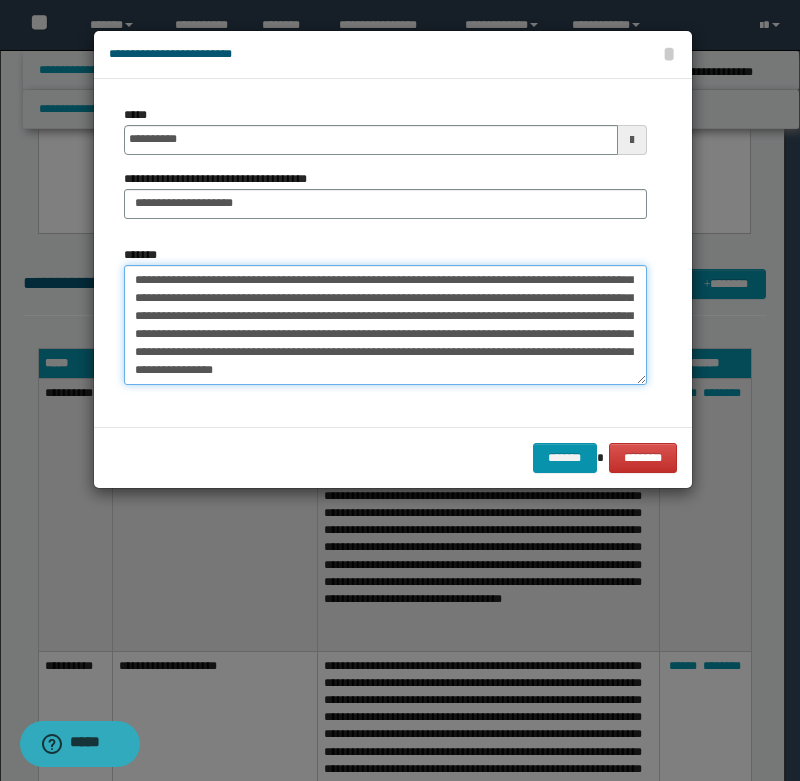 drag, startPoint x: 412, startPoint y: 364, endPoint x: 419, endPoint y: 352, distance: 13.892444 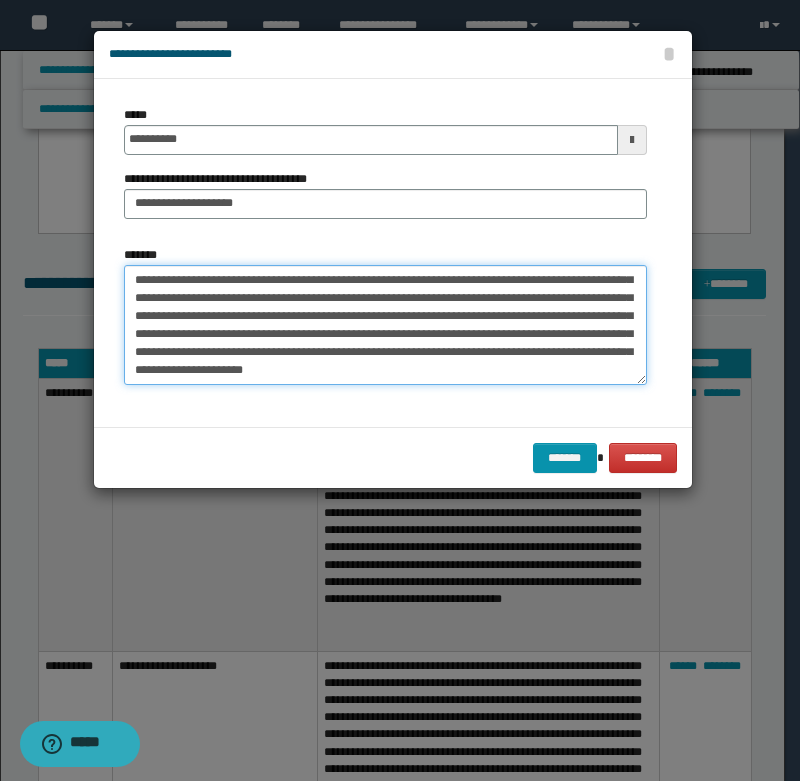 click on "**********" at bounding box center [385, 325] 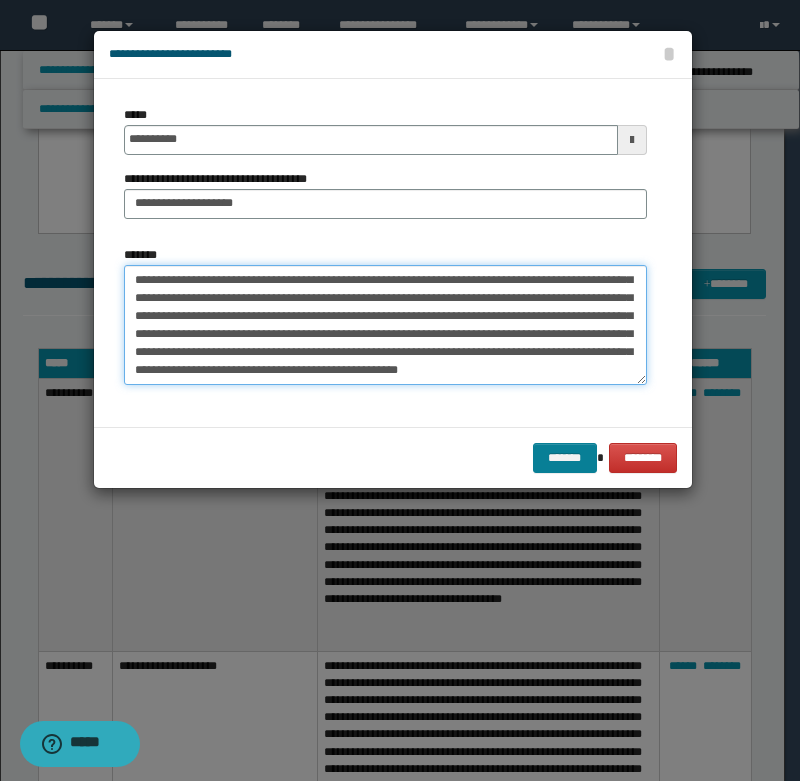 type on "**********" 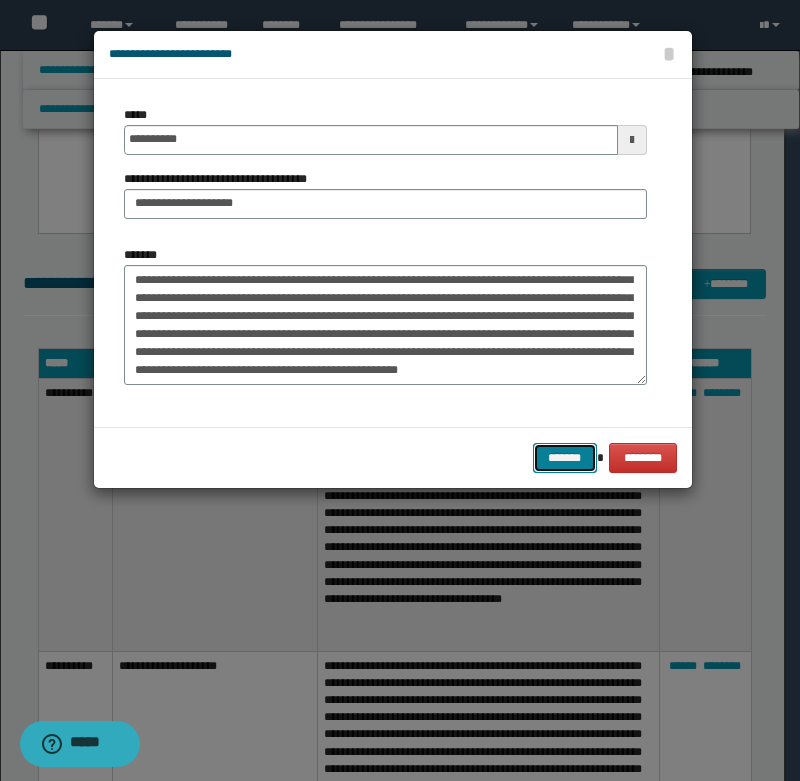 click on "*******" at bounding box center [565, 458] 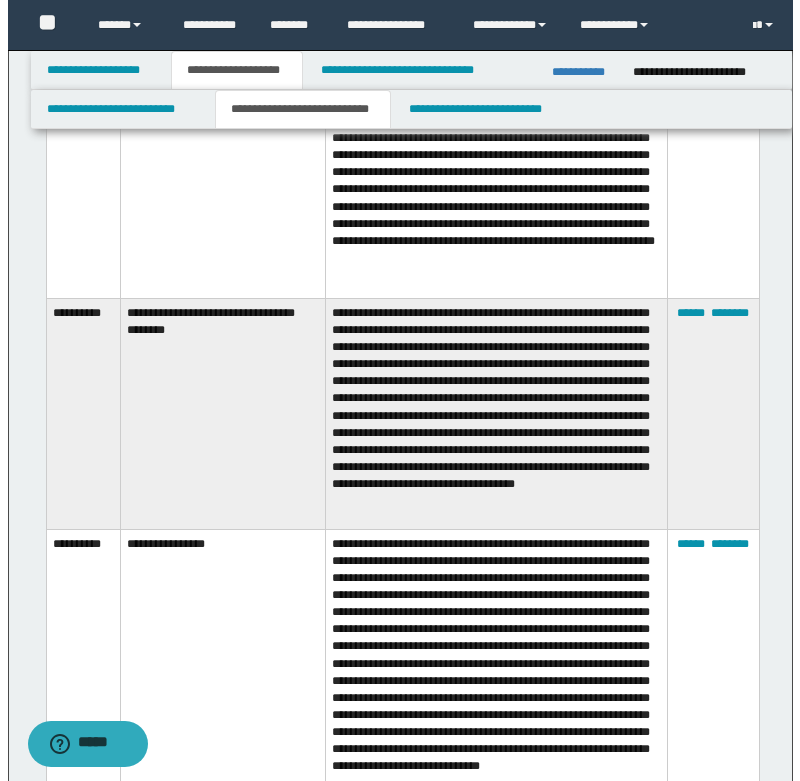 scroll, scrollTop: 1400, scrollLeft: 0, axis: vertical 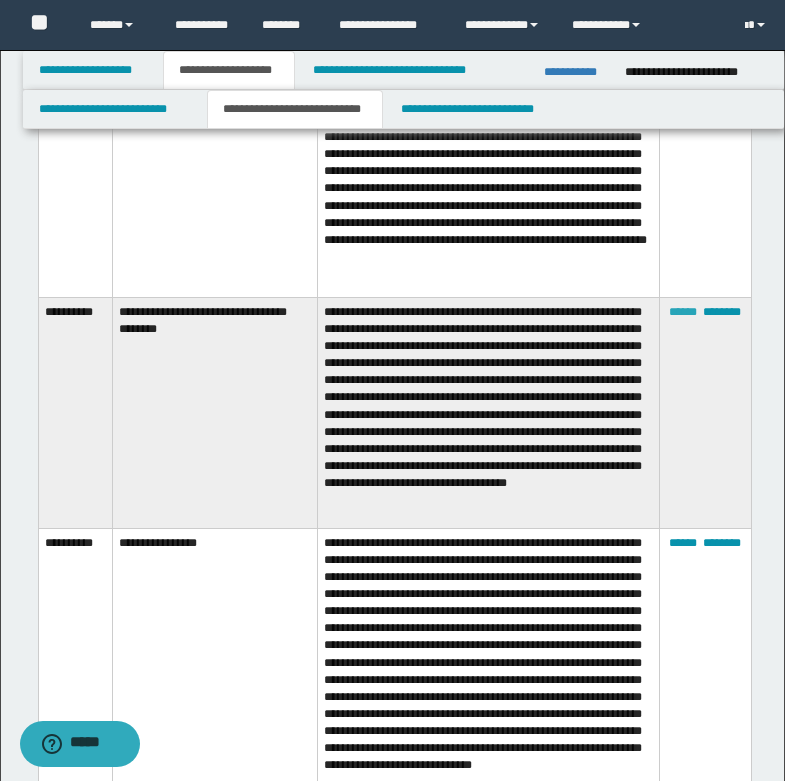 click on "******" at bounding box center [683, 312] 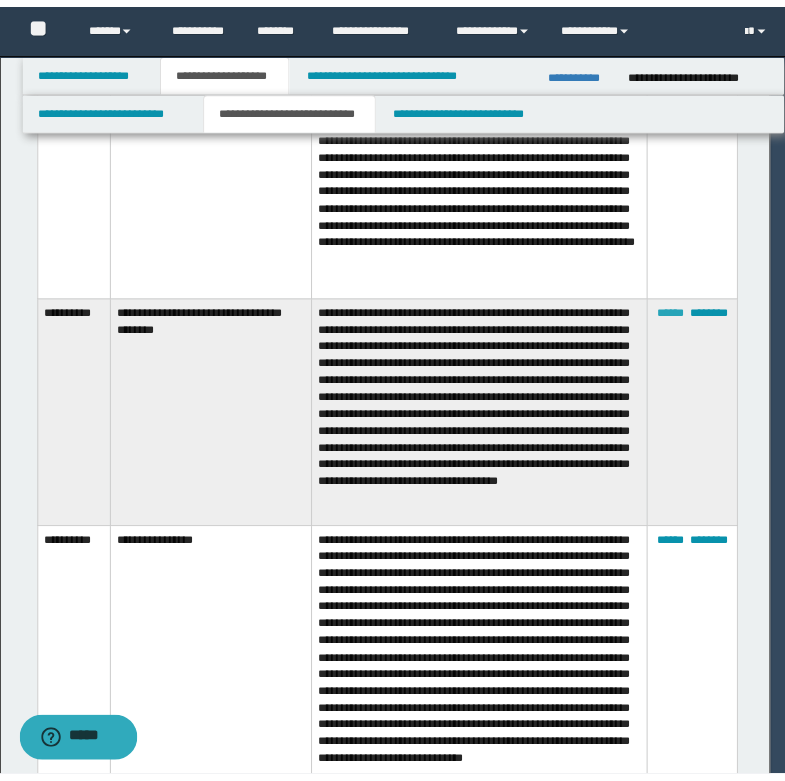 scroll, scrollTop: 54, scrollLeft: 0, axis: vertical 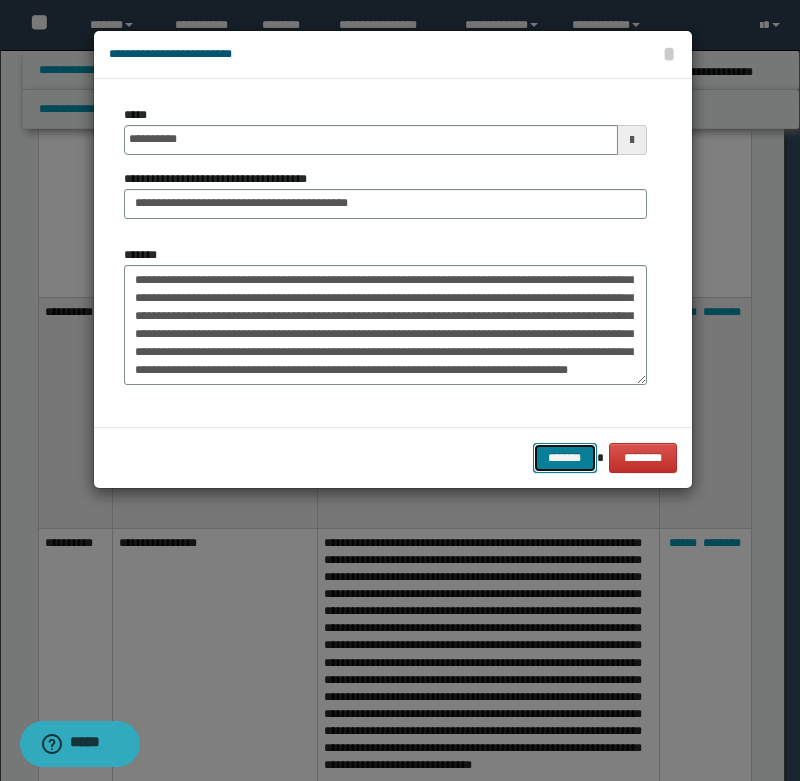 click on "*******" at bounding box center [565, 458] 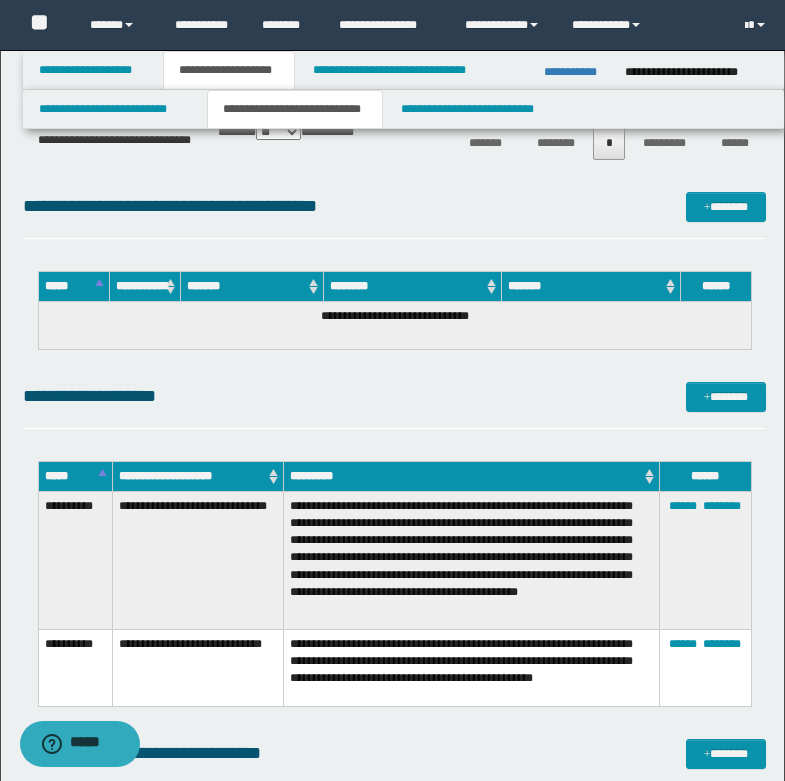 scroll, scrollTop: 3000, scrollLeft: 0, axis: vertical 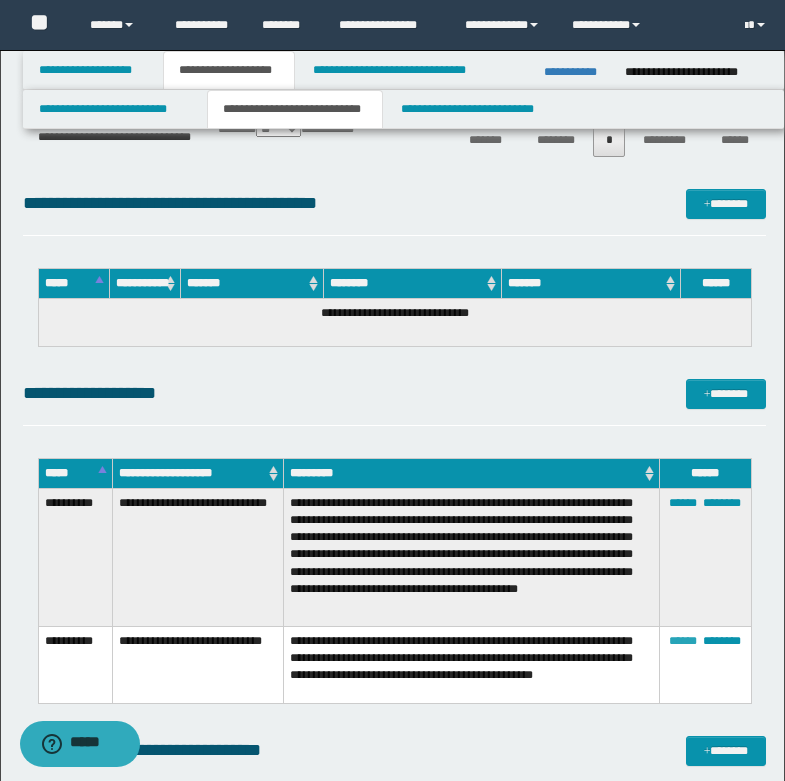 click on "******" at bounding box center (683, 641) 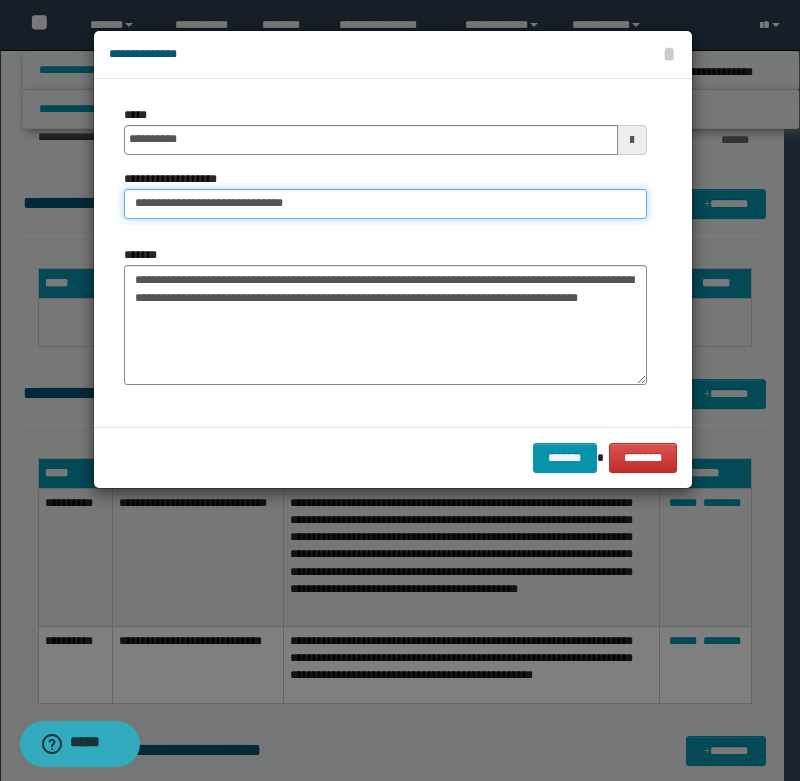 click on "**********" at bounding box center (385, 204) 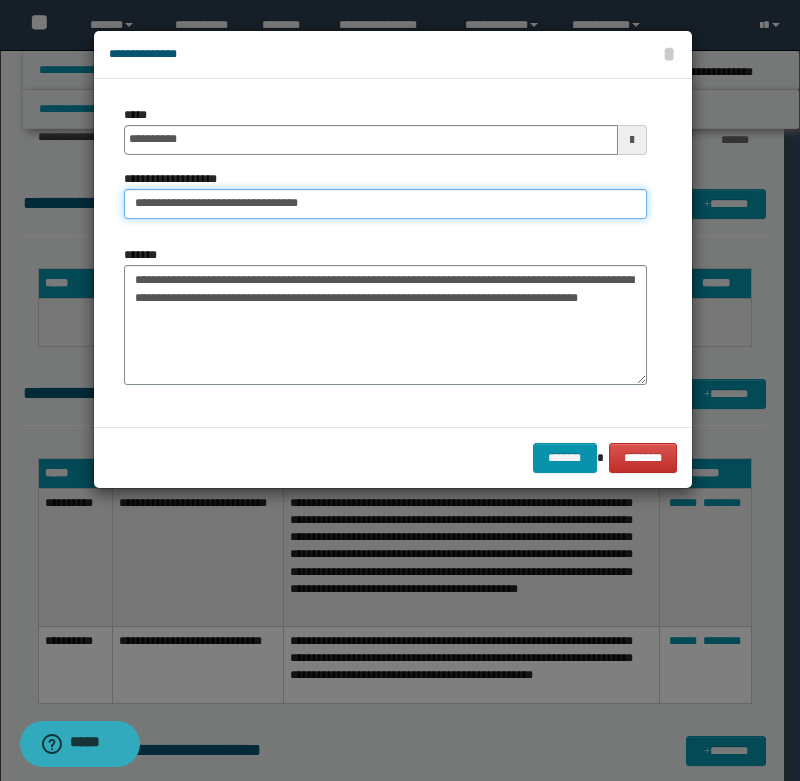 type on "**********" 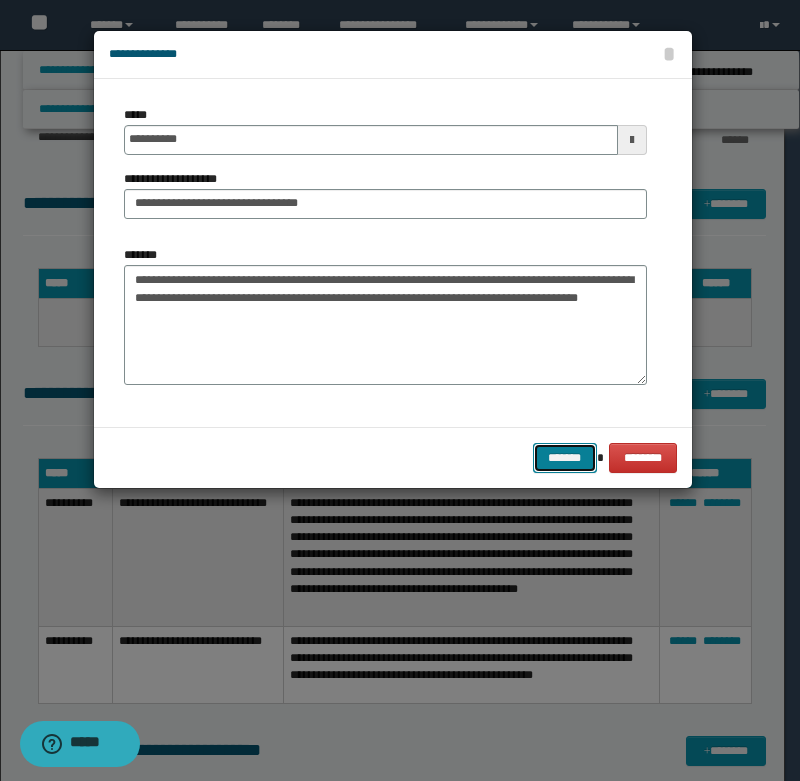 click on "*******" at bounding box center [565, 458] 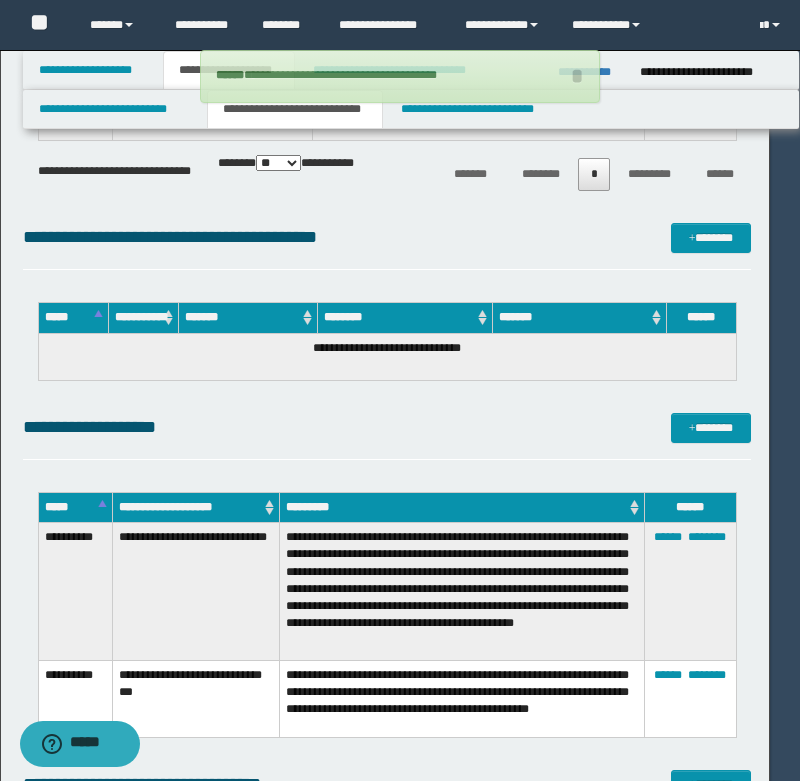 type 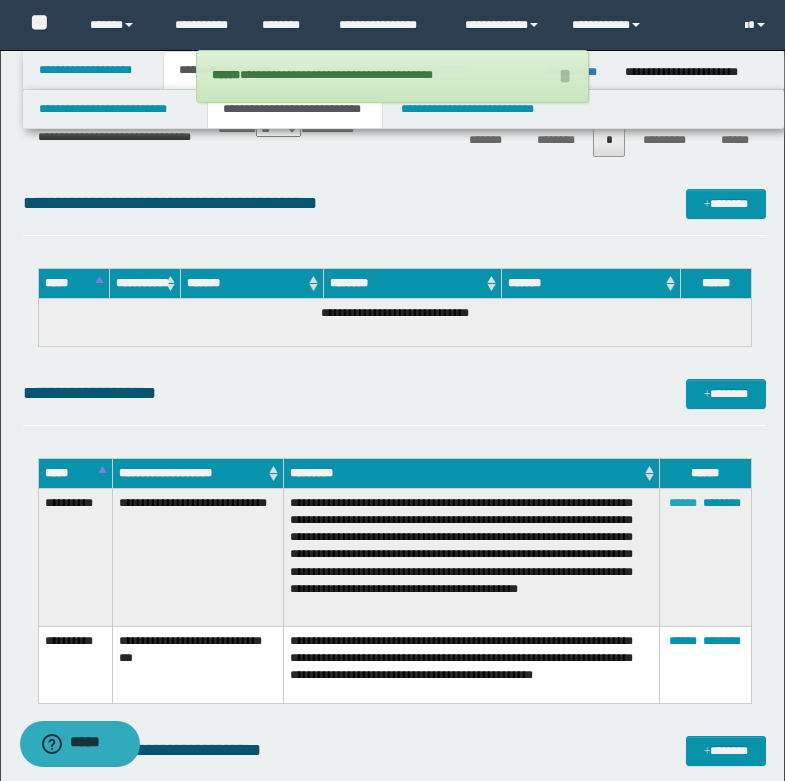 click on "******" at bounding box center (683, 503) 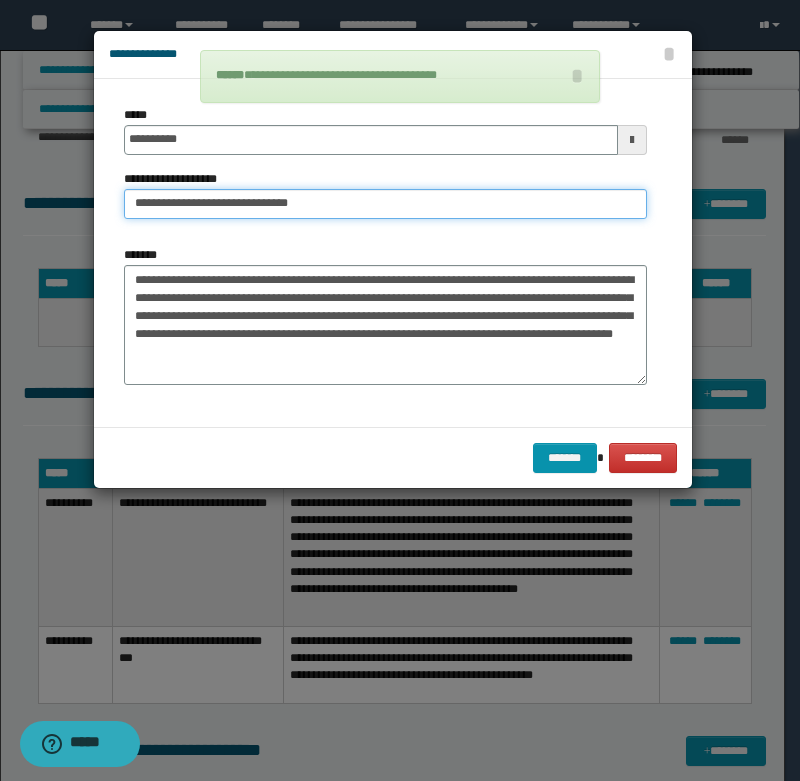 click on "**********" at bounding box center [385, 204] 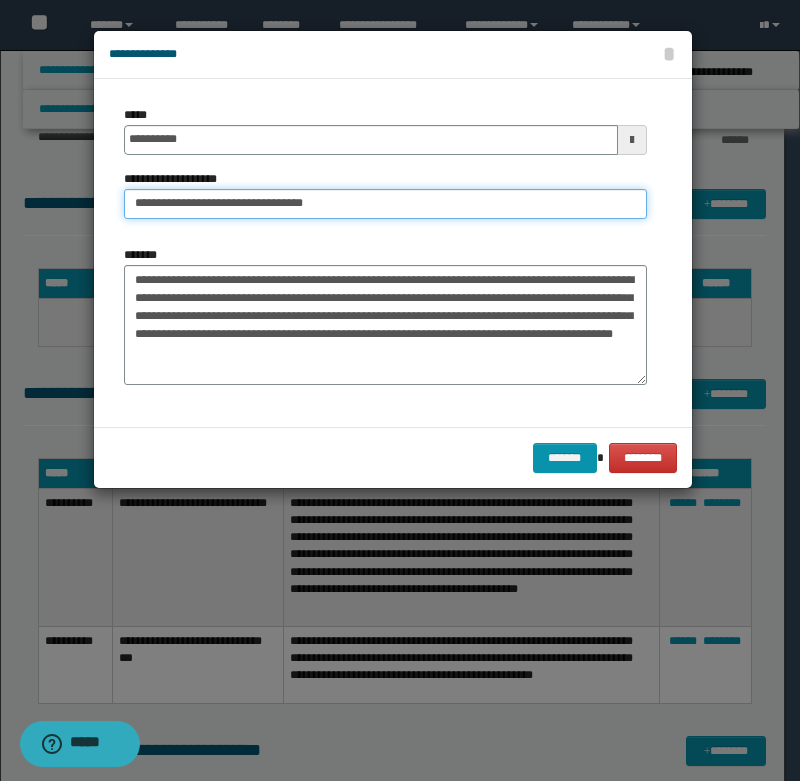type on "**********" 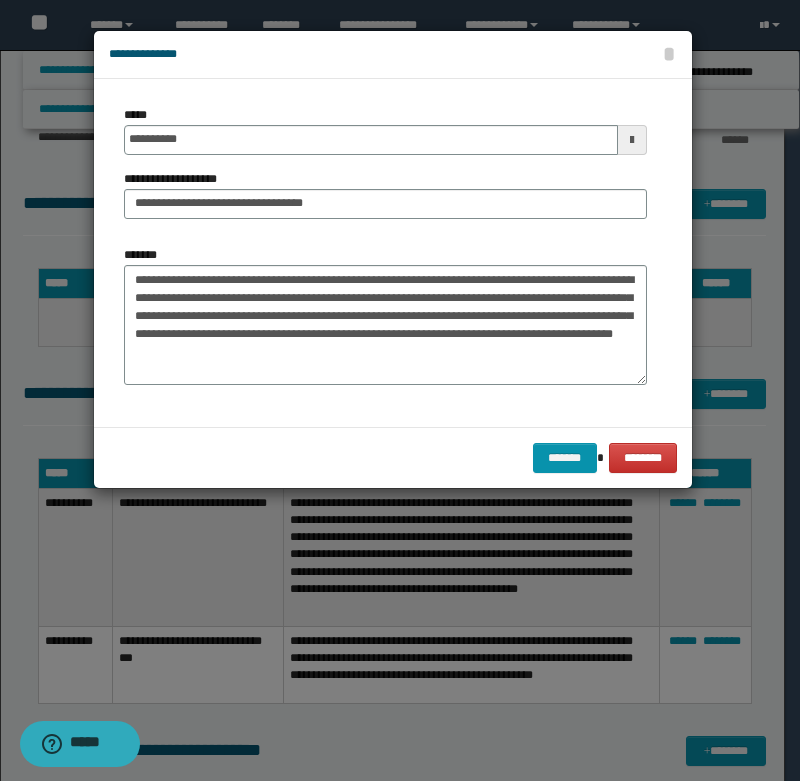 click on "*******
********" at bounding box center [393, 457] 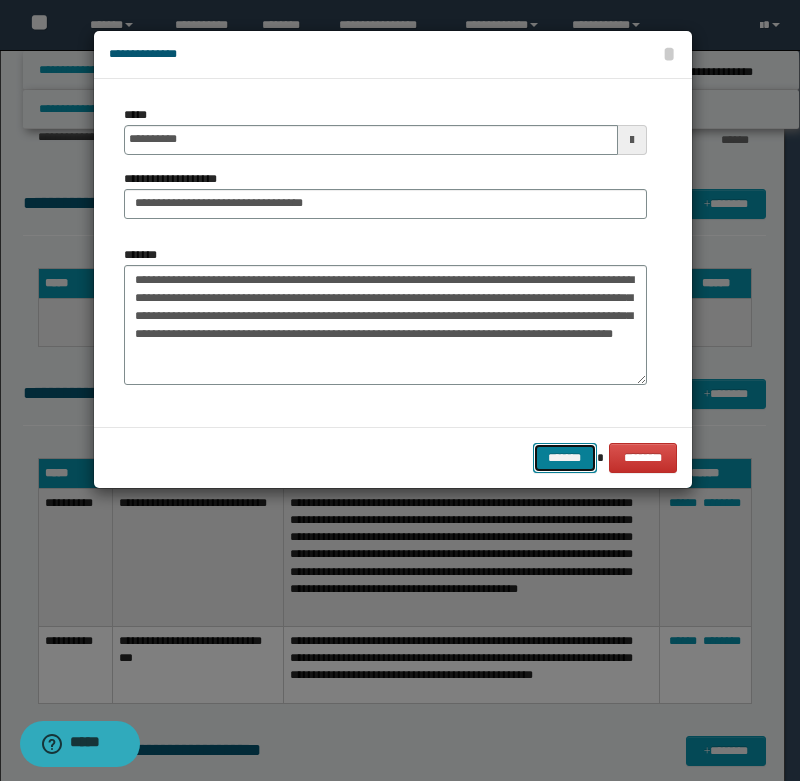 click on "*******" at bounding box center [565, 458] 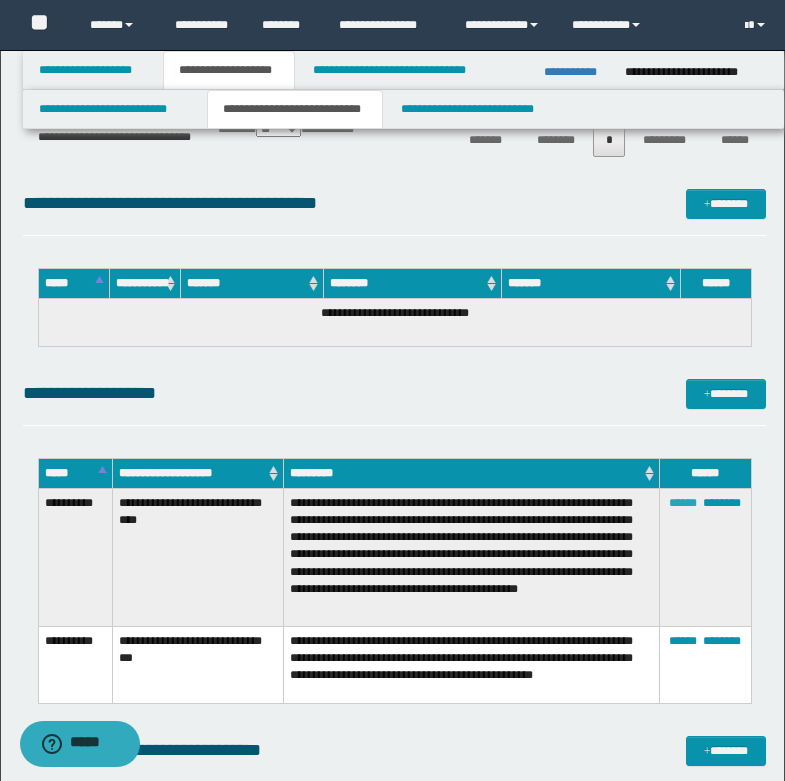 click on "******" at bounding box center [683, 503] 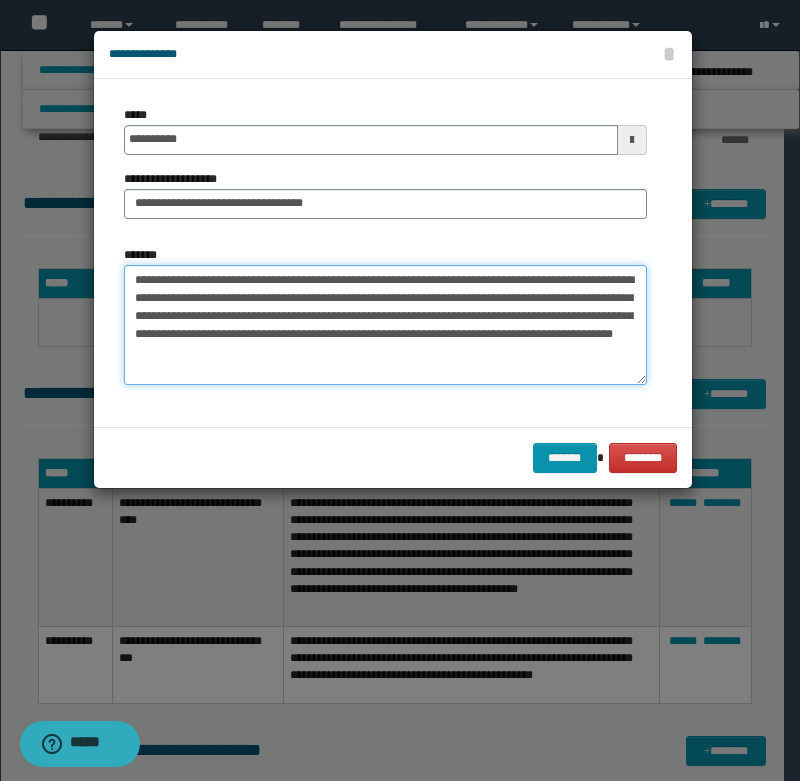 drag, startPoint x: 134, startPoint y: 278, endPoint x: 371, endPoint y: 367, distance: 253.16003 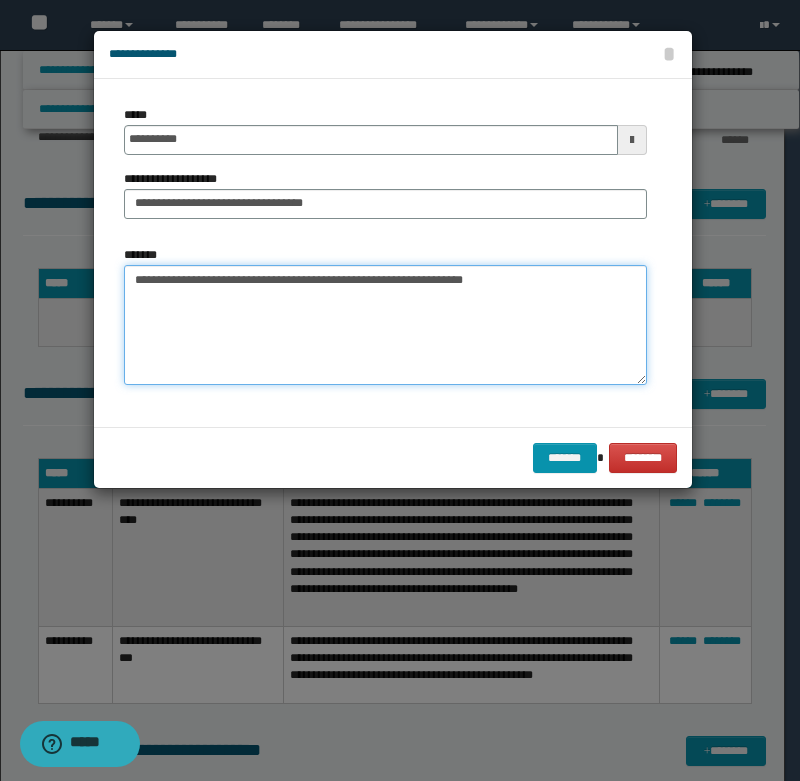 click on "**********" at bounding box center (385, 325) 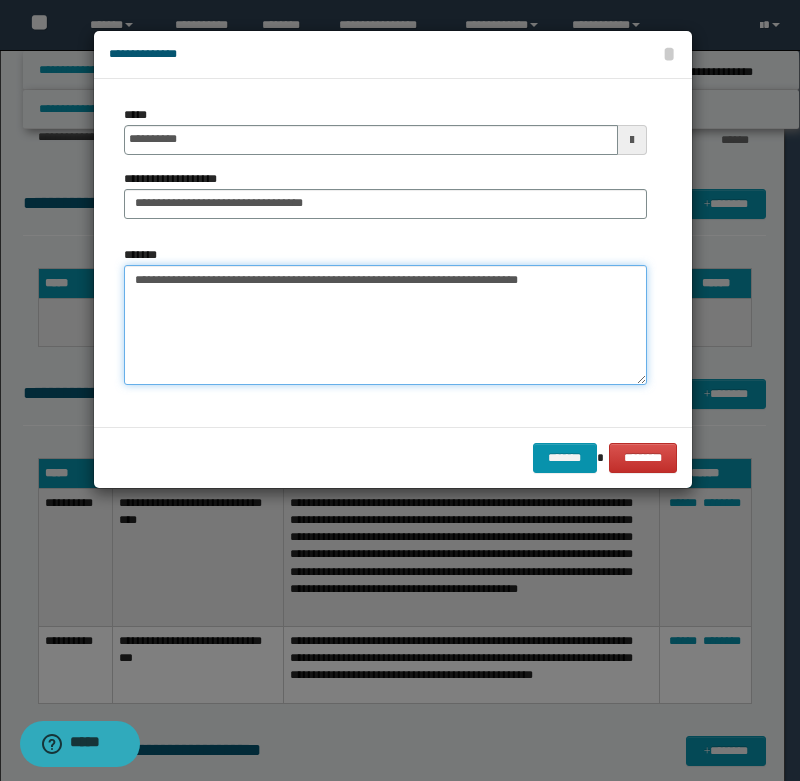 click on "**********" at bounding box center [385, 325] 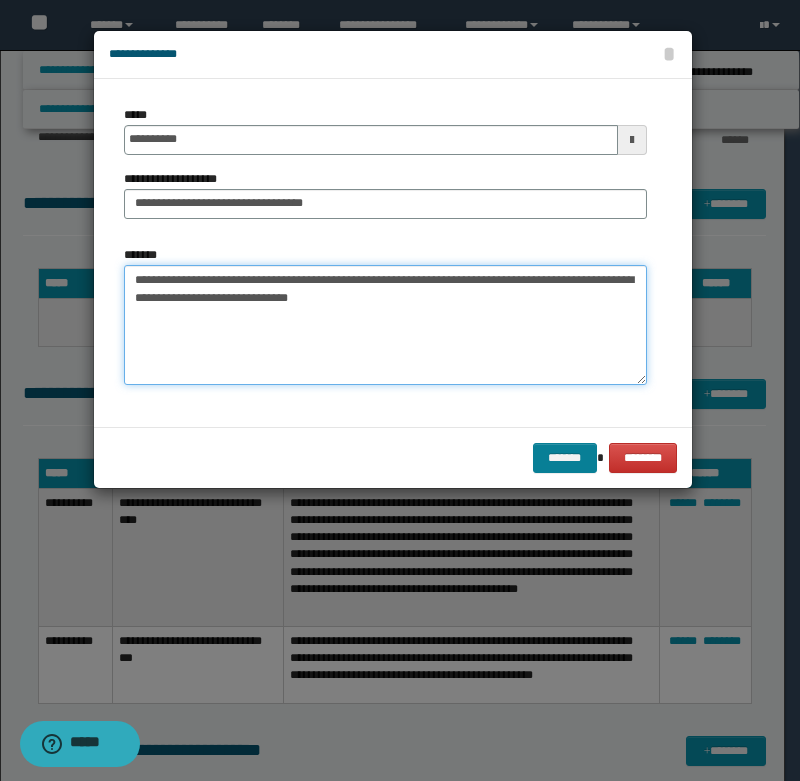 type on "**********" 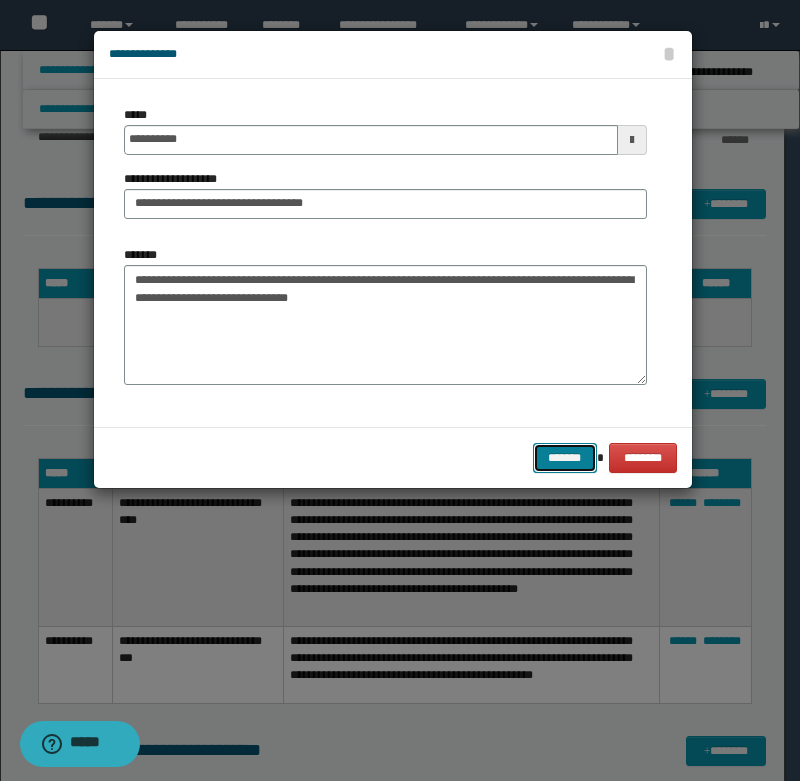 click on "*******" at bounding box center [565, 458] 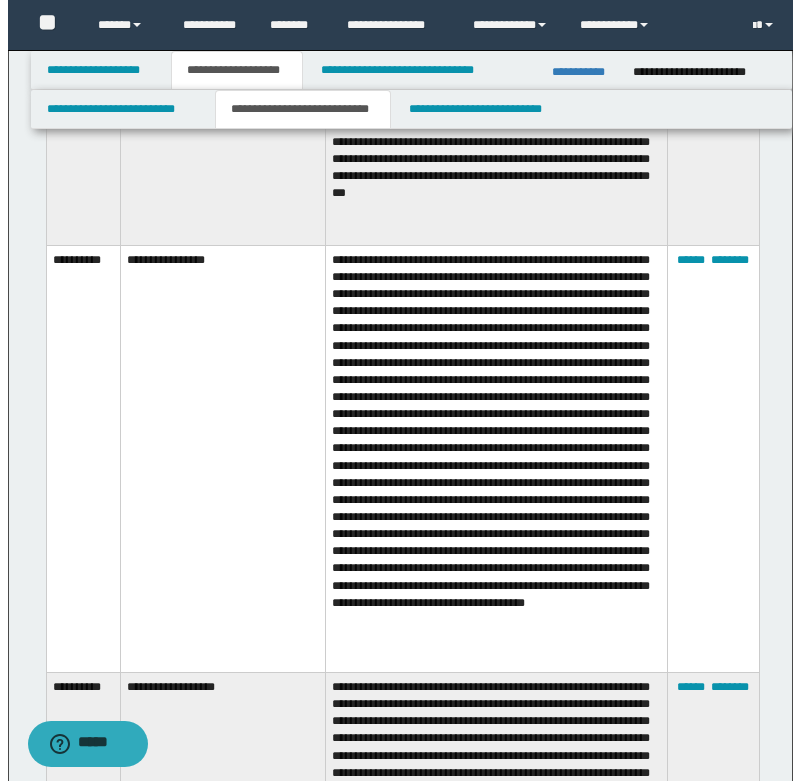 scroll, scrollTop: 2300, scrollLeft: 0, axis: vertical 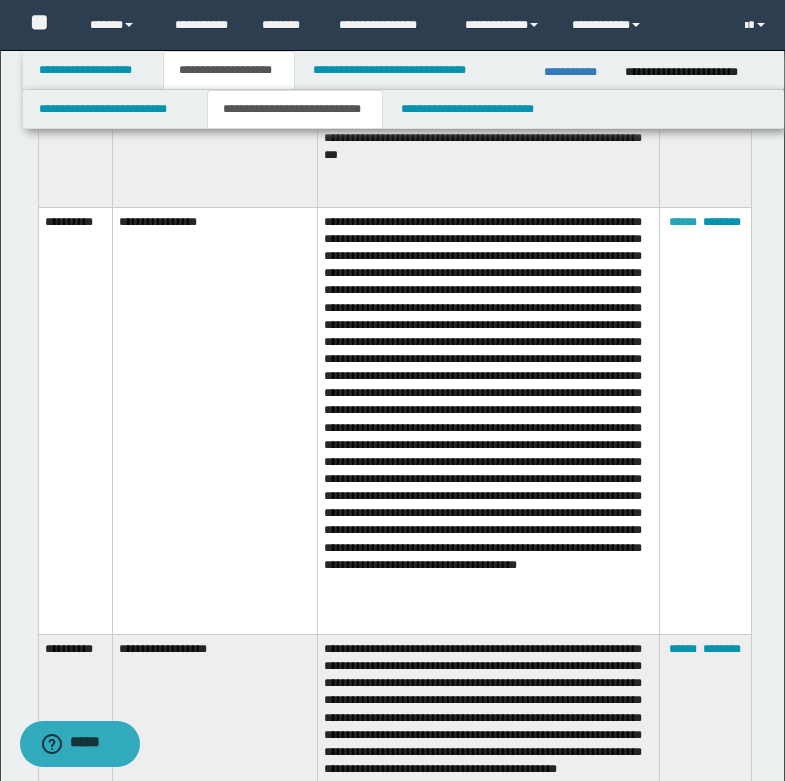 click on "******" at bounding box center [683, 222] 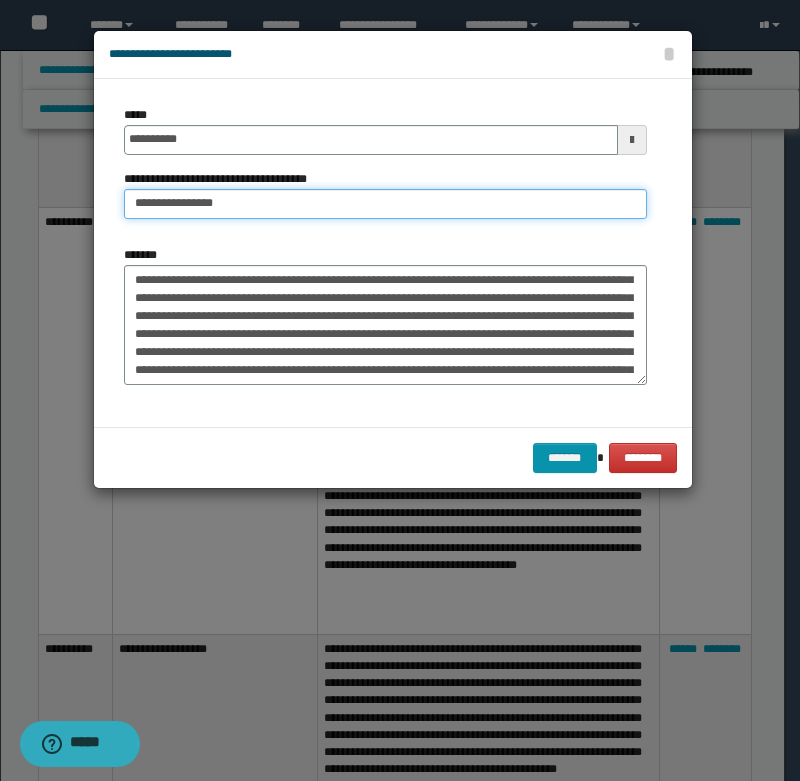 click on "**********" at bounding box center (385, 204) 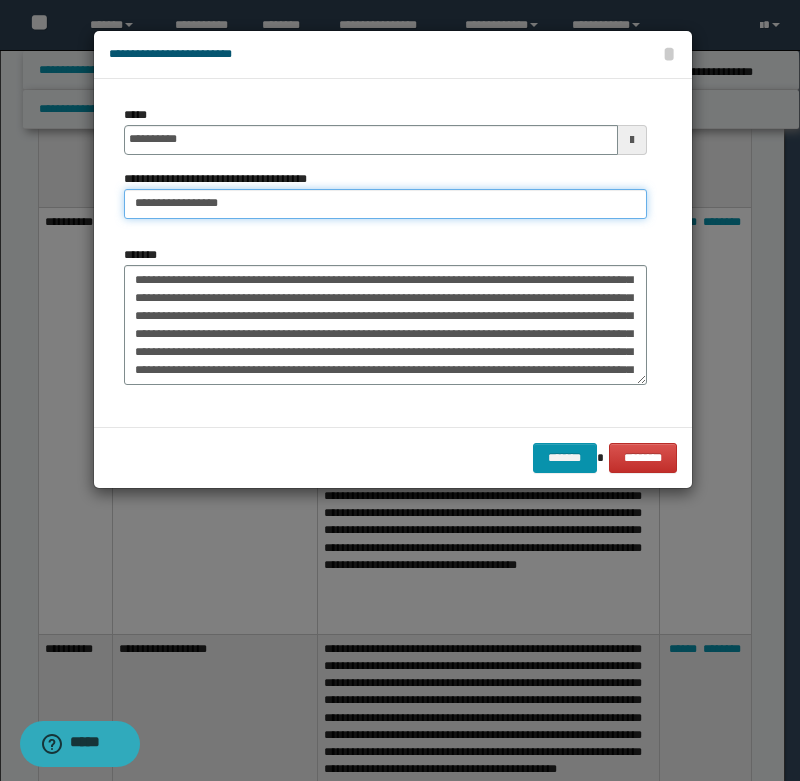 type on "**********" 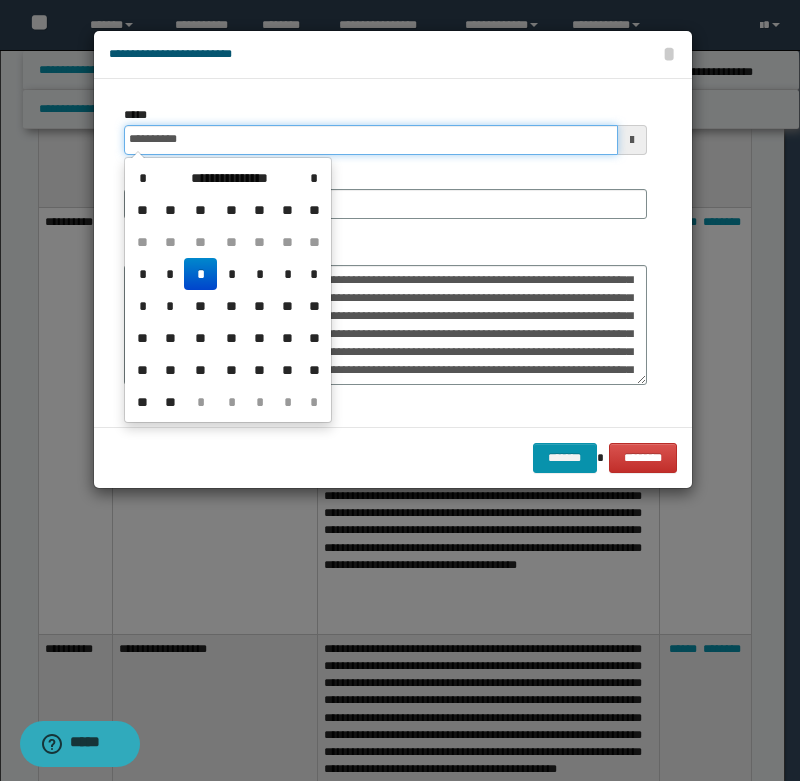 click on "**********" at bounding box center [371, 140] 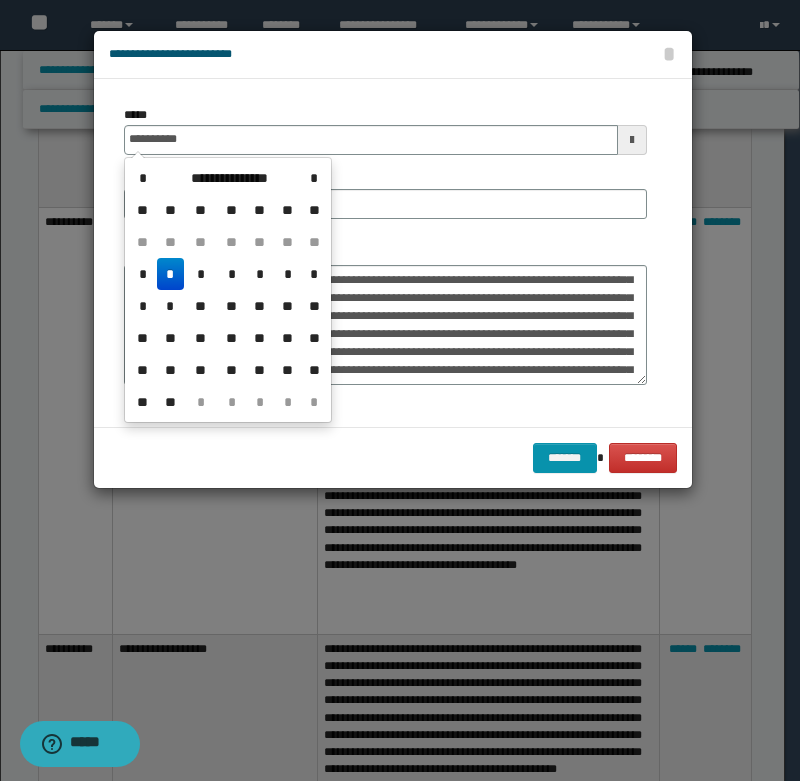 type on "**********" 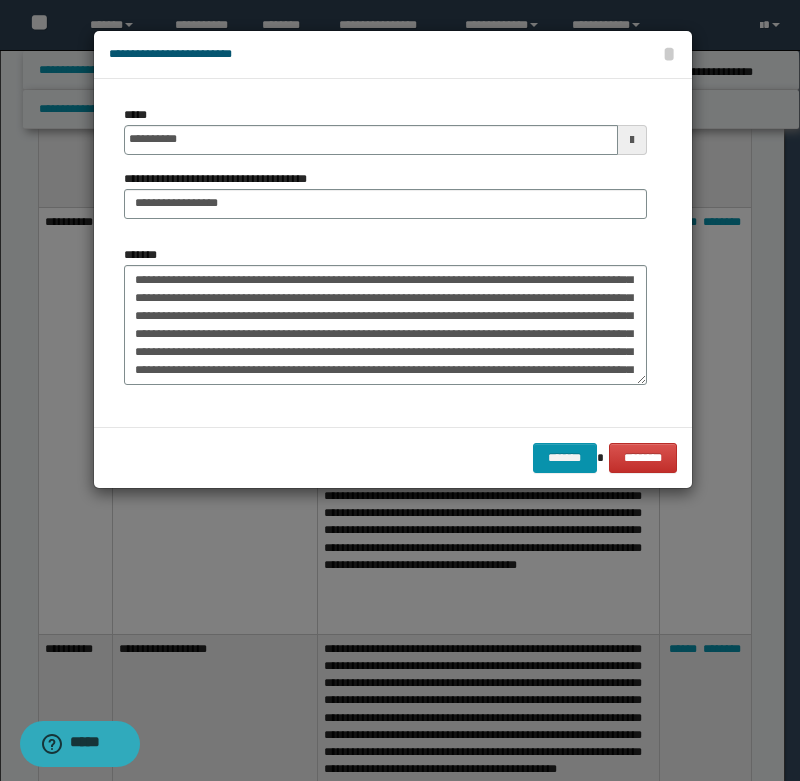click on "**********" at bounding box center [385, 170] 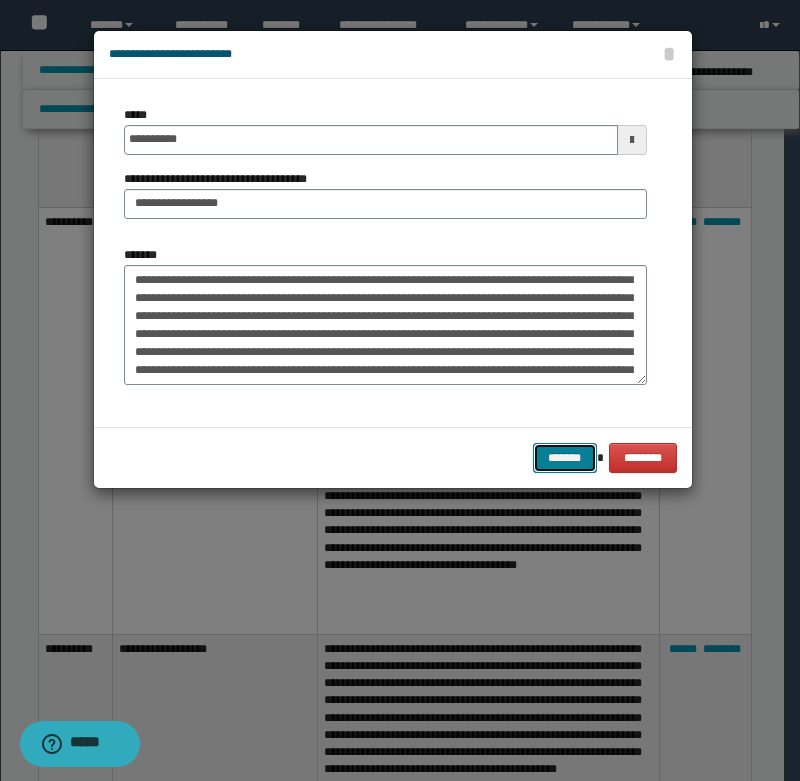 click on "*******" at bounding box center (565, 458) 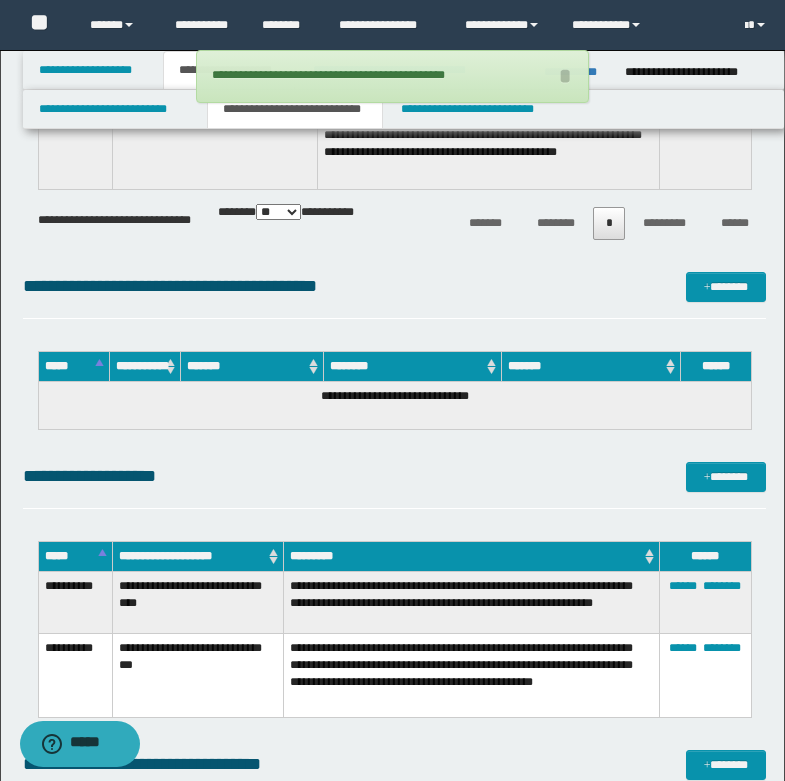 scroll, scrollTop: 3100, scrollLeft: 0, axis: vertical 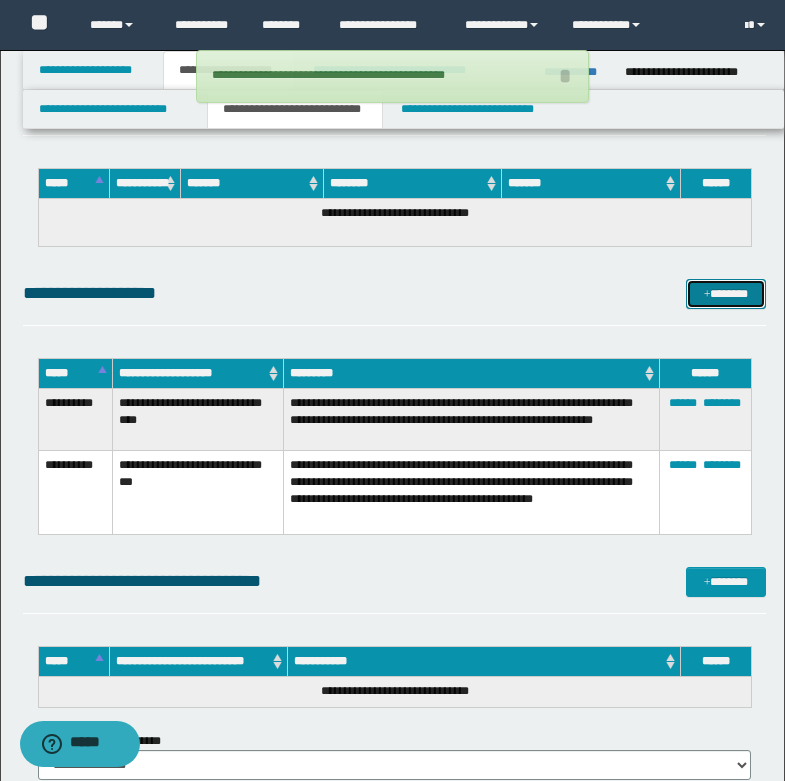 click on "*******" at bounding box center (726, 294) 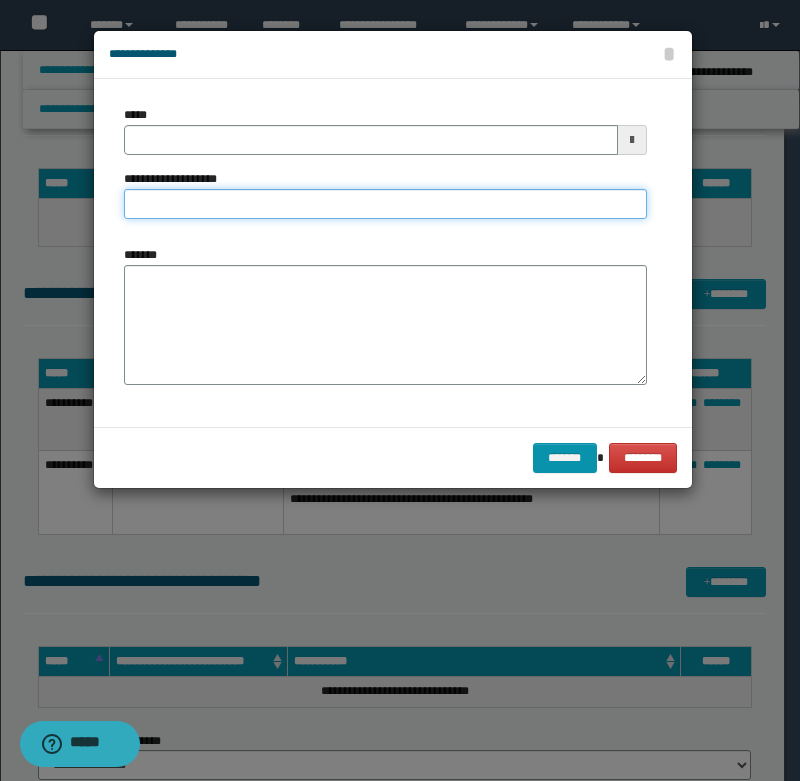 click on "**********" at bounding box center [385, 204] 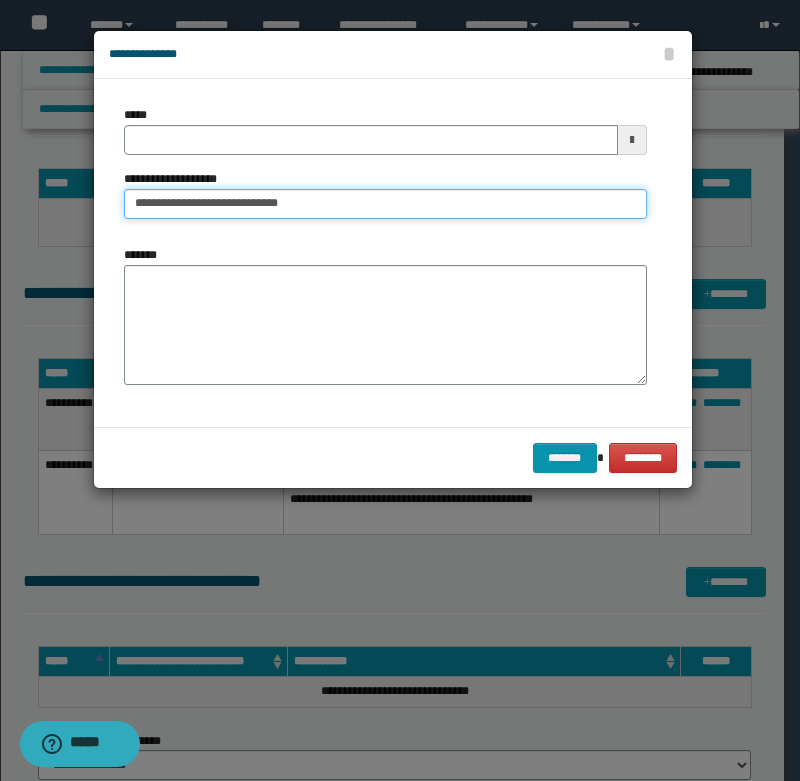 type on "**********" 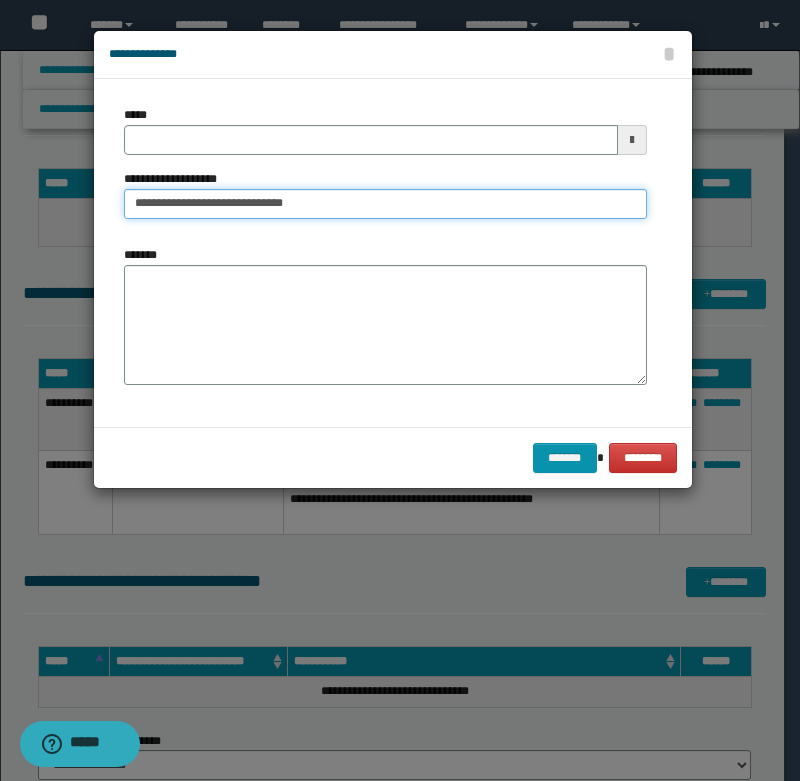 type 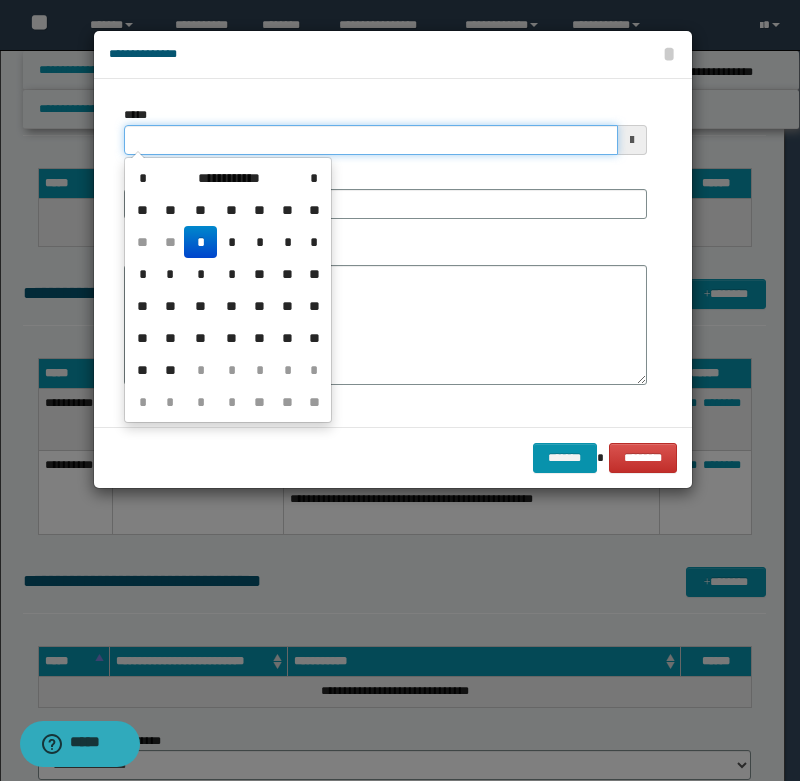 click on "*****" at bounding box center [371, 140] 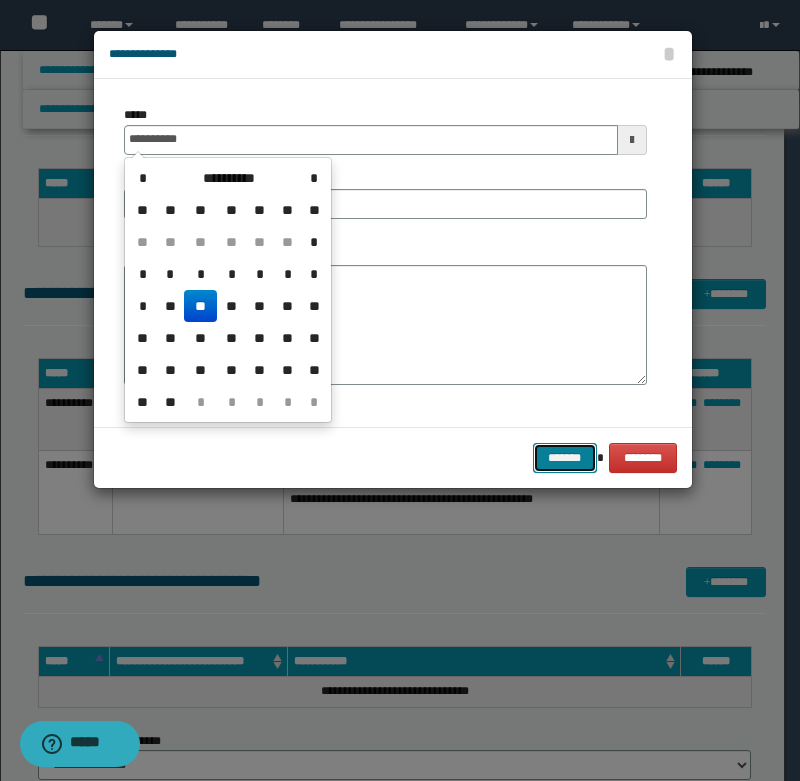 type on "**********" 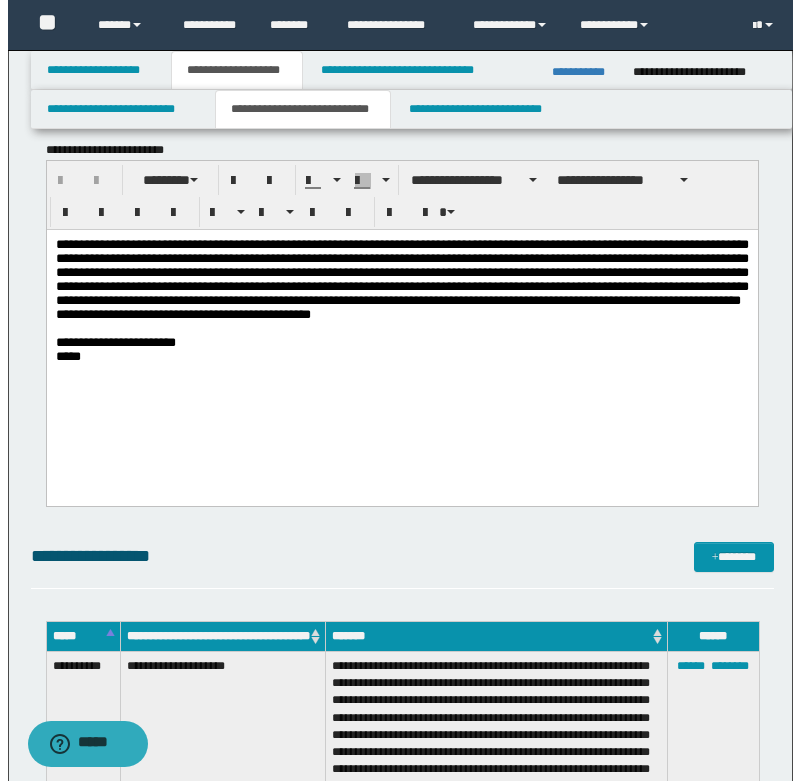 scroll, scrollTop: 400, scrollLeft: 0, axis: vertical 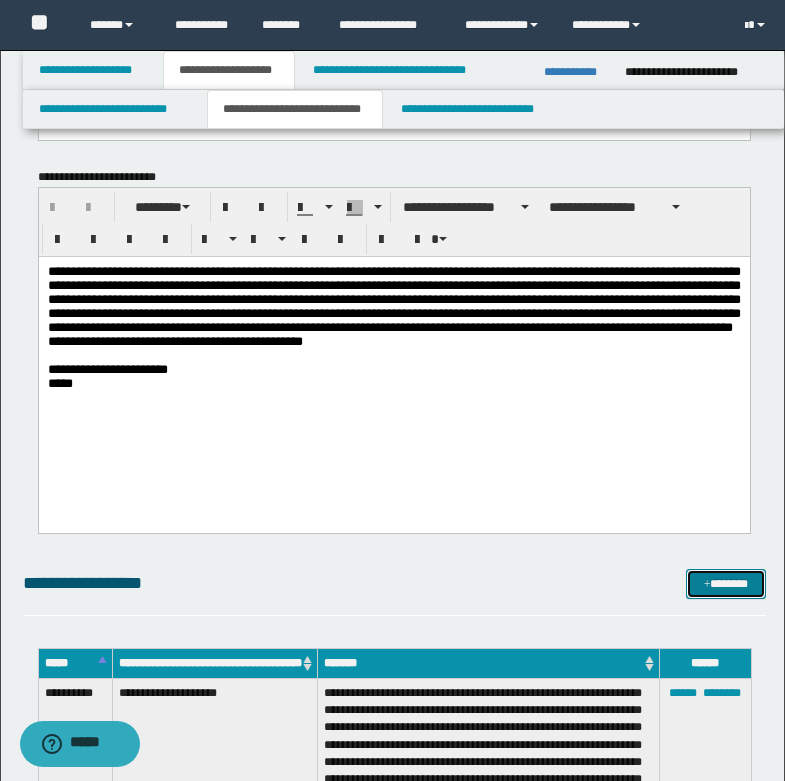 click on "*******" at bounding box center (726, 584) 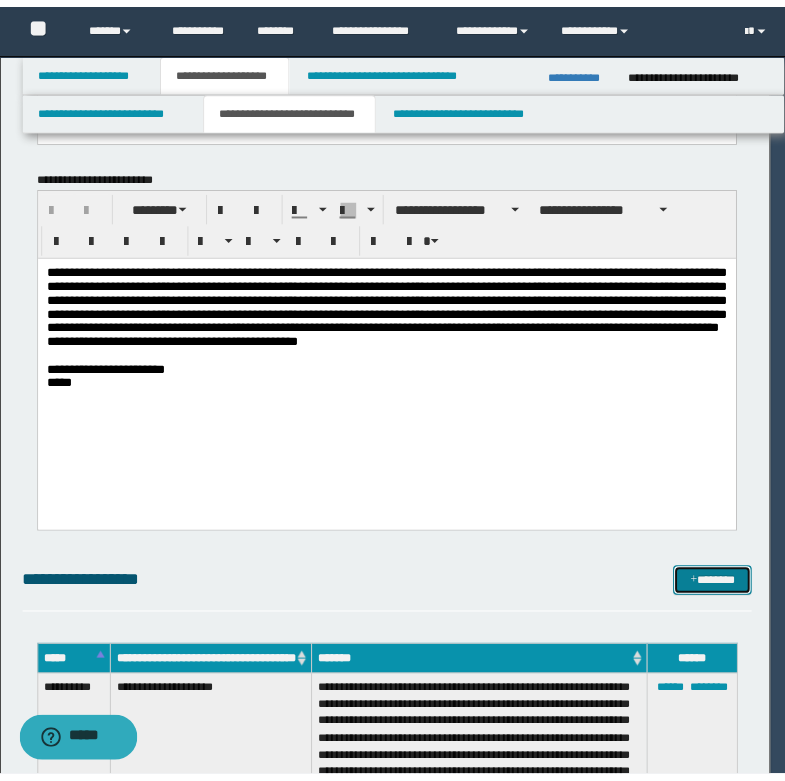 scroll, scrollTop: 0, scrollLeft: 0, axis: both 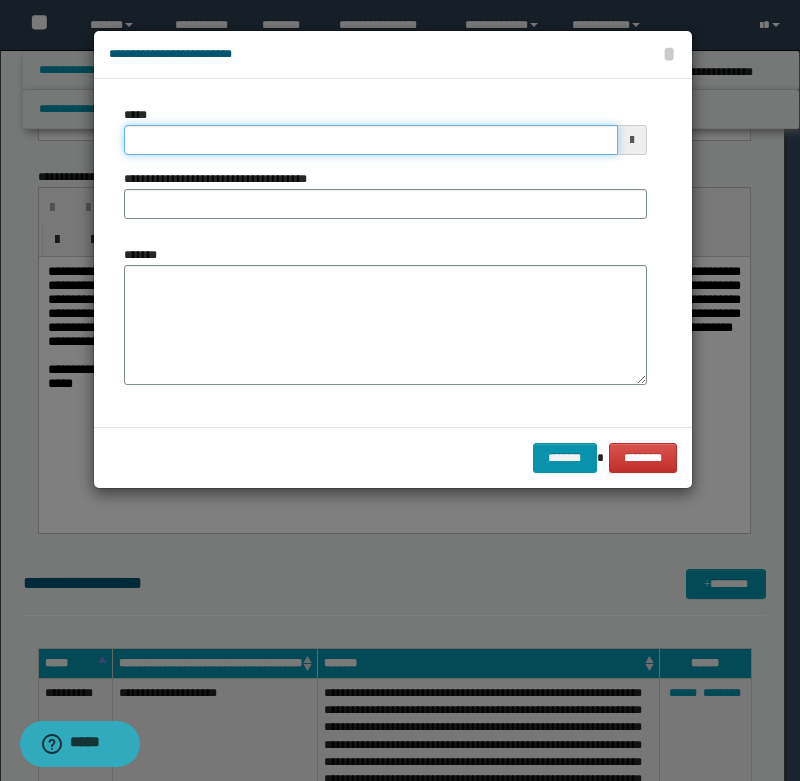 click on "*****" at bounding box center (371, 140) 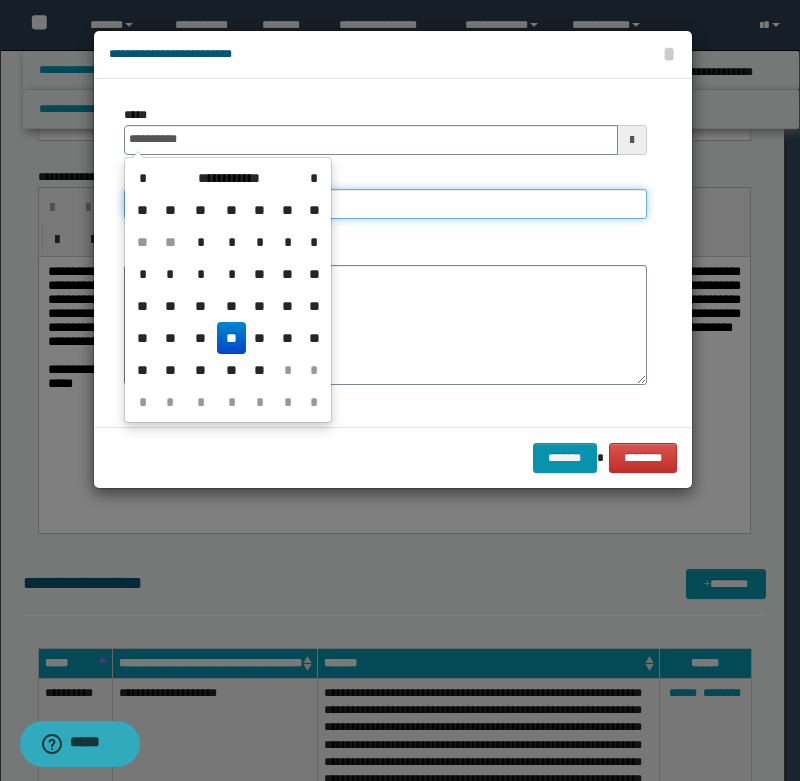 type on "**********" 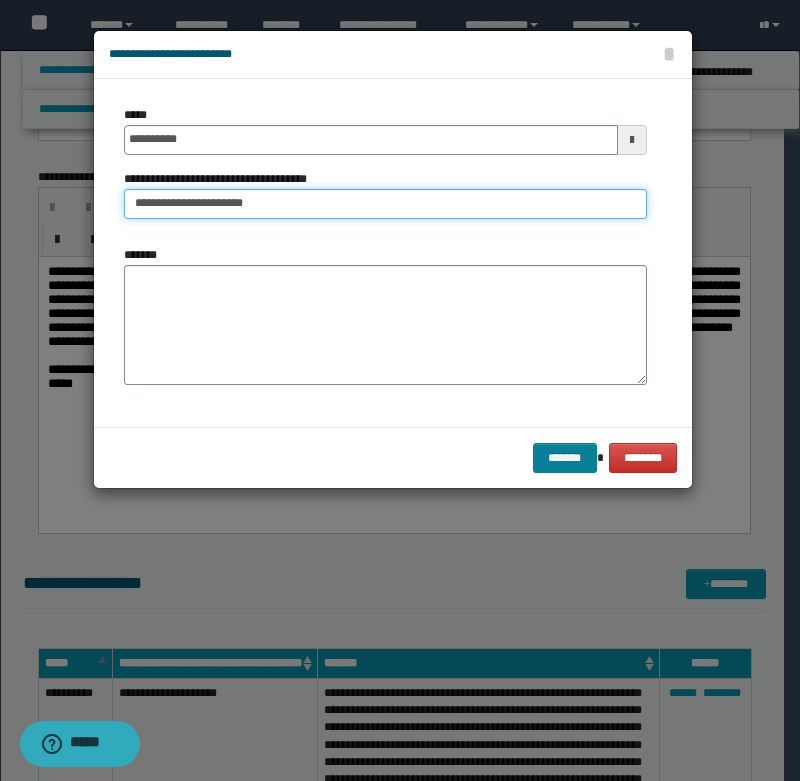 type on "**********" 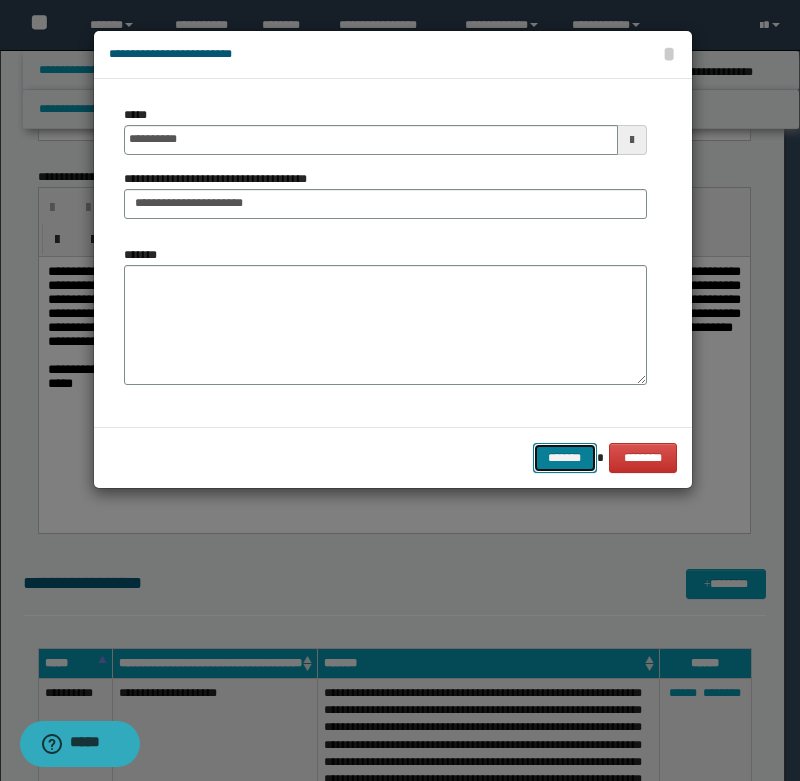 click on "*******" at bounding box center [565, 458] 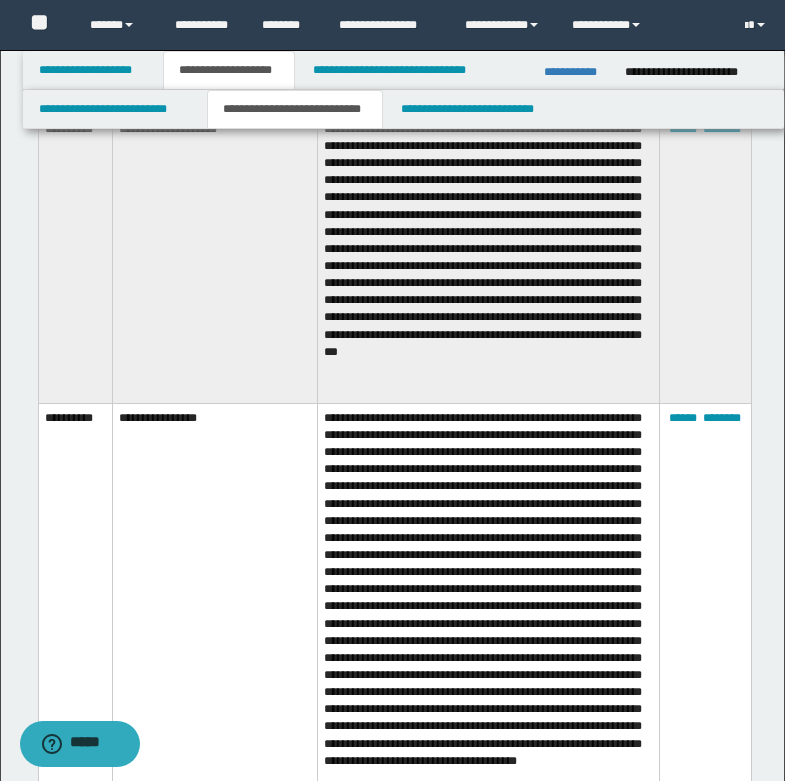 scroll, scrollTop: 2100, scrollLeft: 0, axis: vertical 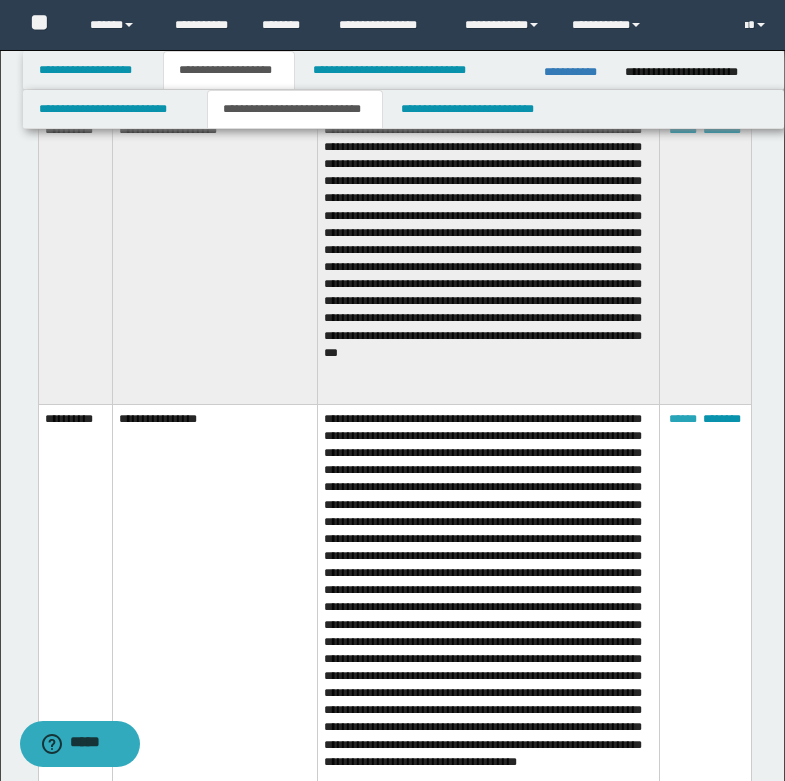 click on "******" at bounding box center [683, 419] 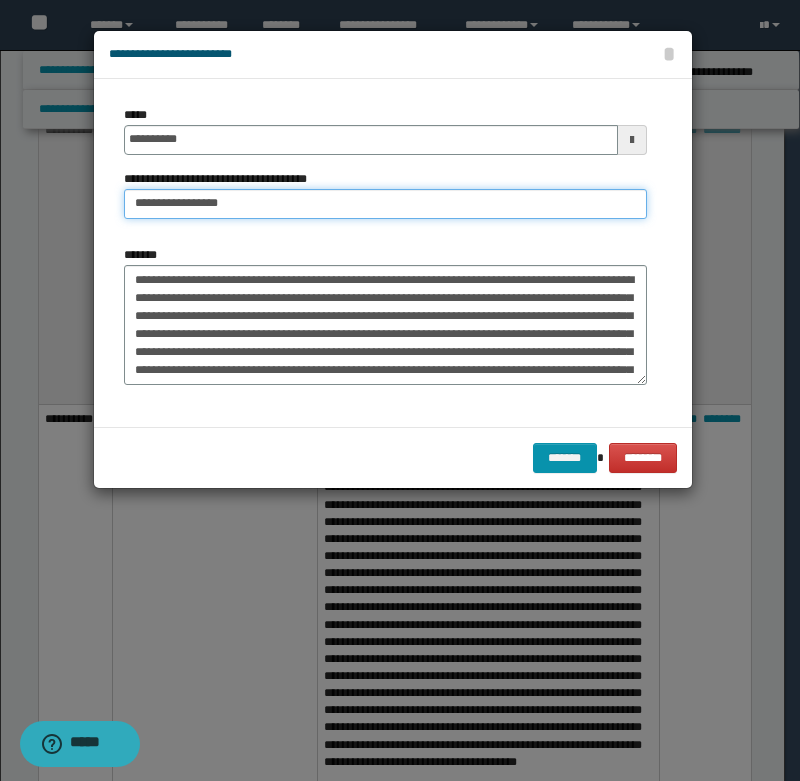 click on "**********" at bounding box center (385, 204) 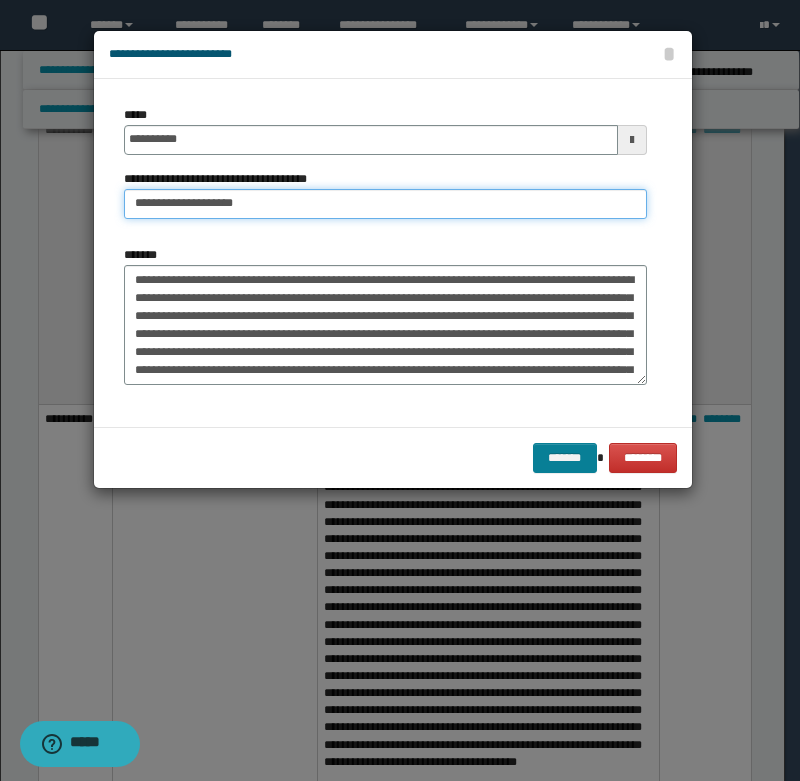 type on "**********" 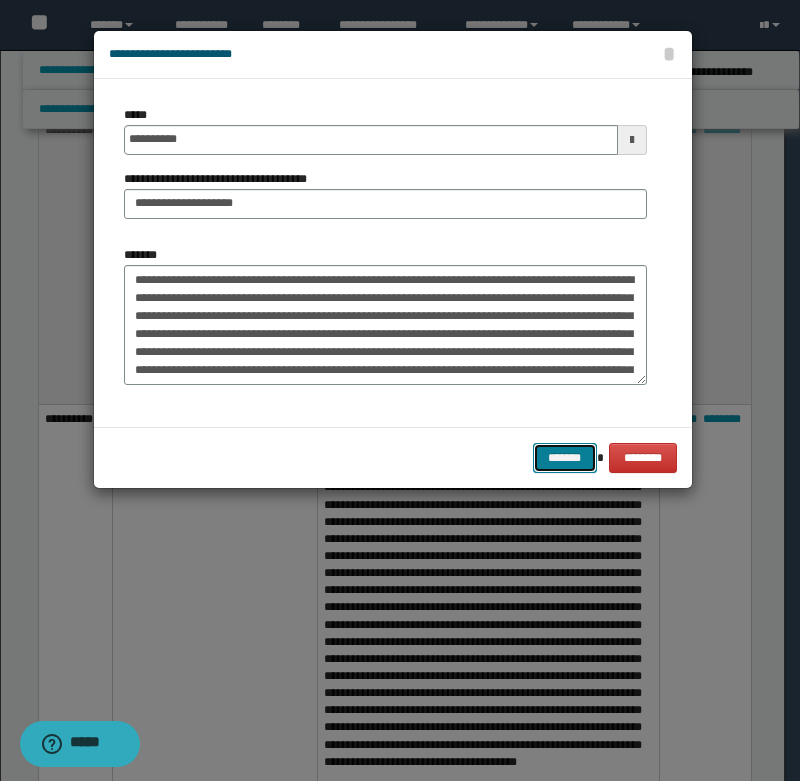 click on "*******" at bounding box center (565, 458) 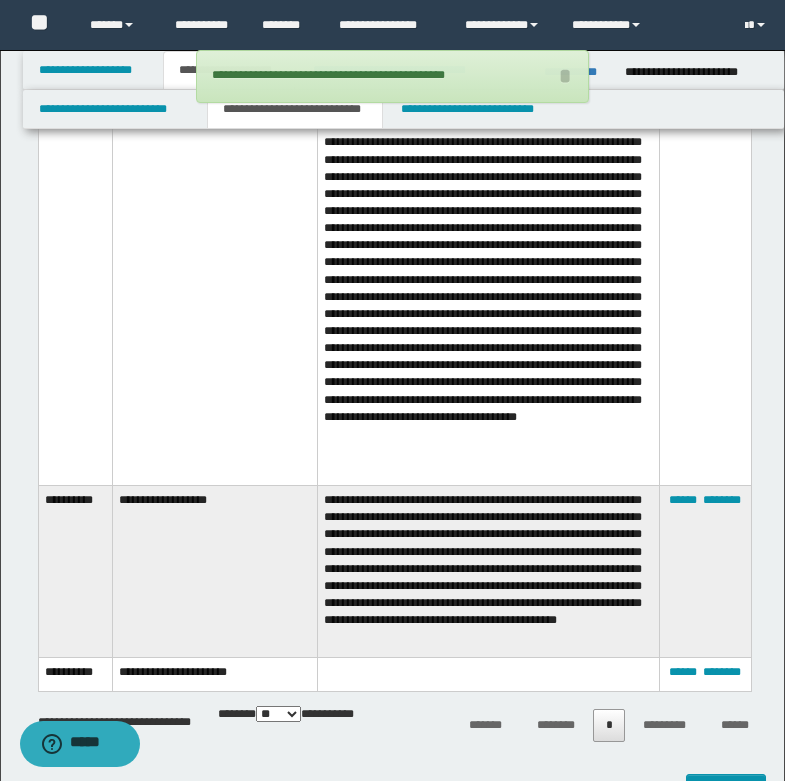 scroll, scrollTop: 2500, scrollLeft: 0, axis: vertical 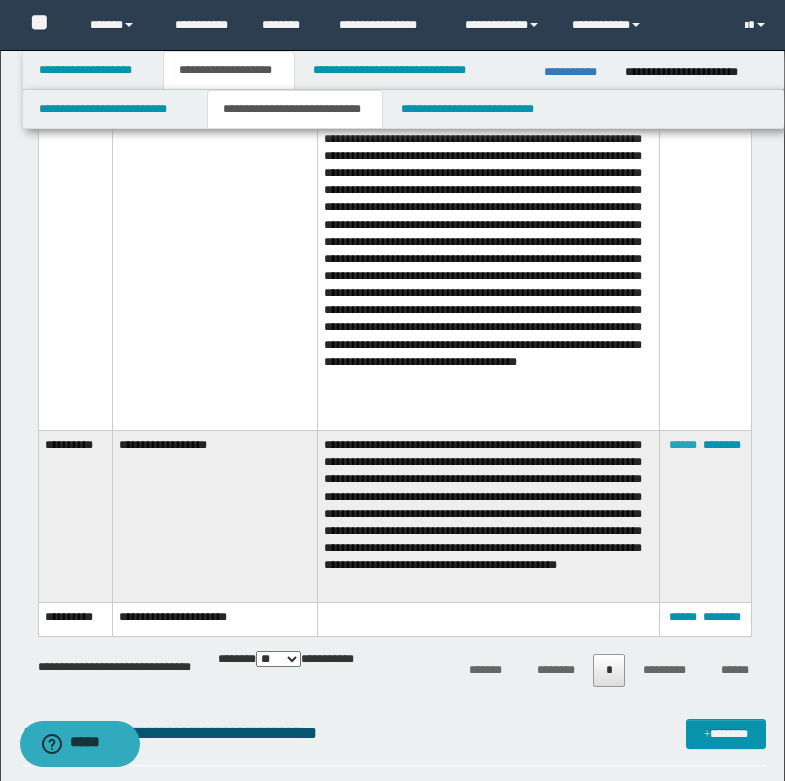 click on "******" at bounding box center (683, 445) 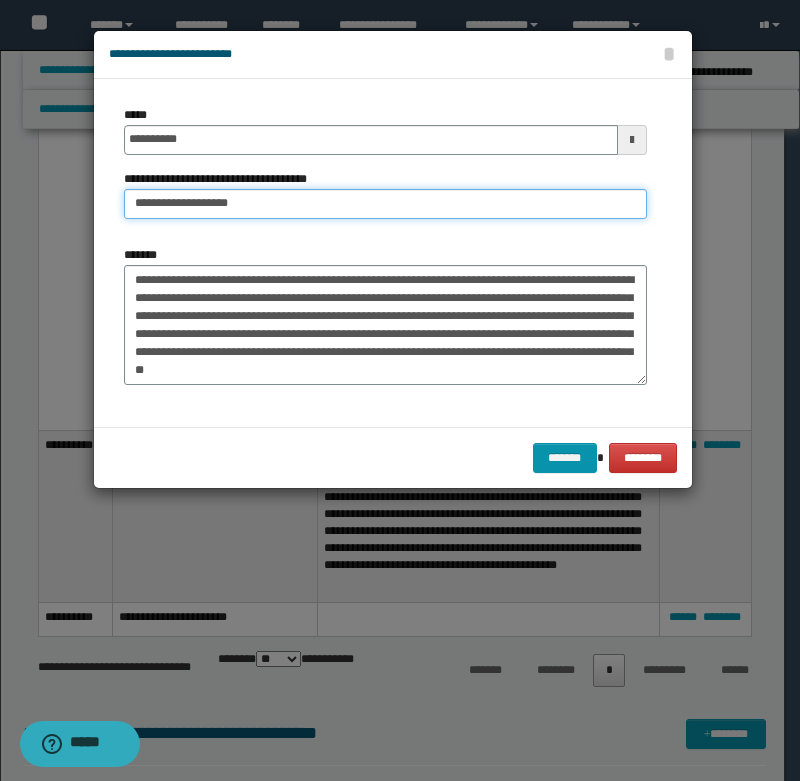 click on "**********" at bounding box center (385, 204) 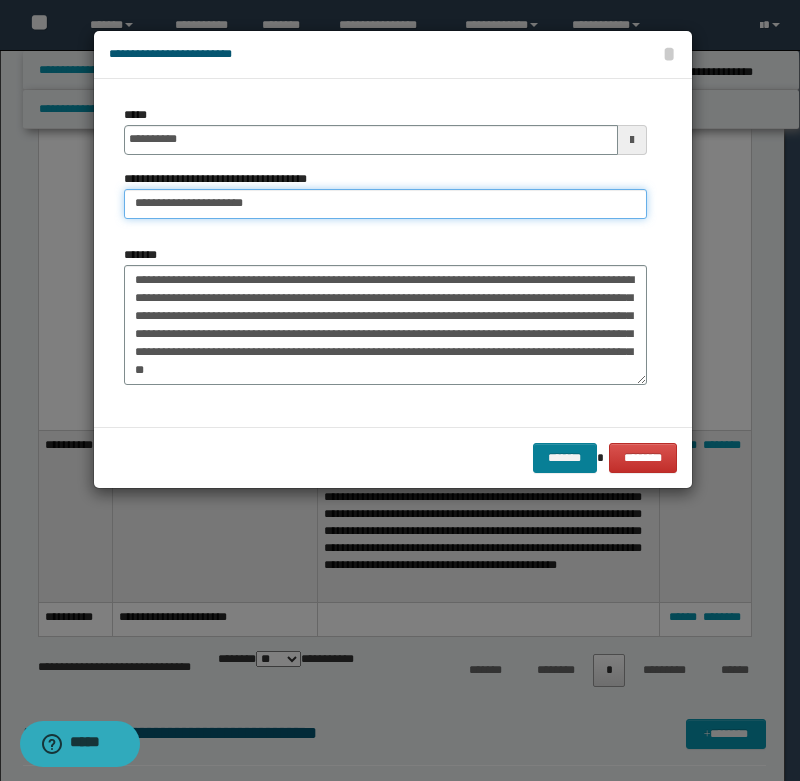 type on "**********" 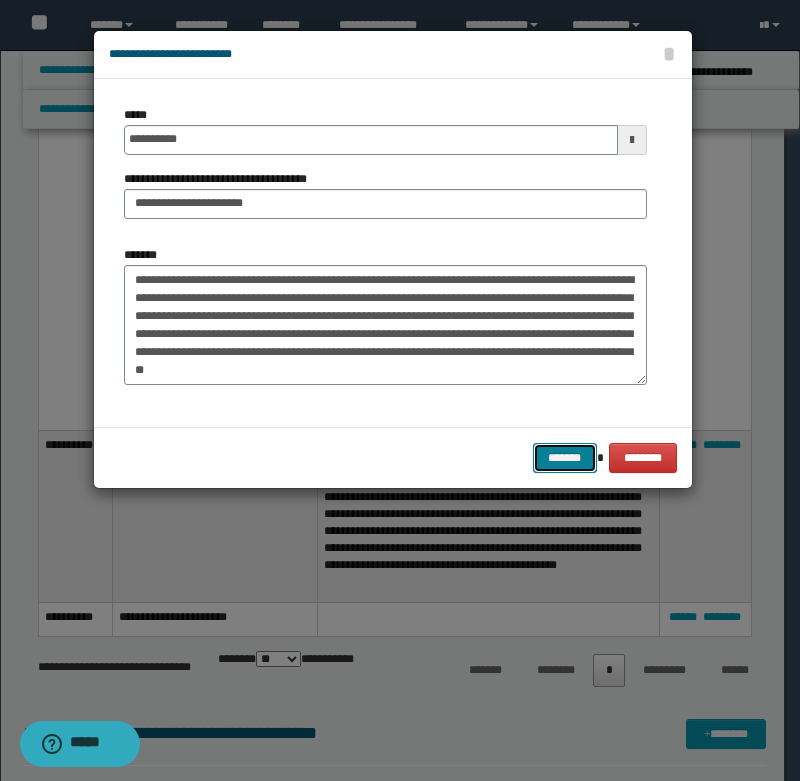 click on "*******" at bounding box center [565, 458] 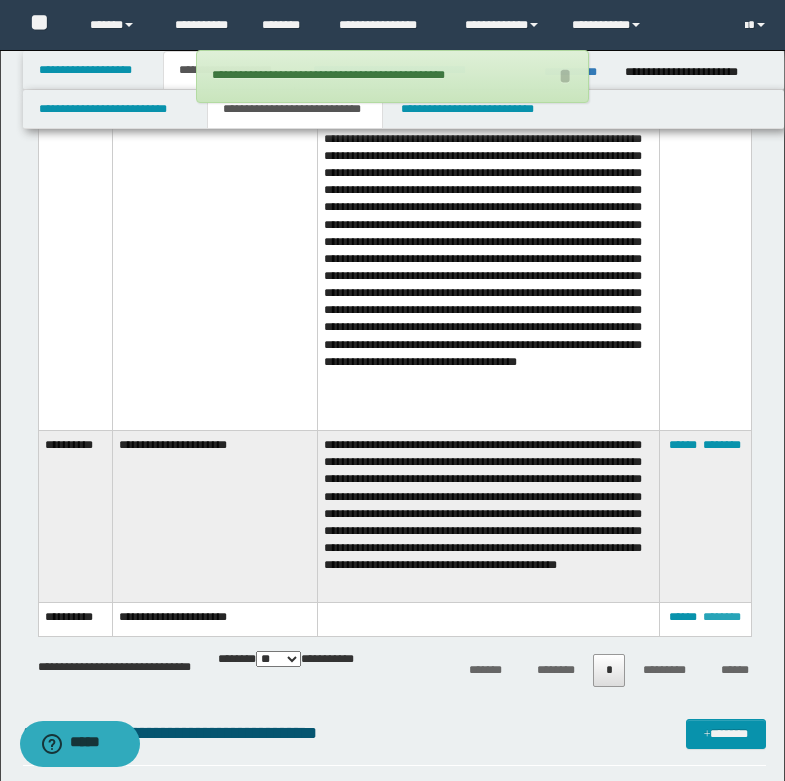 click on "********" at bounding box center [722, 617] 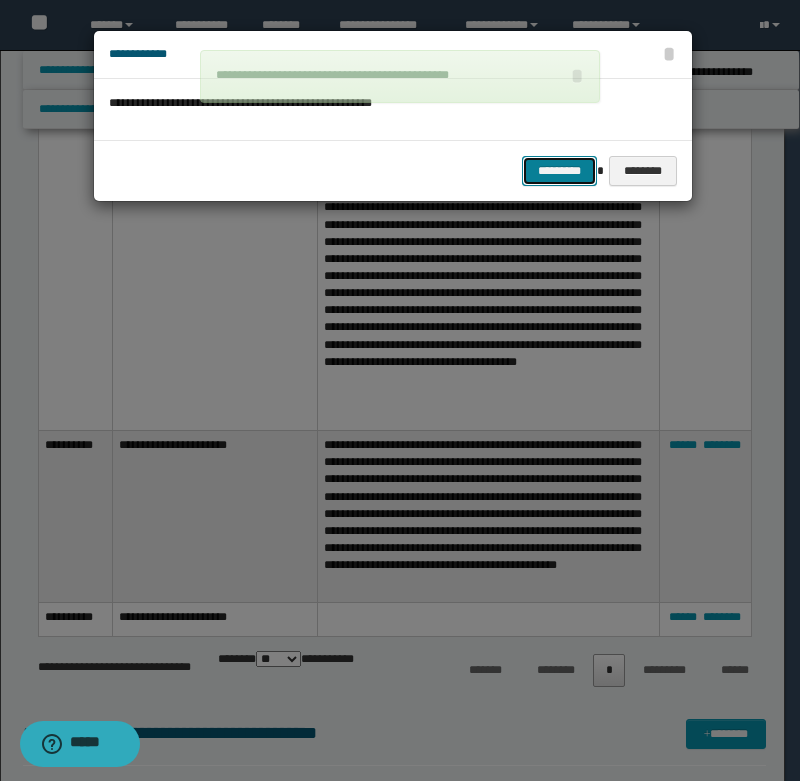 click on "*********" at bounding box center (559, 171) 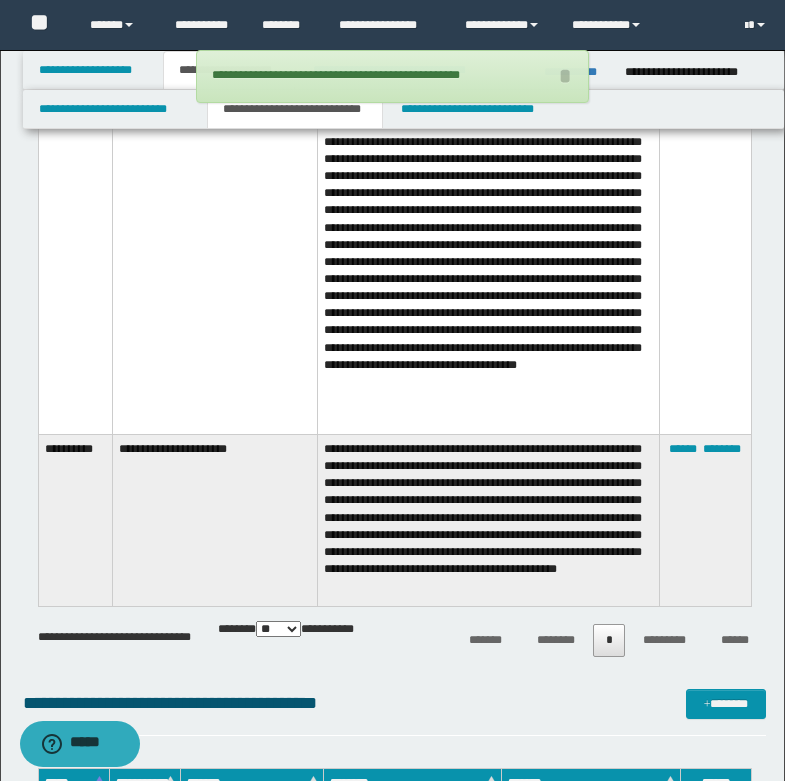 click on "**********" at bounding box center [489, 521] 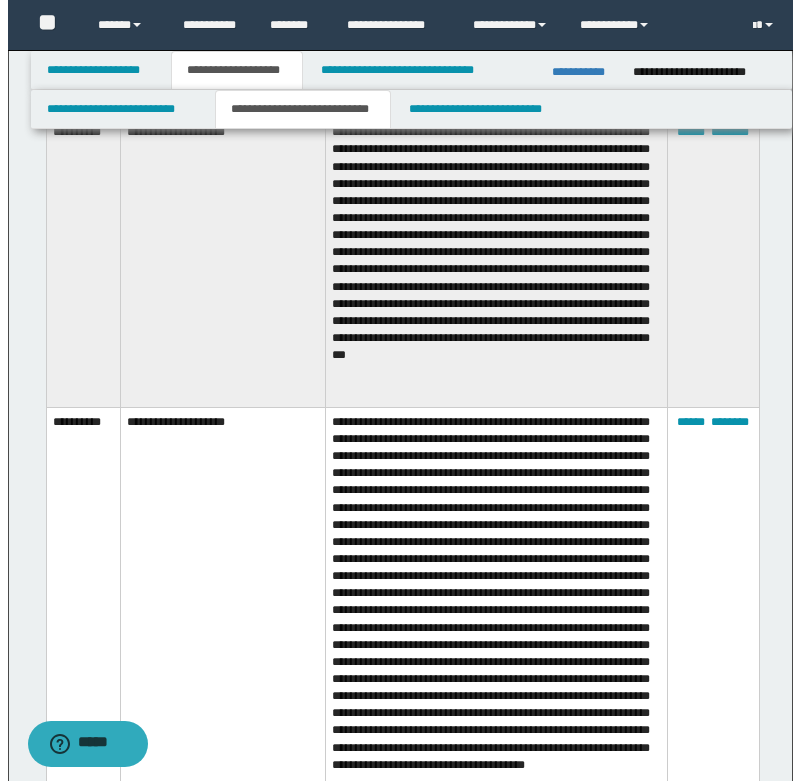 scroll, scrollTop: 2200, scrollLeft: 0, axis: vertical 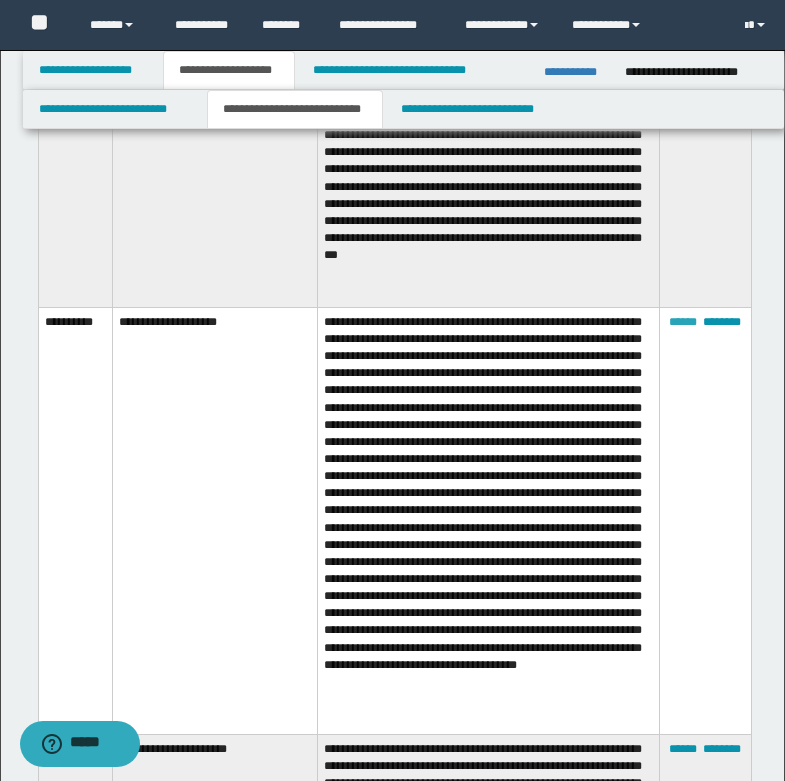 click on "******" at bounding box center [683, 322] 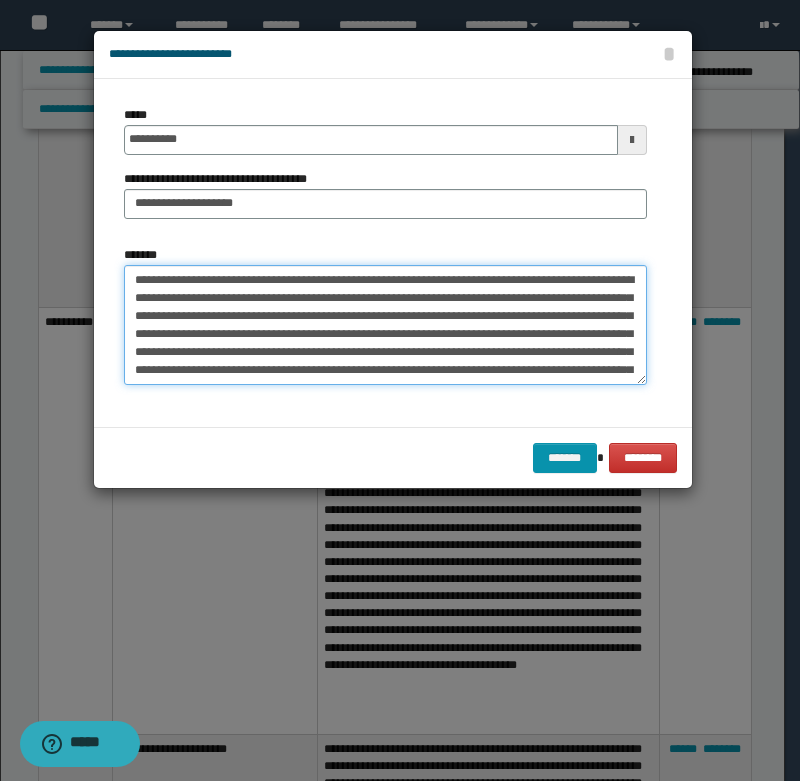 click on "*******" at bounding box center [385, 325] 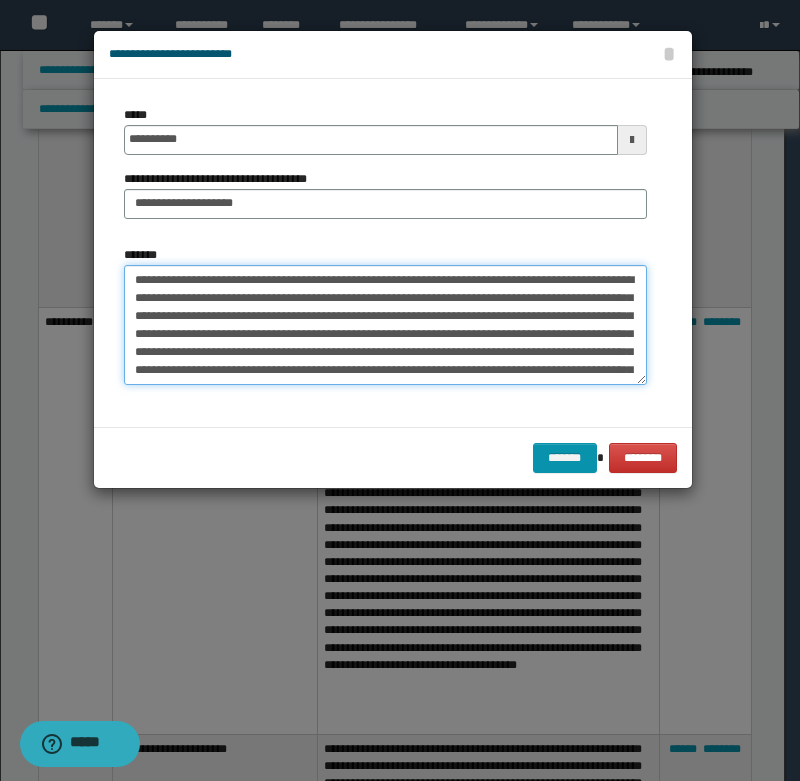 scroll, scrollTop: 40, scrollLeft: 0, axis: vertical 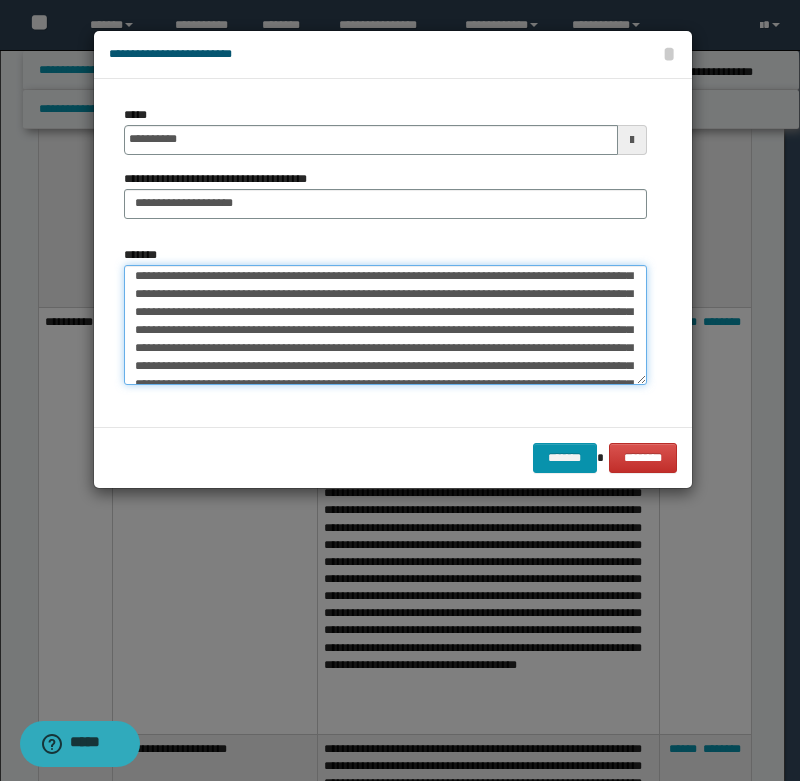 click on "*******" at bounding box center [385, 325] 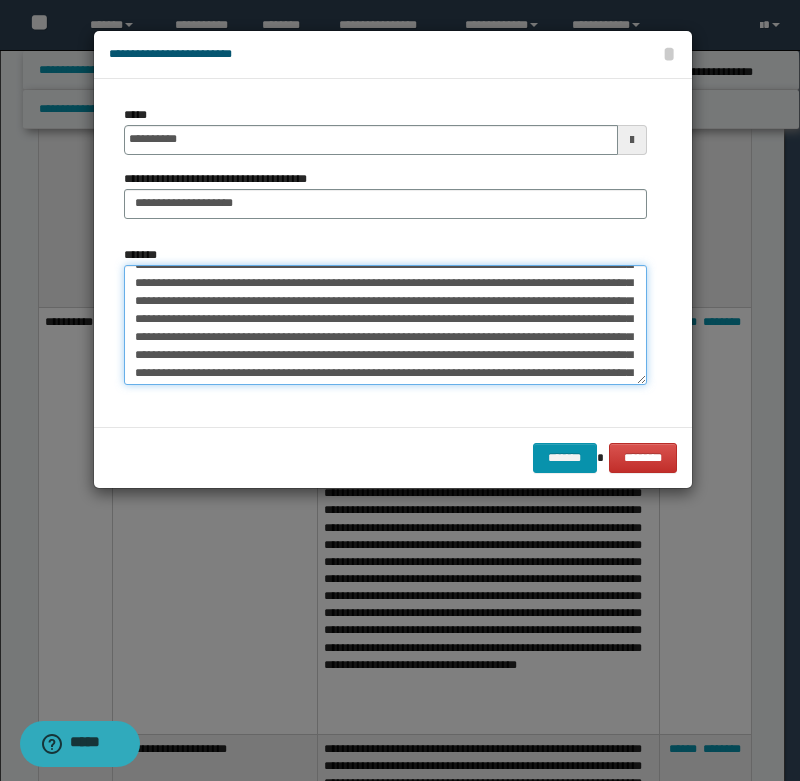 scroll, scrollTop: 80, scrollLeft: 0, axis: vertical 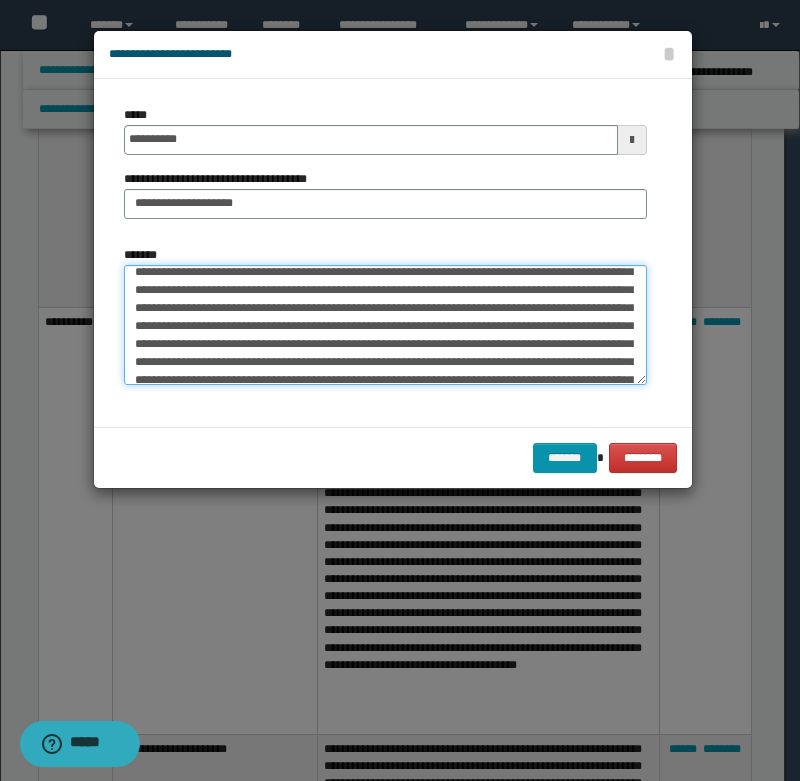 click on "*******" at bounding box center [385, 325] 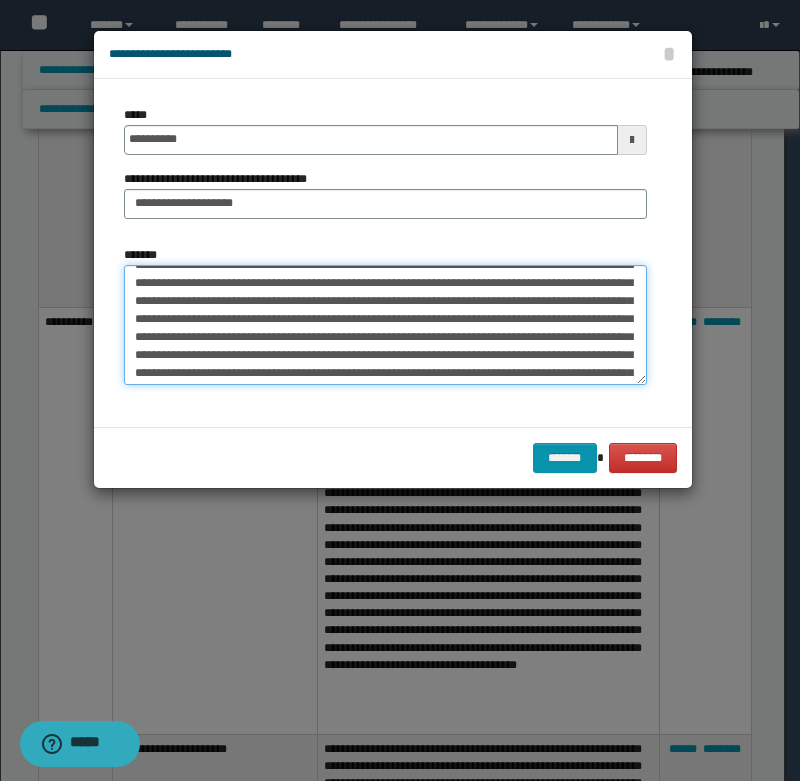 scroll, scrollTop: 120, scrollLeft: 0, axis: vertical 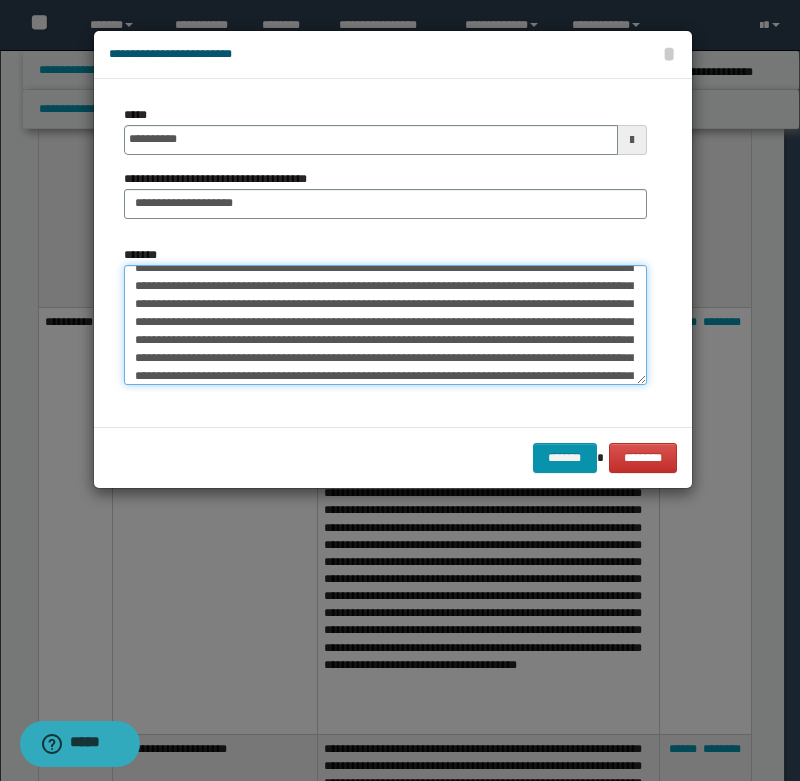 click on "*******" at bounding box center [385, 325] 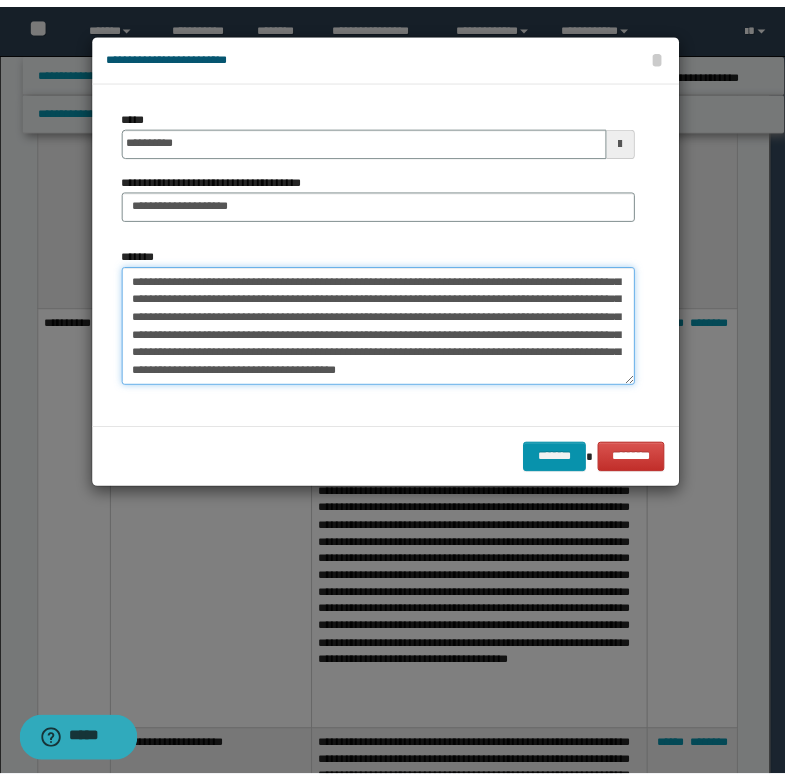 scroll, scrollTop: 180, scrollLeft: 0, axis: vertical 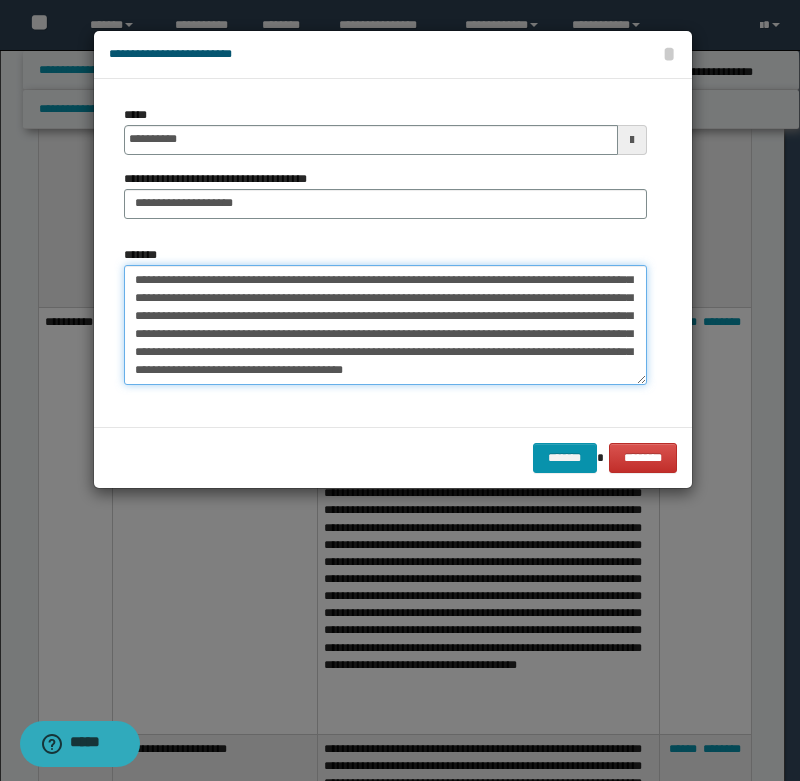 click on "*******" at bounding box center (385, 325) 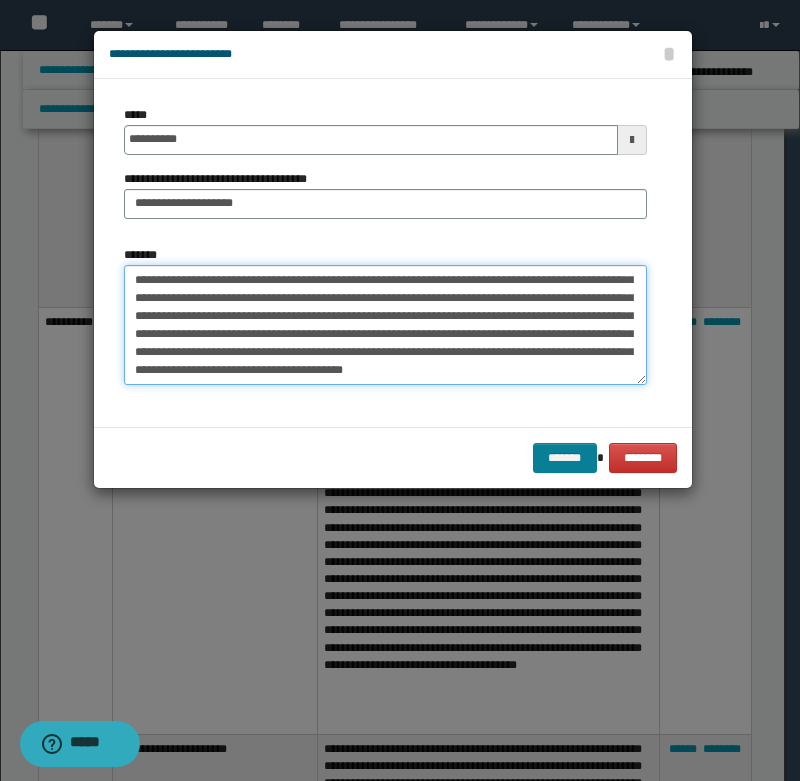 type on "**********" 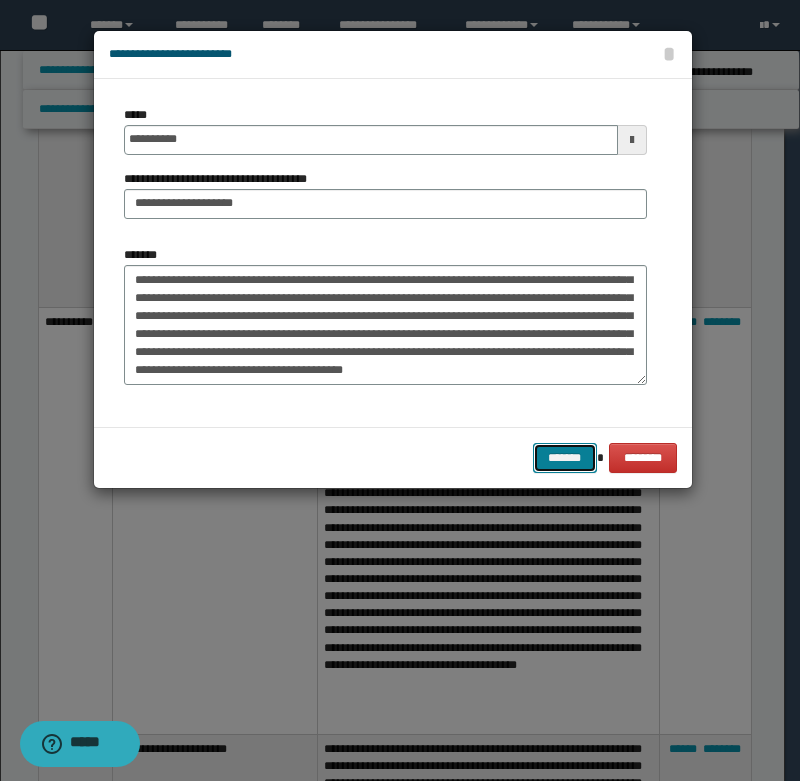 click on "*******" at bounding box center (565, 458) 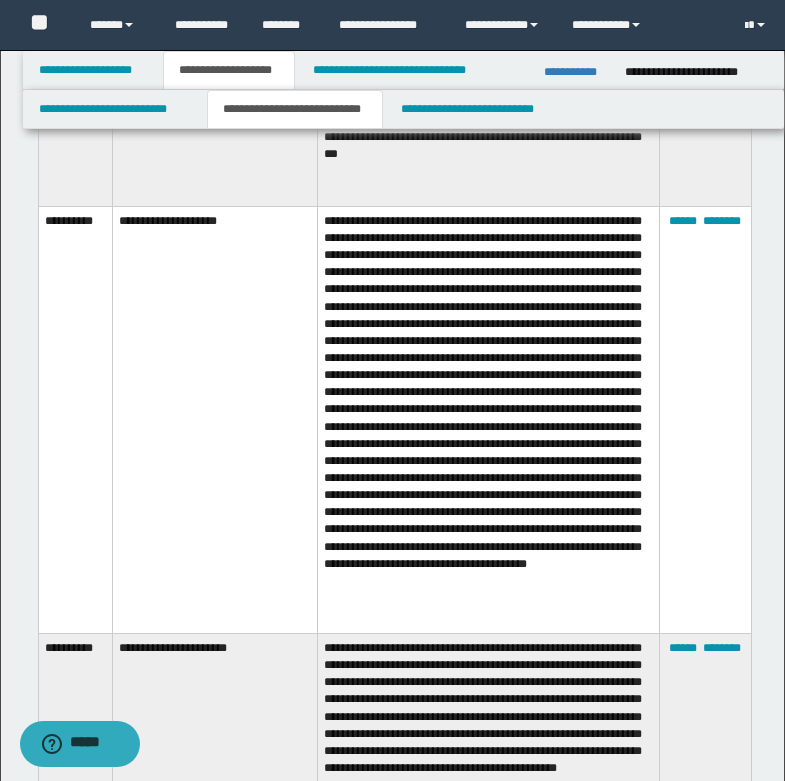scroll, scrollTop: 2300, scrollLeft: 0, axis: vertical 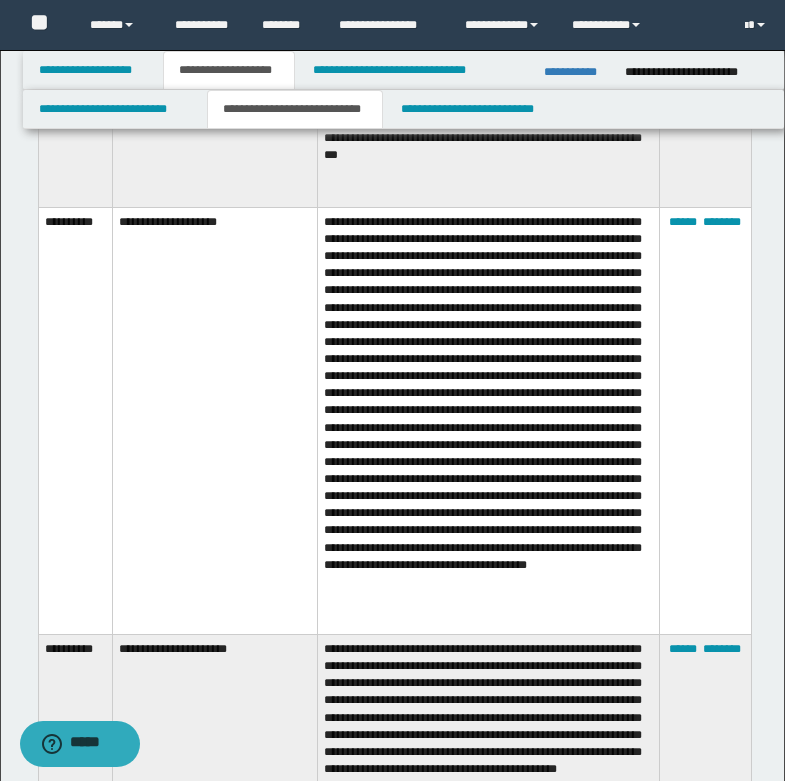 click on "******    ********" at bounding box center [705, 420] 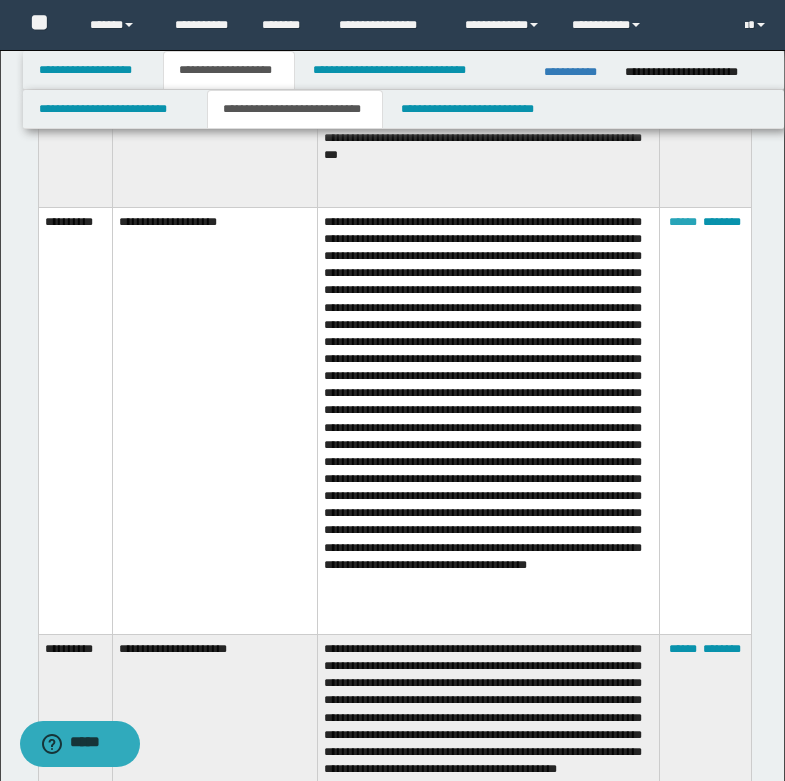 click on "******" at bounding box center [683, 222] 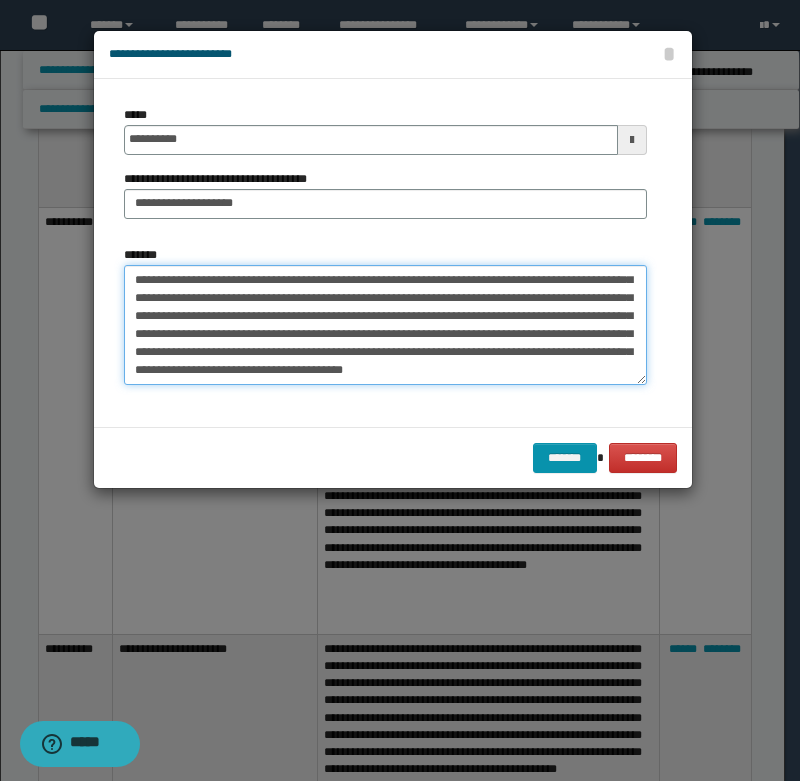 click on "*******" at bounding box center [385, 325] 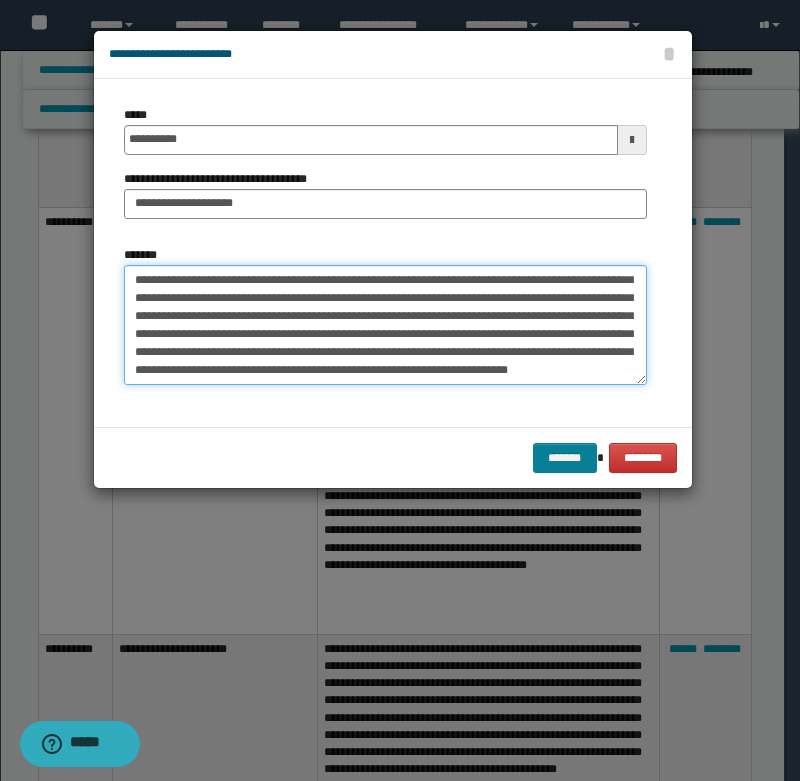 type on "**********" 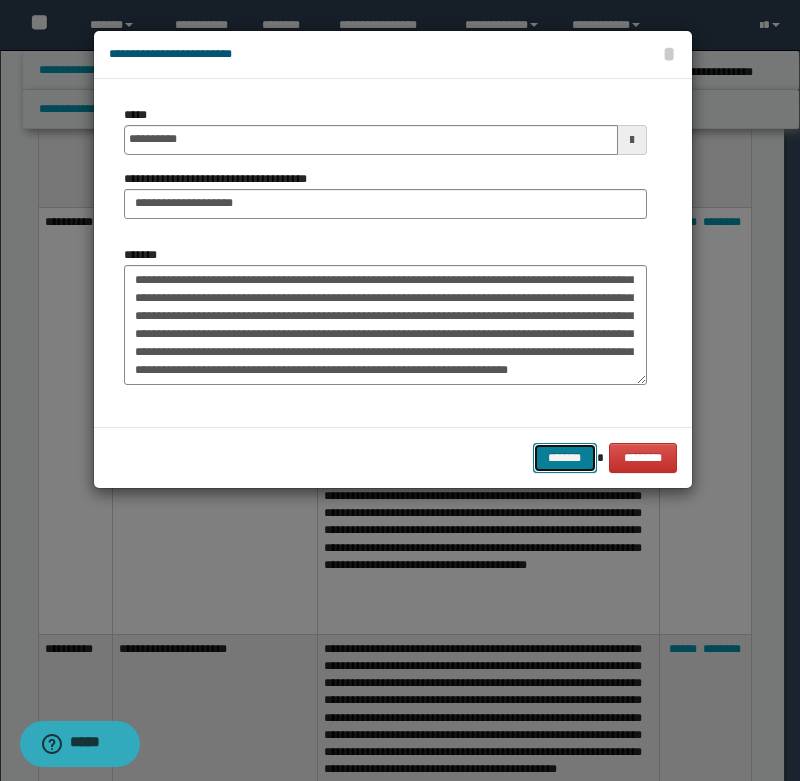 click on "*******" at bounding box center (565, 458) 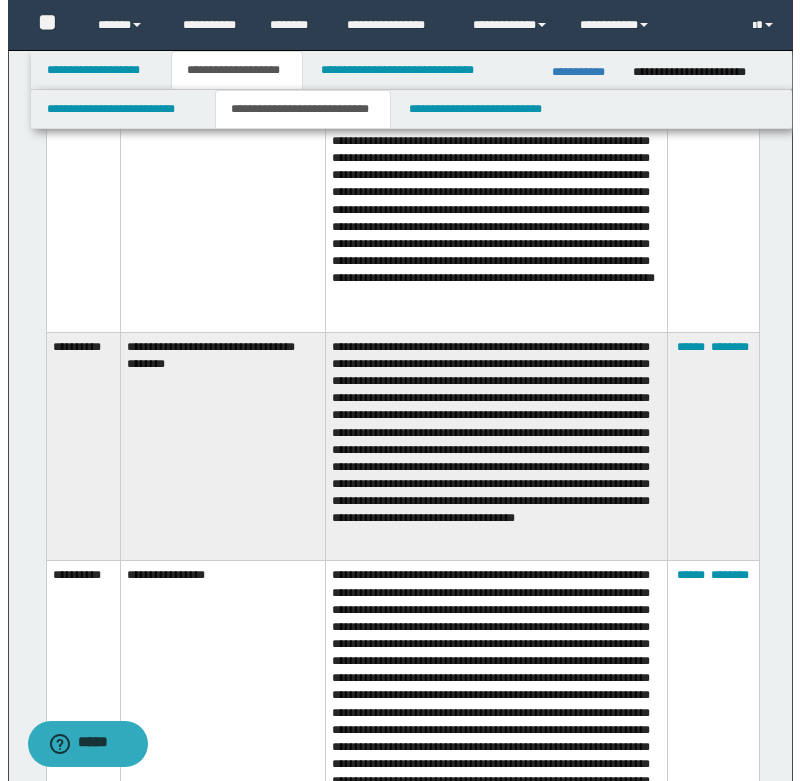 scroll, scrollTop: 1400, scrollLeft: 0, axis: vertical 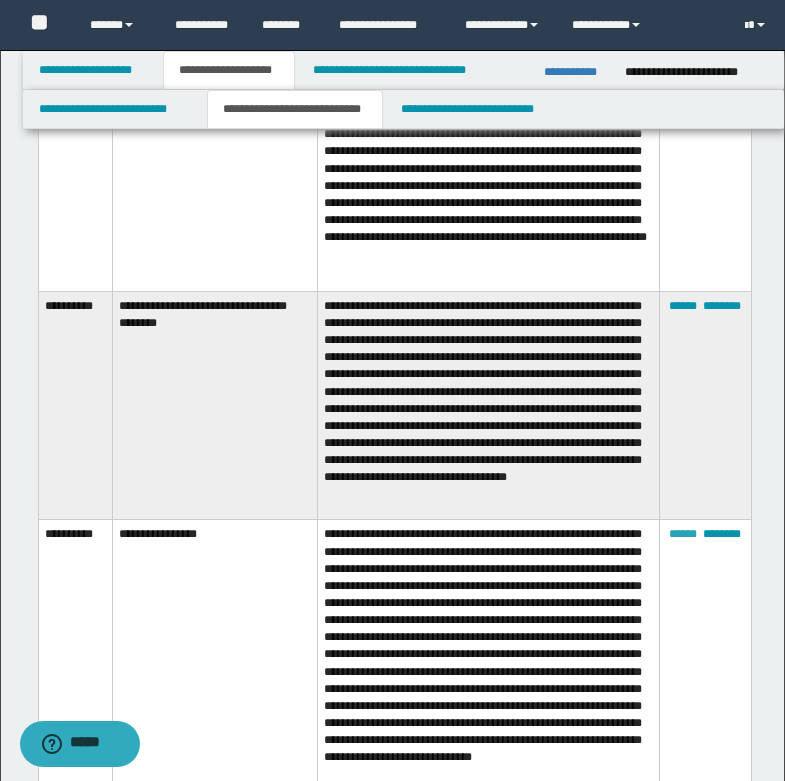 click on "******" at bounding box center (683, 534) 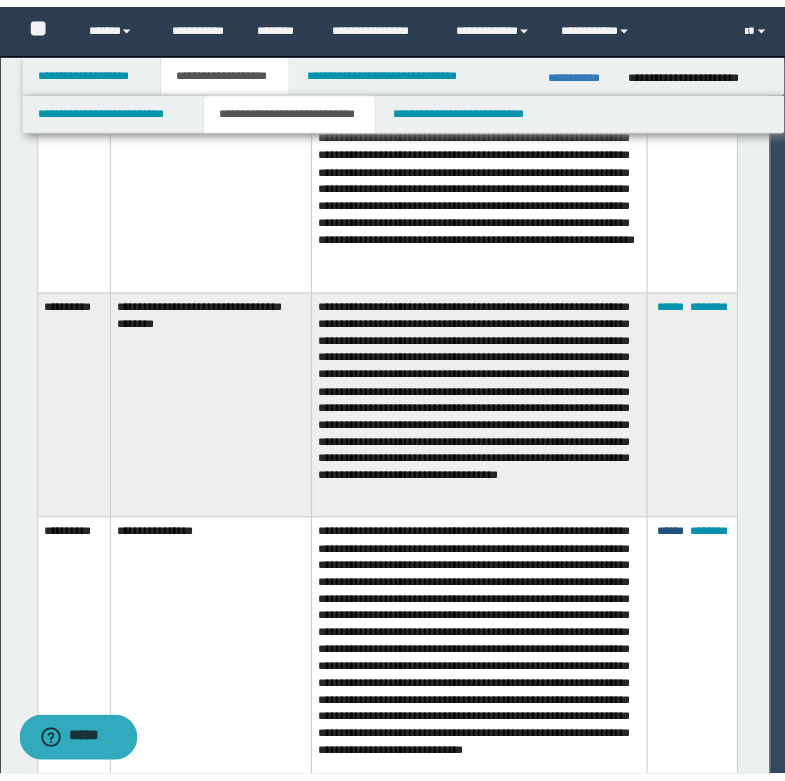 scroll, scrollTop: 90, scrollLeft: 0, axis: vertical 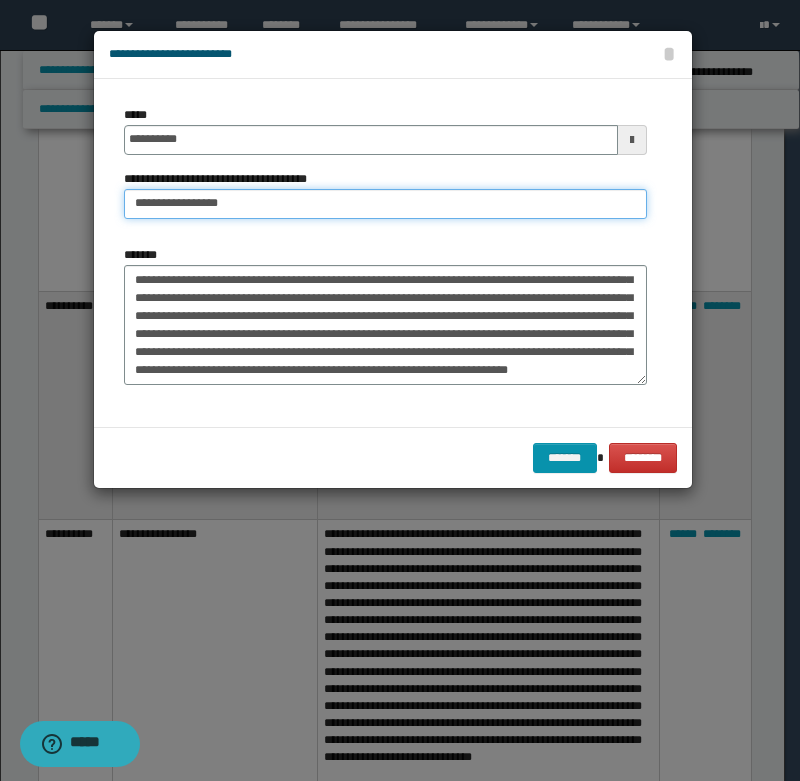 drag, startPoint x: 195, startPoint y: 199, endPoint x: 311, endPoint y: 199, distance: 116 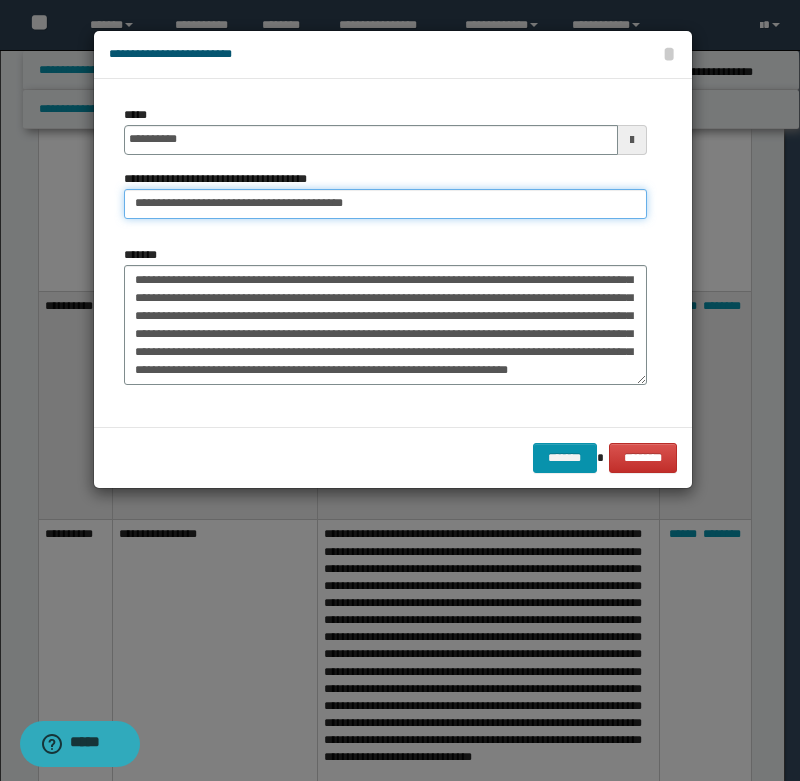 drag, startPoint x: 345, startPoint y: 204, endPoint x: 362, endPoint y: 204, distance: 17 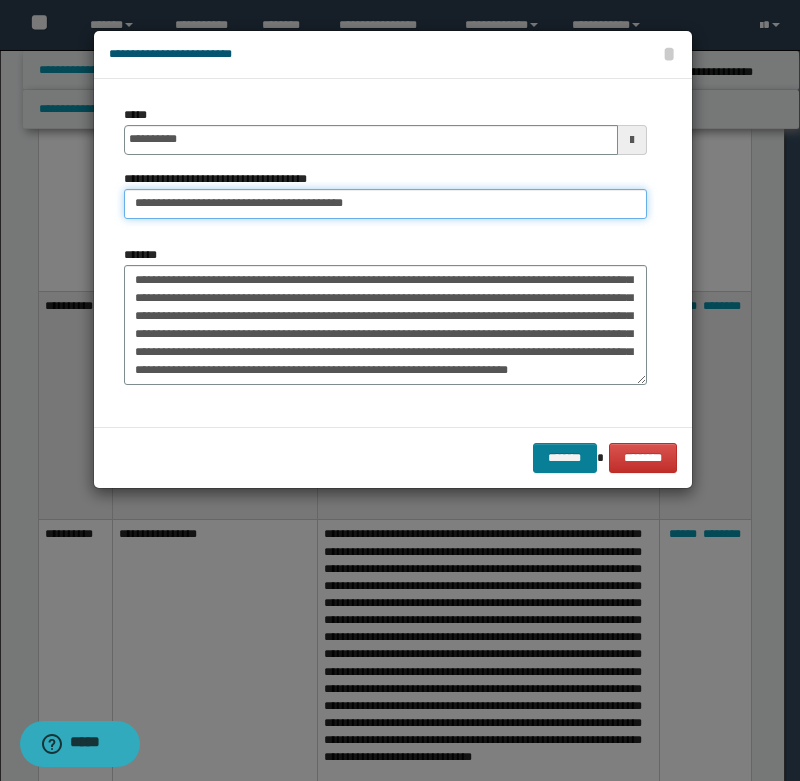 type on "**********" 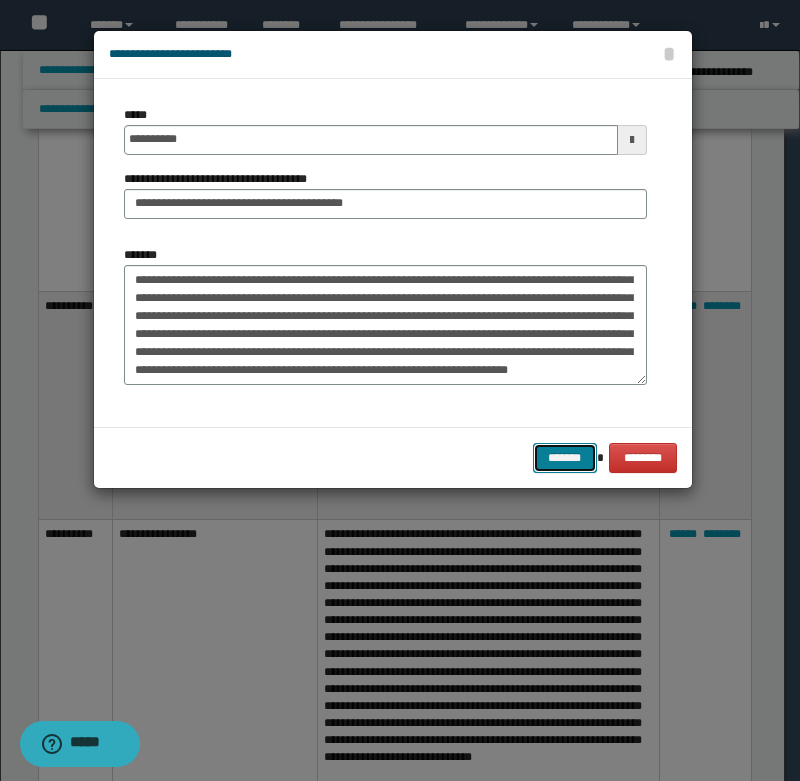 click on "*******" at bounding box center (565, 458) 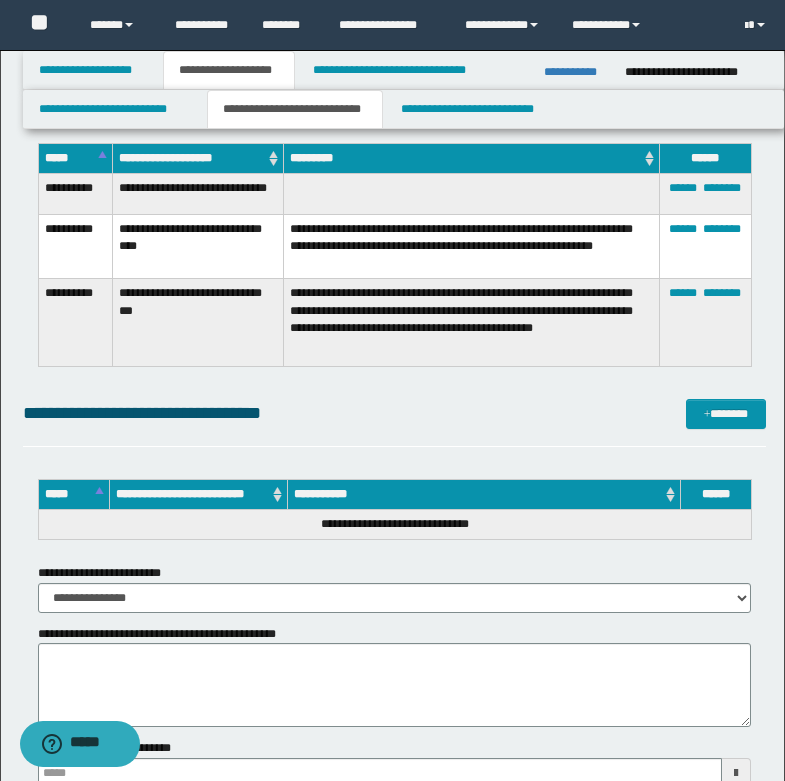 scroll, scrollTop: 3274, scrollLeft: 0, axis: vertical 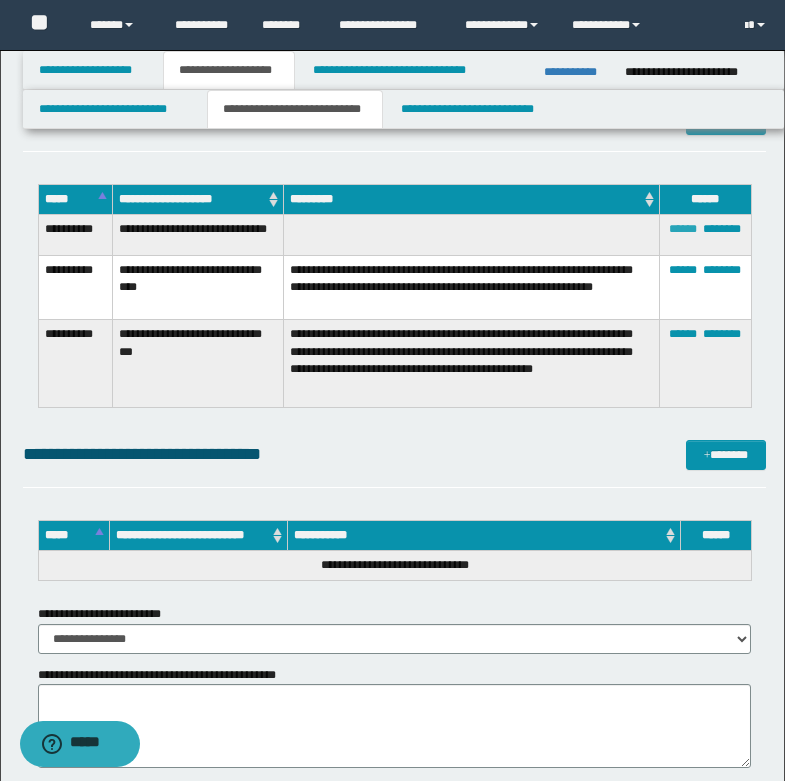 click on "******" at bounding box center (683, 229) 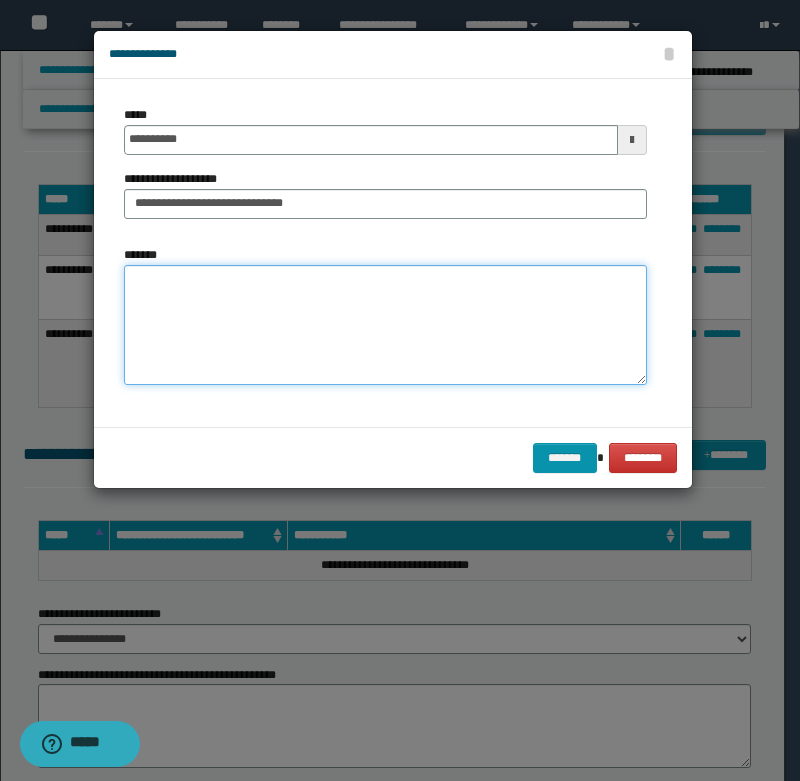 paste on "**********" 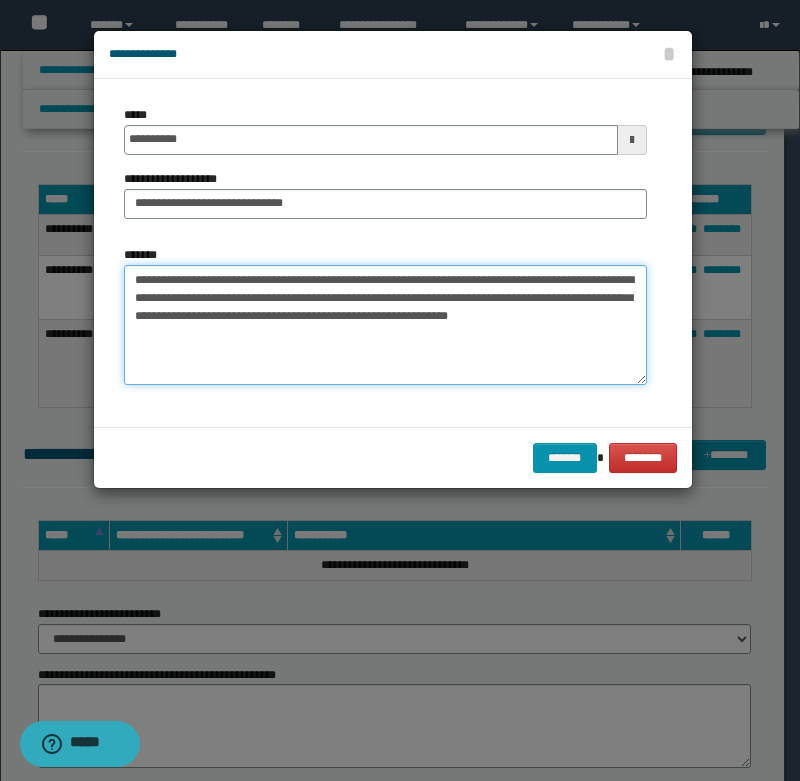 click on "**********" at bounding box center (385, 325) 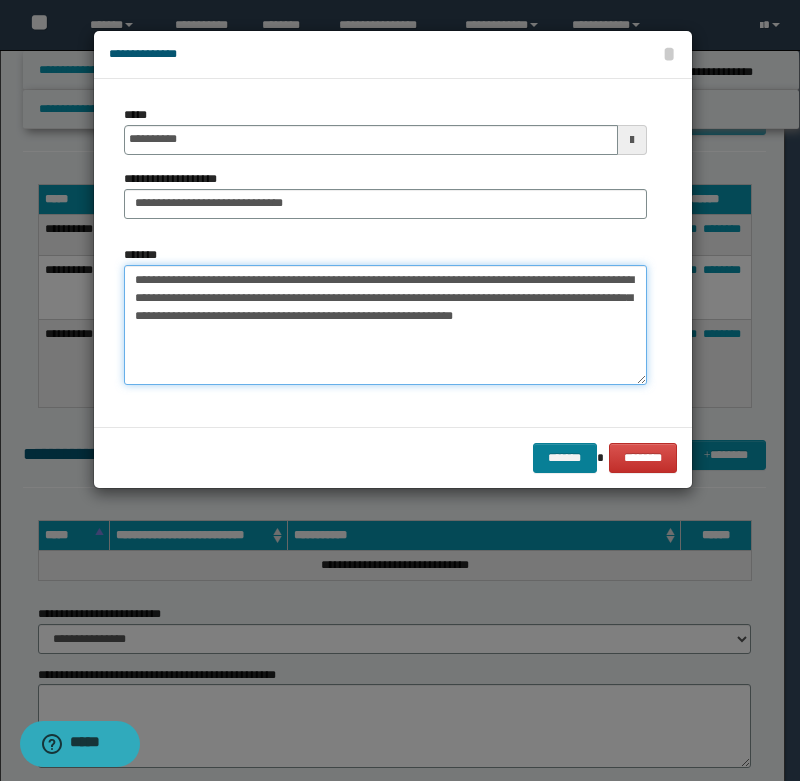 type on "**********" 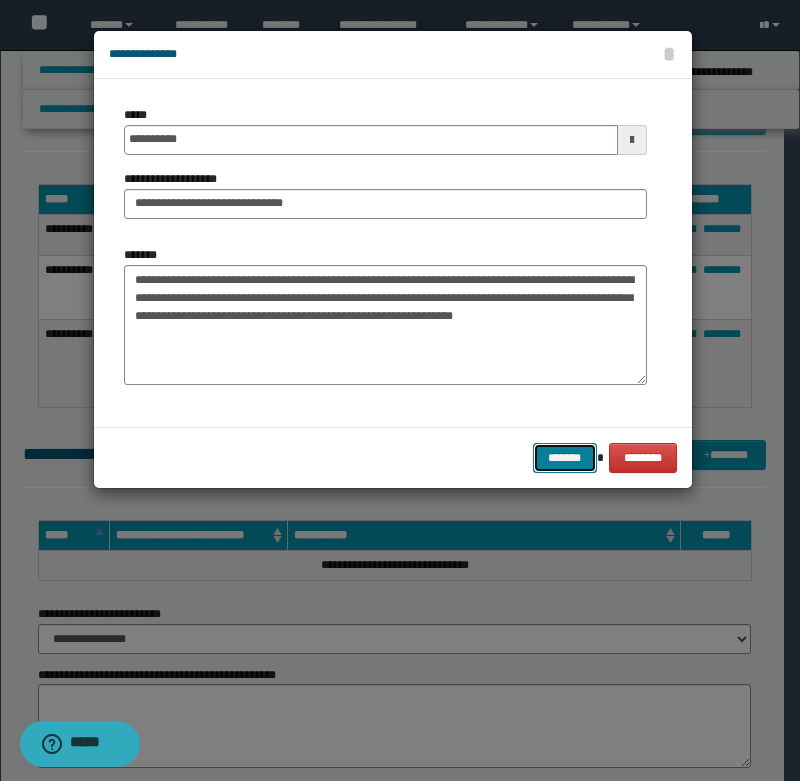 click on "*******" at bounding box center [565, 458] 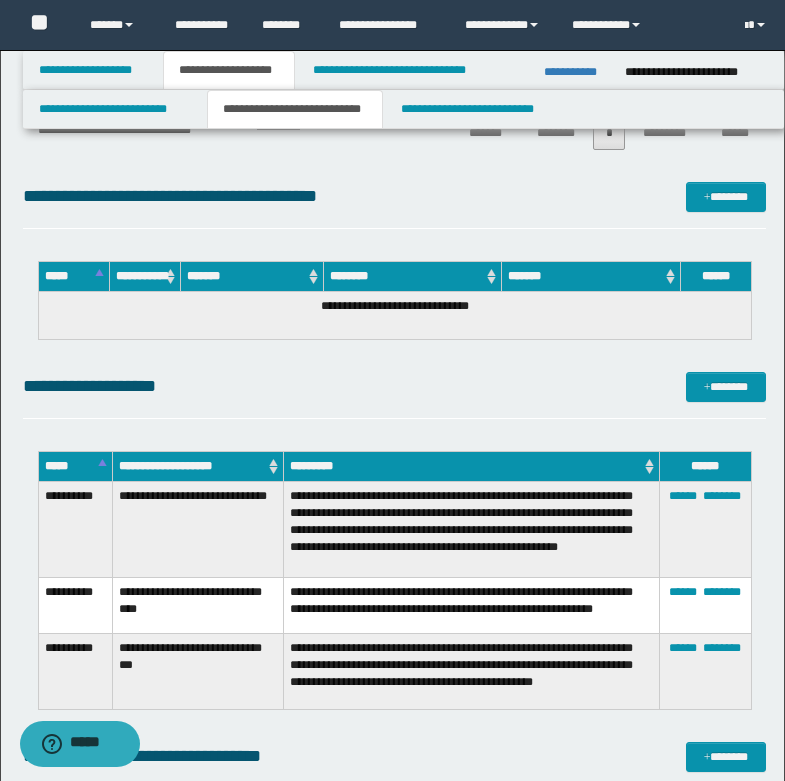 scroll, scrollTop: 2974, scrollLeft: 0, axis: vertical 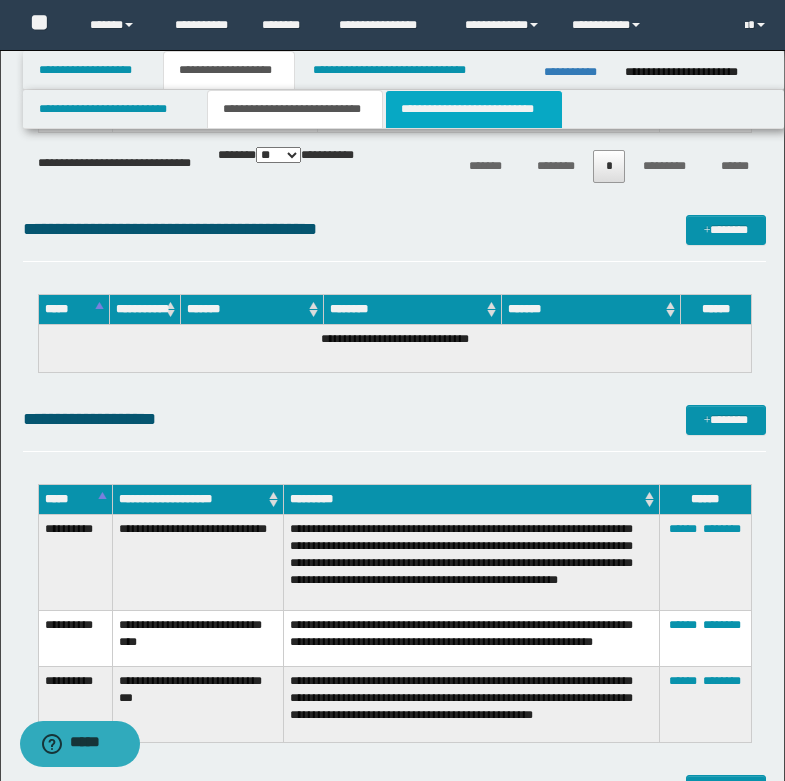 click on "**********" at bounding box center (474, 109) 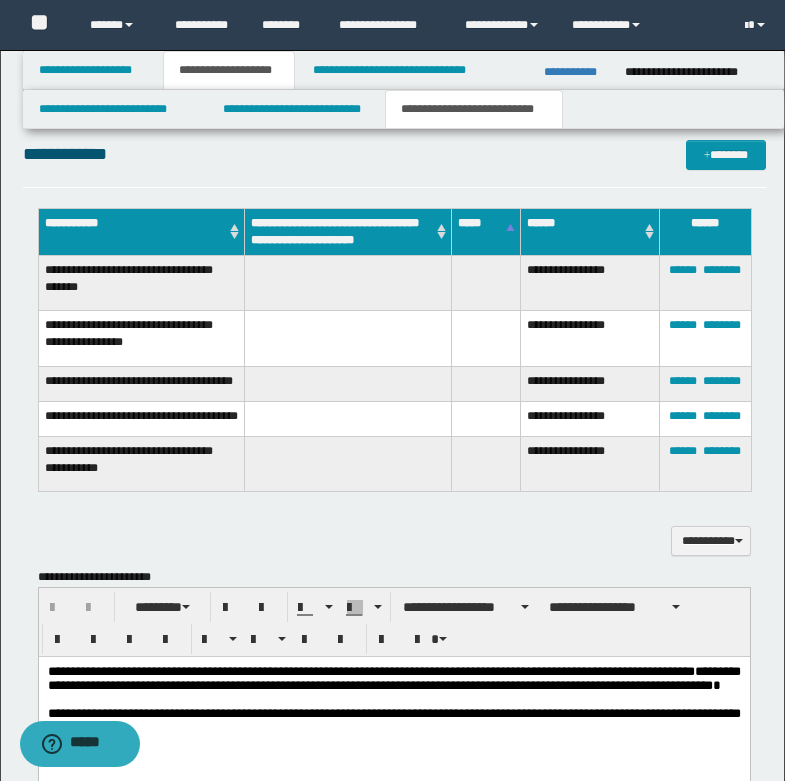 scroll, scrollTop: 1100, scrollLeft: 0, axis: vertical 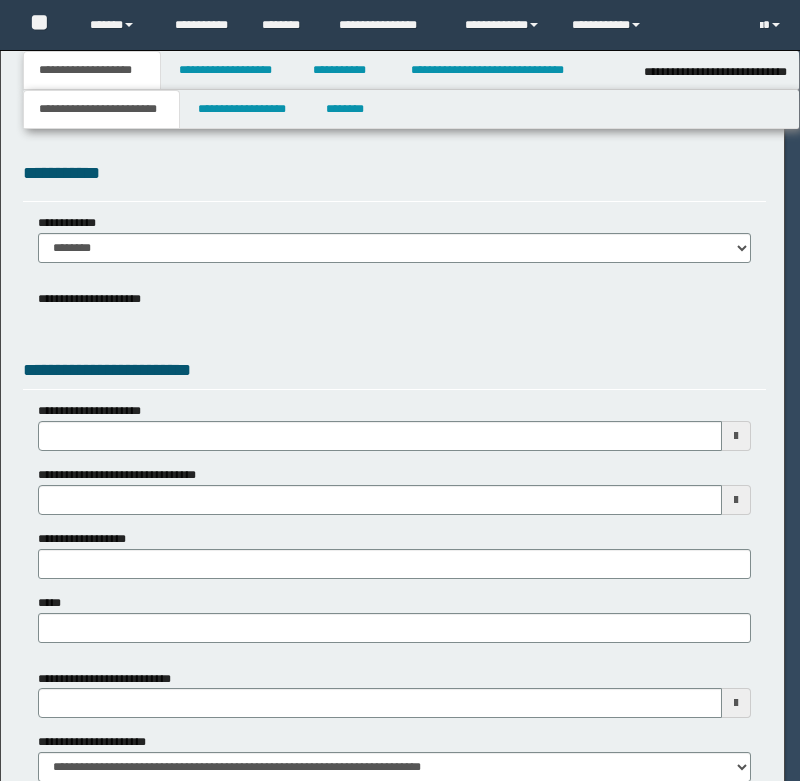 select on "*" 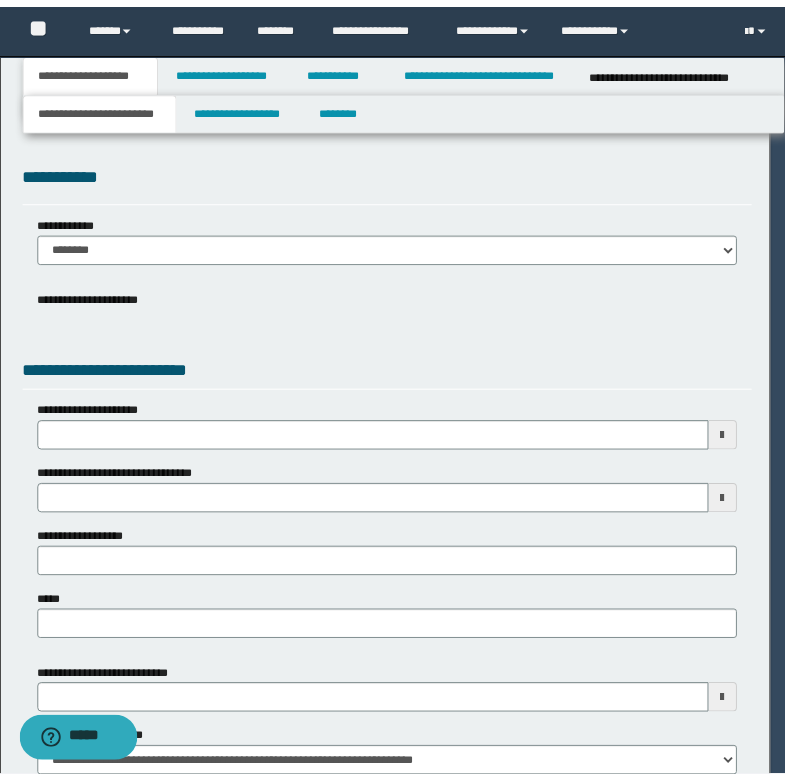 scroll, scrollTop: 0, scrollLeft: 0, axis: both 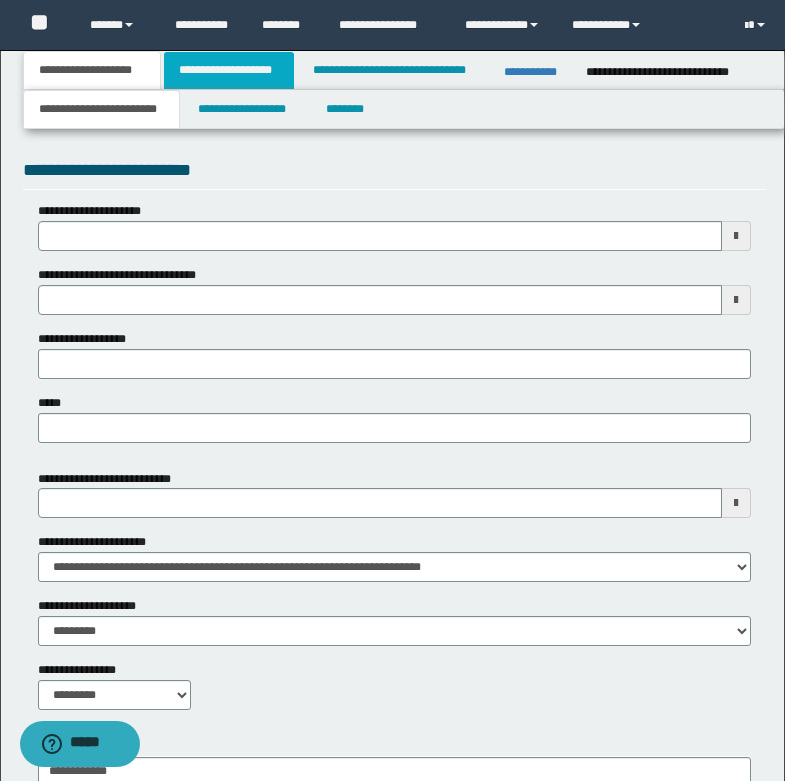 click on "**********" at bounding box center [229, 70] 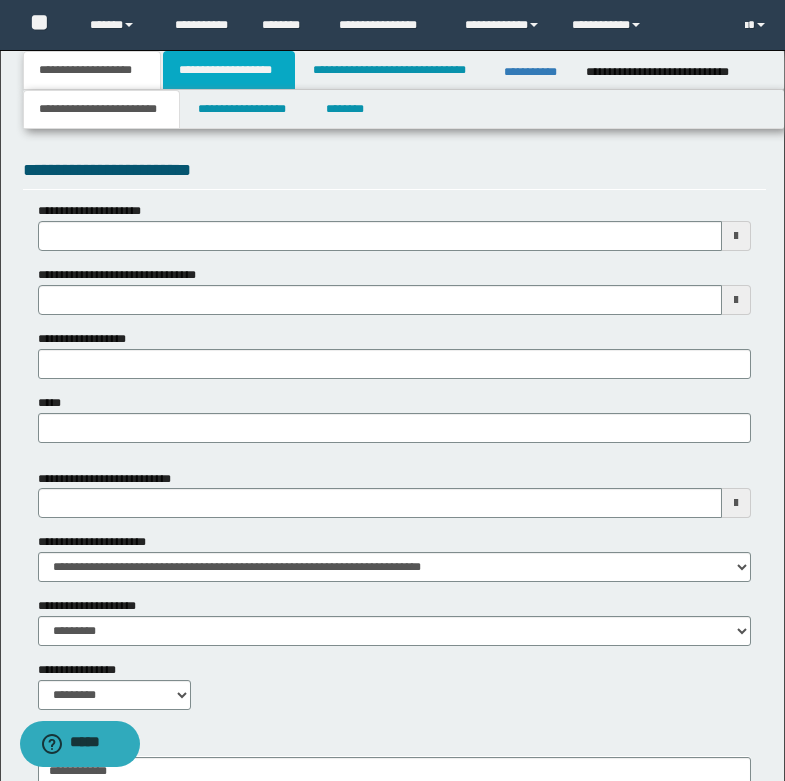 scroll, scrollTop: 0, scrollLeft: 0, axis: both 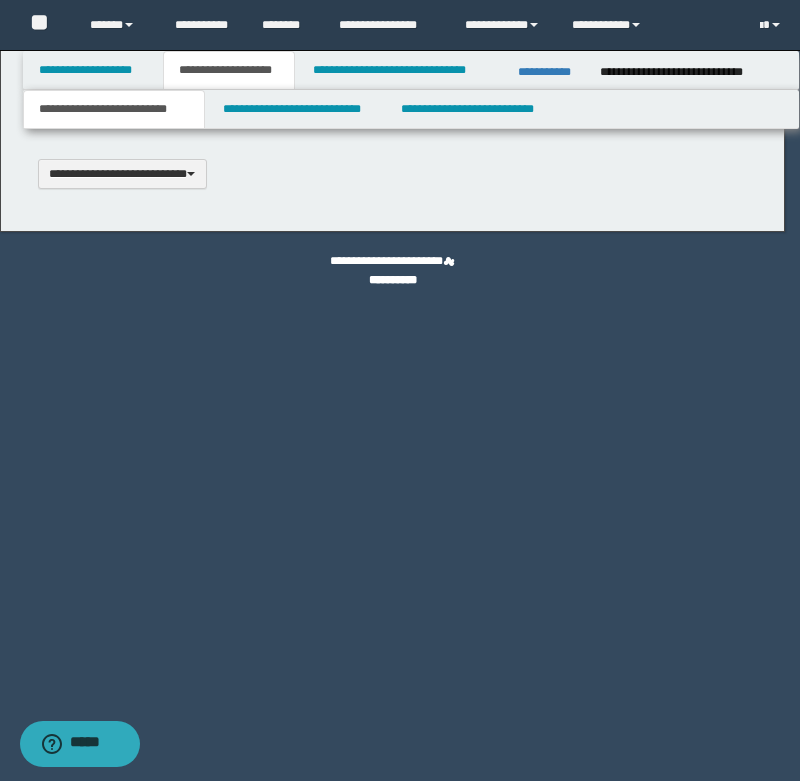 type 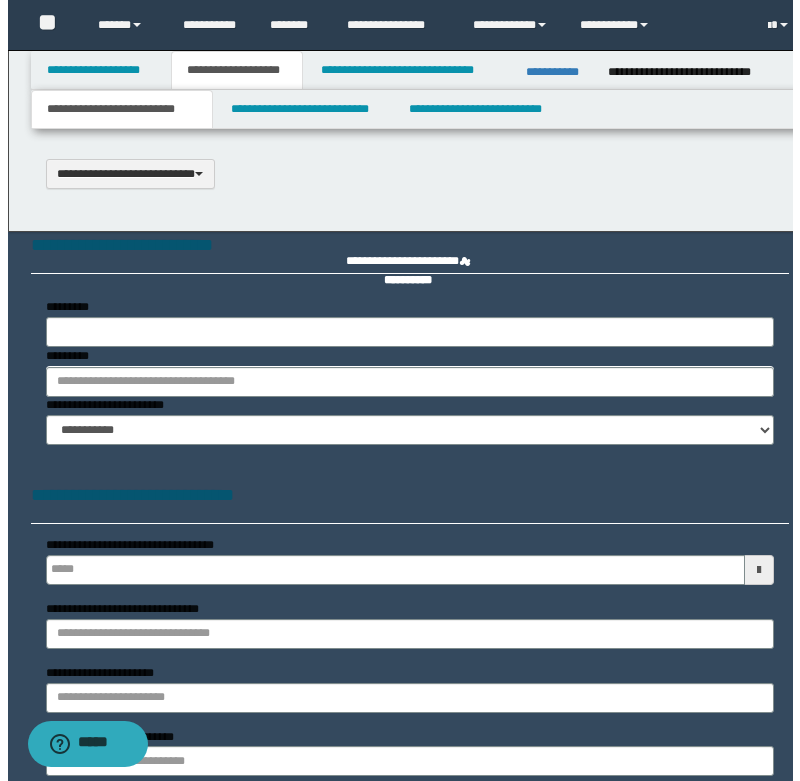 scroll, scrollTop: 0, scrollLeft: 0, axis: both 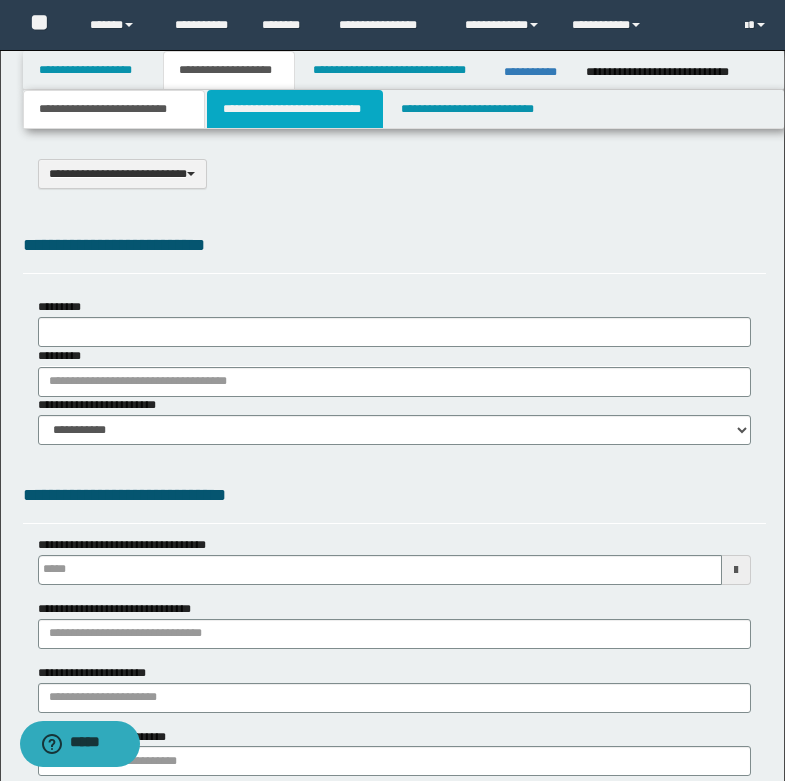 click on "**********" at bounding box center [295, 109] 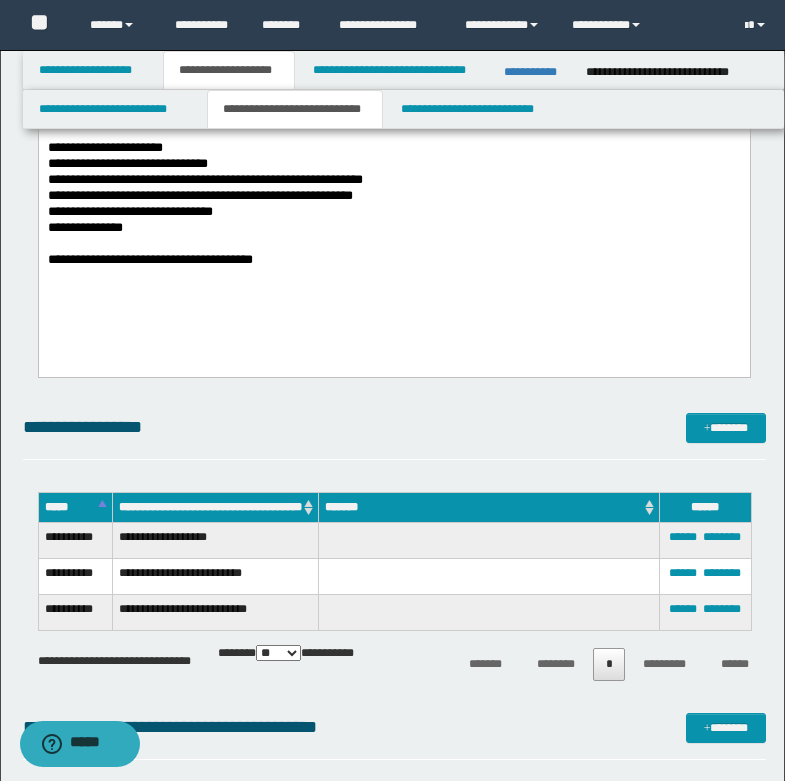 scroll, scrollTop: 600, scrollLeft: 0, axis: vertical 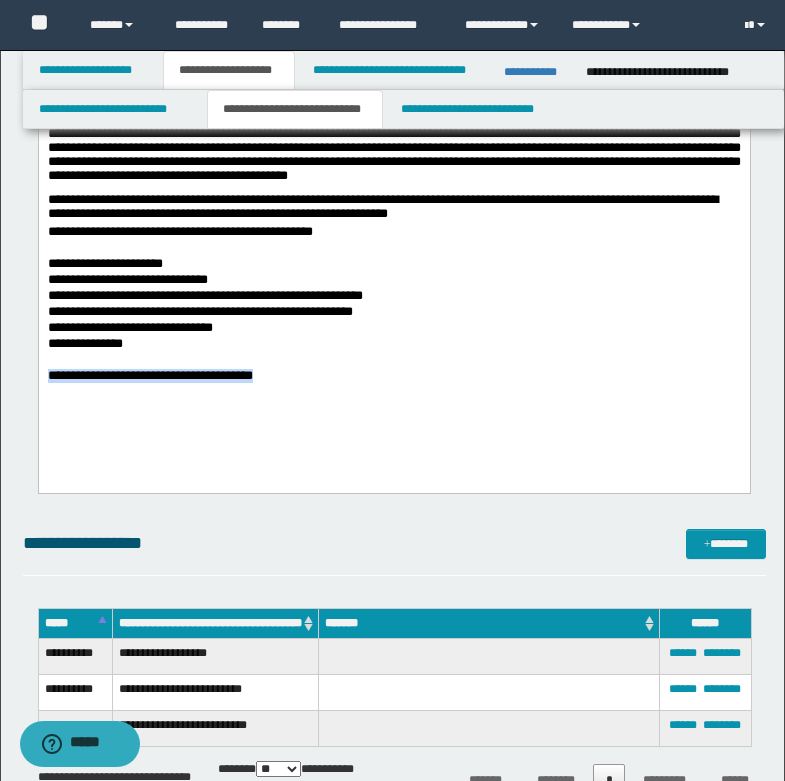 drag, startPoint x: 50, startPoint y: 369, endPoint x: 568, endPoint y: 369, distance: 518 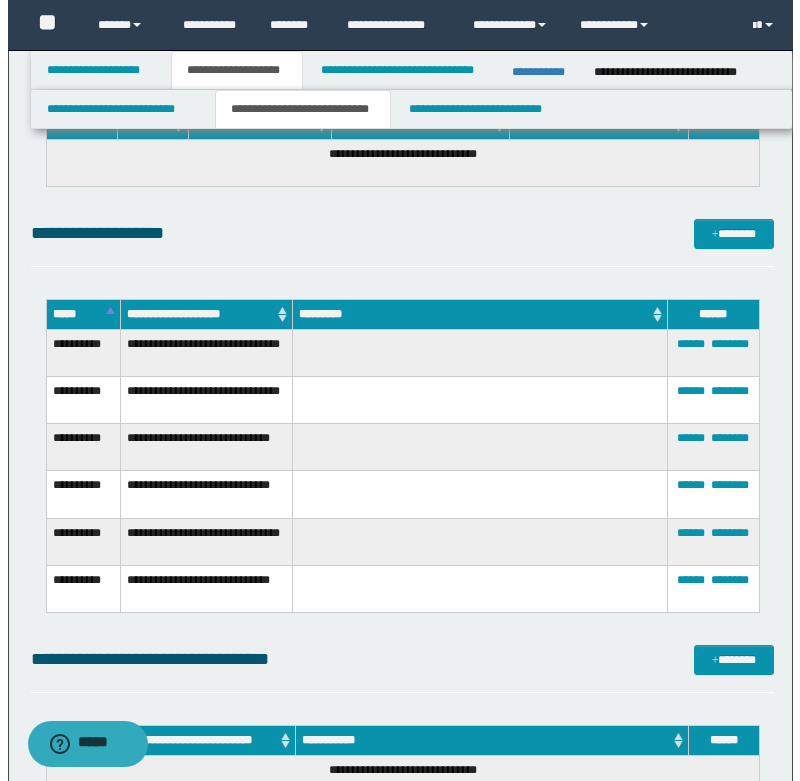 scroll, scrollTop: 1400, scrollLeft: 0, axis: vertical 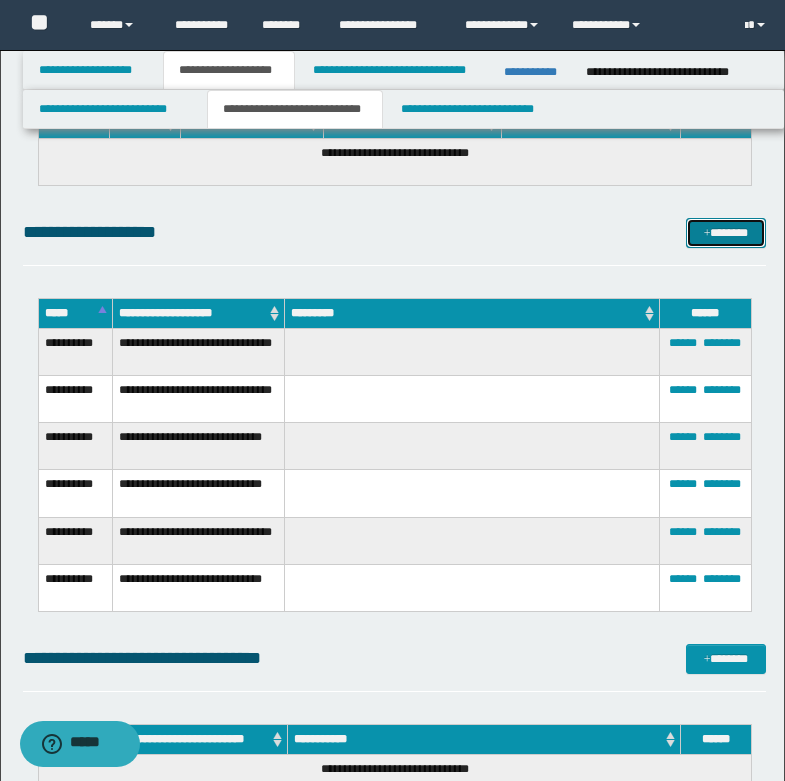 click on "*******" at bounding box center [726, 233] 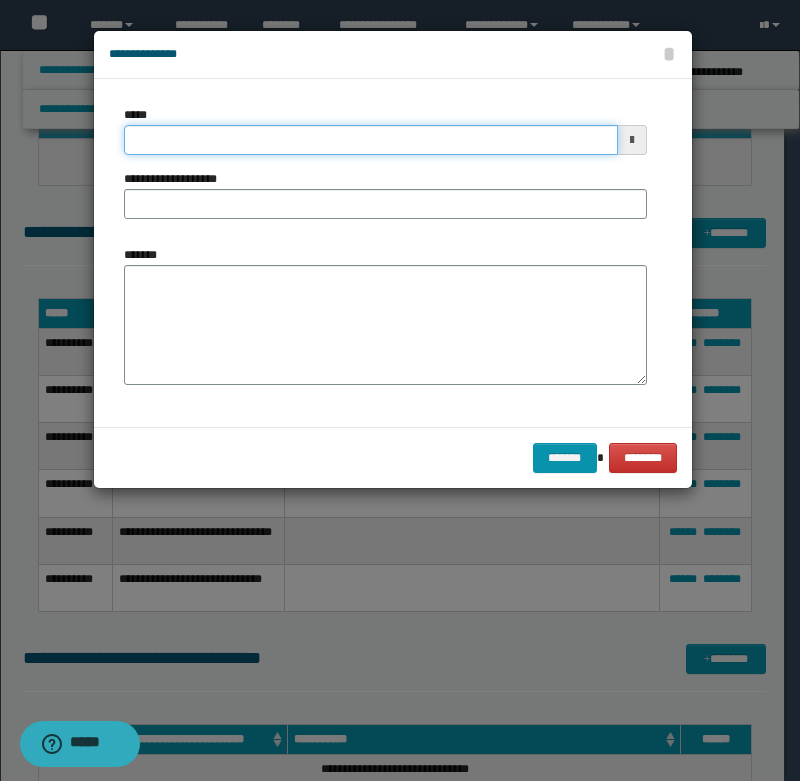 click on "*****" at bounding box center [371, 140] 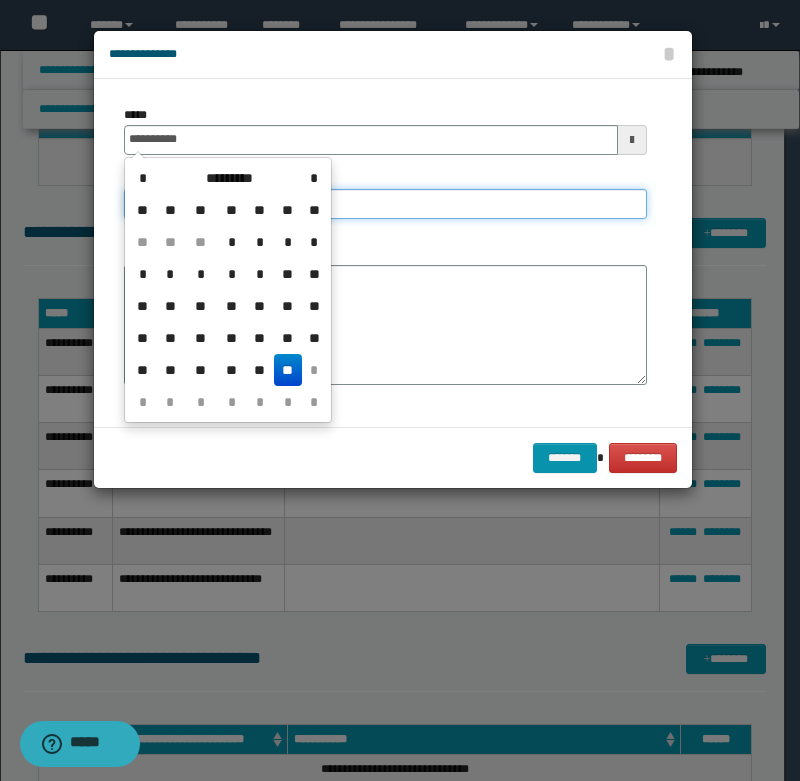 type on "**********" 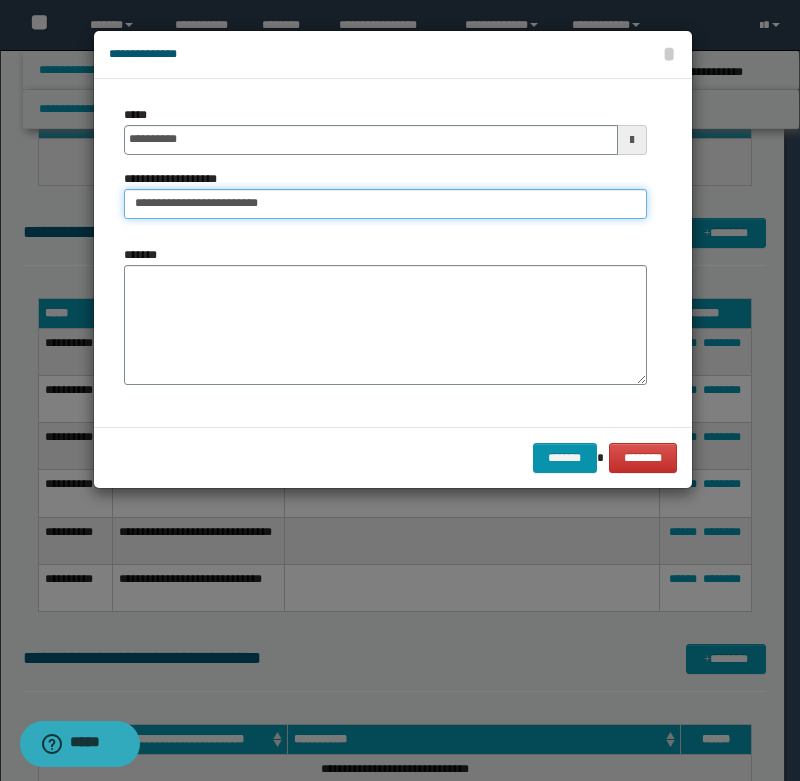 type on "**********" 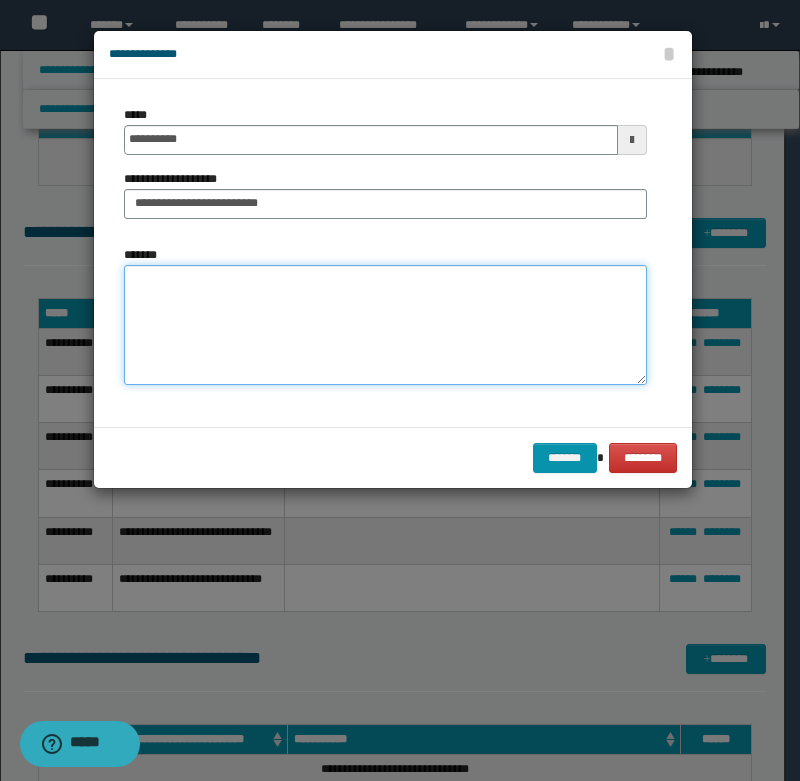 paste on "**********" 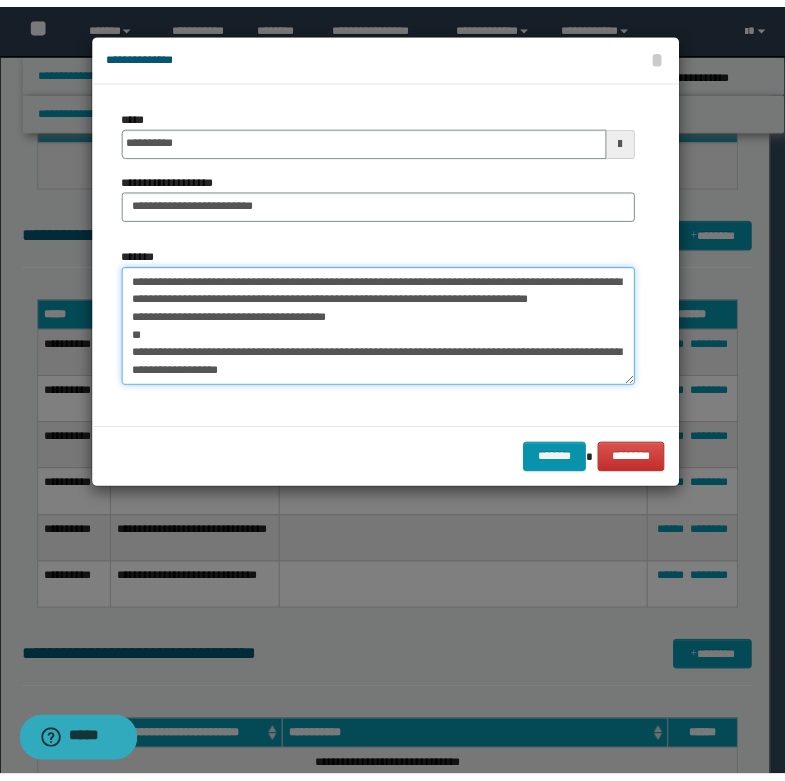 scroll, scrollTop: 0, scrollLeft: 0, axis: both 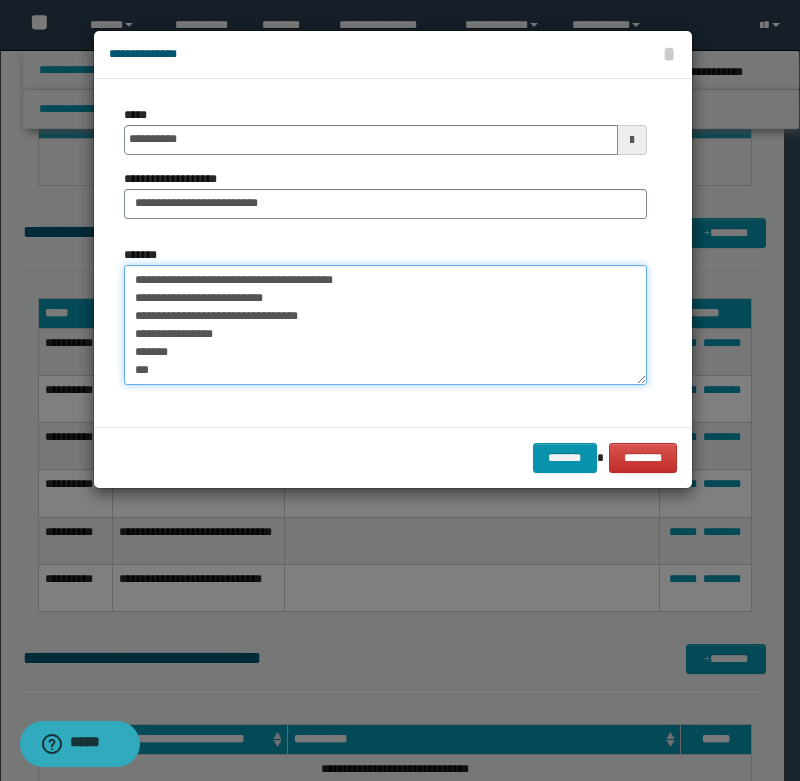 drag, startPoint x: 123, startPoint y: 285, endPoint x: 189, endPoint y: 364, distance: 102.941734 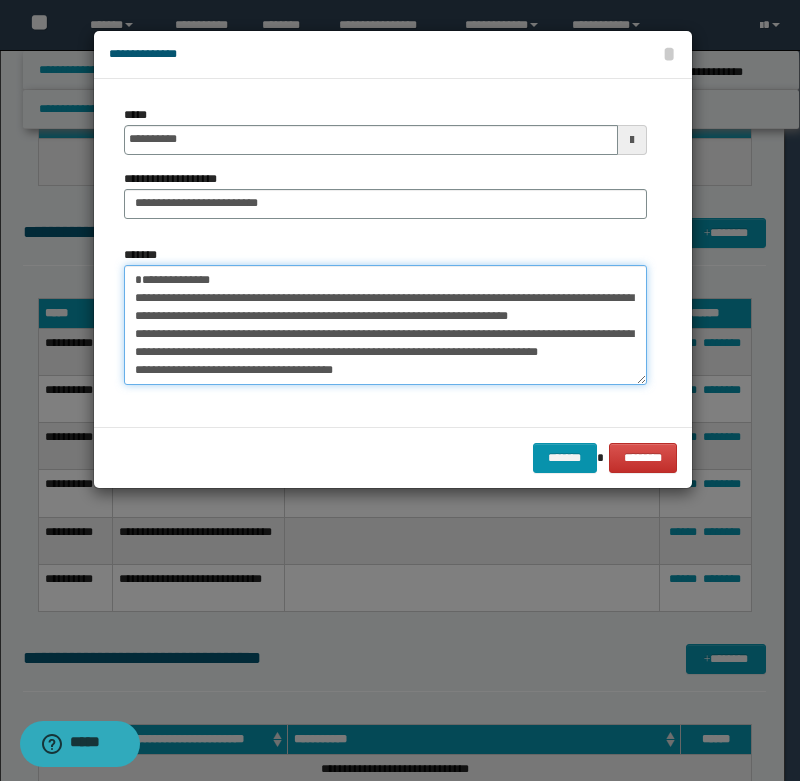drag, startPoint x: 133, startPoint y: 300, endPoint x: 600, endPoint y: 364, distance: 471.36505 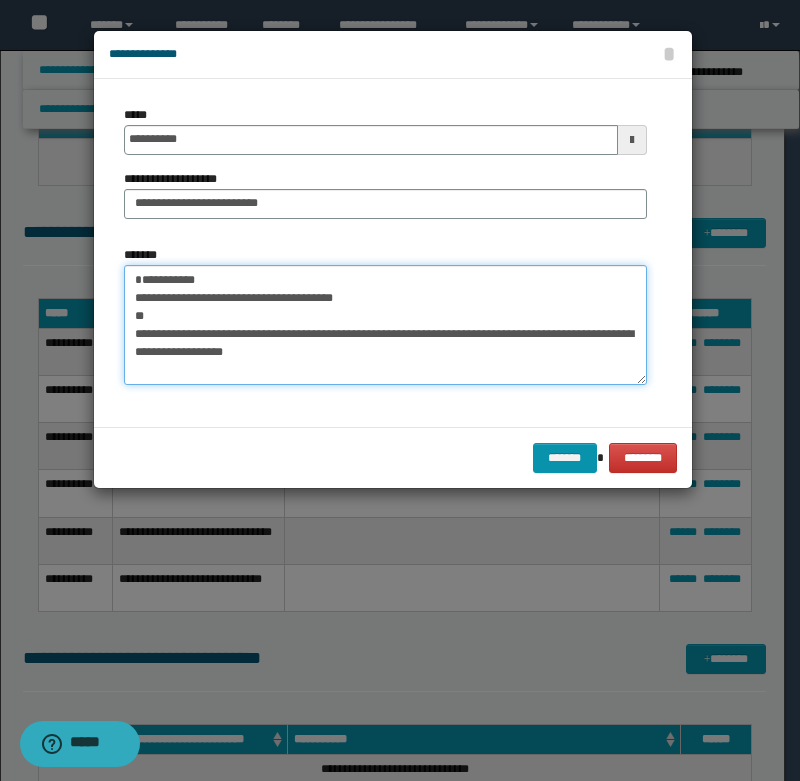 drag, startPoint x: 139, startPoint y: 297, endPoint x: 415, endPoint y: 413, distance: 299.38605 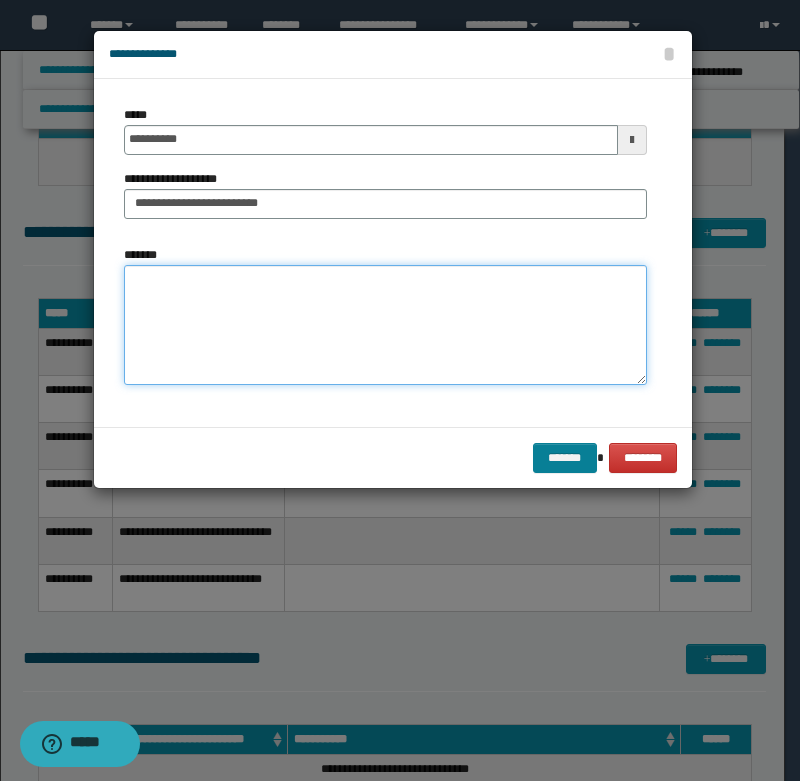 type 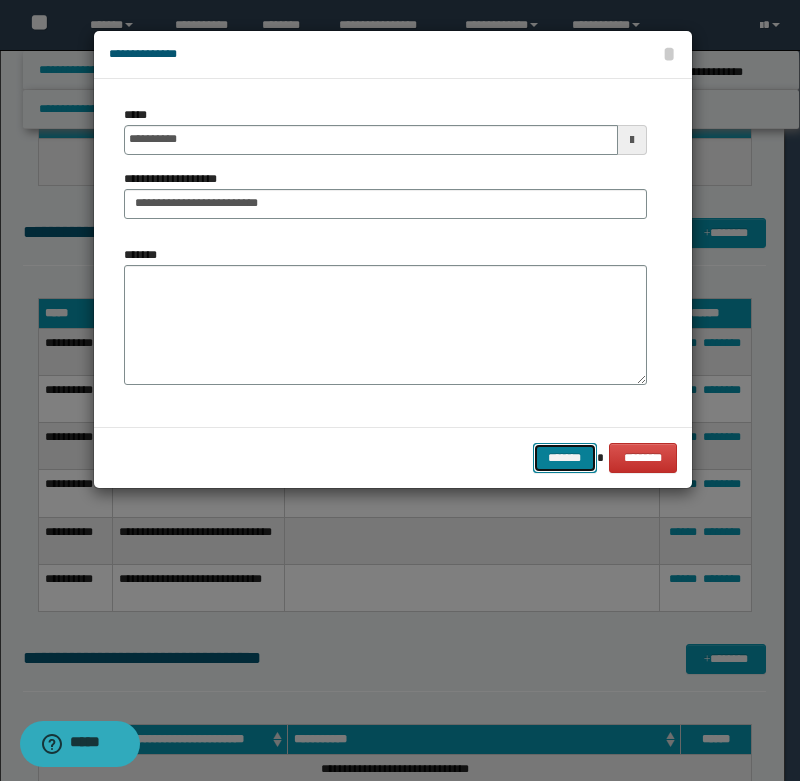 click on "*******" at bounding box center (565, 458) 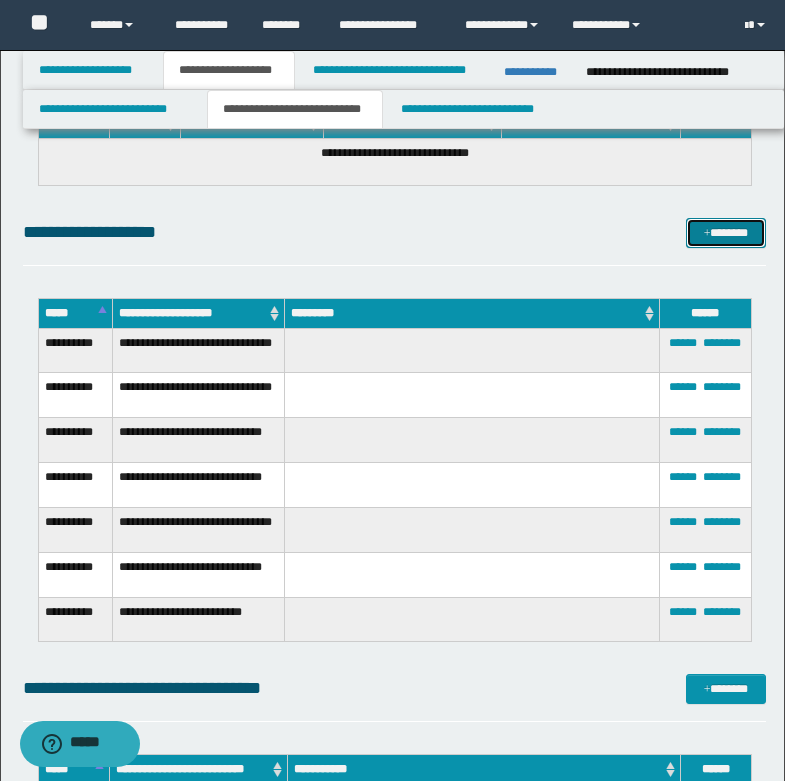 click on "*******" at bounding box center [726, 233] 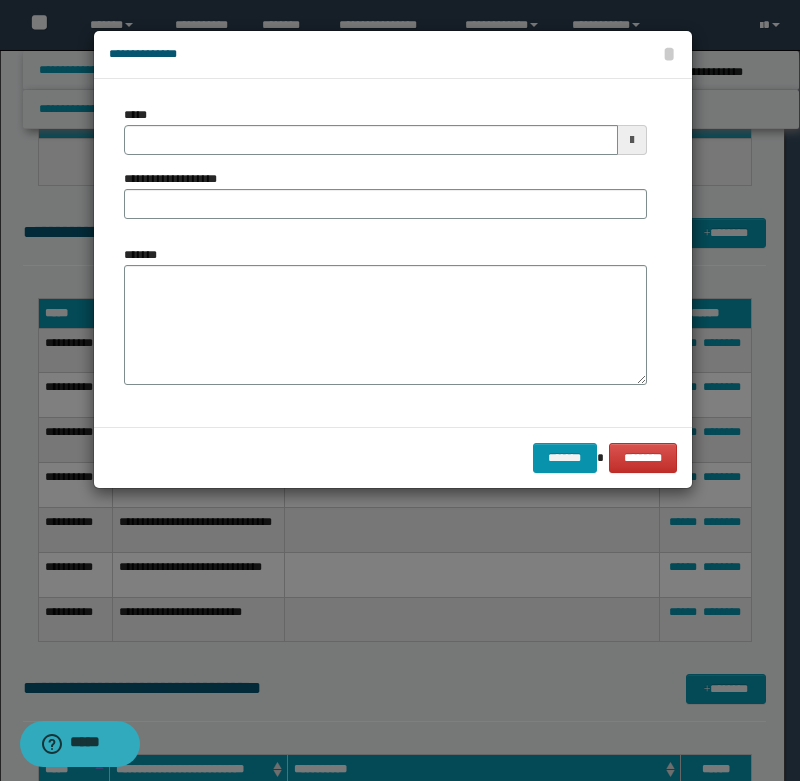 type 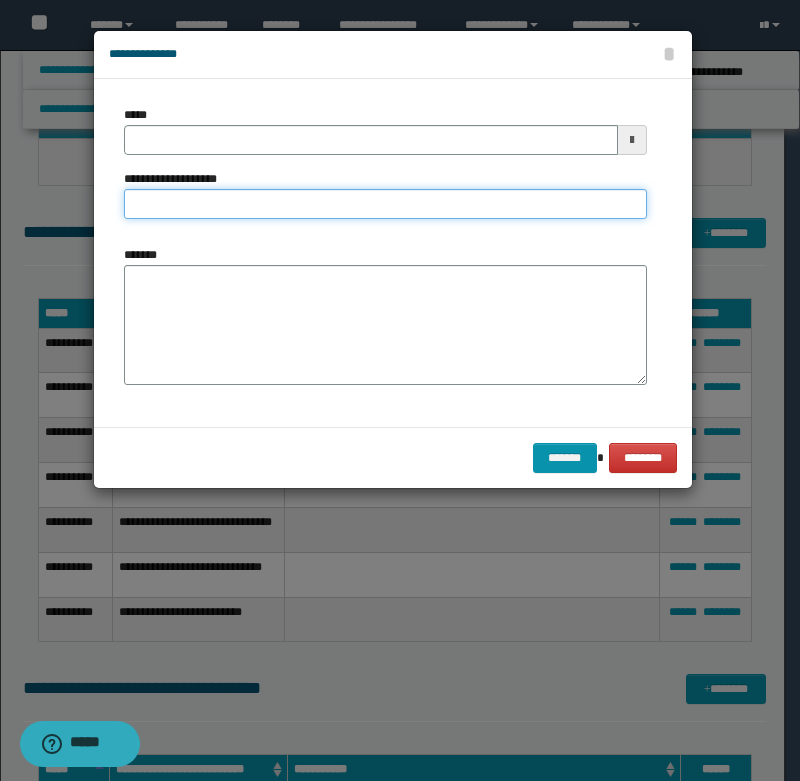click on "**********" at bounding box center (385, 204) 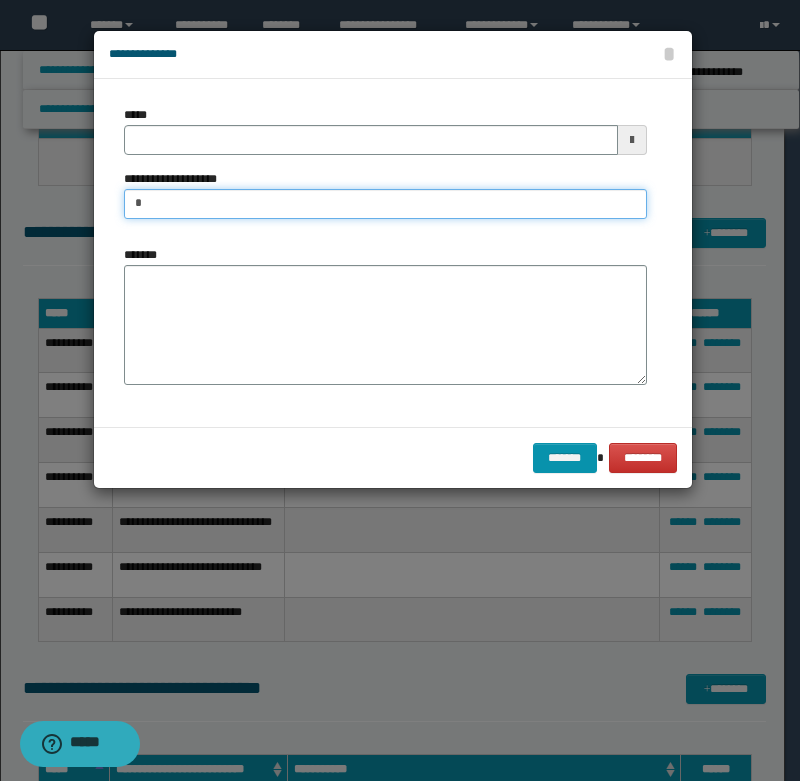 type on "**********" 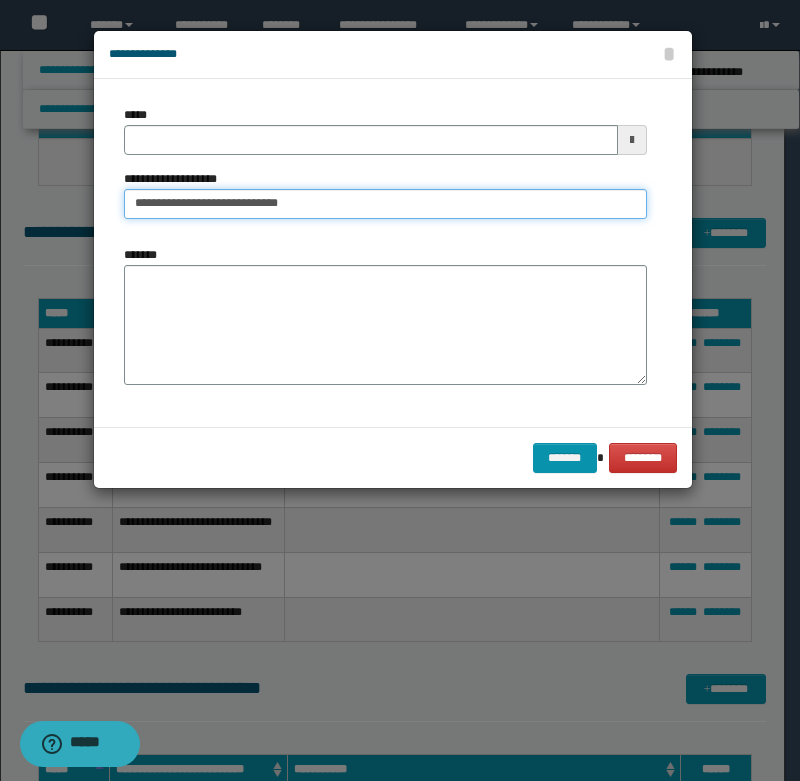 type 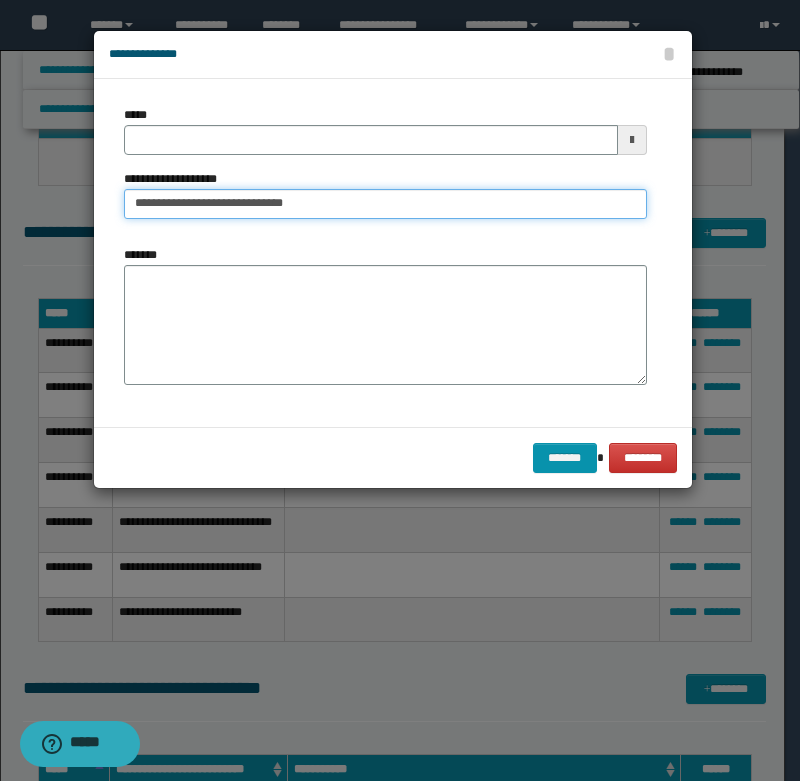 type on "**********" 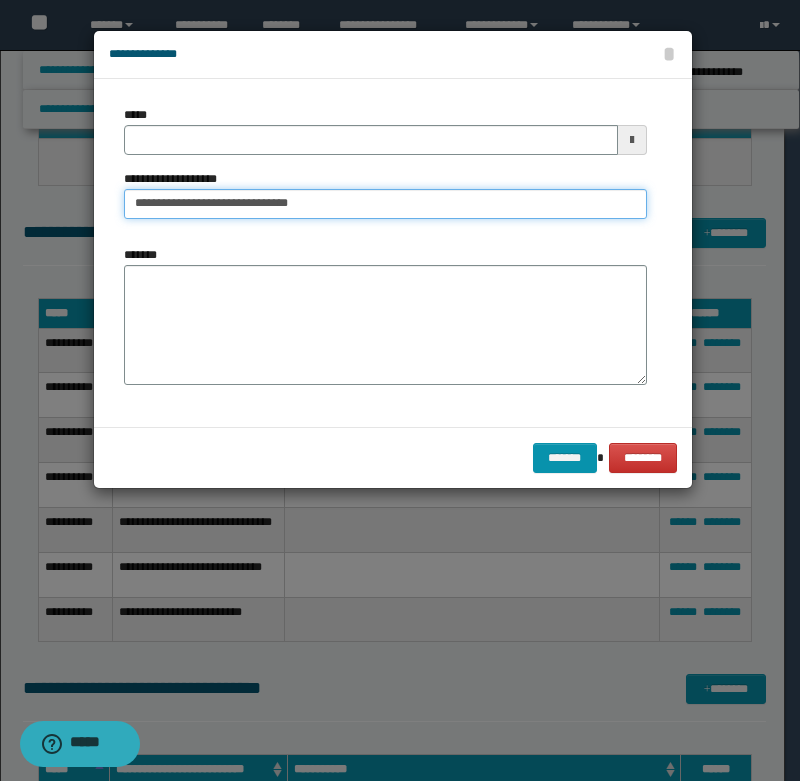 type 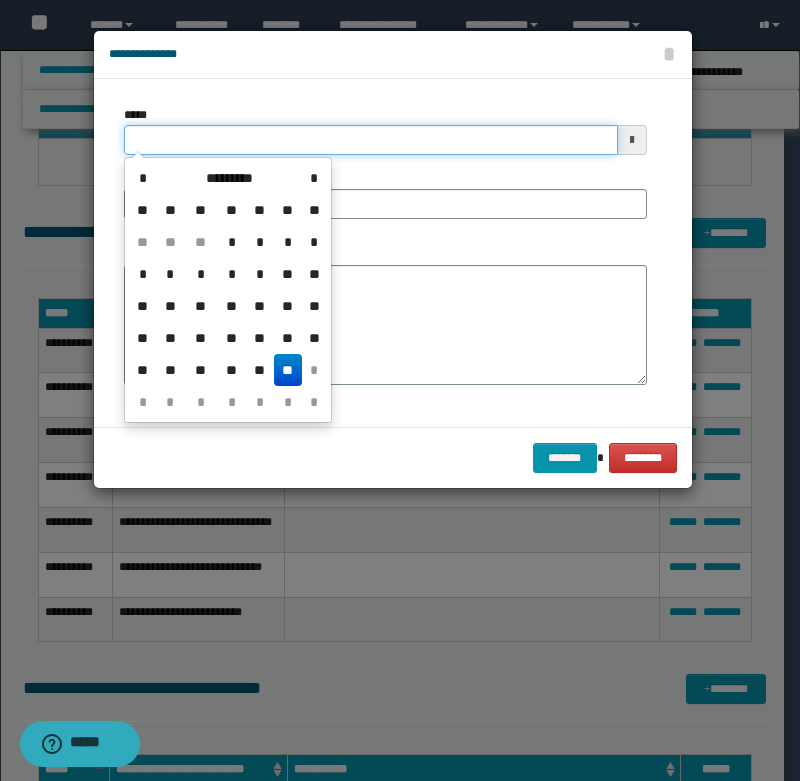 click on "*****" at bounding box center (371, 140) 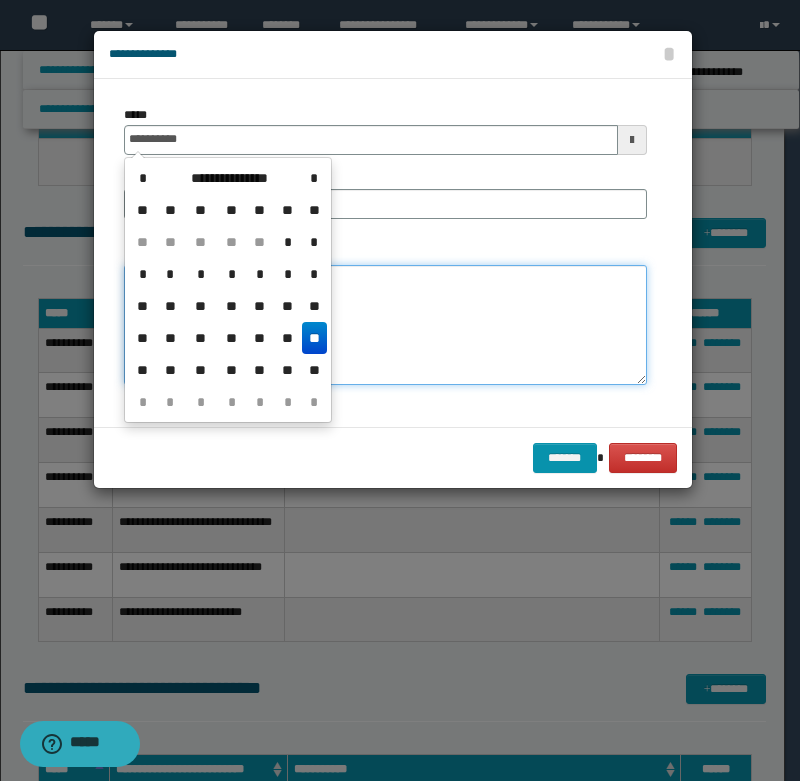 type on "**********" 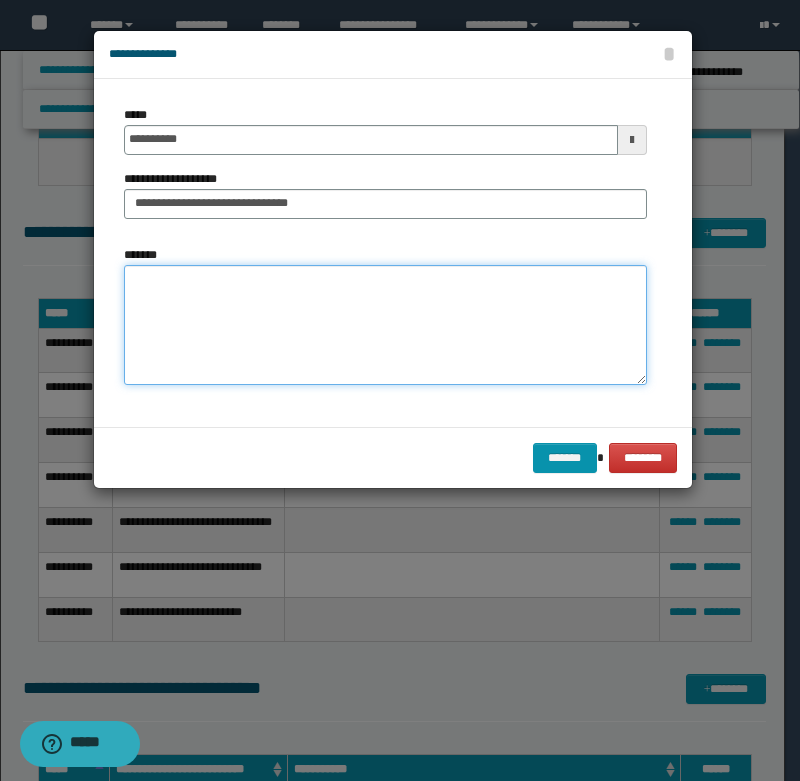 click on "*******" at bounding box center (385, 325) 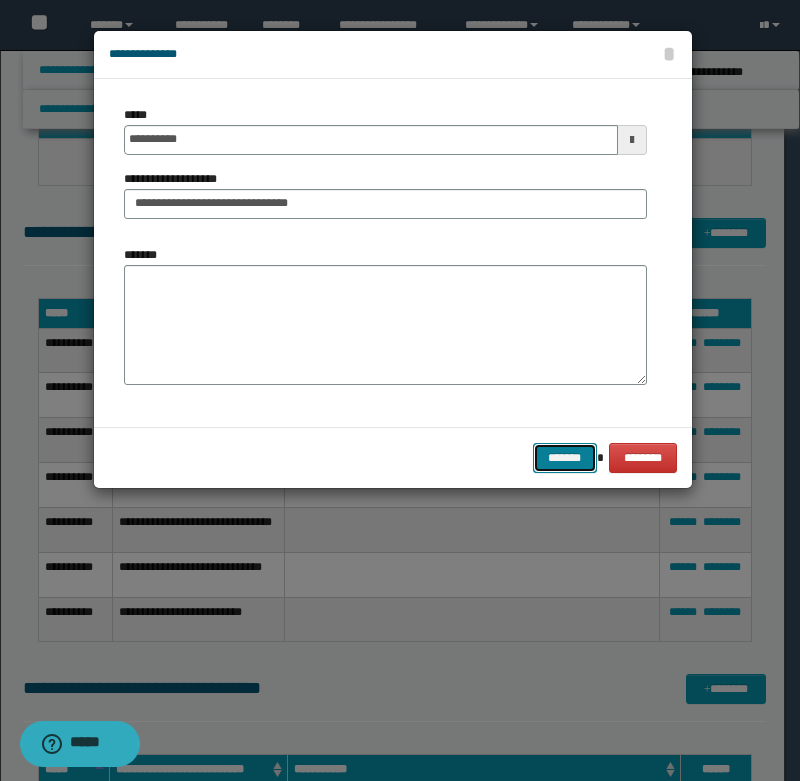 click on "*******" at bounding box center (565, 458) 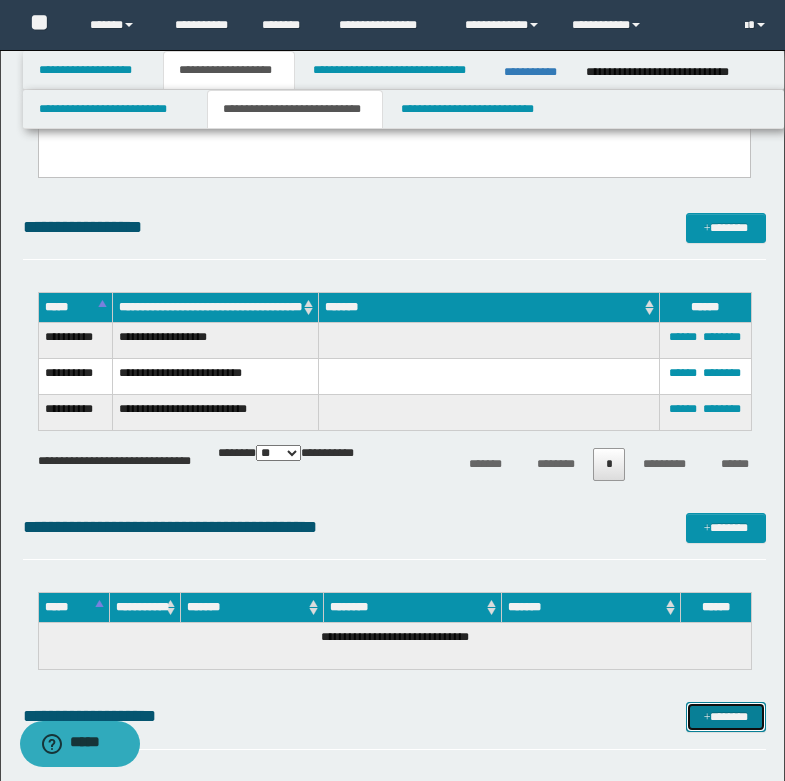 scroll, scrollTop: 800, scrollLeft: 0, axis: vertical 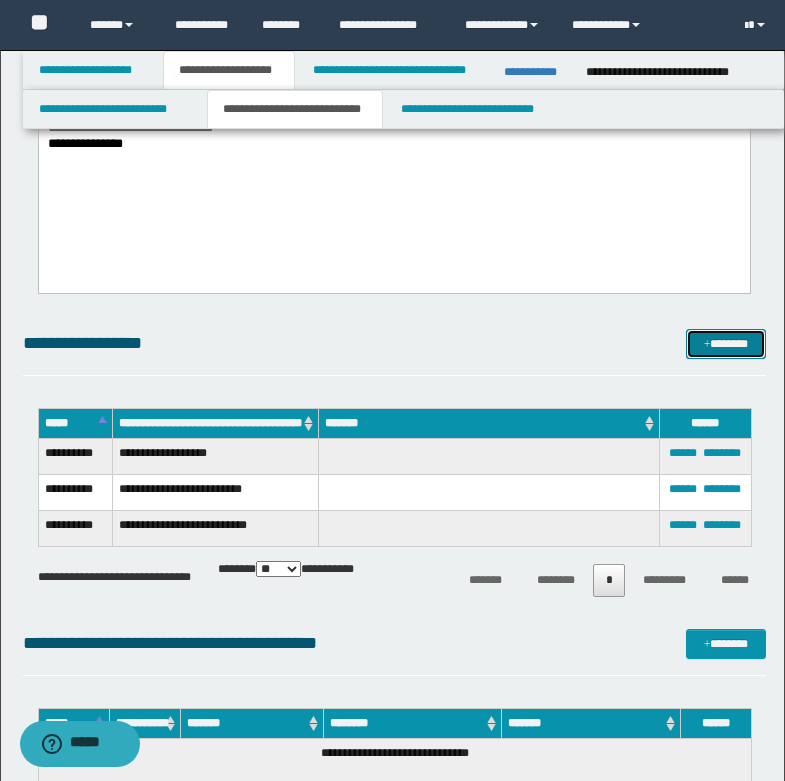 click at bounding box center [707, 345] 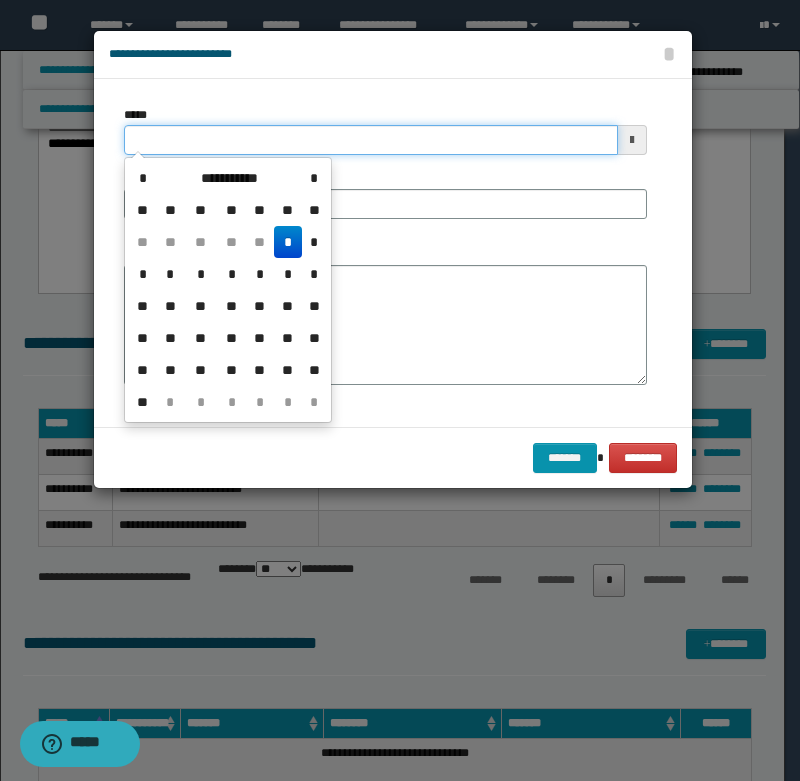 click on "*****" at bounding box center [371, 140] 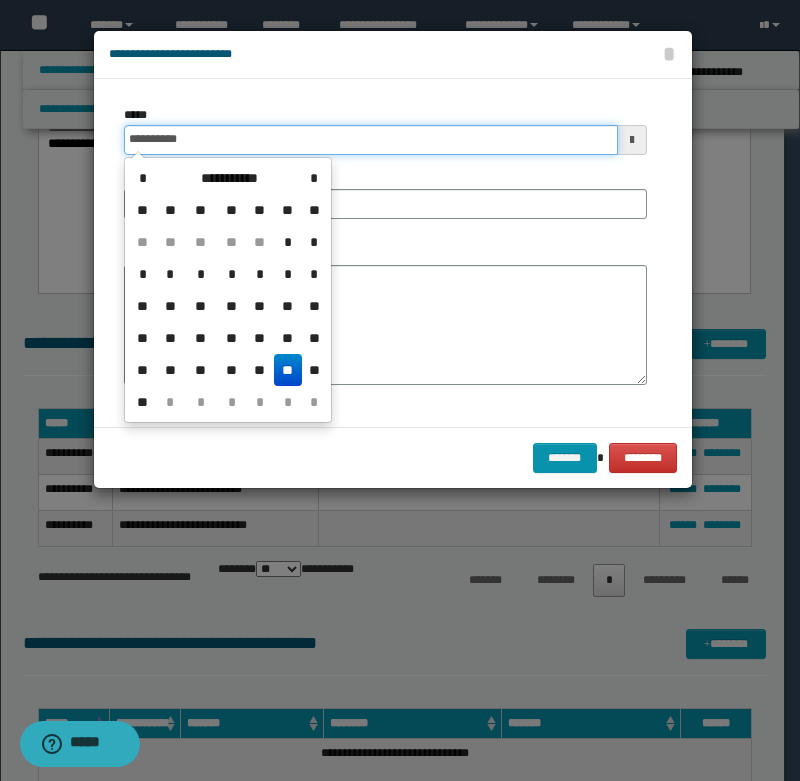 drag, startPoint x: 267, startPoint y: 137, endPoint x: 317, endPoint y: 137, distance: 50 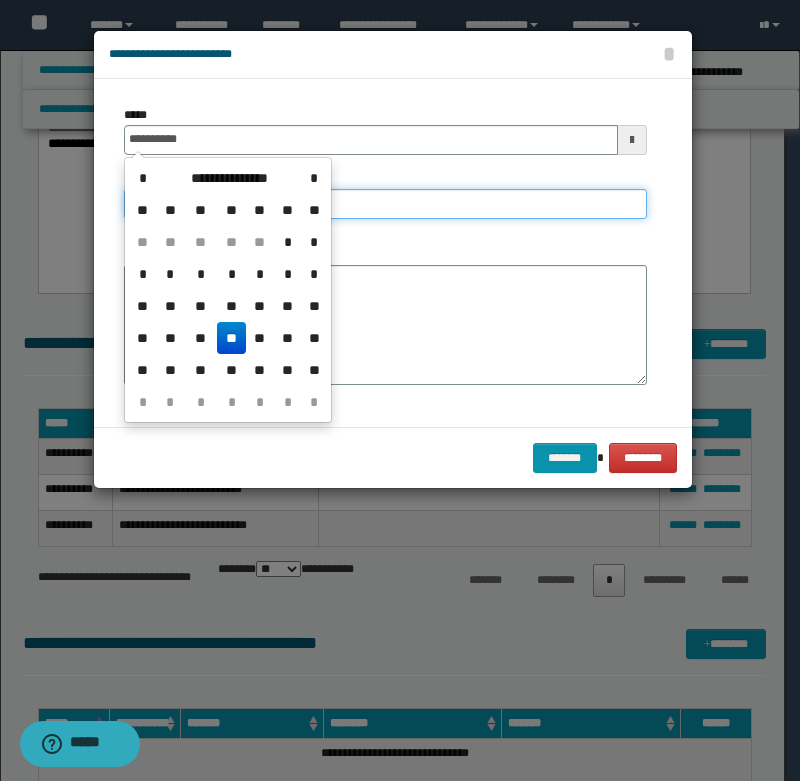 type on "**********" 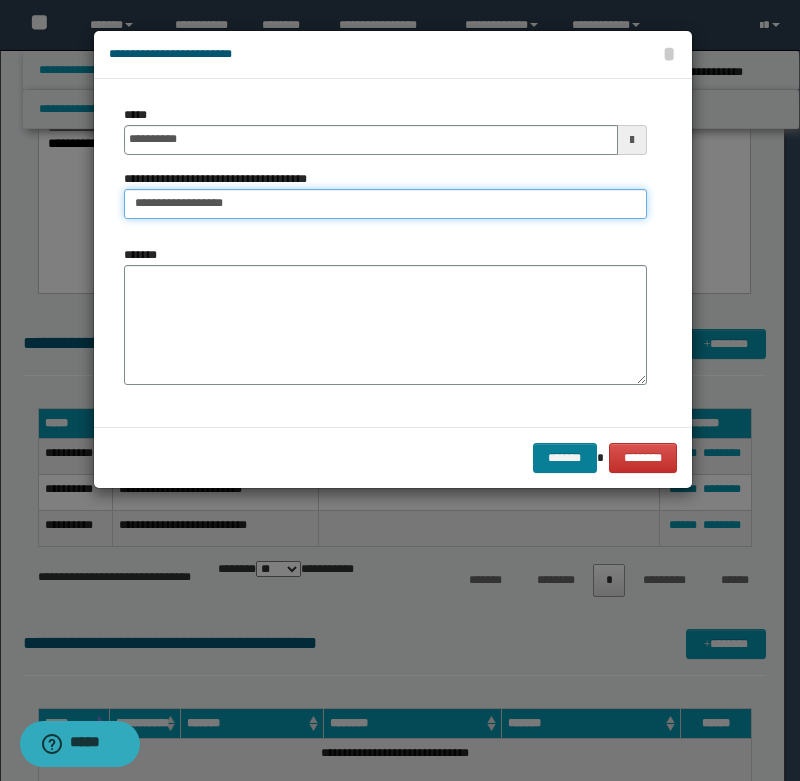 type on "**********" 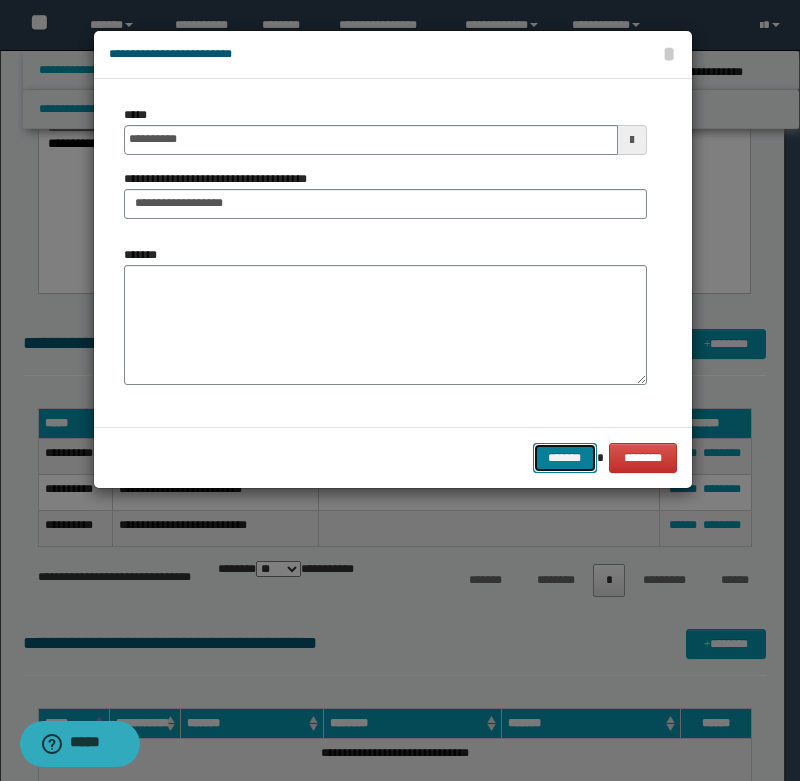 click on "*******" at bounding box center (565, 458) 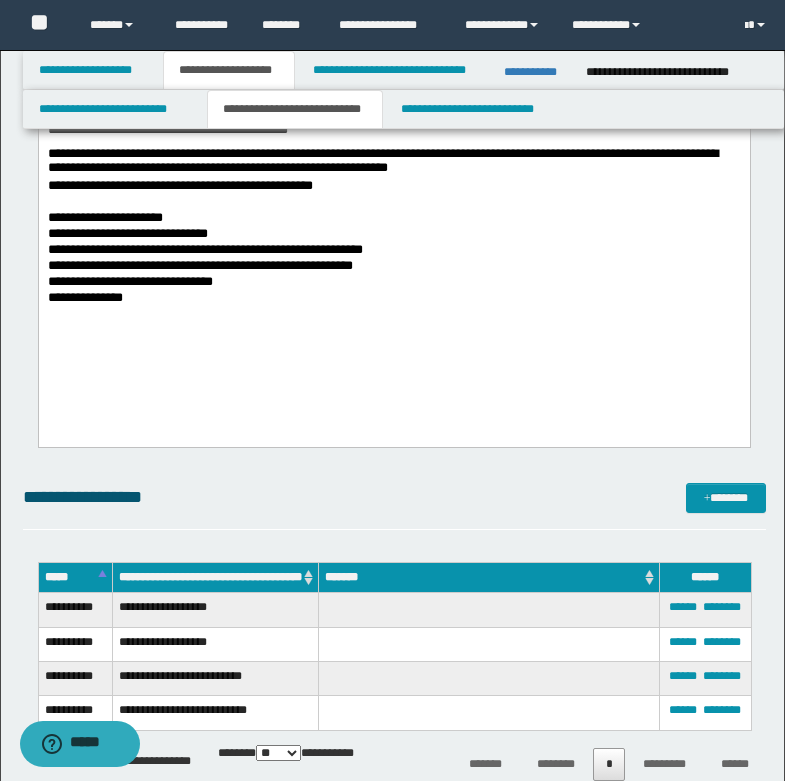 scroll, scrollTop: 800, scrollLeft: 0, axis: vertical 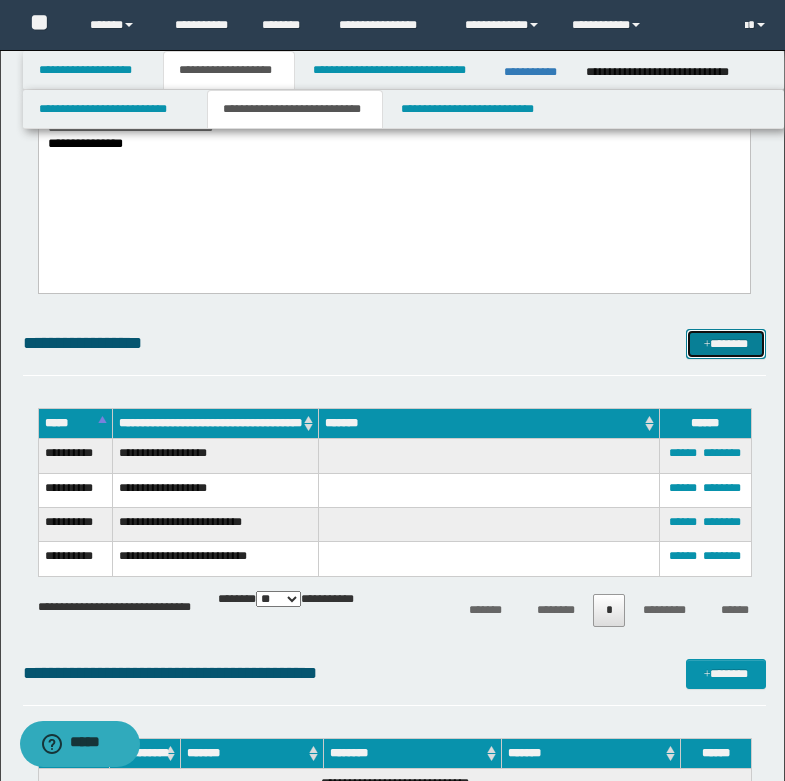 click at bounding box center (707, 345) 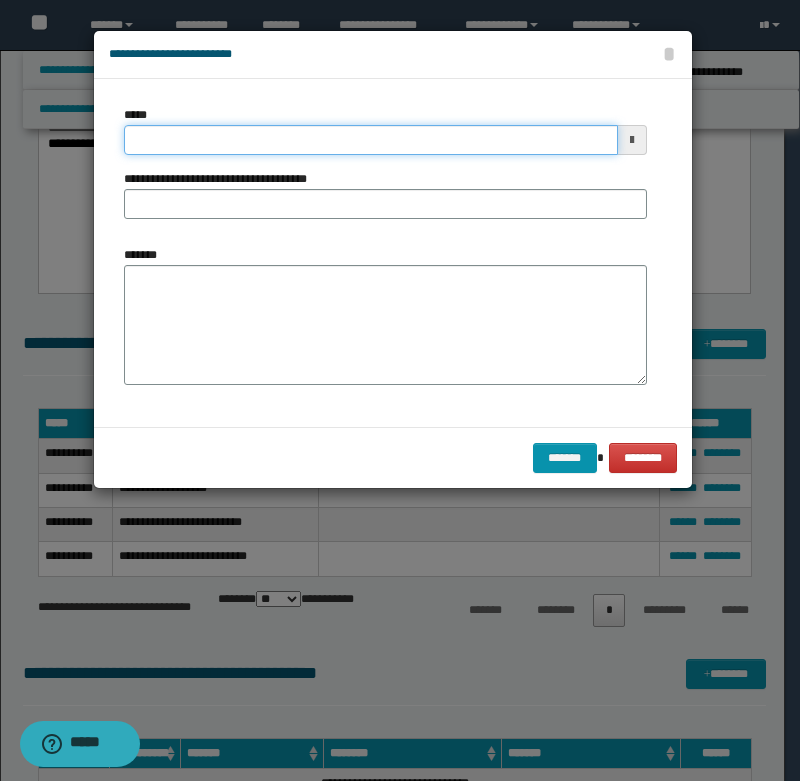 click on "*****" at bounding box center (371, 140) 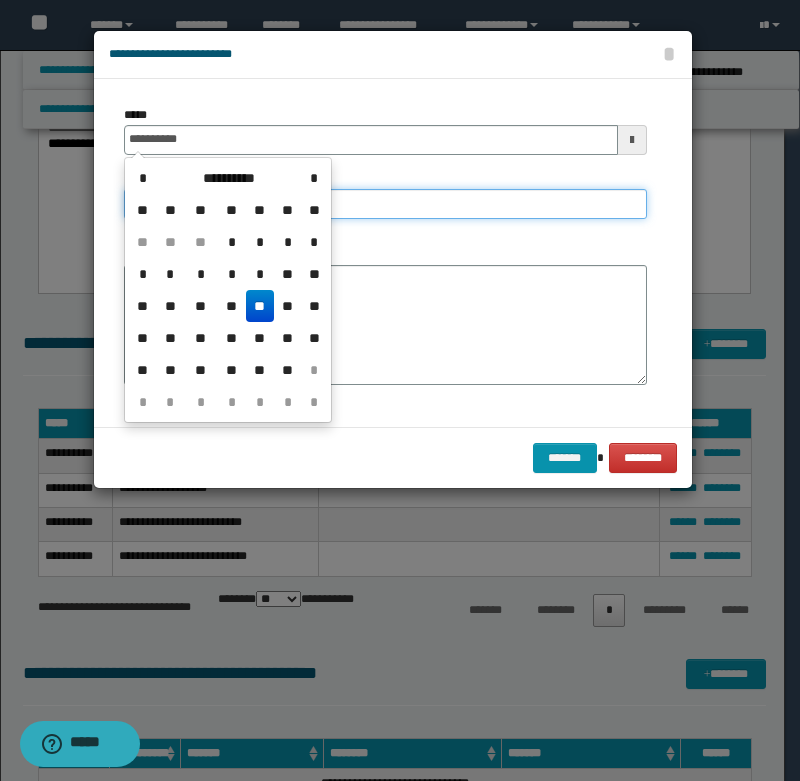 type on "**********" 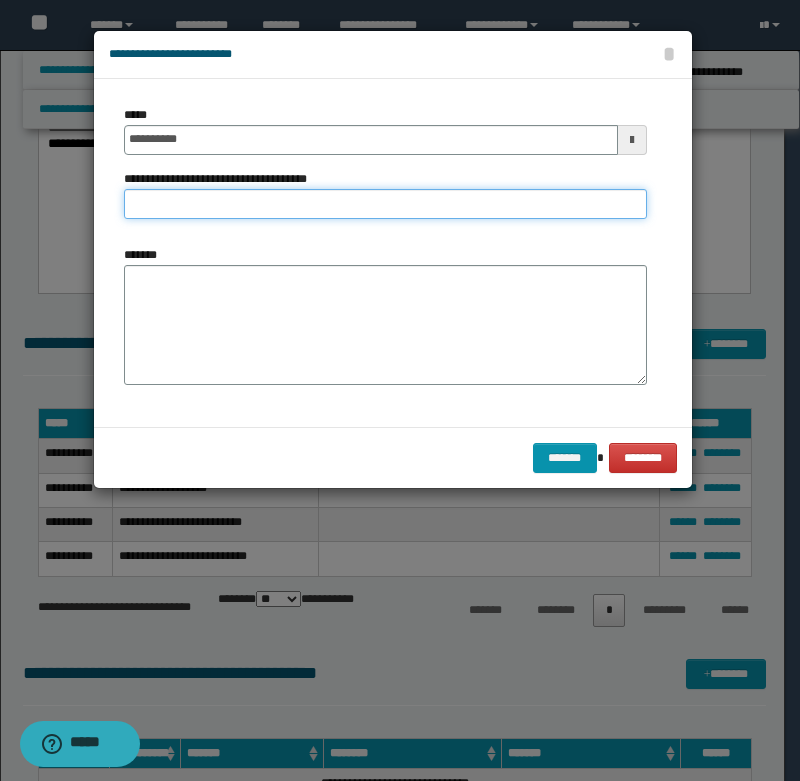click on "**********" at bounding box center [385, 204] 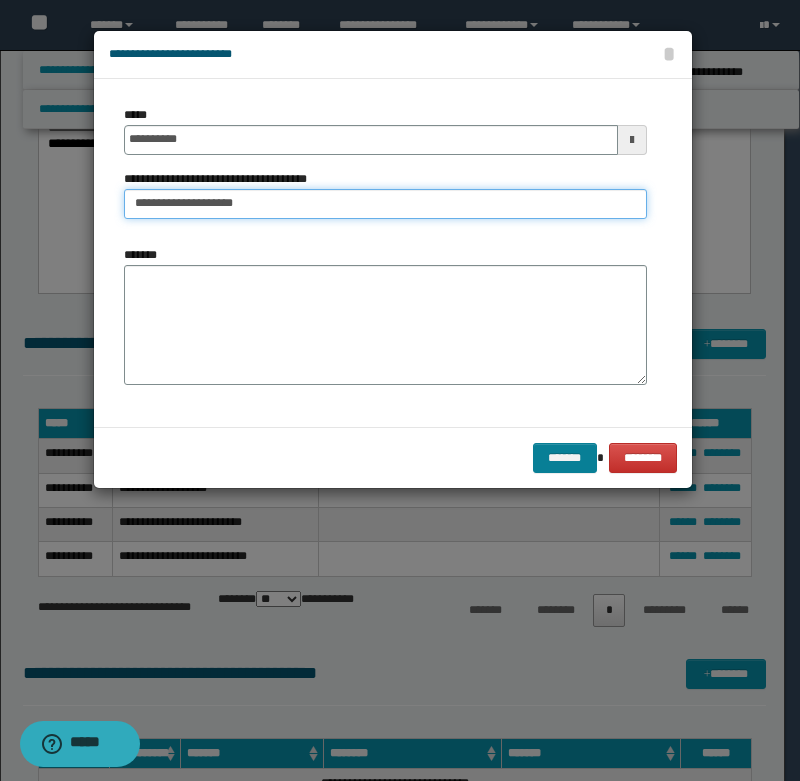 type on "**********" 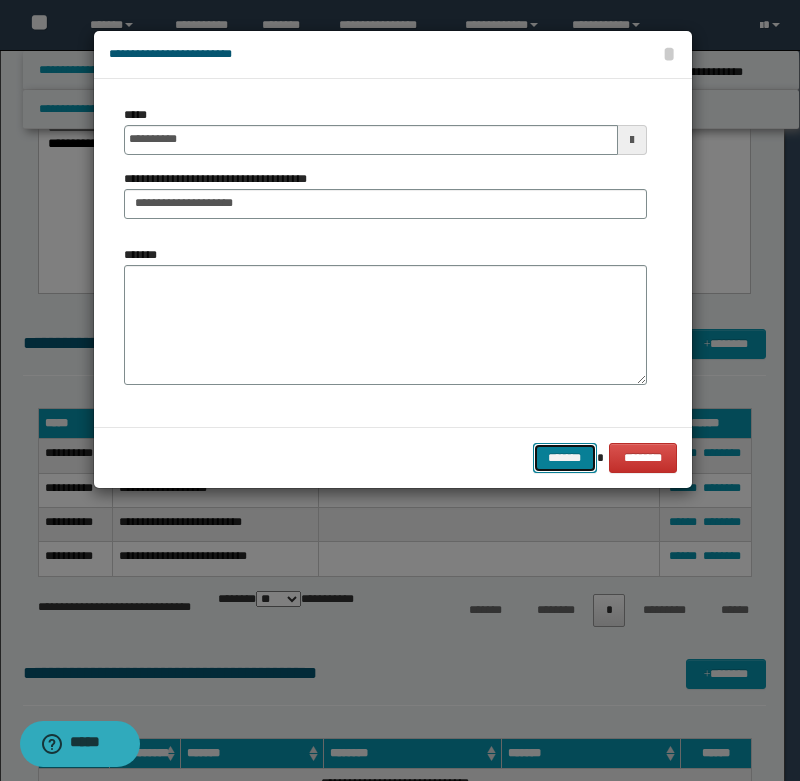 click on "*******" at bounding box center (565, 458) 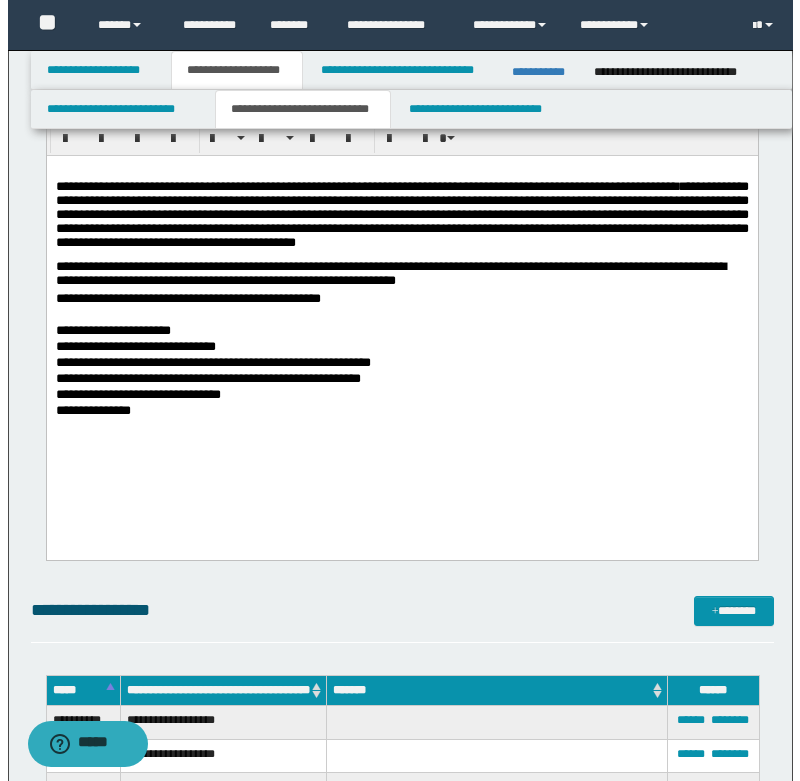 scroll, scrollTop: 700, scrollLeft: 0, axis: vertical 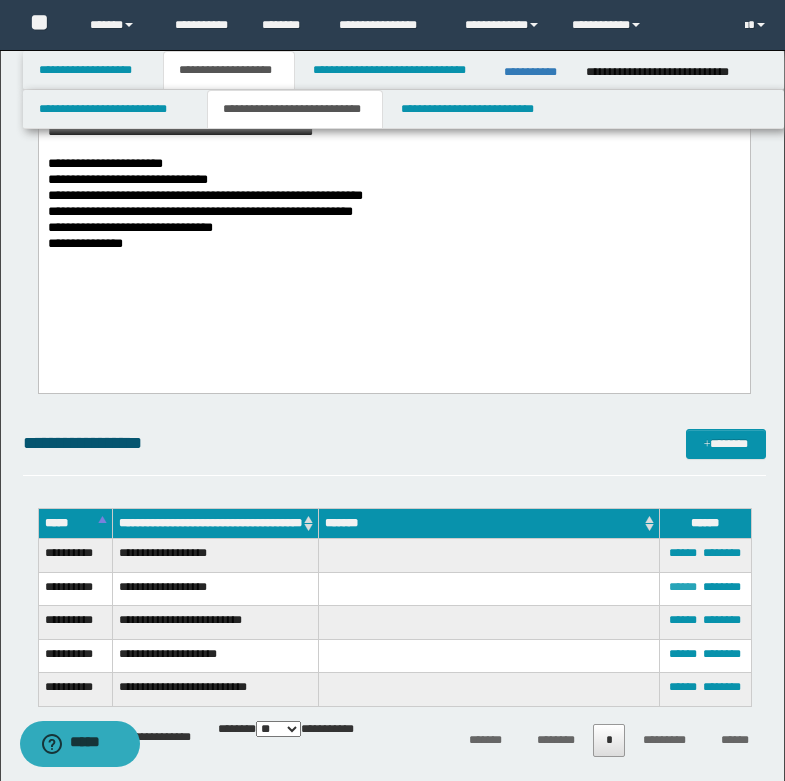 click on "******" at bounding box center (683, 587) 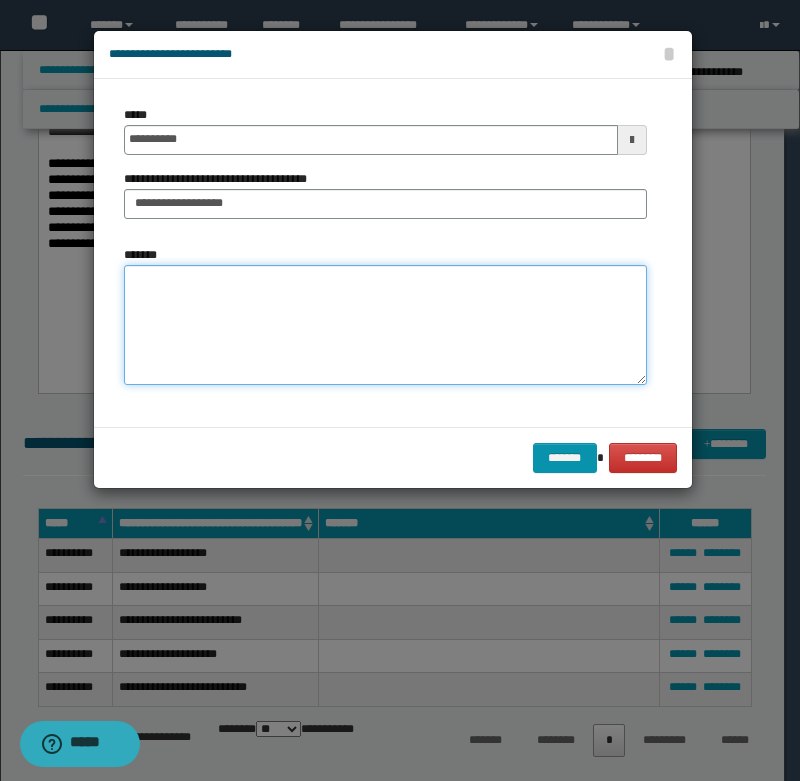 paste on "**********" 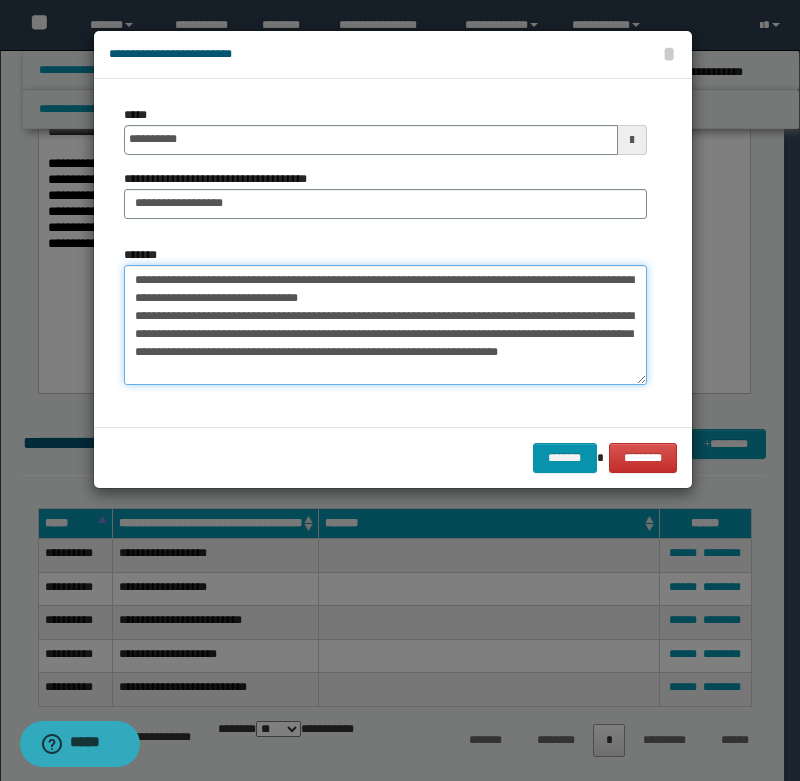 scroll, scrollTop: 12, scrollLeft: 0, axis: vertical 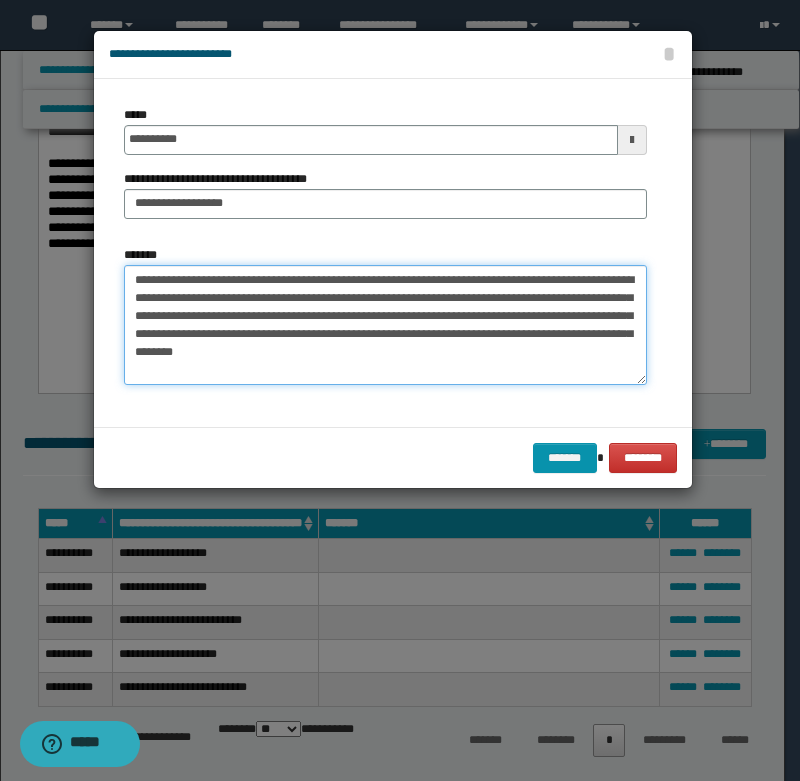 click on "**********" at bounding box center [385, 325] 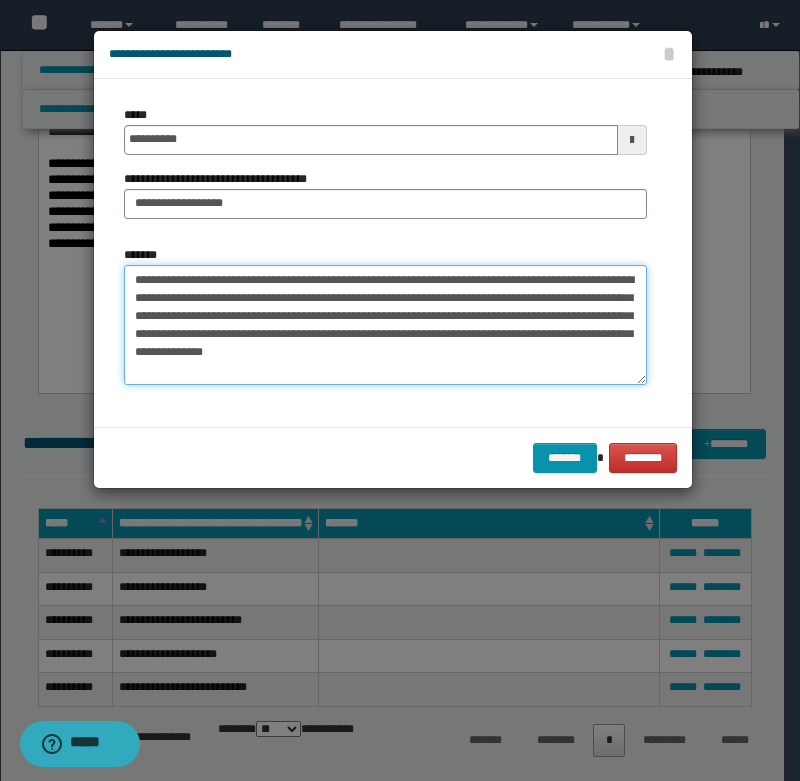 paste on "**********" 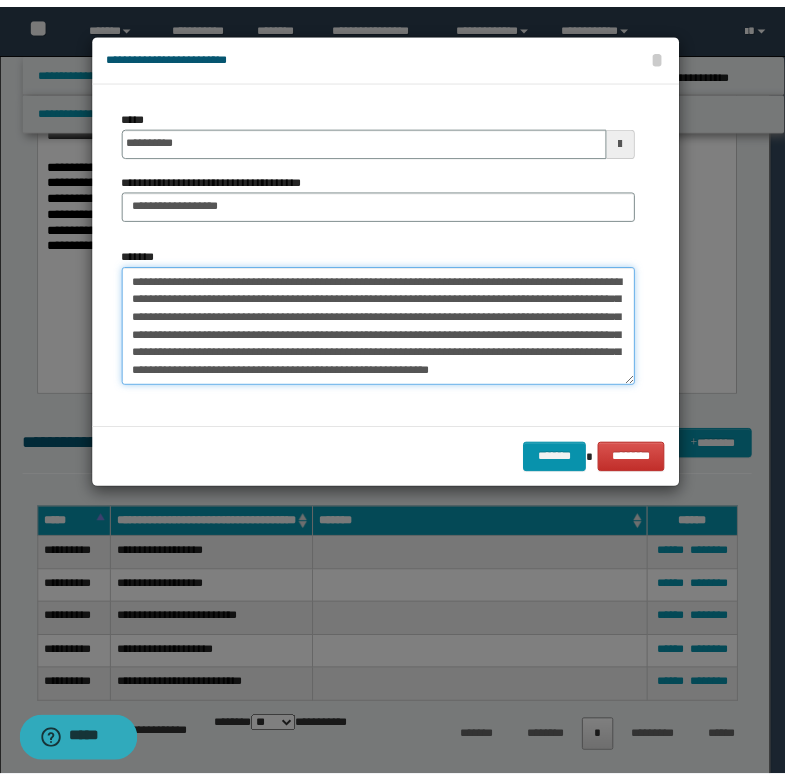 scroll, scrollTop: 12, scrollLeft: 0, axis: vertical 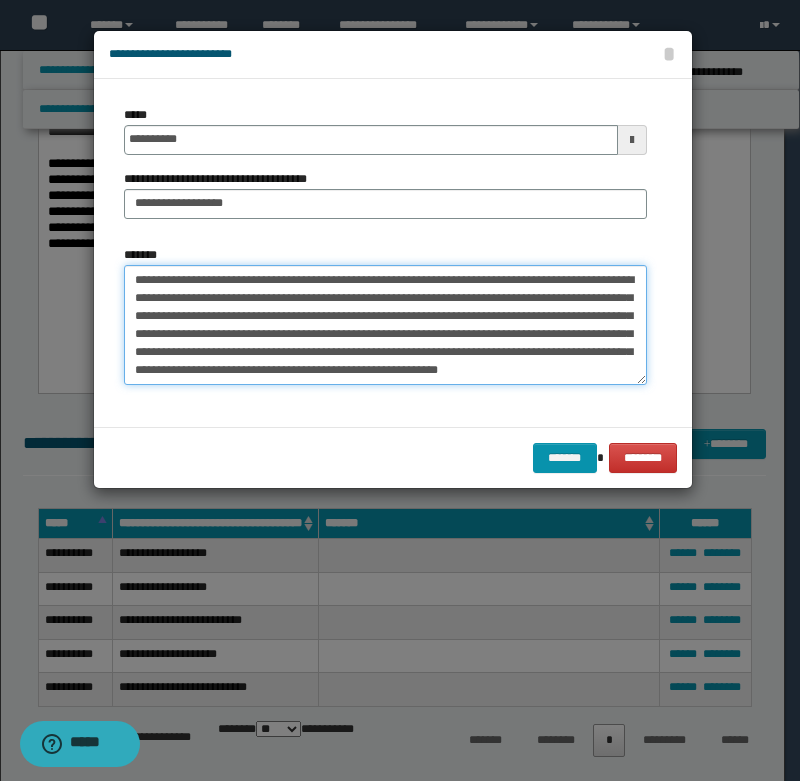 click on "**********" at bounding box center [385, 325] 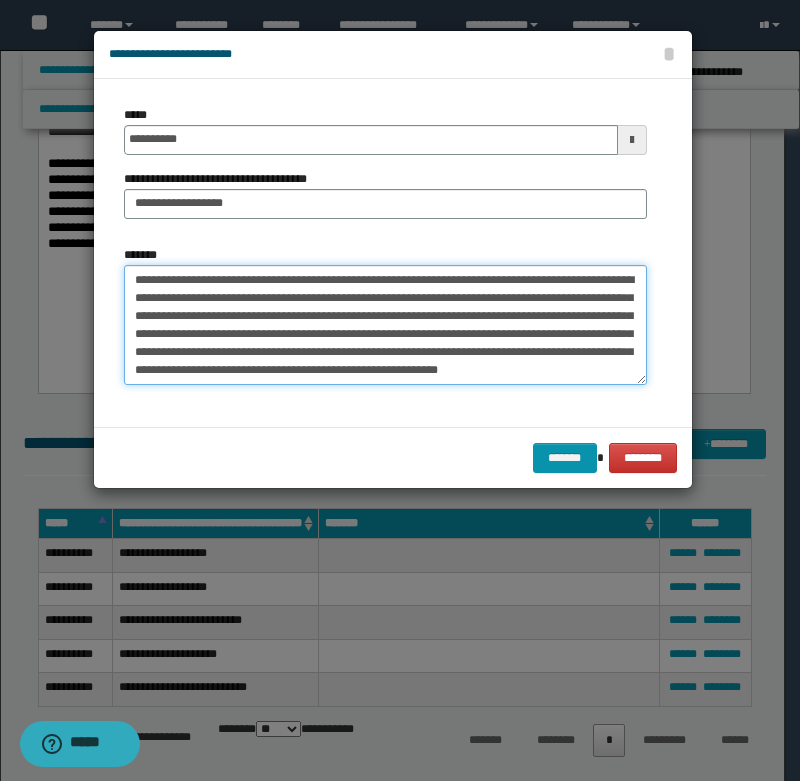 click on "**********" at bounding box center [385, 325] 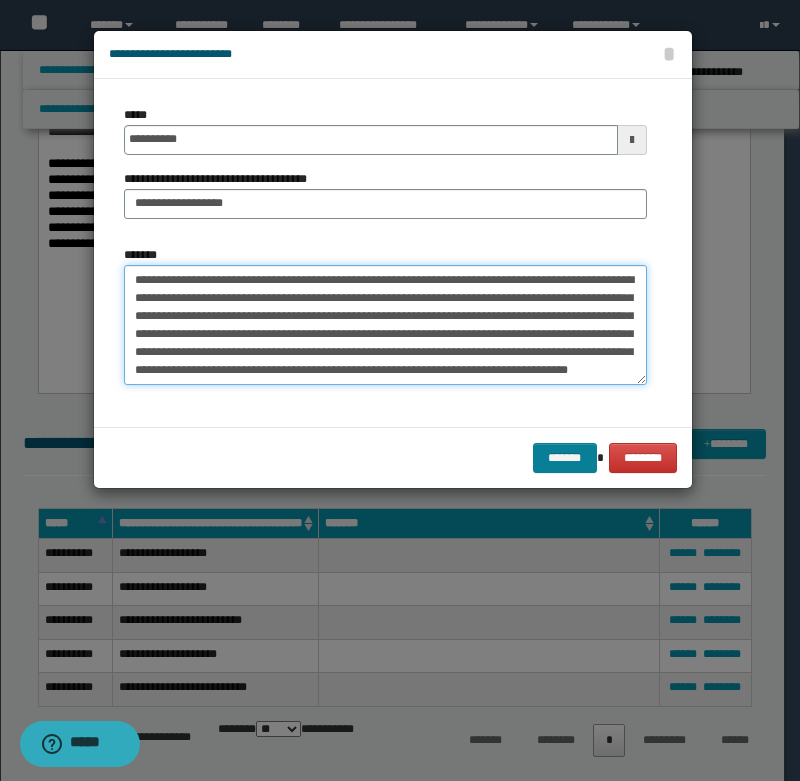 type on "**********" 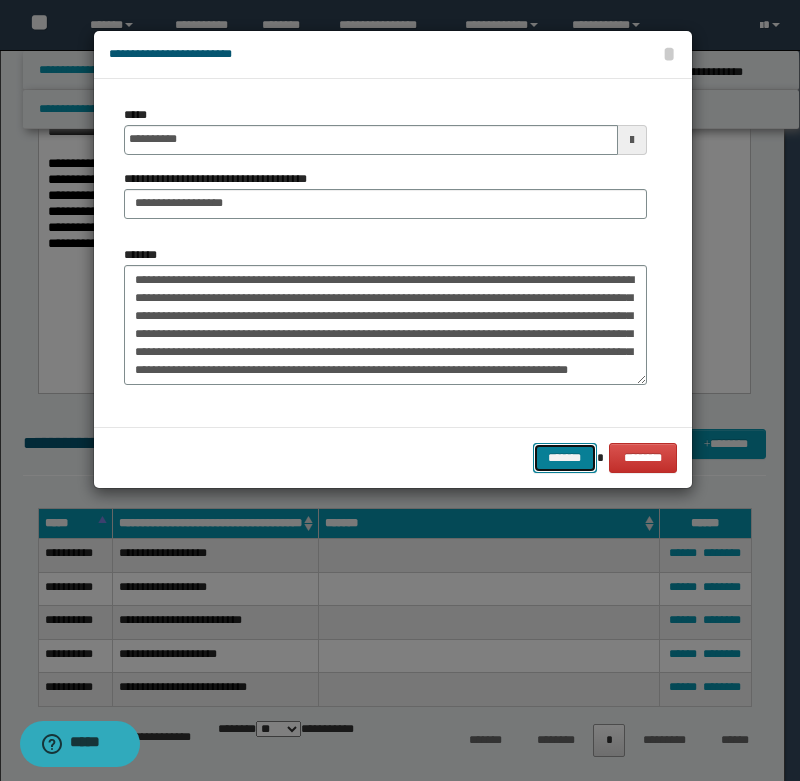 click on "*******" at bounding box center [565, 458] 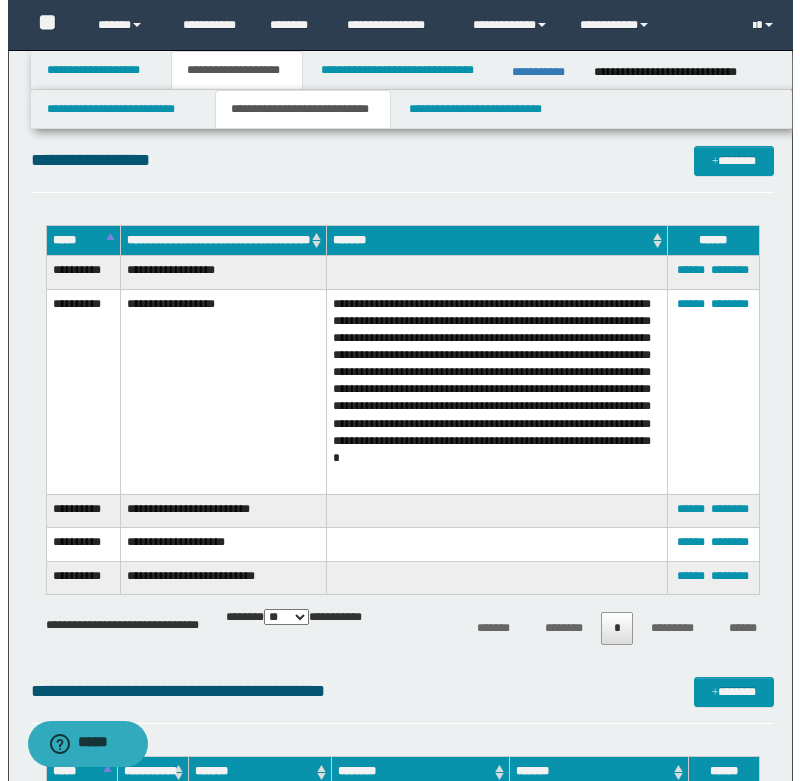 scroll, scrollTop: 1000, scrollLeft: 0, axis: vertical 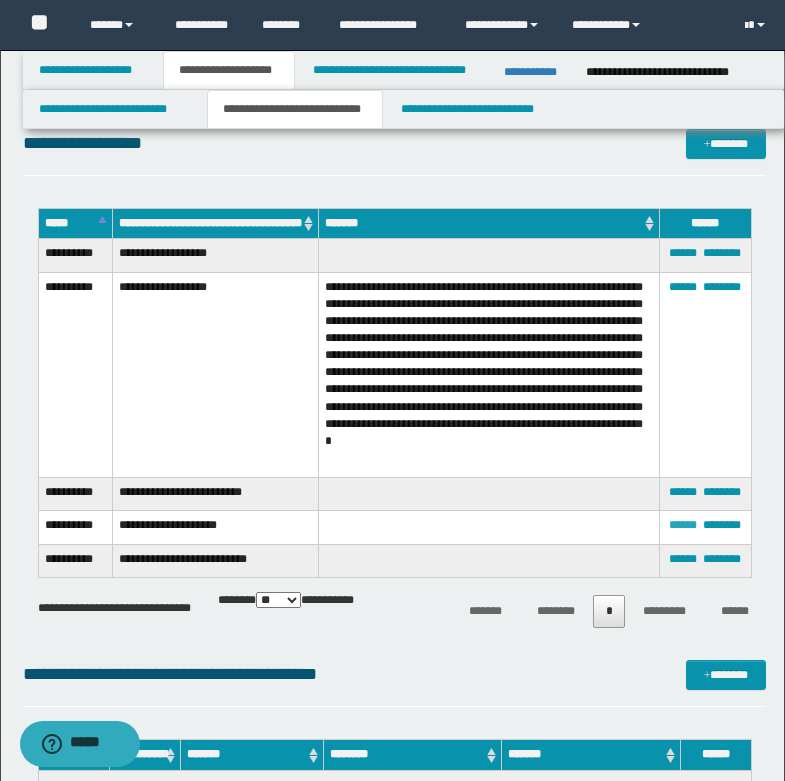 click on "******" at bounding box center [683, 525] 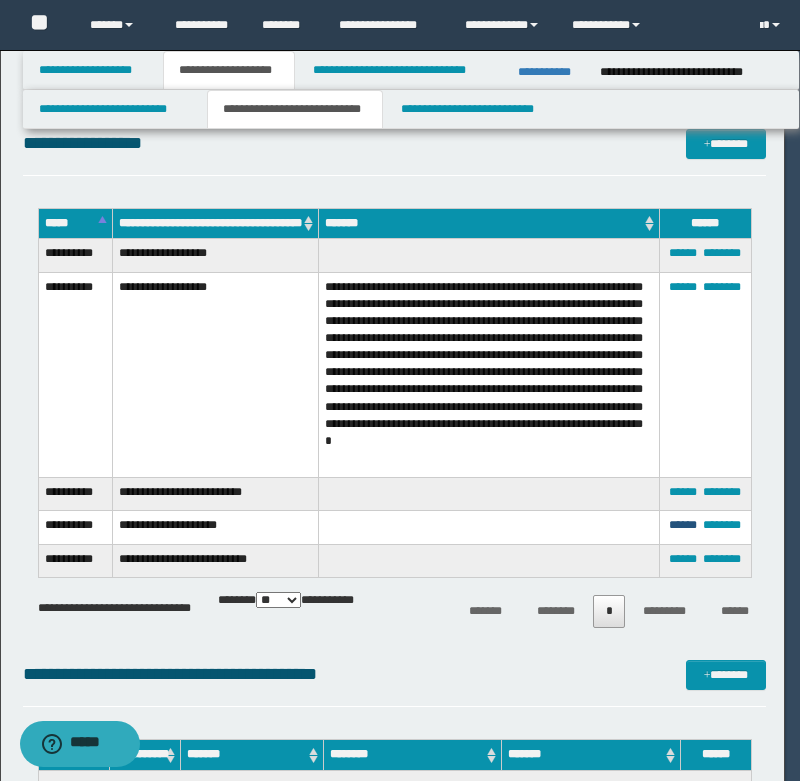 scroll, scrollTop: 0, scrollLeft: 0, axis: both 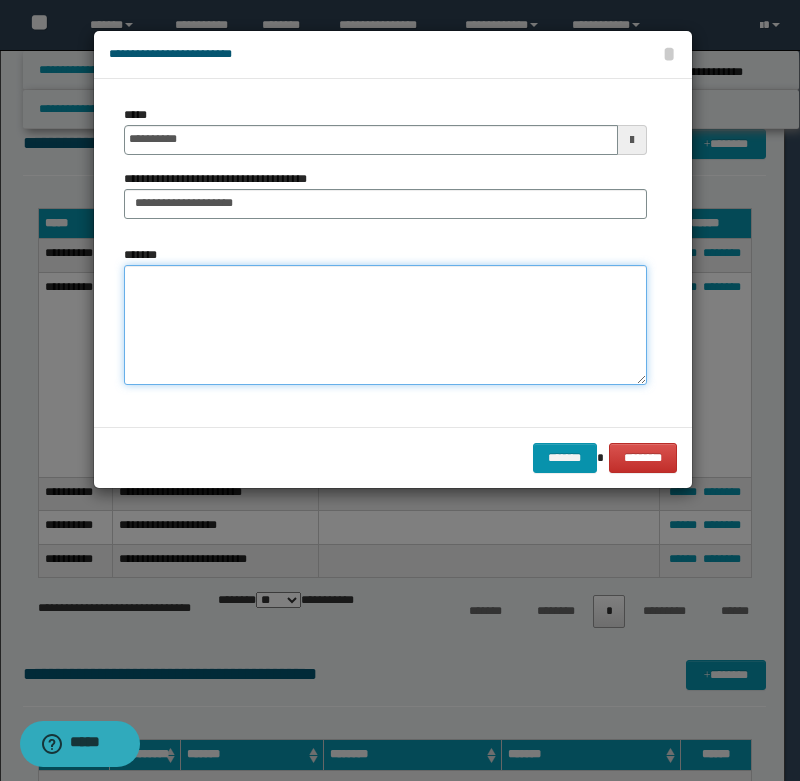 paste on "**********" 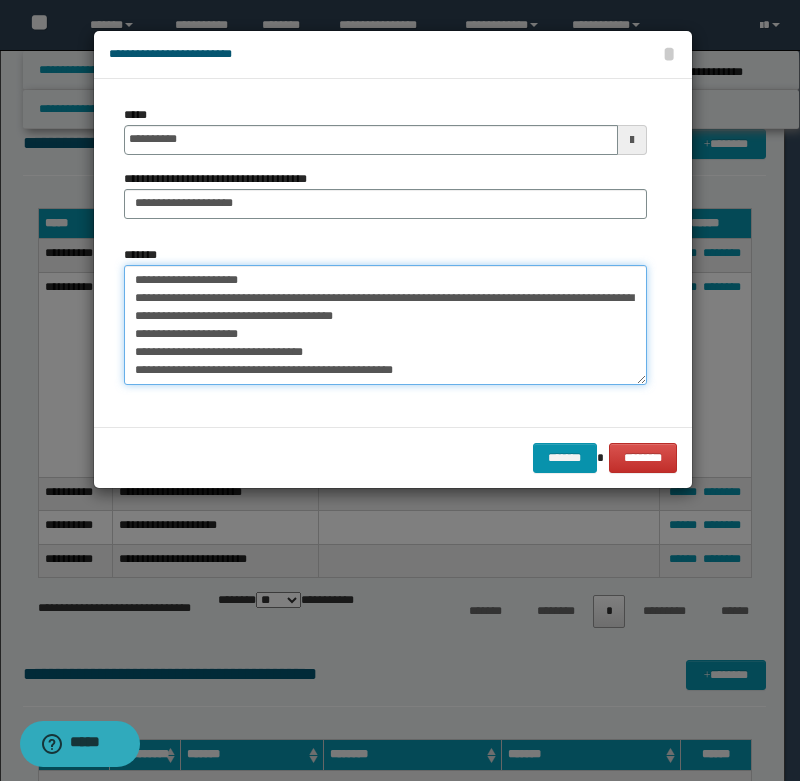 scroll, scrollTop: 0, scrollLeft: 0, axis: both 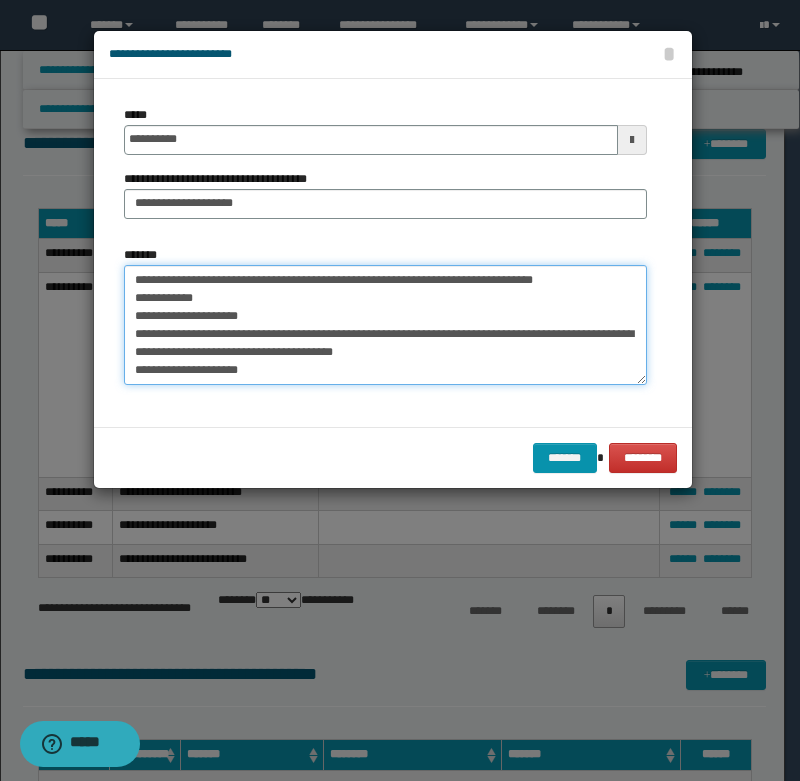 click on "**********" at bounding box center [385, 325] 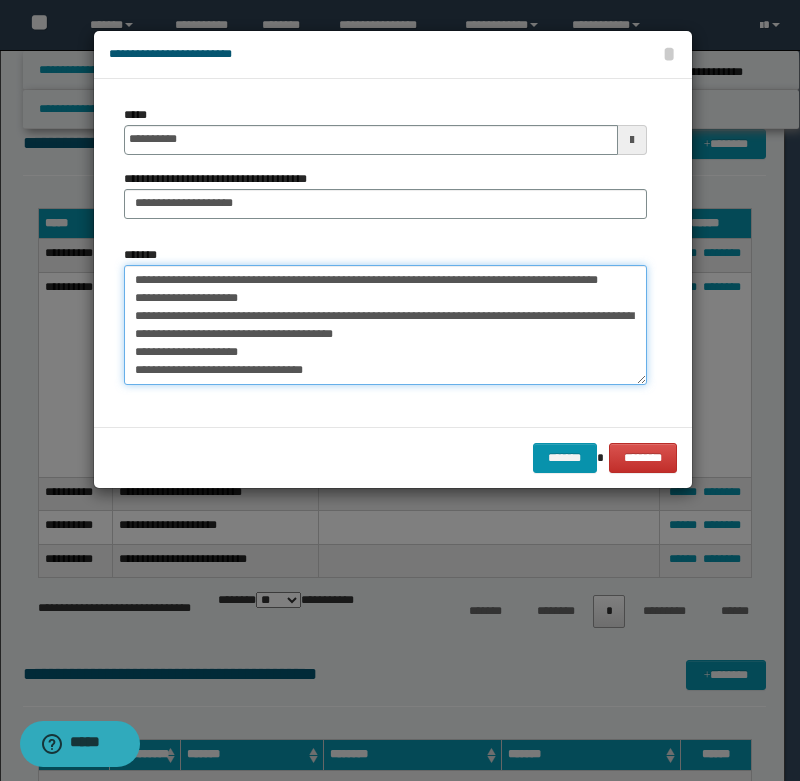 click on "**********" at bounding box center [385, 325] 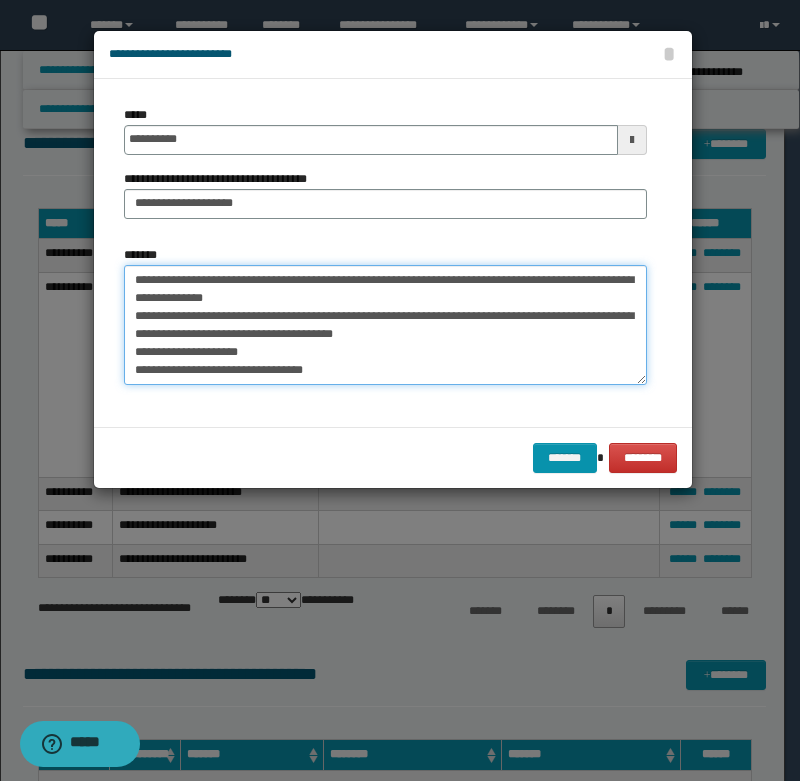click on "**********" at bounding box center (385, 325) 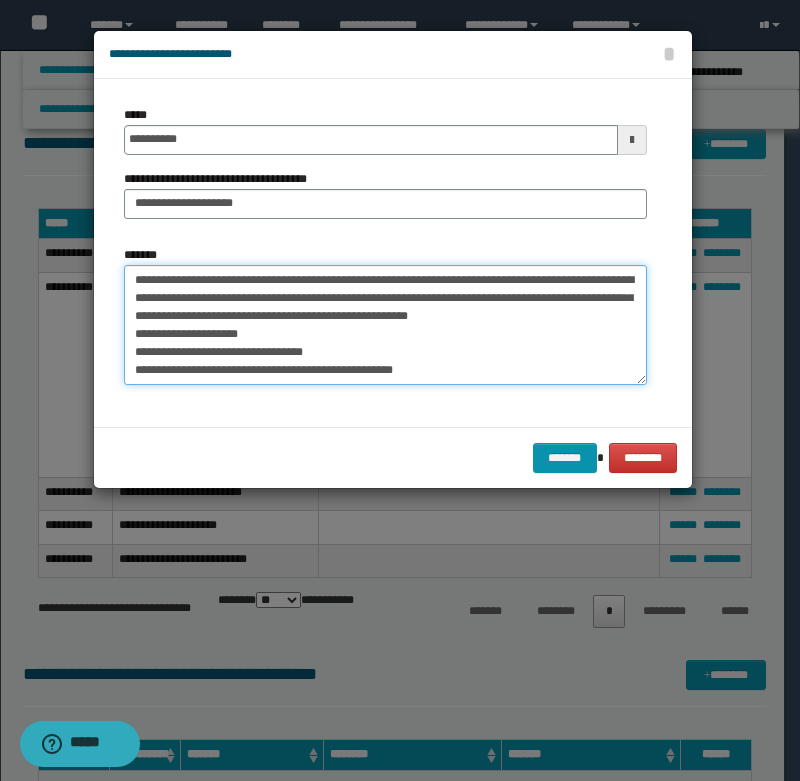 click on "**********" at bounding box center (385, 325) 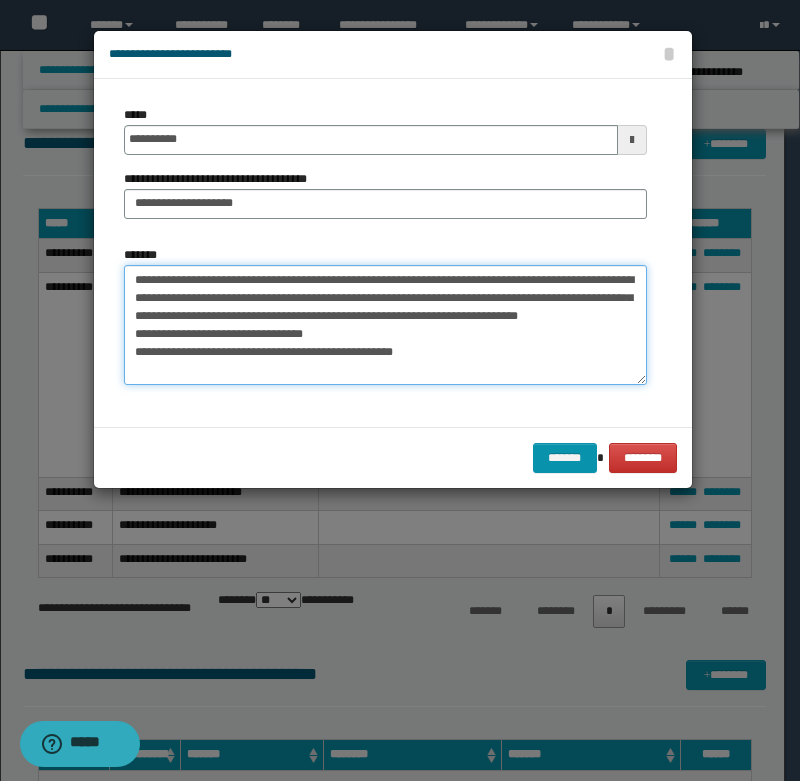 click on "**********" at bounding box center [385, 325] 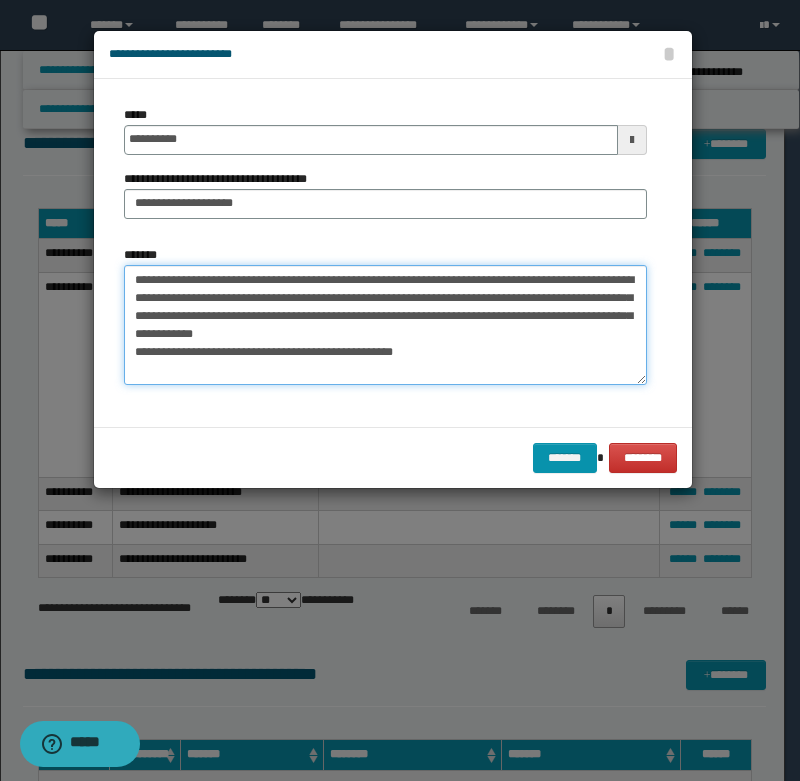 click on "**********" at bounding box center [385, 325] 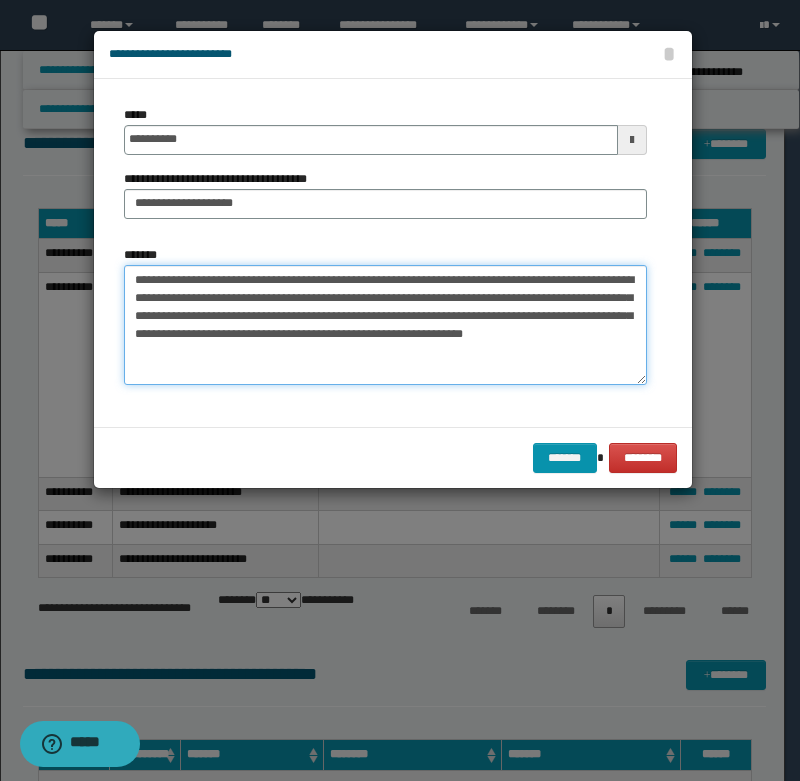 click on "**********" at bounding box center [385, 325] 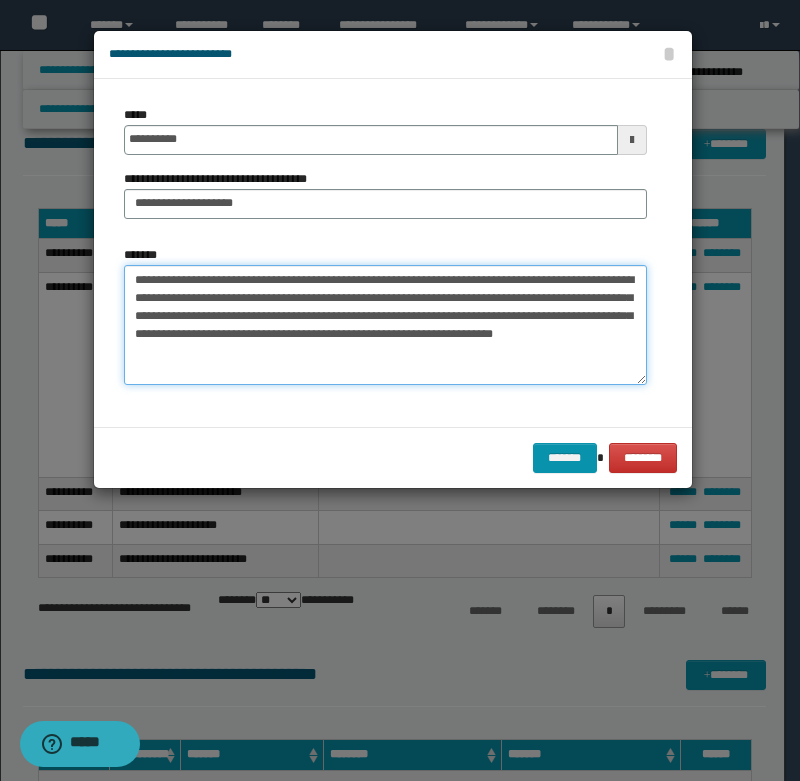 paste on "**********" 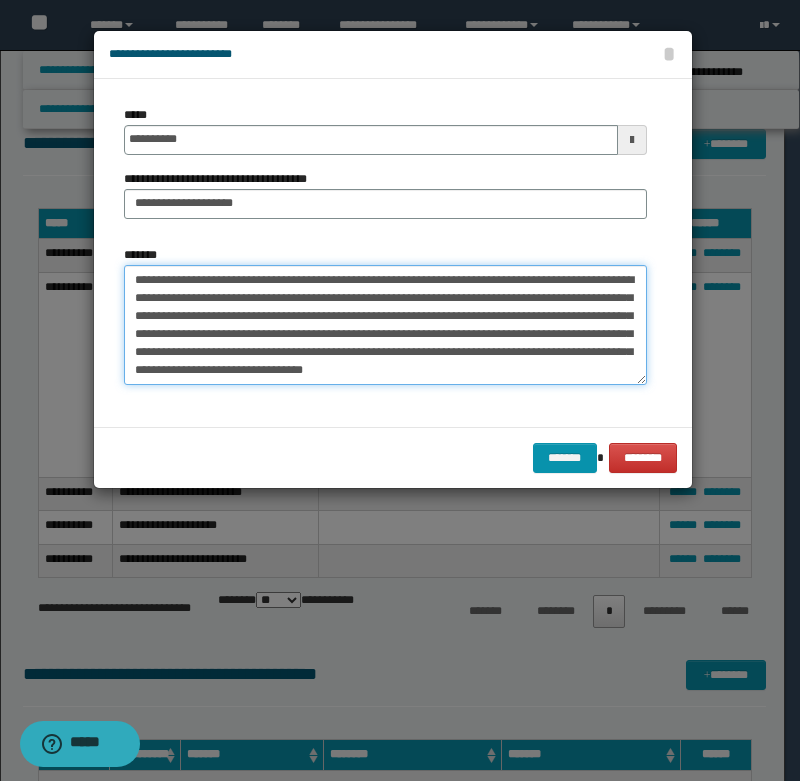 scroll, scrollTop: 192, scrollLeft: 0, axis: vertical 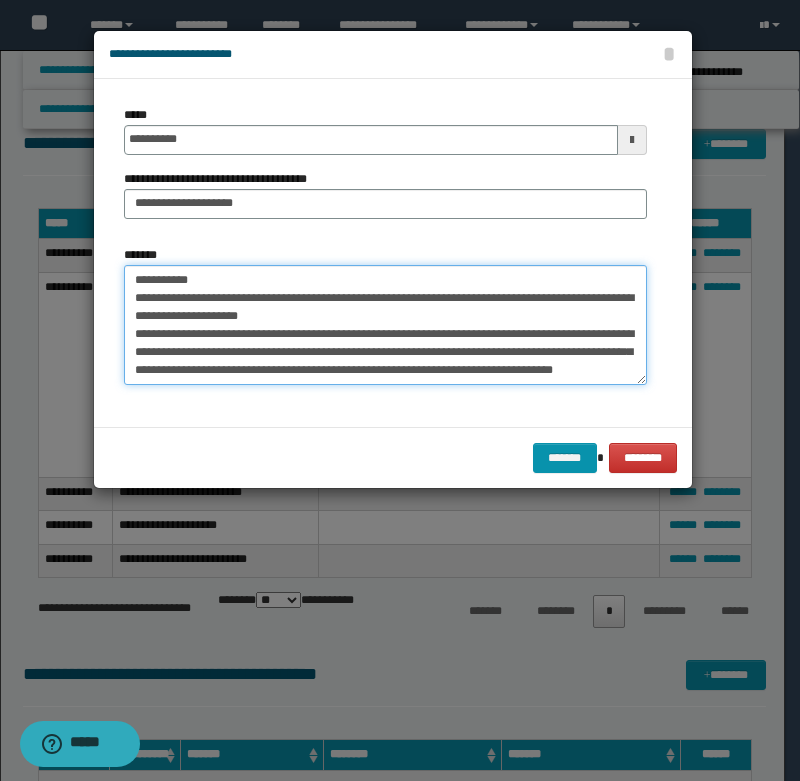 click on "*******" at bounding box center (385, 325) 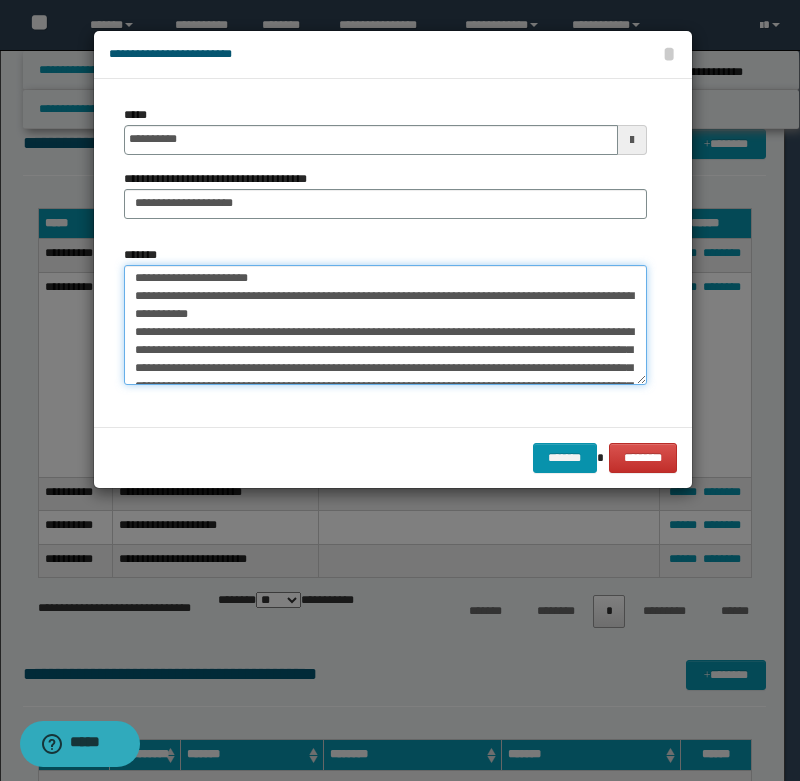 scroll, scrollTop: 74, scrollLeft: 0, axis: vertical 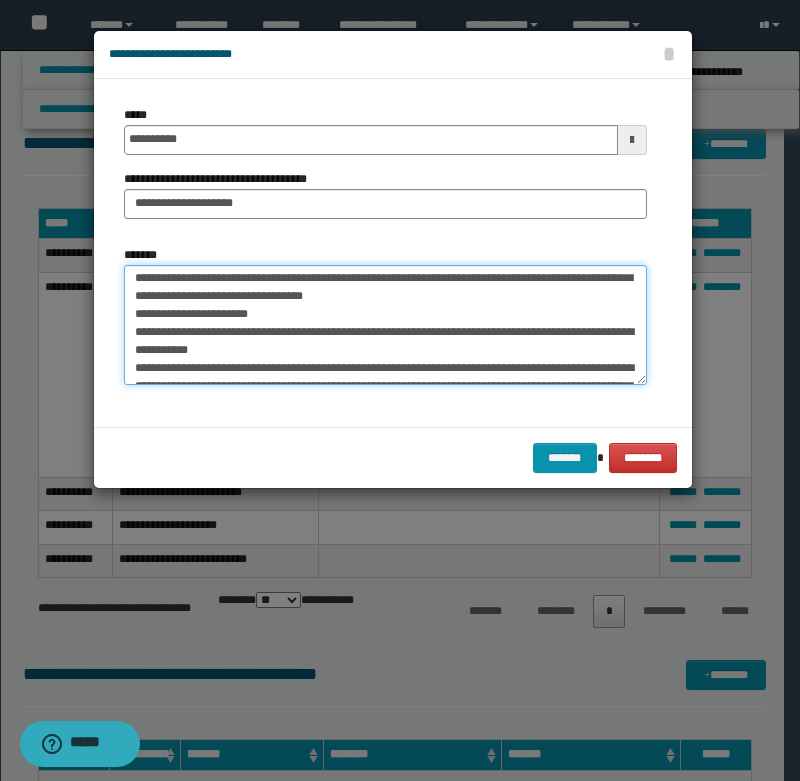 click on "*******" at bounding box center (385, 325) 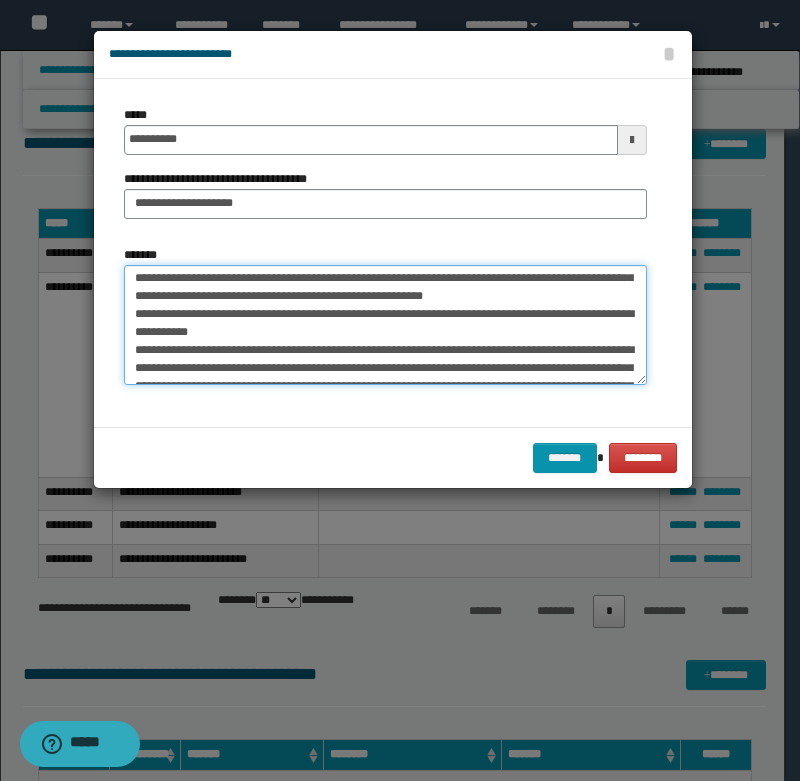 scroll, scrollTop: 56, scrollLeft: 0, axis: vertical 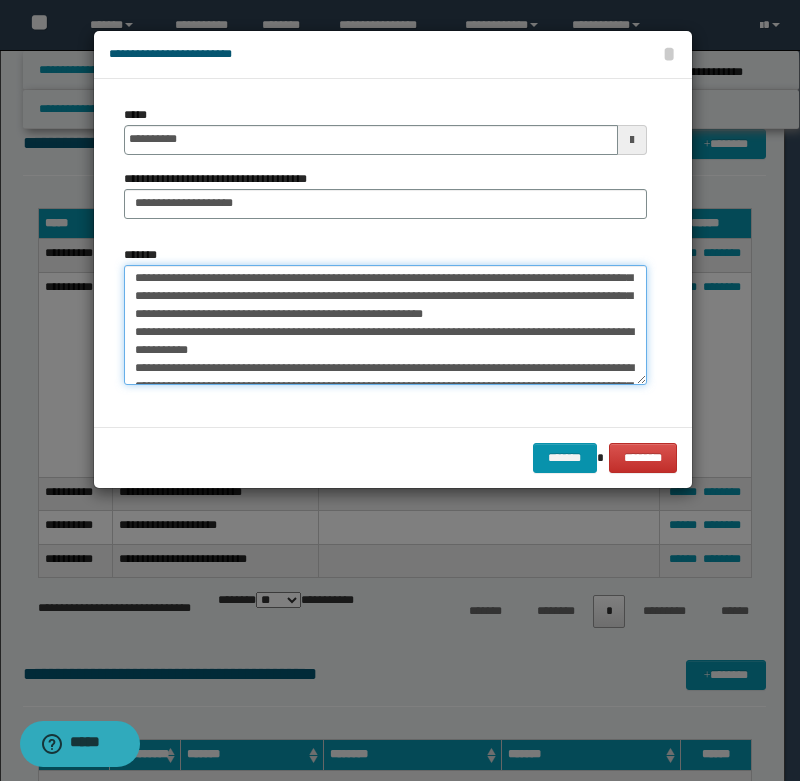 click on "*******" at bounding box center (385, 325) 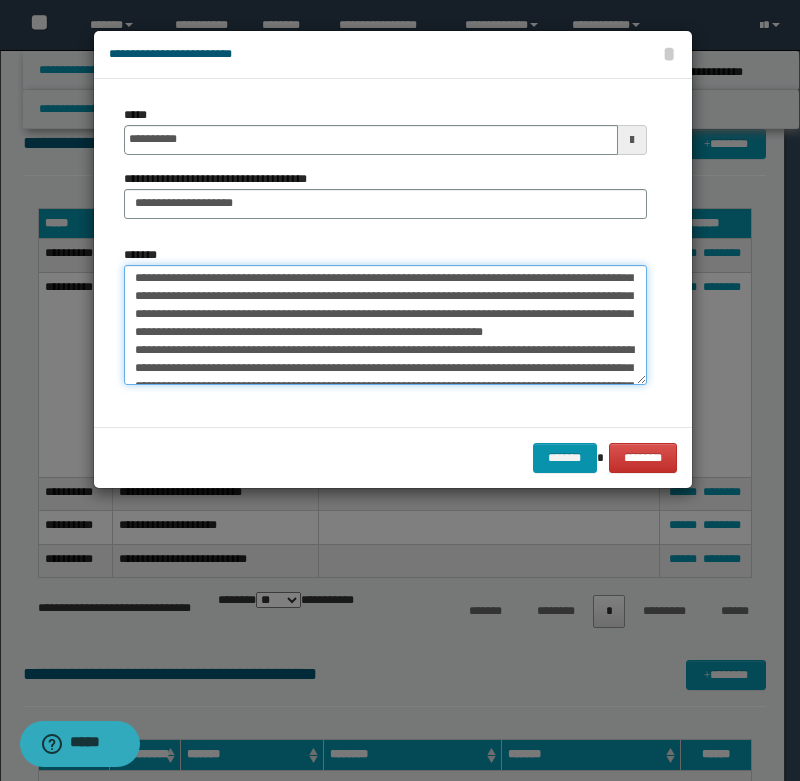 scroll, scrollTop: 38, scrollLeft: 0, axis: vertical 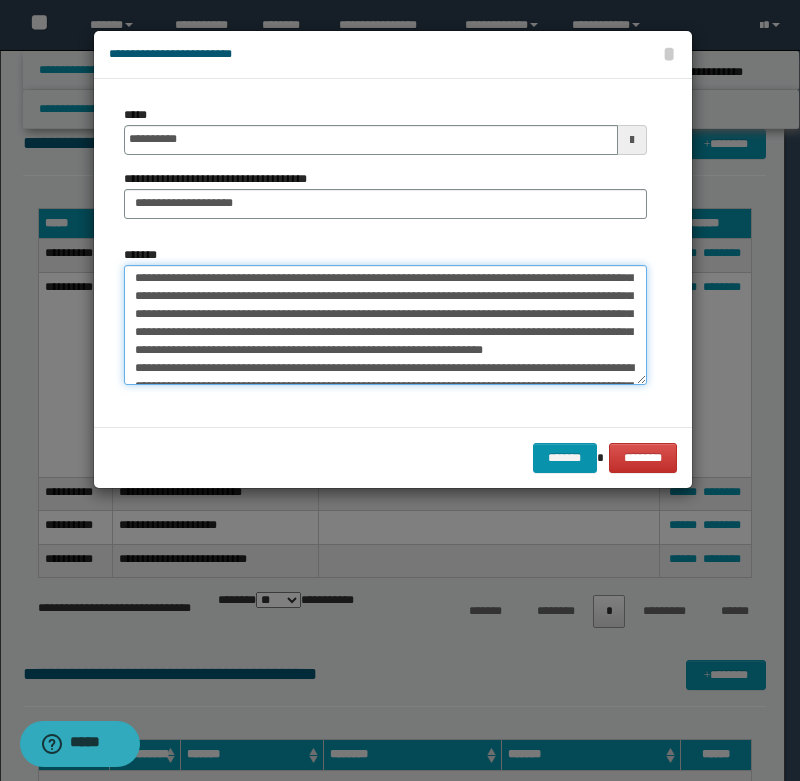 click on "*******" at bounding box center (385, 325) 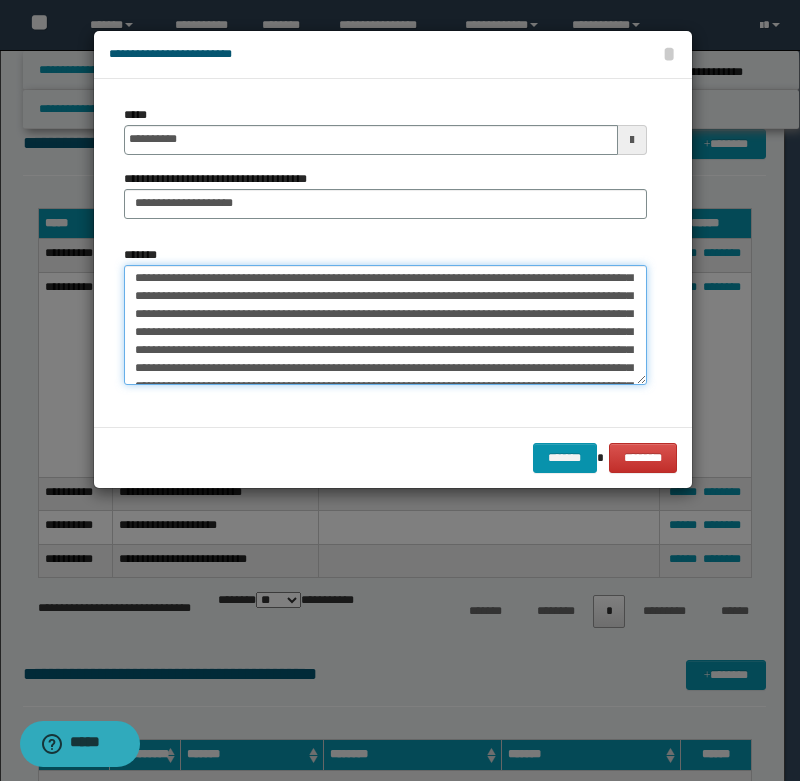 scroll, scrollTop: 30, scrollLeft: 0, axis: vertical 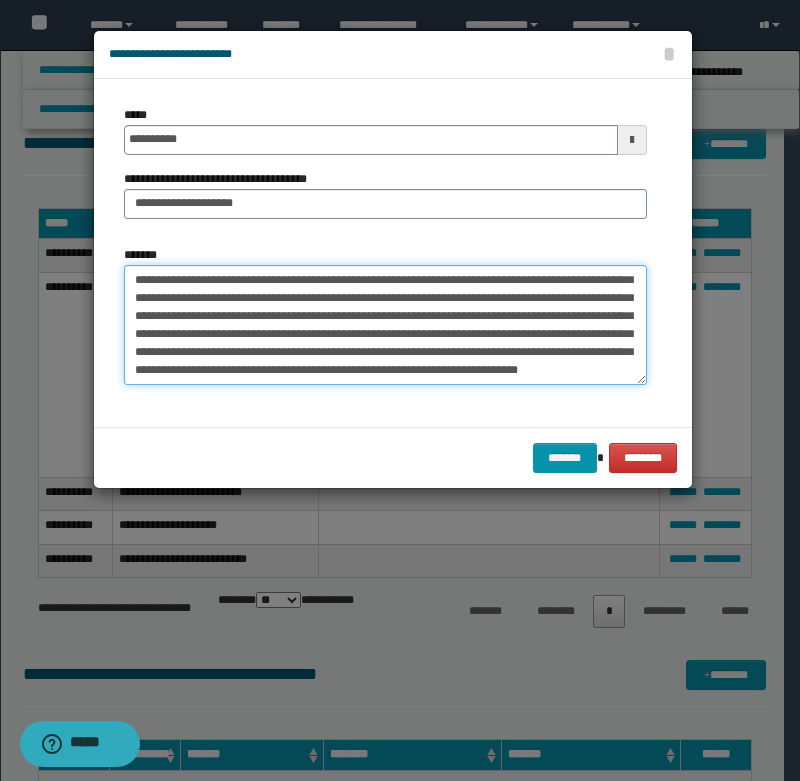 click on "*******" at bounding box center (385, 325) 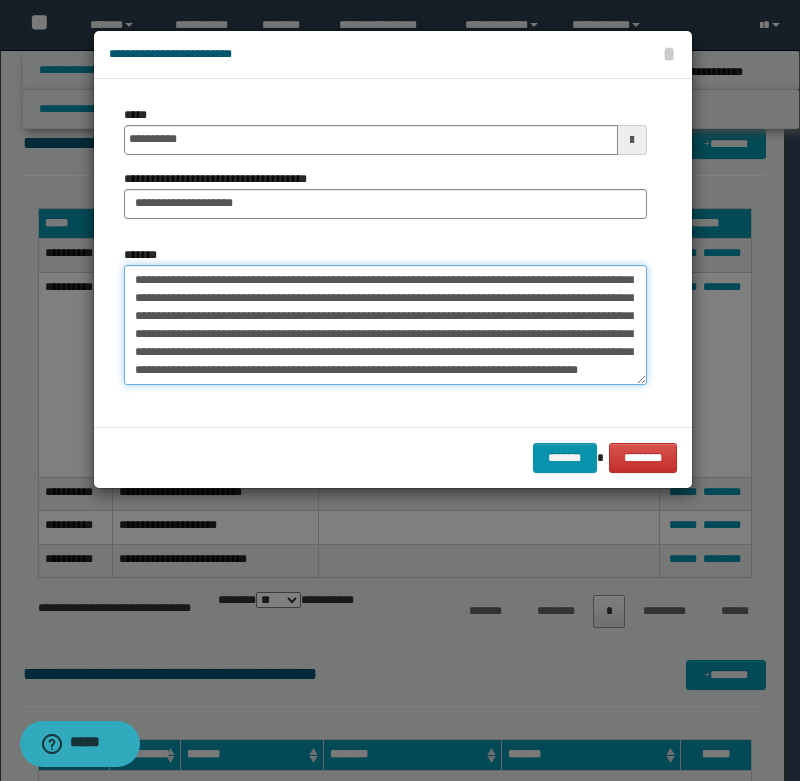 paste on "**********" 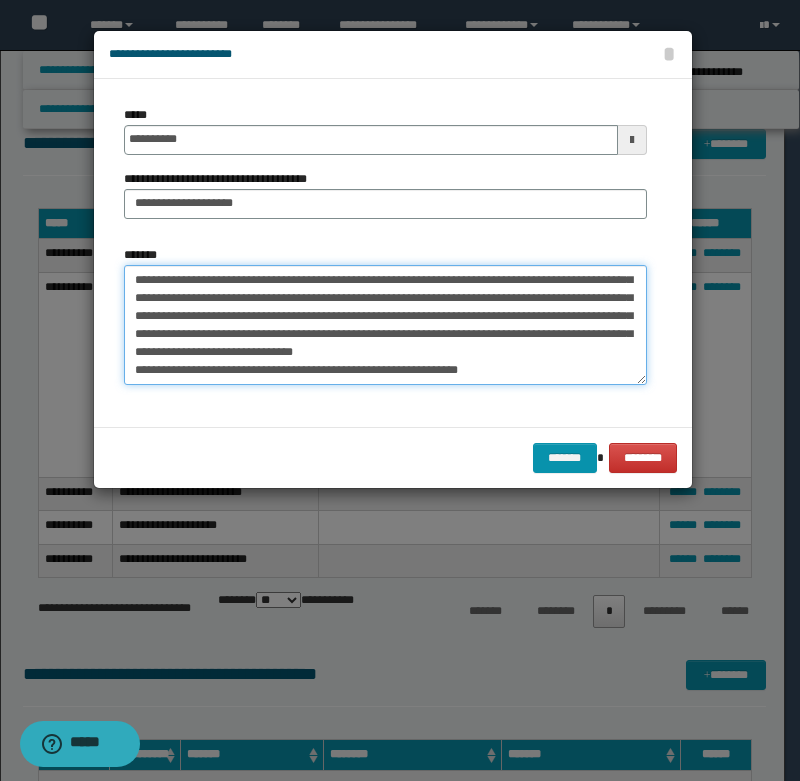 scroll, scrollTop: 164, scrollLeft: 0, axis: vertical 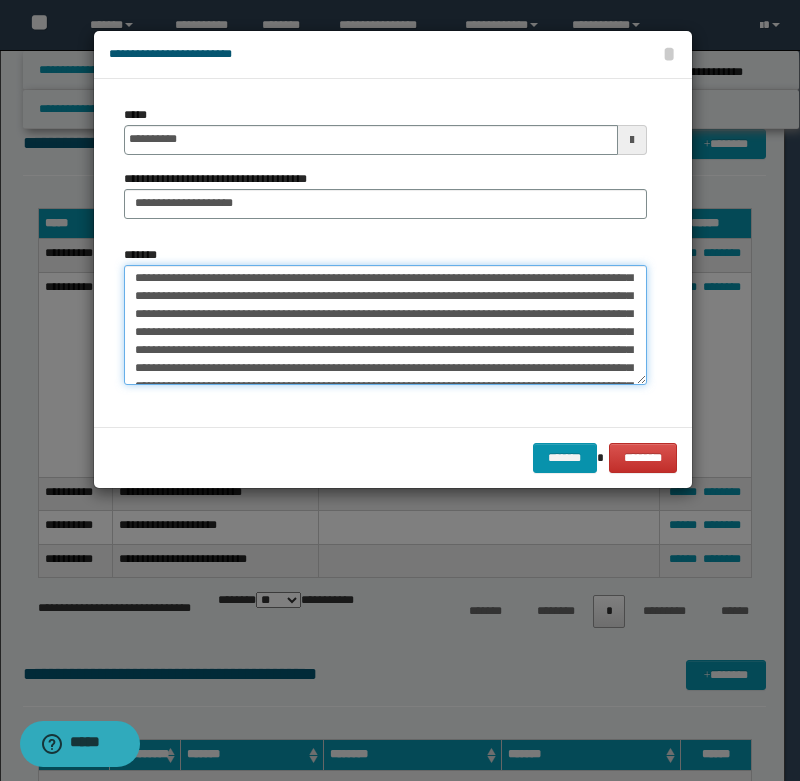 click on "*******" at bounding box center [385, 325] 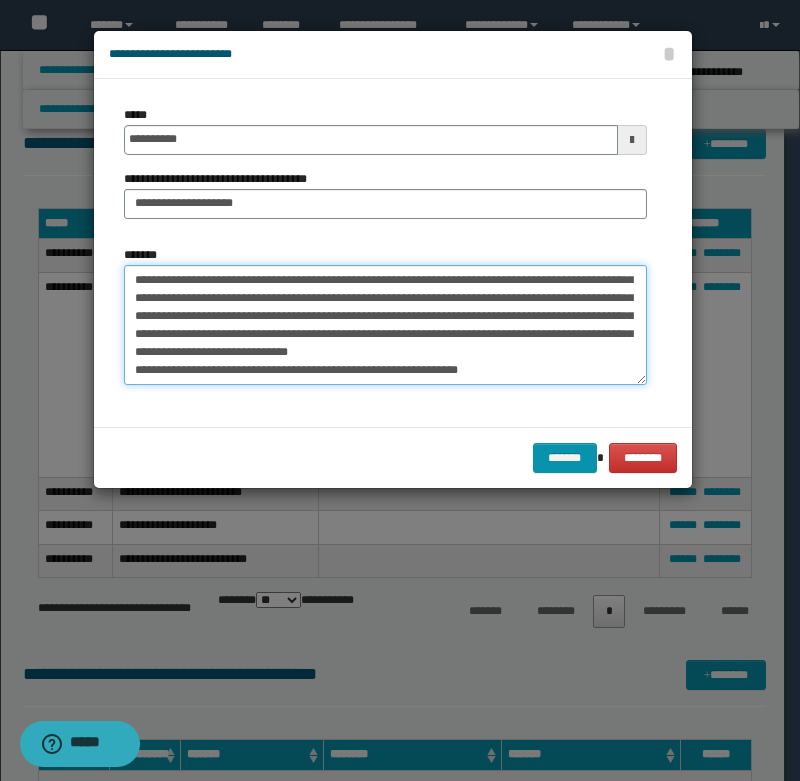 click on "*******" at bounding box center [385, 325] 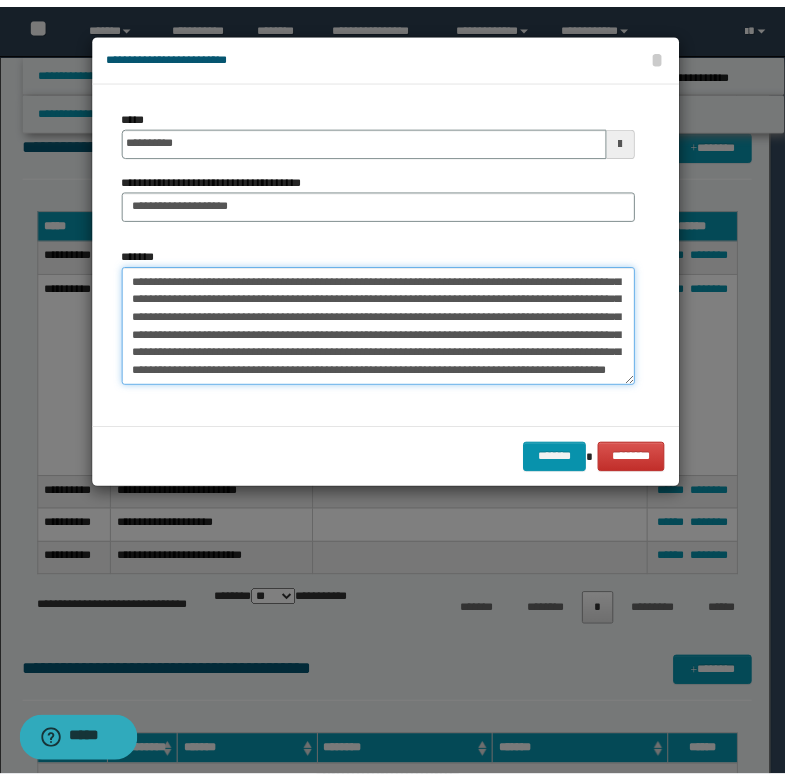 scroll, scrollTop: 306, scrollLeft: 0, axis: vertical 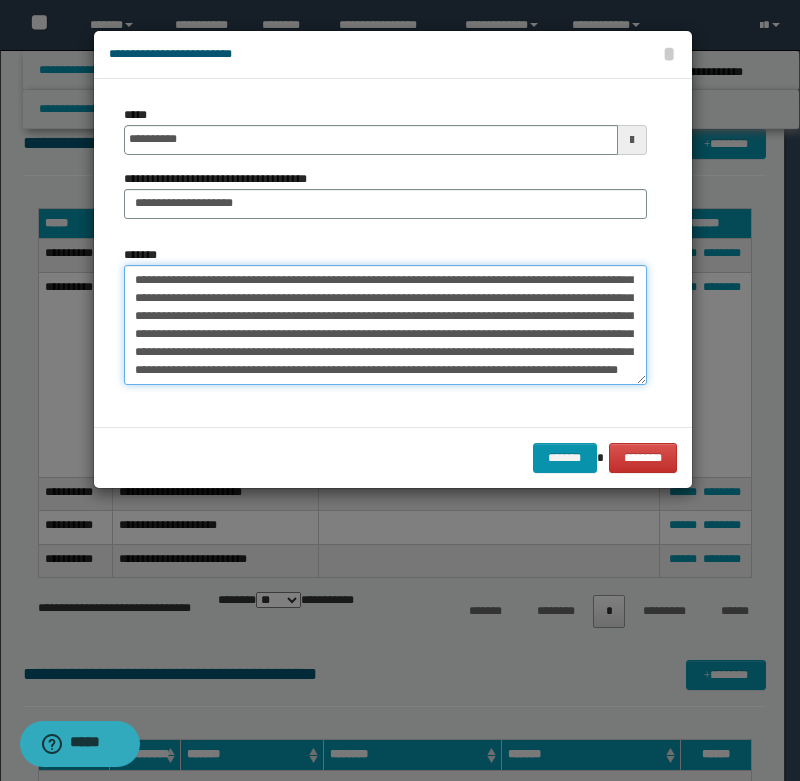 click on "*******" at bounding box center (385, 325) 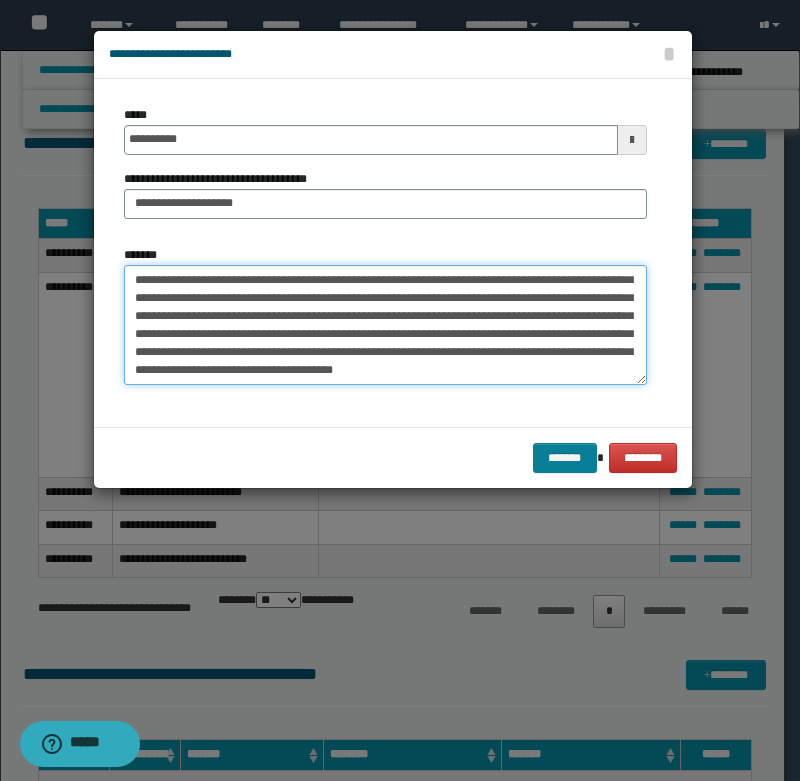 type on "**********" 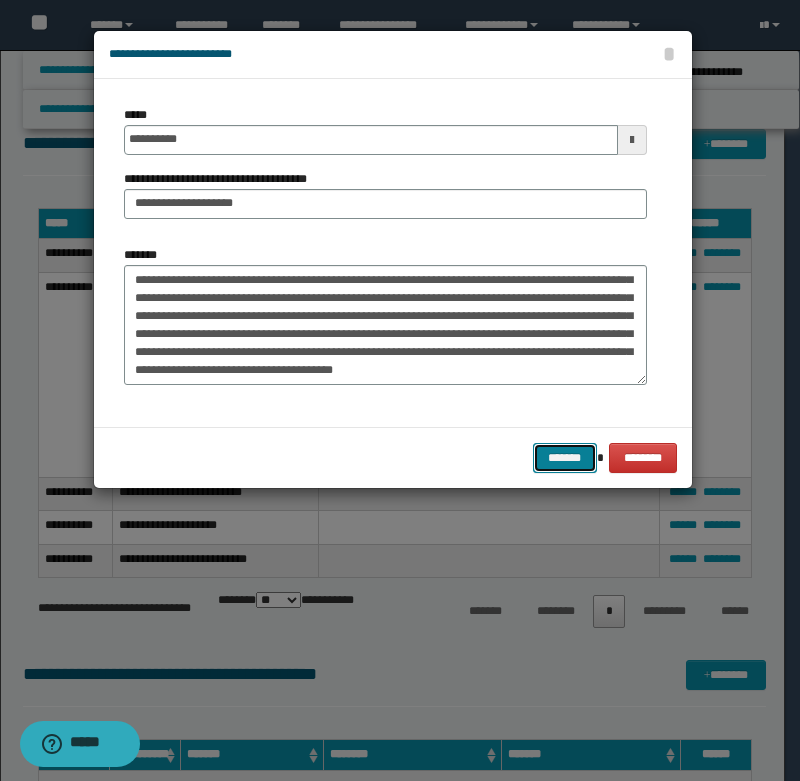 drag, startPoint x: 550, startPoint y: 453, endPoint x: 559, endPoint y: 459, distance: 10.816654 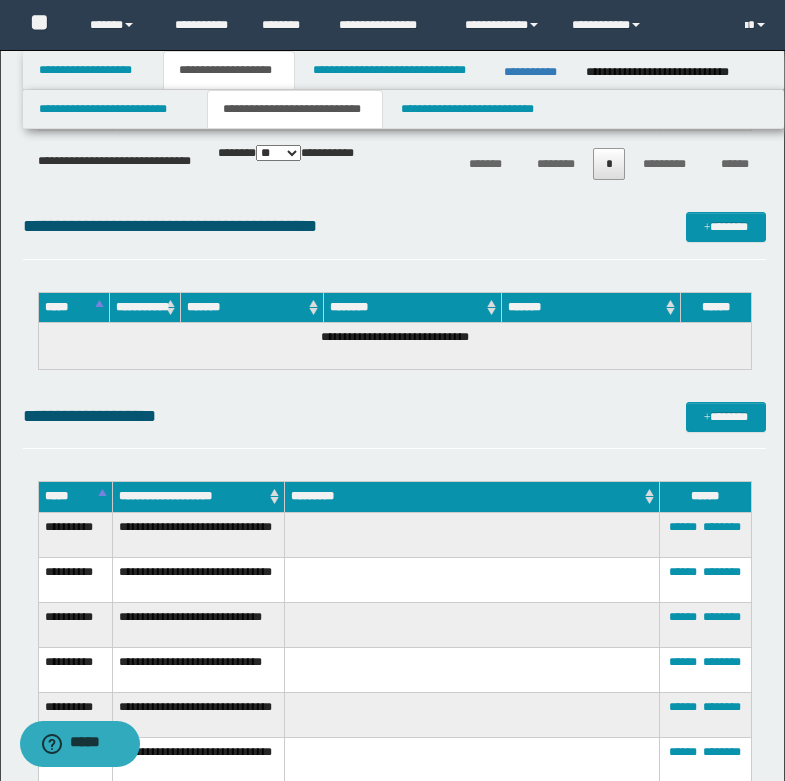 scroll, scrollTop: 2000, scrollLeft: 0, axis: vertical 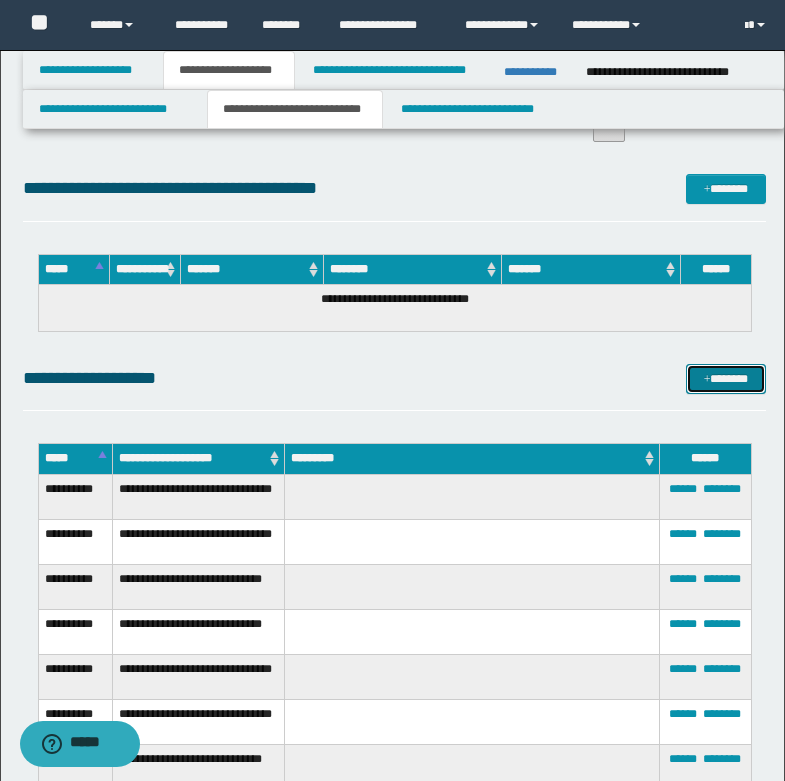 click on "*******" at bounding box center [726, 379] 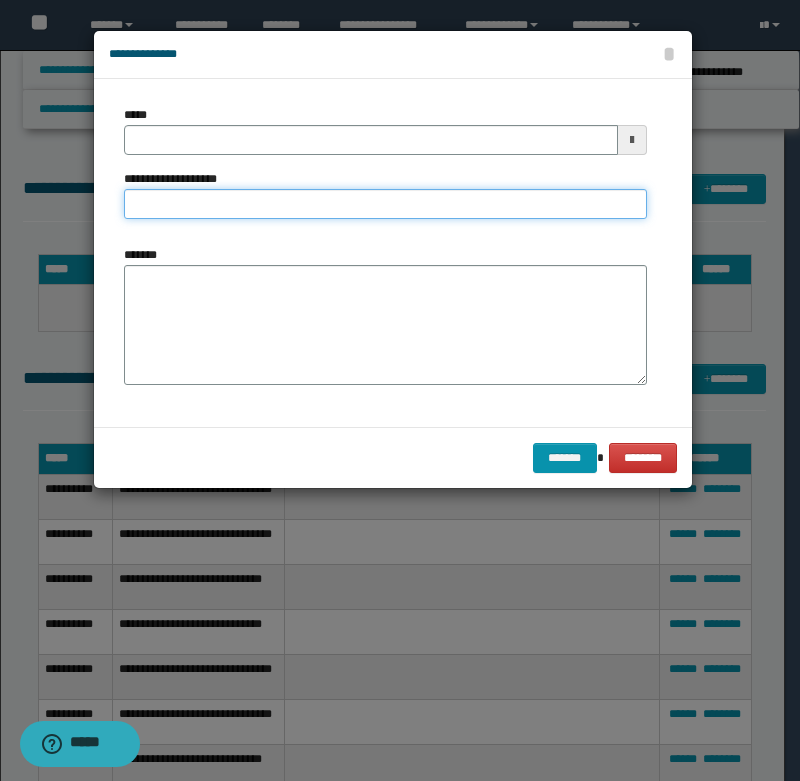 click on "**********" at bounding box center [385, 204] 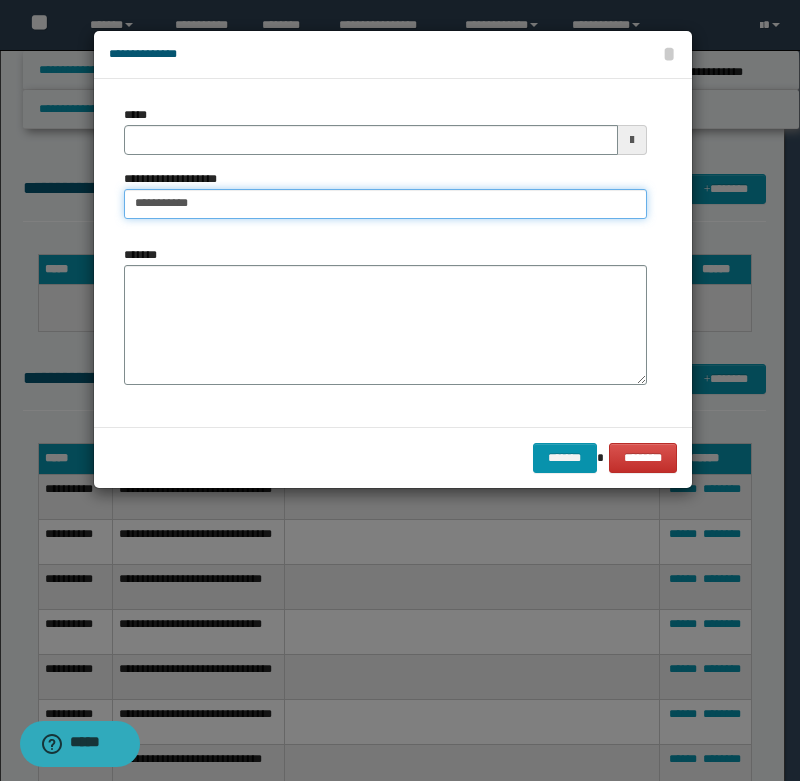 type on "**********" 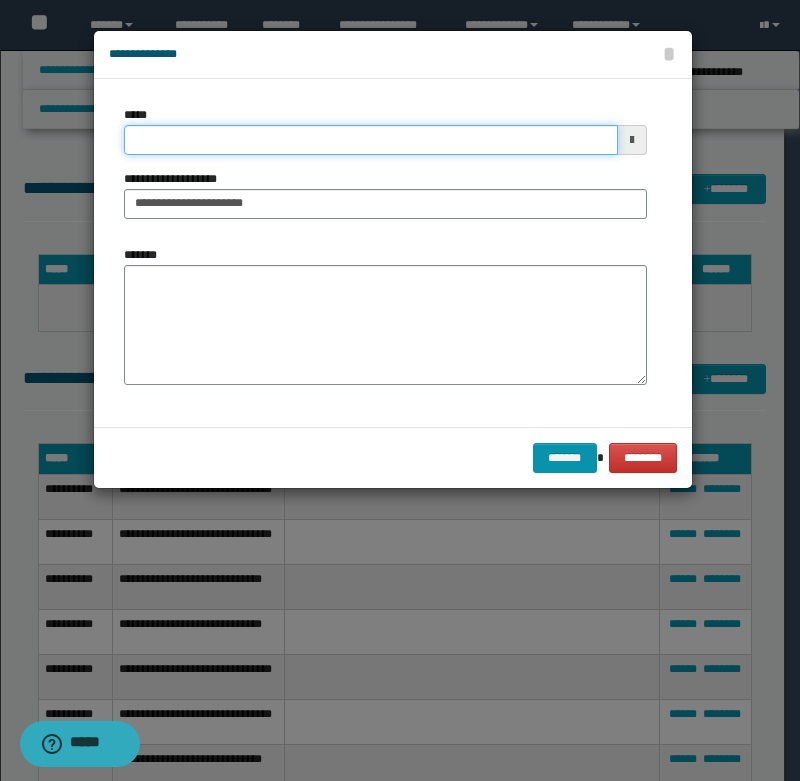 click on "*****" at bounding box center [371, 140] 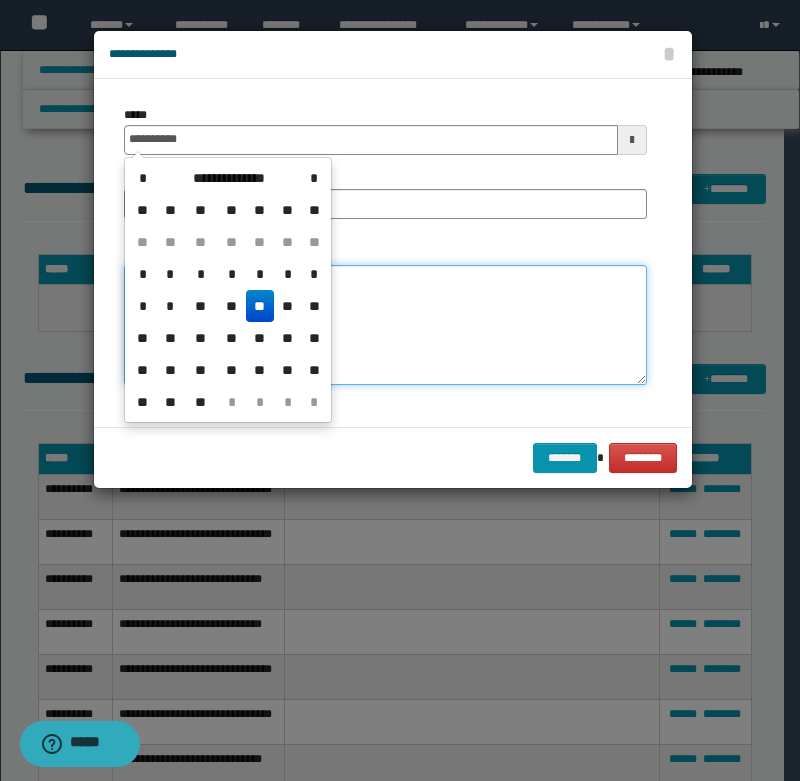 type on "**********" 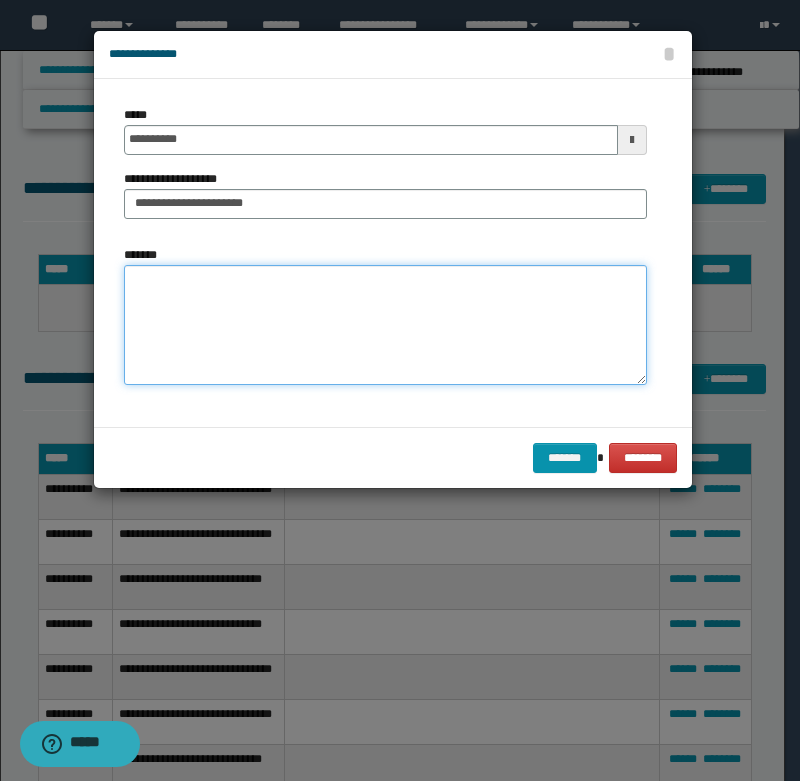 paste on "**********" 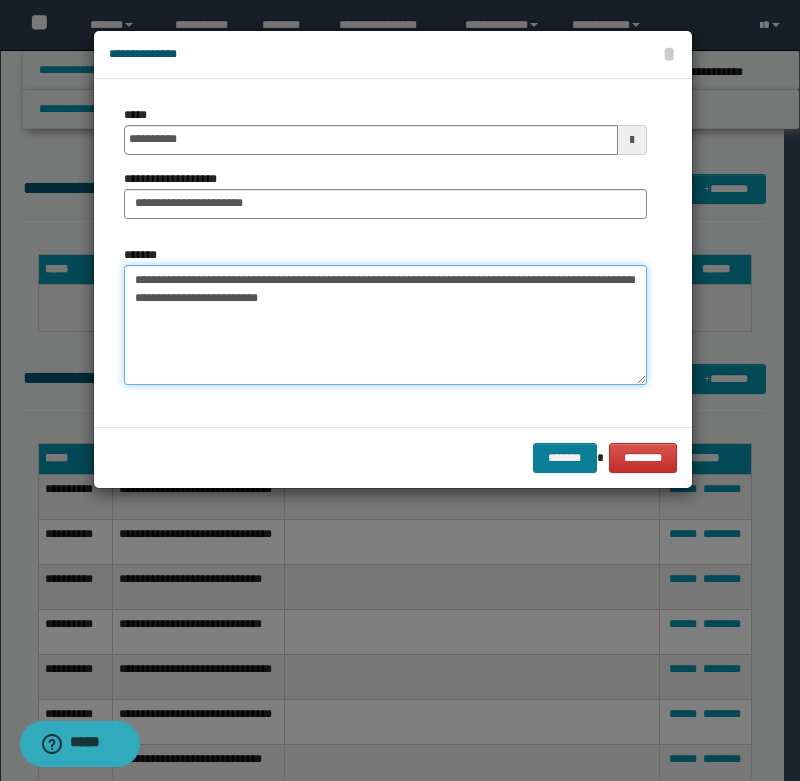 type on "**********" 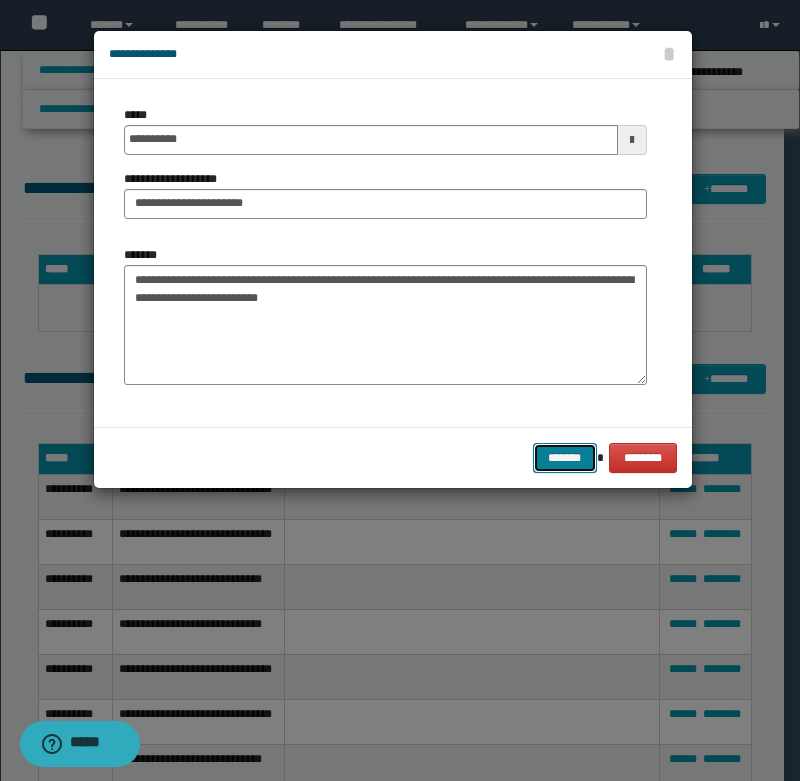 click on "*******" at bounding box center (565, 458) 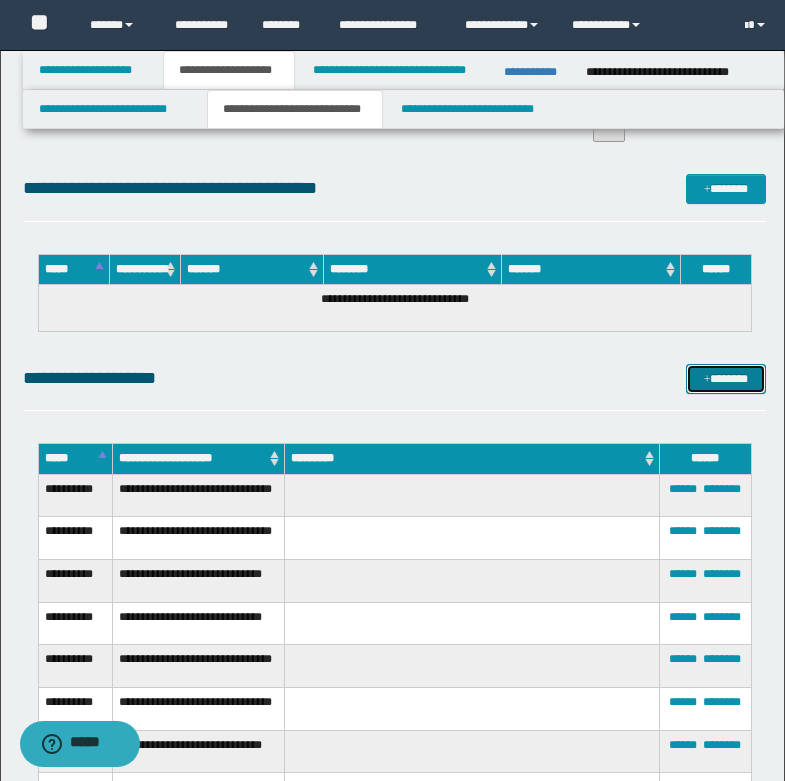 click on "*******" at bounding box center (726, 379) 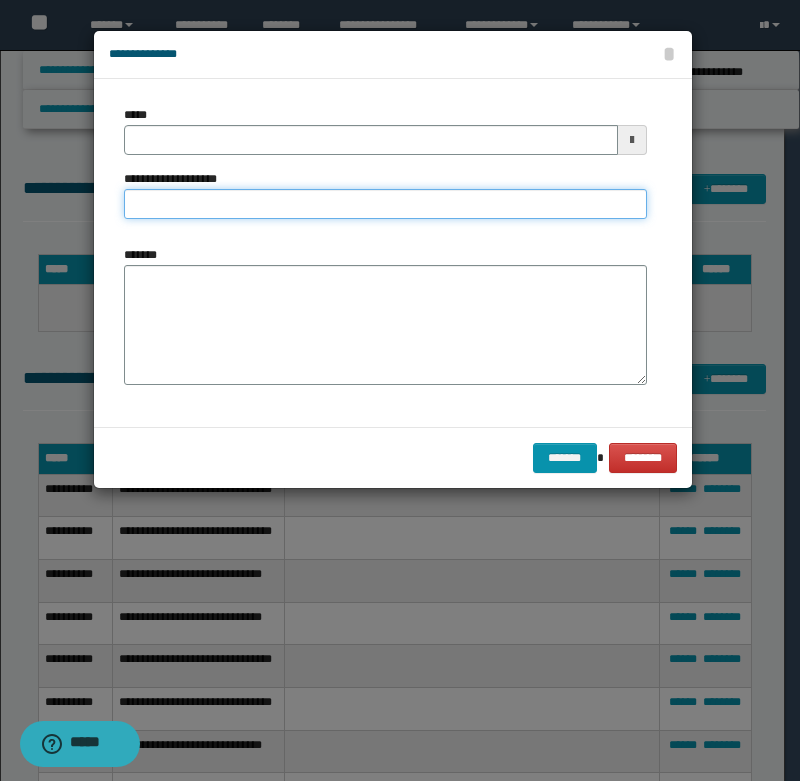click on "**********" at bounding box center [385, 204] 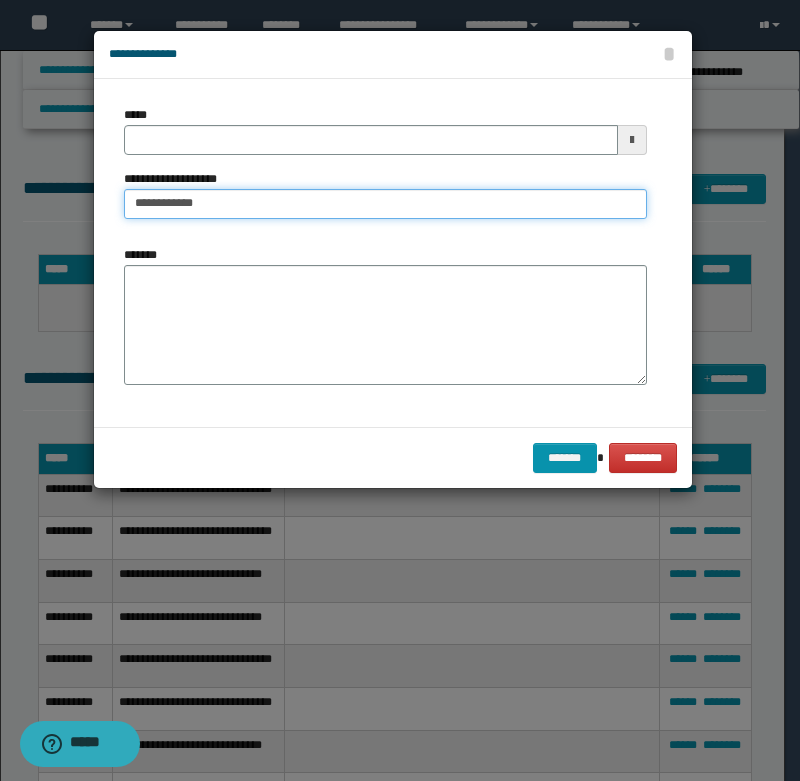 type on "**********" 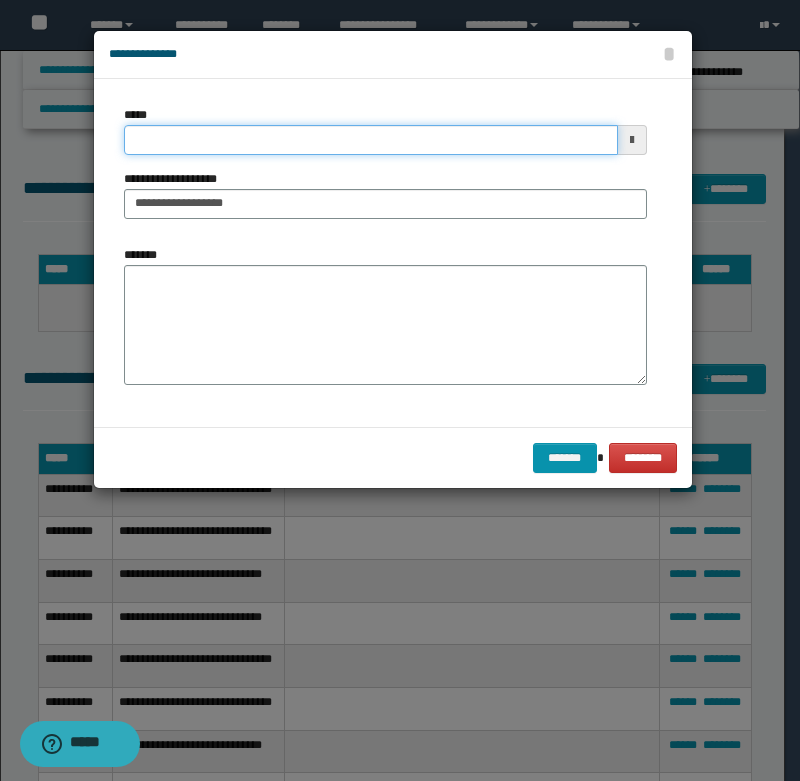 click on "*****" at bounding box center [371, 140] 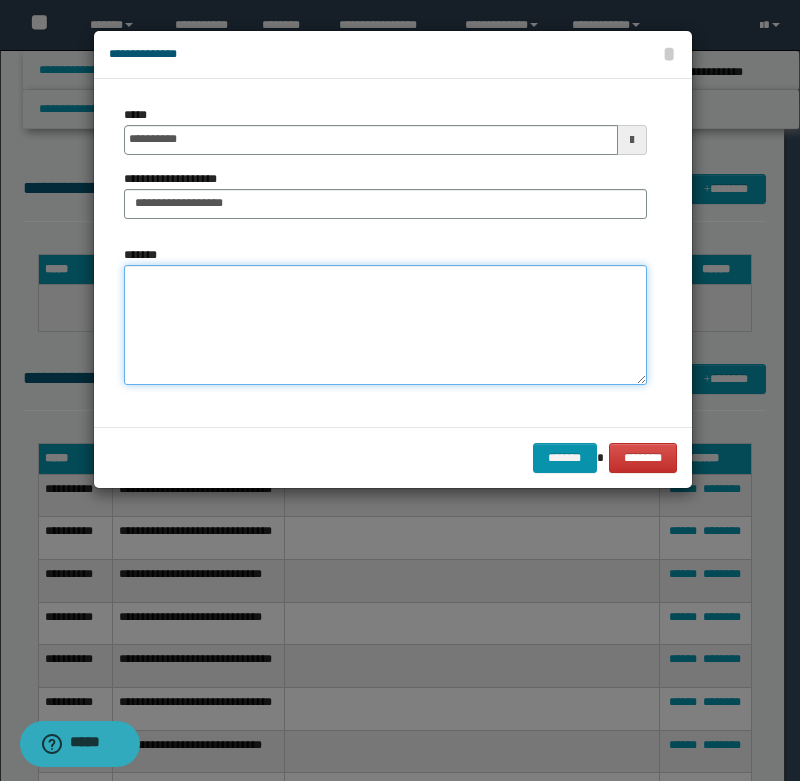 type on "**********" 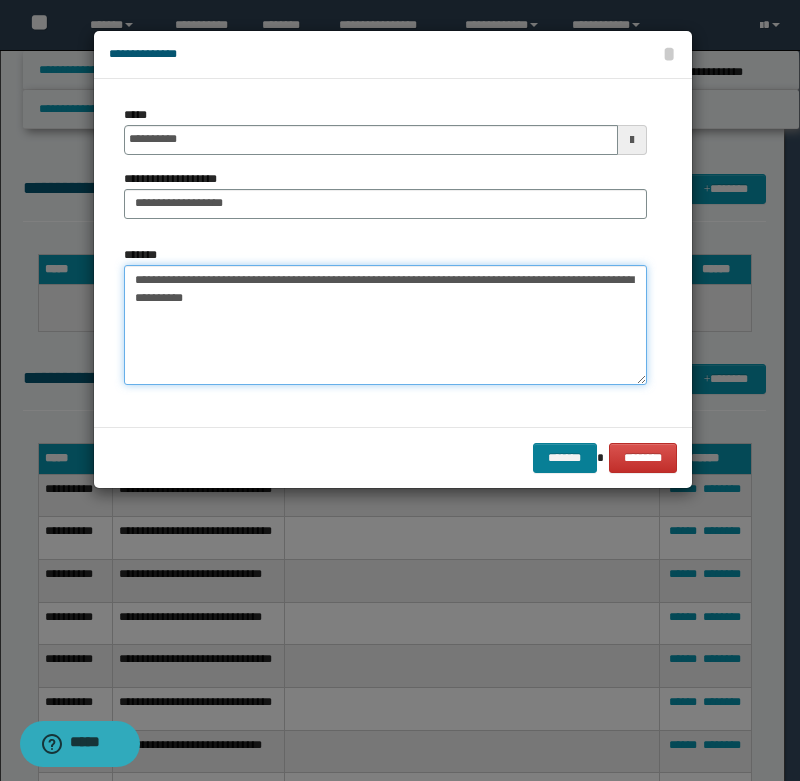 type on "**********" 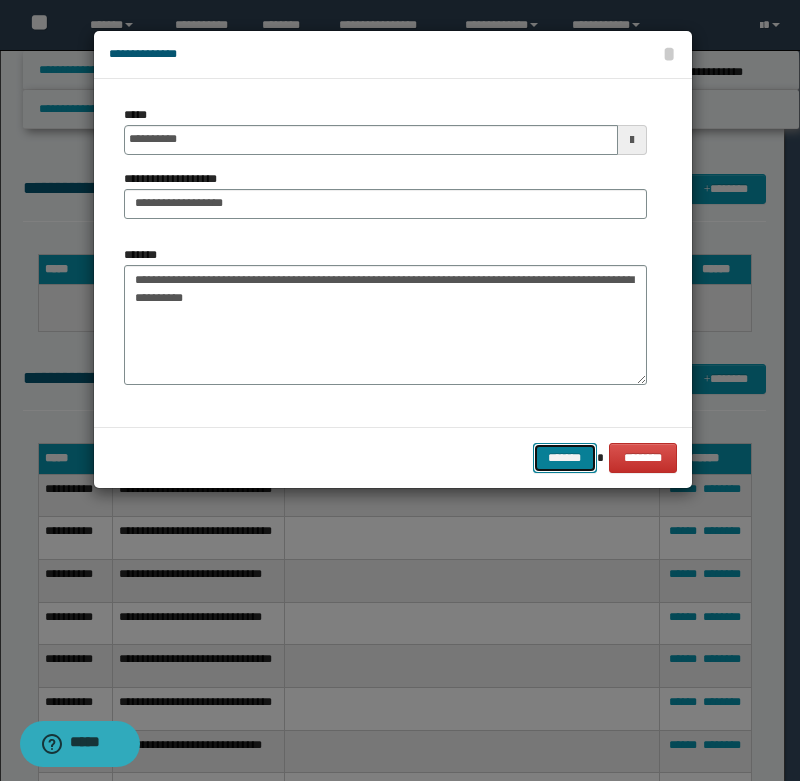 click on "*******" at bounding box center [565, 458] 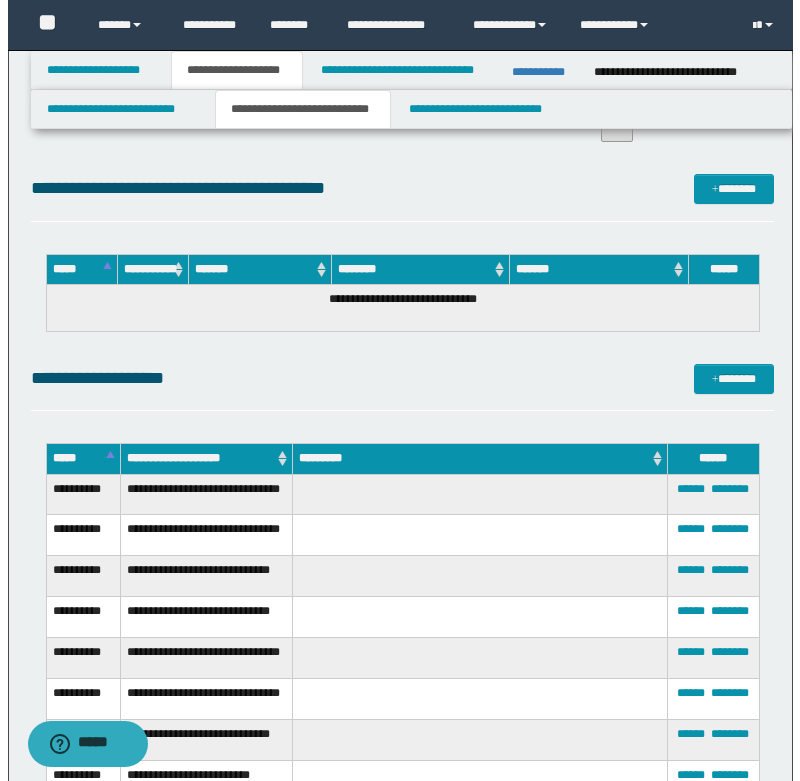 scroll, scrollTop: 2100, scrollLeft: 0, axis: vertical 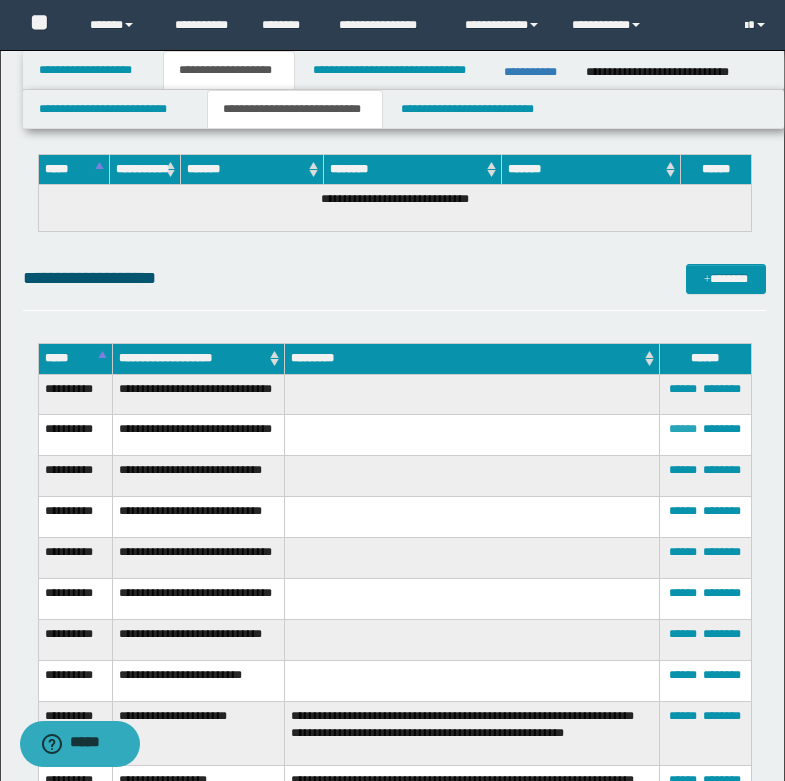 click on "******" at bounding box center [683, 429] 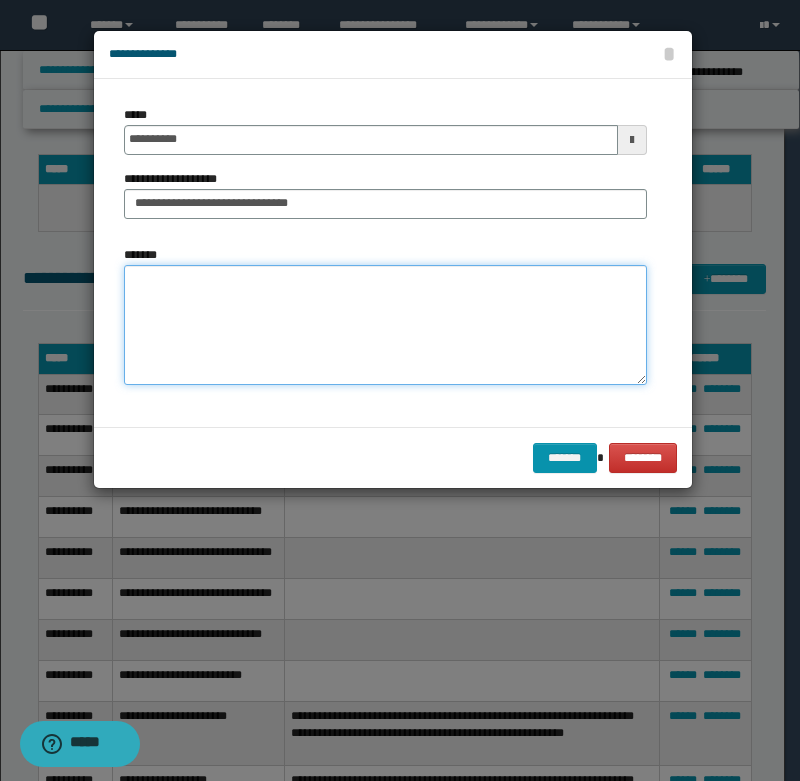 paste on "**********" 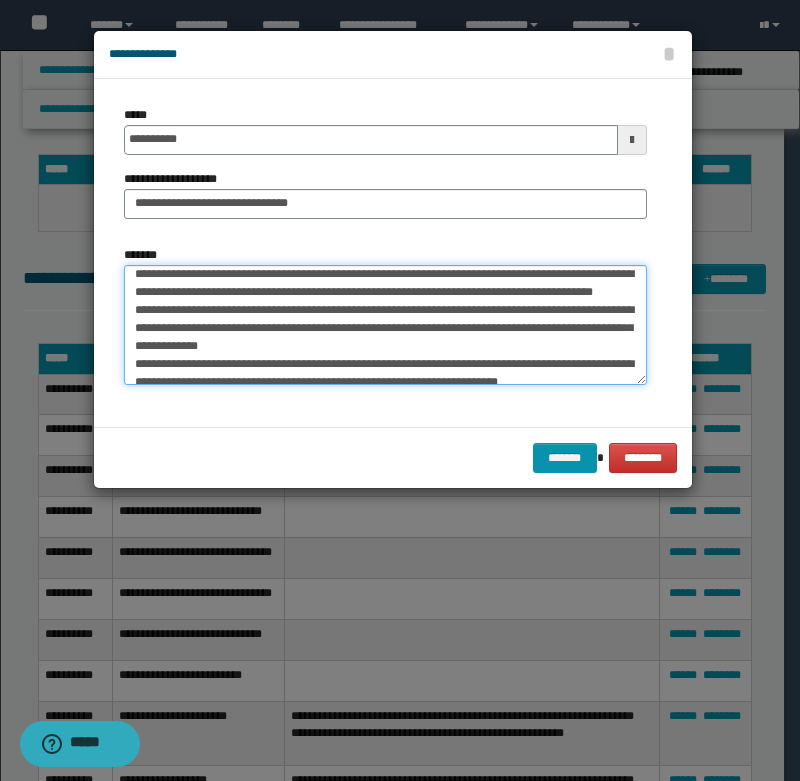 scroll, scrollTop: 0, scrollLeft: 0, axis: both 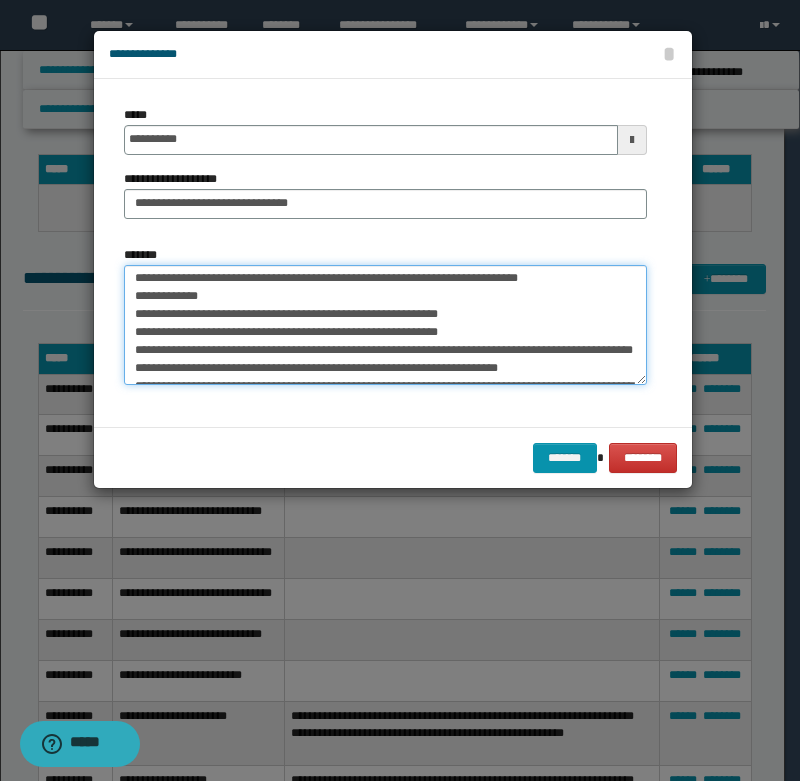 drag, startPoint x: 127, startPoint y: 281, endPoint x: 530, endPoint y: 328, distance: 405.73145 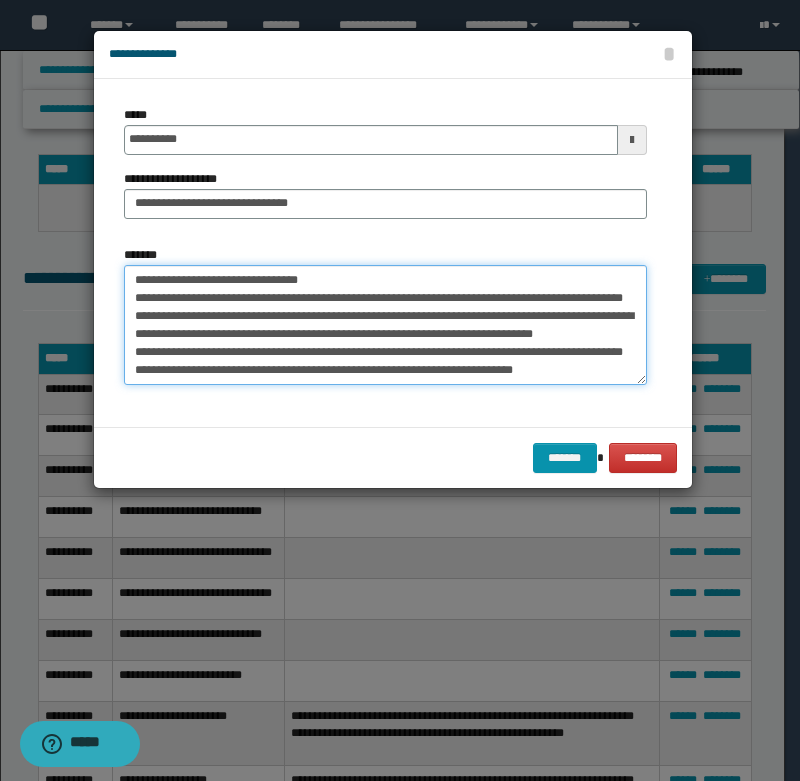 scroll, scrollTop: 0, scrollLeft: 0, axis: both 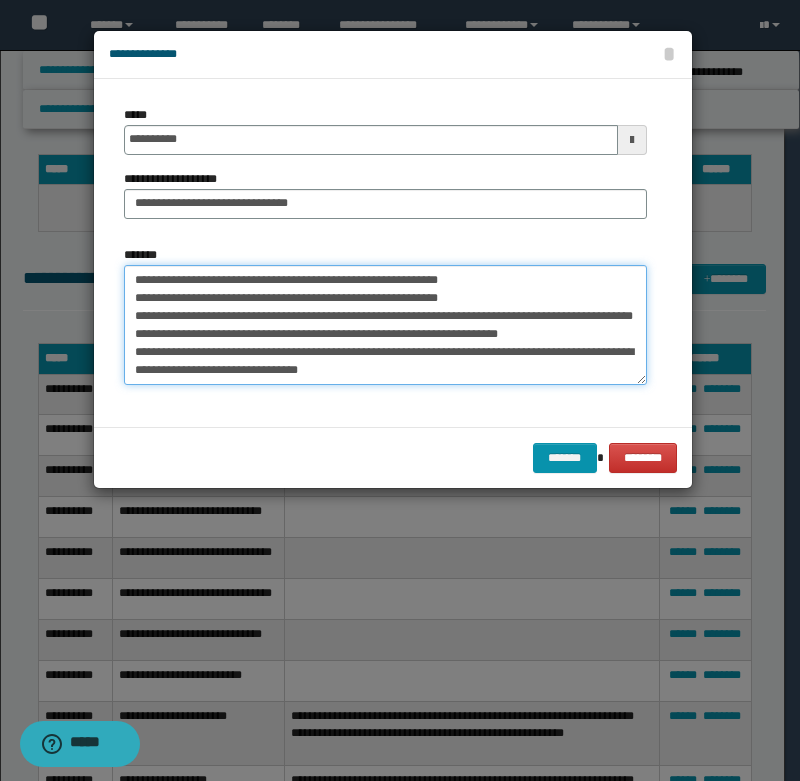 click on "**********" at bounding box center (385, 325) 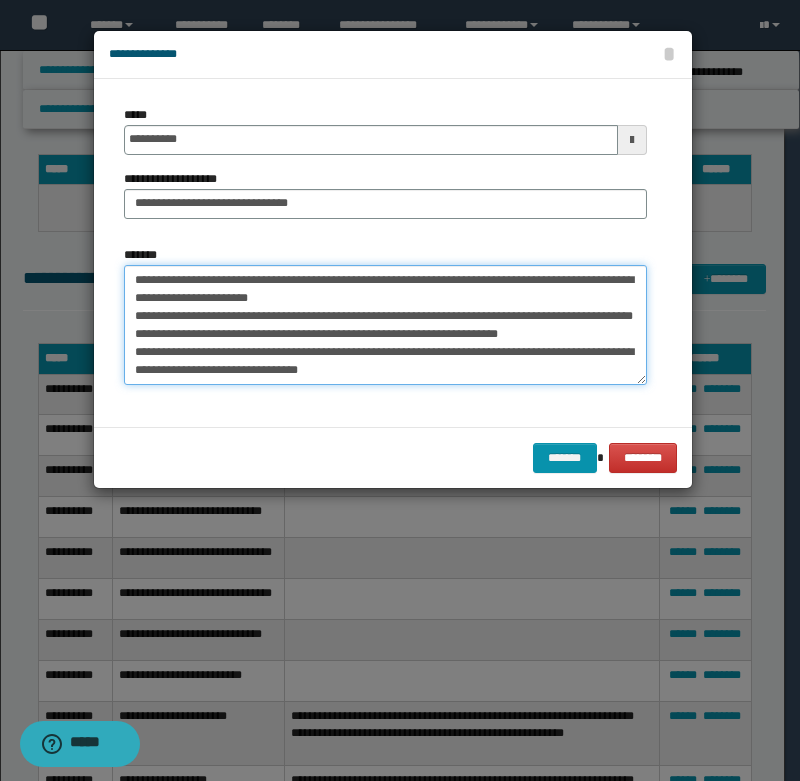 click on "**********" at bounding box center (385, 325) 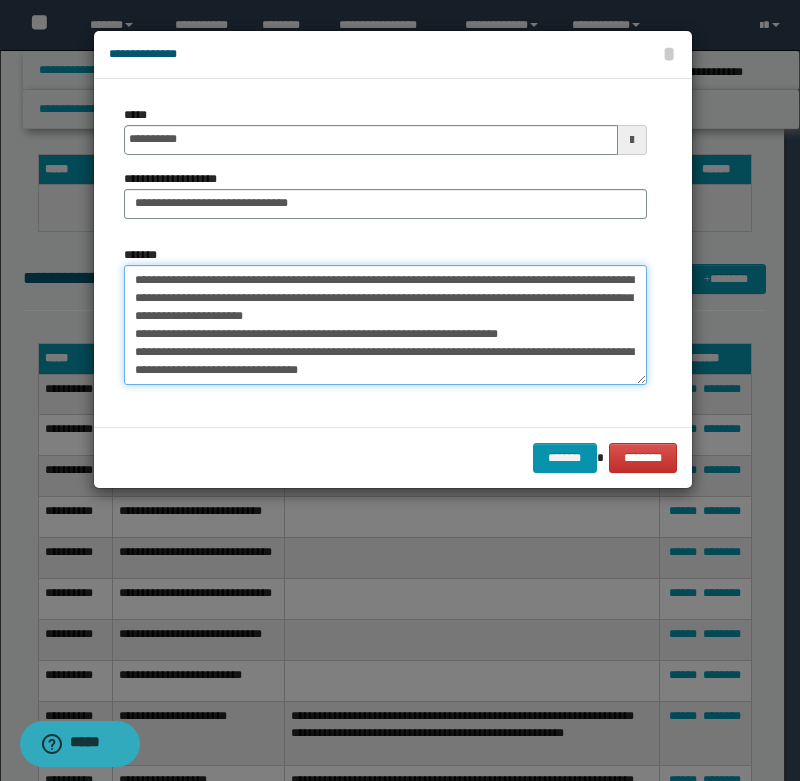 click on "**********" at bounding box center (385, 325) 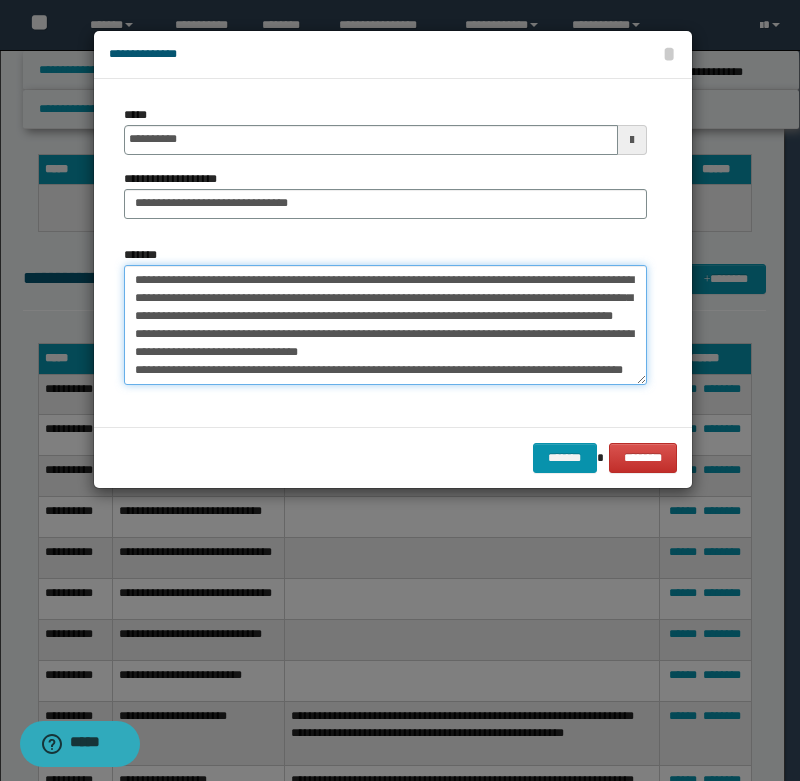click on "**********" at bounding box center [385, 325] 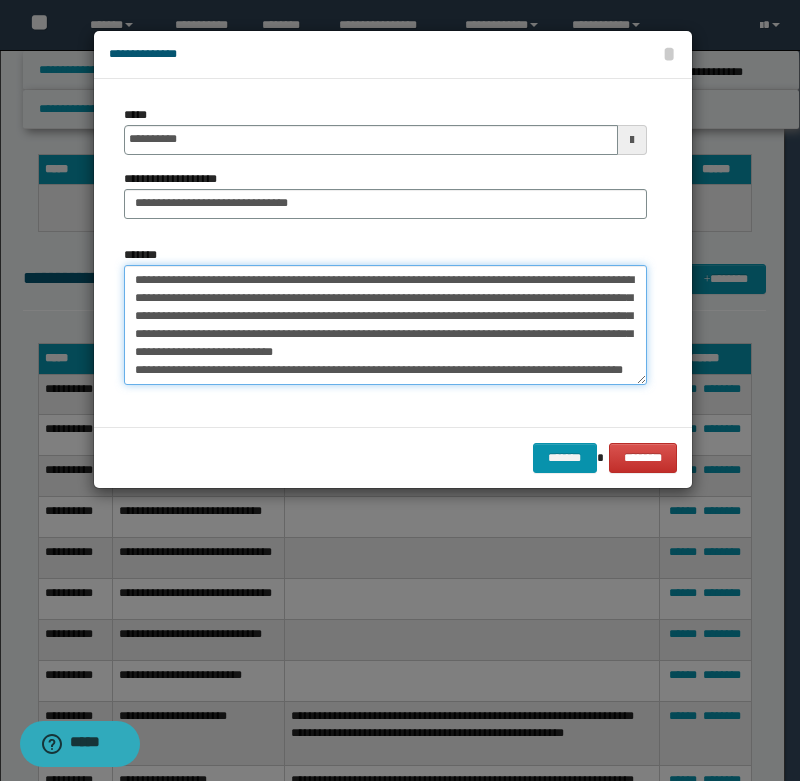 click on "**********" at bounding box center (385, 325) 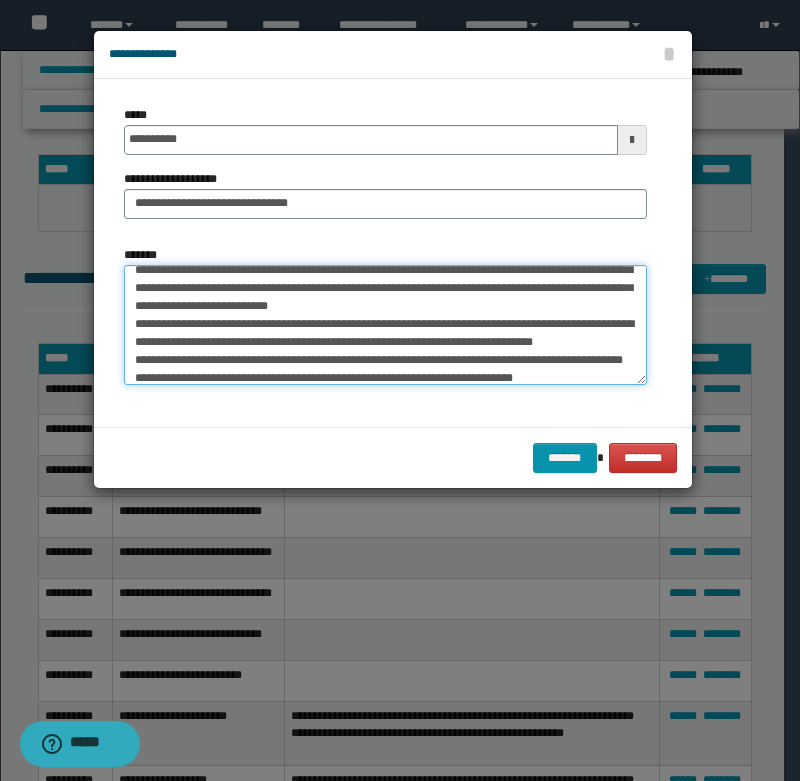 scroll, scrollTop: 100, scrollLeft: 0, axis: vertical 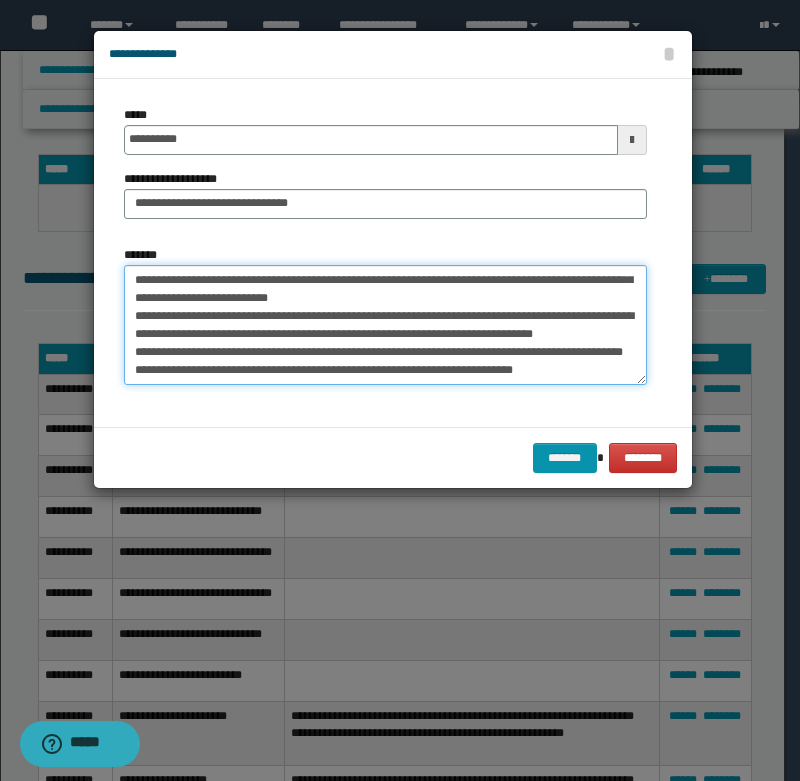 click on "**********" at bounding box center [385, 325] 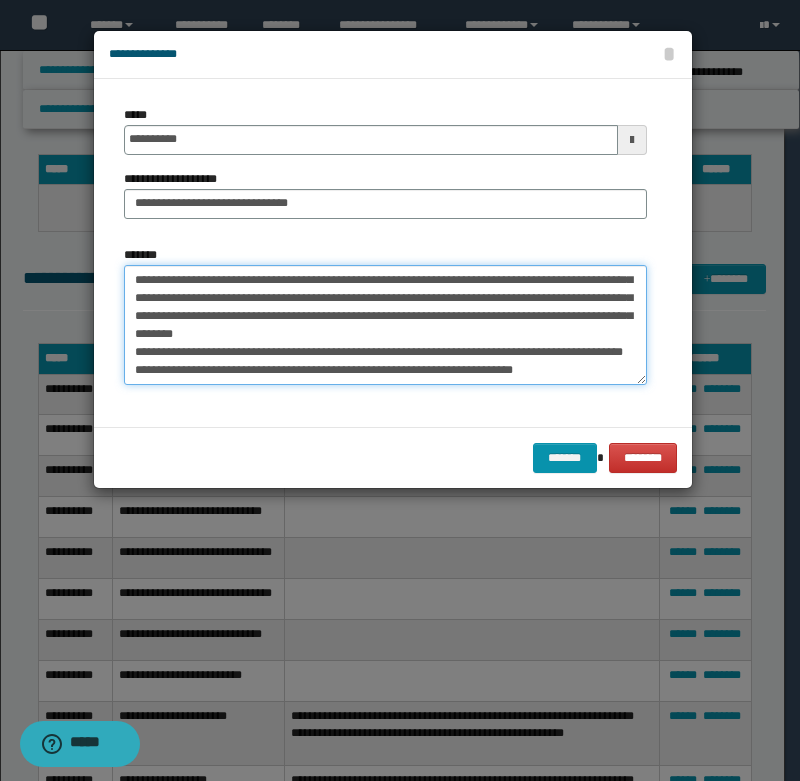 scroll, scrollTop: 77, scrollLeft: 0, axis: vertical 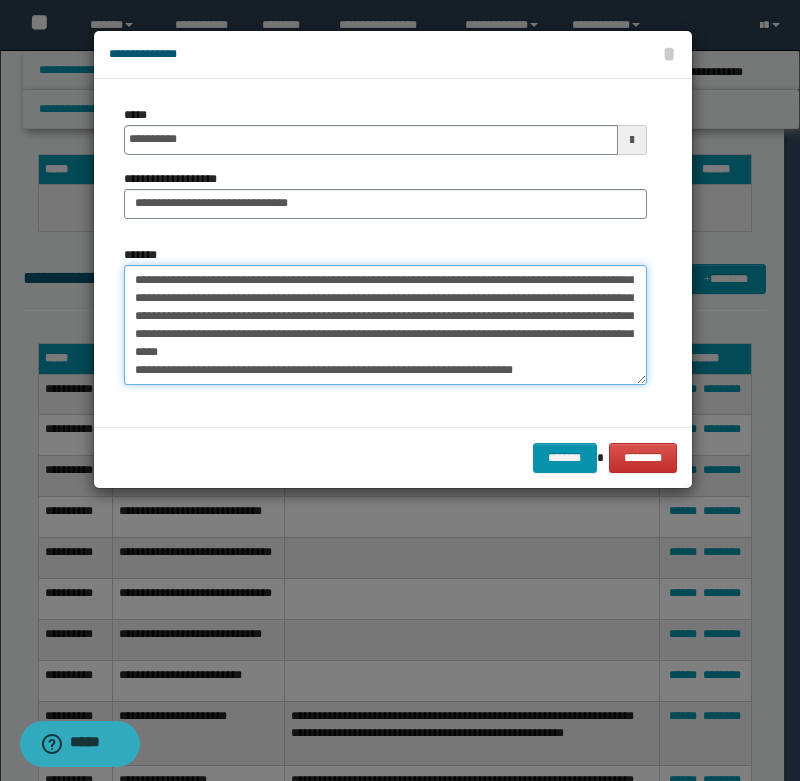 click on "**********" at bounding box center [385, 325] 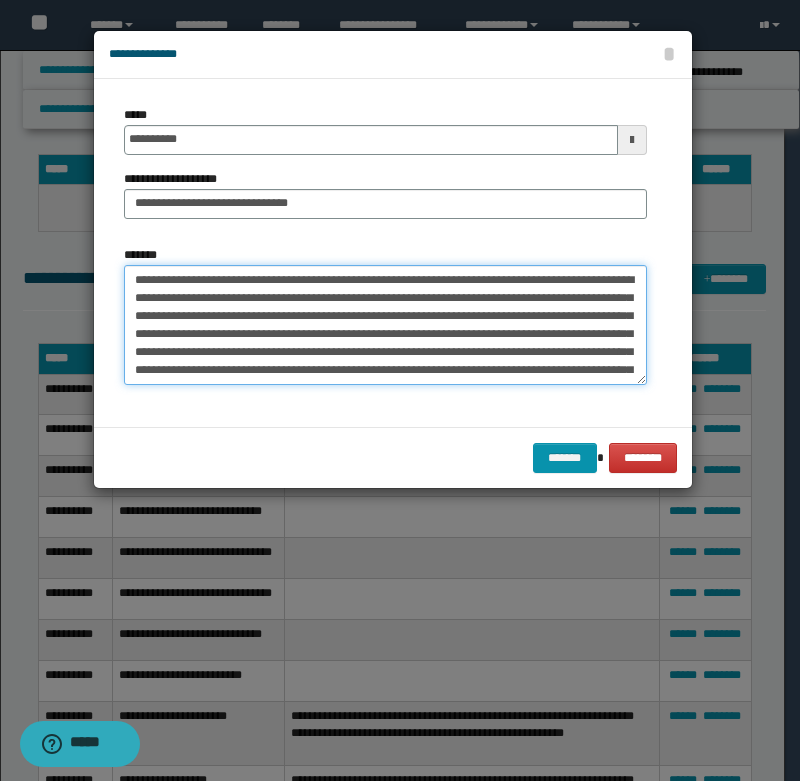 scroll, scrollTop: 90, scrollLeft: 0, axis: vertical 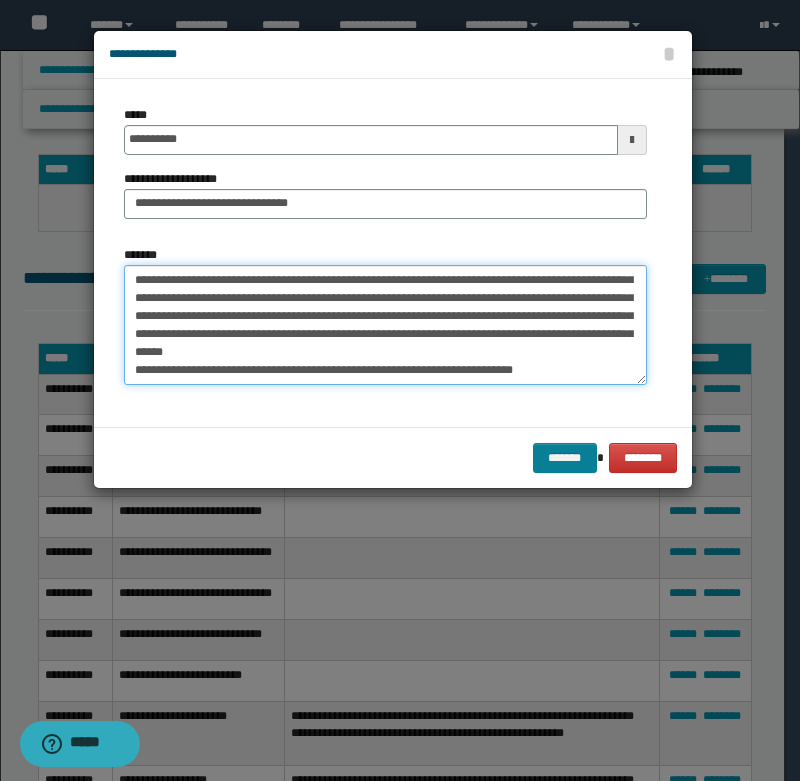 type on "**********" 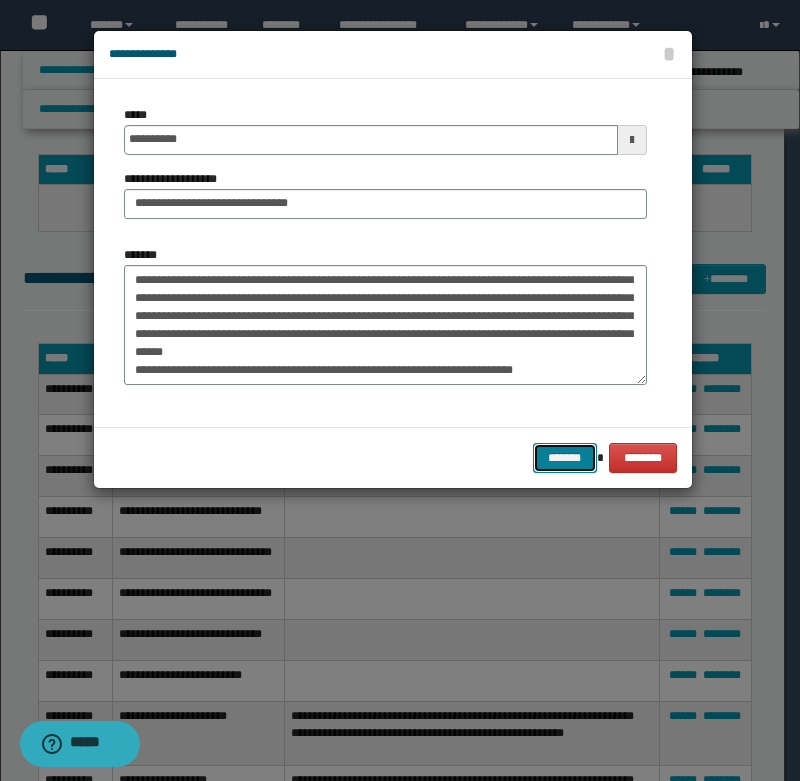 click on "*******" at bounding box center (565, 458) 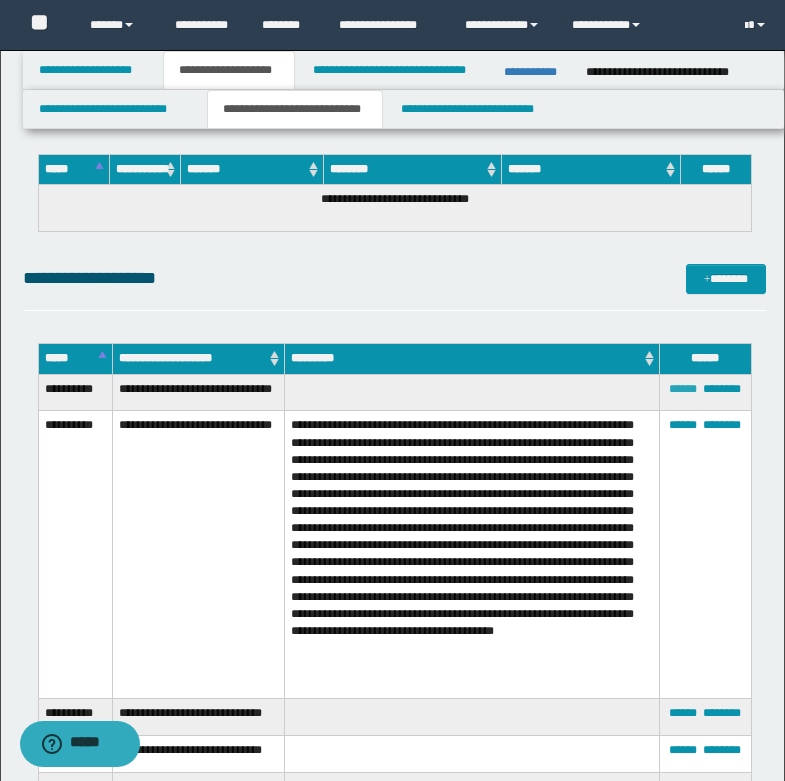 click on "******" at bounding box center [683, 389] 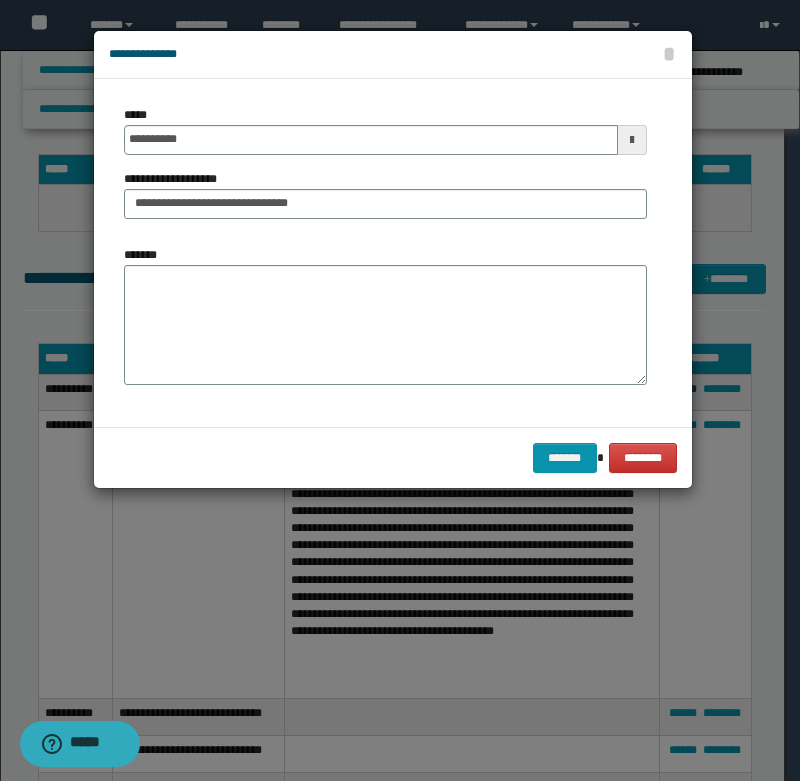 scroll, scrollTop: 0, scrollLeft: 0, axis: both 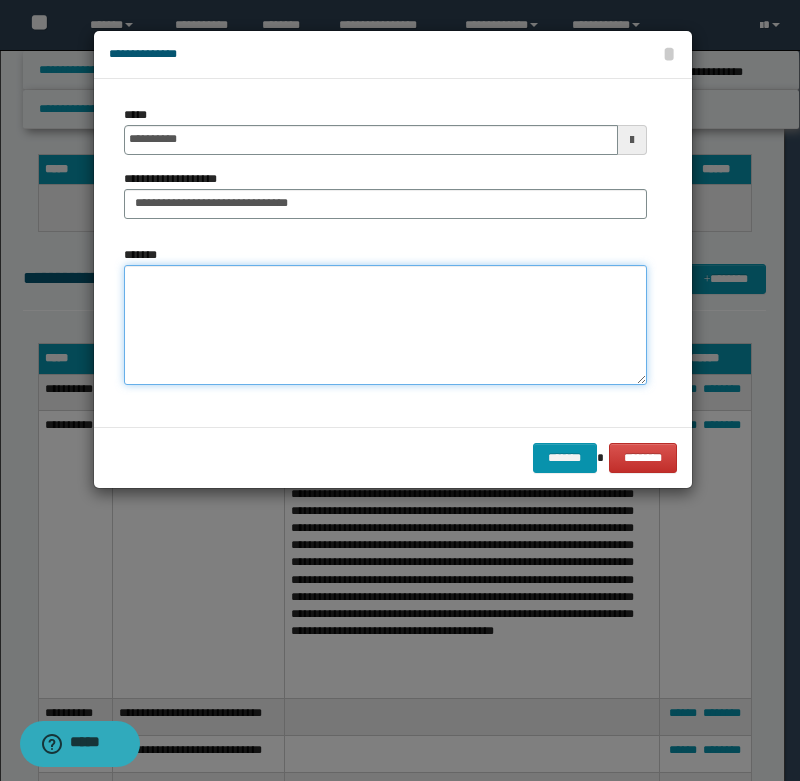 paste on "**********" 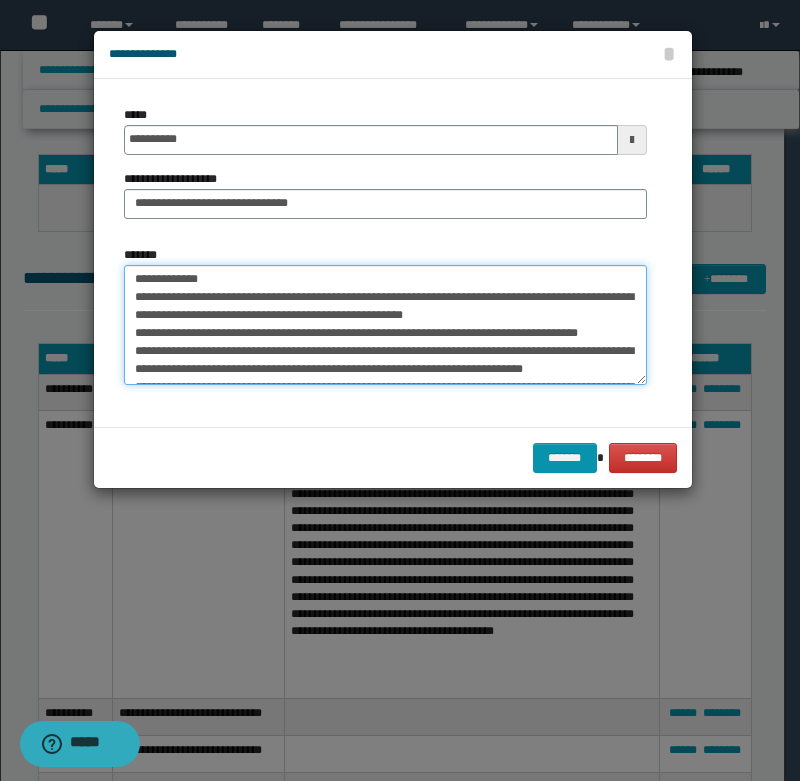 scroll, scrollTop: 0, scrollLeft: 0, axis: both 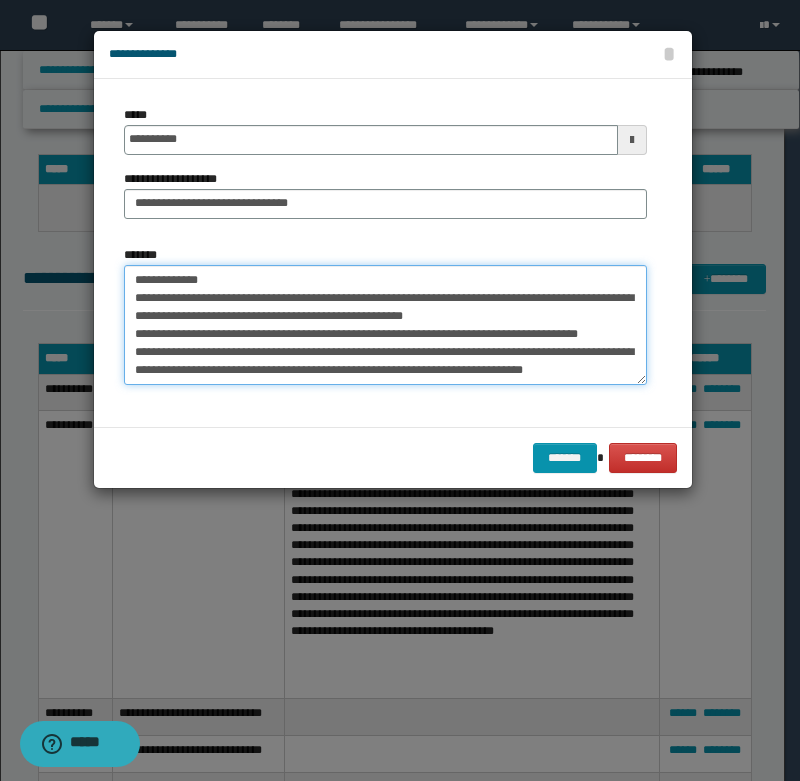 drag, startPoint x: 131, startPoint y: 277, endPoint x: 295, endPoint y: 279, distance: 164.01219 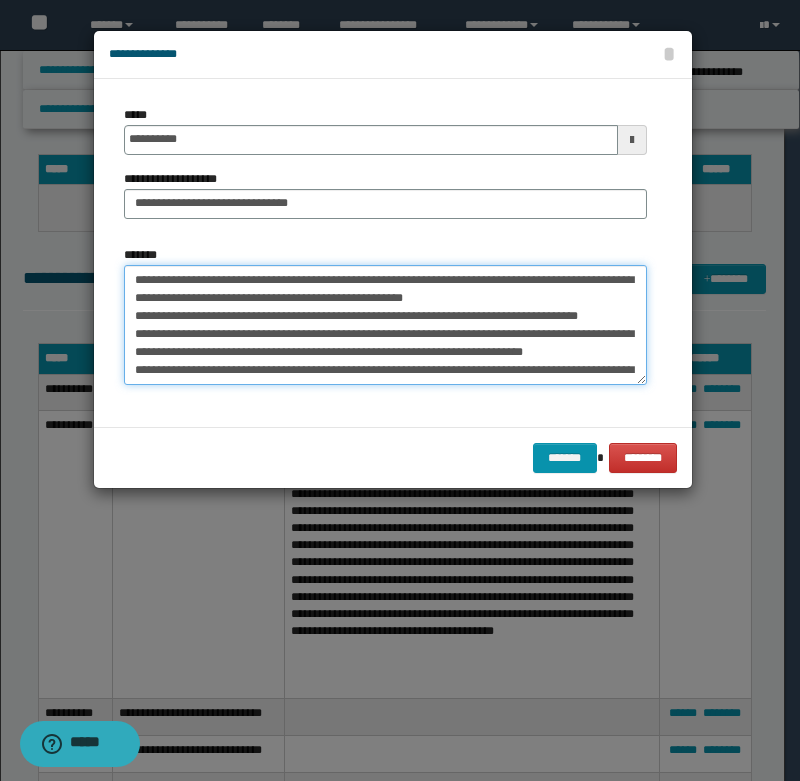 click on "**********" at bounding box center (385, 325) 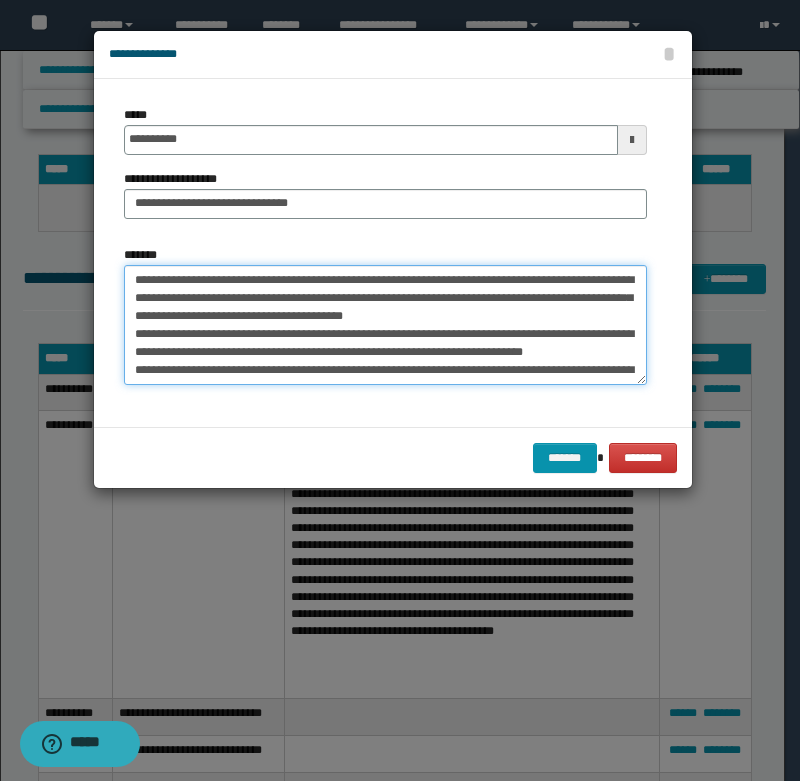 click on "**********" at bounding box center (385, 325) 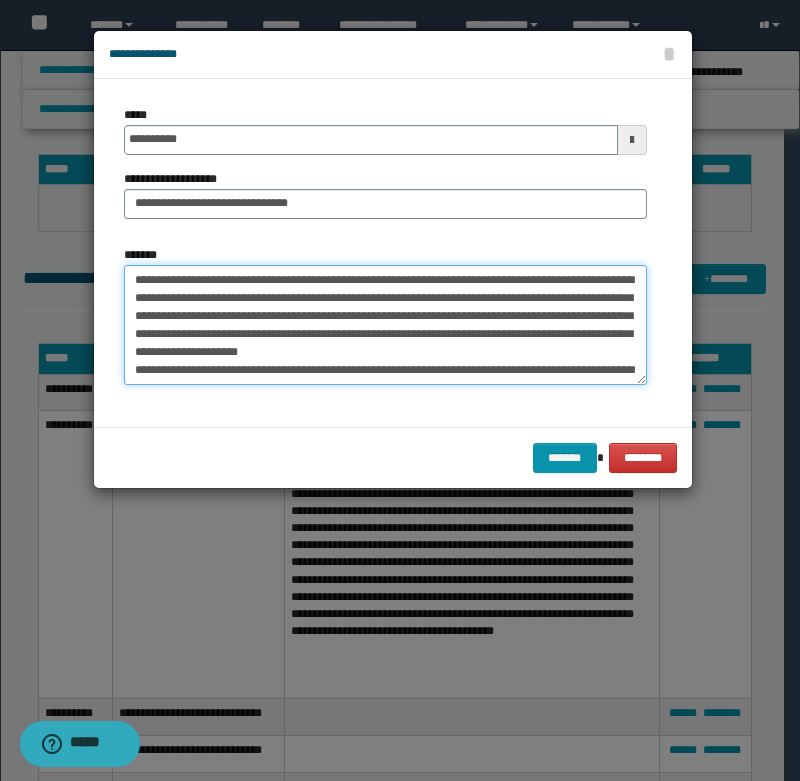 click on "**********" at bounding box center [385, 325] 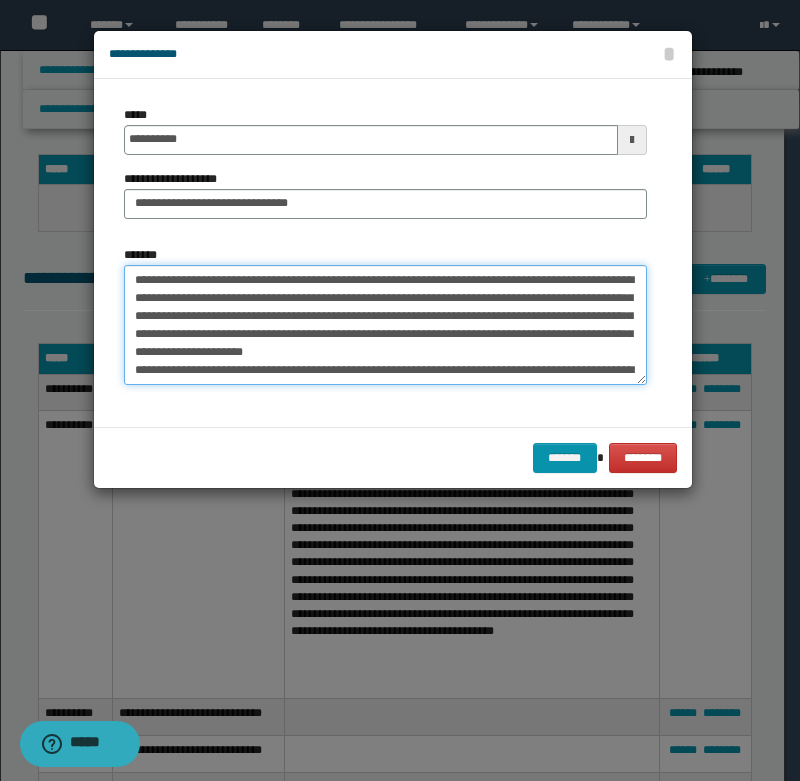 click on "**********" at bounding box center [385, 325] 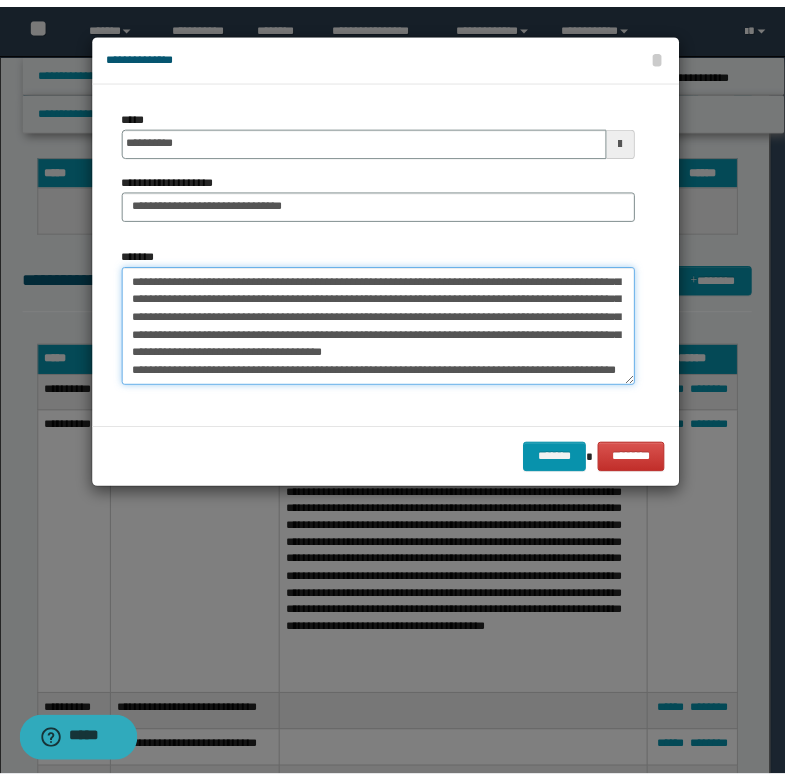 scroll, scrollTop: 72, scrollLeft: 0, axis: vertical 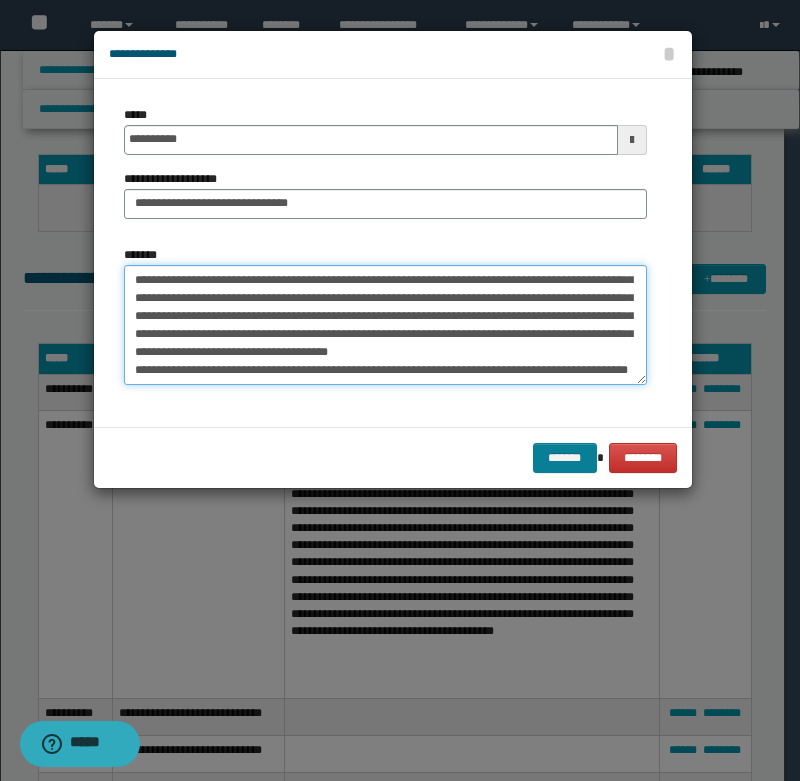 type on "**********" 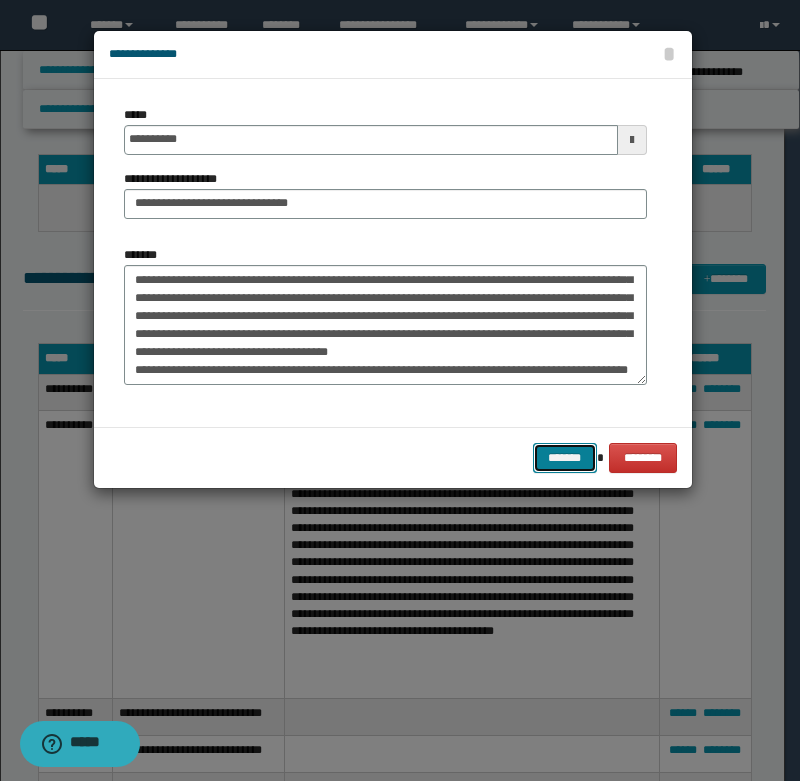 click on "*******" at bounding box center [565, 458] 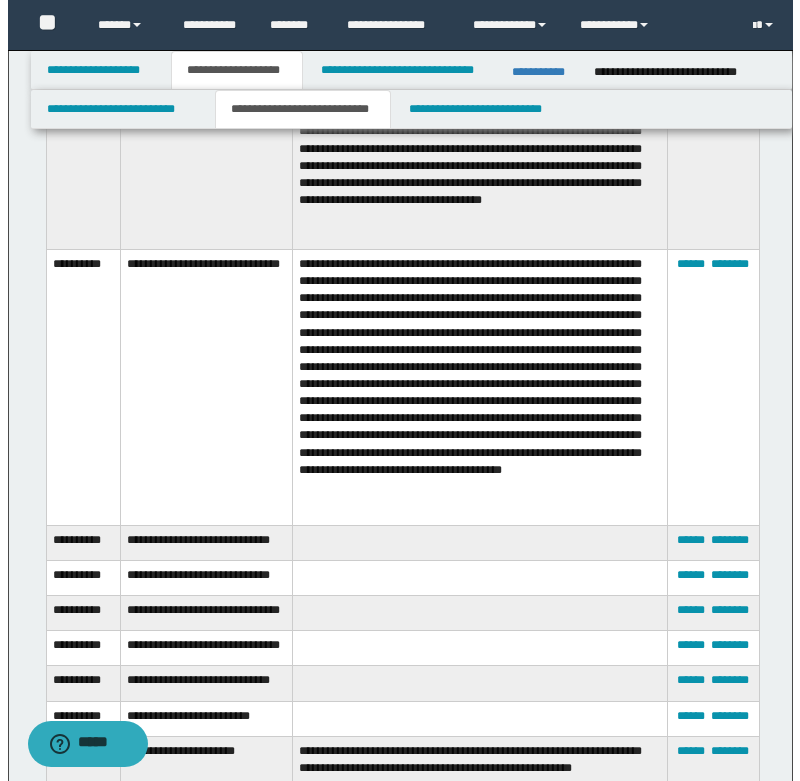scroll, scrollTop: 2500, scrollLeft: 0, axis: vertical 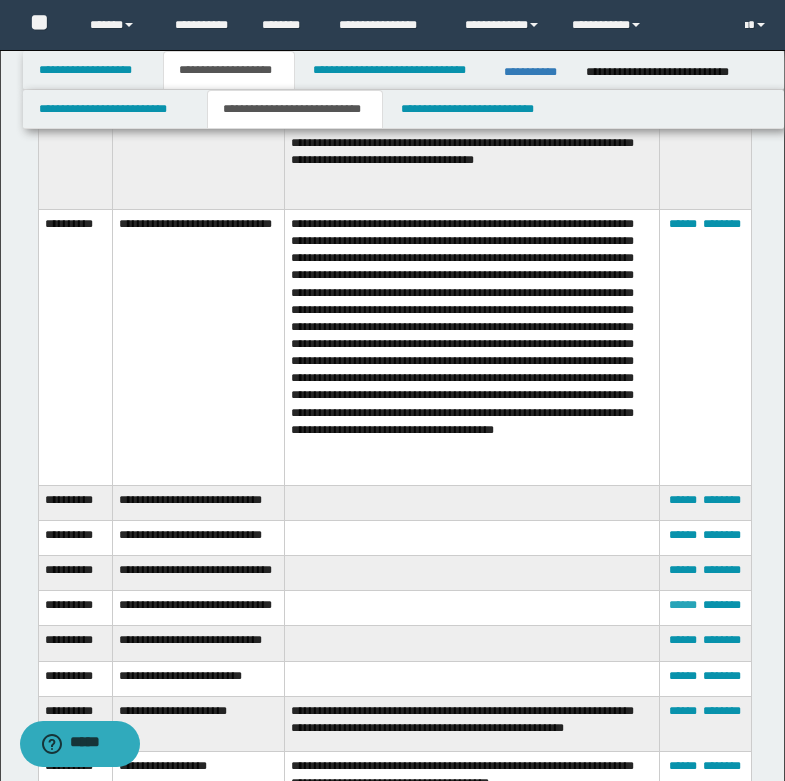 click on "******" at bounding box center [683, 605] 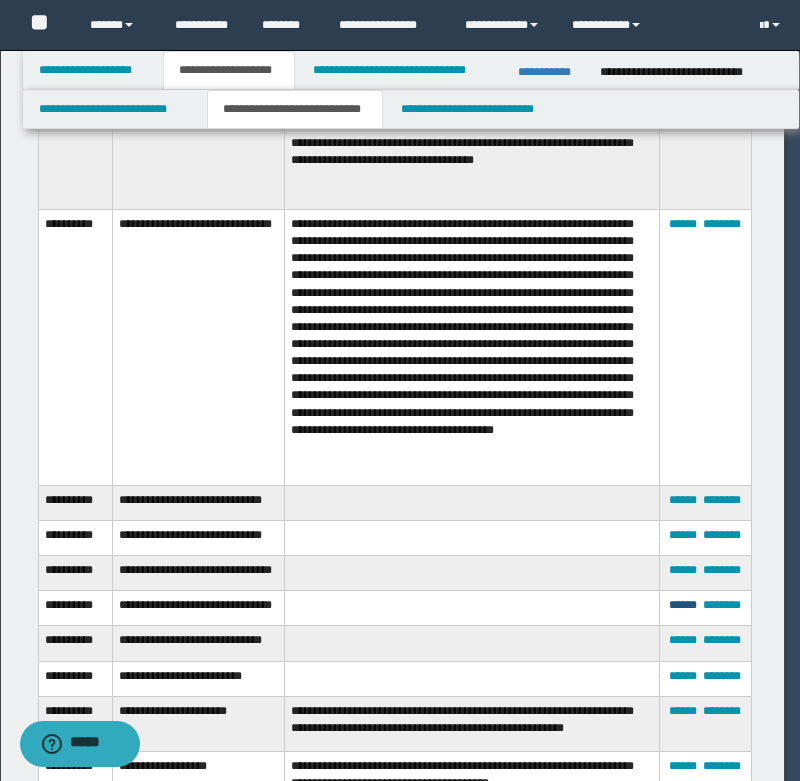 scroll, scrollTop: 0, scrollLeft: 0, axis: both 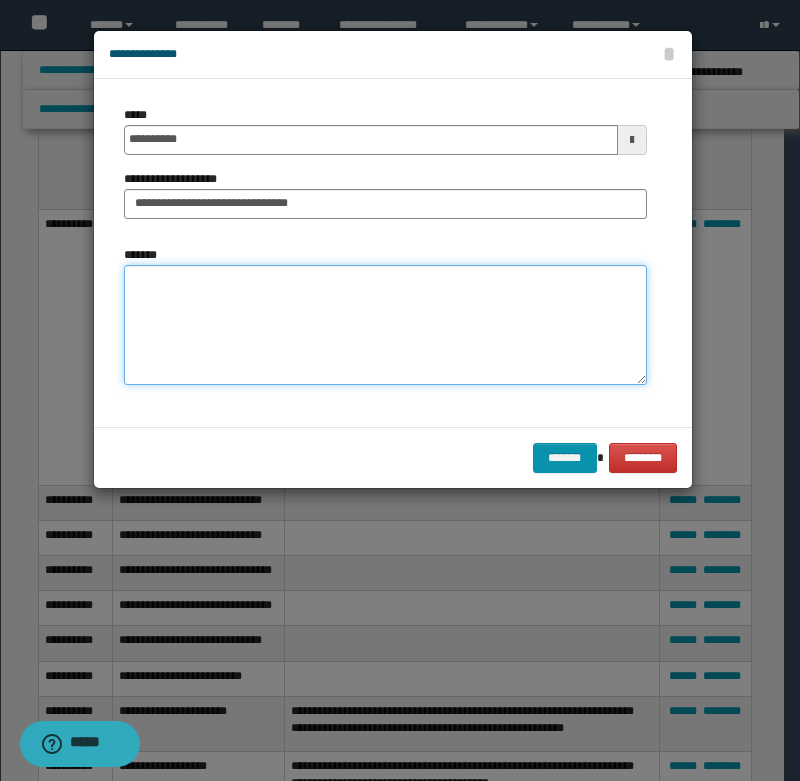 paste on "**********" 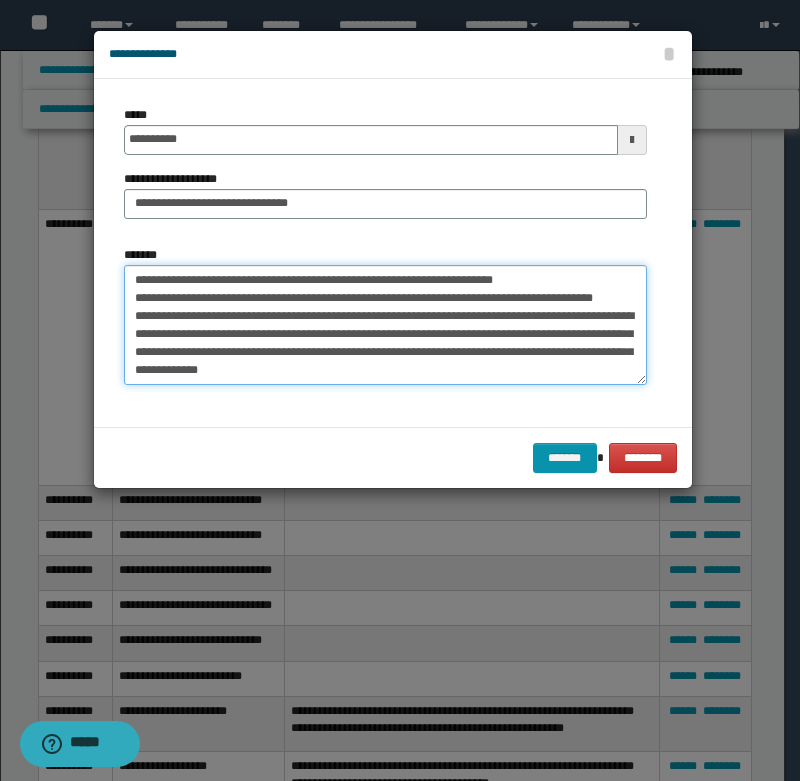 scroll, scrollTop: 30, scrollLeft: 0, axis: vertical 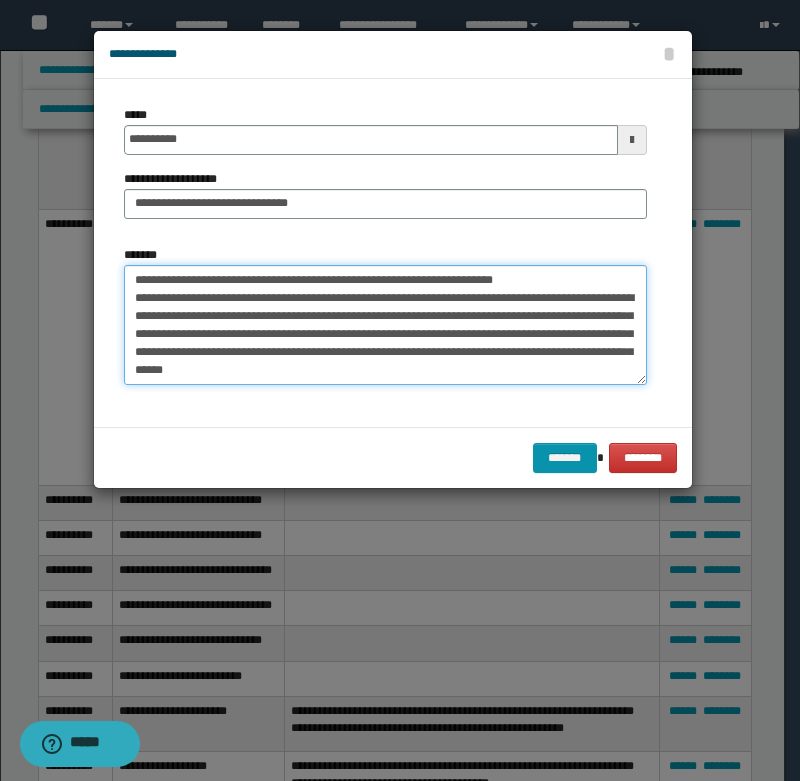 drag, startPoint x: 508, startPoint y: 275, endPoint x: 566, endPoint y: 281, distance: 58.30952 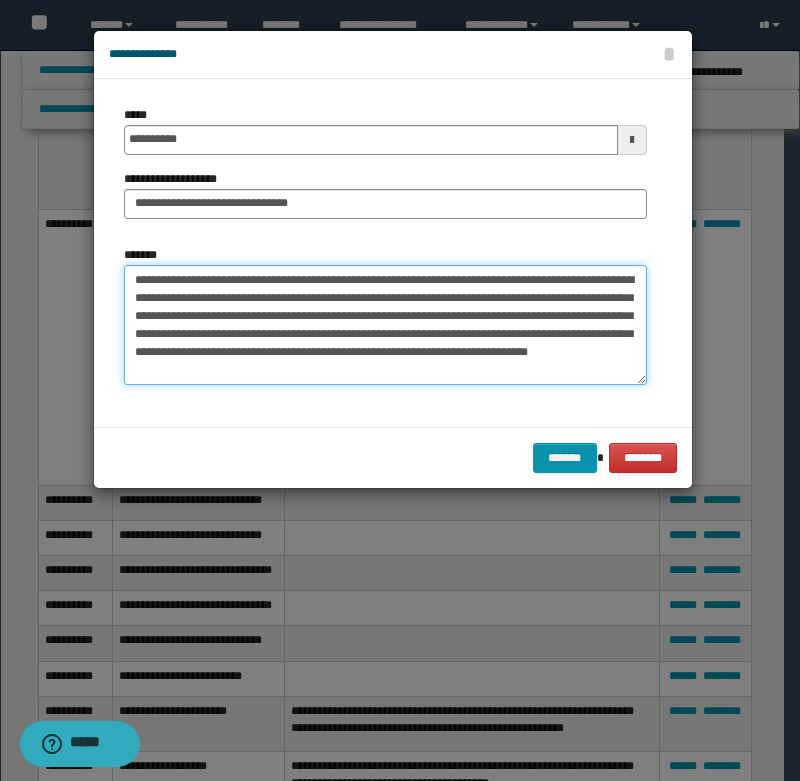 click on "**********" at bounding box center [385, 325] 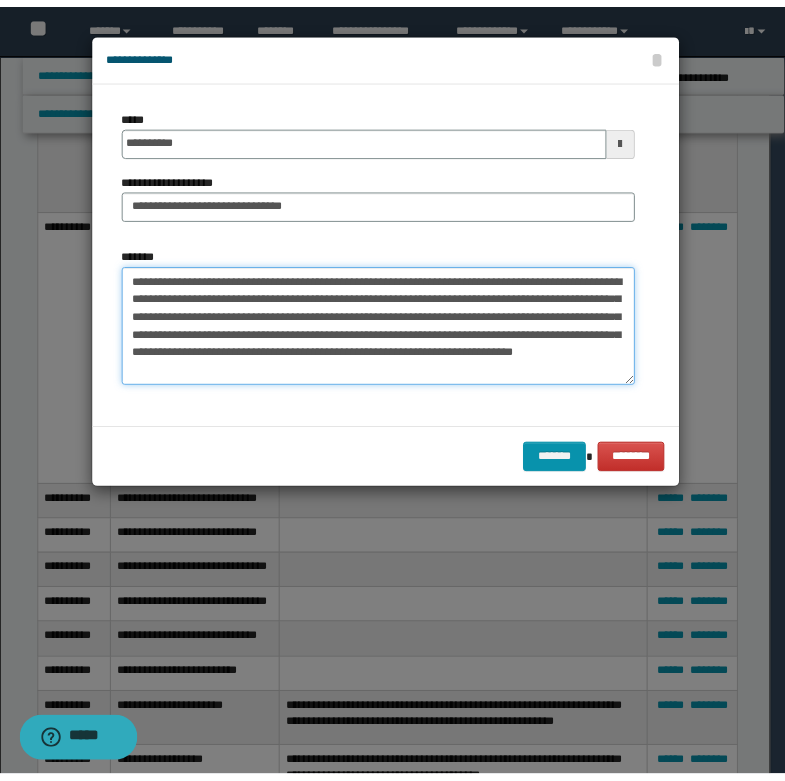 scroll, scrollTop: 18, scrollLeft: 0, axis: vertical 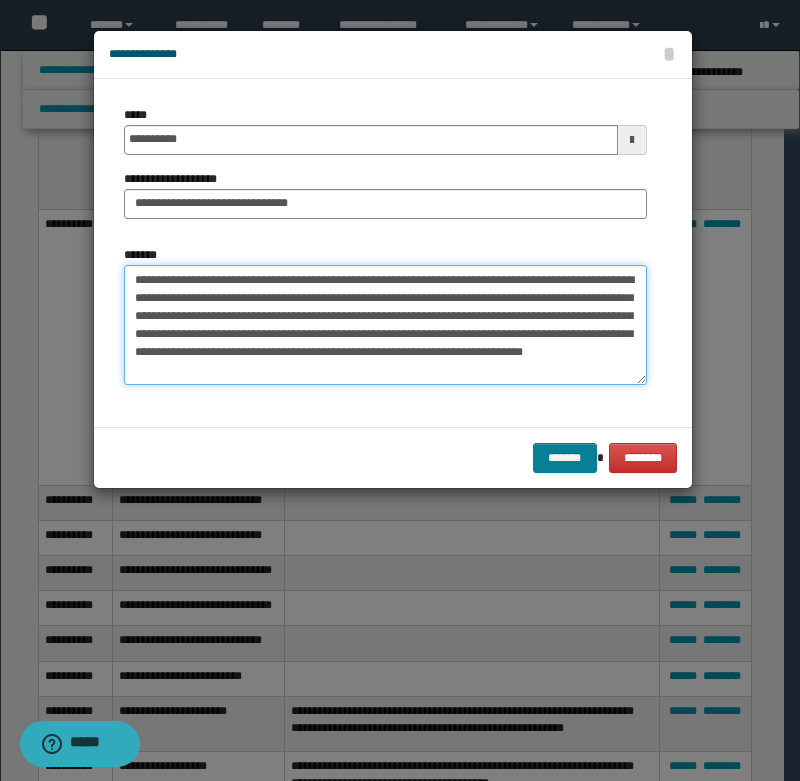 type on "**********" 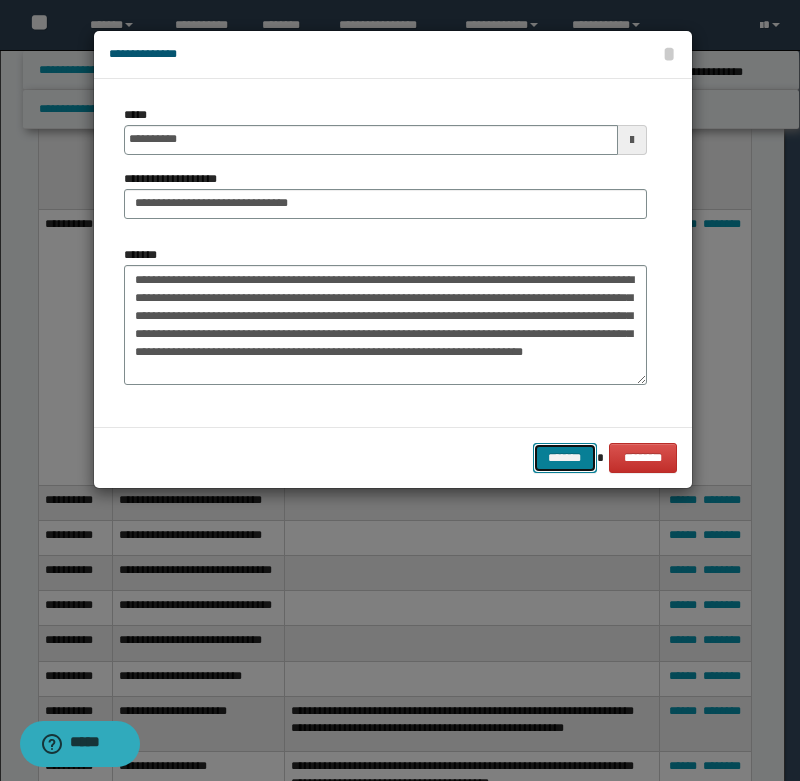 click on "*******" at bounding box center [565, 458] 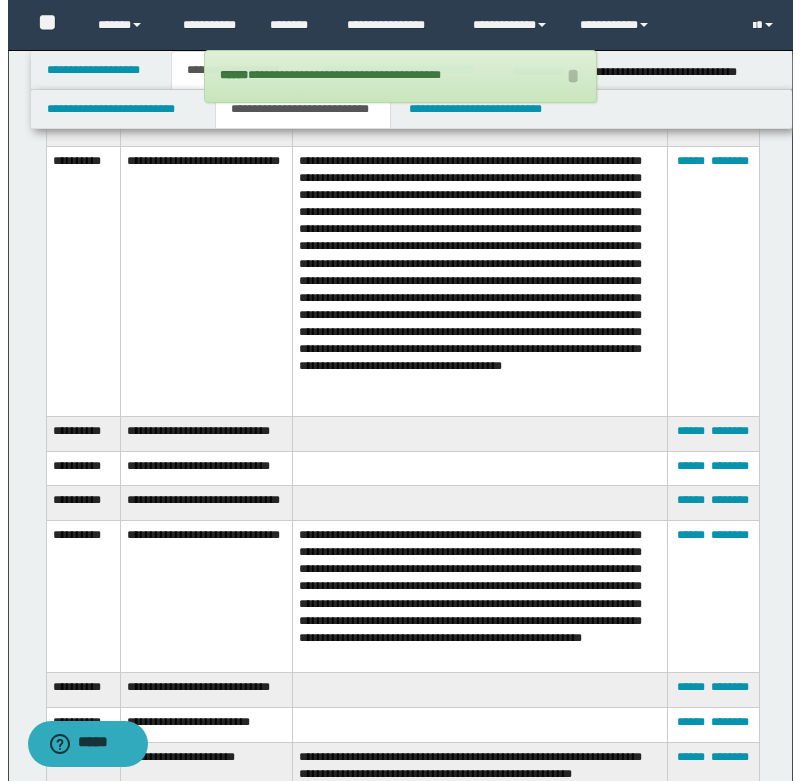 scroll, scrollTop: 2600, scrollLeft: 0, axis: vertical 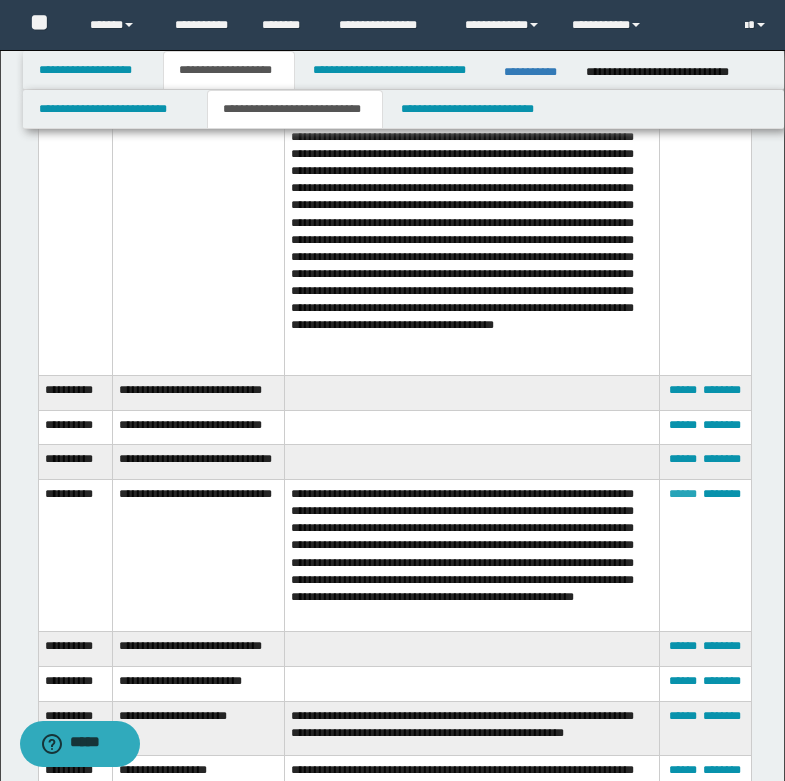 click on "******" at bounding box center (683, 494) 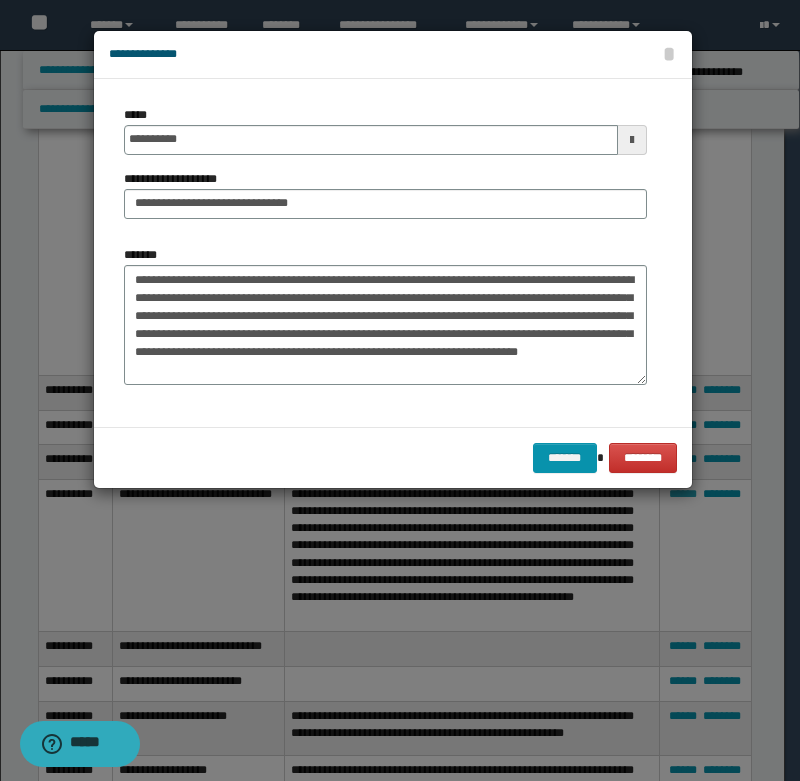 scroll, scrollTop: 0, scrollLeft: 0, axis: both 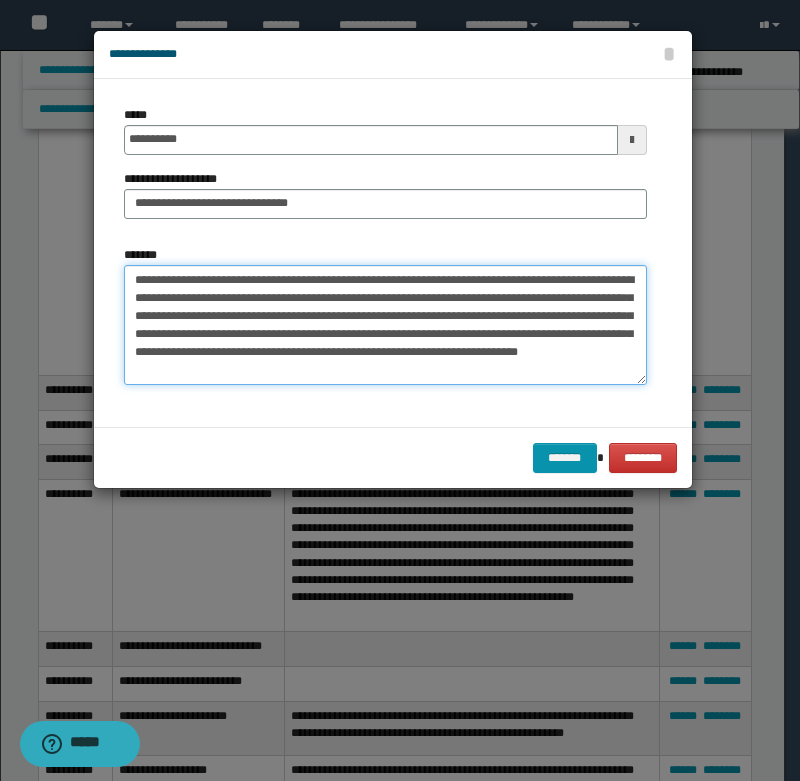 paste on "**********" 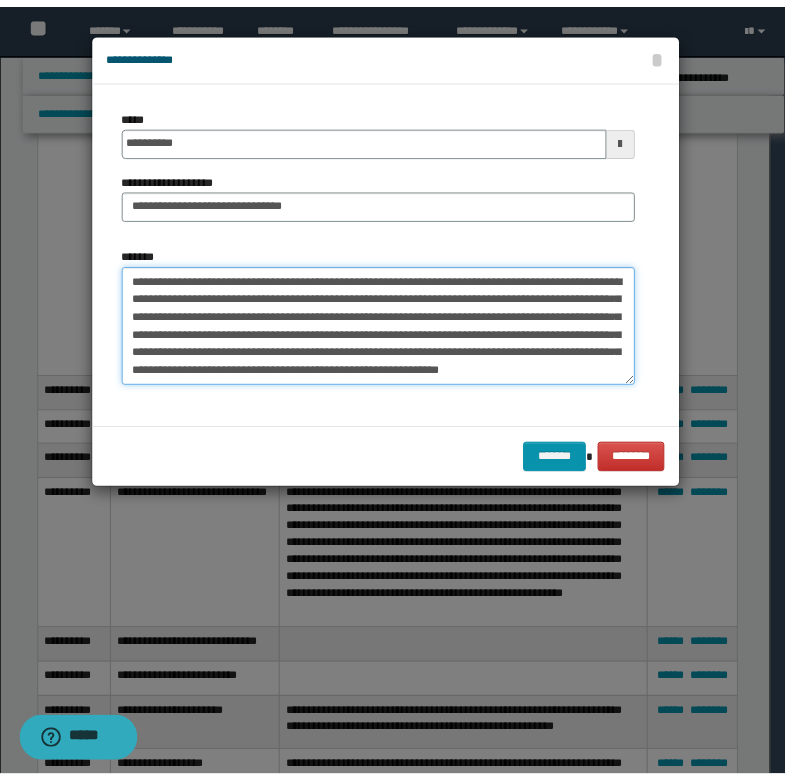 scroll, scrollTop: 12, scrollLeft: 0, axis: vertical 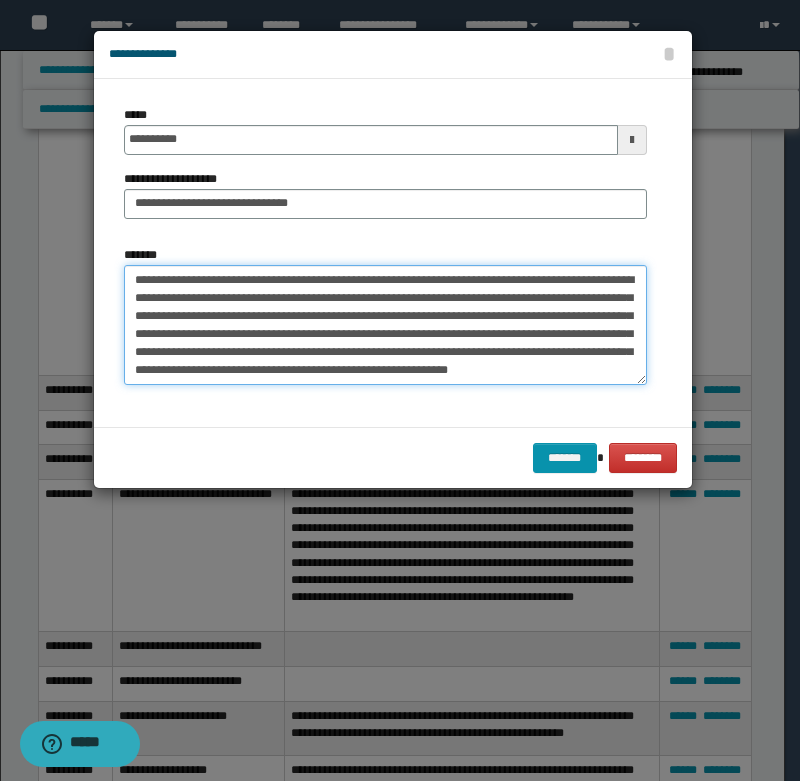 click on "**********" at bounding box center (385, 325) 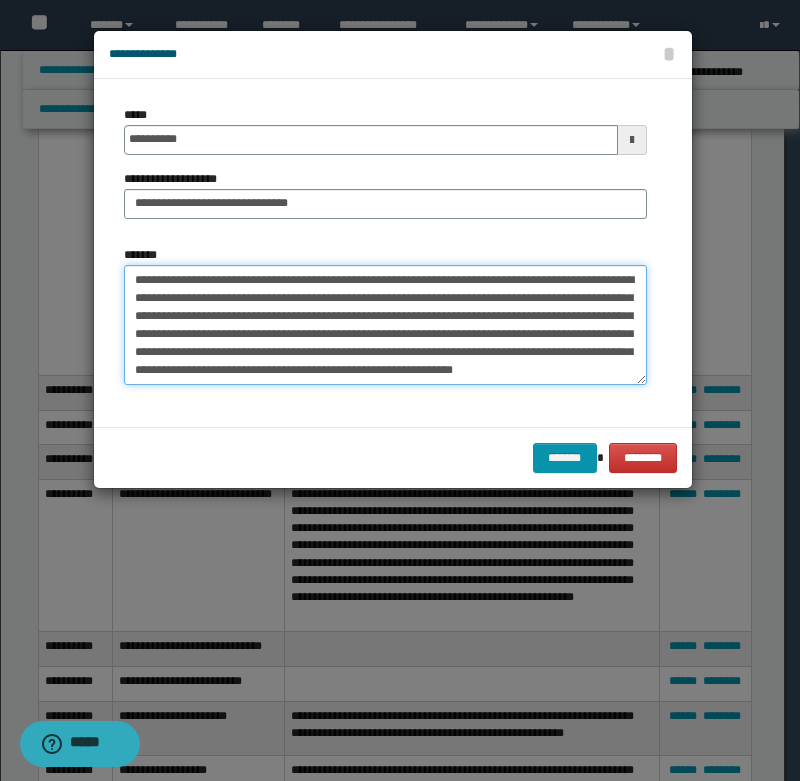 click on "**********" at bounding box center [385, 325] 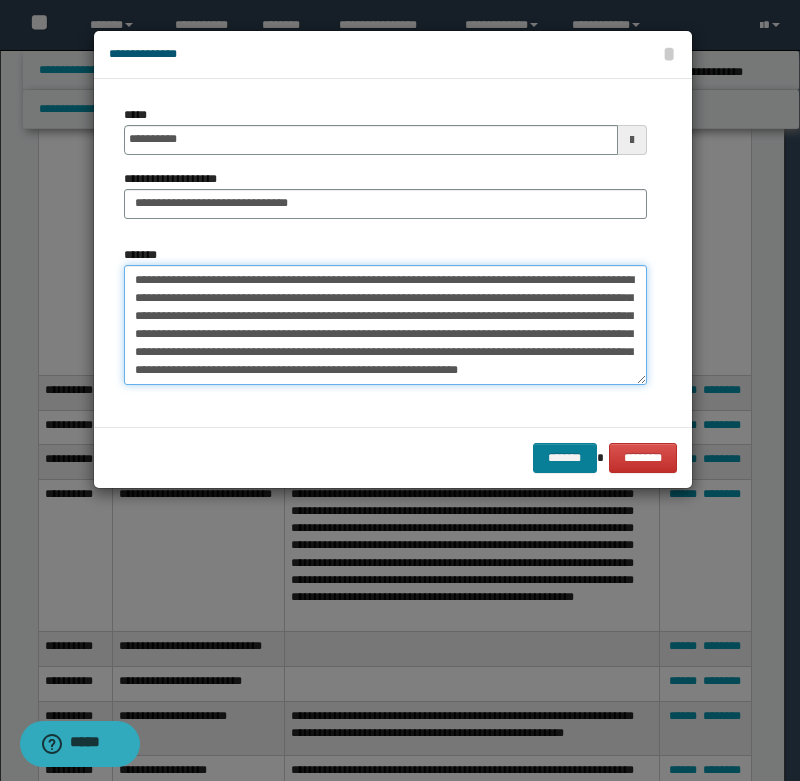 type on "**********" 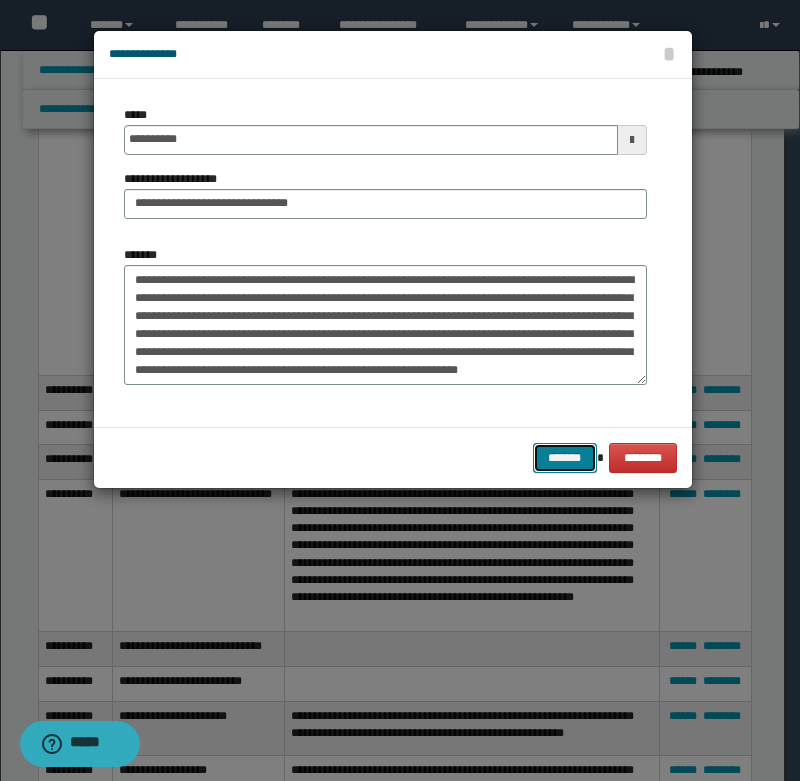 click on "*******" at bounding box center [565, 458] 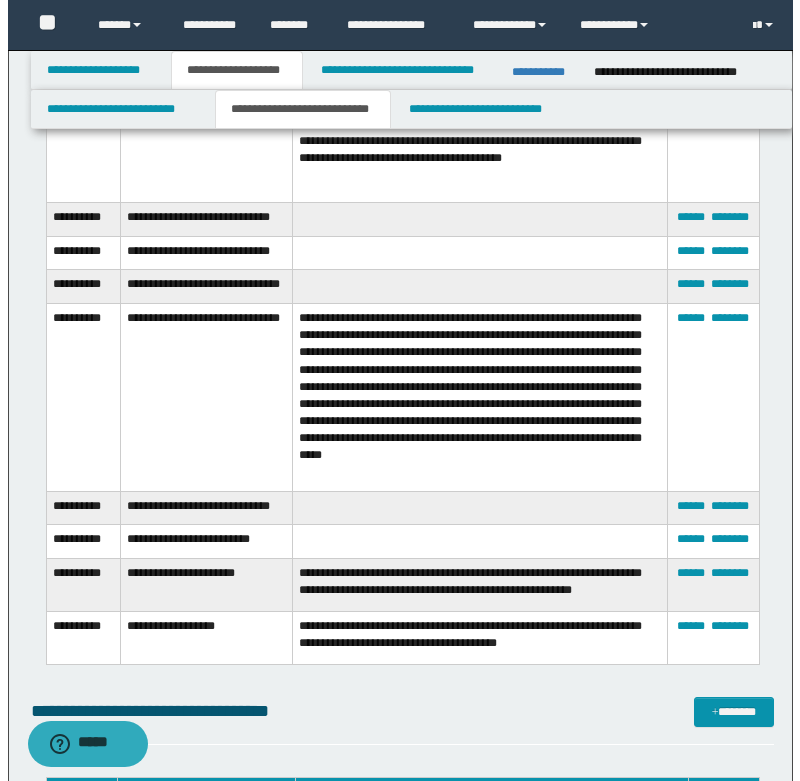 scroll, scrollTop: 2800, scrollLeft: 0, axis: vertical 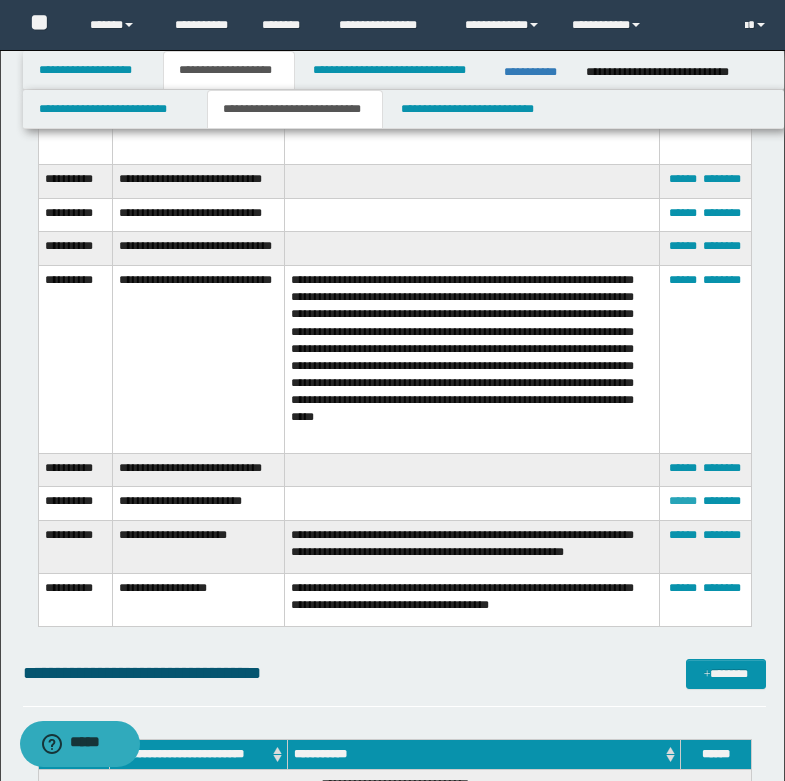 click on "******" at bounding box center [683, 501] 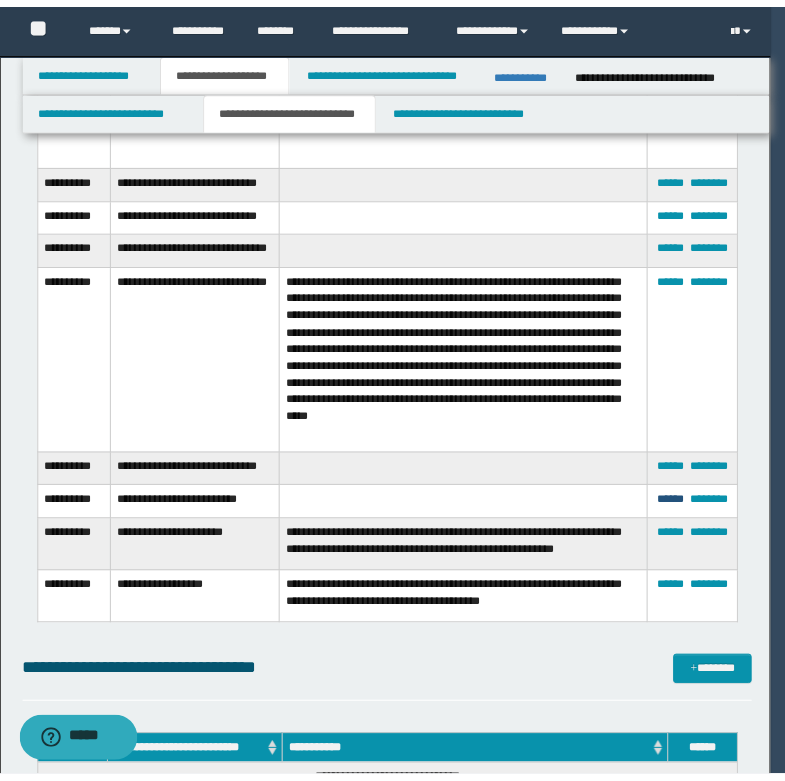 scroll, scrollTop: 0, scrollLeft: 0, axis: both 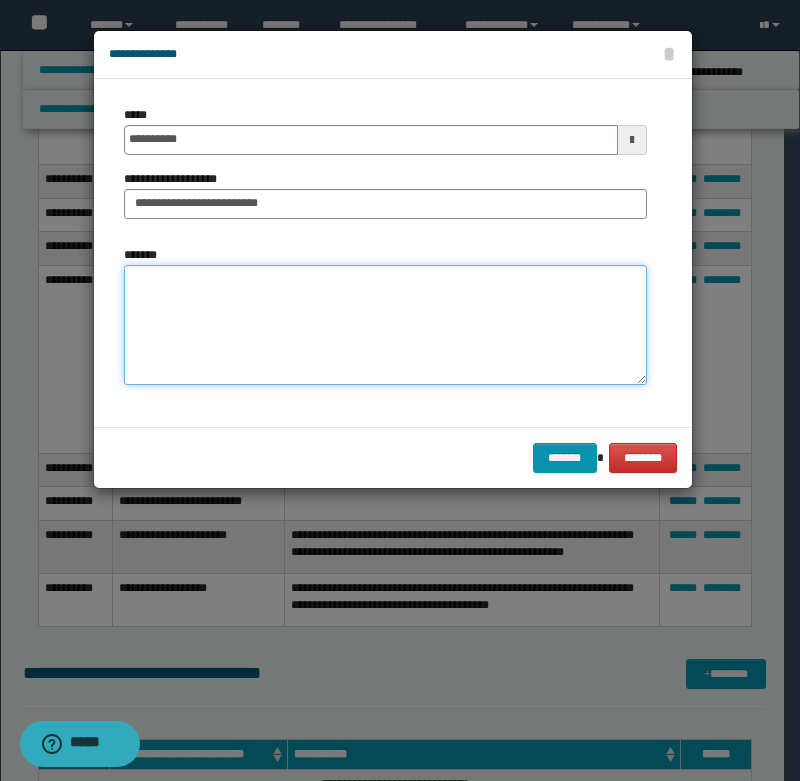 paste on "**********" 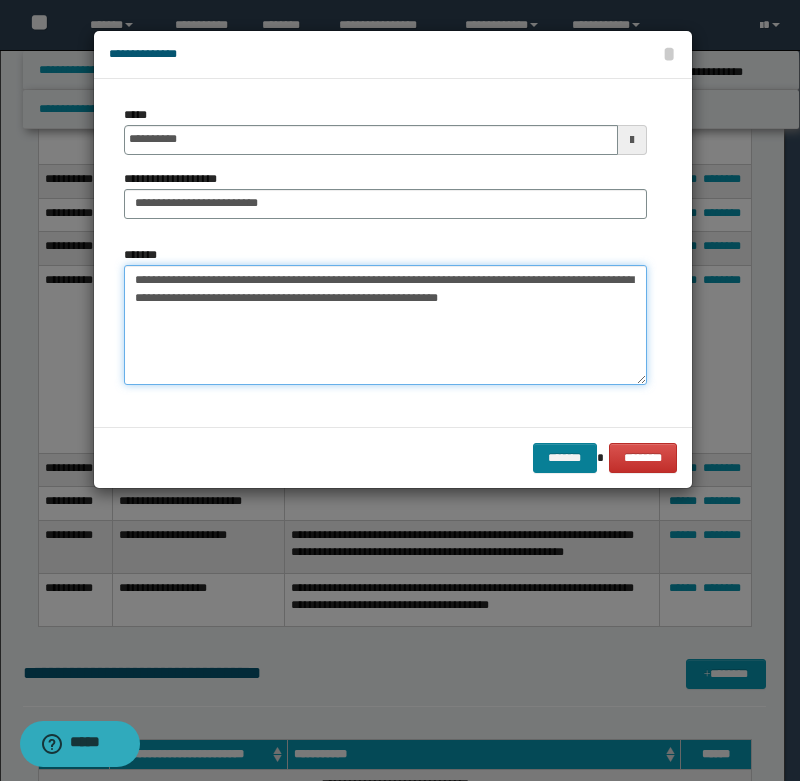 type on "**********" 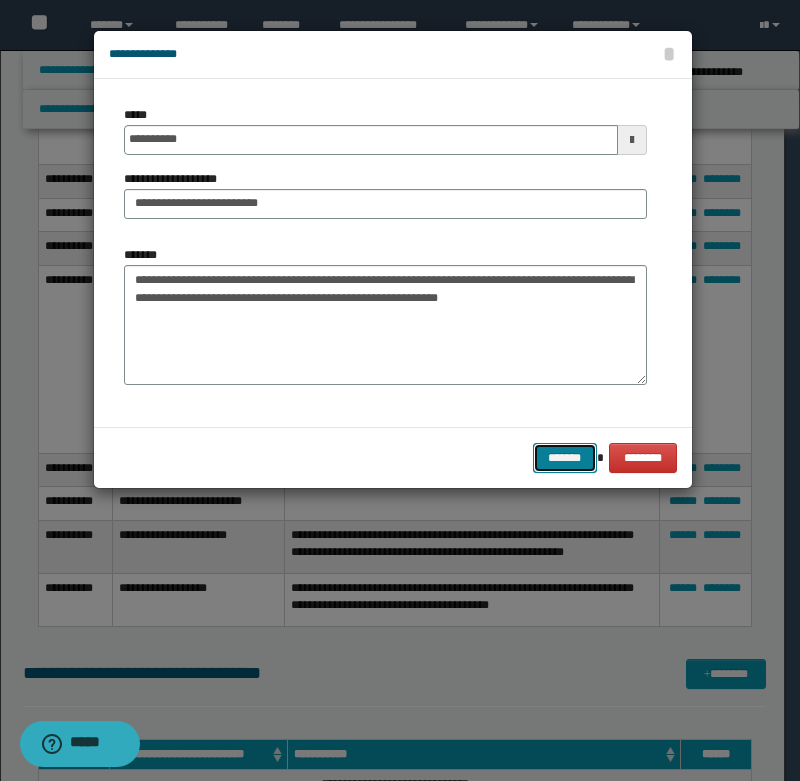 click on "*******" at bounding box center [565, 458] 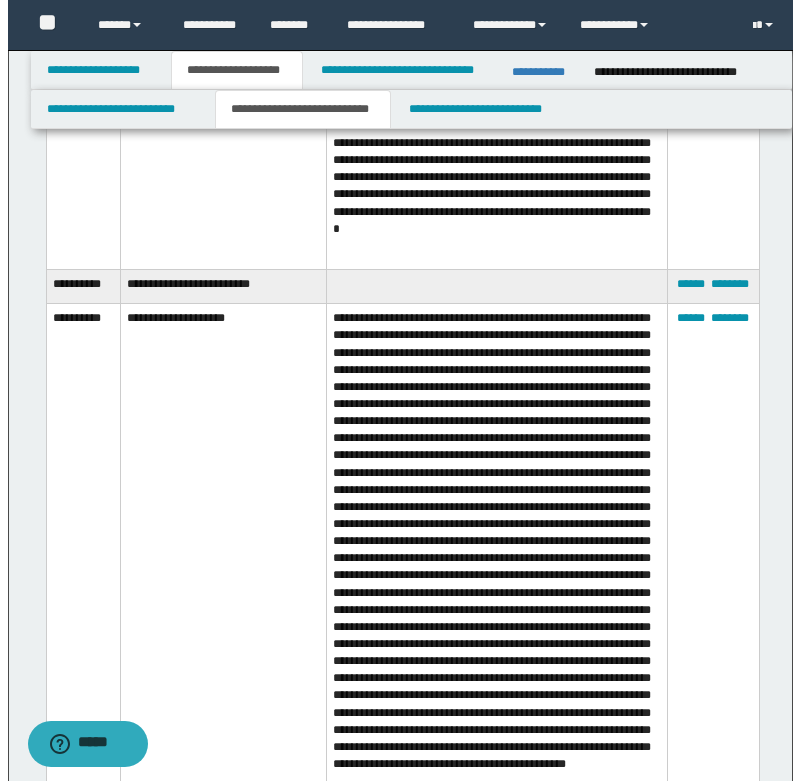 scroll, scrollTop: 1000, scrollLeft: 0, axis: vertical 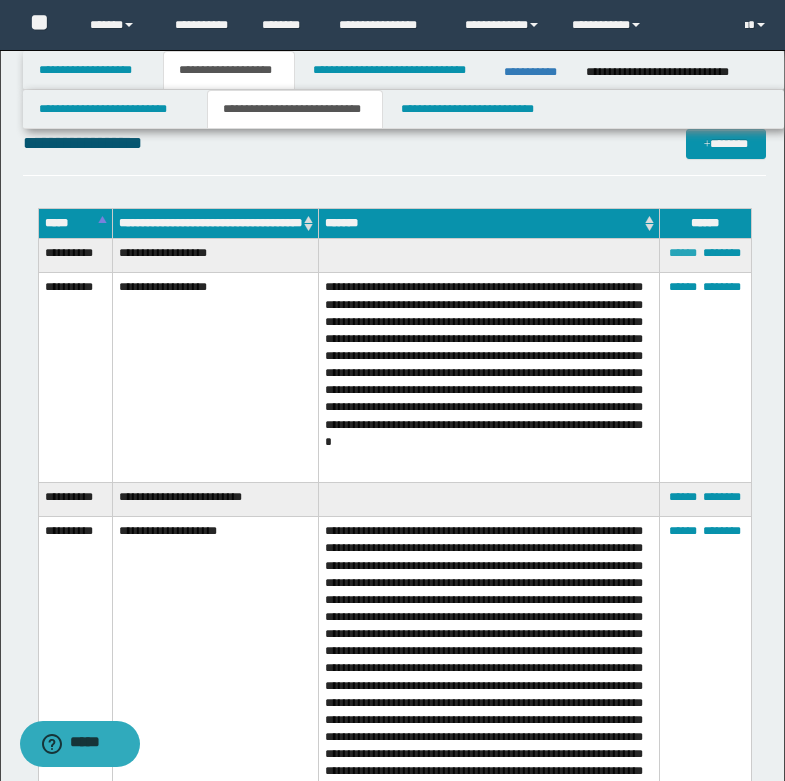 click on "******" at bounding box center (683, 253) 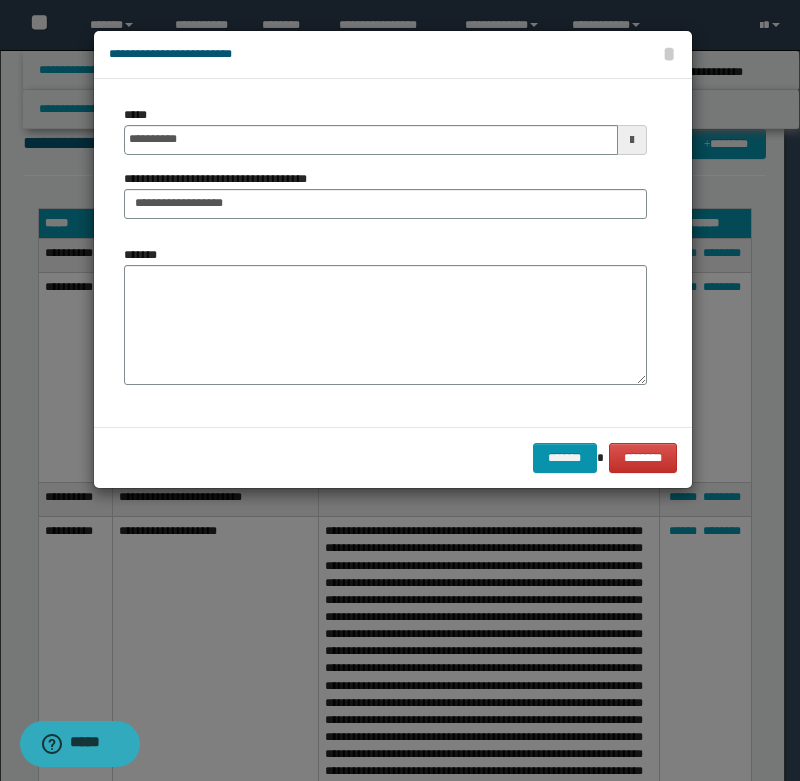 scroll, scrollTop: 0, scrollLeft: 0, axis: both 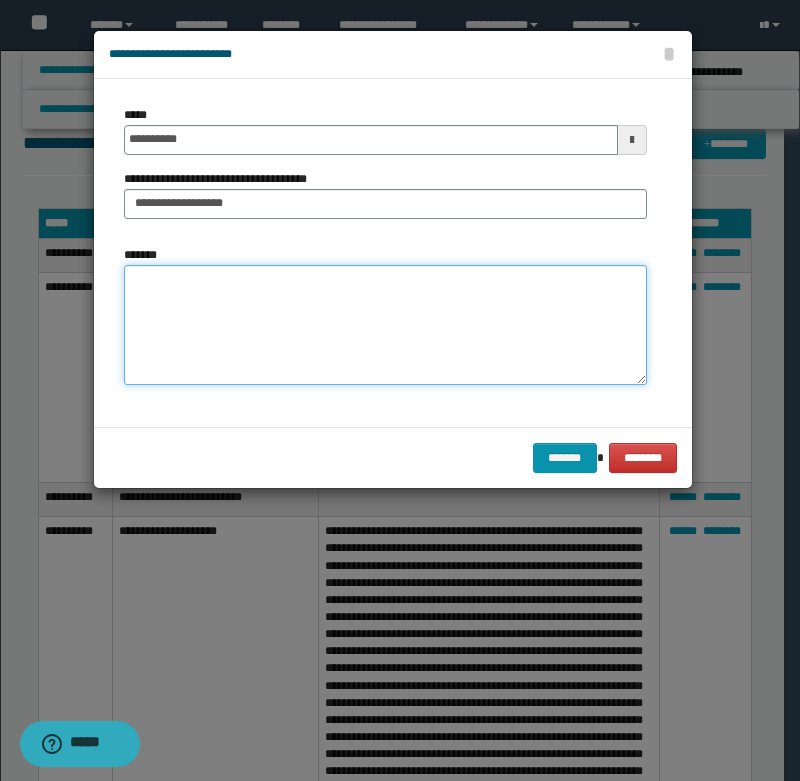 paste on "**********" 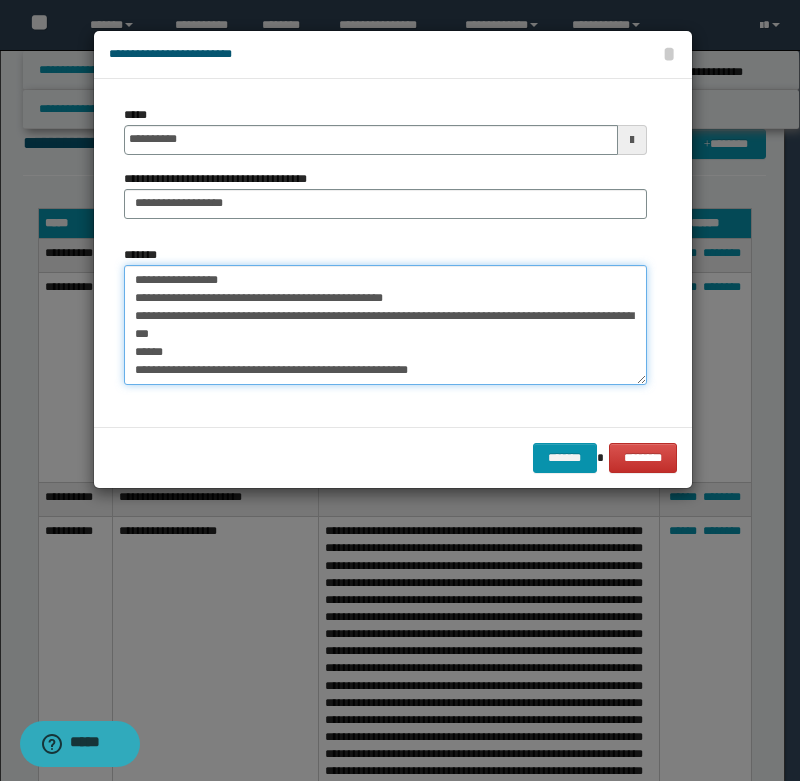 scroll, scrollTop: 336, scrollLeft: 0, axis: vertical 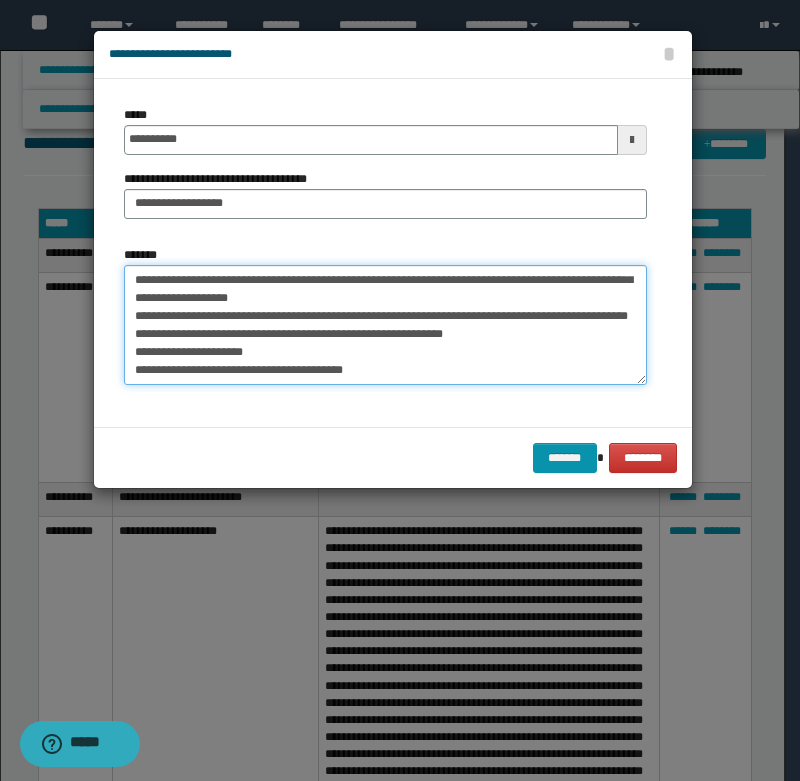 click on "*******" at bounding box center (385, 325) 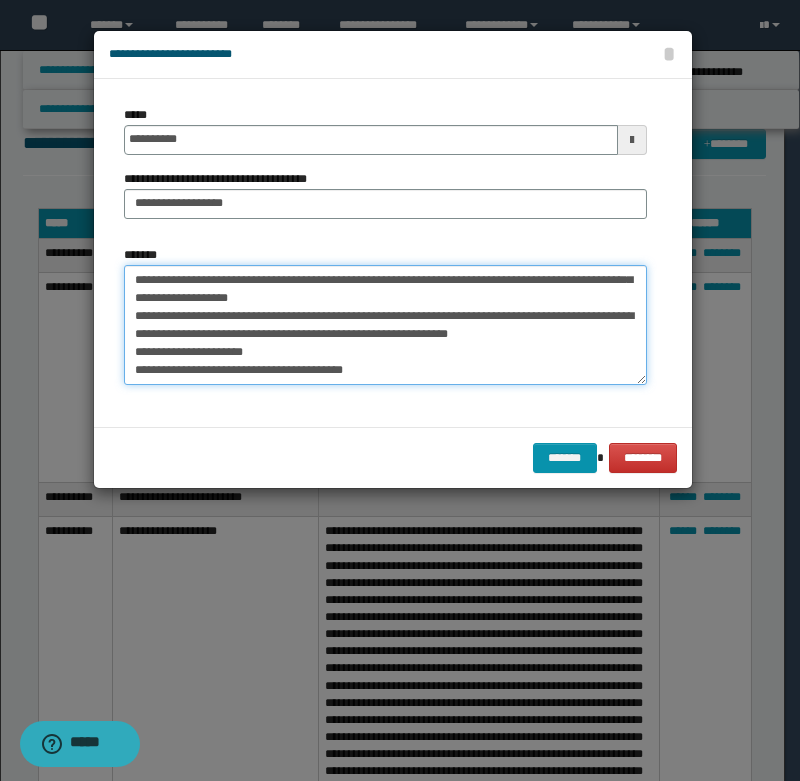 scroll, scrollTop: 324, scrollLeft: 0, axis: vertical 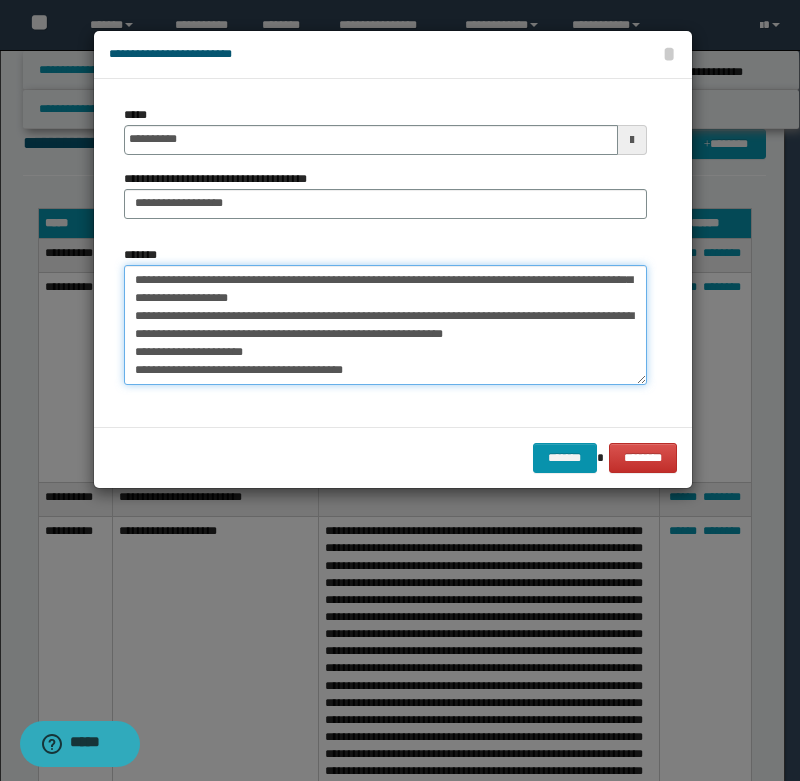 click on "*******" at bounding box center [385, 325] 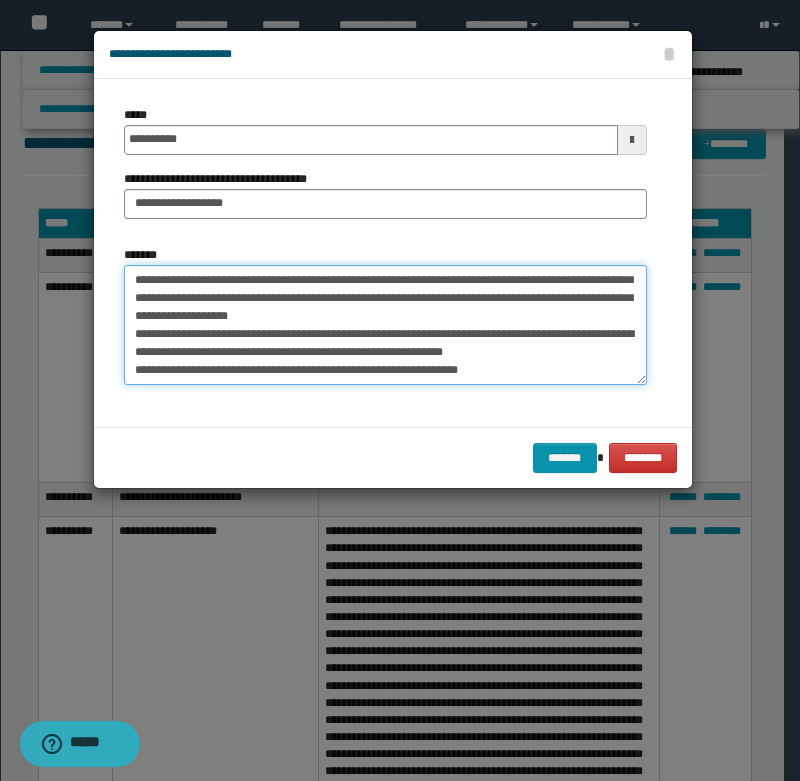 scroll, scrollTop: 306, scrollLeft: 0, axis: vertical 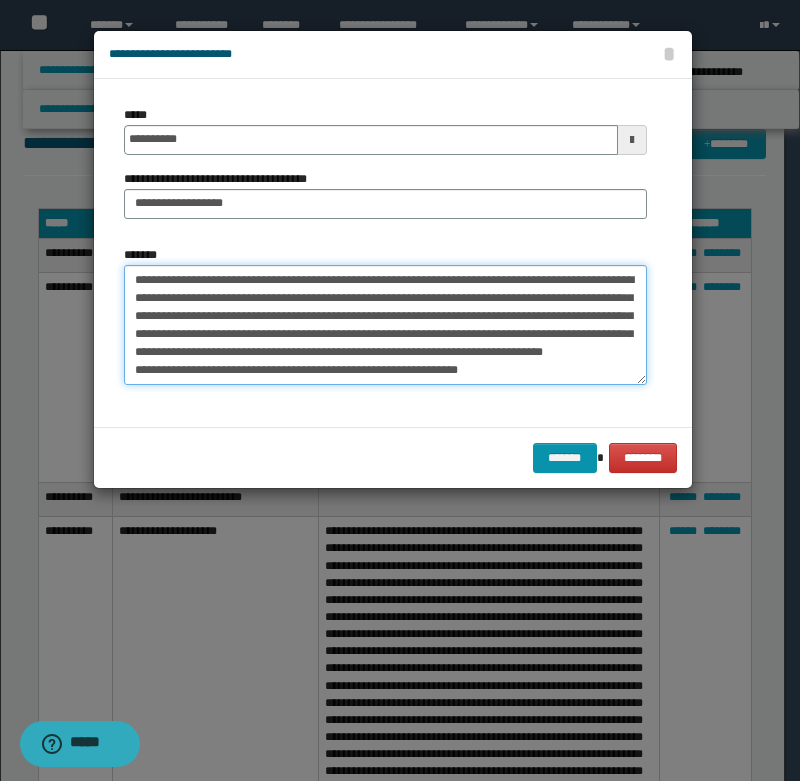 click on "*******" at bounding box center [385, 325] 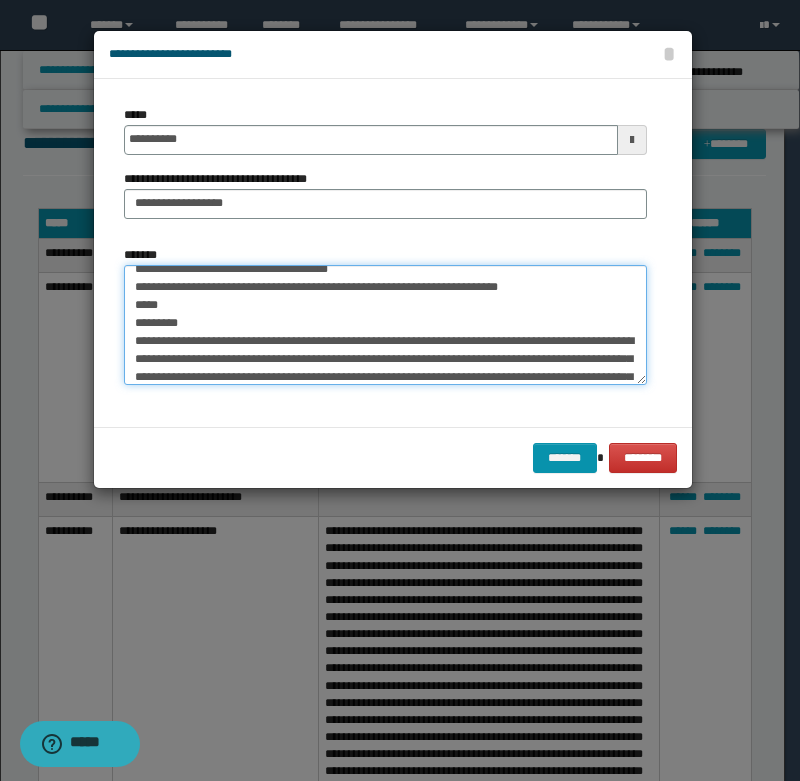 scroll, scrollTop: 170, scrollLeft: 0, axis: vertical 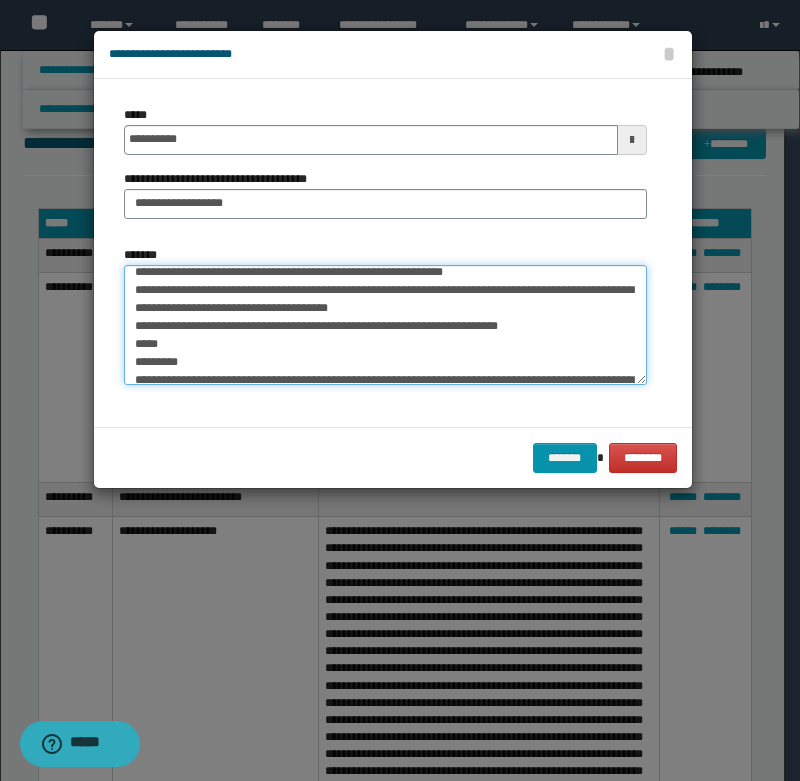 click on "*******" at bounding box center [385, 325] 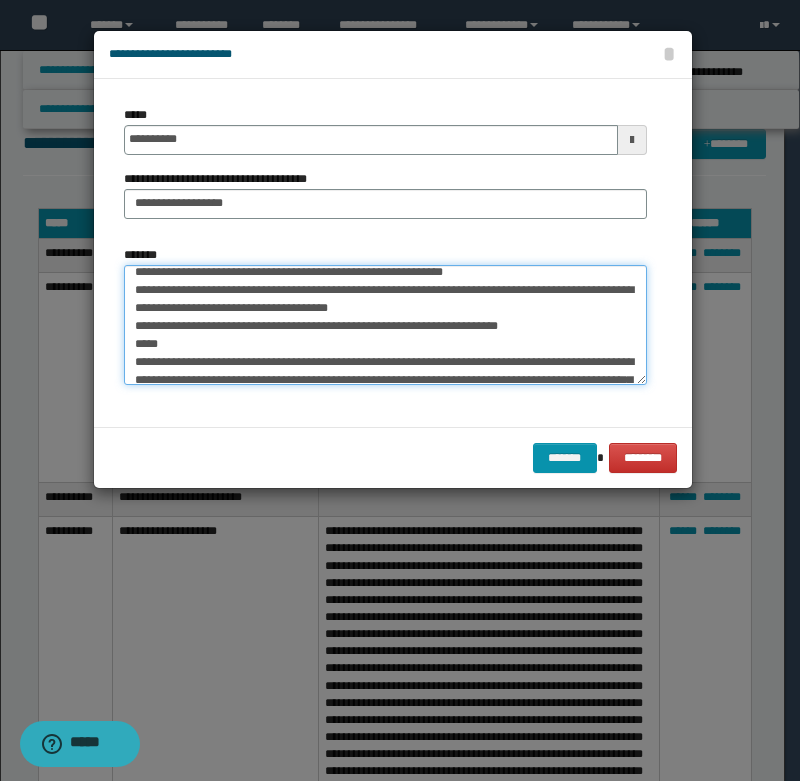 click on "*******" at bounding box center [385, 325] 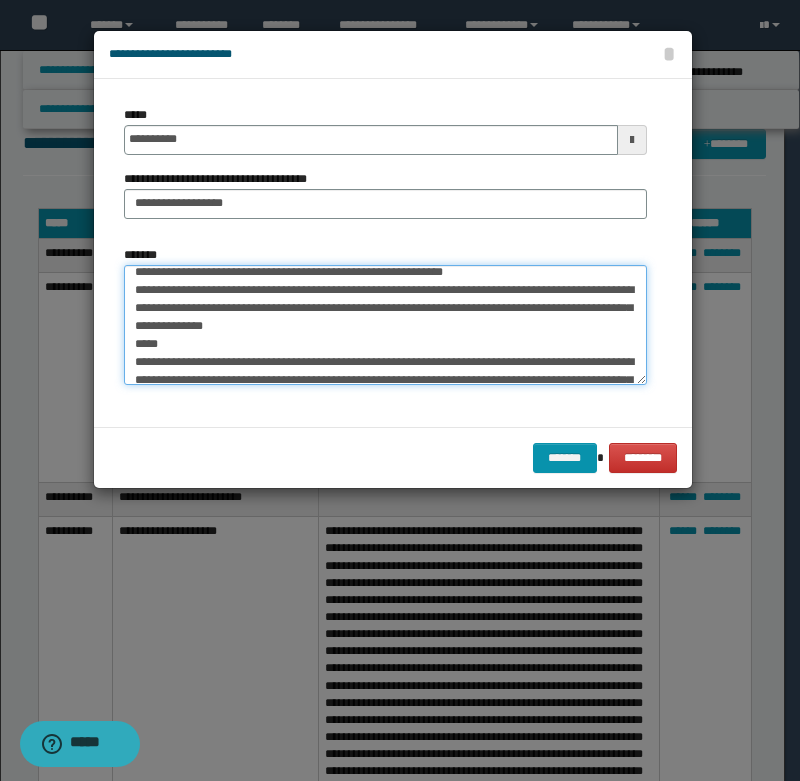 click on "*******" at bounding box center [385, 325] 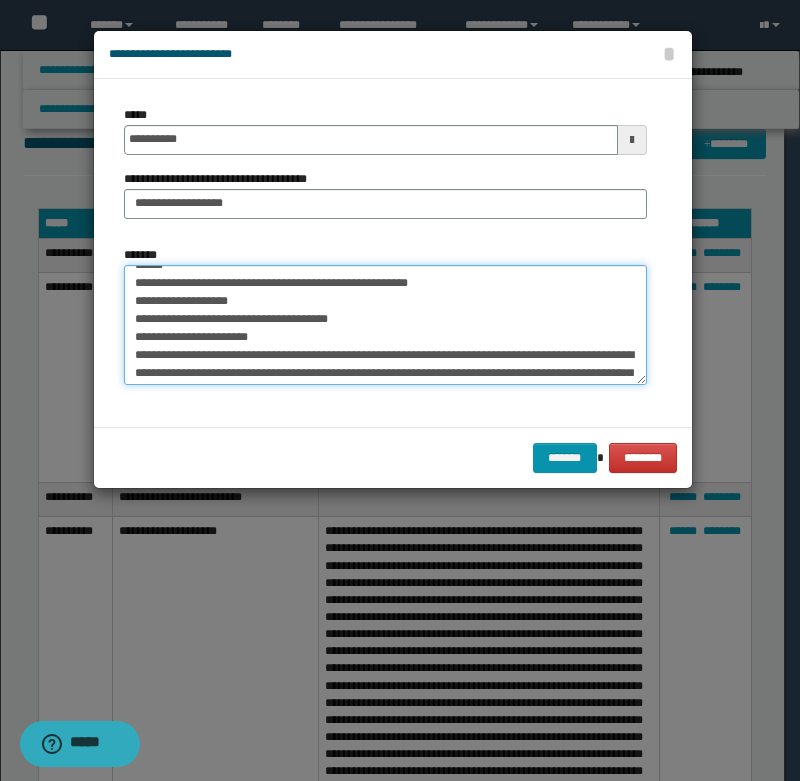 scroll, scrollTop: 49, scrollLeft: 0, axis: vertical 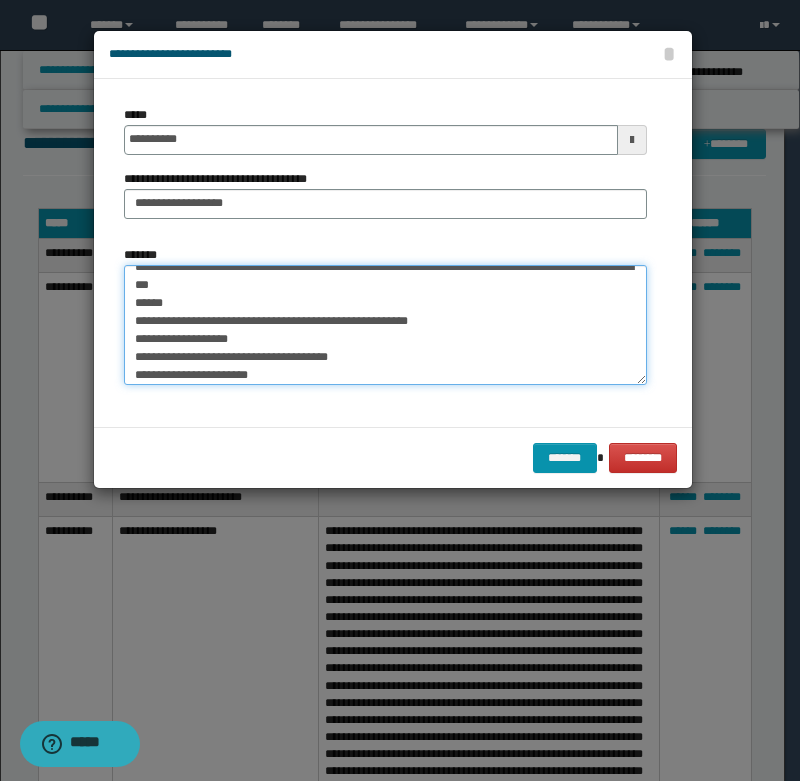 click on "*******" at bounding box center (385, 325) 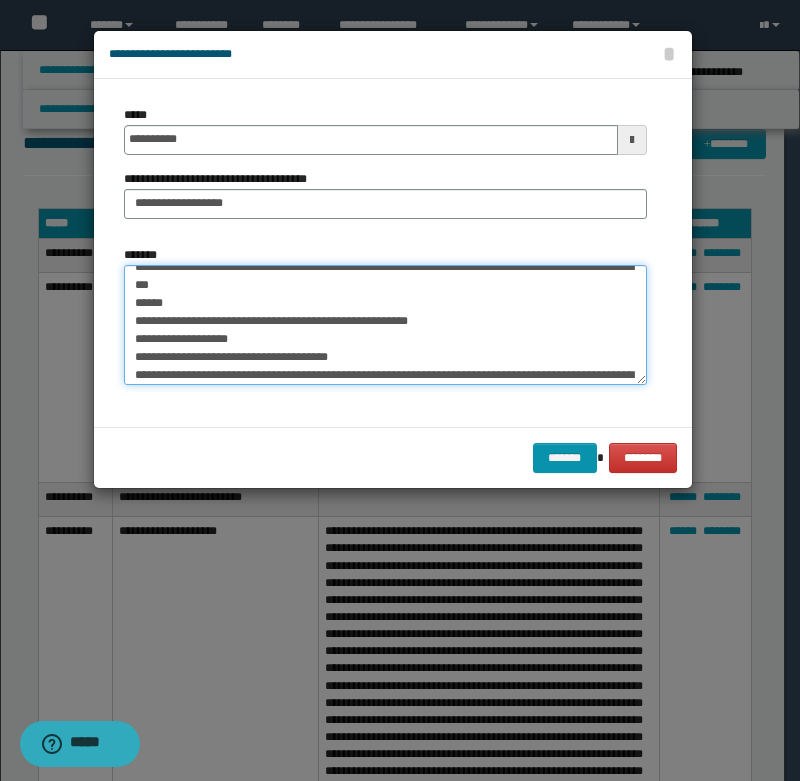 click on "*******" at bounding box center [385, 325] 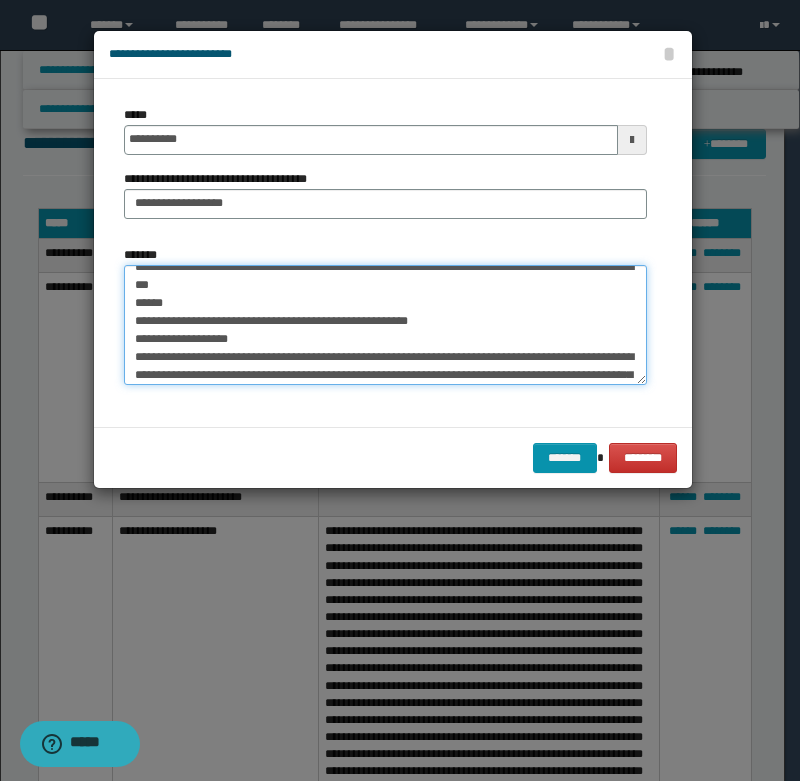 click on "*******" at bounding box center [385, 325] 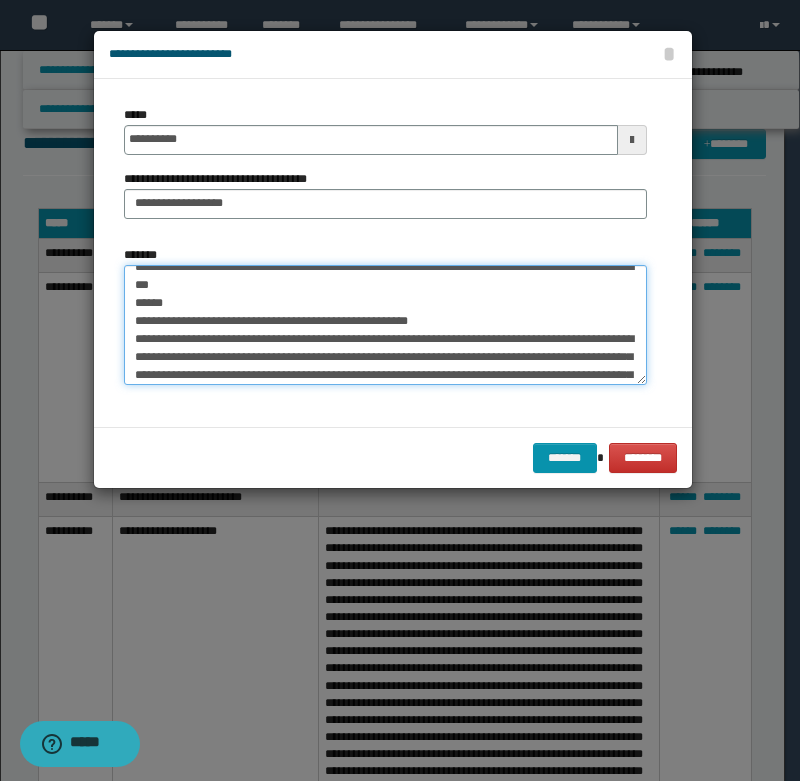click on "*******" at bounding box center (385, 325) 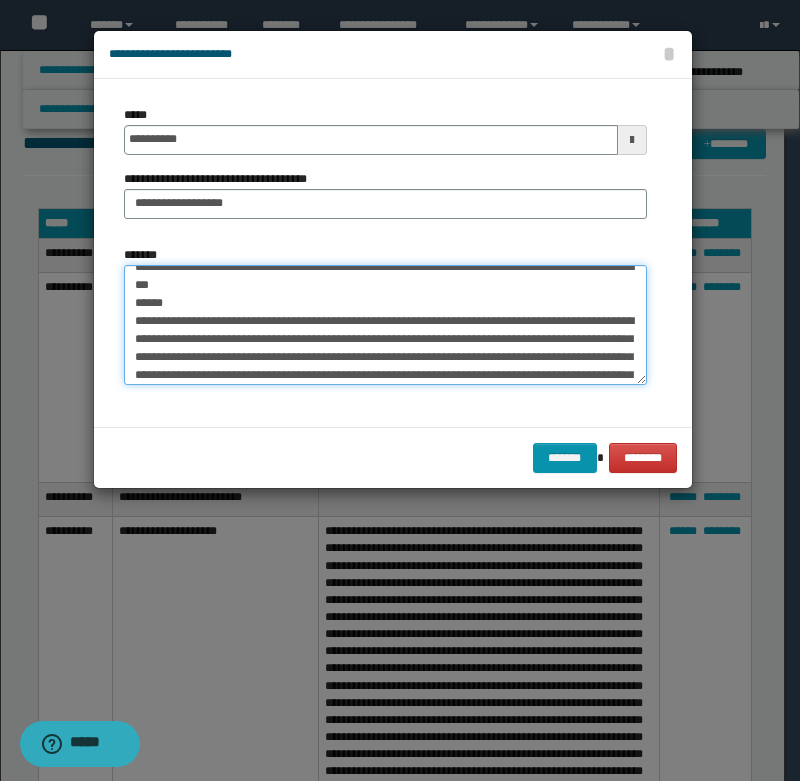 click on "*******" at bounding box center [385, 325] 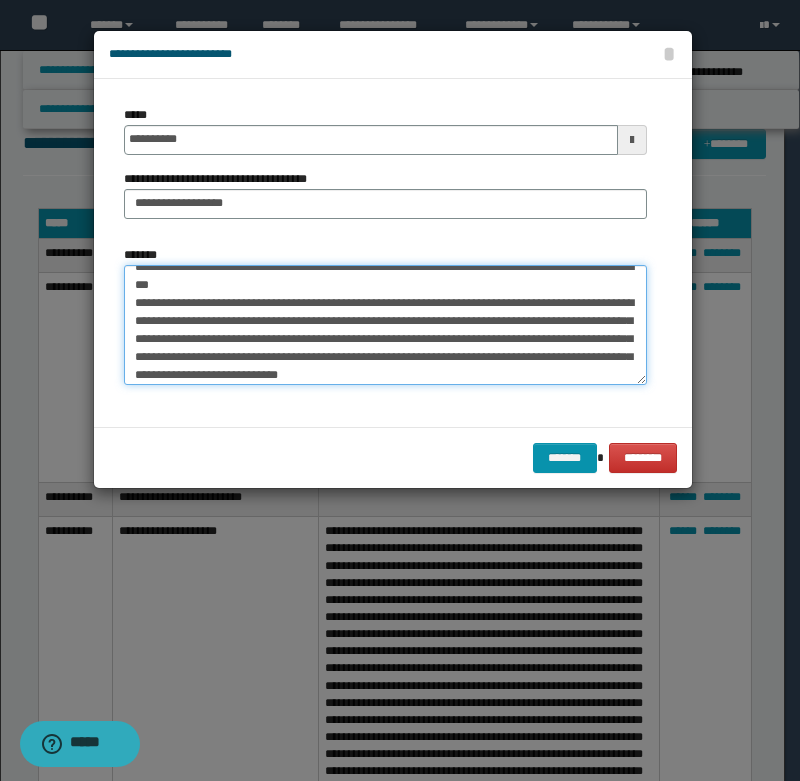 click on "*******" at bounding box center (385, 325) 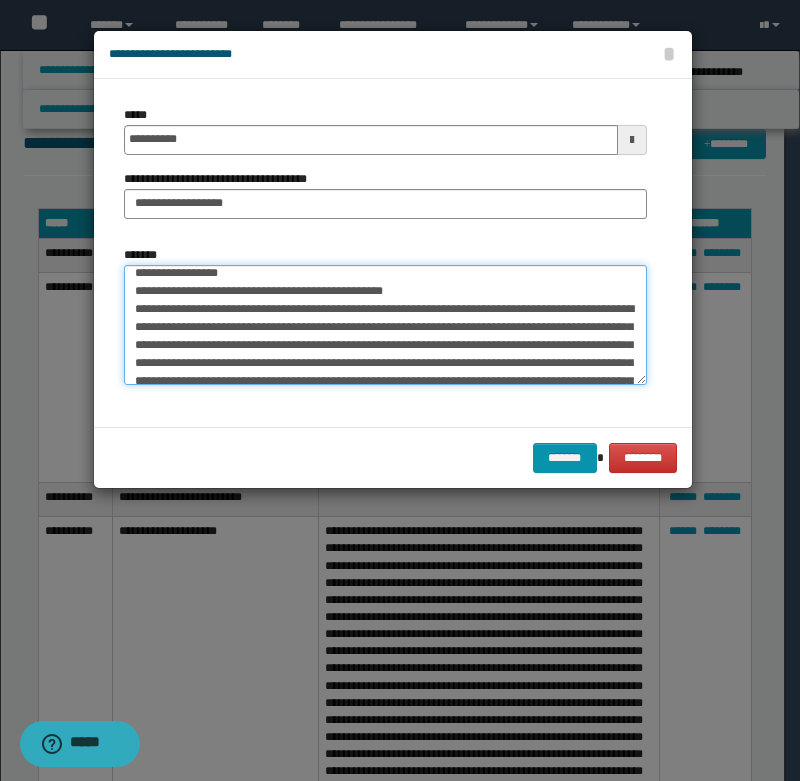 scroll, scrollTop: 0, scrollLeft: 0, axis: both 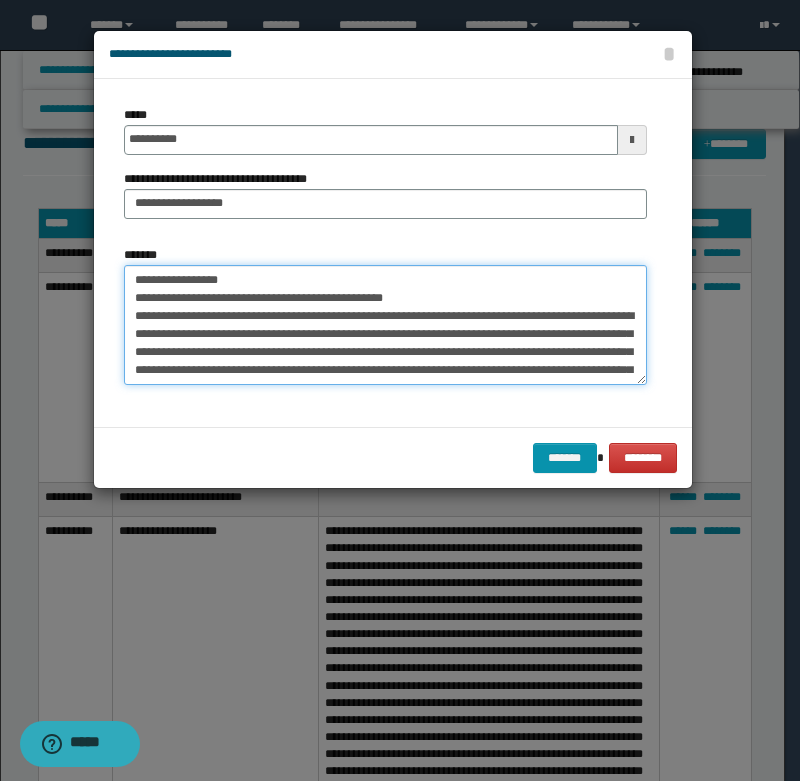 click on "*******" at bounding box center [385, 325] 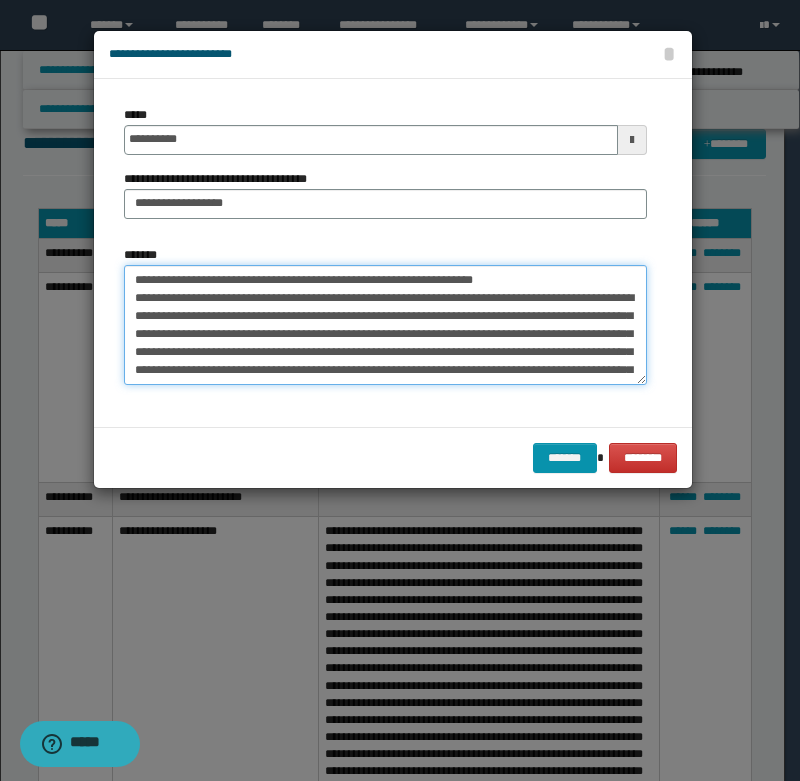 click on "*******" at bounding box center [385, 325] 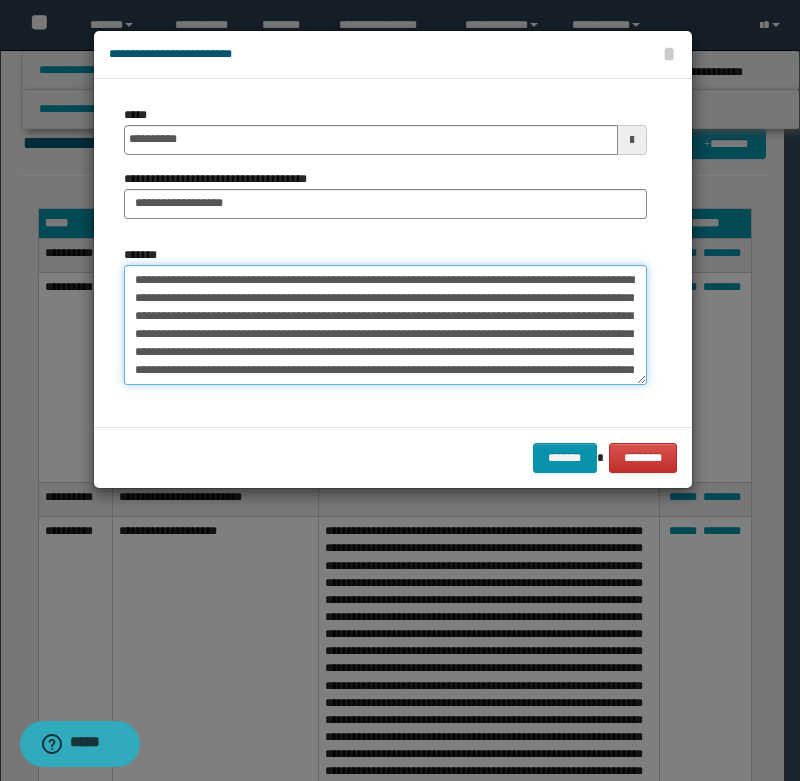 scroll, scrollTop: 100, scrollLeft: 0, axis: vertical 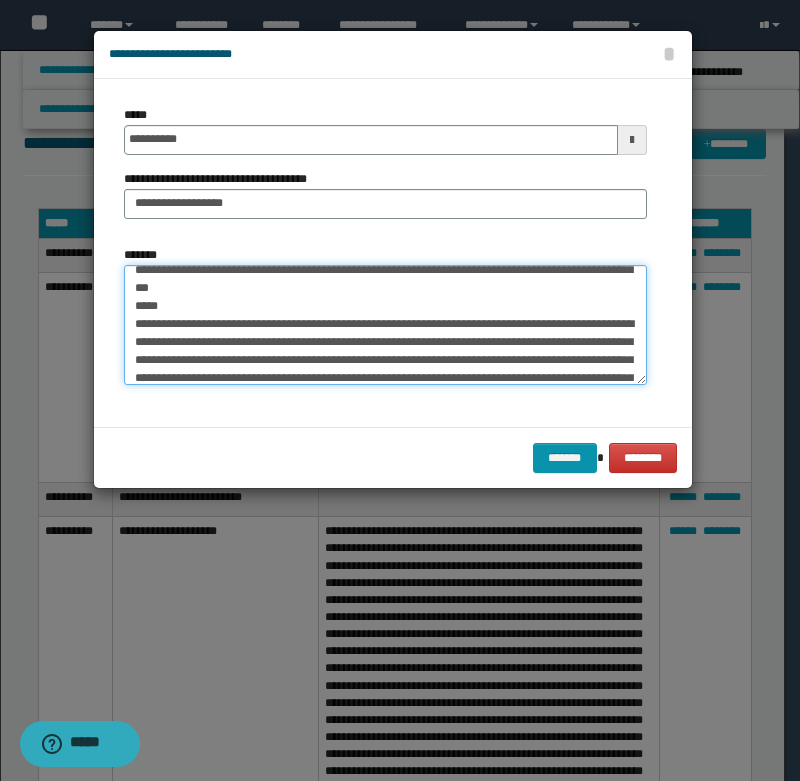 click on "*******" at bounding box center [385, 325] 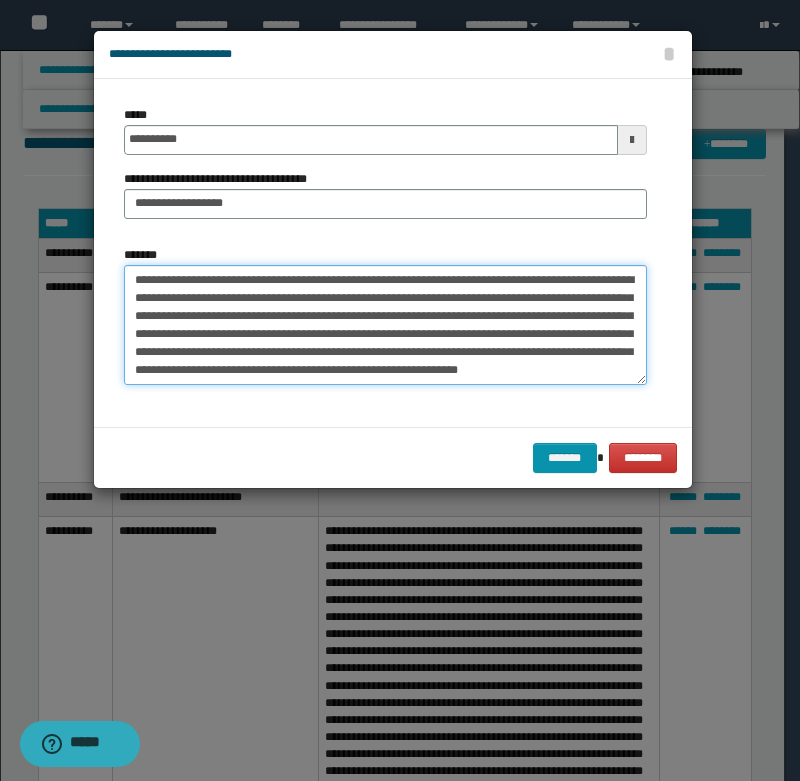 scroll, scrollTop: 162, scrollLeft: 0, axis: vertical 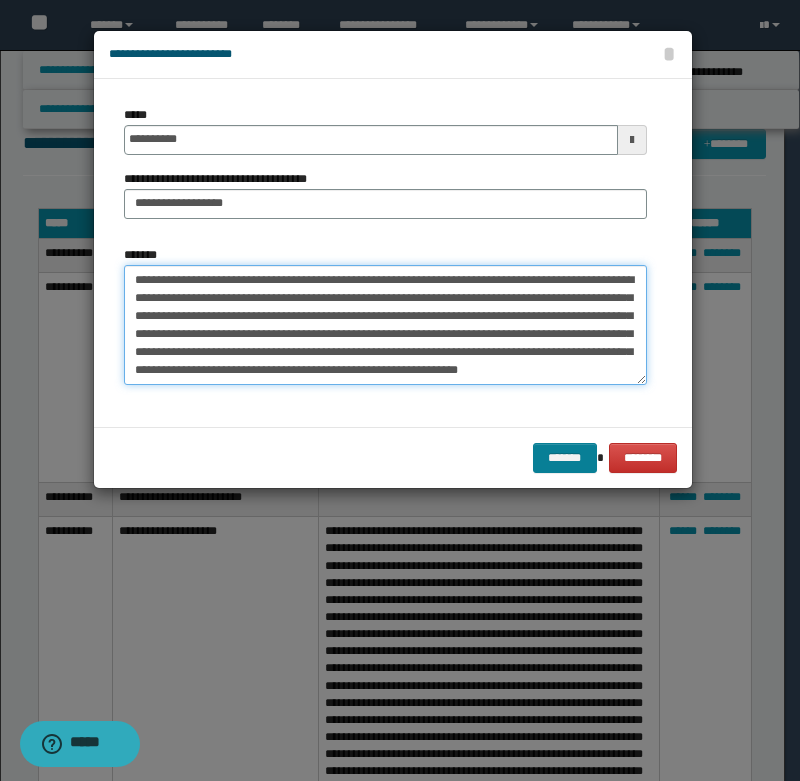 type on "**********" 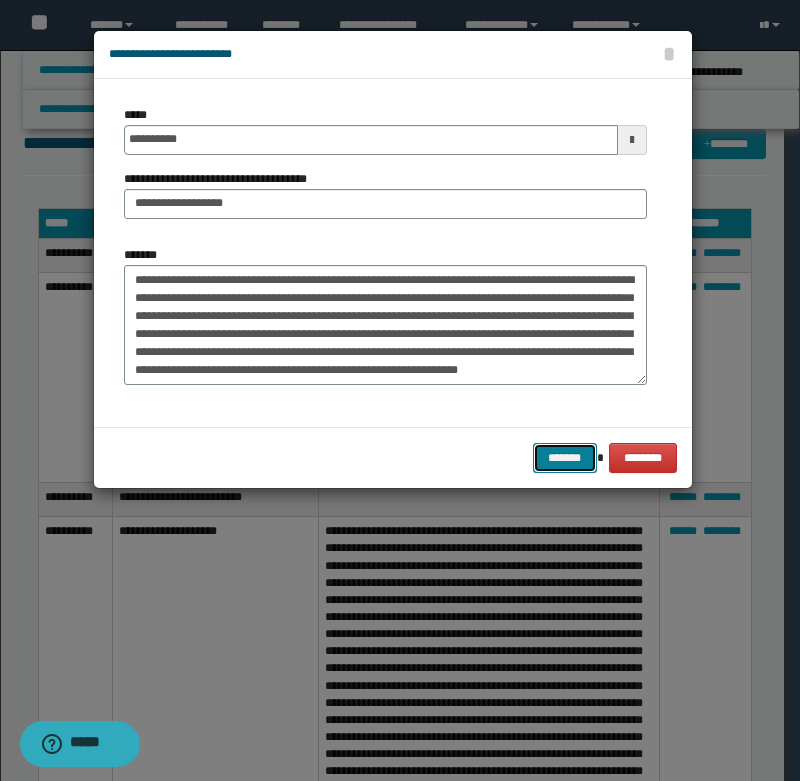 click on "*******" at bounding box center [565, 458] 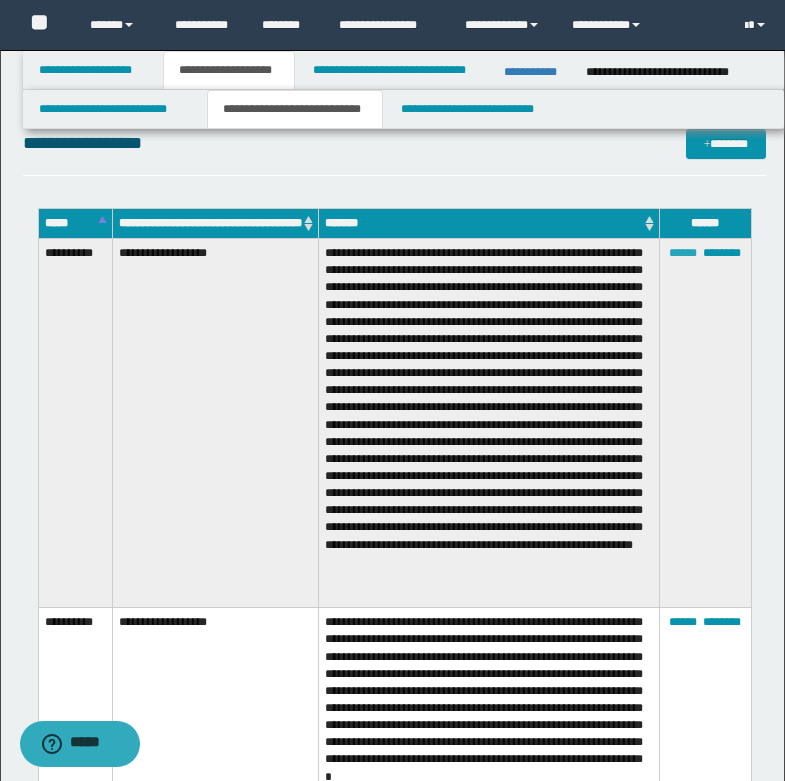 click on "******" at bounding box center (683, 253) 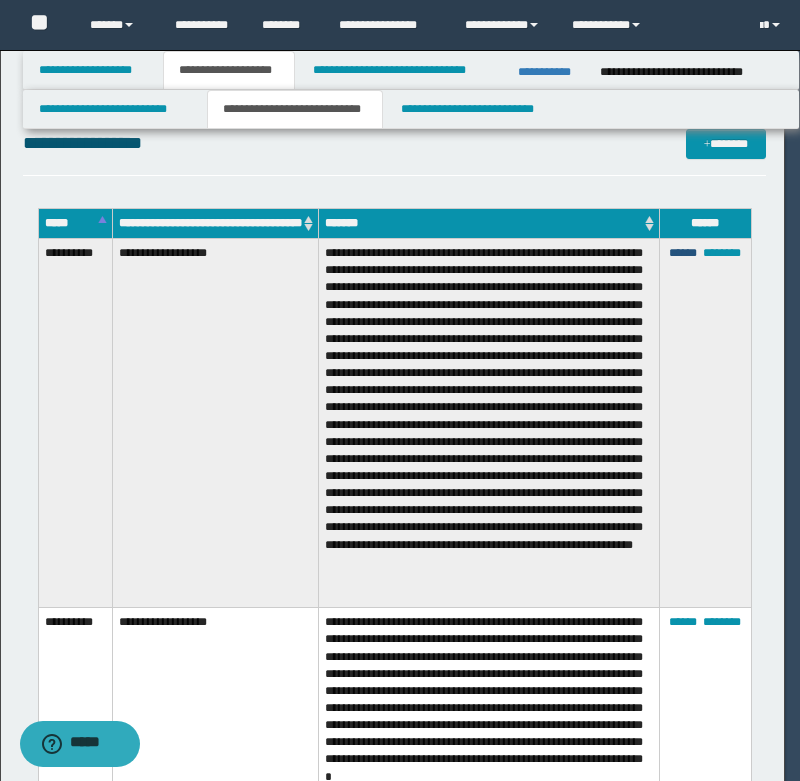 scroll, scrollTop: 144, scrollLeft: 0, axis: vertical 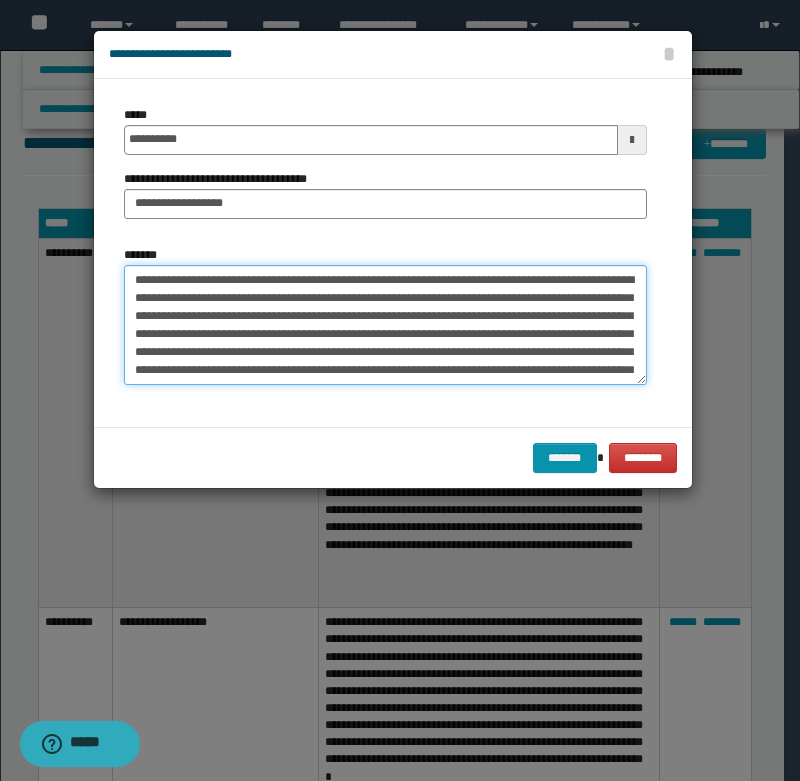 paste on "**********" 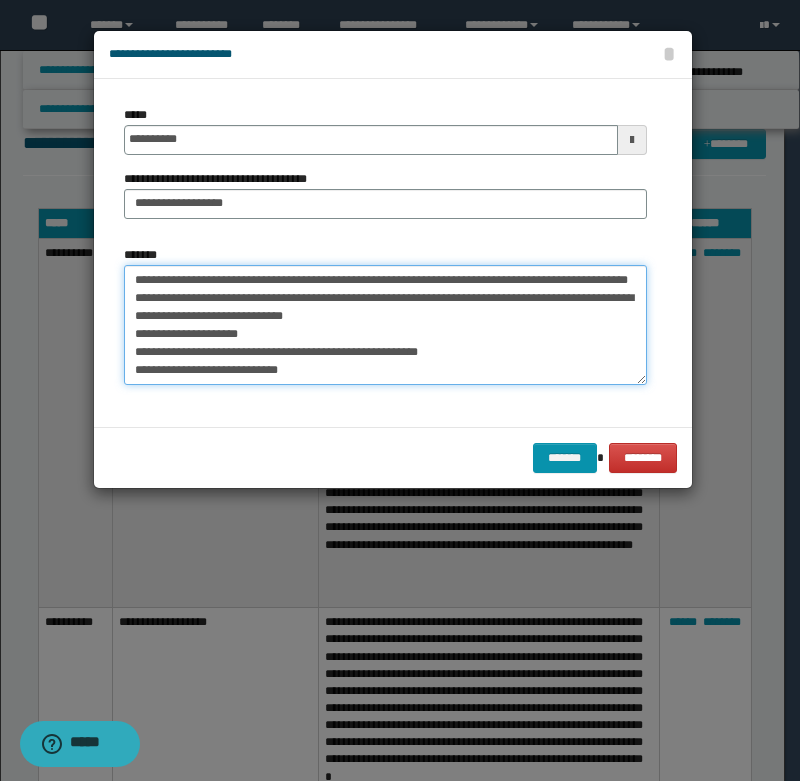 scroll, scrollTop: 48, scrollLeft: 0, axis: vertical 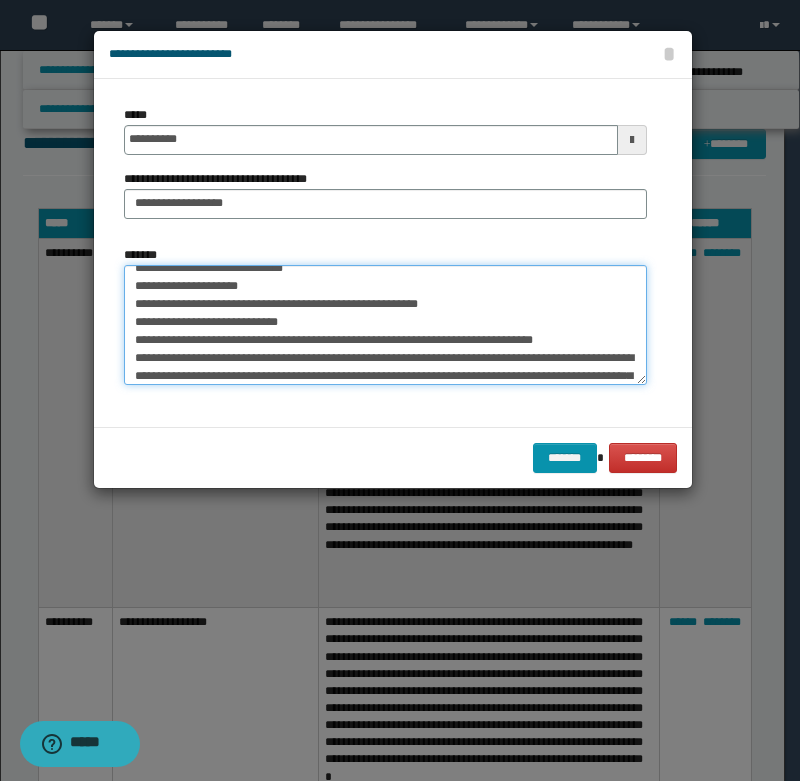 click on "*******" at bounding box center [385, 325] 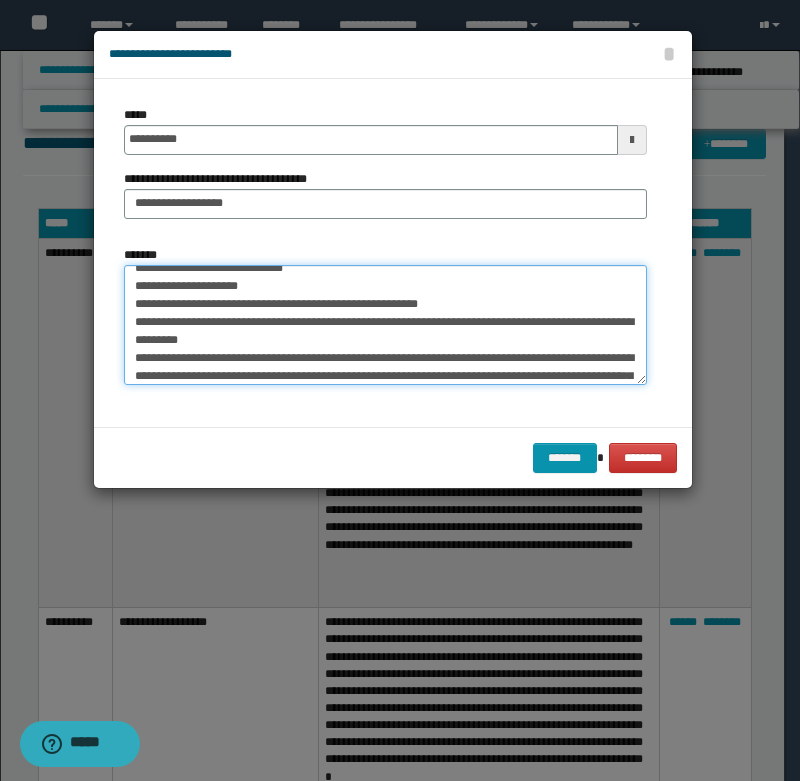 click on "*******" at bounding box center [385, 325] 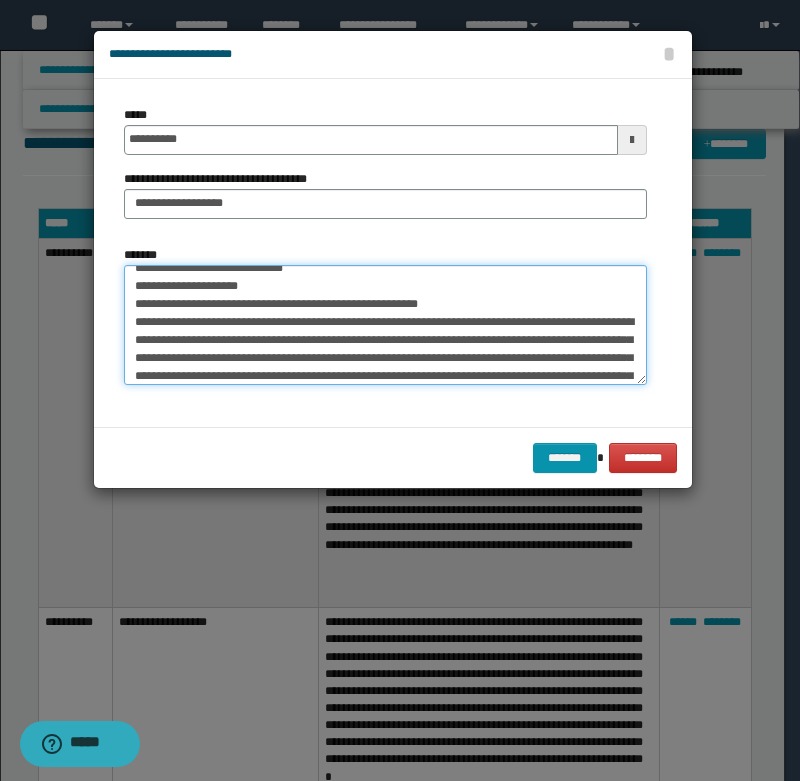 click on "*******" at bounding box center [385, 325] 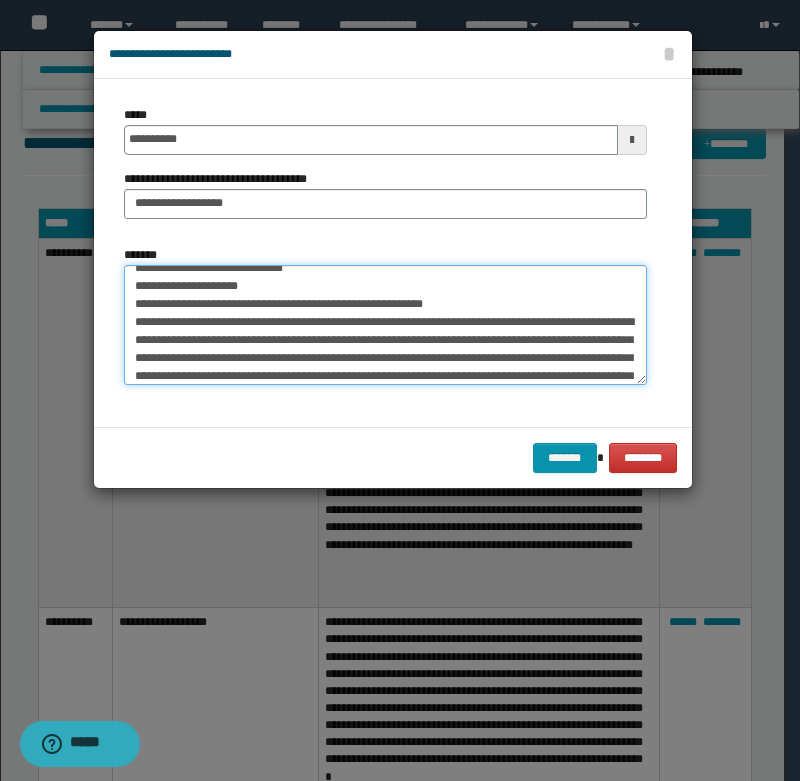 click on "*******" at bounding box center (385, 325) 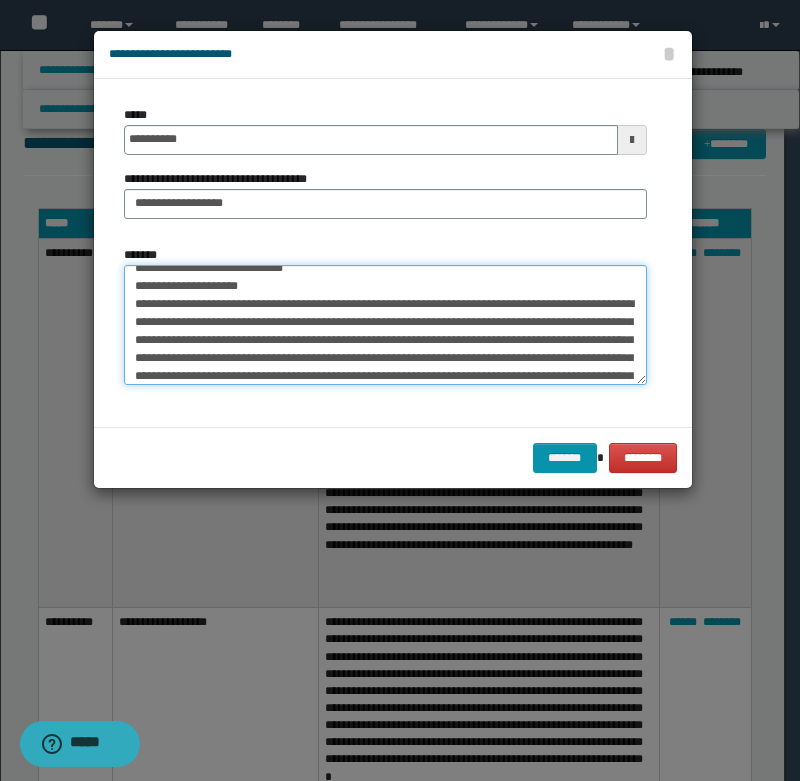 click on "*******" at bounding box center [385, 325] 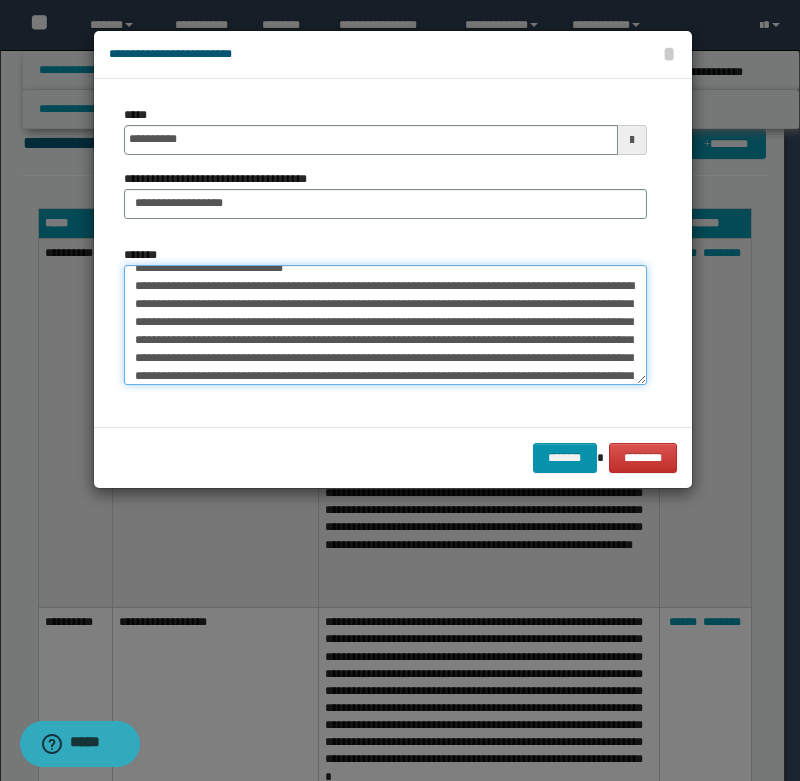 click on "*******" at bounding box center (385, 325) 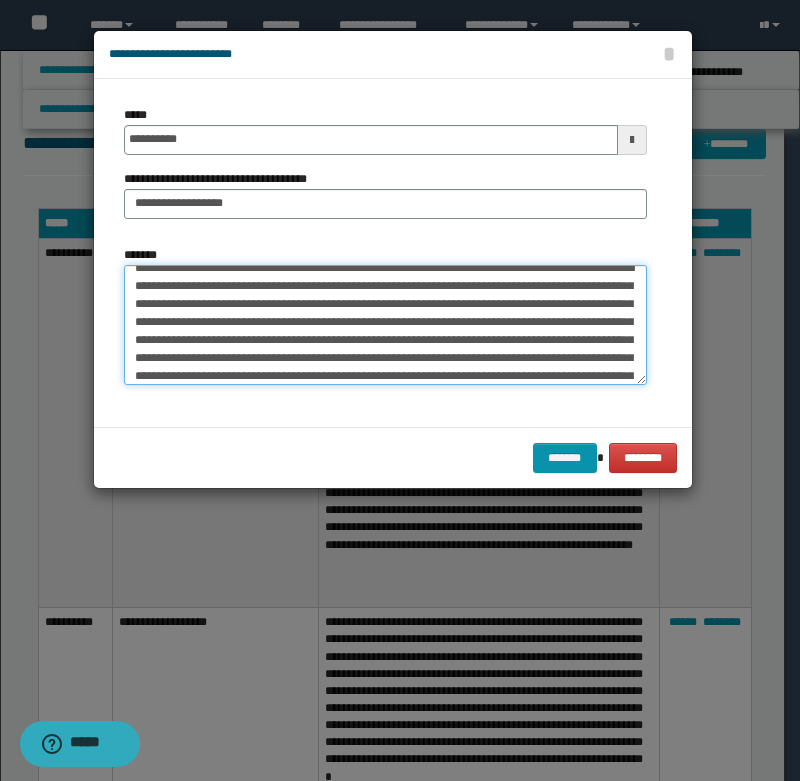 scroll, scrollTop: 0, scrollLeft: 0, axis: both 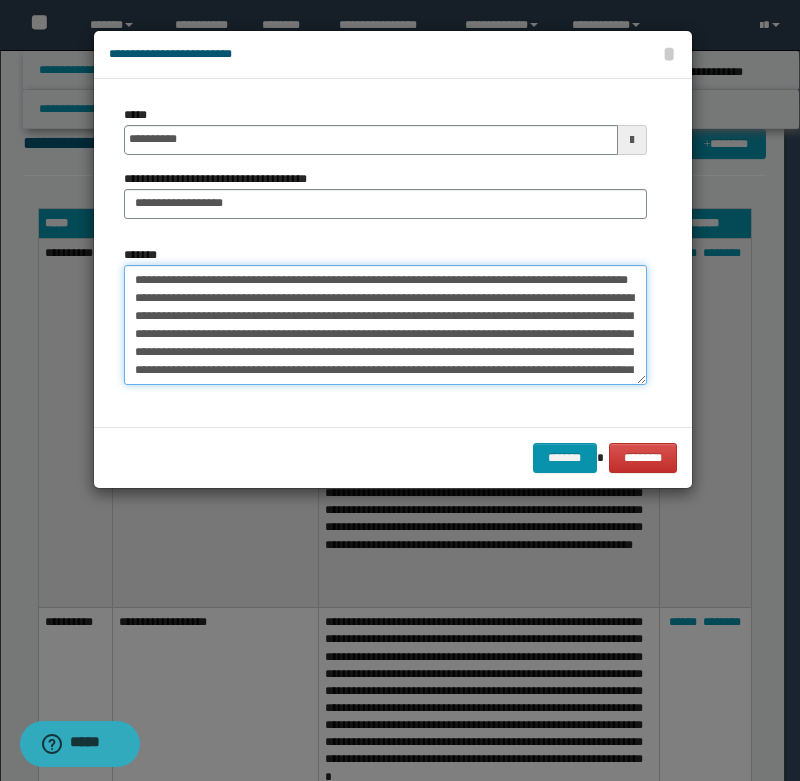 click on "*******" at bounding box center (385, 325) 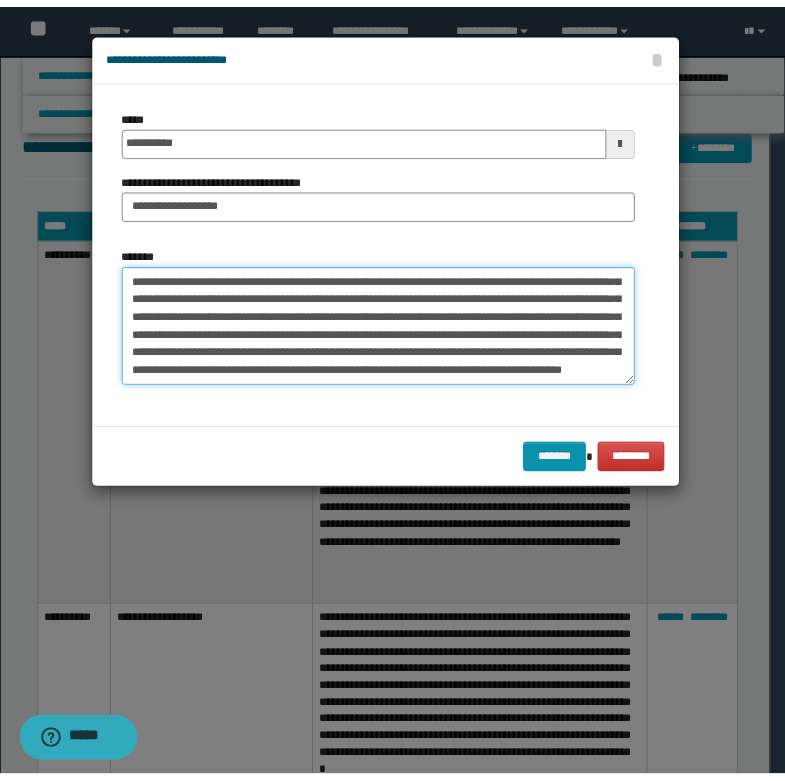 scroll, scrollTop: 234, scrollLeft: 0, axis: vertical 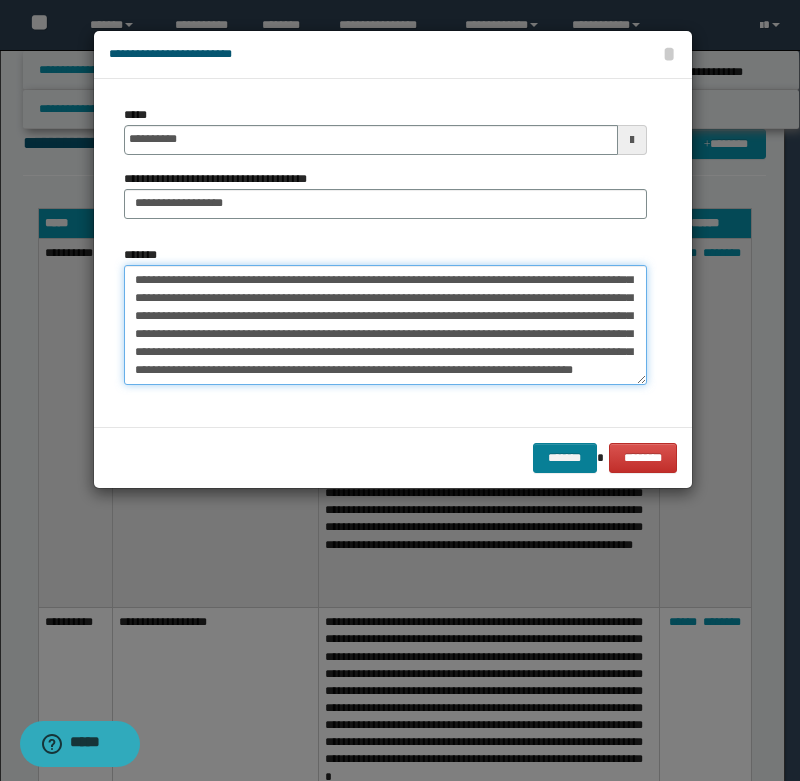 type on "**********" 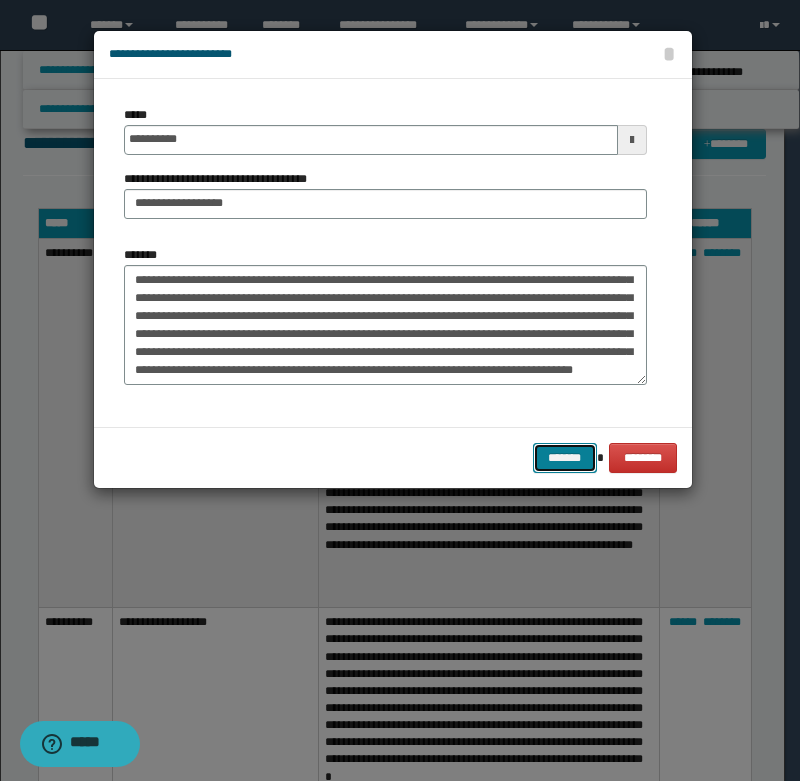 click on "*******" at bounding box center (565, 458) 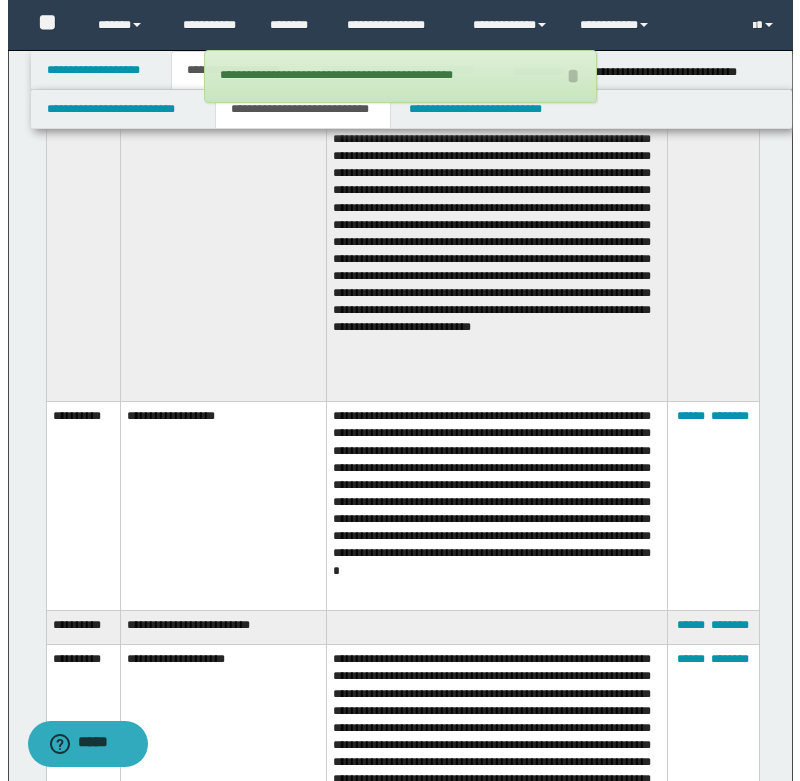 scroll, scrollTop: 1400, scrollLeft: 0, axis: vertical 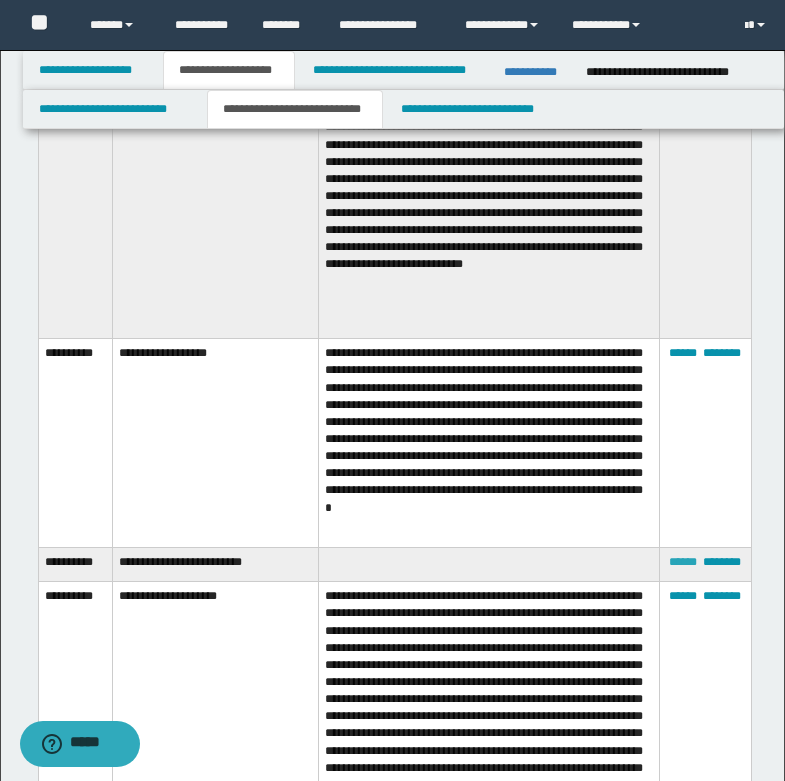 click on "******" at bounding box center [683, 562] 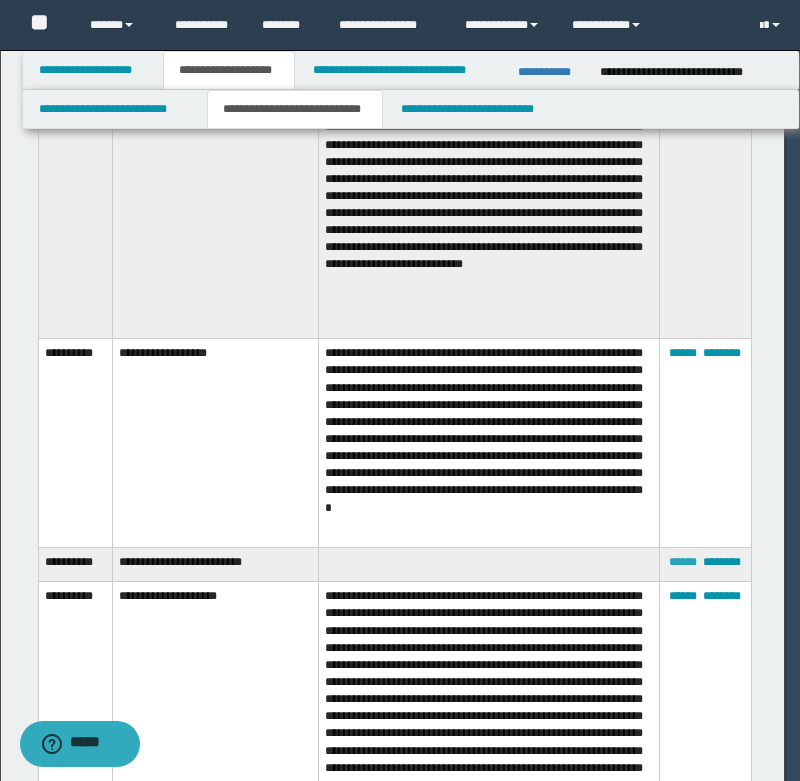 scroll, scrollTop: 0, scrollLeft: 0, axis: both 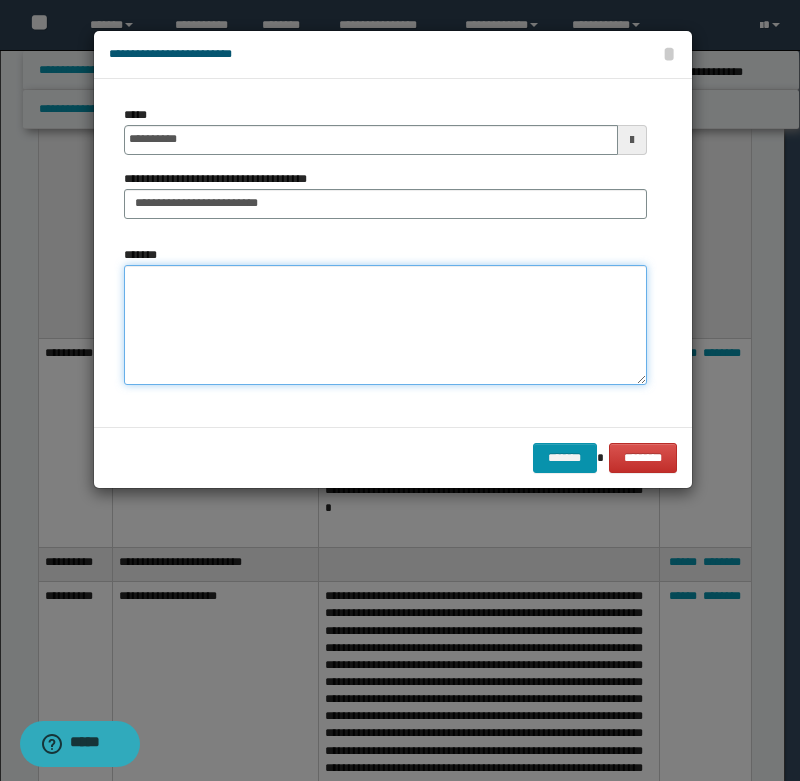paste on "**********" 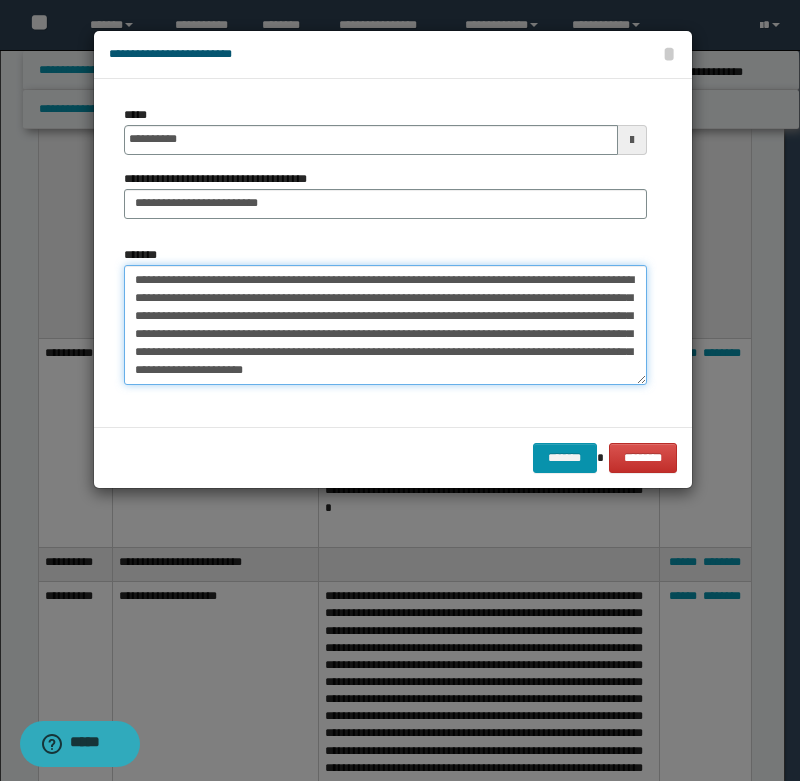 click on "**********" at bounding box center [385, 325] 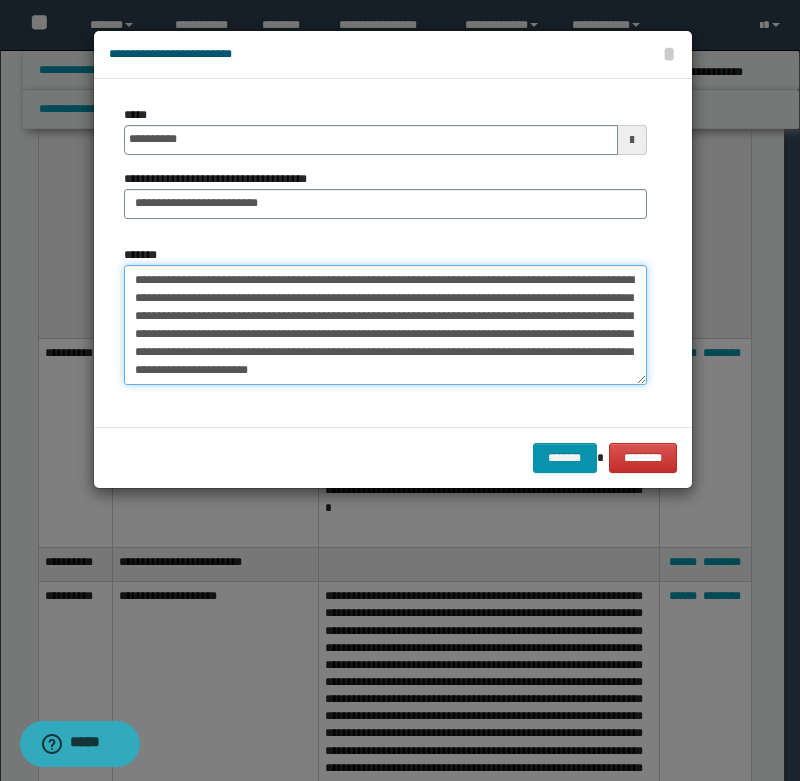 click on "**********" at bounding box center (385, 325) 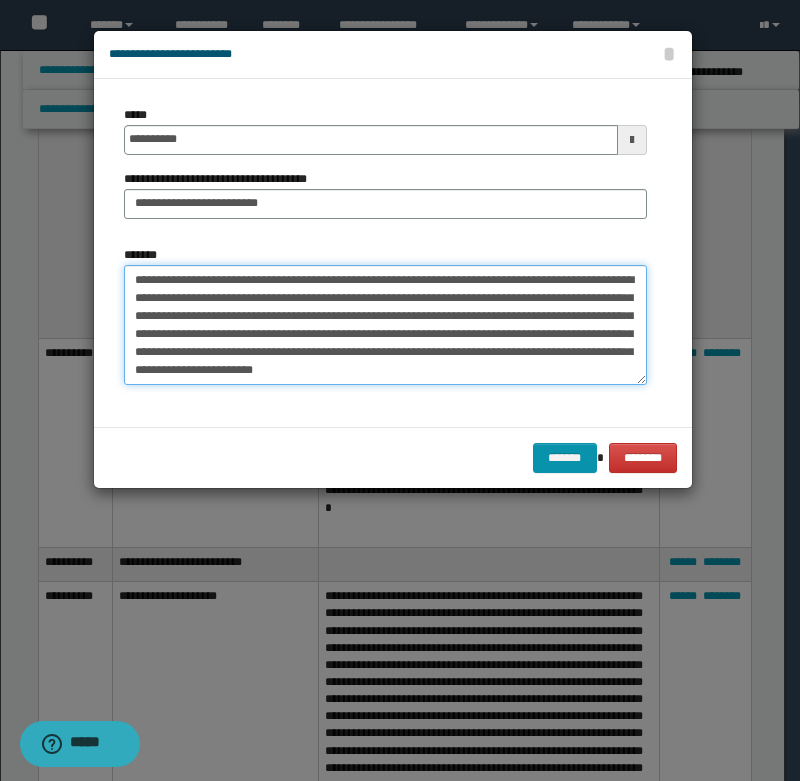 click on "**********" at bounding box center (385, 325) 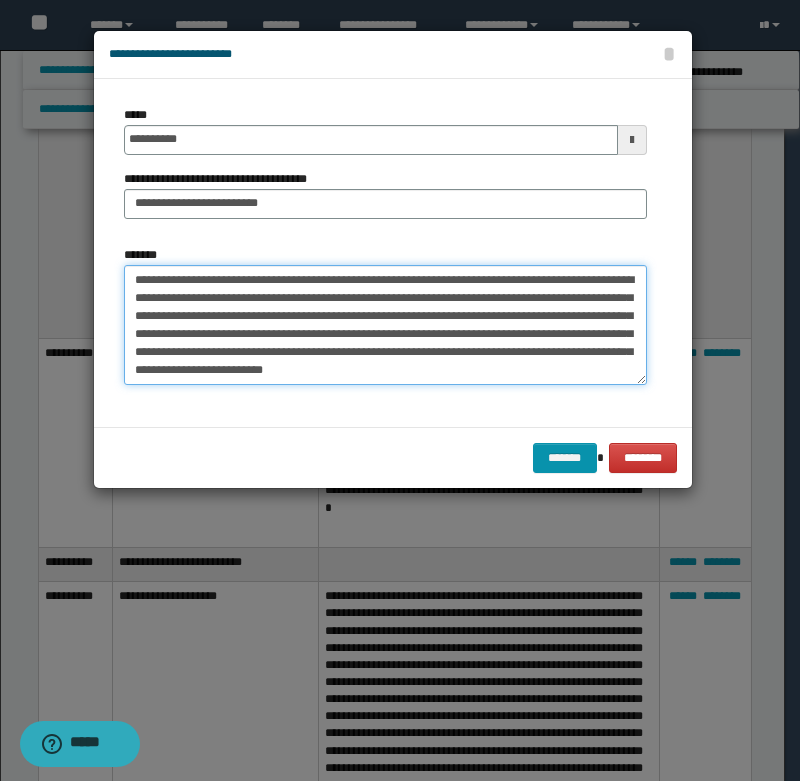 click on "**********" at bounding box center [385, 325] 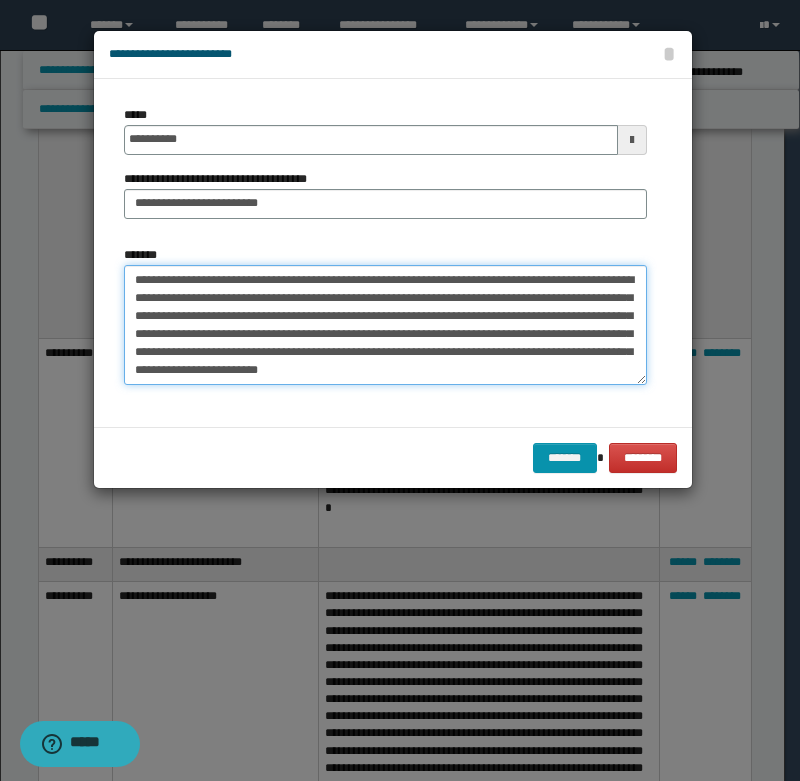click on "**********" at bounding box center [385, 325] 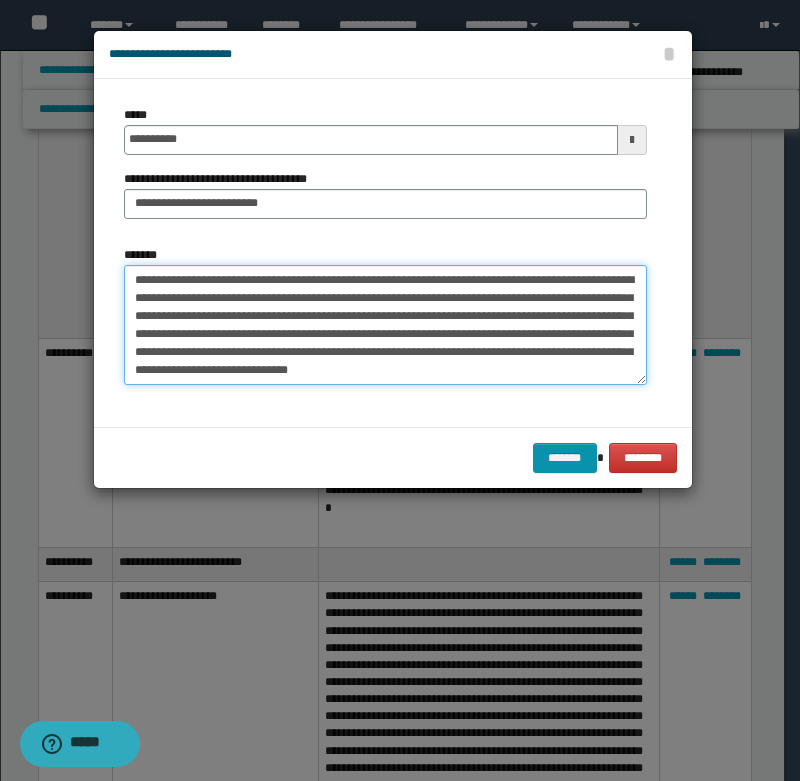 paste on "**********" 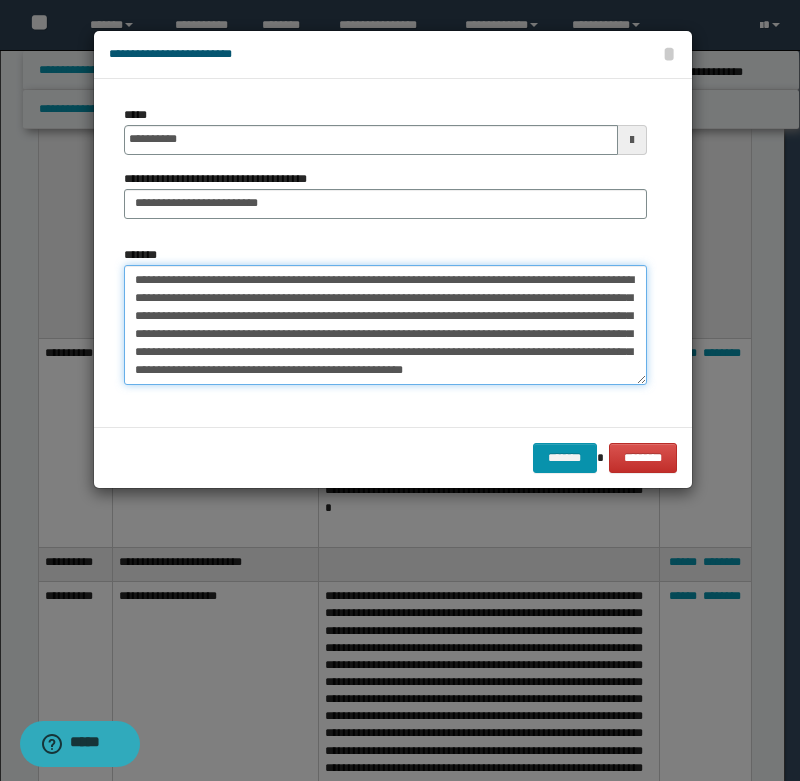 scroll, scrollTop: 66, scrollLeft: 0, axis: vertical 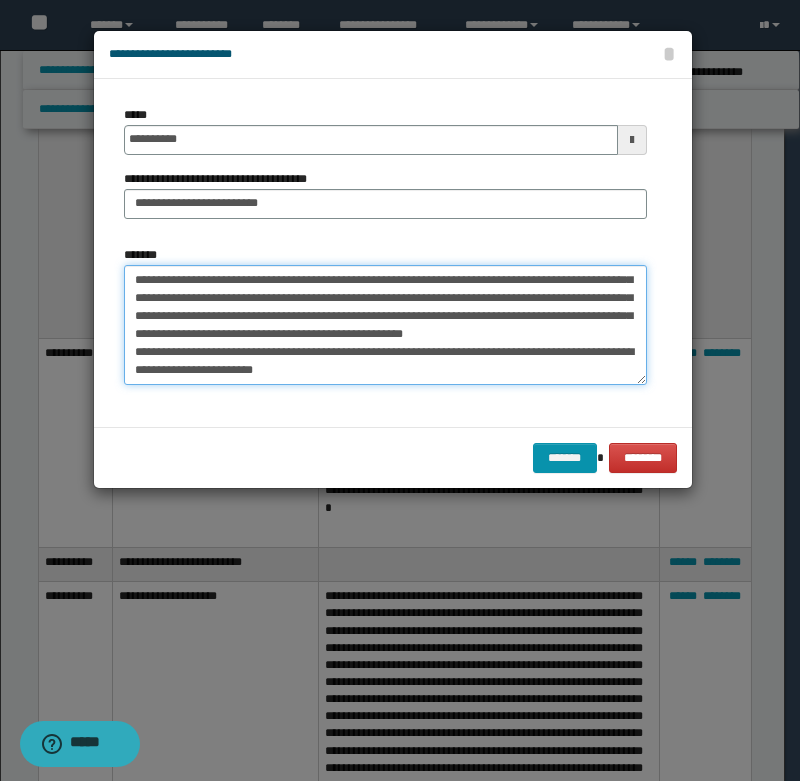 click on "**********" at bounding box center (385, 325) 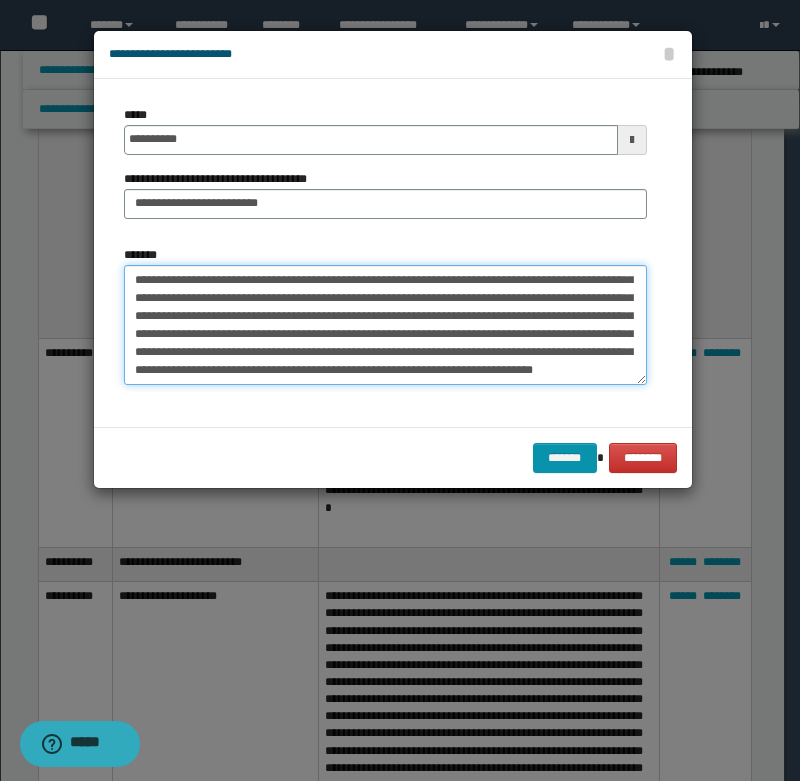 scroll, scrollTop: 48, scrollLeft: 0, axis: vertical 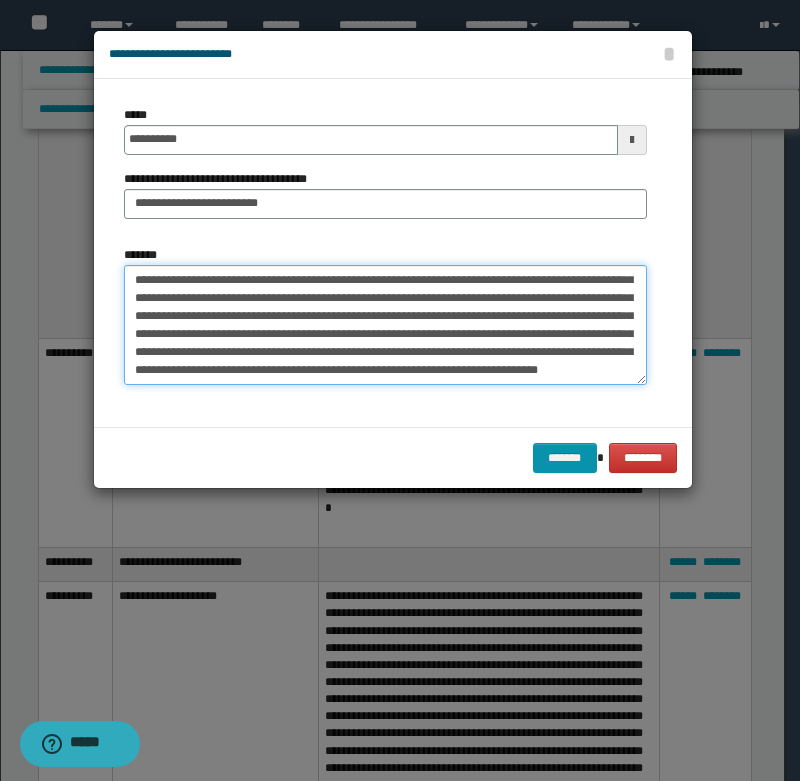 click on "**********" at bounding box center [385, 325] 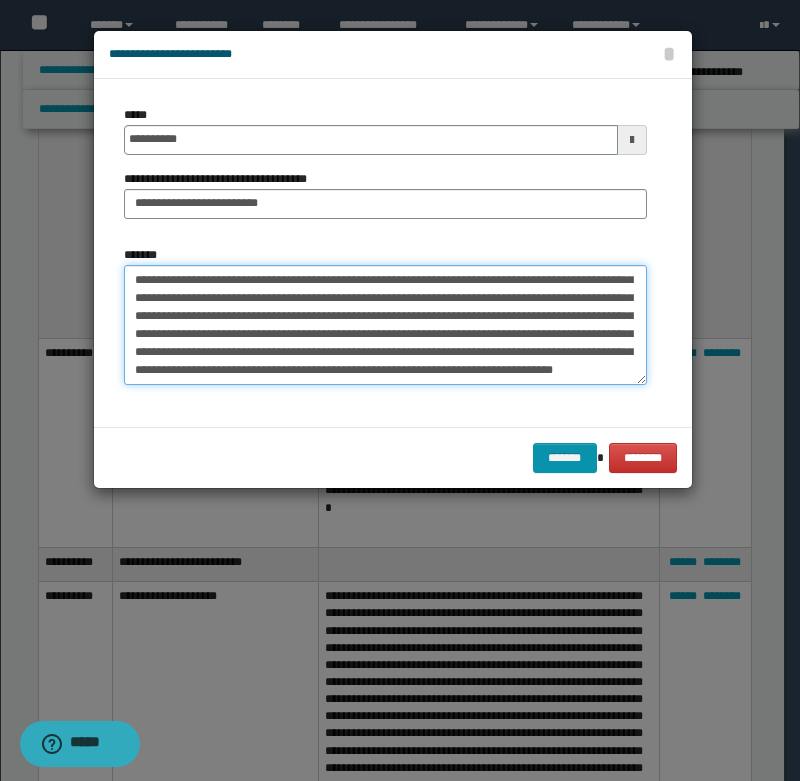 click on "**********" at bounding box center (385, 325) 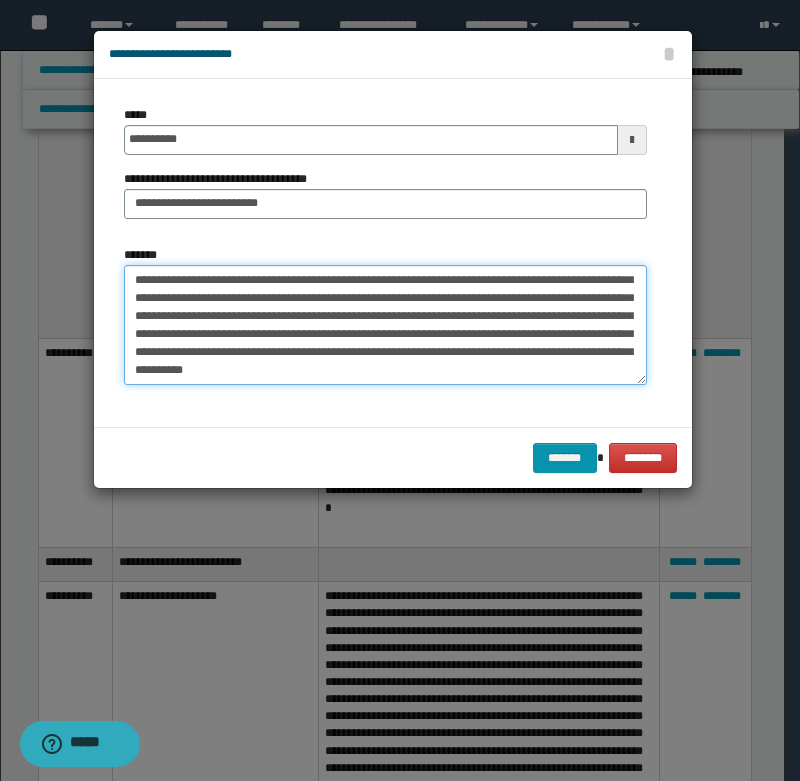 paste on "**********" 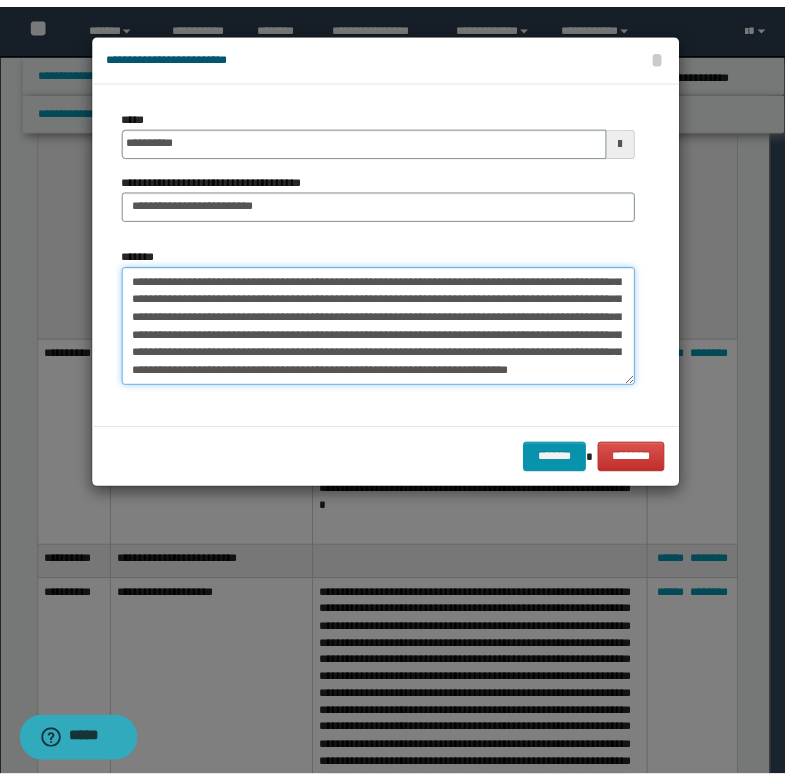 scroll, scrollTop: 108, scrollLeft: 0, axis: vertical 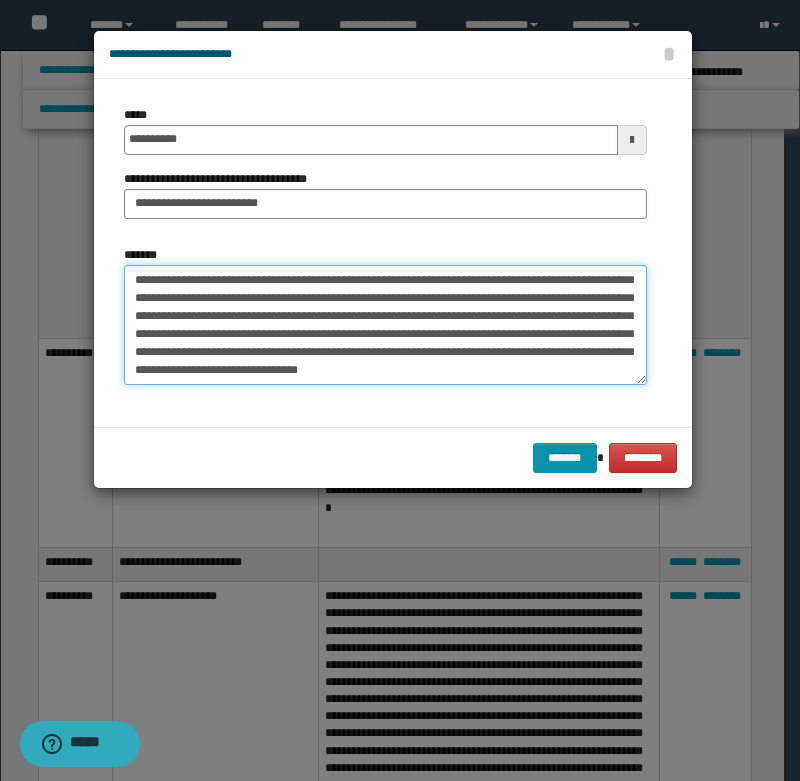 click on "*******" at bounding box center (385, 325) 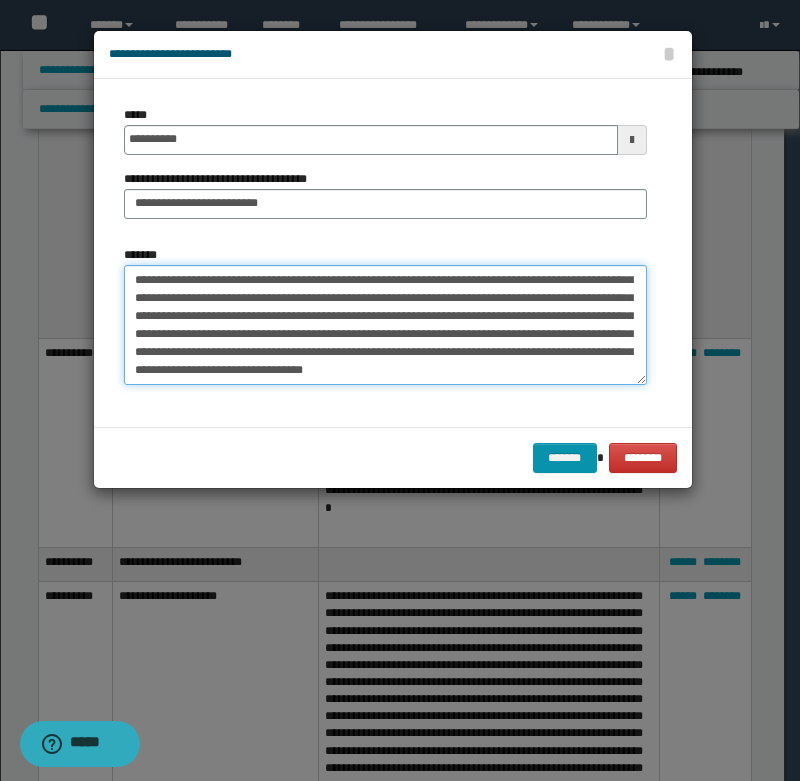 click on "*******" at bounding box center [385, 325] 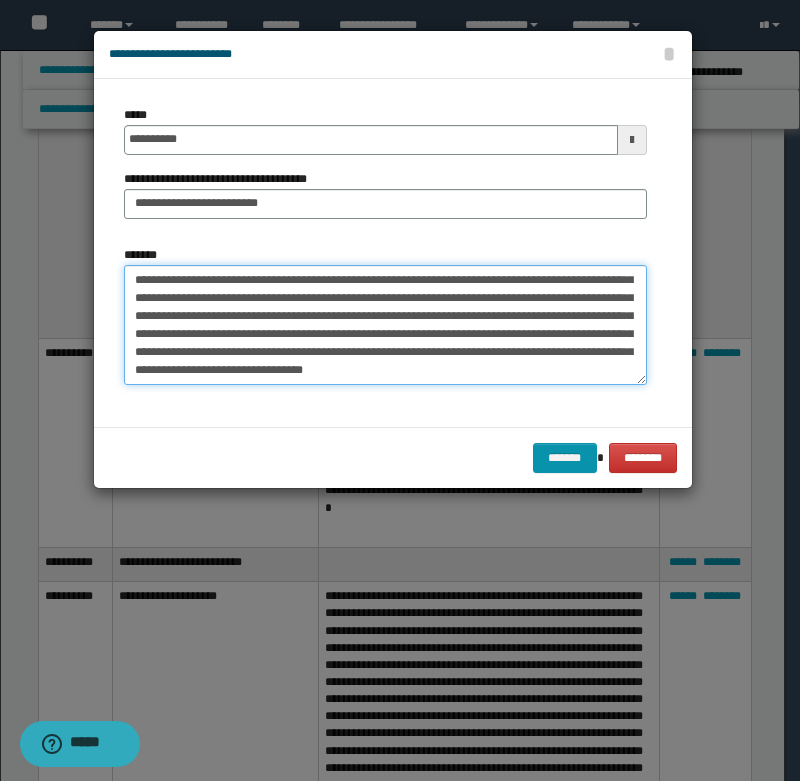 click on "*******" at bounding box center (385, 325) 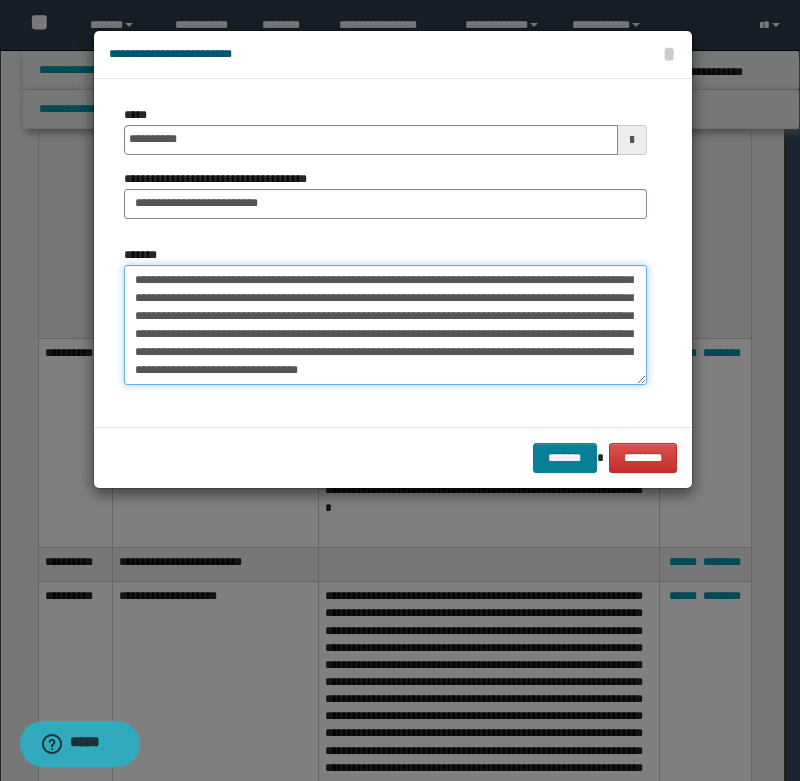 type on "**********" 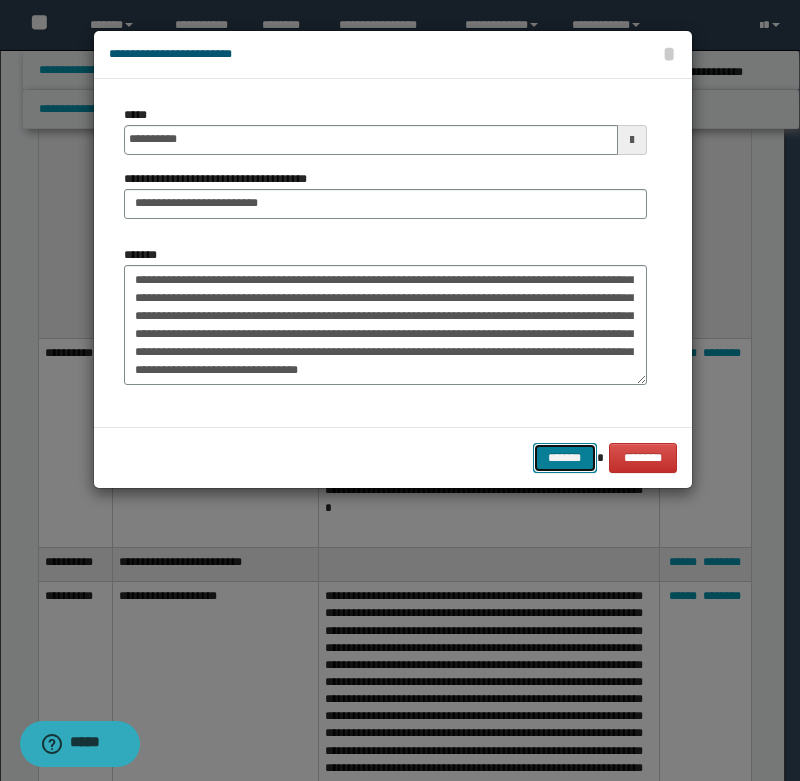 click on "*******" at bounding box center [565, 458] 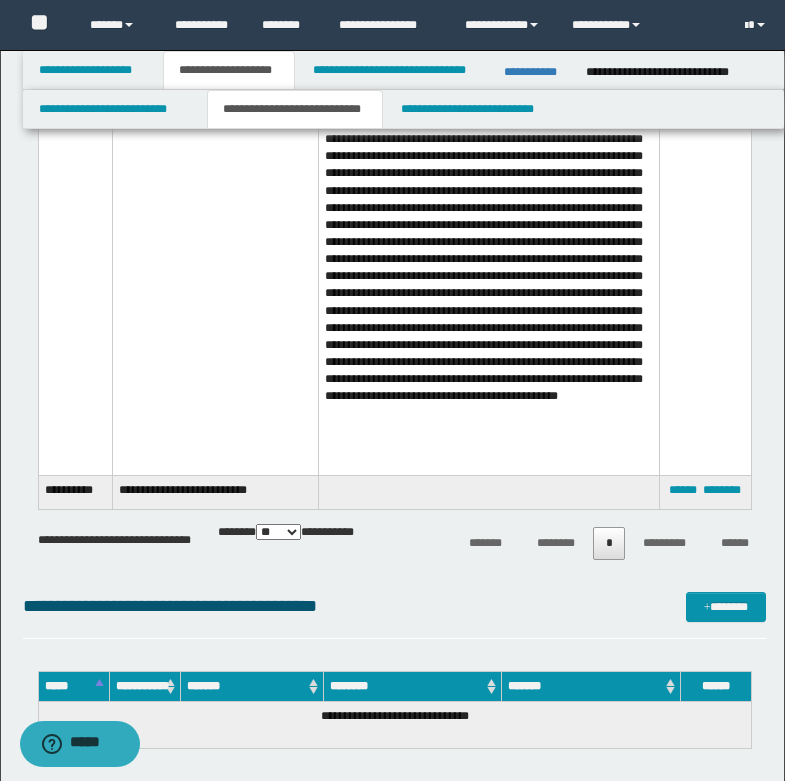 scroll, scrollTop: 2300, scrollLeft: 0, axis: vertical 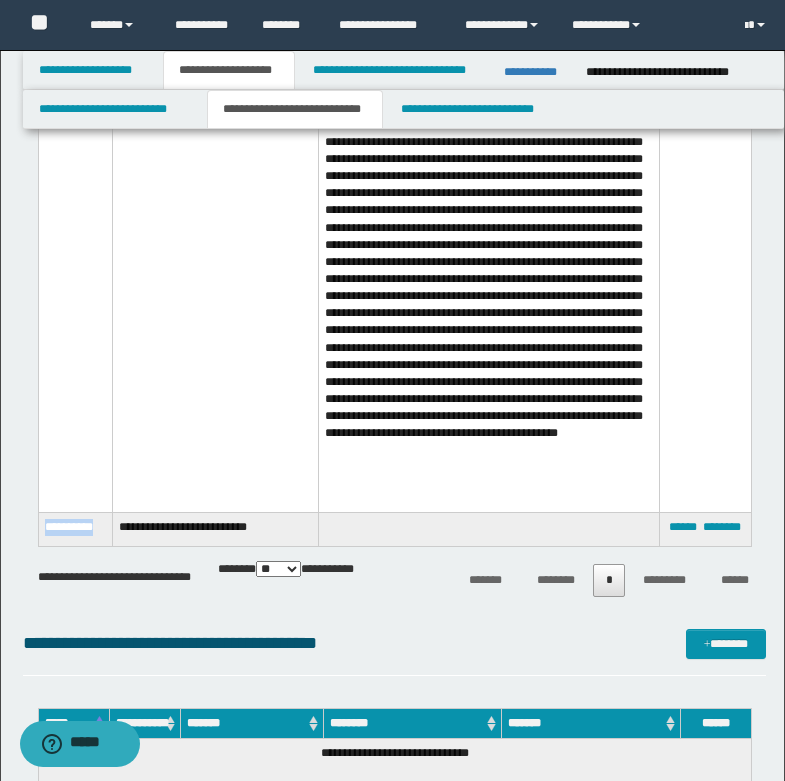 drag, startPoint x: 46, startPoint y: 532, endPoint x: 107, endPoint y: 531, distance: 61.008198 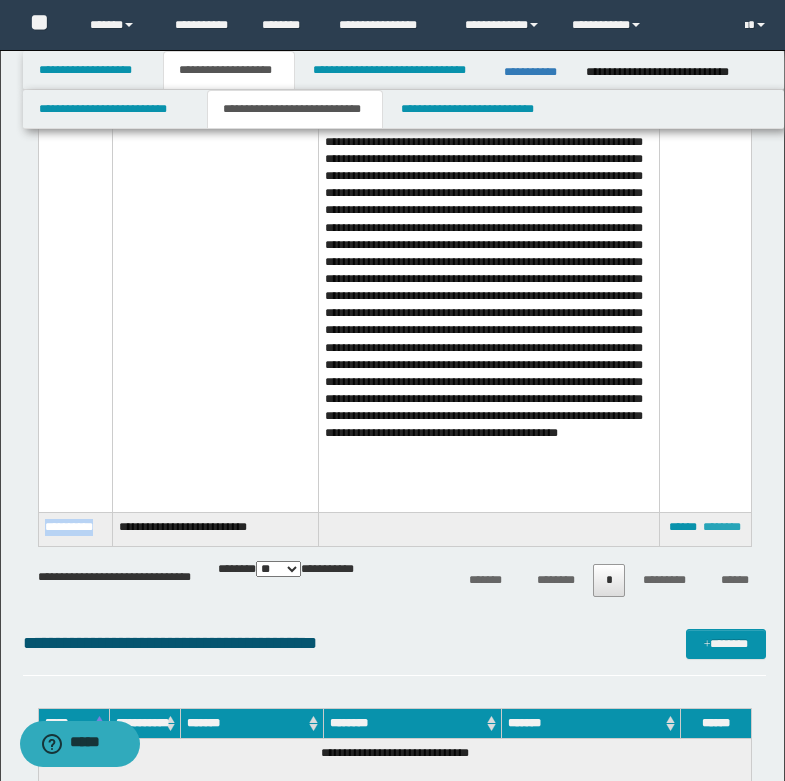 click on "********" at bounding box center (722, 527) 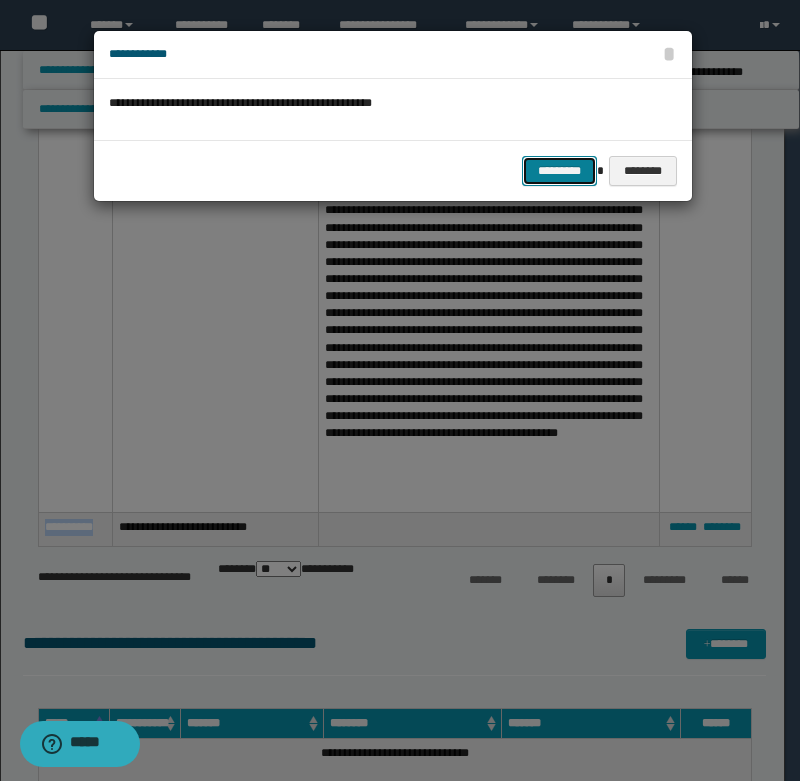 click on "*********" at bounding box center (559, 171) 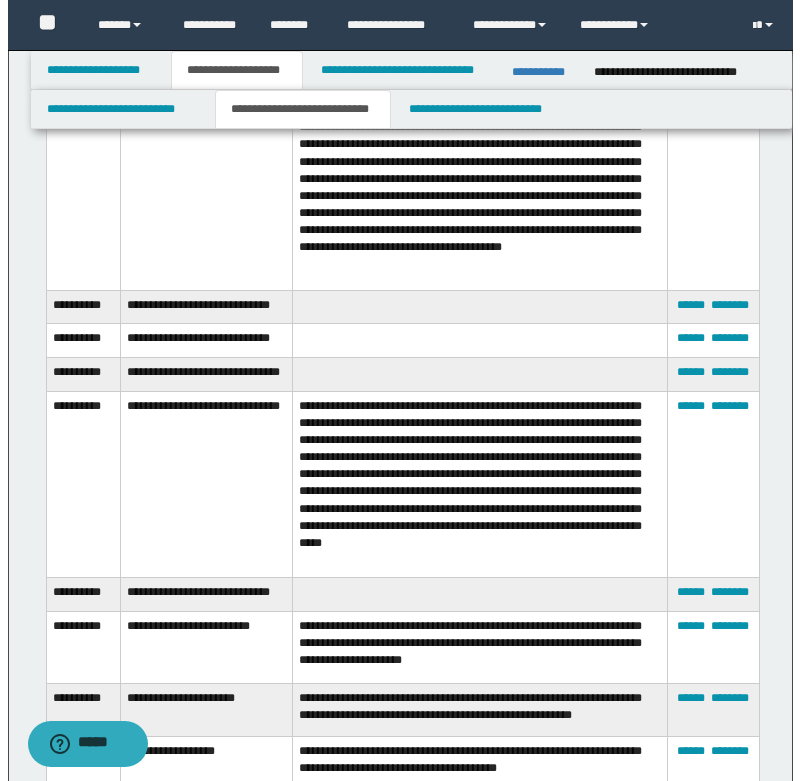 scroll, scrollTop: 3400, scrollLeft: 0, axis: vertical 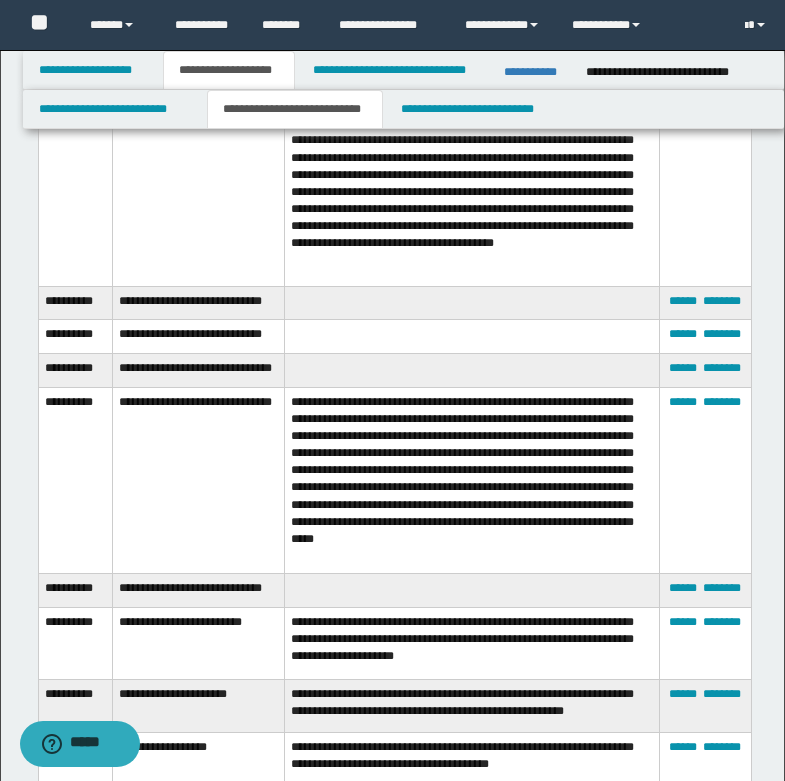click on "******    ********" at bounding box center [705, 303] 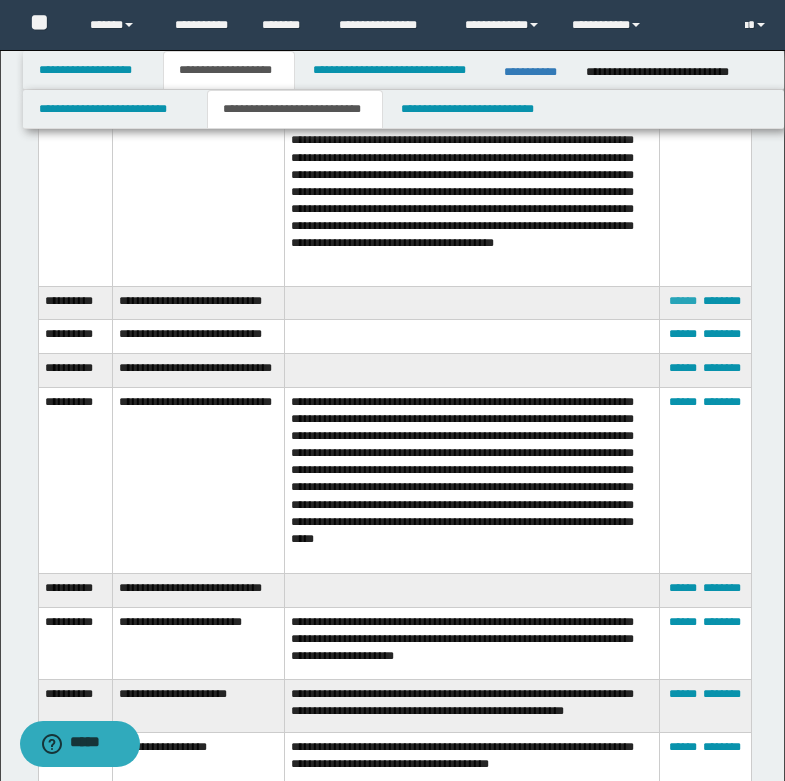 click on "******" at bounding box center (683, 301) 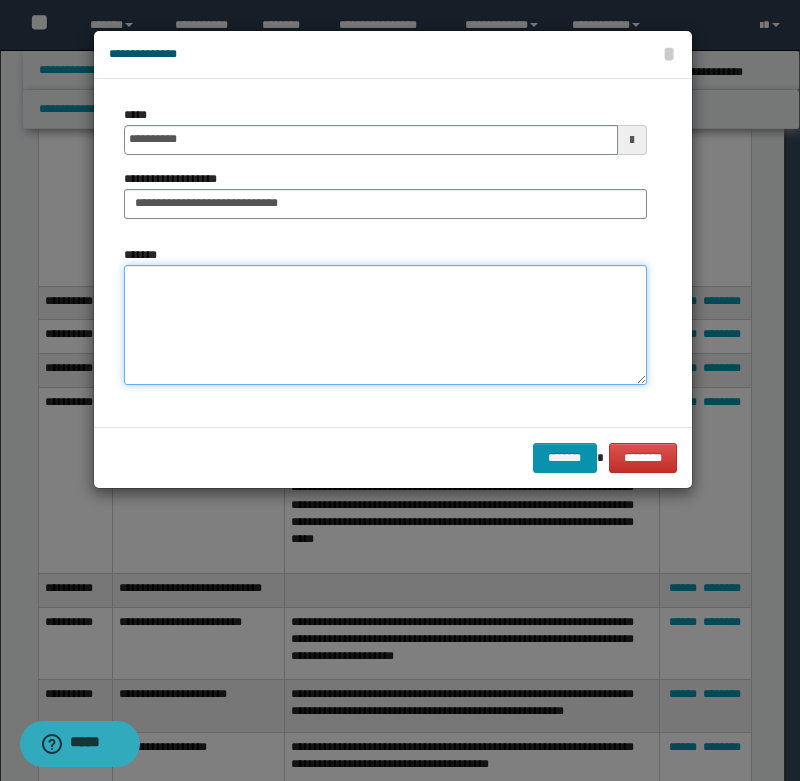 paste on "**********" 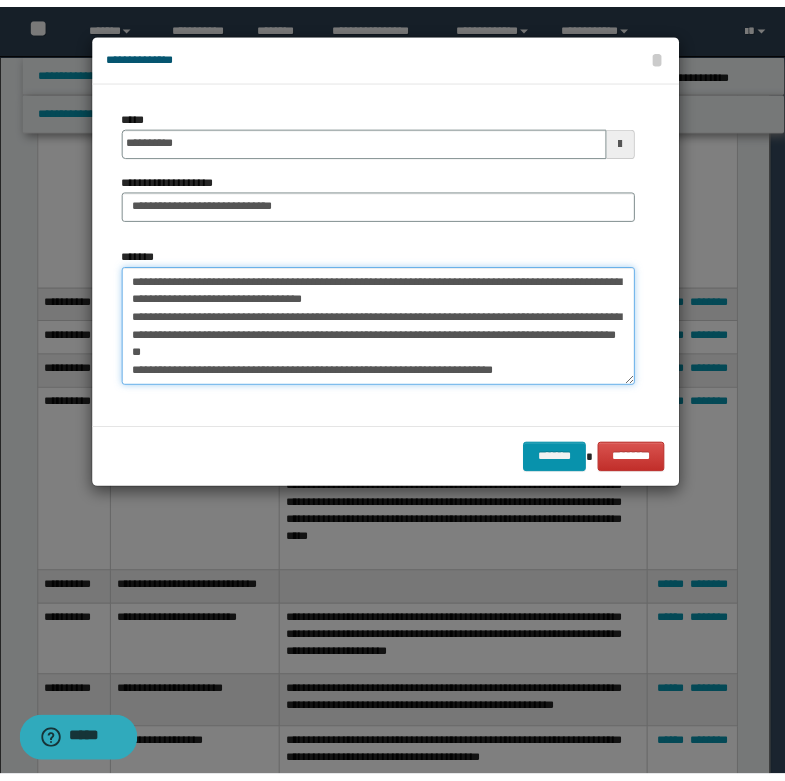 scroll, scrollTop: 0, scrollLeft: 0, axis: both 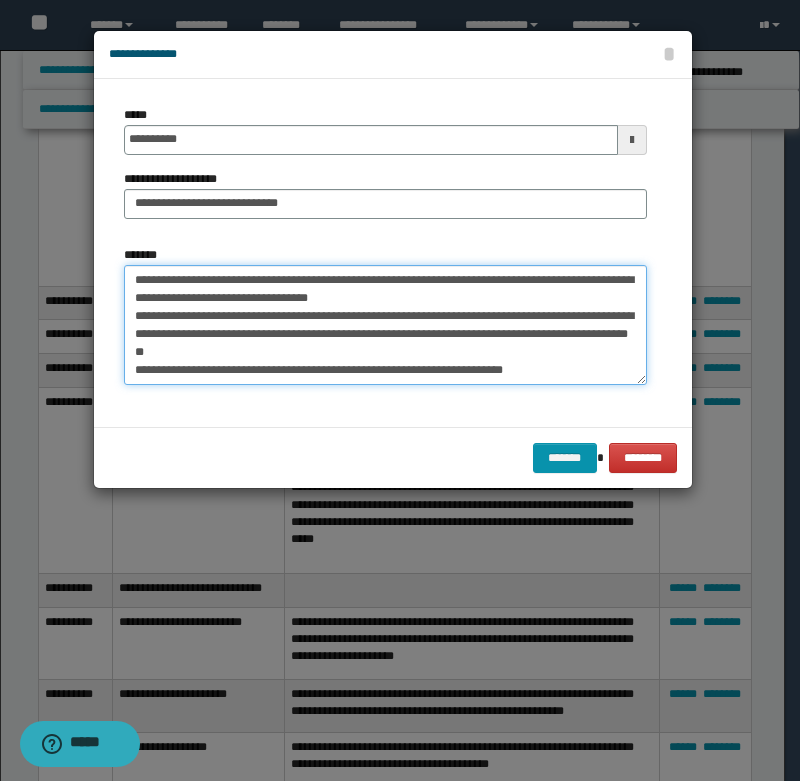 click on "**********" at bounding box center [385, 325] 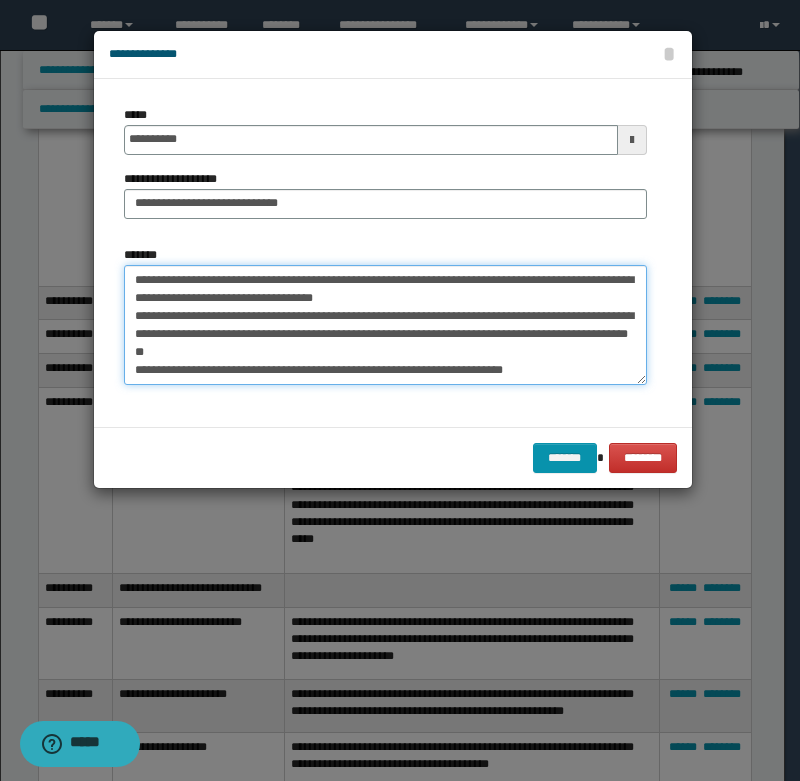 click on "**********" at bounding box center (385, 325) 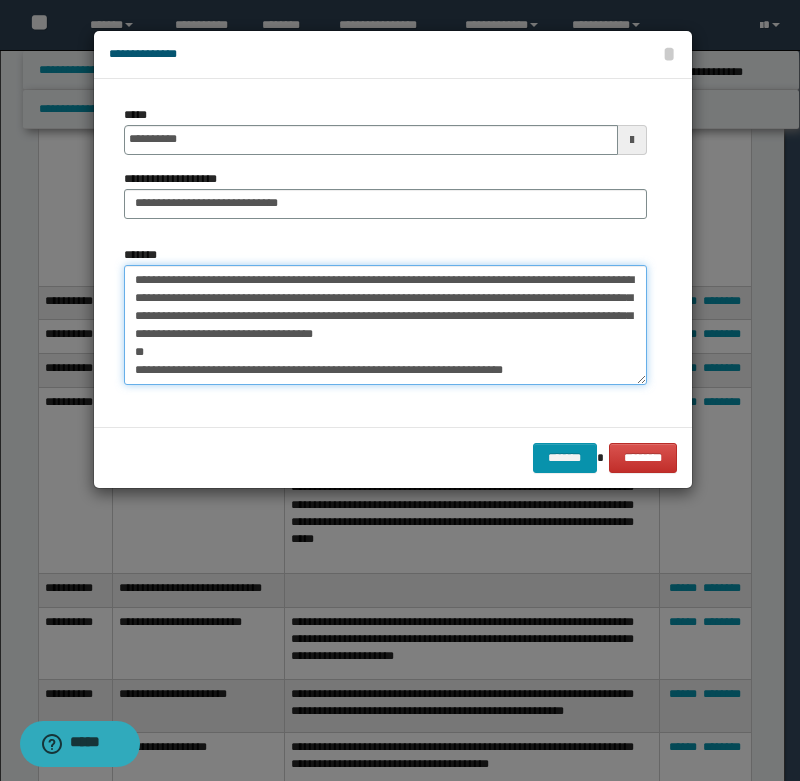 click on "**********" at bounding box center [385, 325] 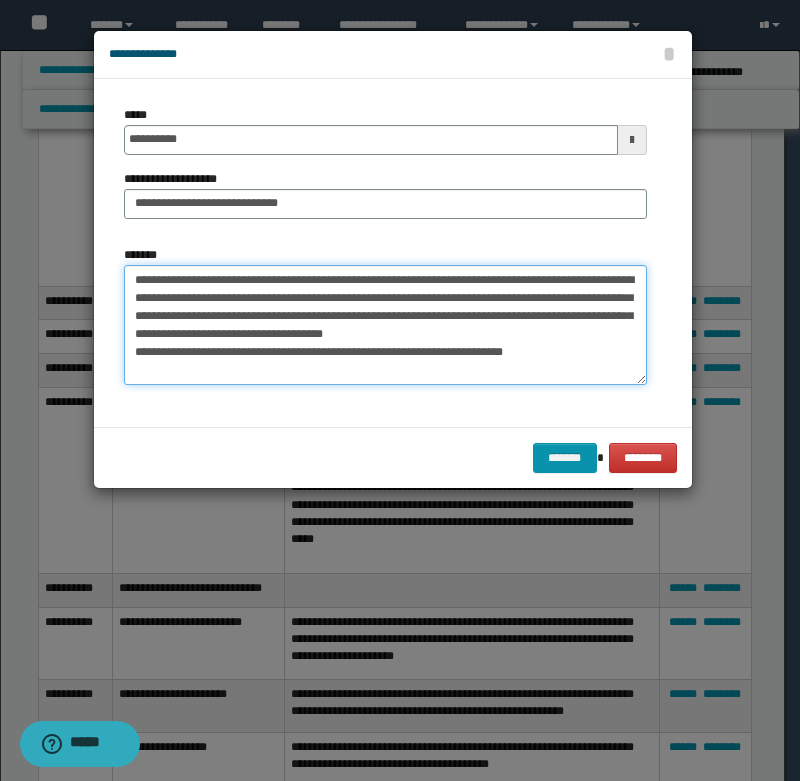 click on "**********" at bounding box center (385, 325) 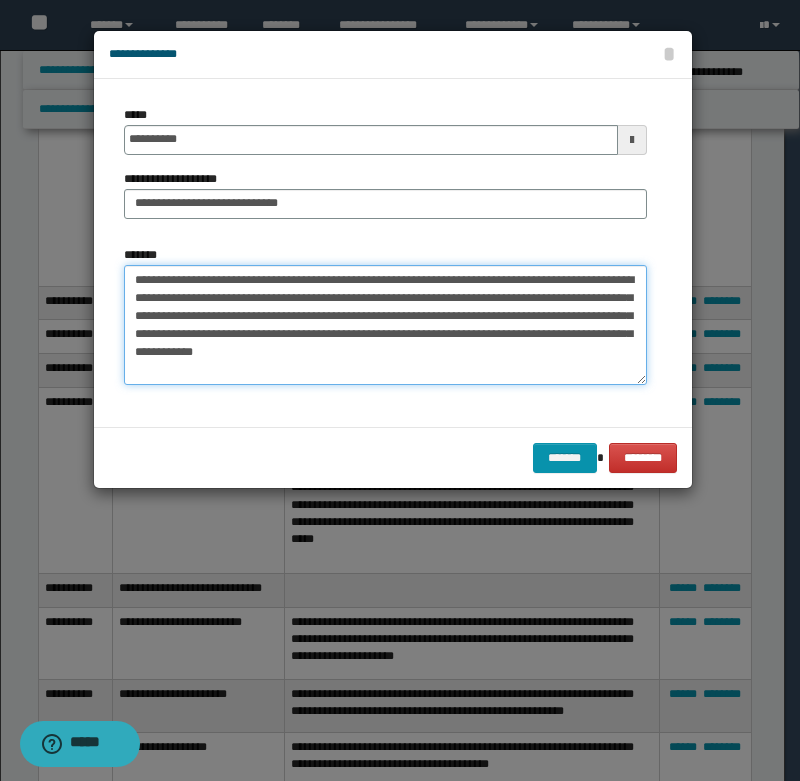 click on "**********" at bounding box center (385, 325) 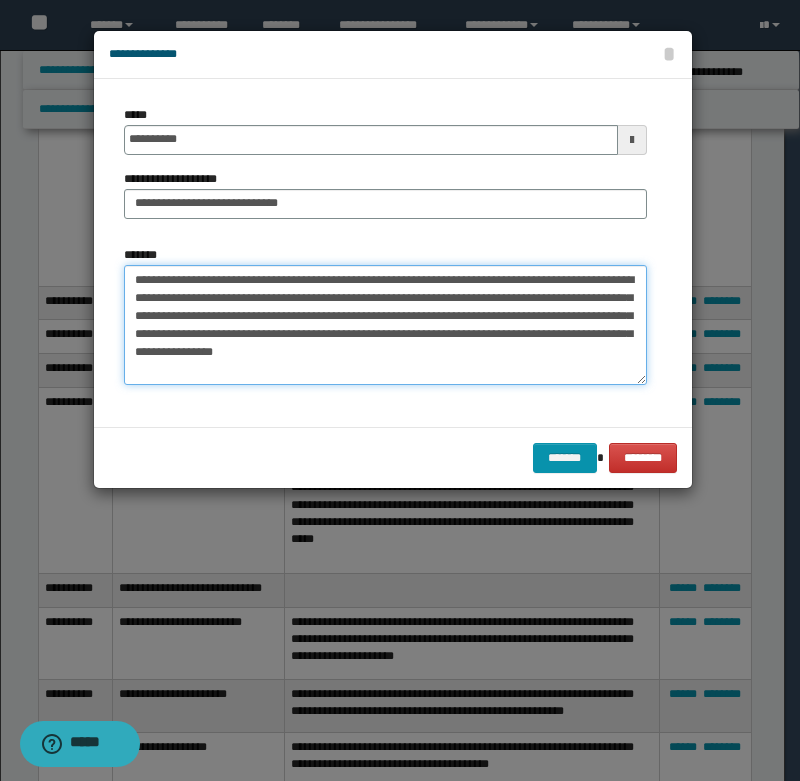click on "**********" at bounding box center (385, 325) 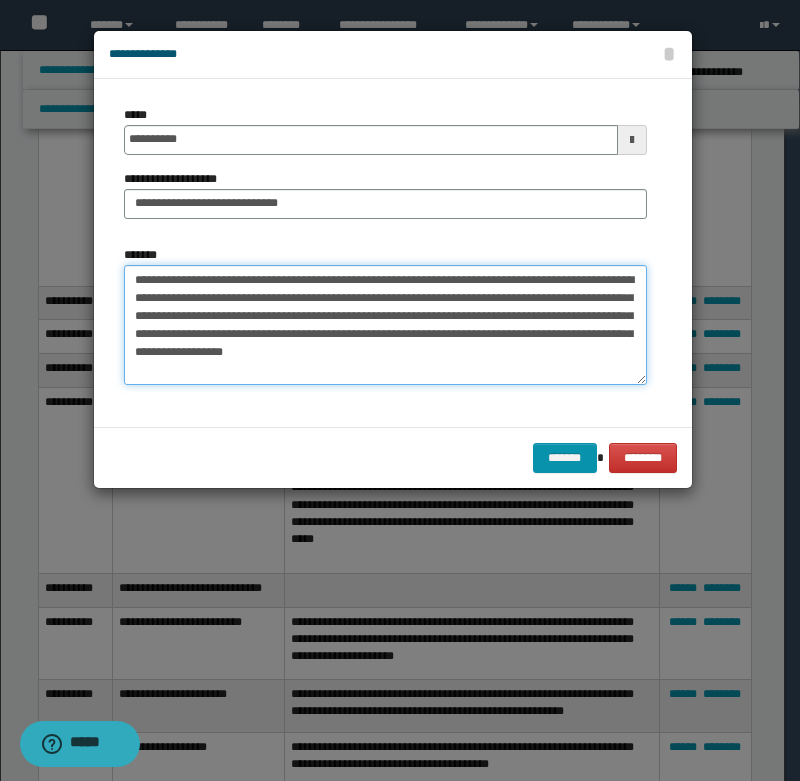 drag, startPoint x: 329, startPoint y: 353, endPoint x: 374, endPoint y: 354, distance: 45.01111 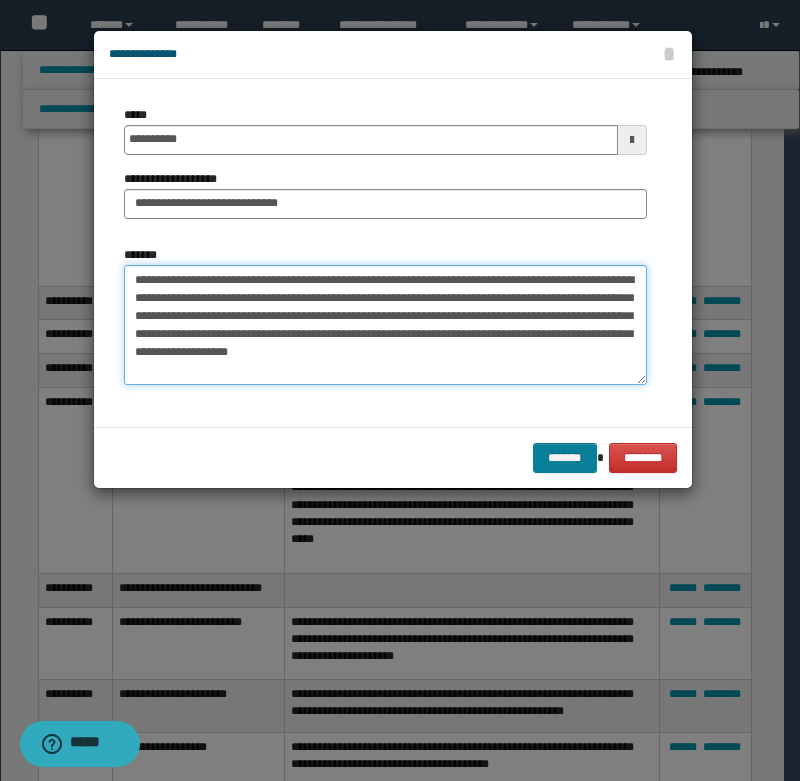 type on "**********" 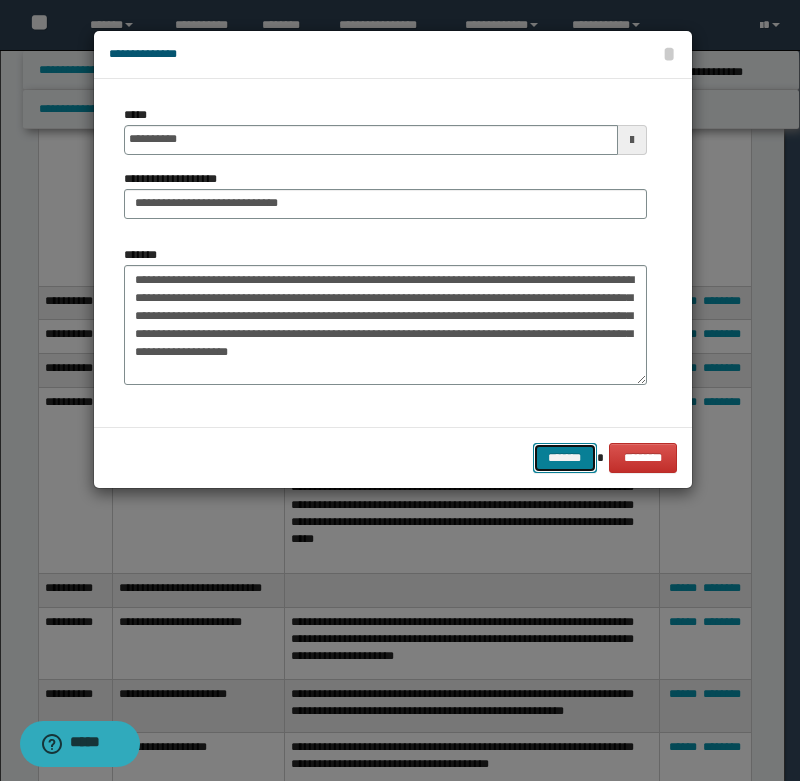 click on "*******" at bounding box center (565, 458) 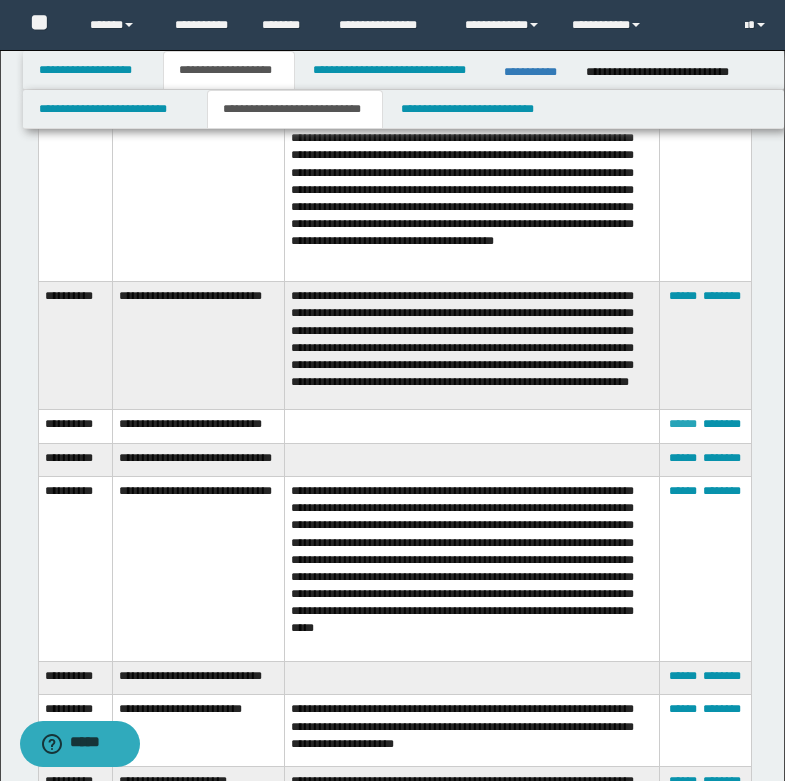 click on "******" at bounding box center [683, 424] 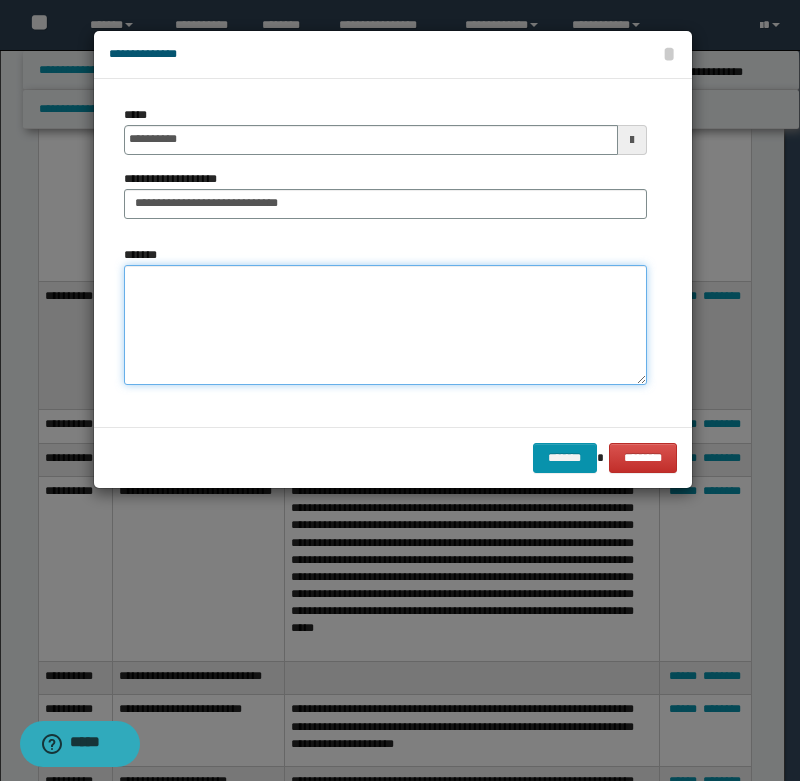 paste on "**********" 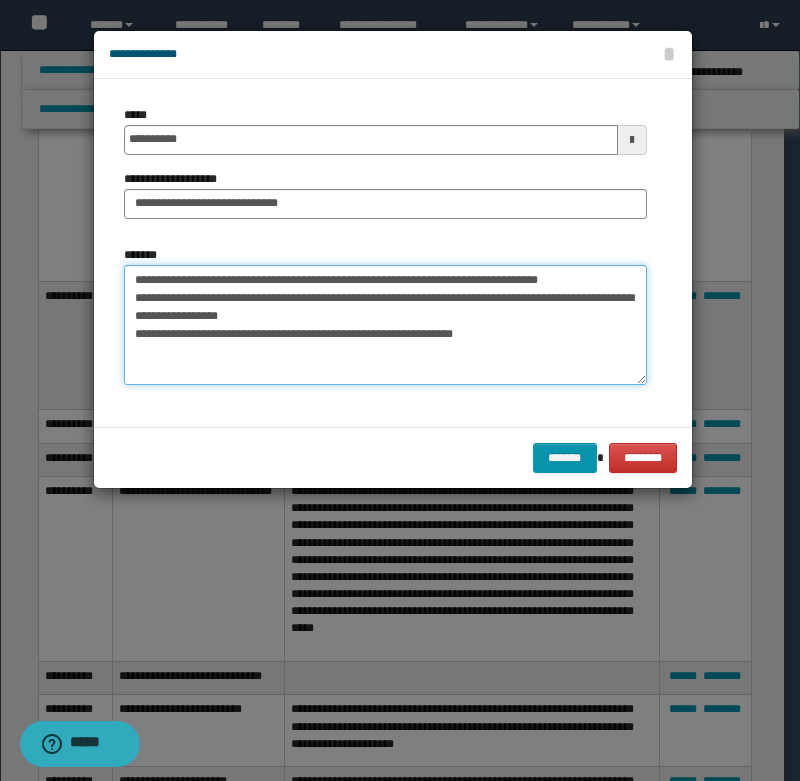 click on "**********" at bounding box center (385, 325) 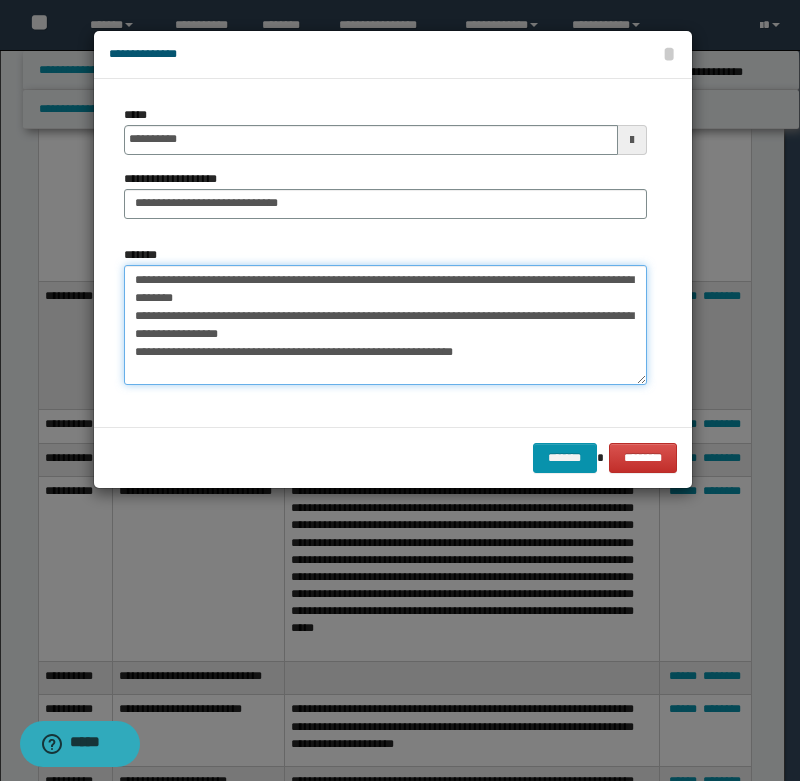 click on "**********" at bounding box center (385, 325) 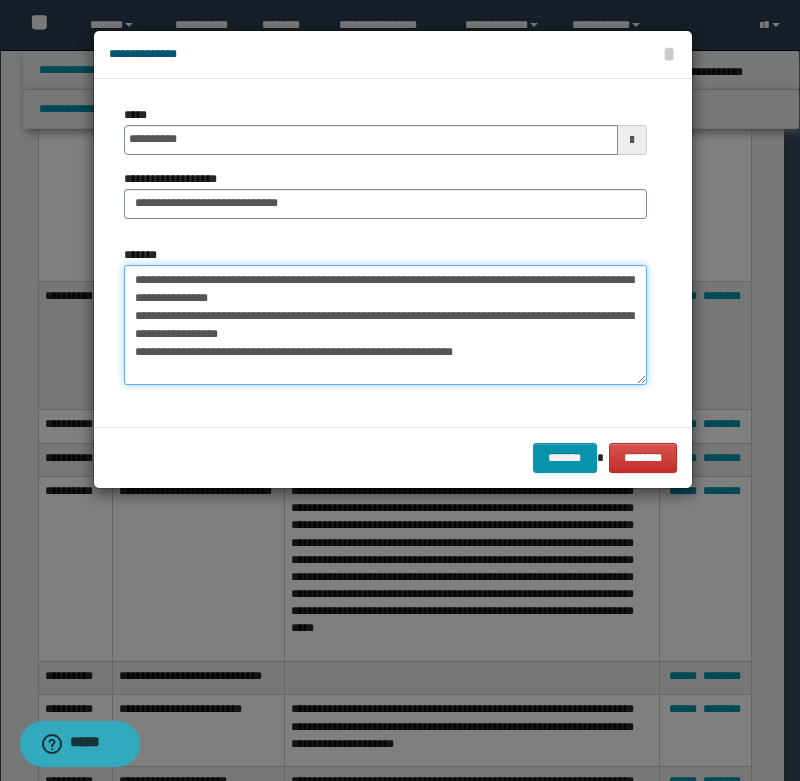 click on "**********" at bounding box center [385, 325] 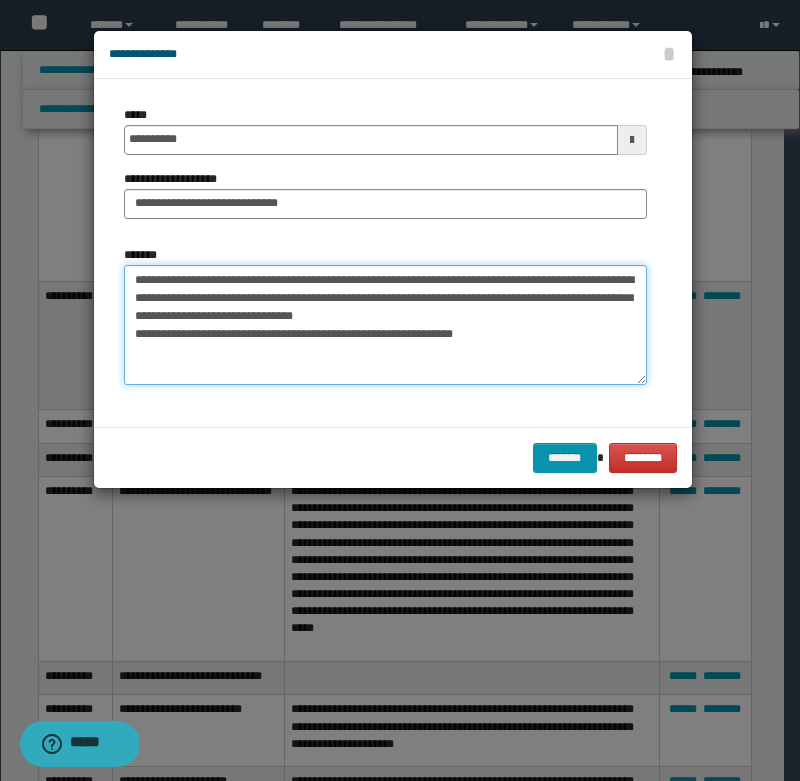 click on "**********" at bounding box center [385, 325] 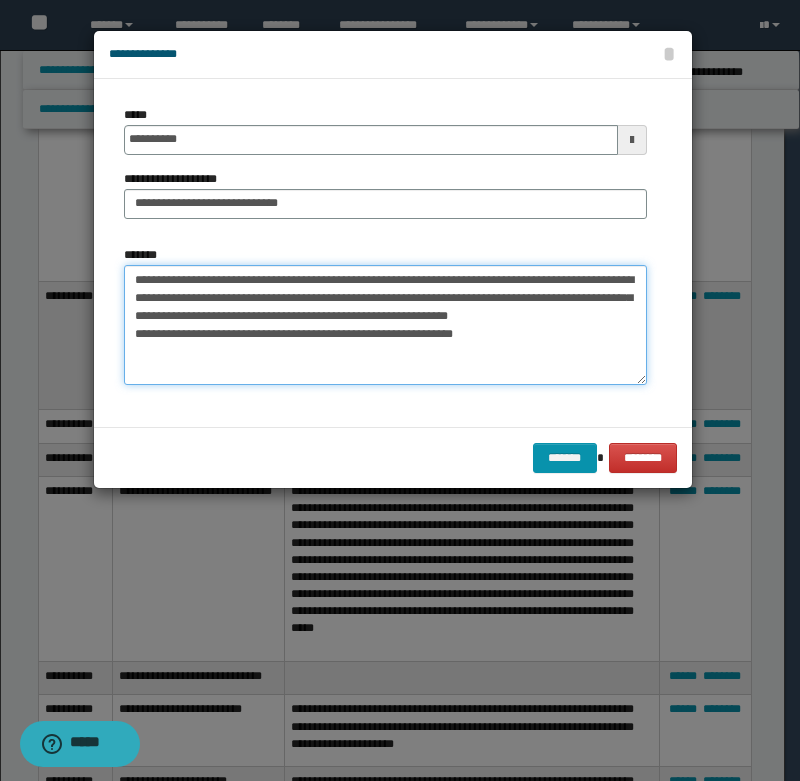 click on "**********" at bounding box center (385, 325) 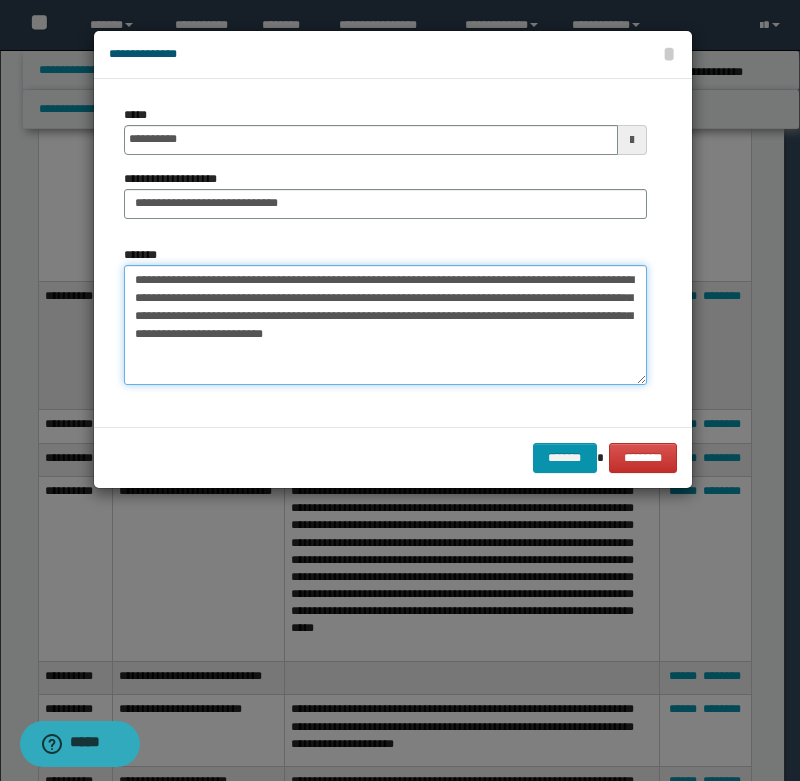 click on "**********" at bounding box center (385, 325) 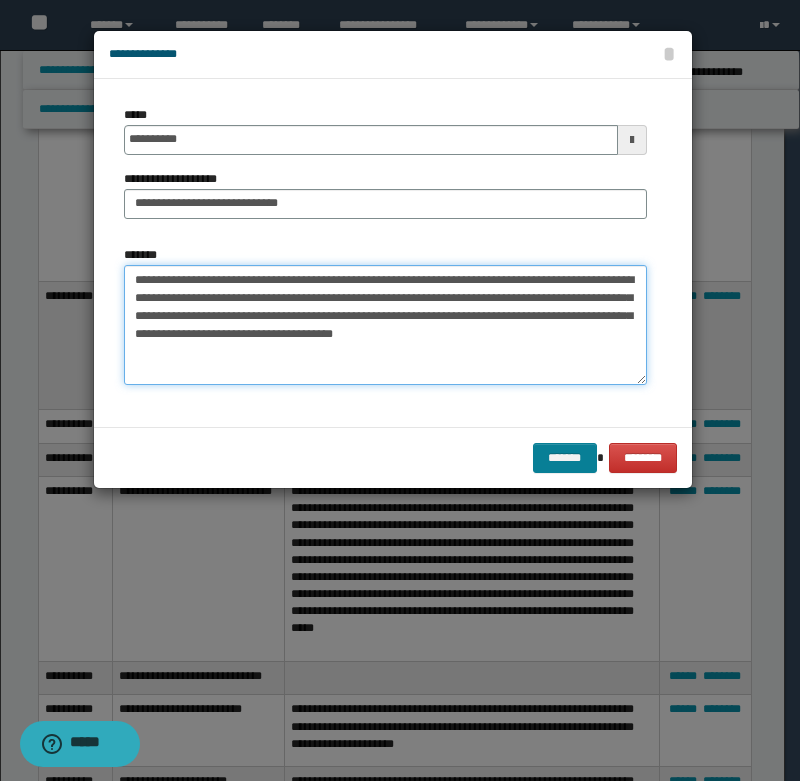 type on "**********" 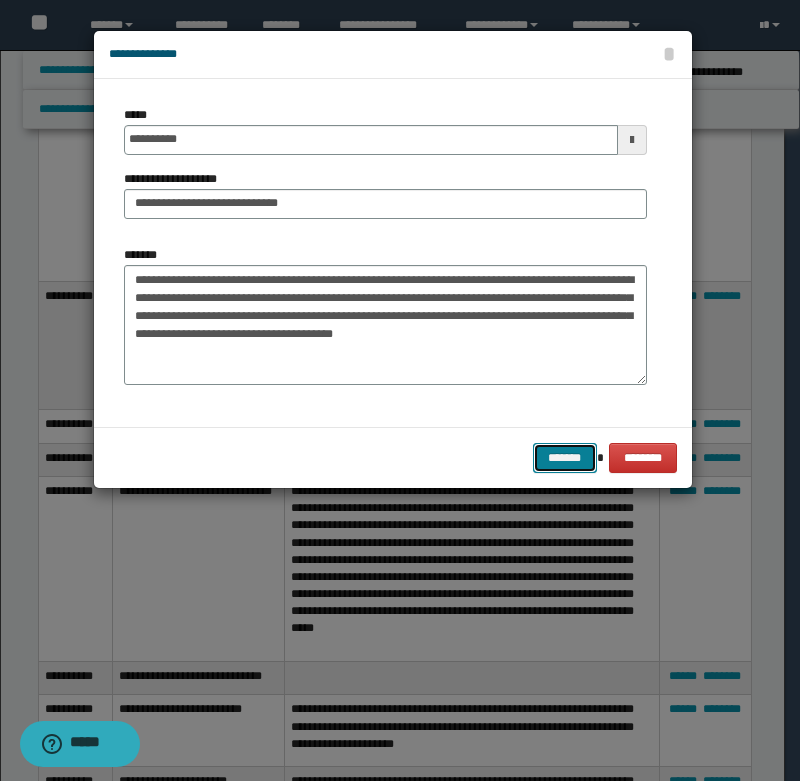 click on "*******" at bounding box center (565, 458) 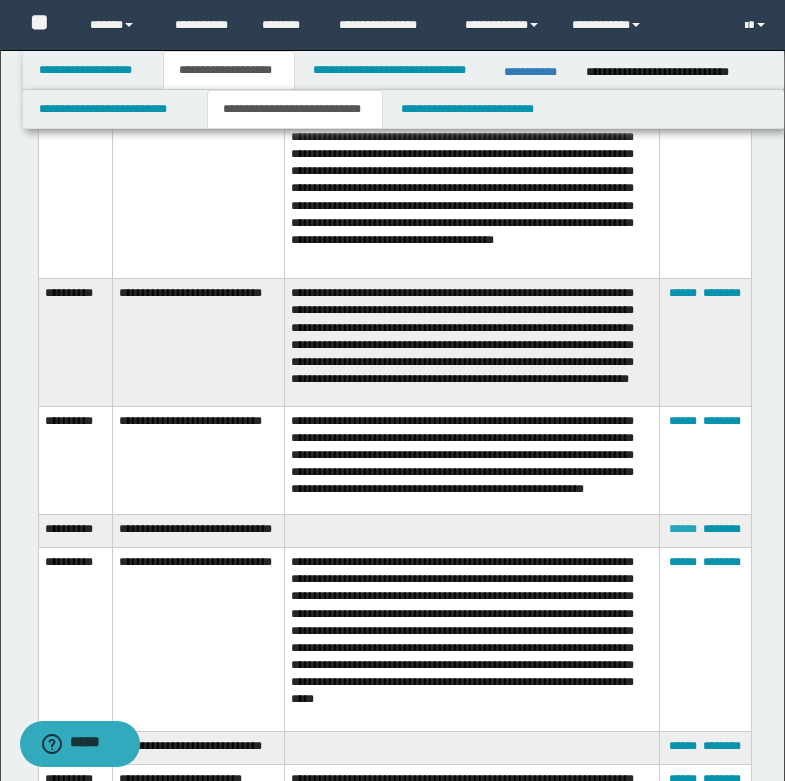 click on "******" at bounding box center [683, 529] 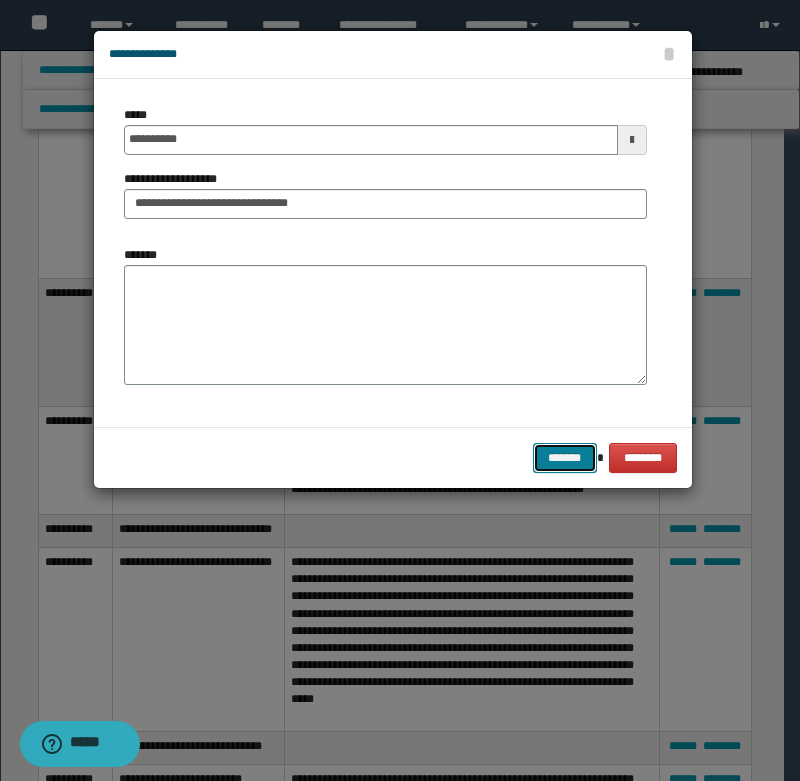click on "*******" at bounding box center [565, 458] 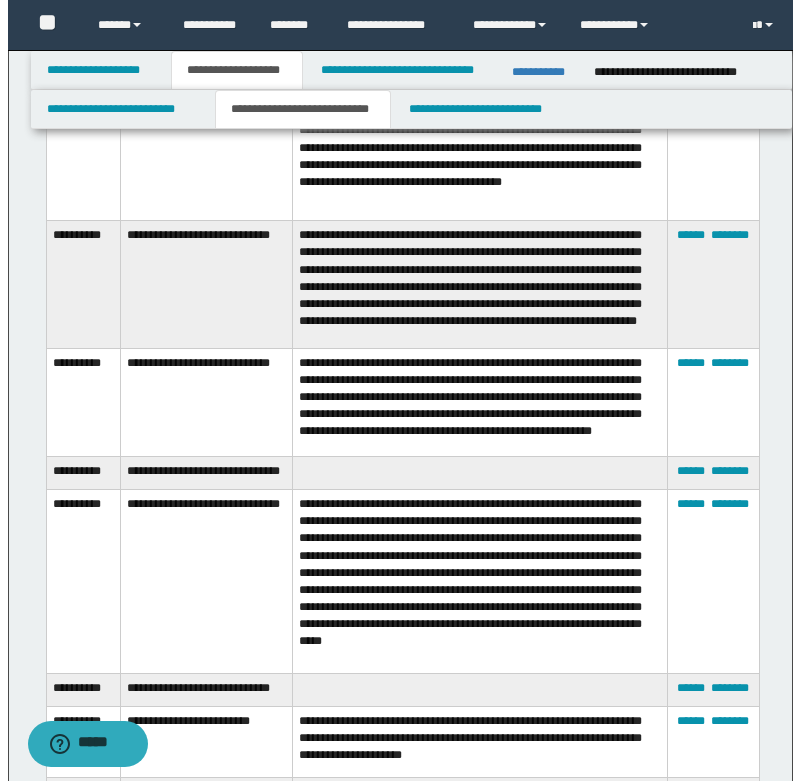 scroll, scrollTop: 3500, scrollLeft: 0, axis: vertical 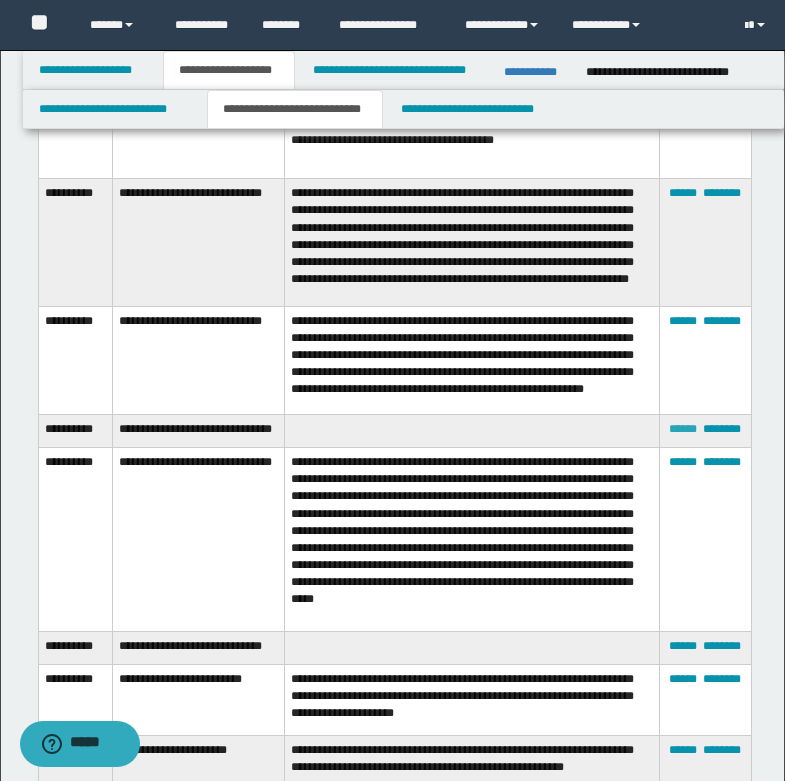 click on "******" at bounding box center [683, 429] 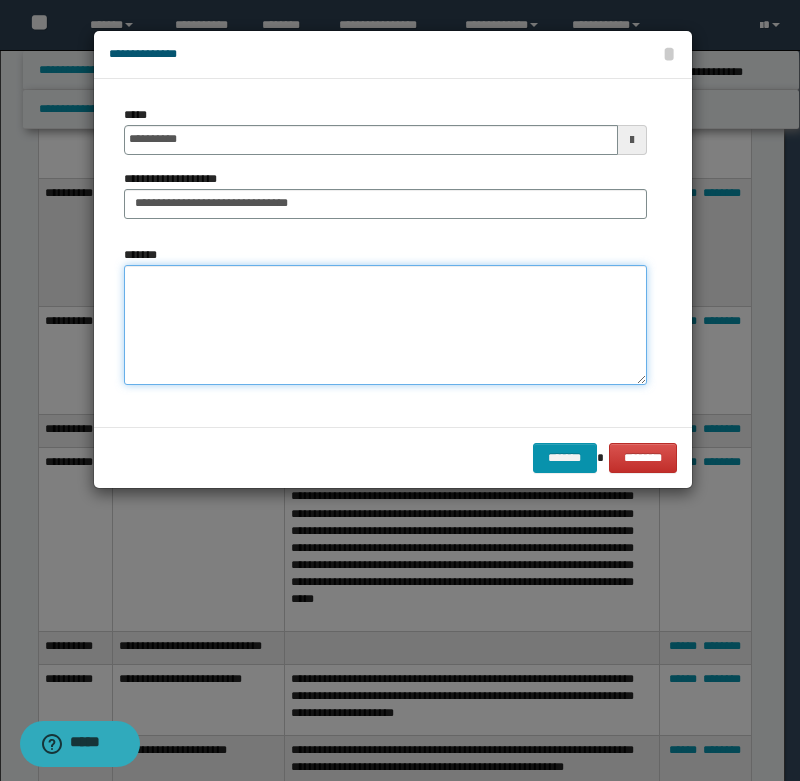paste on "**********" 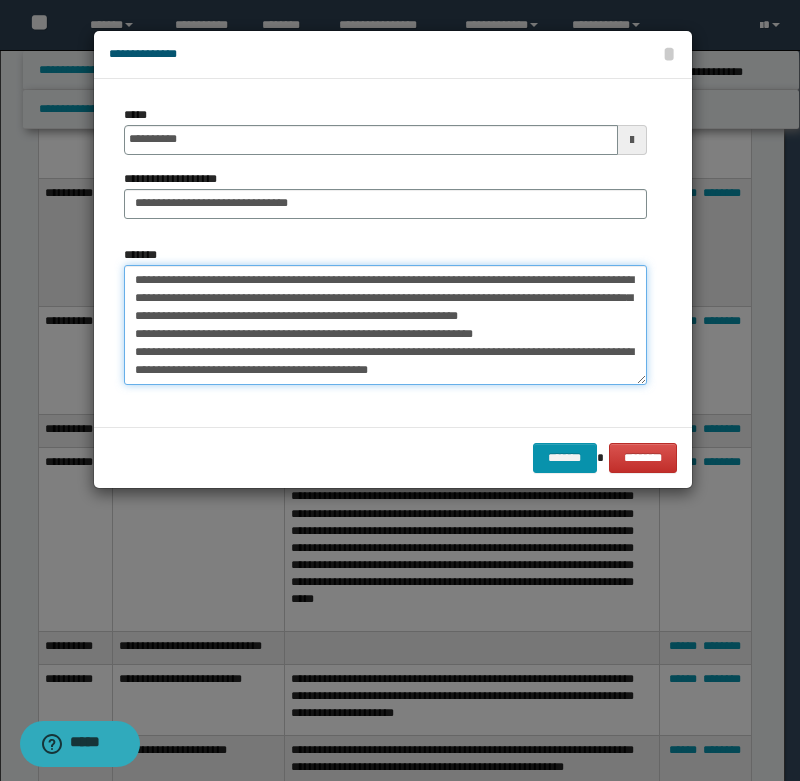 scroll, scrollTop: 84, scrollLeft: 0, axis: vertical 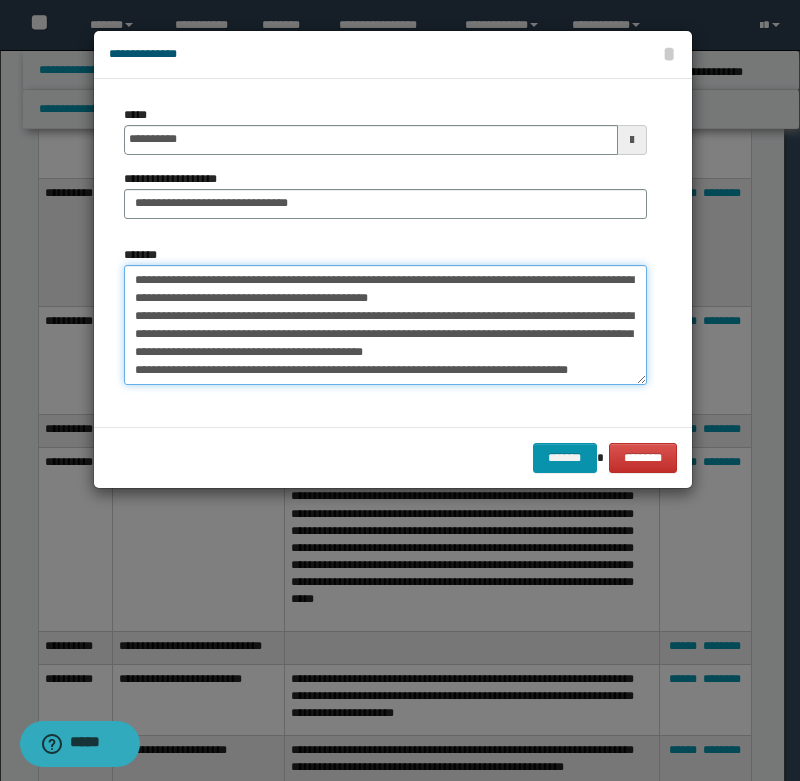 click on "**********" at bounding box center (385, 325) 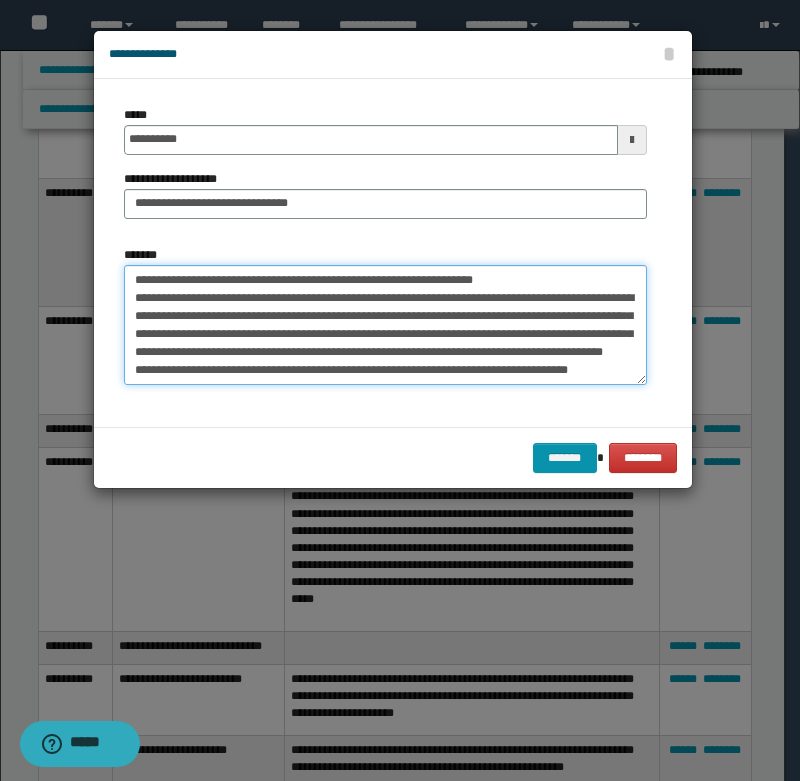 scroll, scrollTop: 66, scrollLeft: 0, axis: vertical 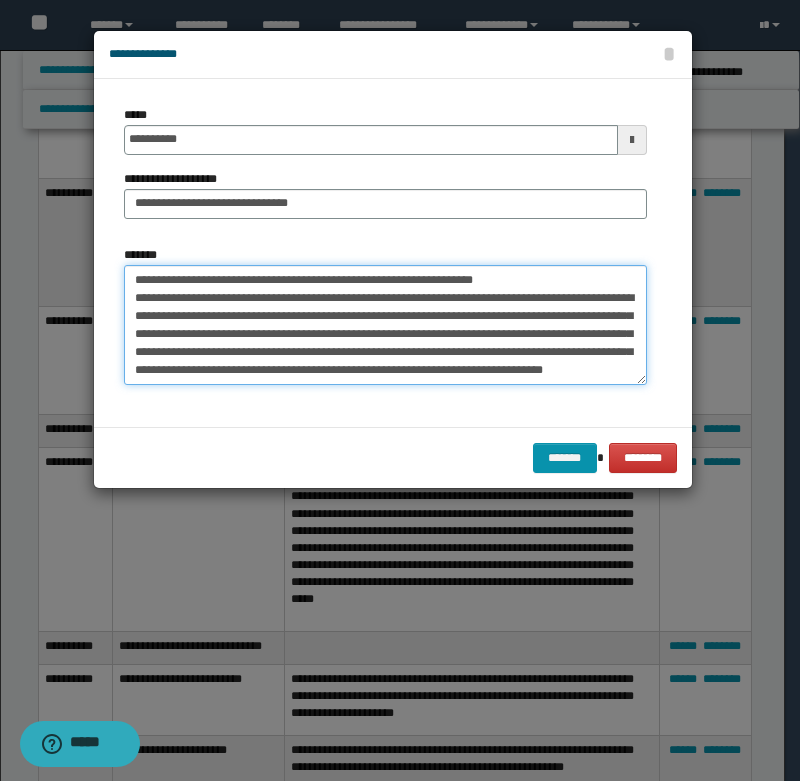 click on "**********" at bounding box center [385, 325] 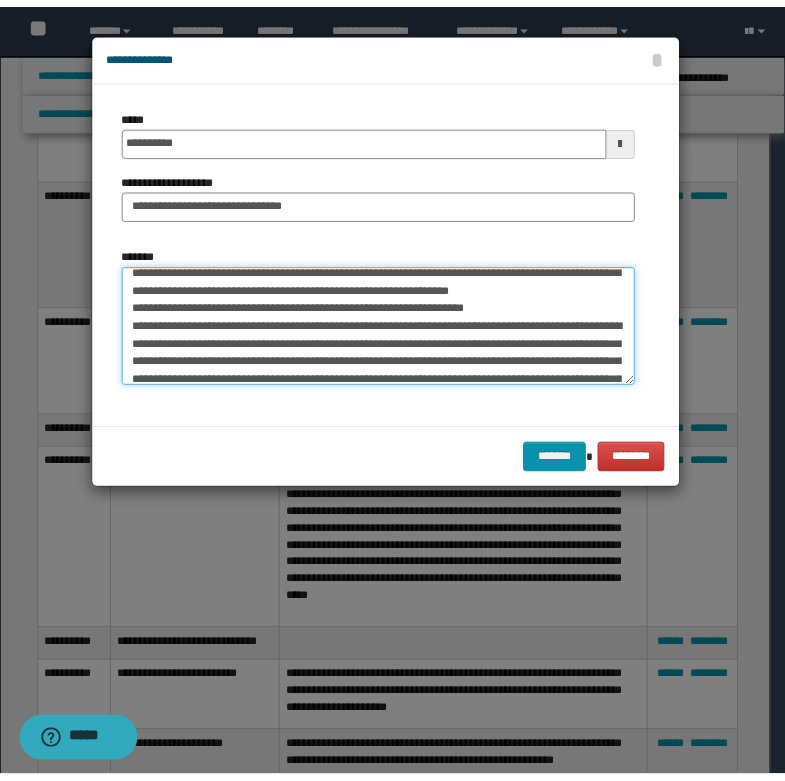 scroll, scrollTop: 0, scrollLeft: 0, axis: both 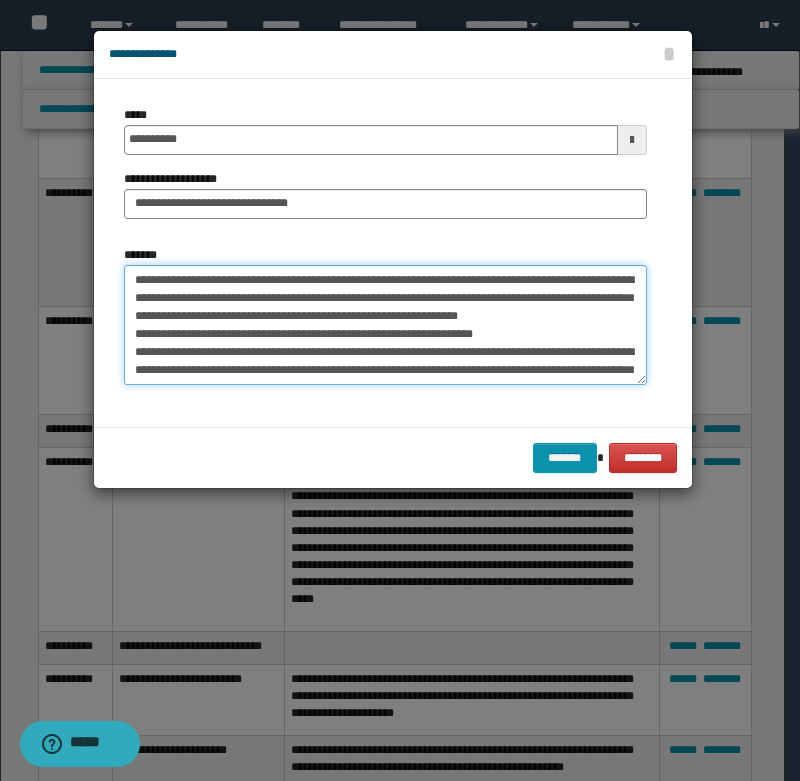 click on "**********" at bounding box center [385, 325] 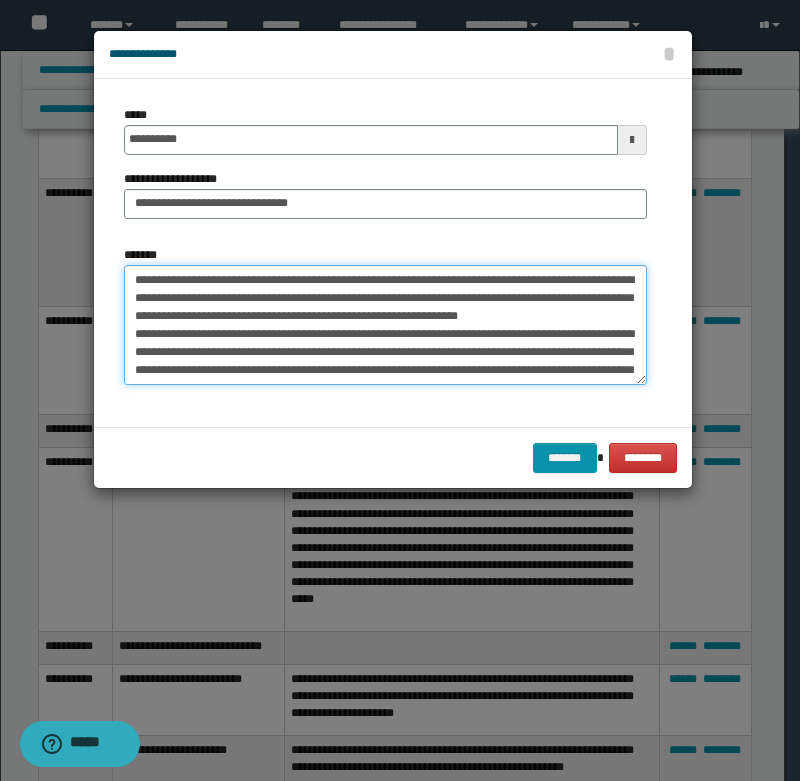 click on "**********" at bounding box center (385, 325) 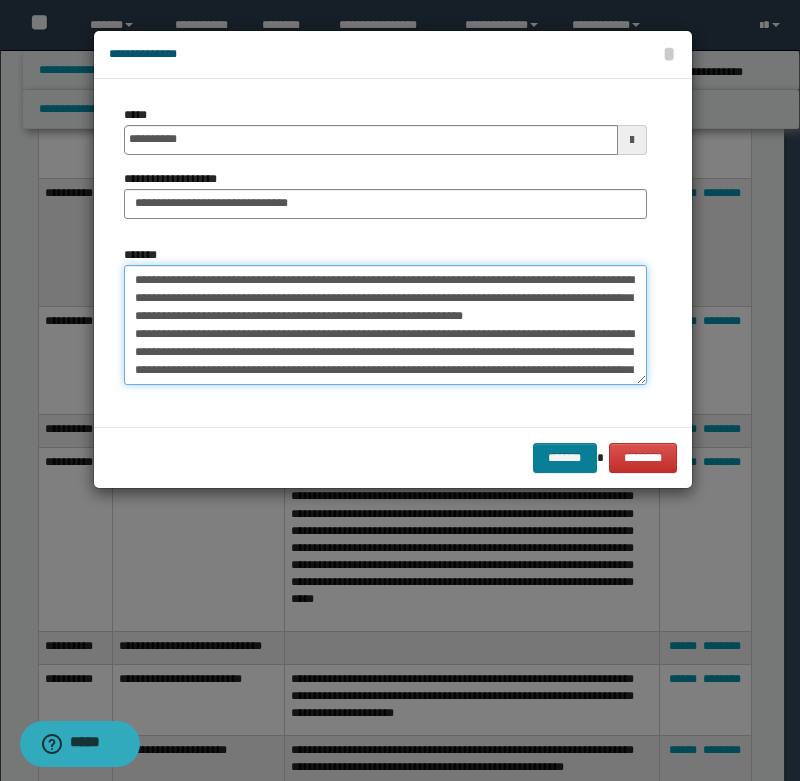 type on "**********" 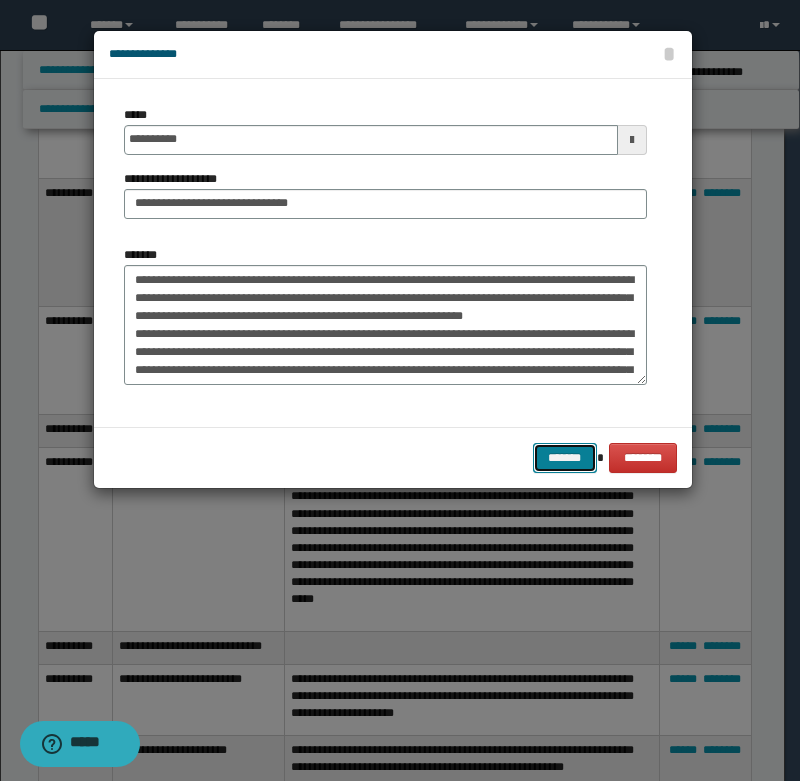 click on "*******" at bounding box center (565, 458) 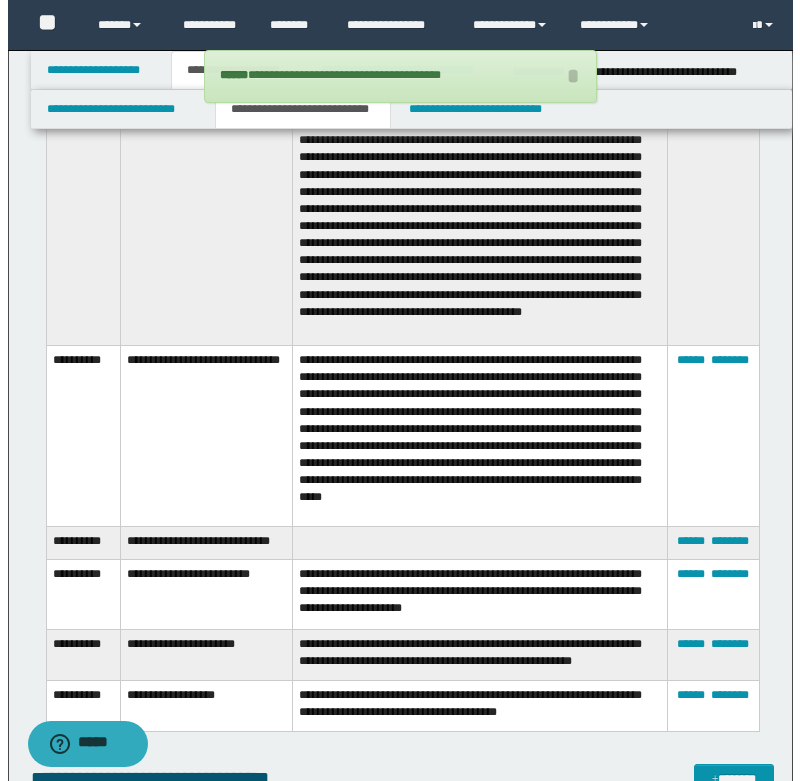 scroll, scrollTop: 3800, scrollLeft: 0, axis: vertical 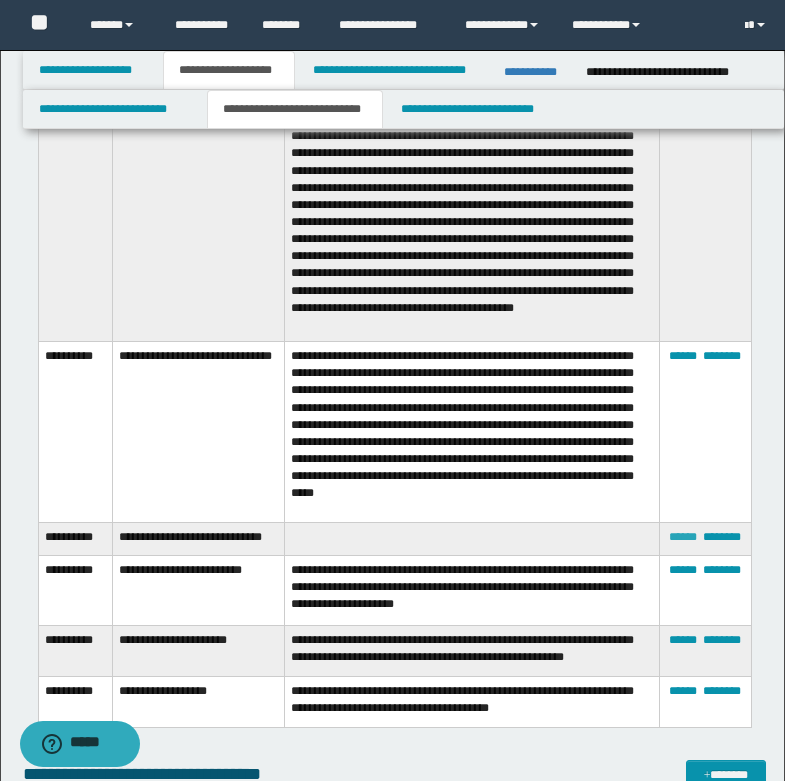 click on "******" at bounding box center [683, 537] 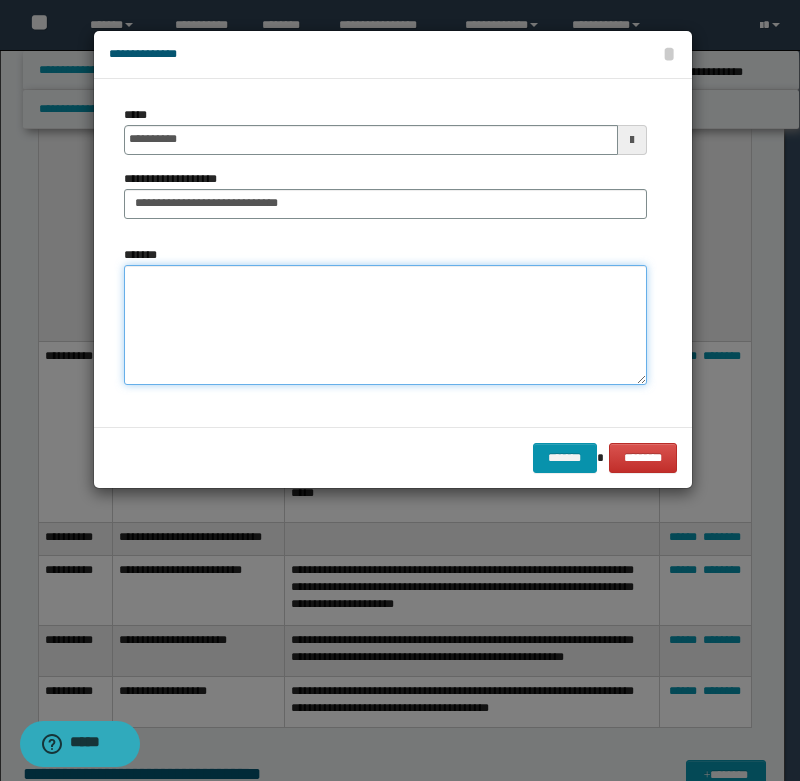 paste on "**********" 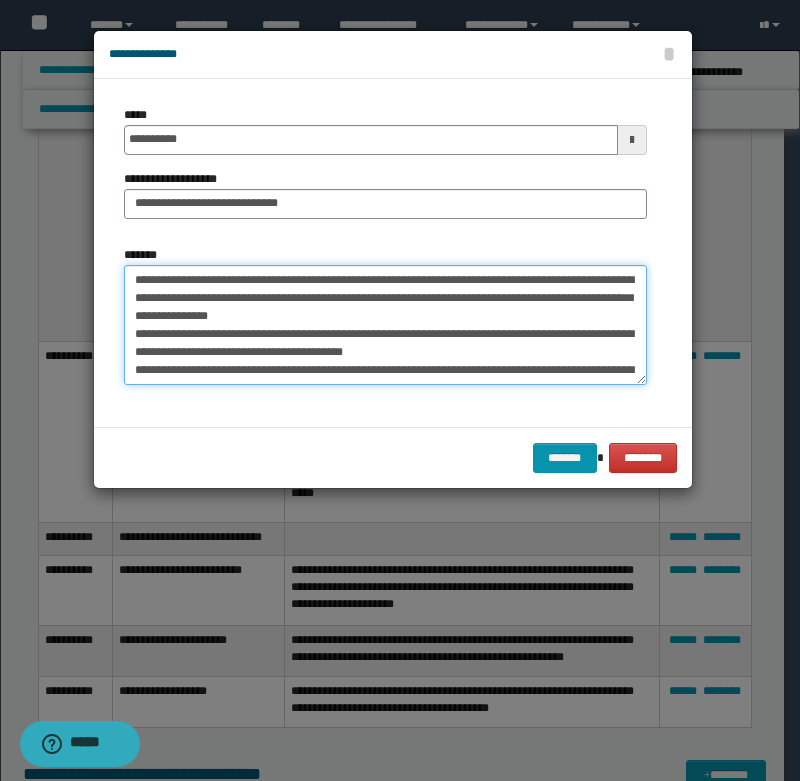 scroll, scrollTop: 138, scrollLeft: 0, axis: vertical 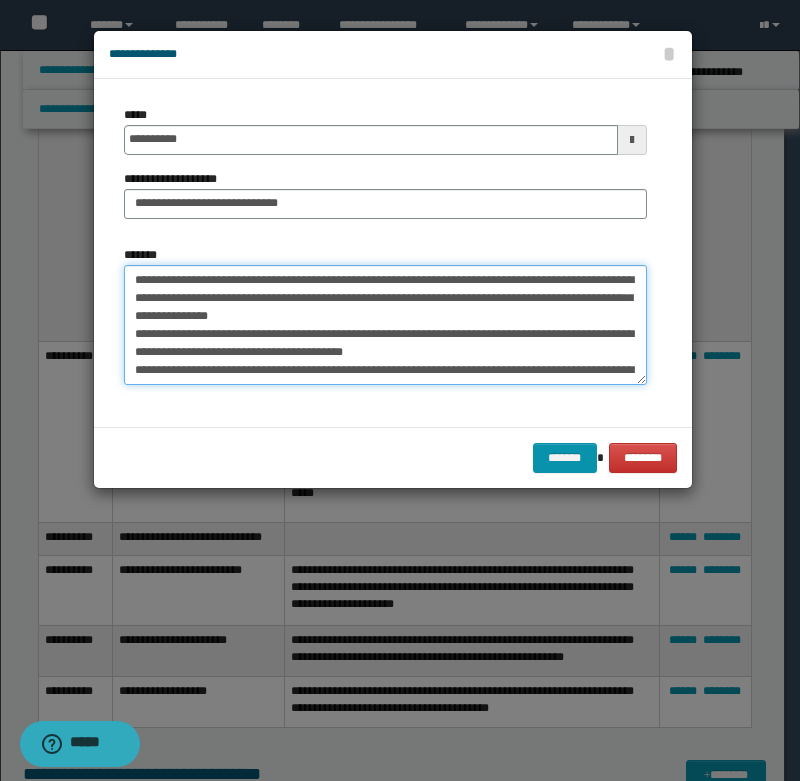 click on "**********" at bounding box center [385, 325] 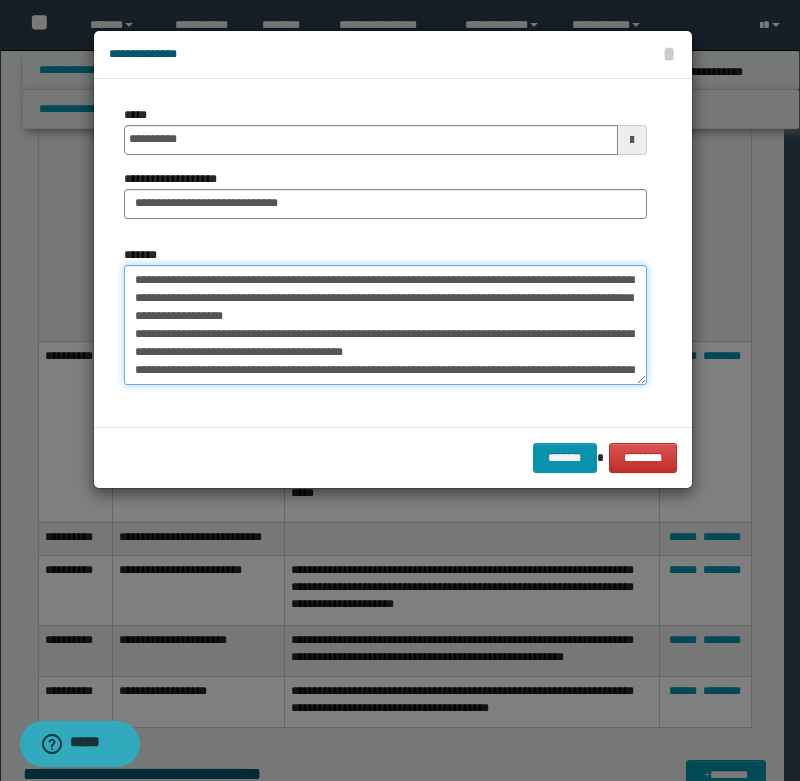 click on "**********" at bounding box center [385, 325] 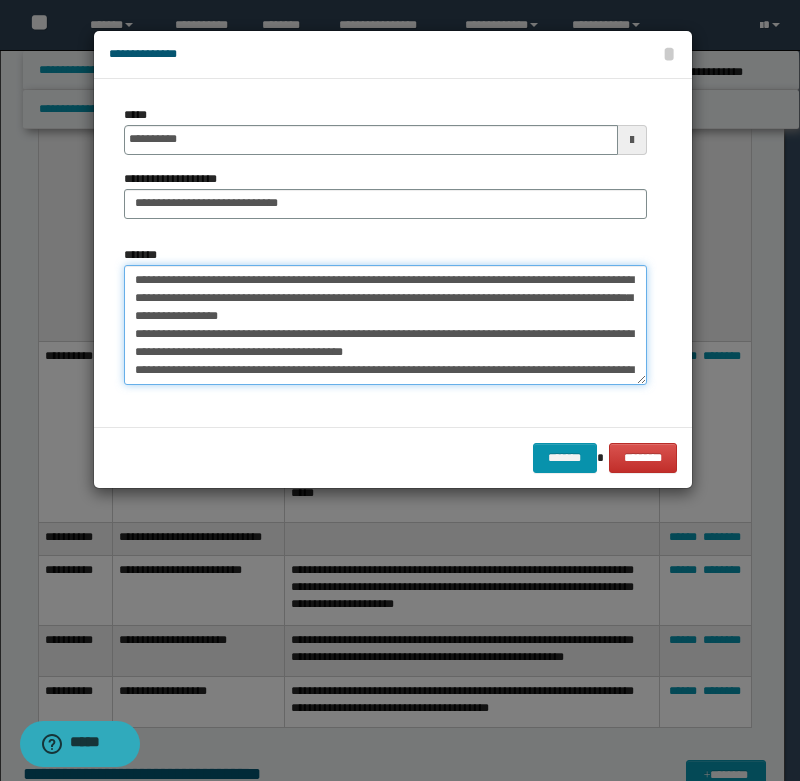 click on "**********" at bounding box center [385, 325] 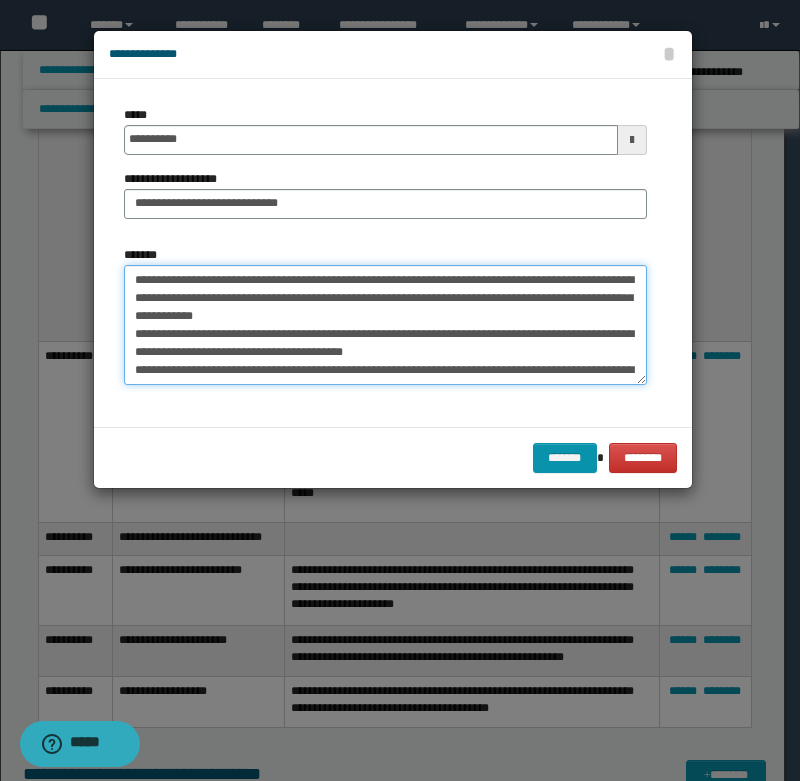 click on "**********" at bounding box center [385, 325] 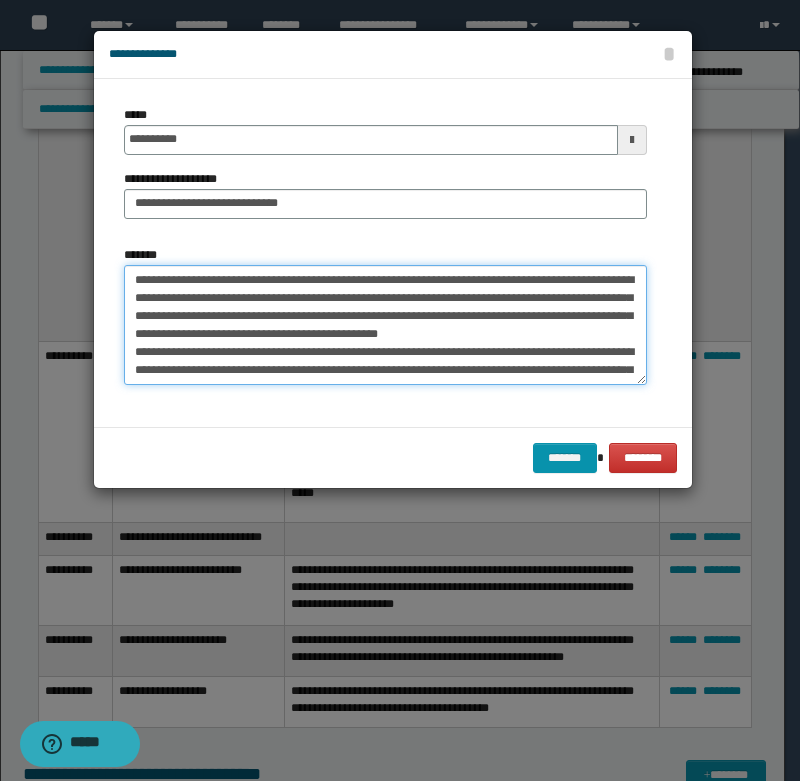 click on "**********" at bounding box center (385, 325) 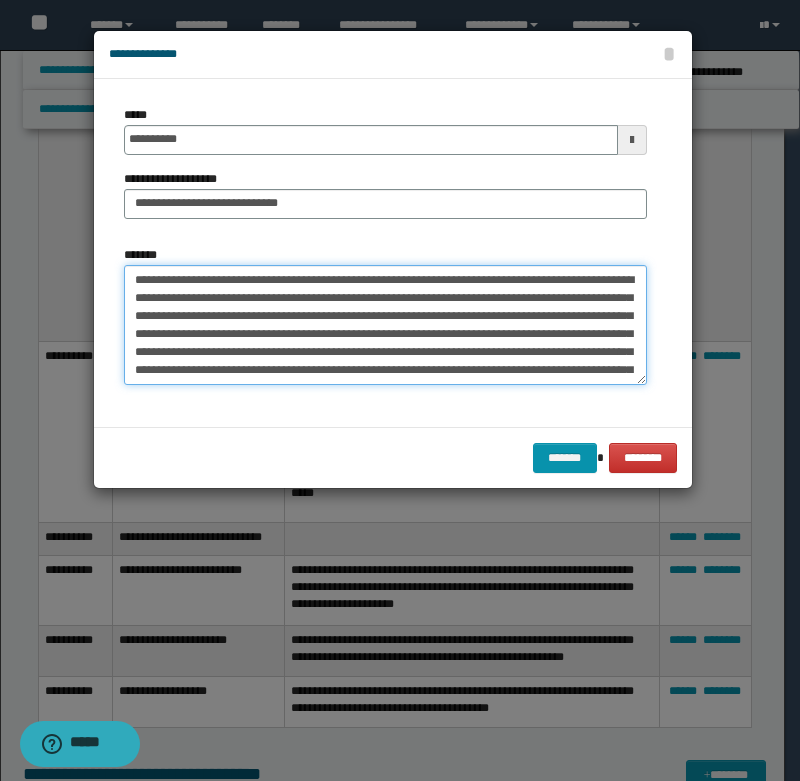 scroll, scrollTop: 12, scrollLeft: 0, axis: vertical 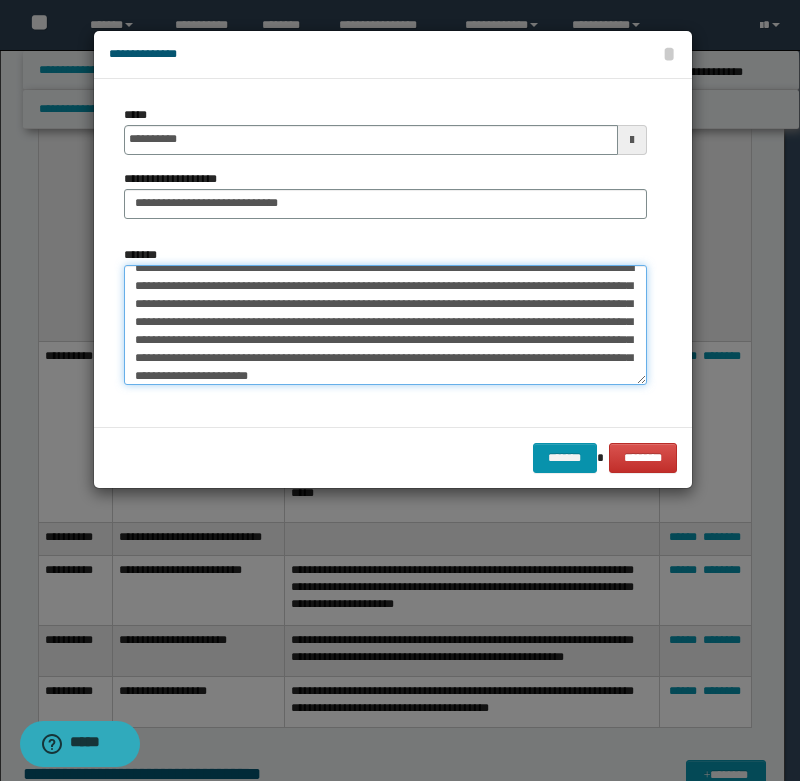 click on "**********" at bounding box center (385, 325) 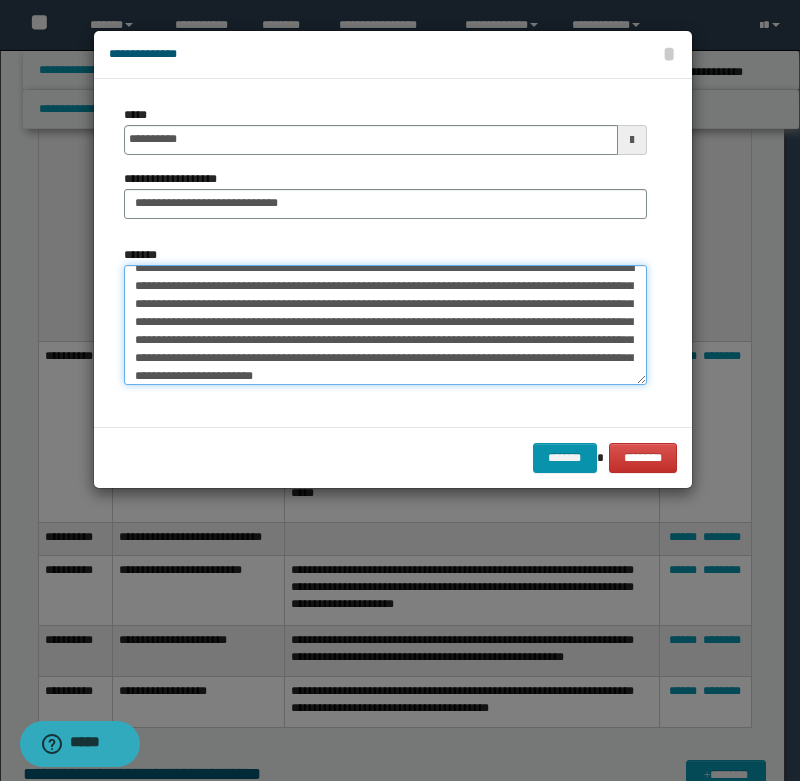 scroll, scrollTop: 30, scrollLeft: 0, axis: vertical 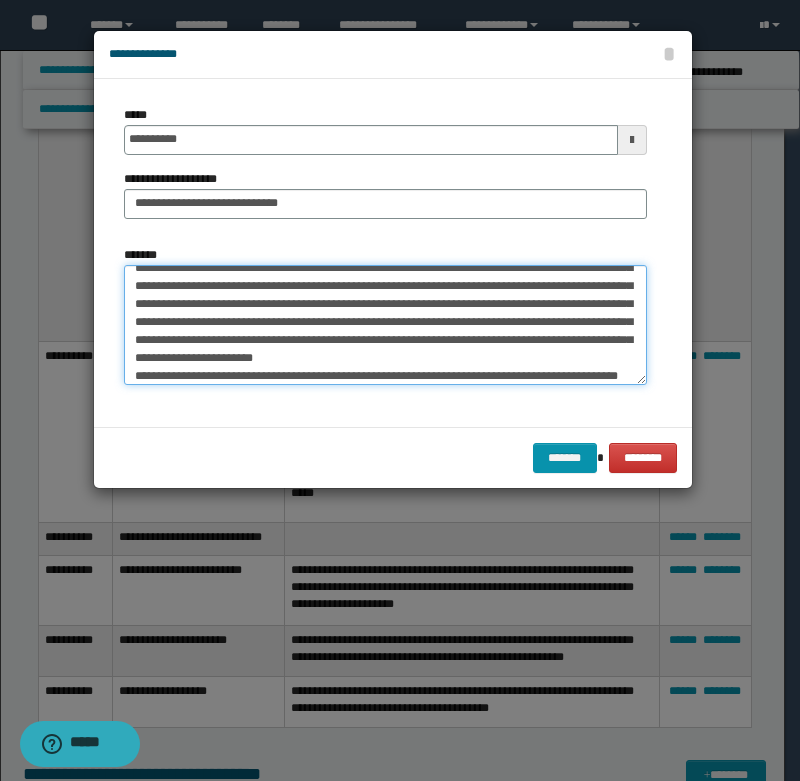 click on "**********" at bounding box center (385, 325) 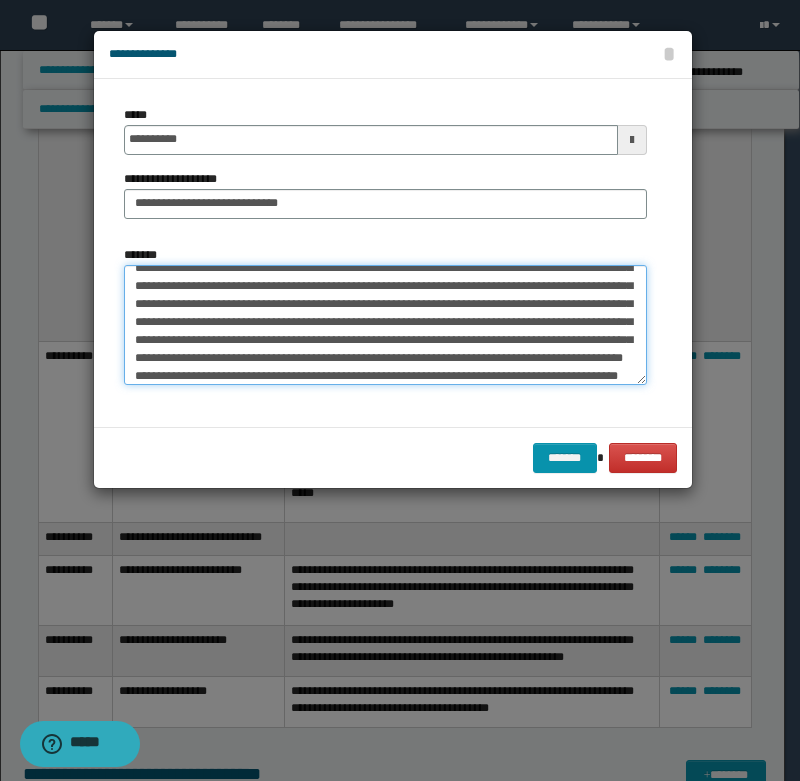 click on "**********" at bounding box center (385, 325) 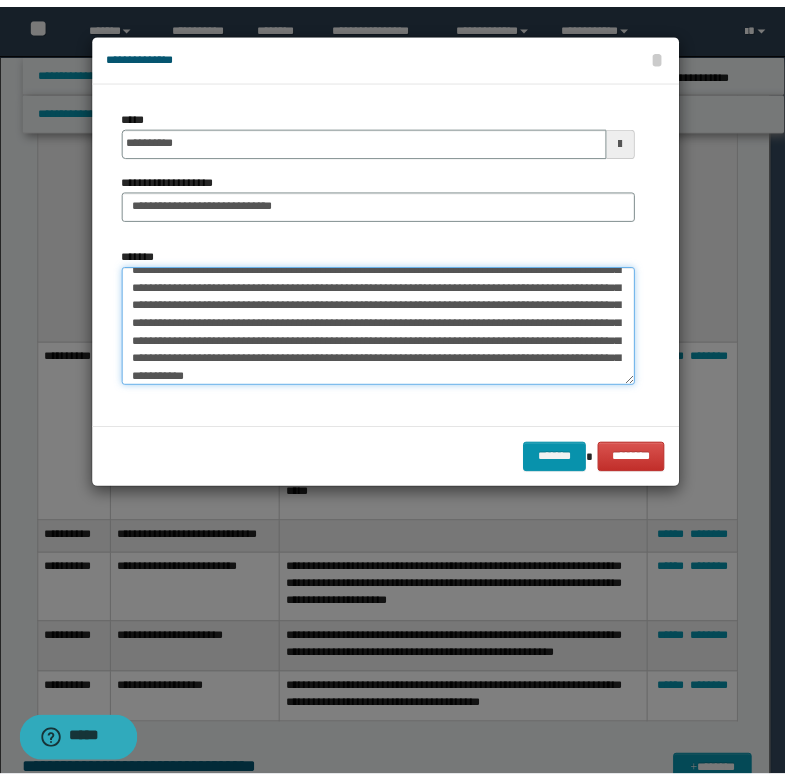 scroll, scrollTop: 48, scrollLeft: 0, axis: vertical 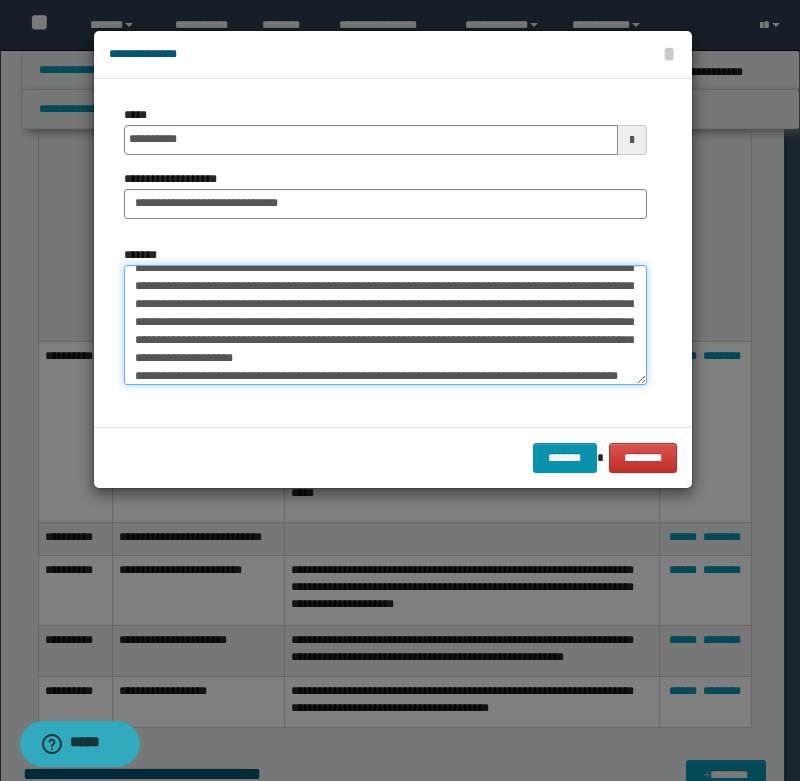 click on "**********" at bounding box center [385, 325] 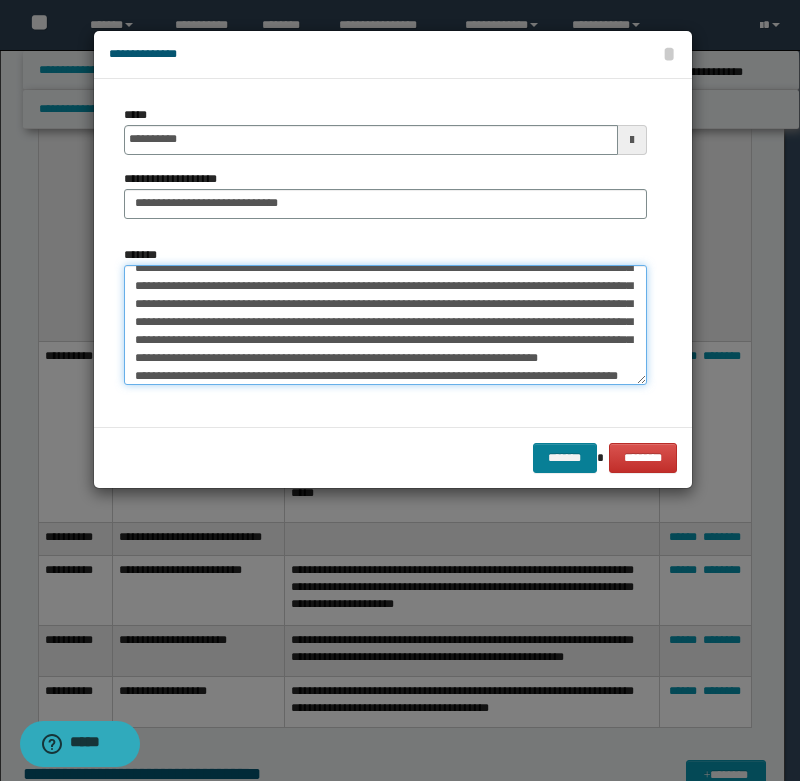 type on "**********" 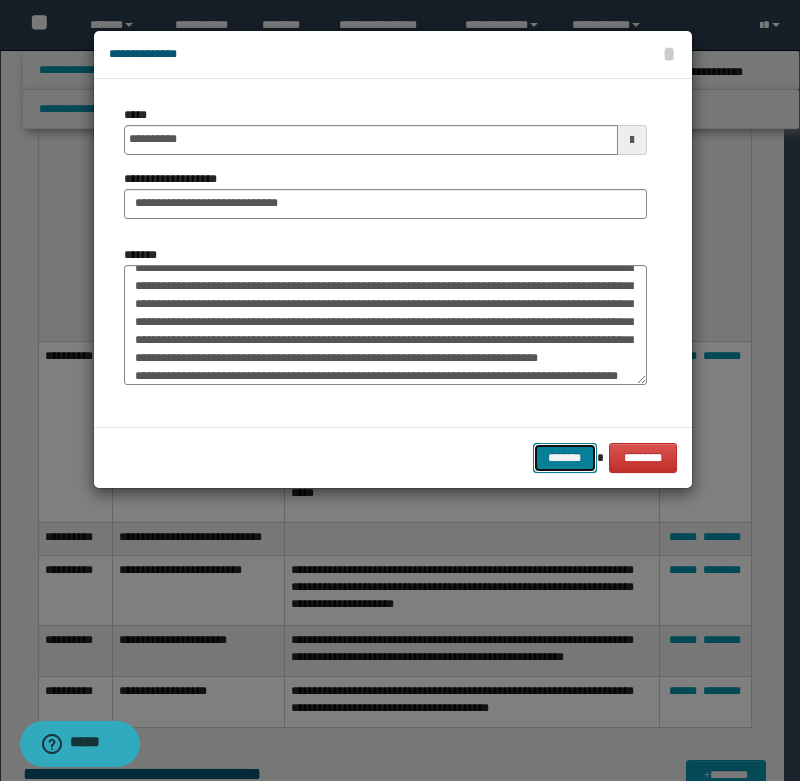 click on "*******" at bounding box center (565, 458) 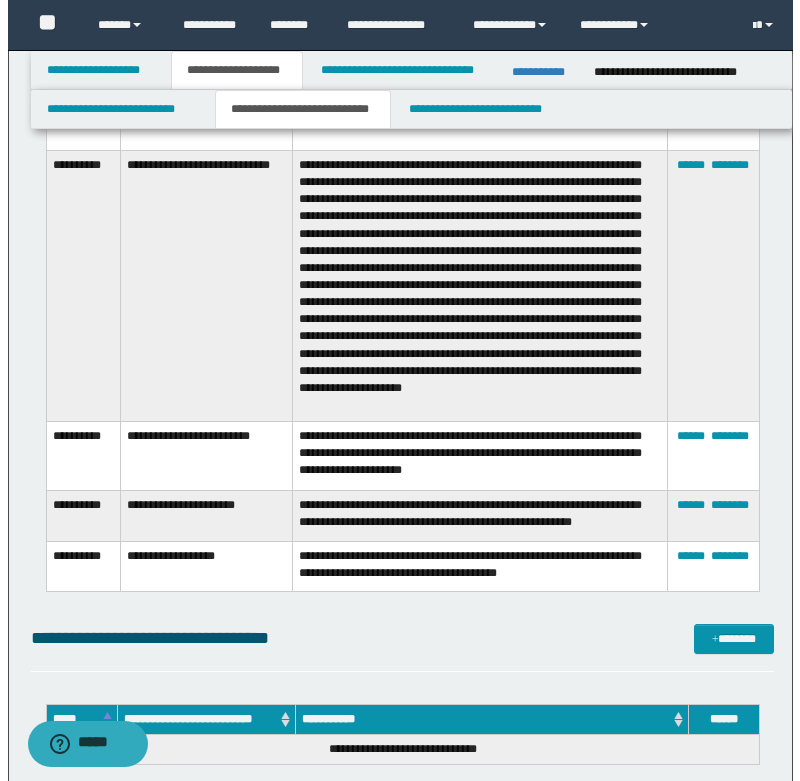 scroll, scrollTop: 4200, scrollLeft: 0, axis: vertical 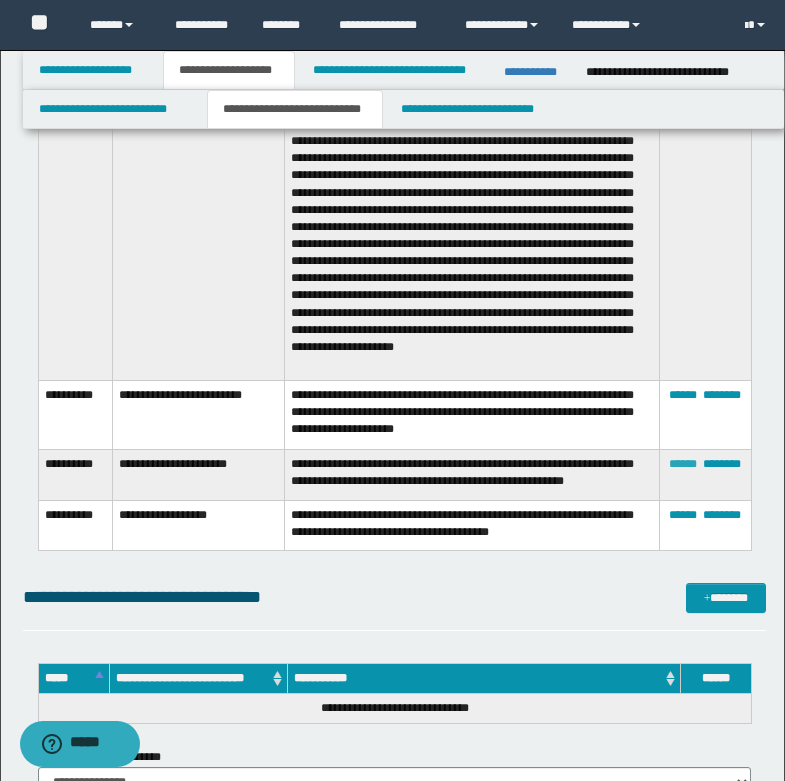 click on "******" at bounding box center (683, 464) 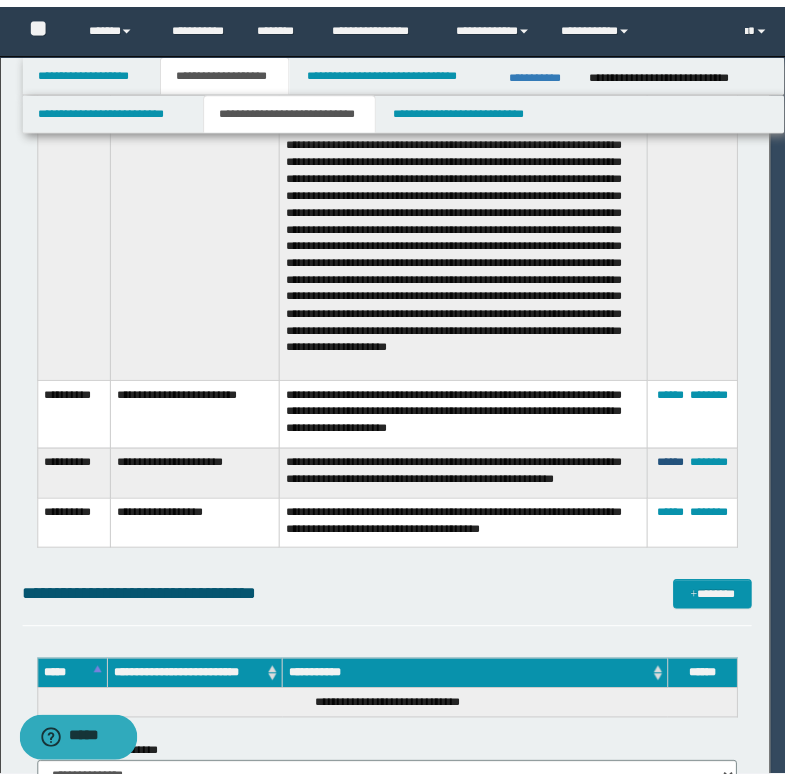 scroll, scrollTop: 0, scrollLeft: 0, axis: both 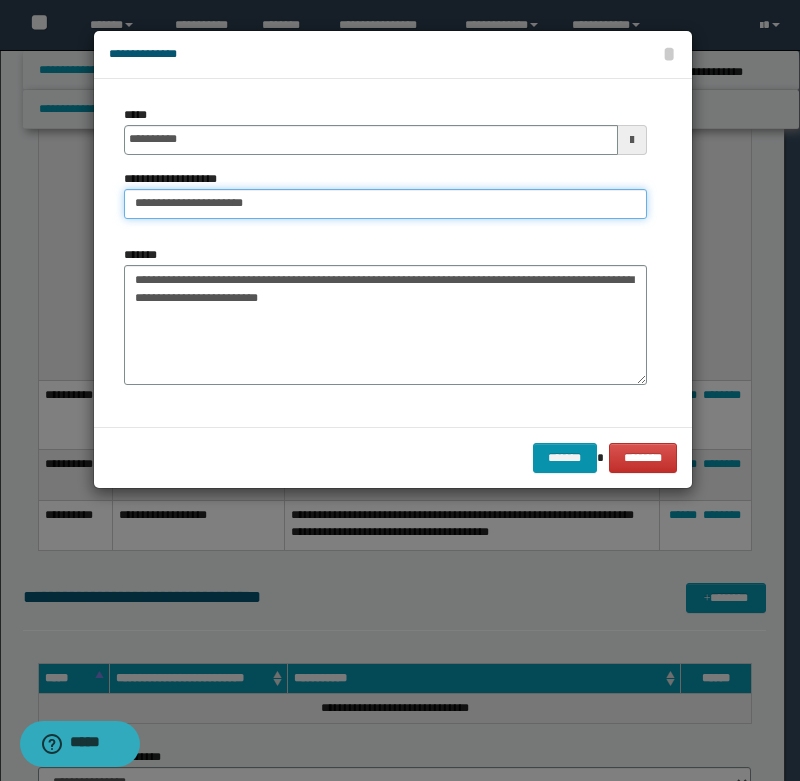 click on "**********" at bounding box center [385, 204] 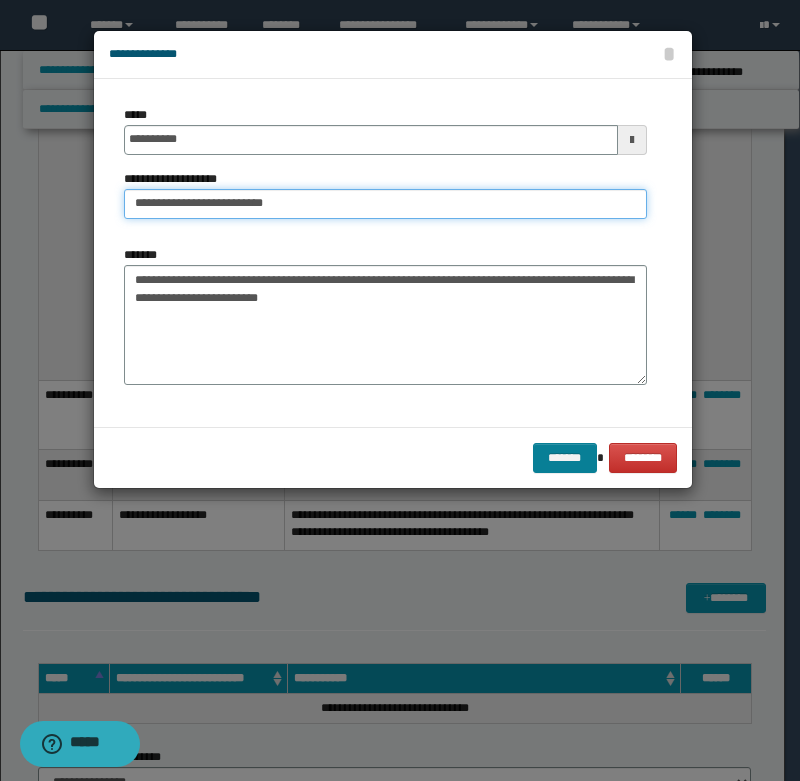 type on "**********" 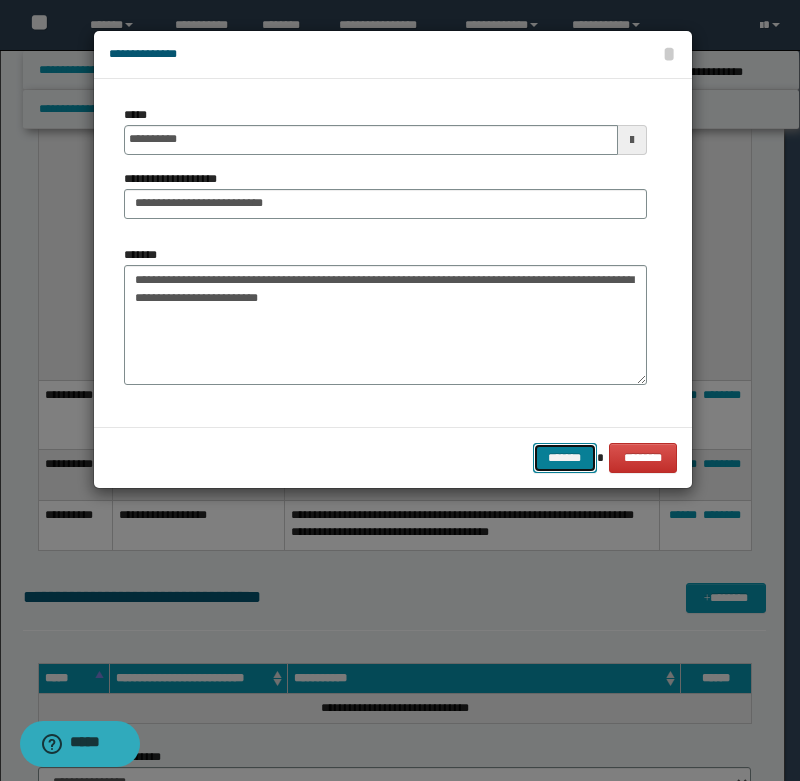 click on "*******" at bounding box center (565, 458) 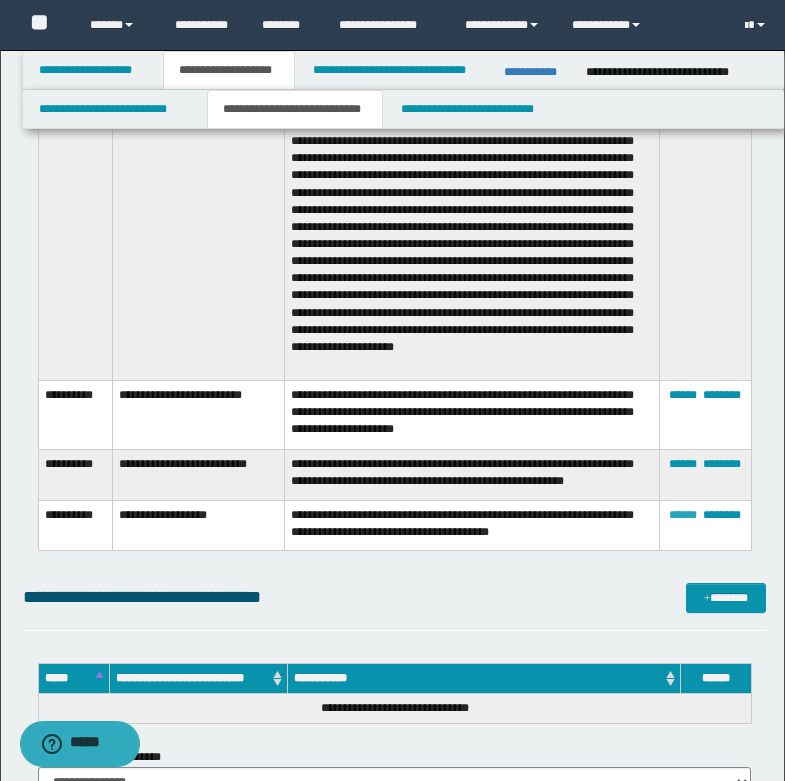 click on "******" at bounding box center (683, 515) 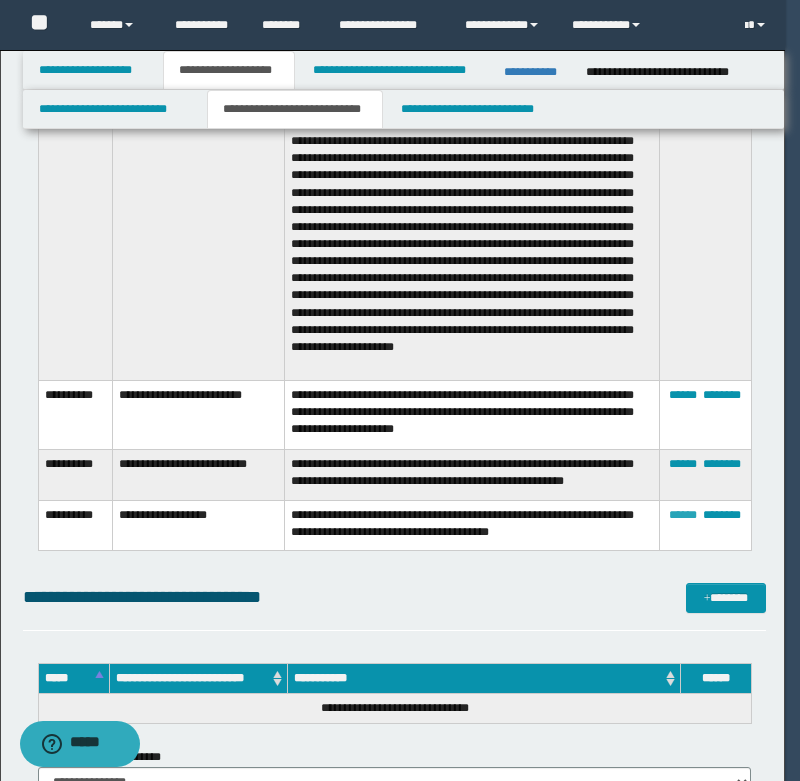 type on "**********" 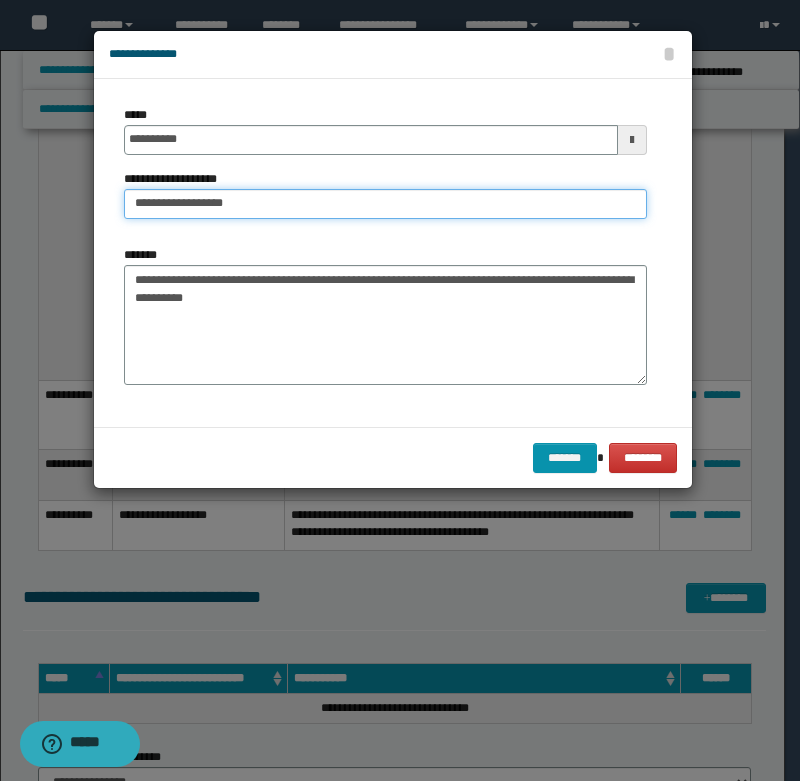 click on "**********" at bounding box center [385, 204] 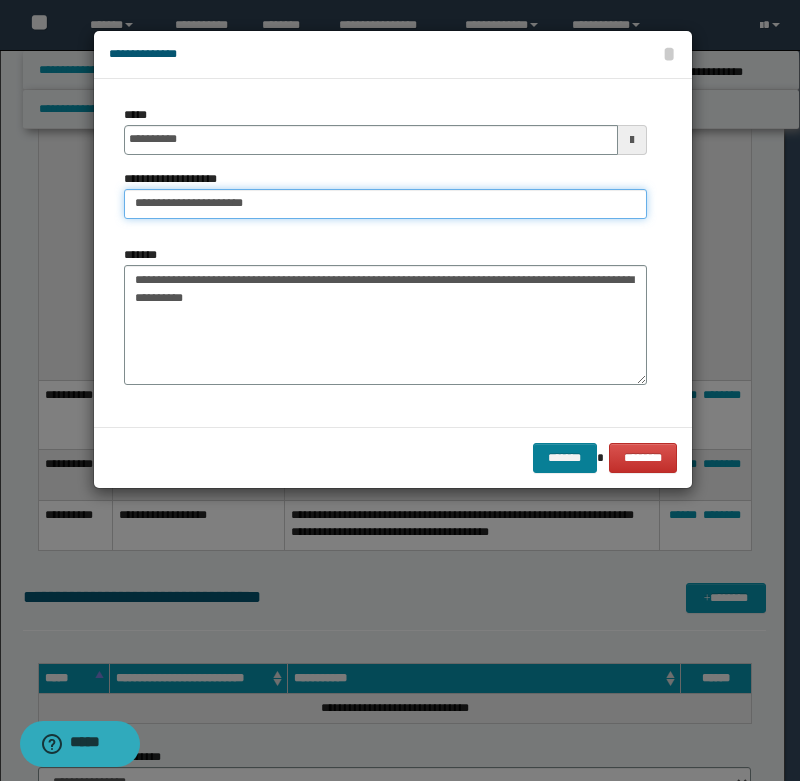 type on "**********" 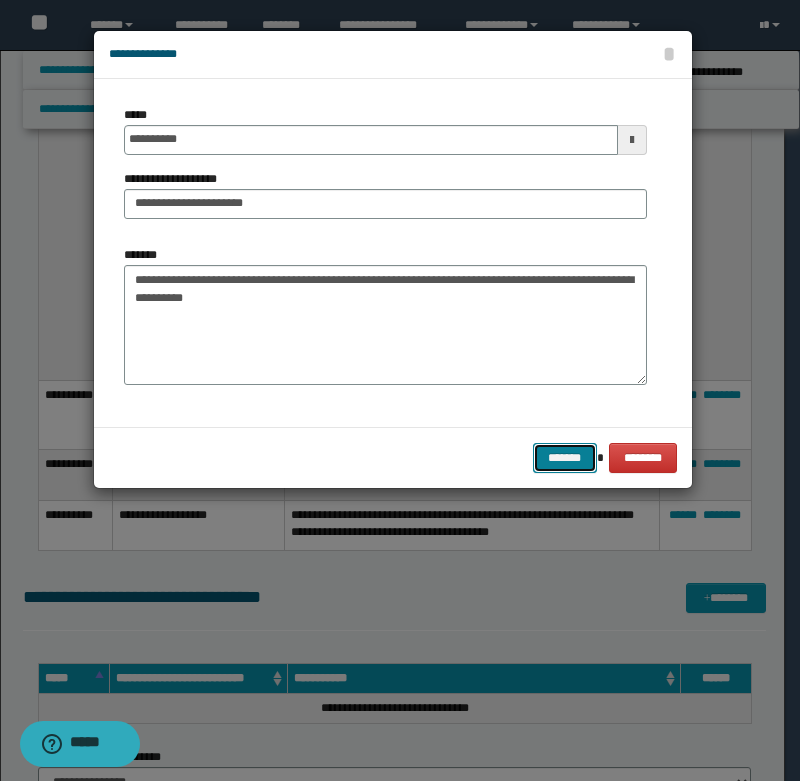 click on "*******" at bounding box center [565, 458] 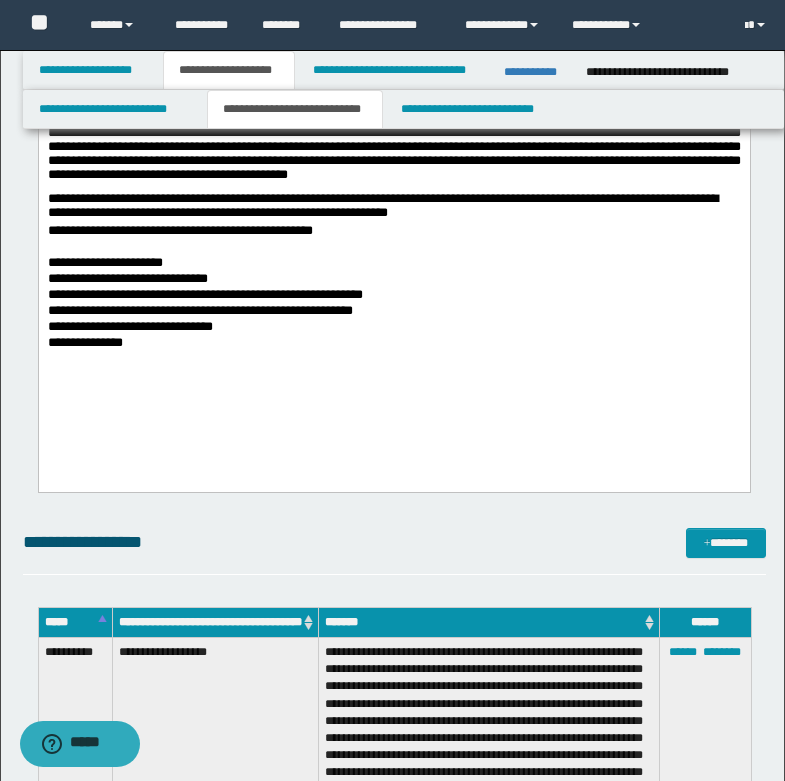 scroll, scrollTop: 600, scrollLeft: 0, axis: vertical 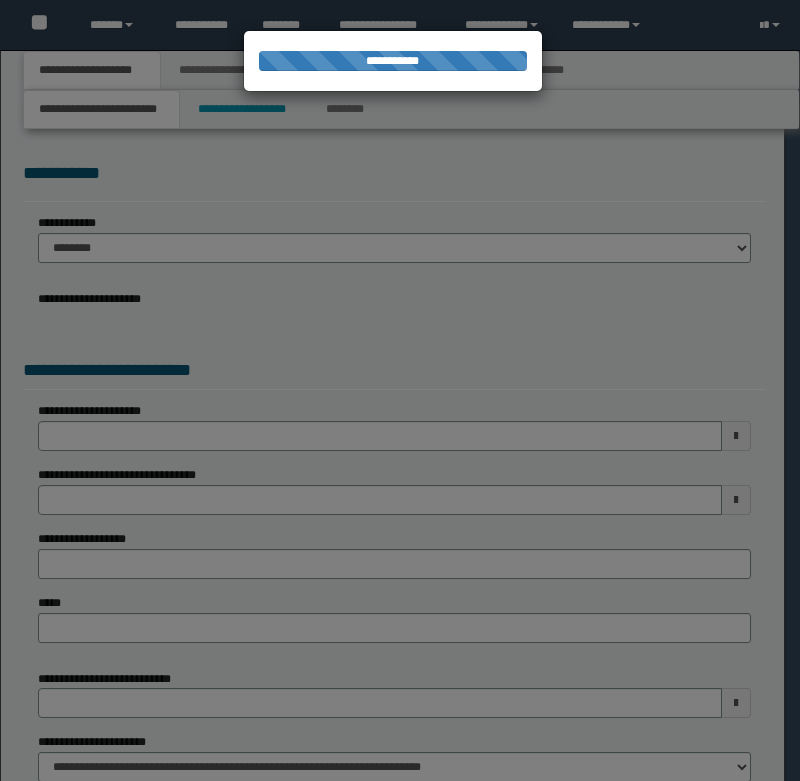 select on "*" 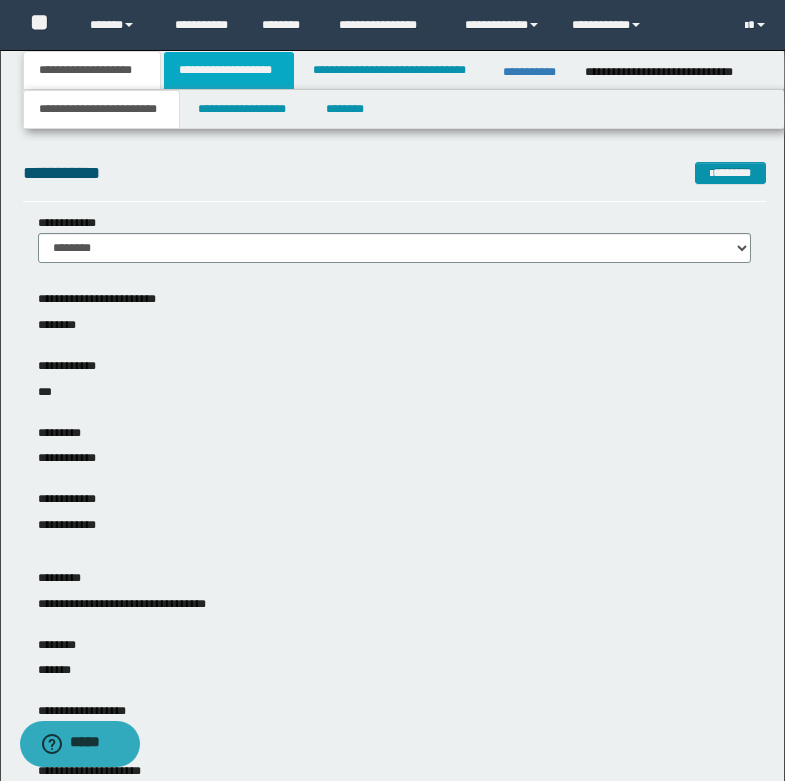drag, startPoint x: 198, startPoint y: 58, endPoint x: 214, endPoint y: 75, distance: 23.345236 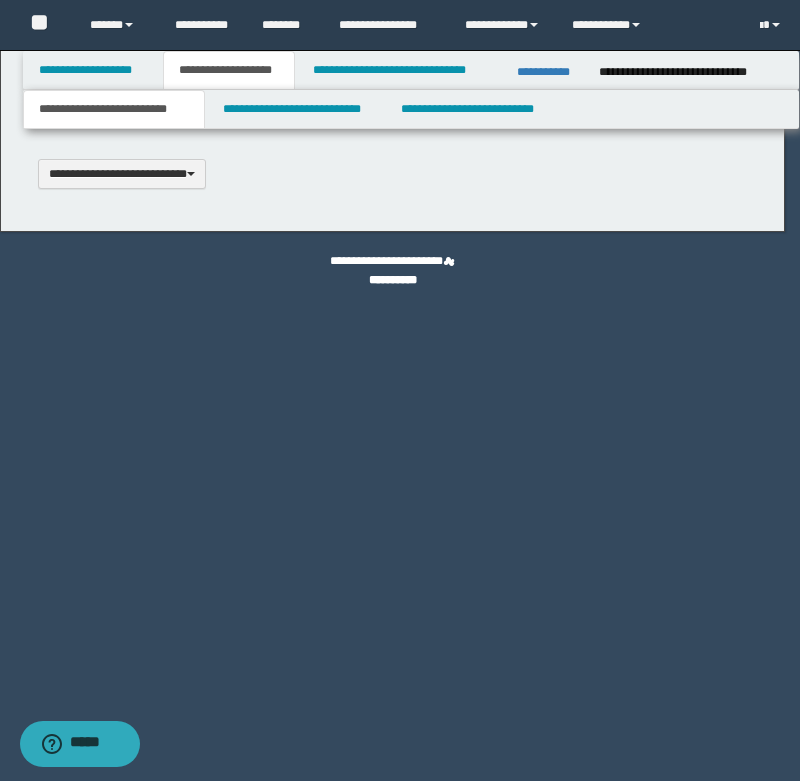 type 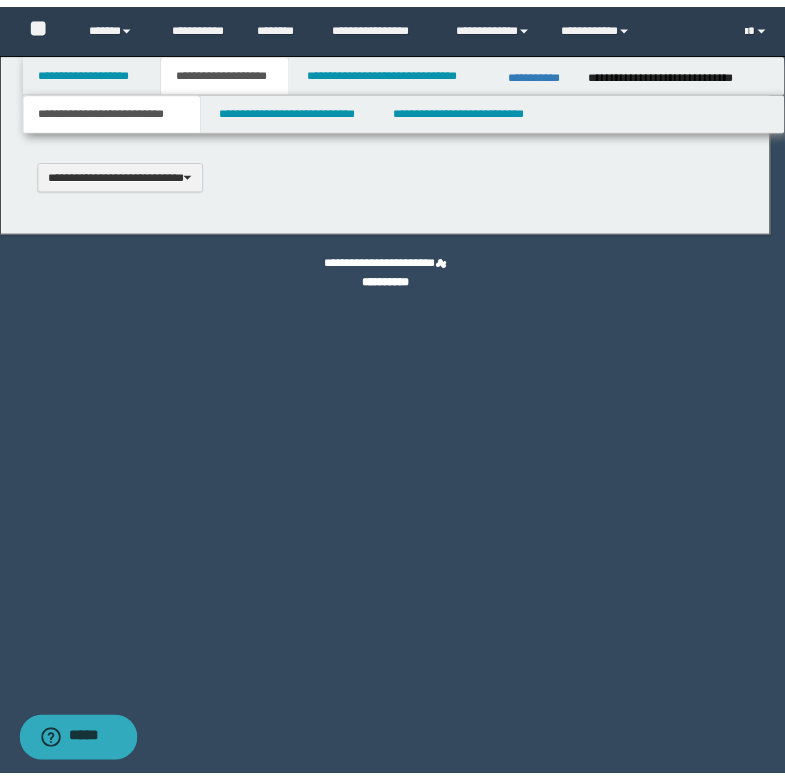 scroll, scrollTop: 0, scrollLeft: 0, axis: both 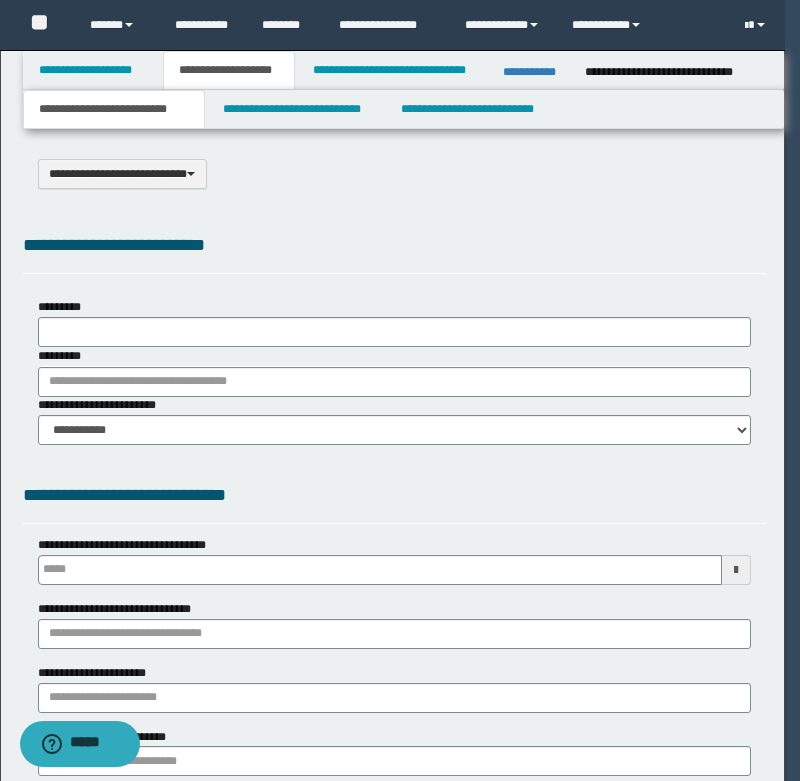 type on "**********" 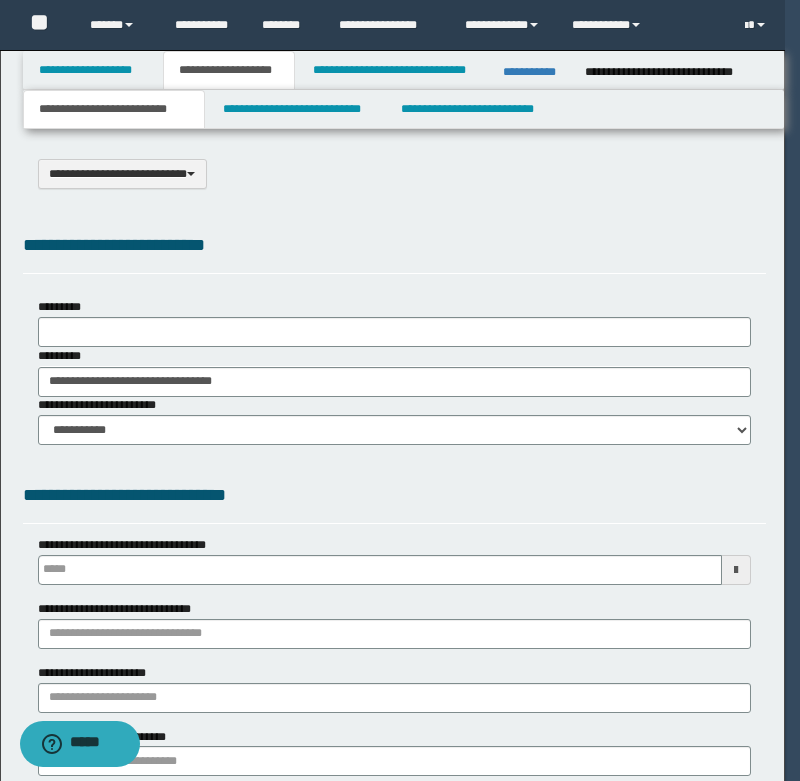select on "*" 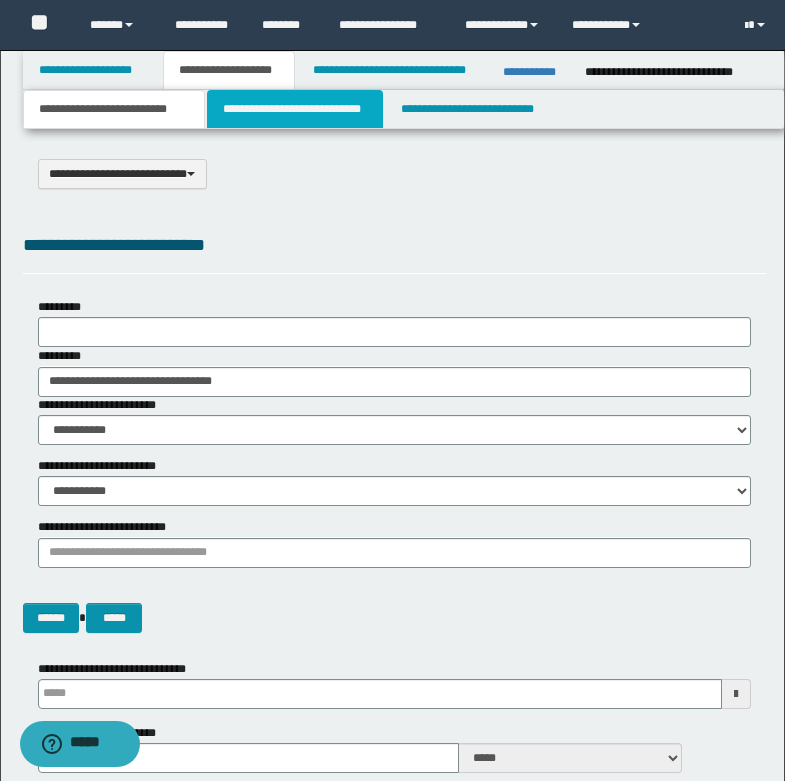 click on "**********" at bounding box center [295, 109] 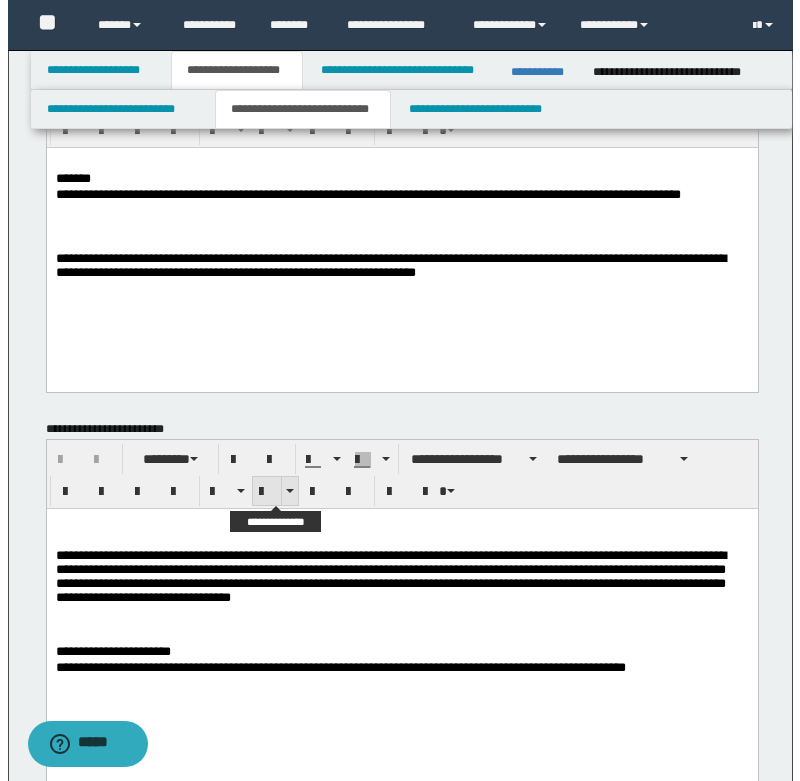 scroll, scrollTop: 0, scrollLeft: 0, axis: both 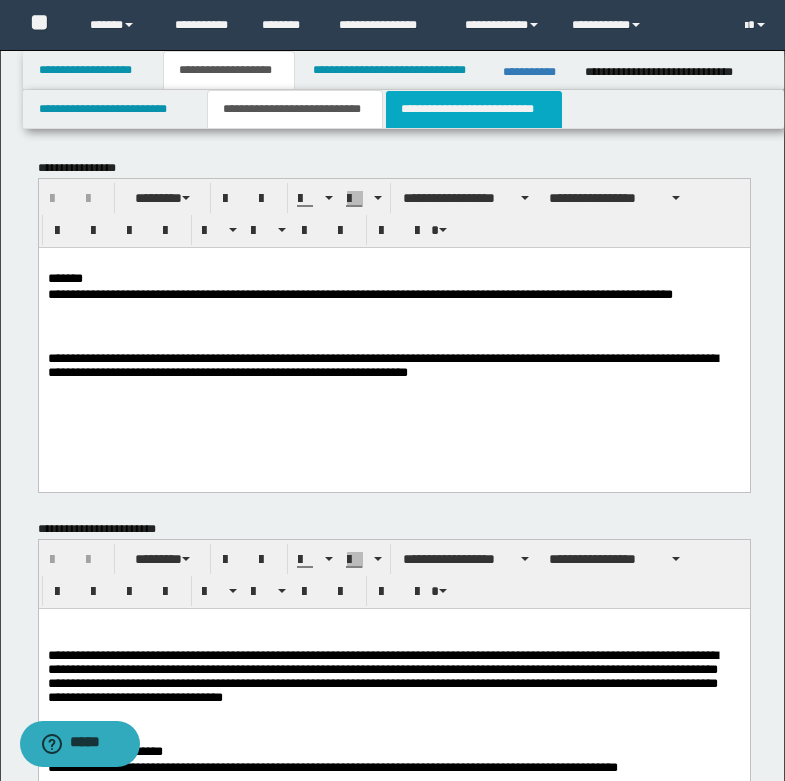 click on "**********" at bounding box center (474, 109) 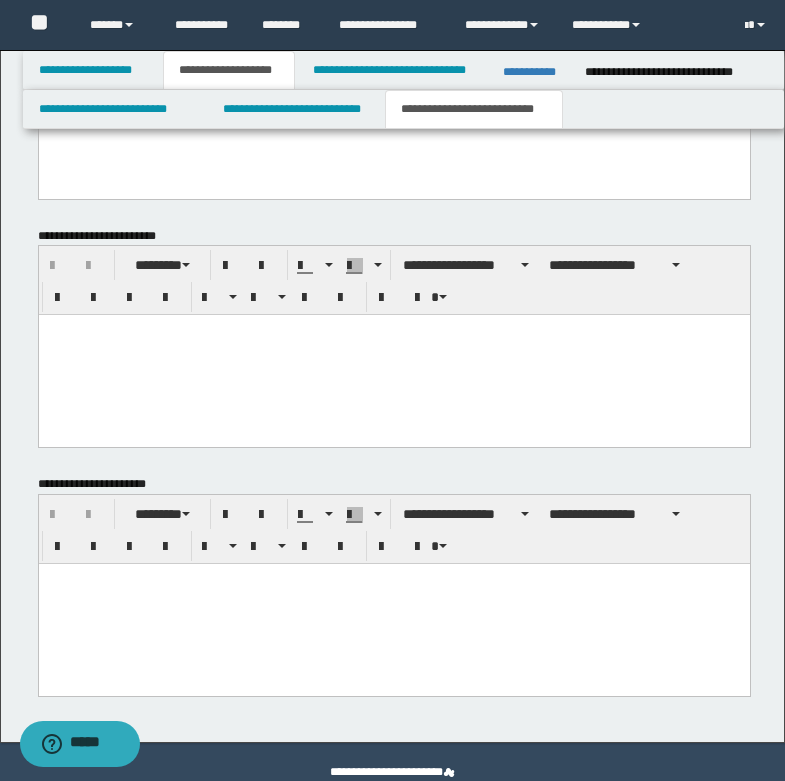 scroll, scrollTop: 1599, scrollLeft: 0, axis: vertical 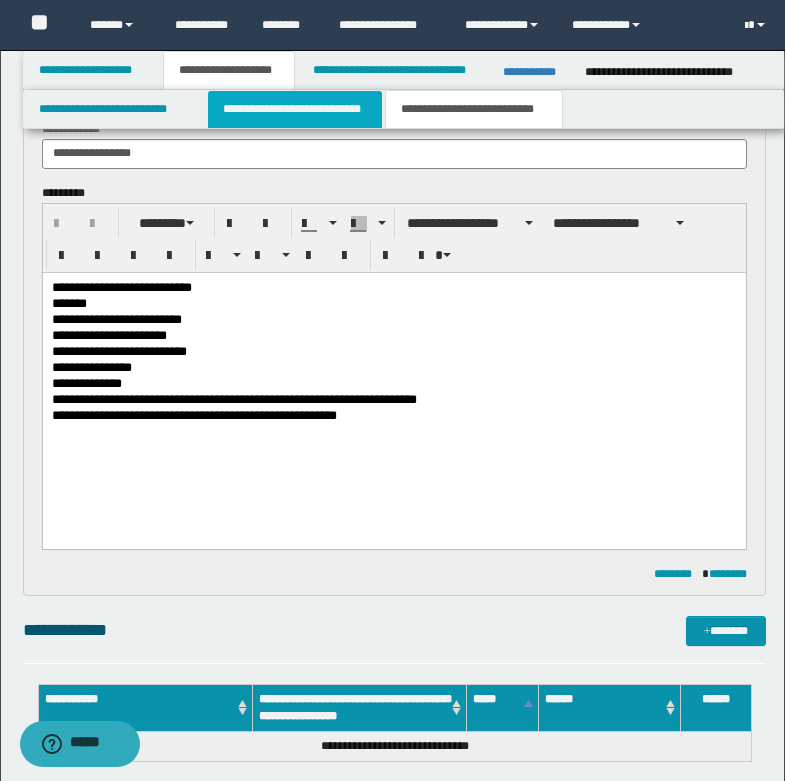 click on "**********" at bounding box center (295, 109) 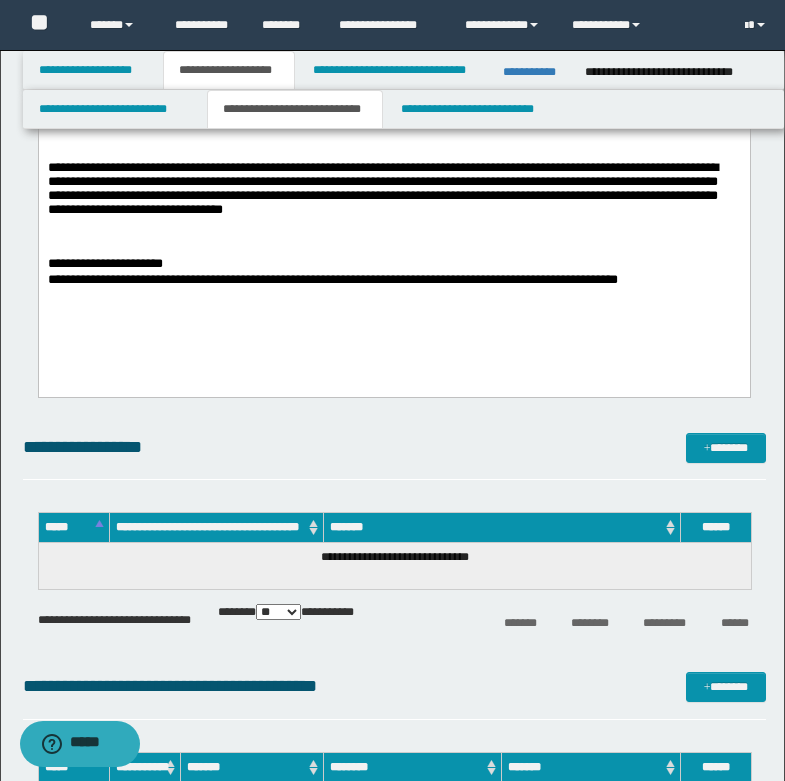 scroll, scrollTop: 399, scrollLeft: 0, axis: vertical 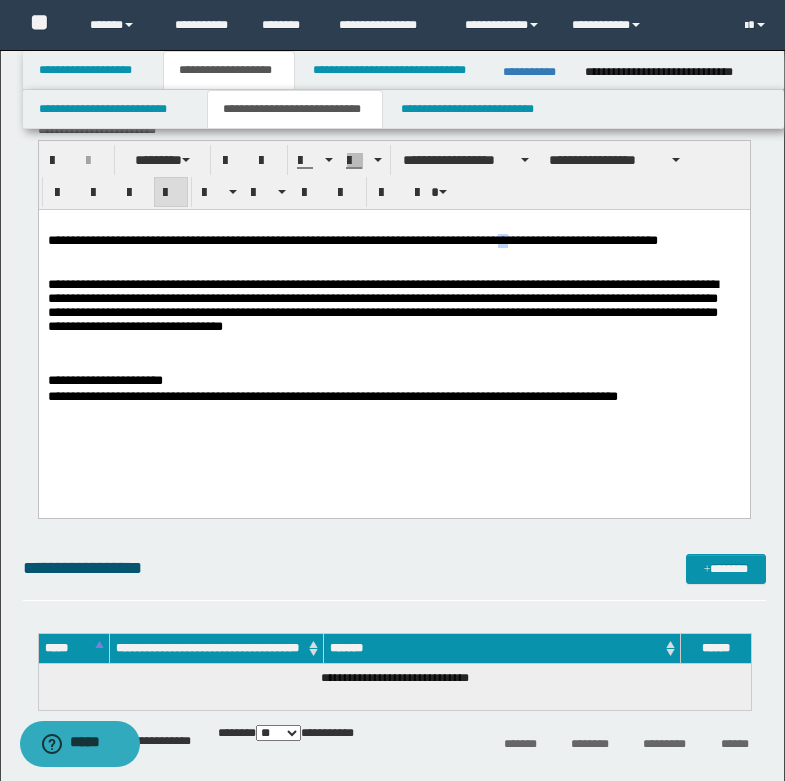 drag, startPoint x: 526, startPoint y: 239, endPoint x: 538, endPoint y: 239, distance: 12 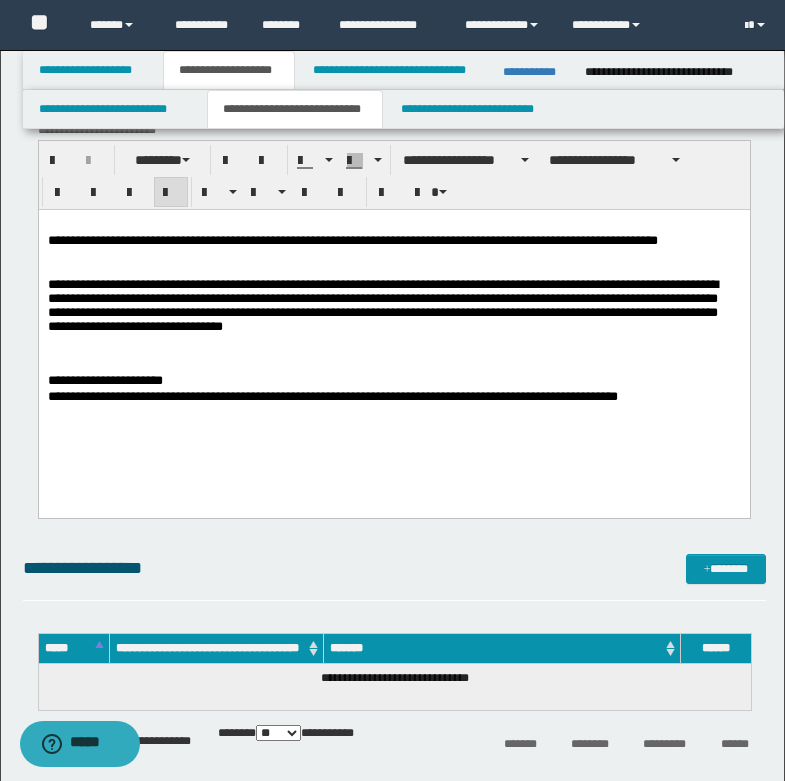 drag, startPoint x: 695, startPoint y: 238, endPoint x: 723, endPoint y: 243, distance: 28.442924 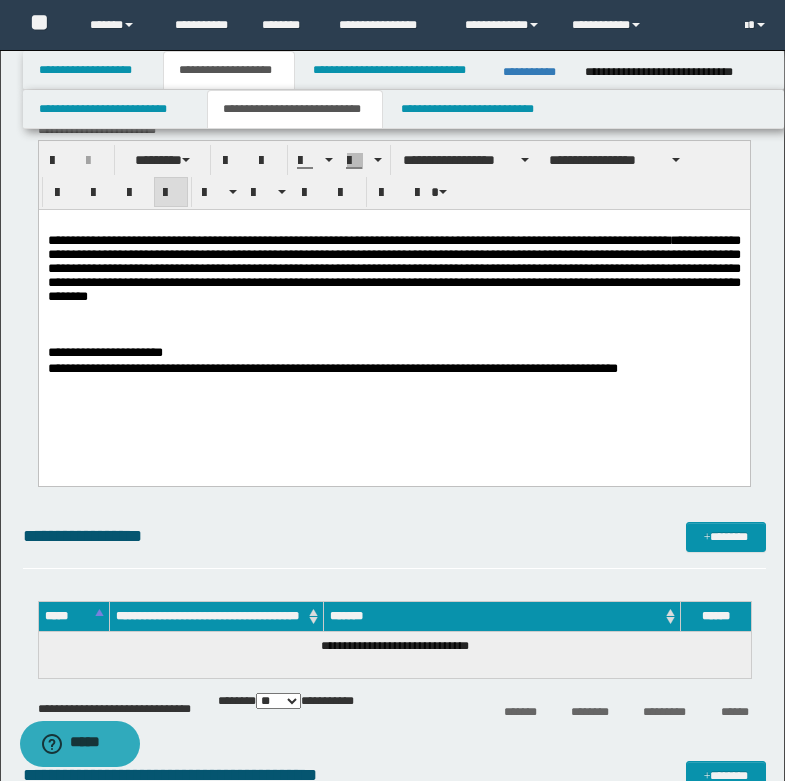 click on "**********" at bounding box center [393, 322] 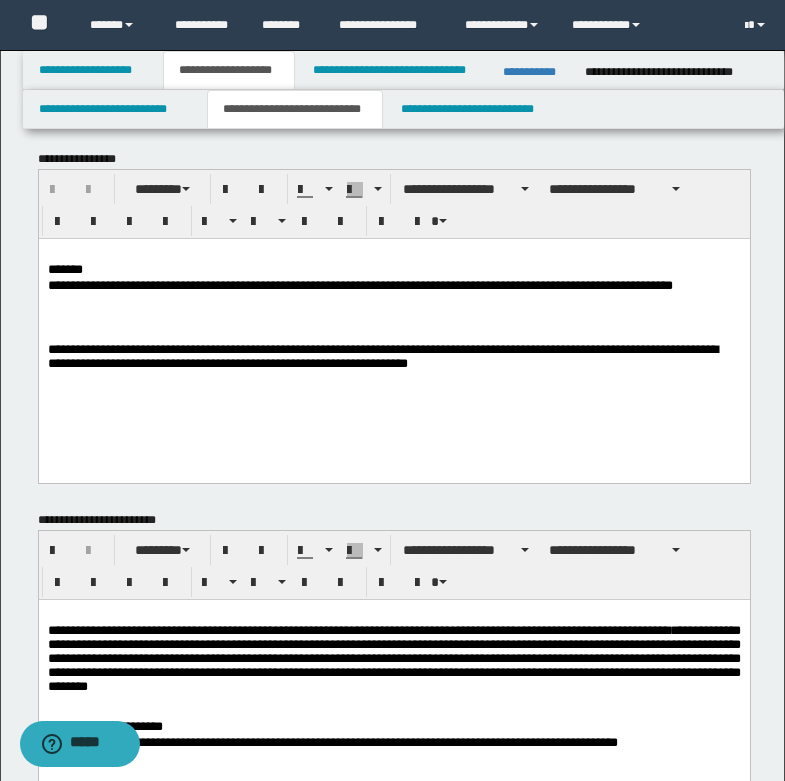 scroll, scrollTop: 0, scrollLeft: 0, axis: both 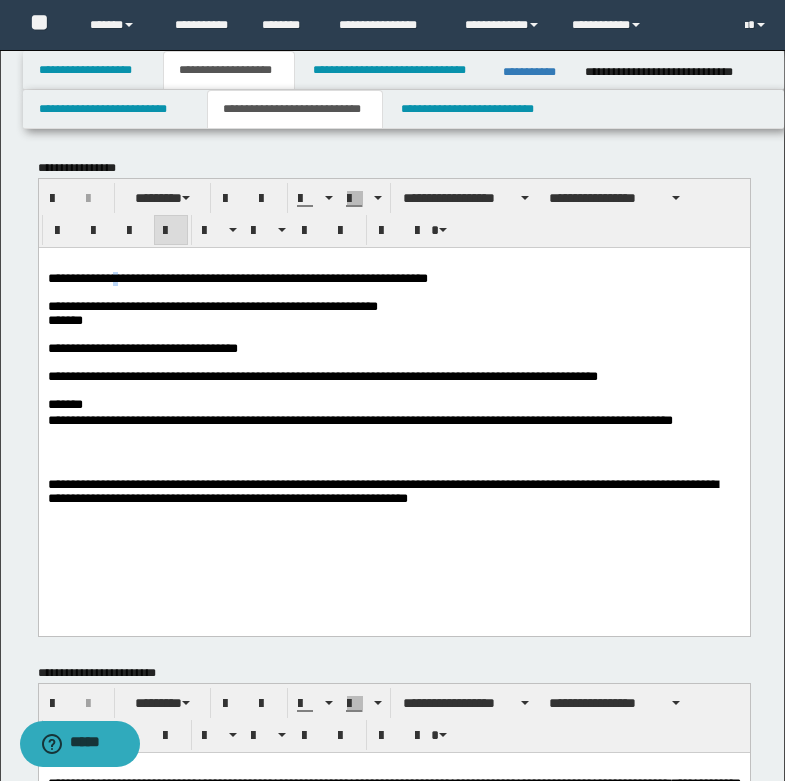 click on "**********" at bounding box center [237, 277] 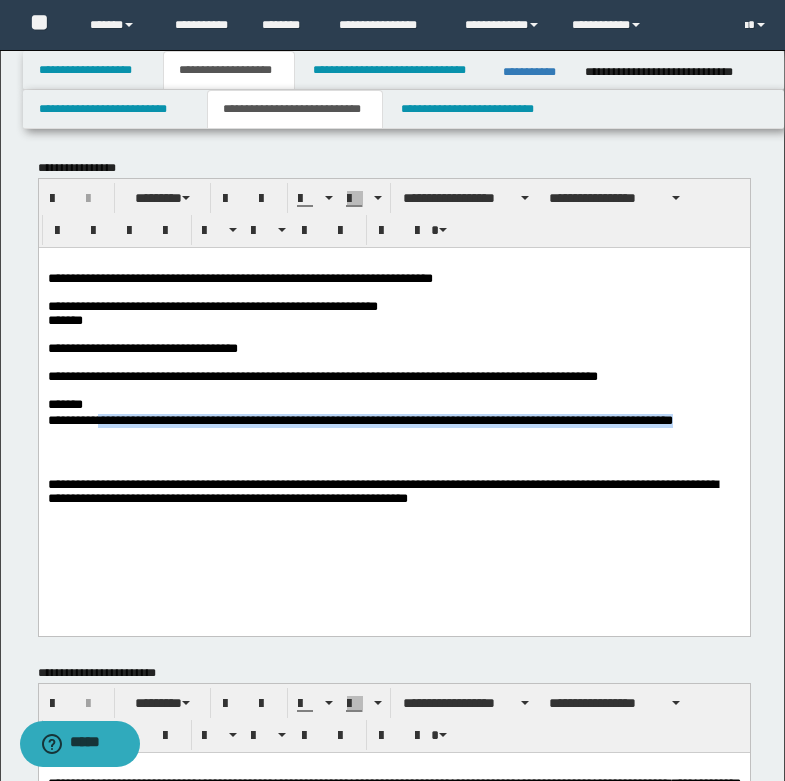 drag, startPoint x: 104, startPoint y: 437, endPoint x: 171, endPoint y: 456, distance: 69.641945 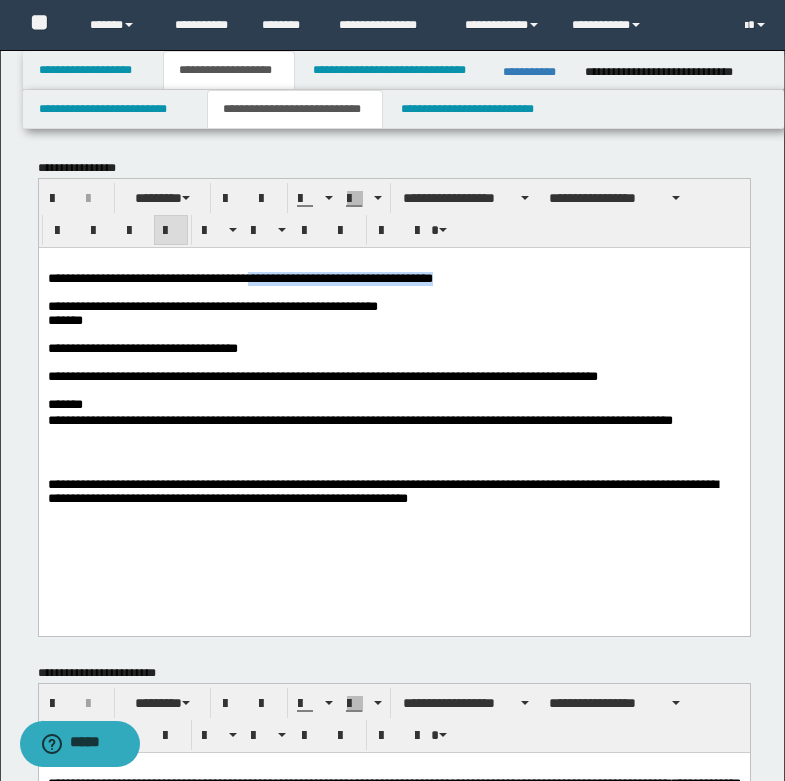 drag, startPoint x: 270, startPoint y: 278, endPoint x: 478, endPoint y: 281, distance: 208.02164 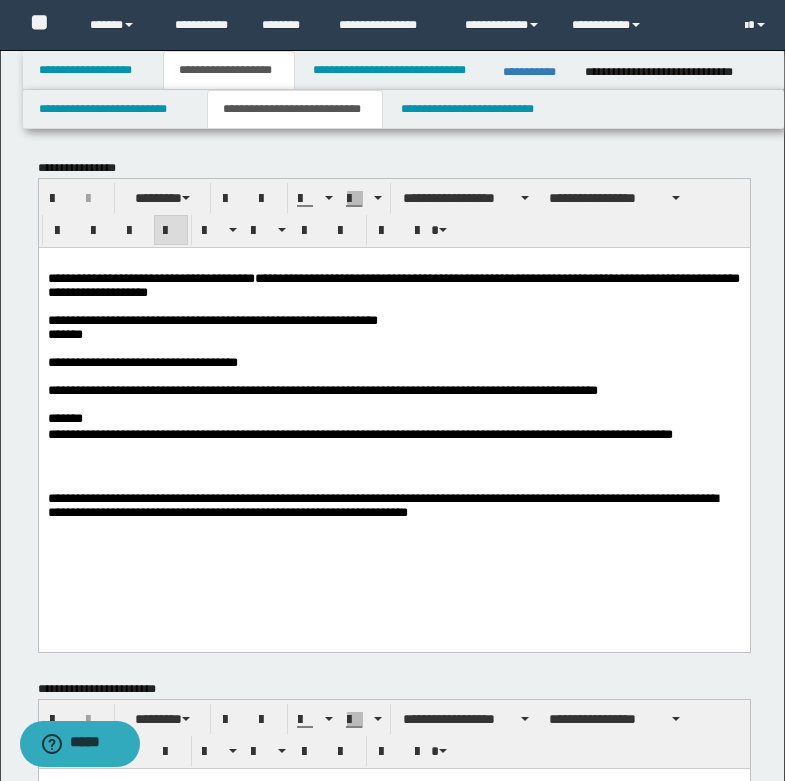 click on "*******" at bounding box center [64, 319] 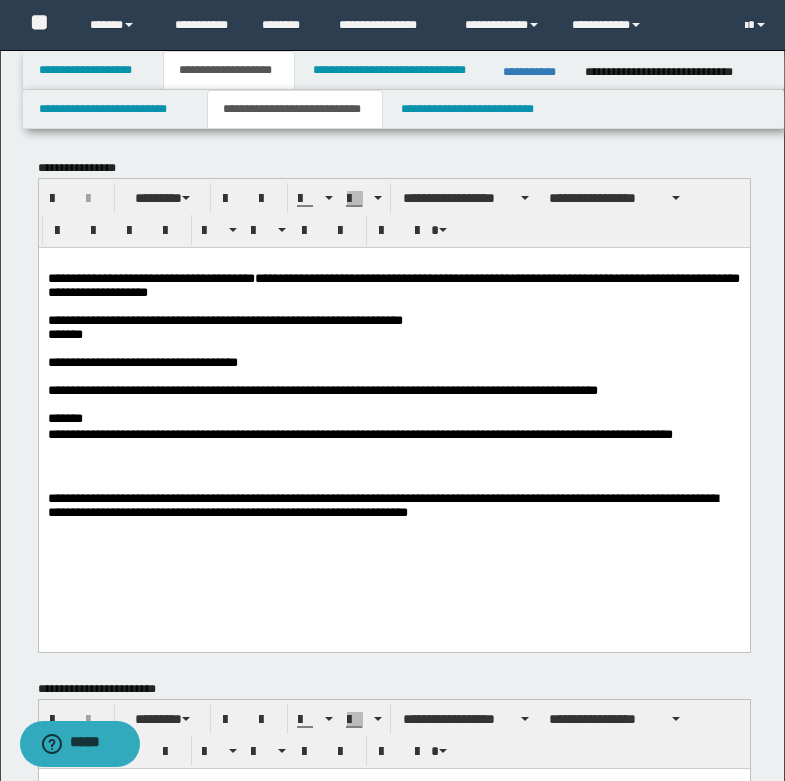 drag, startPoint x: 50, startPoint y: 439, endPoint x: 179, endPoint y: 481, distance: 135.66502 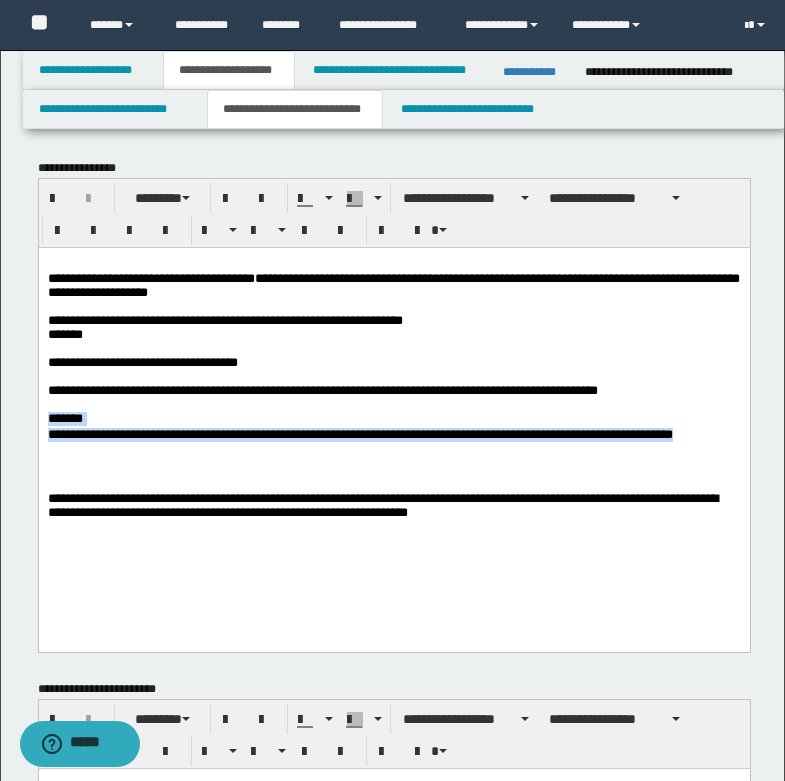 drag, startPoint x: 48, startPoint y: 436, endPoint x: 176, endPoint y: 470, distance: 132.43866 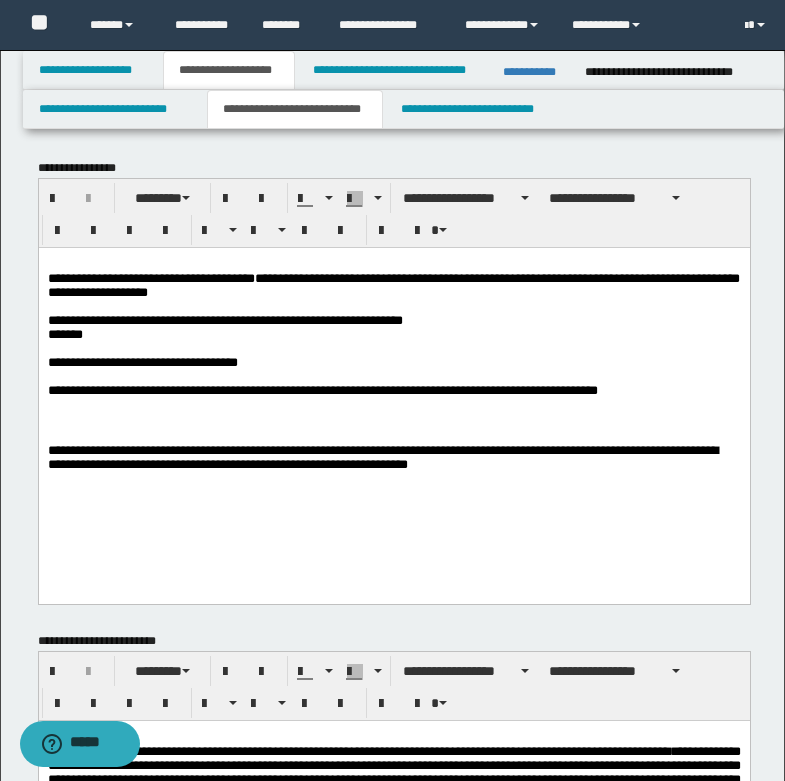 click on "**********" at bounding box center (393, 459) 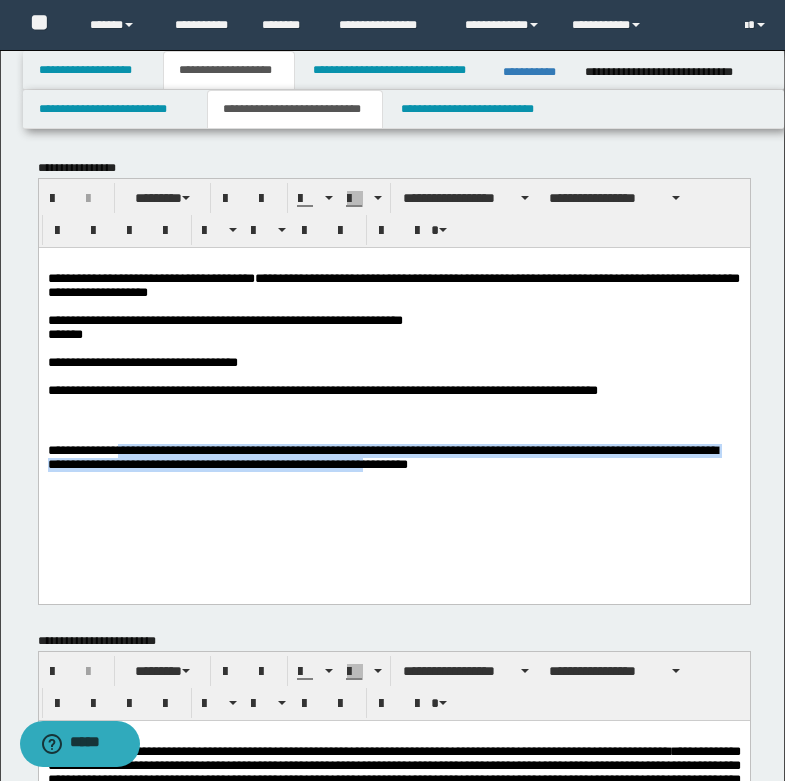 drag, startPoint x: 142, startPoint y: 470, endPoint x: 484, endPoint y: 493, distance: 342.77252 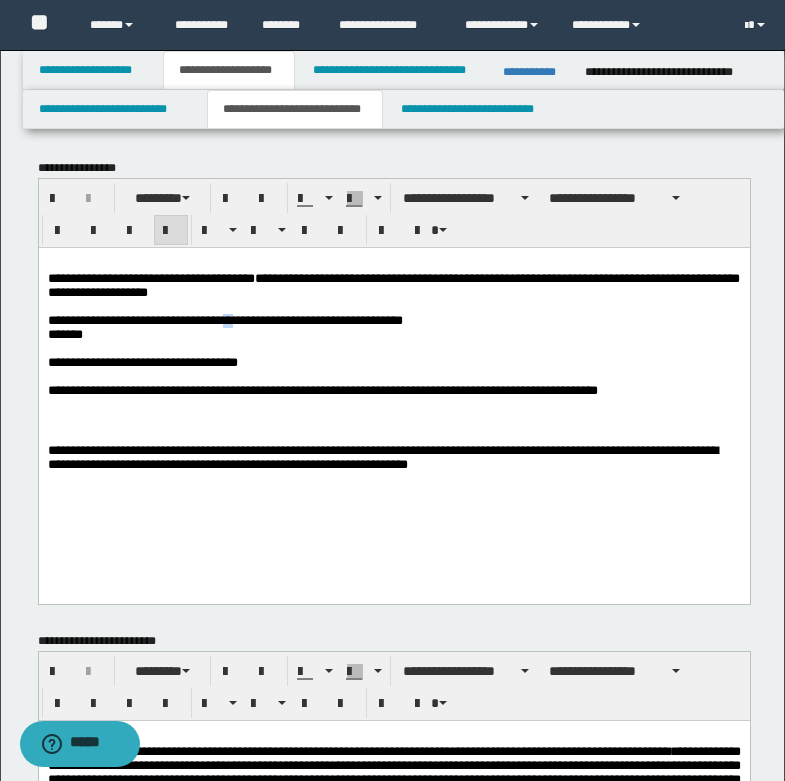 drag, startPoint x: 248, startPoint y: 328, endPoint x: 262, endPoint y: 327, distance: 14.035668 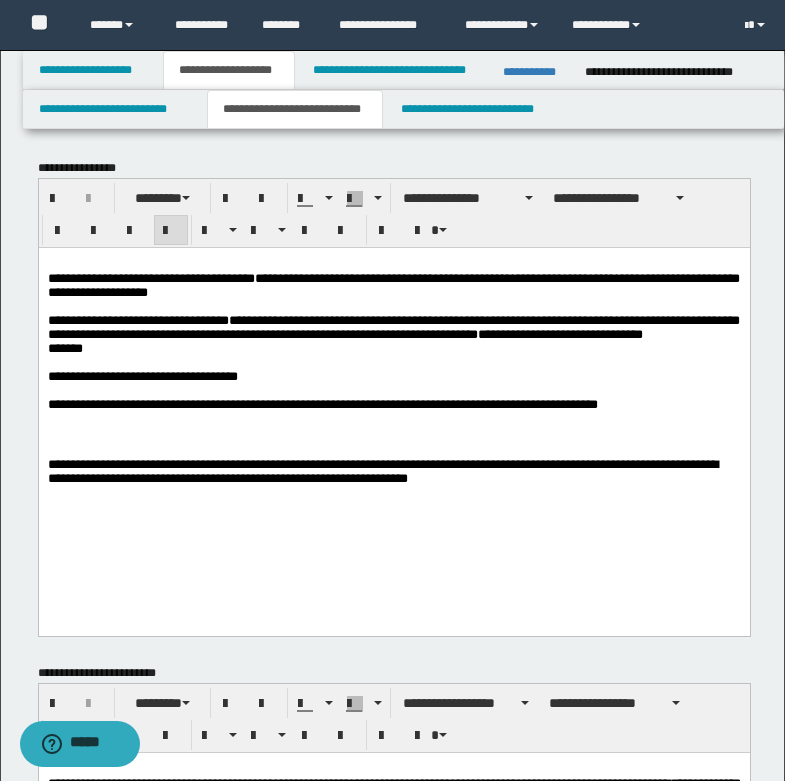 click on "**********" at bounding box center [393, 327] 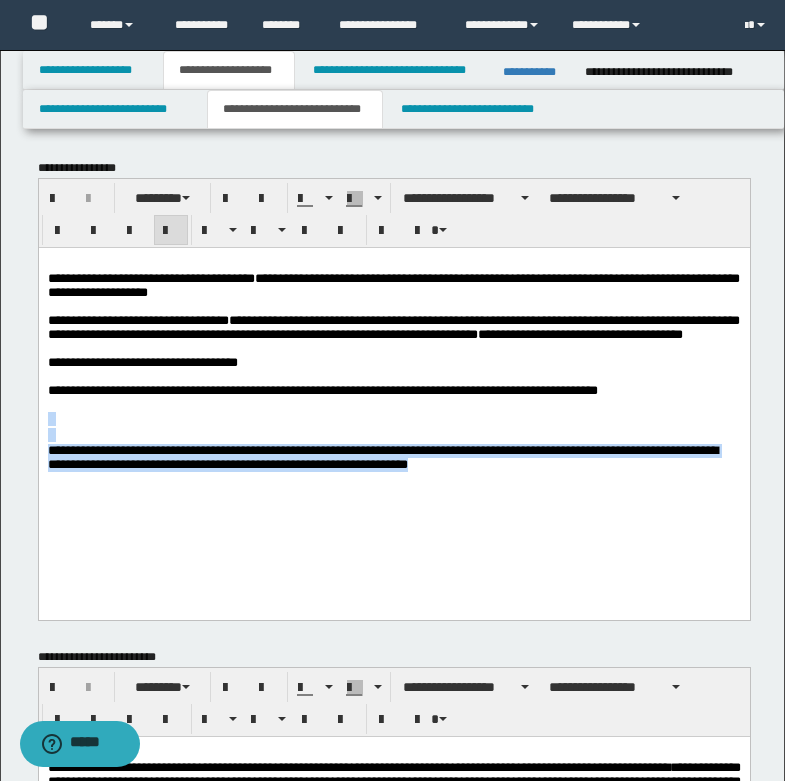 drag, startPoint x: 147, startPoint y: 442, endPoint x: 772, endPoint y: 513, distance: 629.0199 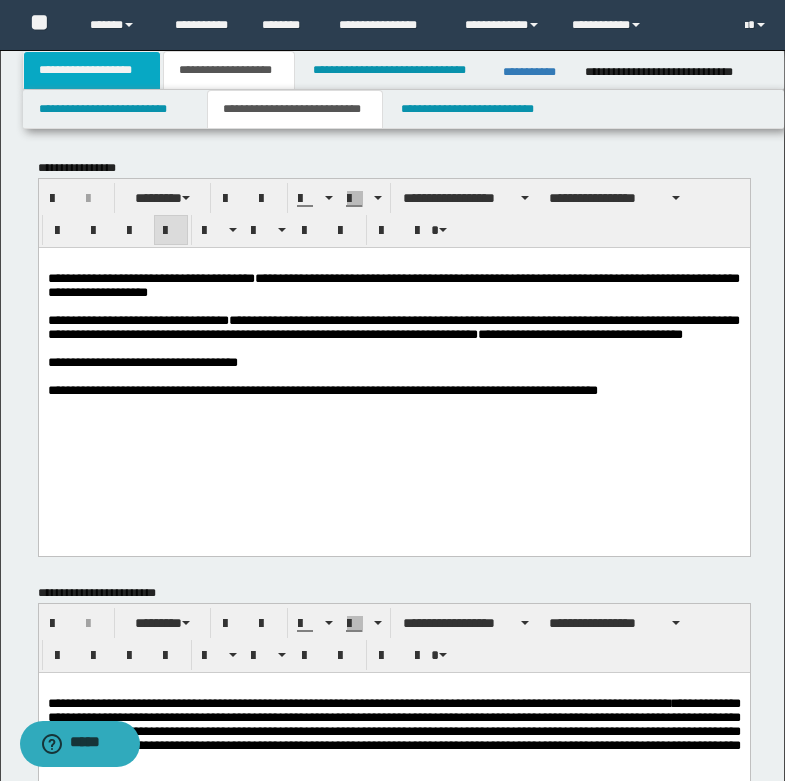 click on "**********" at bounding box center [92, 70] 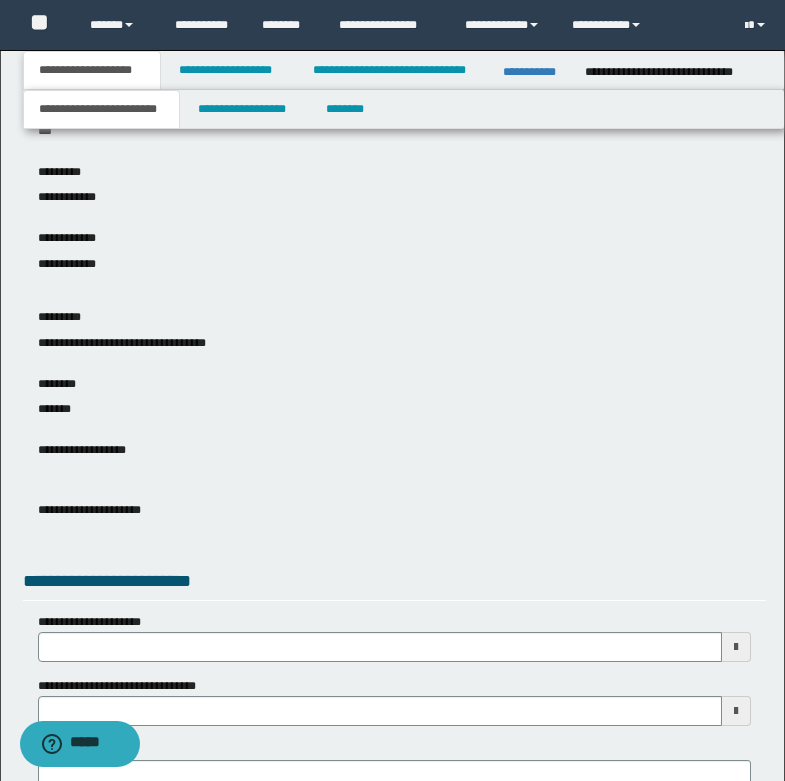 scroll, scrollTop: 300, scrollLeft: 0, axis: vertical 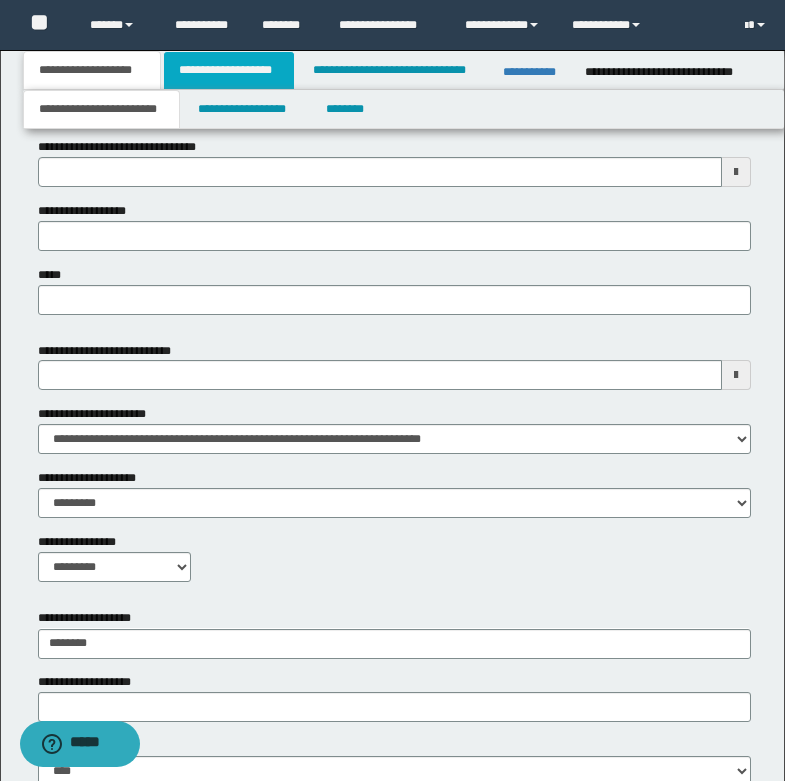 click on "**********" at bounding box center [229, 70] 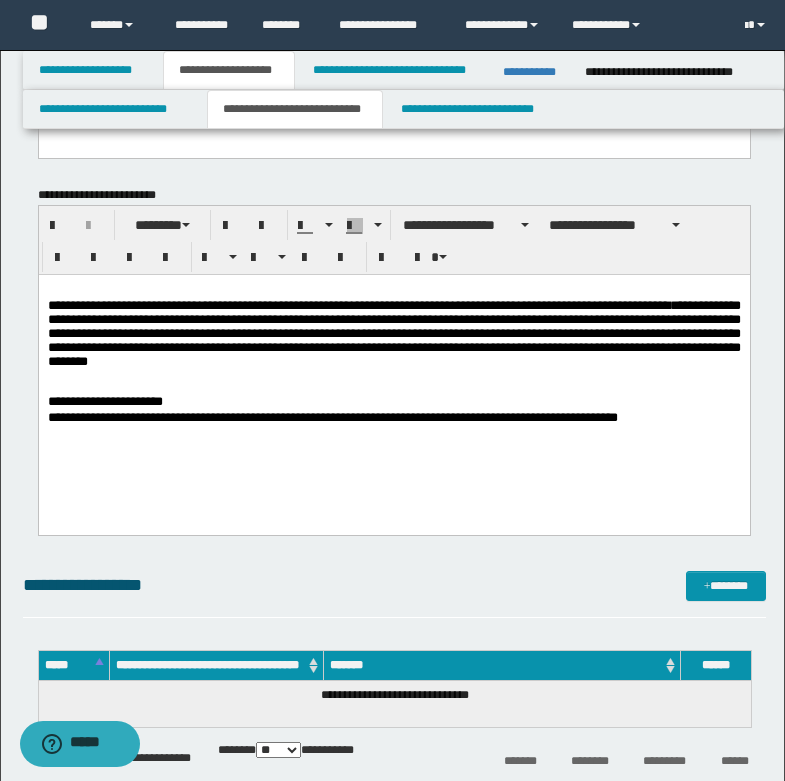 scroll, scrollTop: 300, scrollLeft: 0, axis: vertical 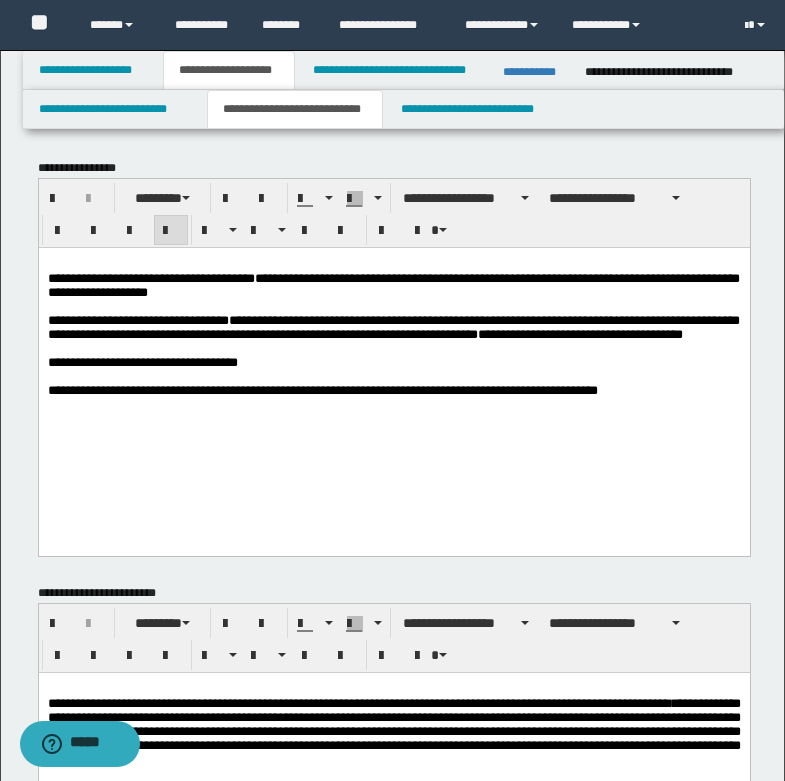 click on "**********" at bounding box center (367, 389) 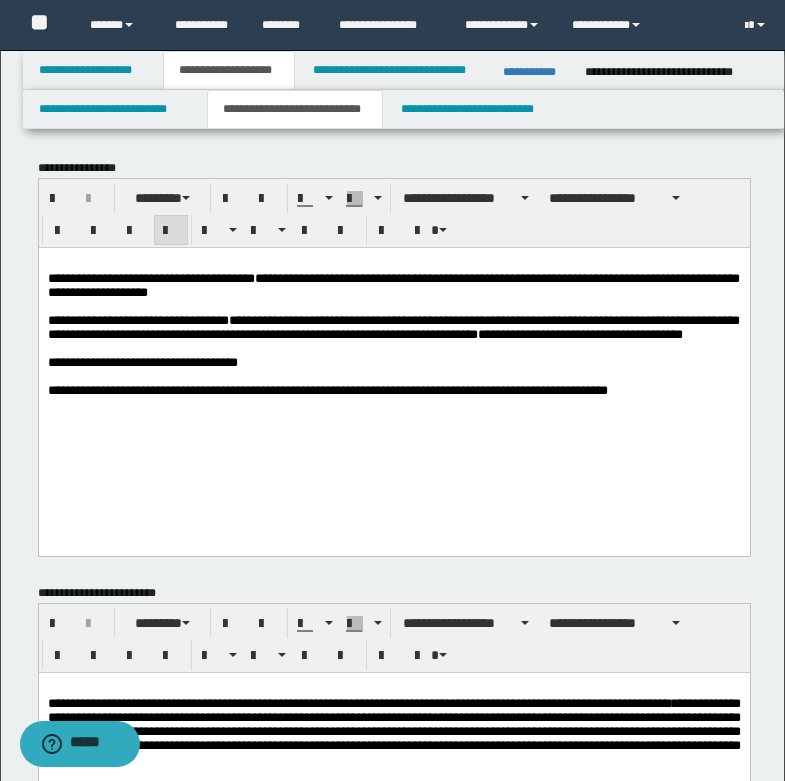 click on "*******" at bounding box center [664, 333] 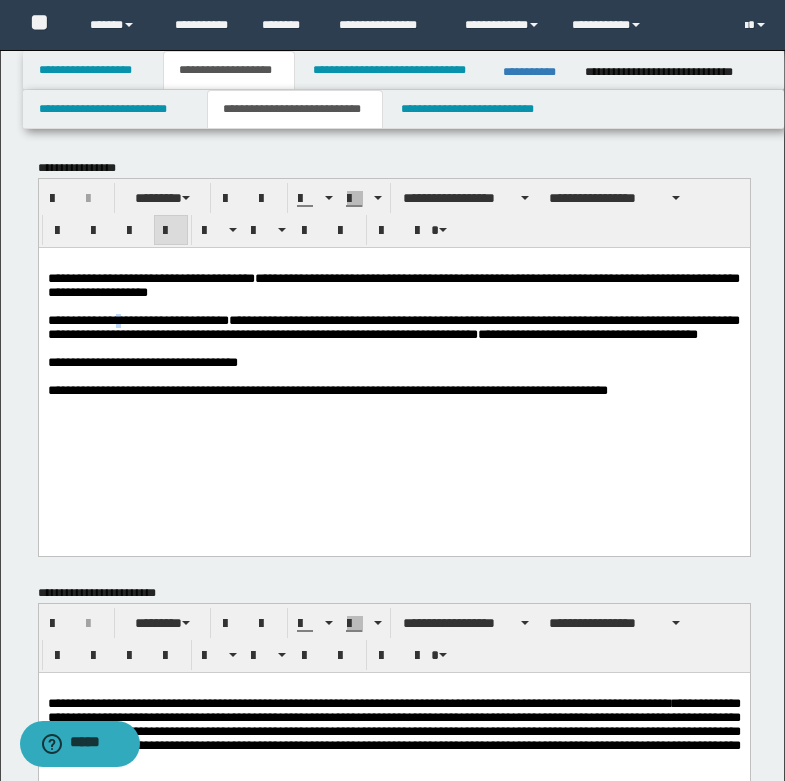 click on "**********" at bounding box center (393, 326) 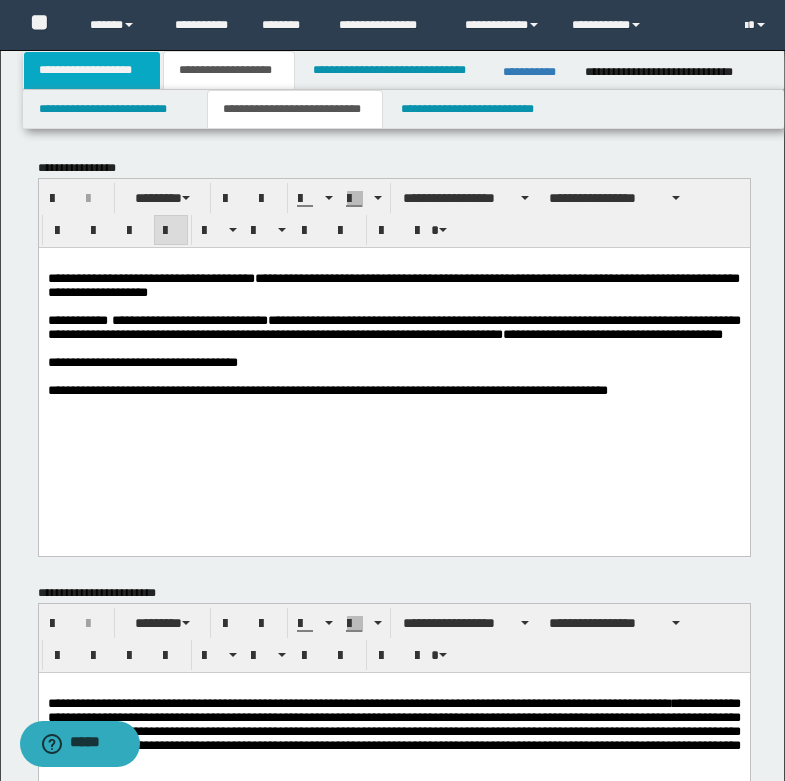 click on "**********" at bounding box center (92, 70) 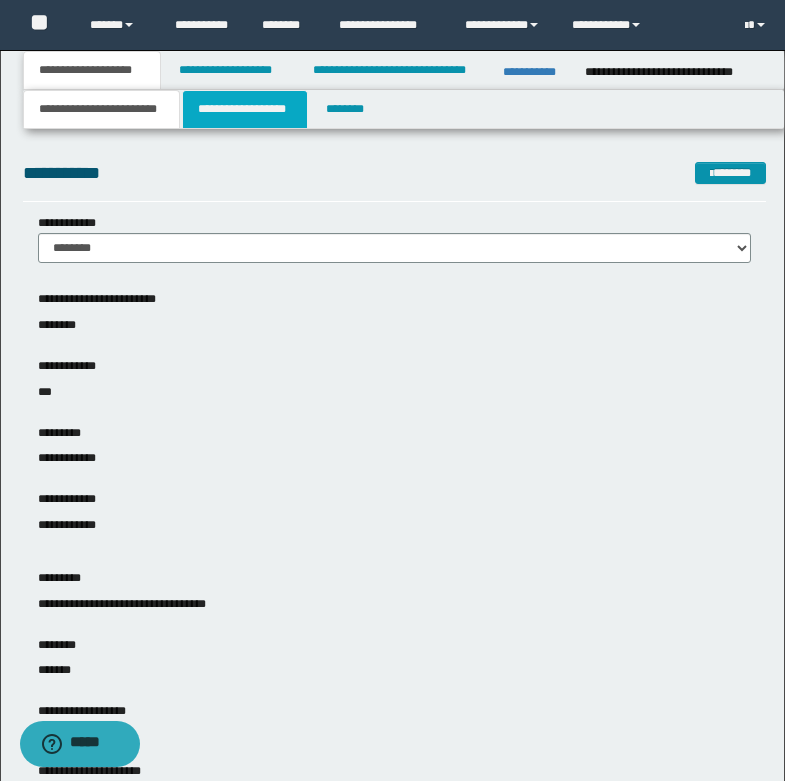 click on "**********" at bounding box center (245, 109) 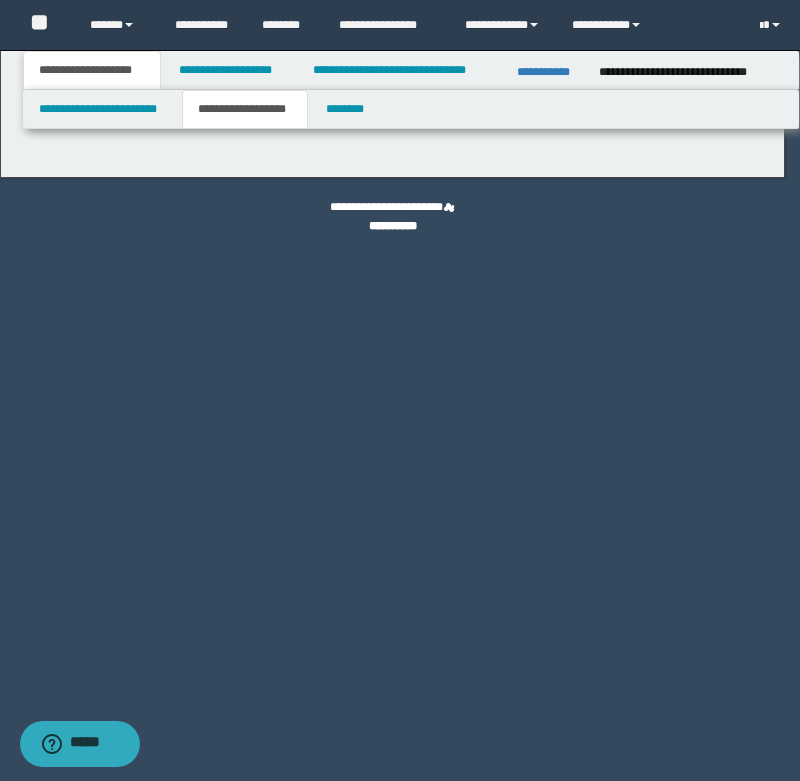 type on "********" 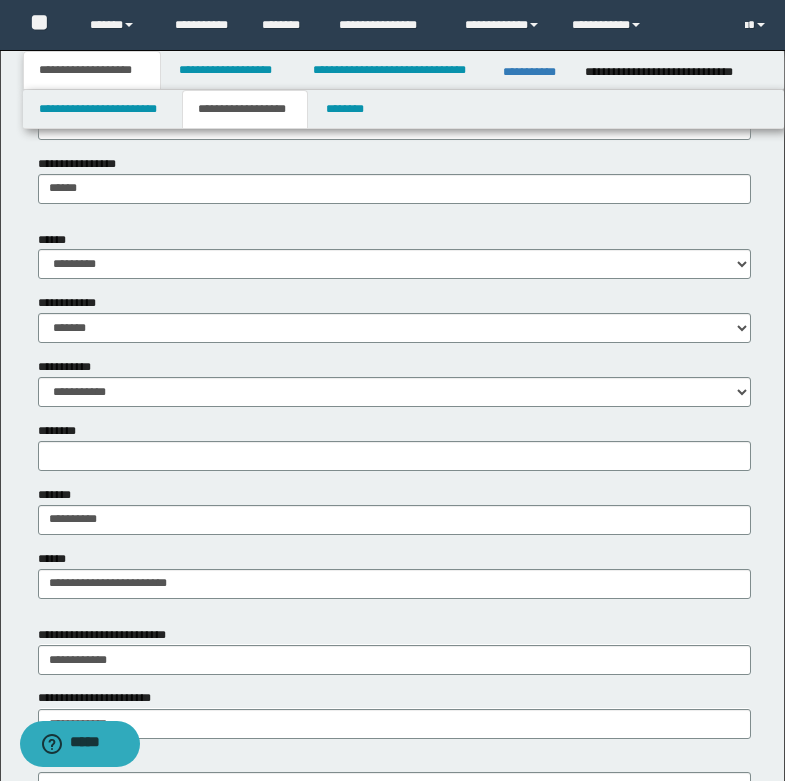 scroll, scrollTop: 700, scrollLeft: 0, axis: vertical 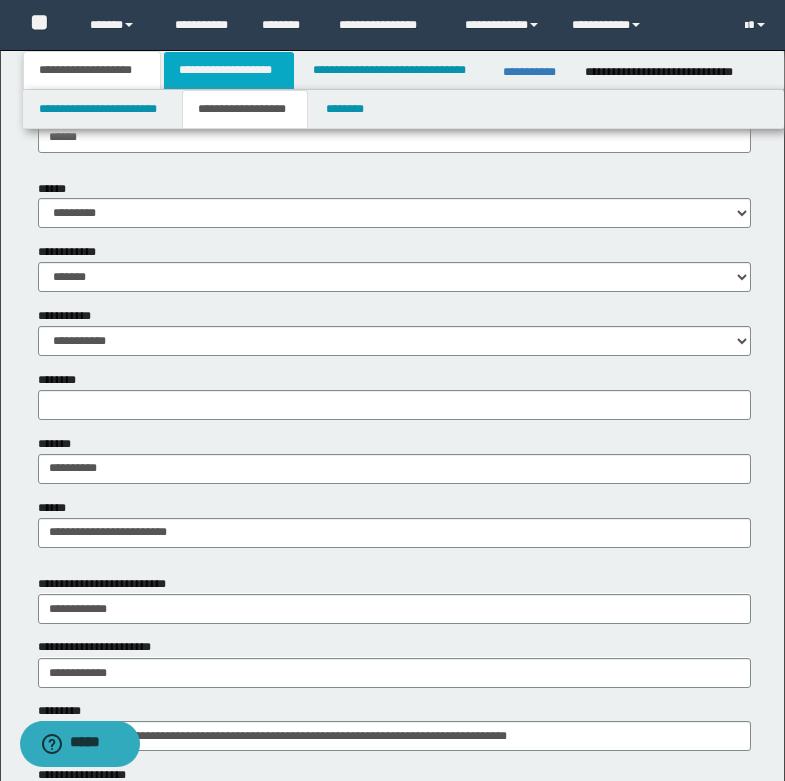 click on "**********" at bounding box center (229, 70) 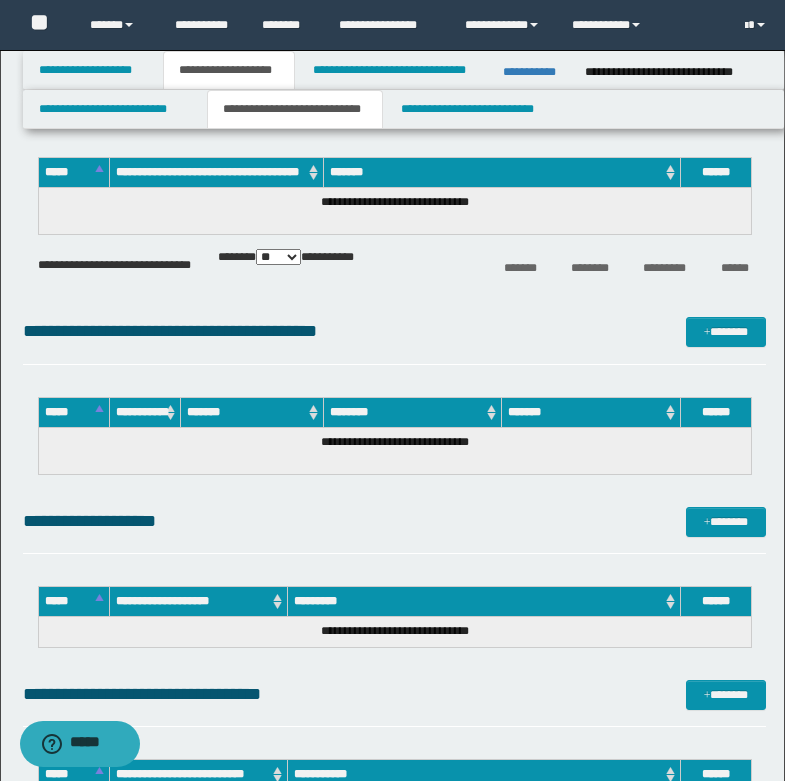 scroll, scrollTop: 900, scrollLeft: 0, axis: vertical 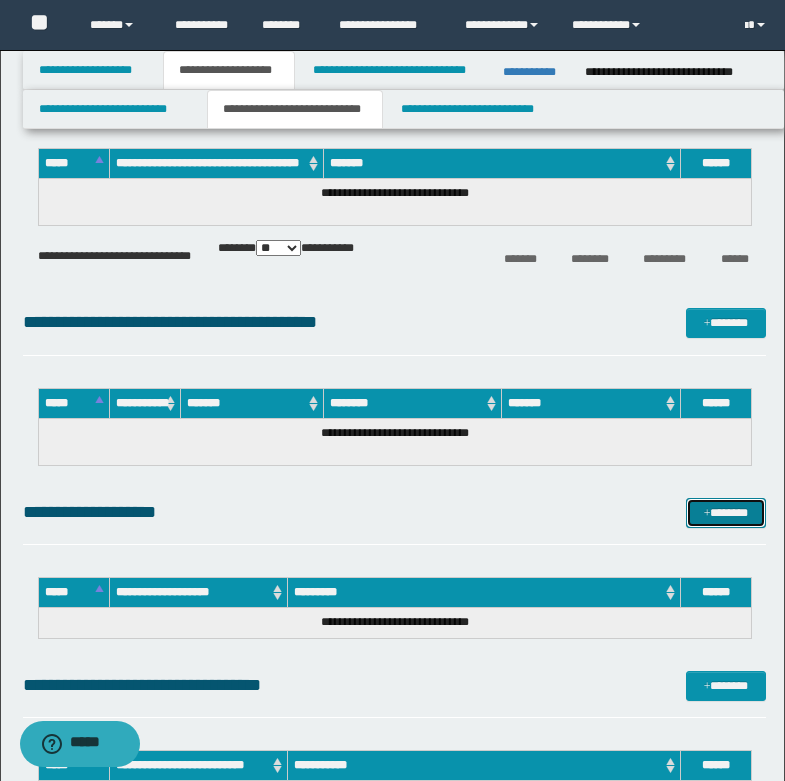 click on "*******" at bounding box center [726, 513] 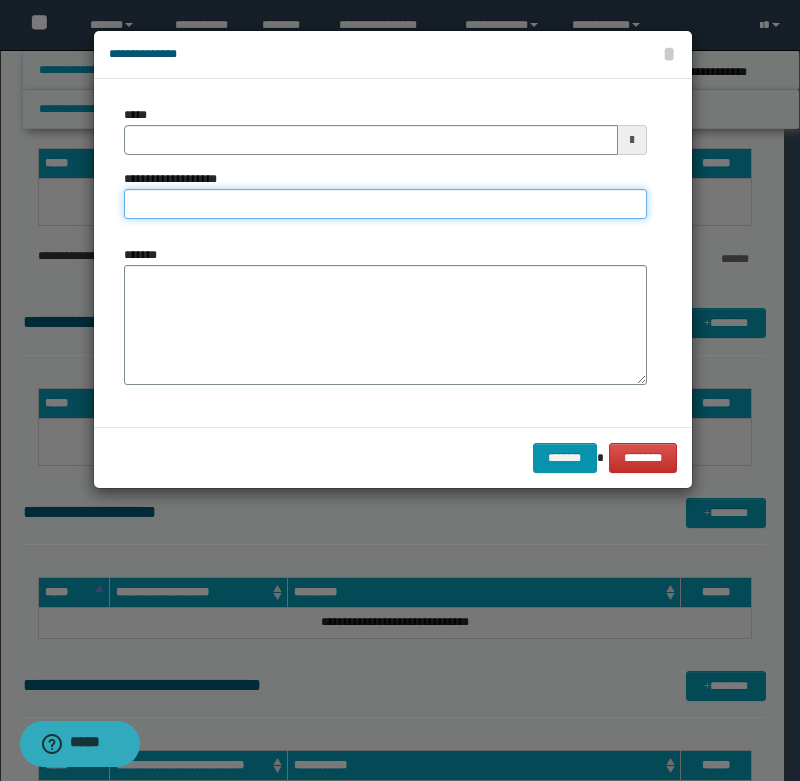 click on "**********" at bounding box center (385, 204) 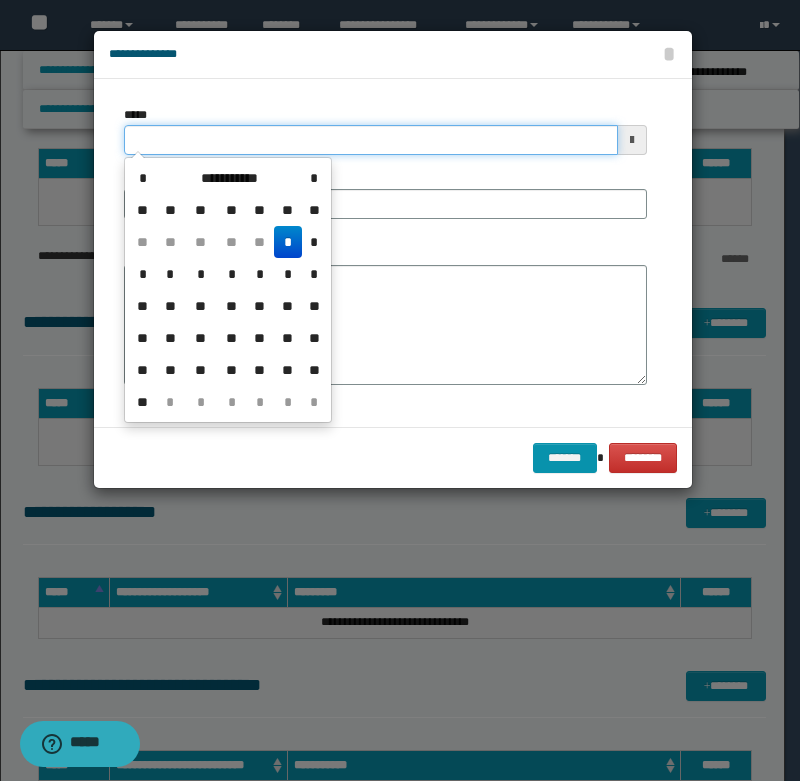 click on "*****" at bounding box center [371, 140] 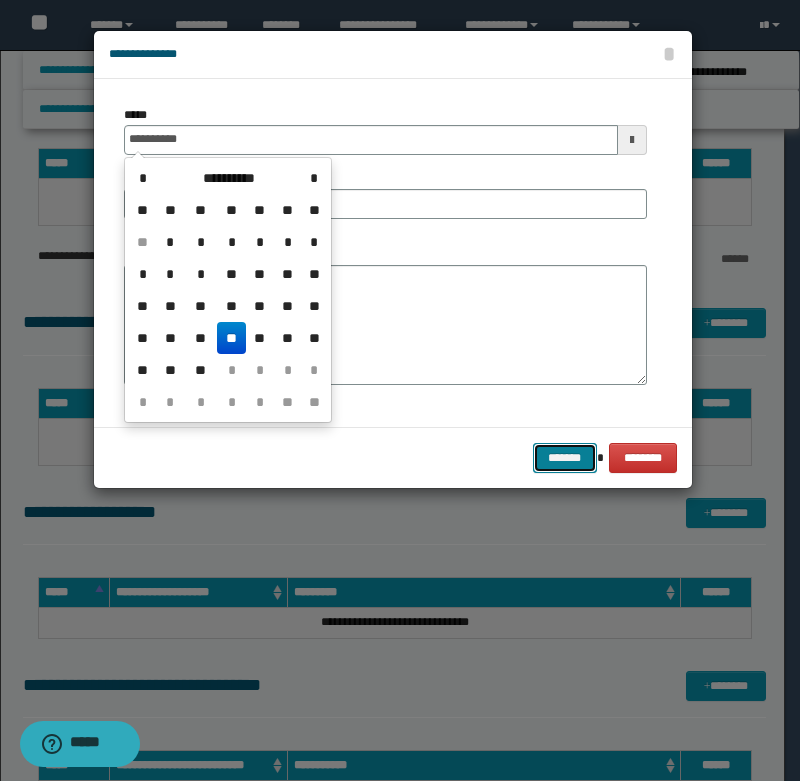 type on "**********" 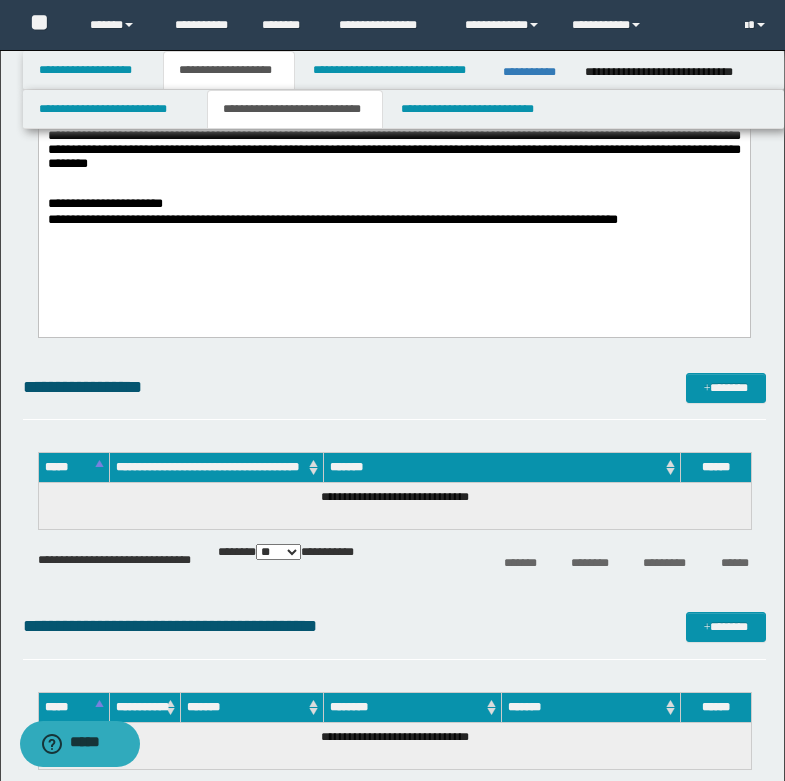 scroll, scrollTop: 600, scrollLeft: 0, axis: vertical 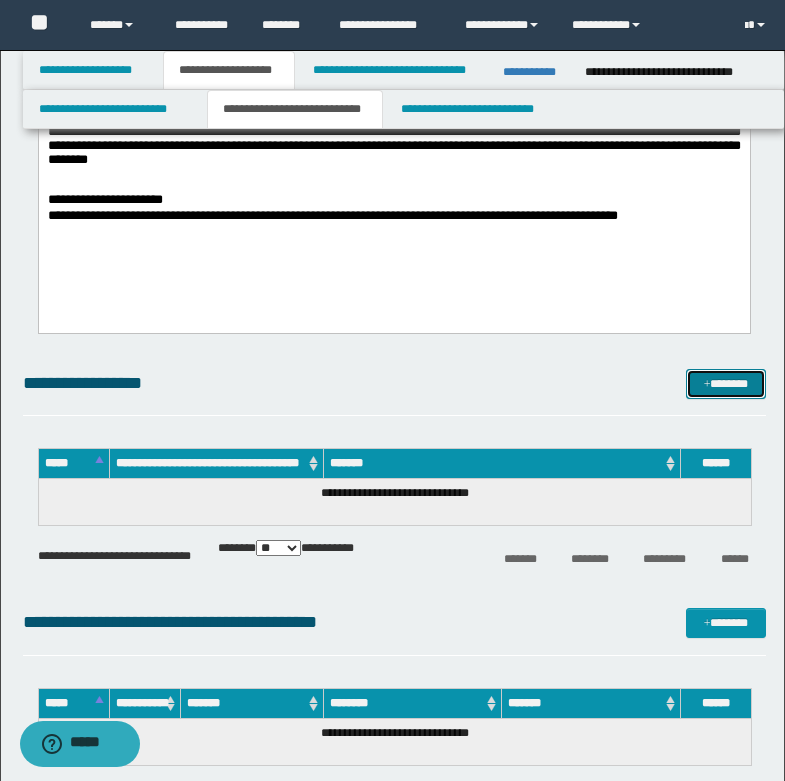 click on "*******" at bounding box center (726, 384) 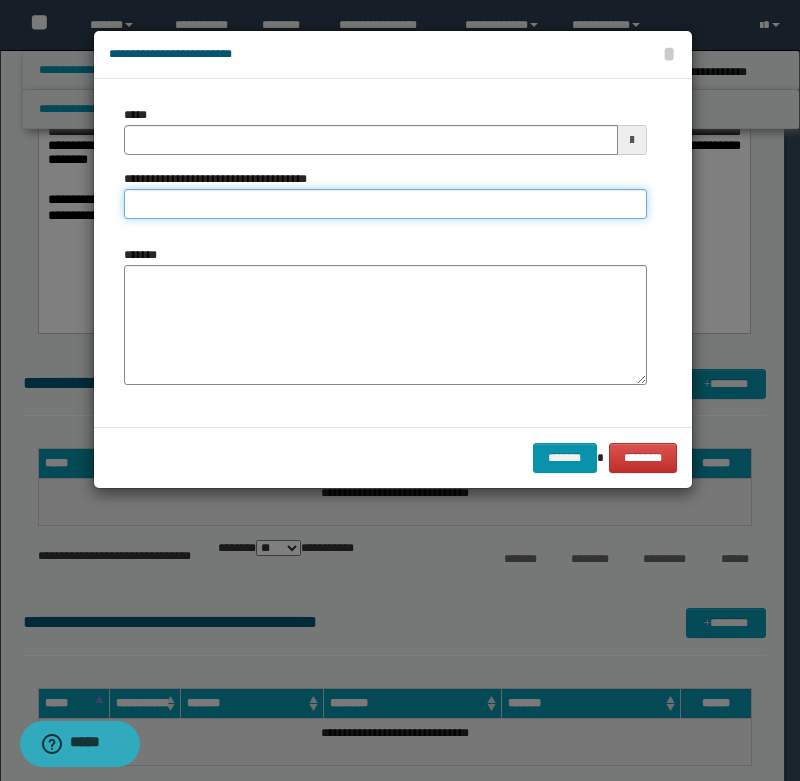 click on "**********" at bounding box center [385, 204] 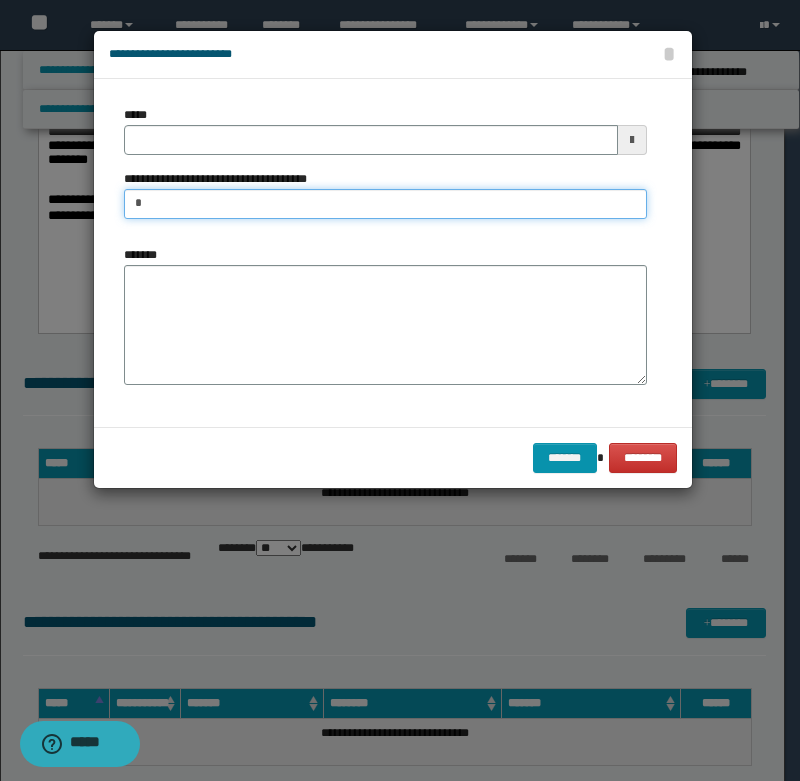 type on "**********" 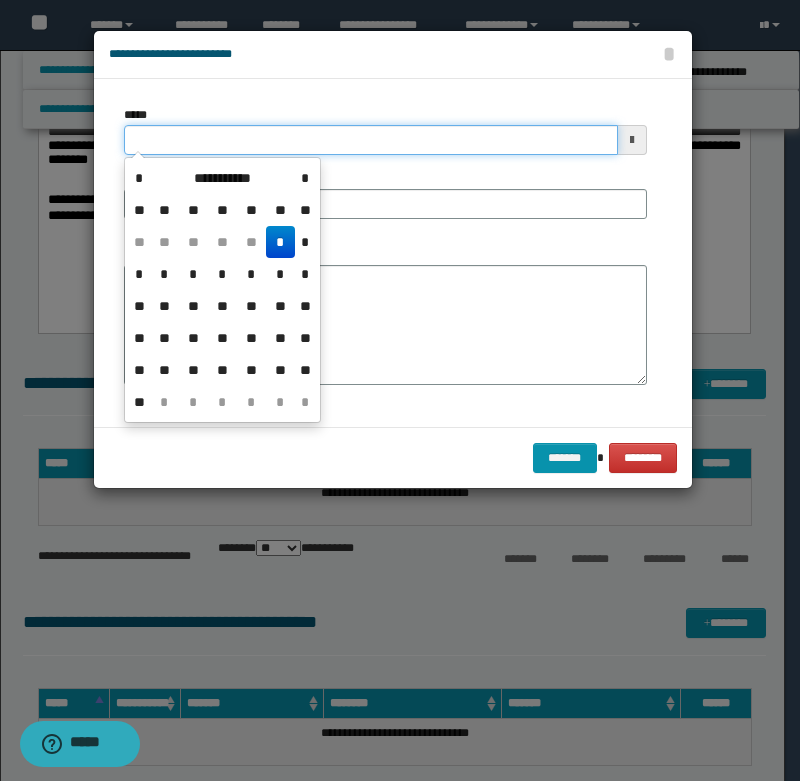 click on "*****" at bounding box center [371, 140] 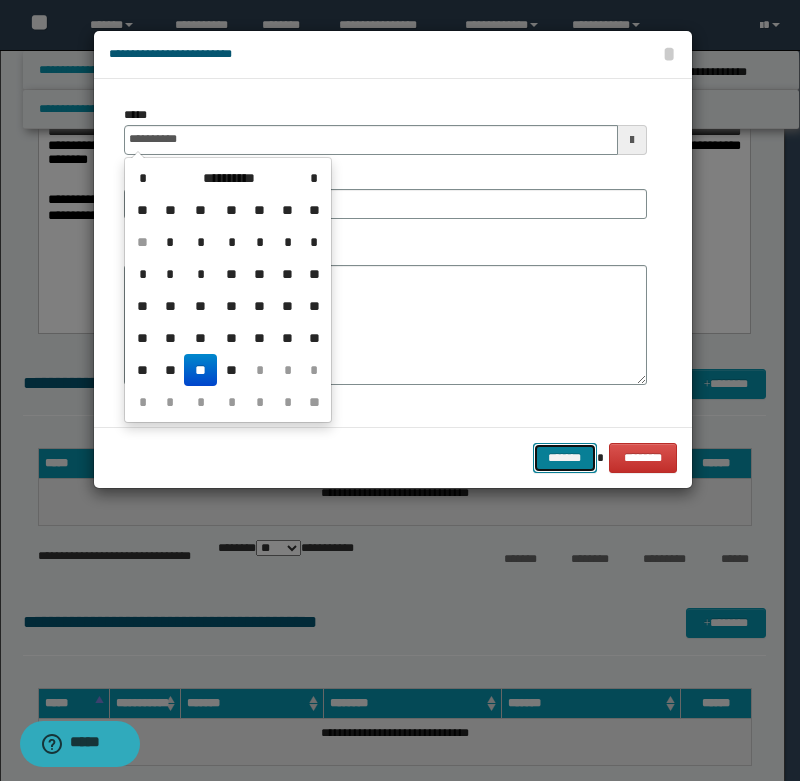 type on "**********" 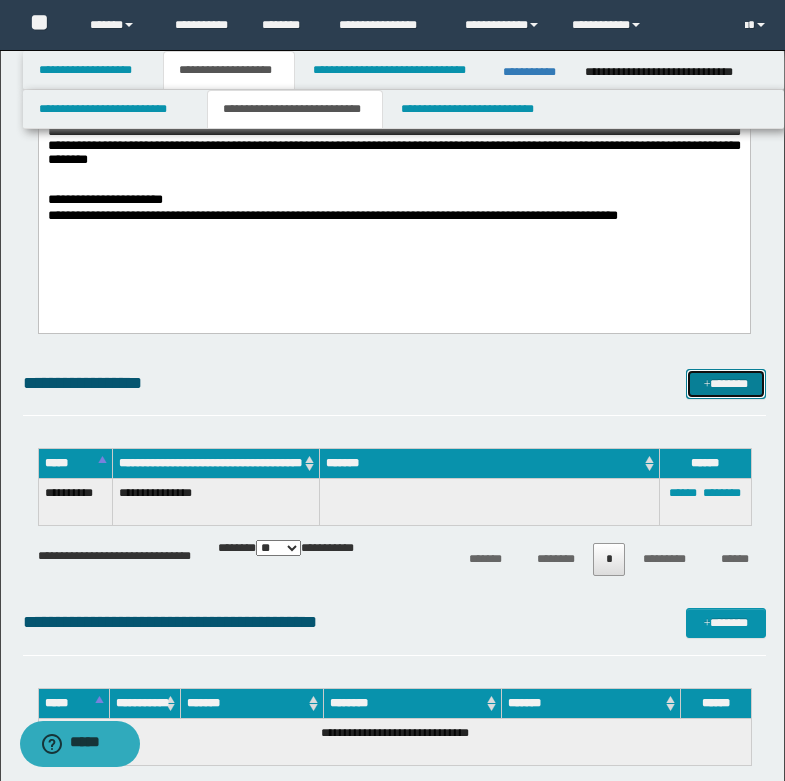 click on "*******" at bounding box center [726, 384] 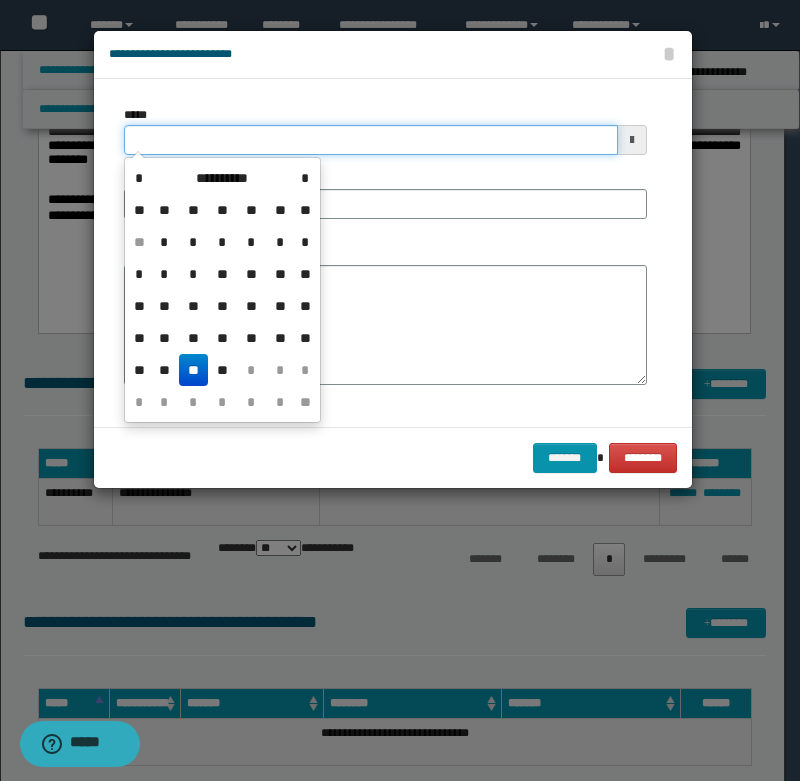 click on "*****" at bounding box center [371, 140] 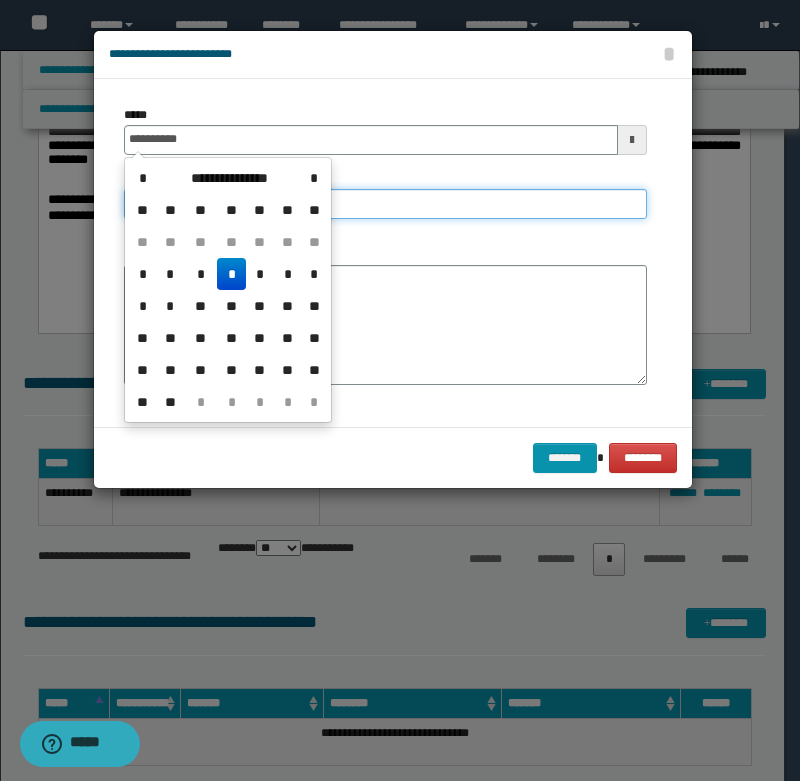 type on "**********" 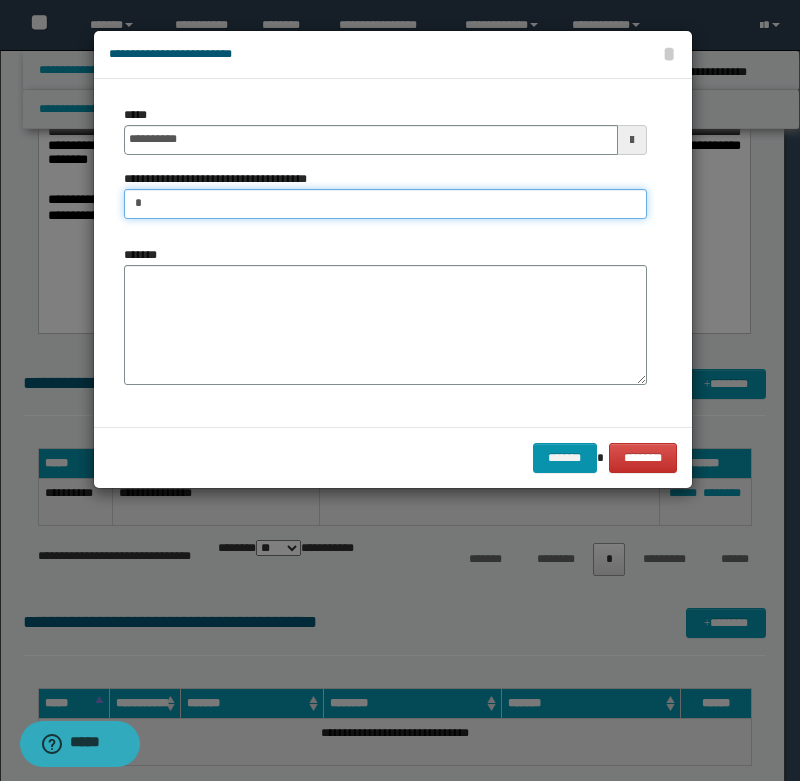 type on "**********" 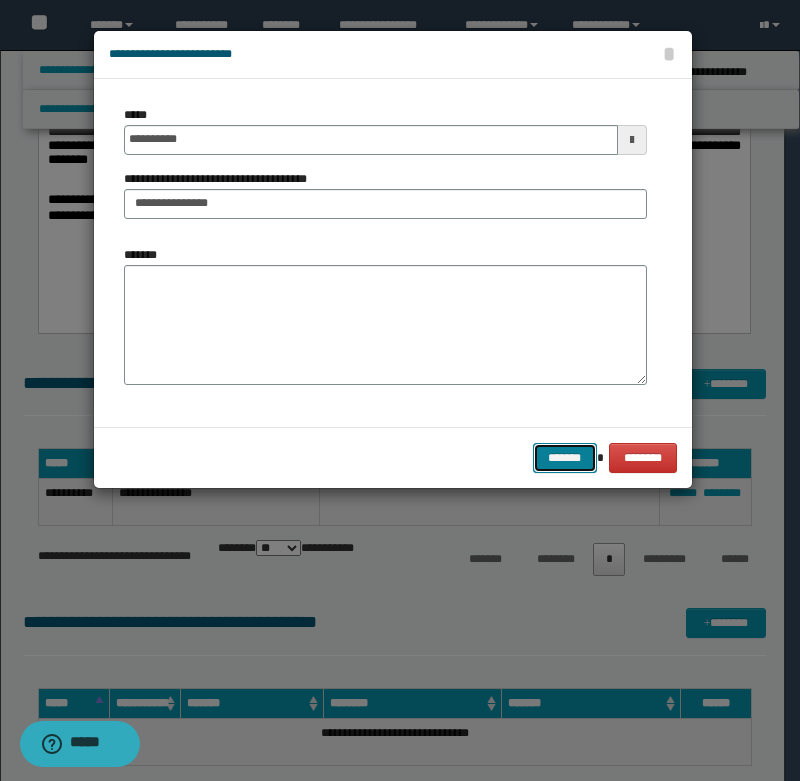 click on "*******" at bounding box center (565, 458) 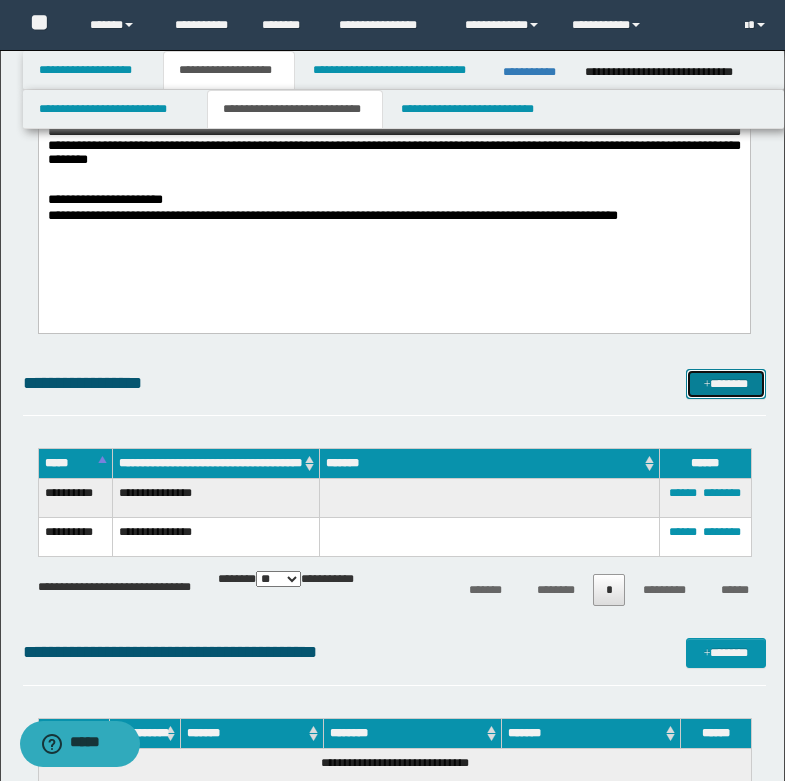 click on "*******" at bounding box center (726, 384) 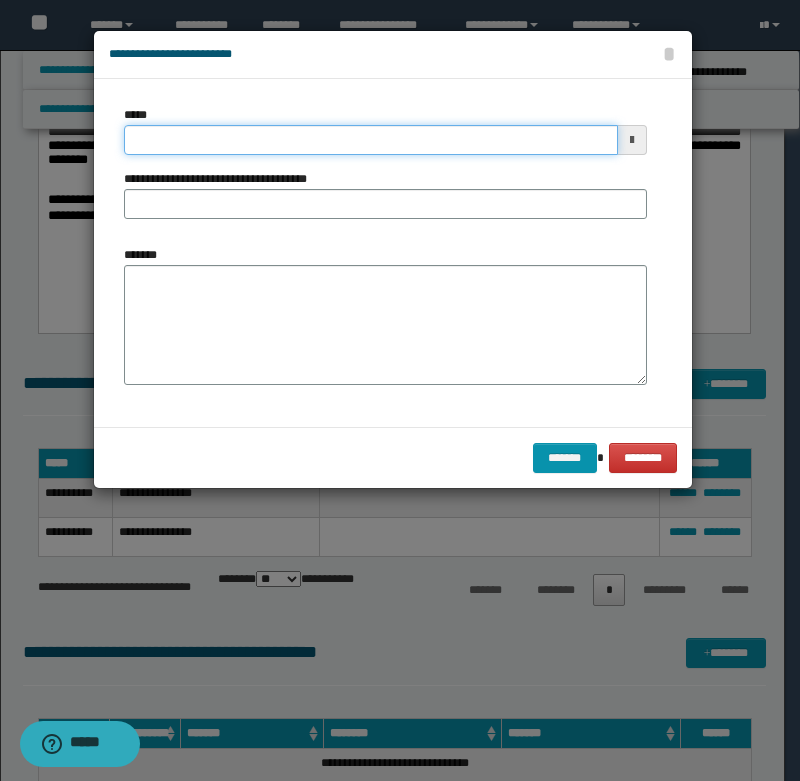 click on "*****" at bounding box center (371, 140) 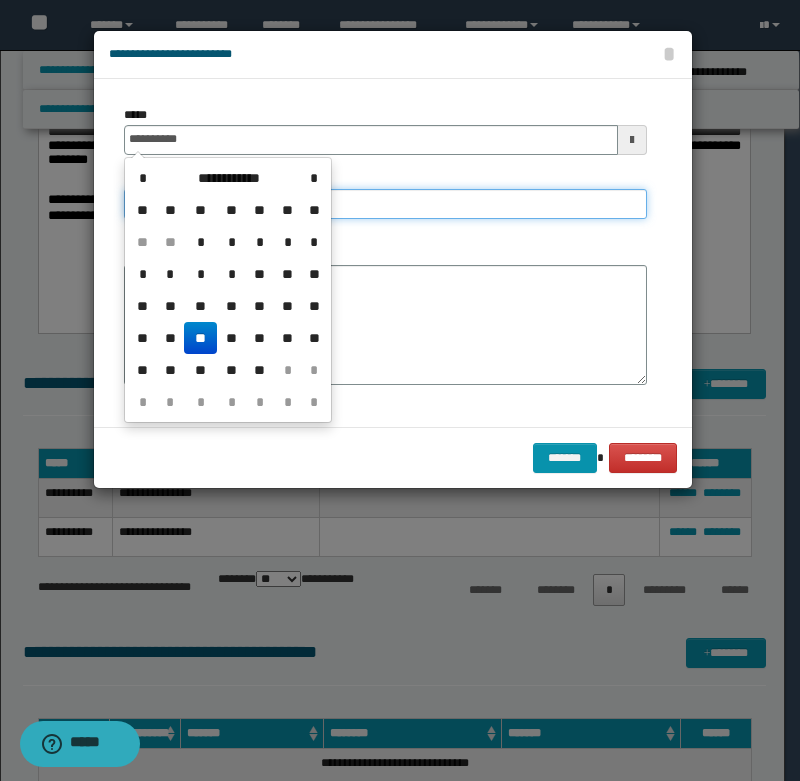 type on "**********" 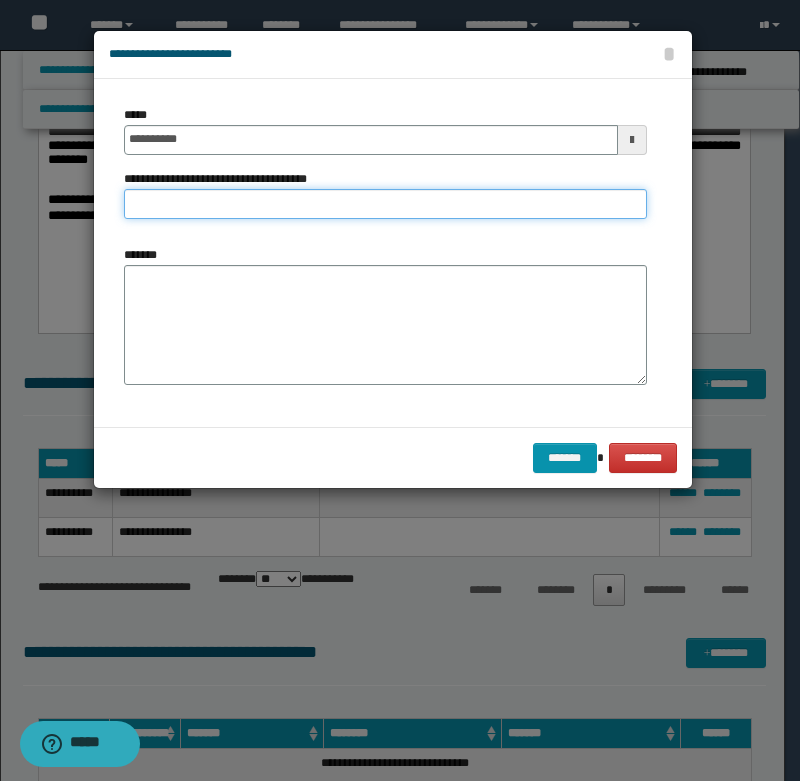 click on "**********" at bounding box center [385, 204] 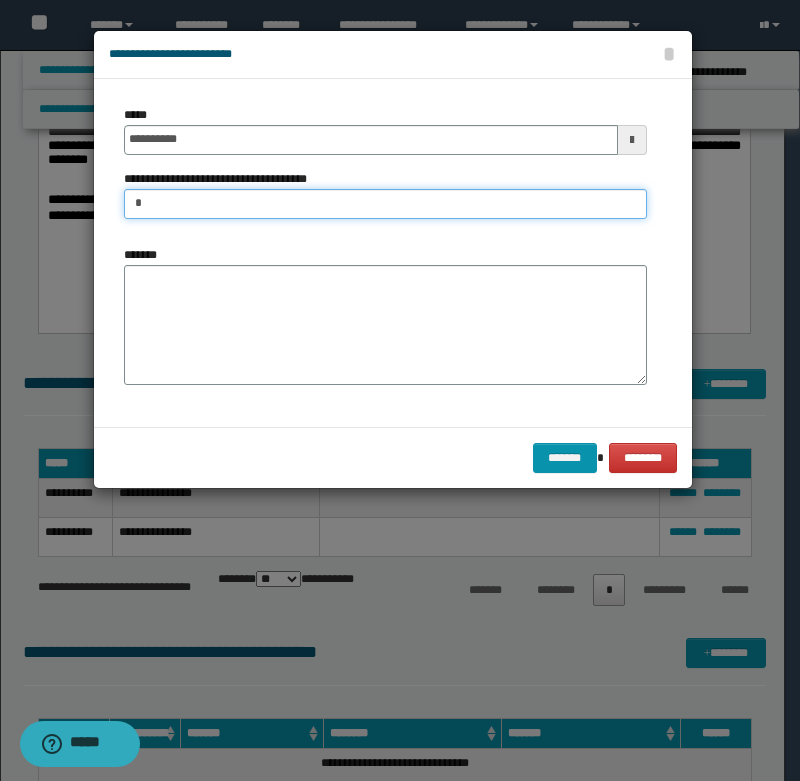 type on "**********" 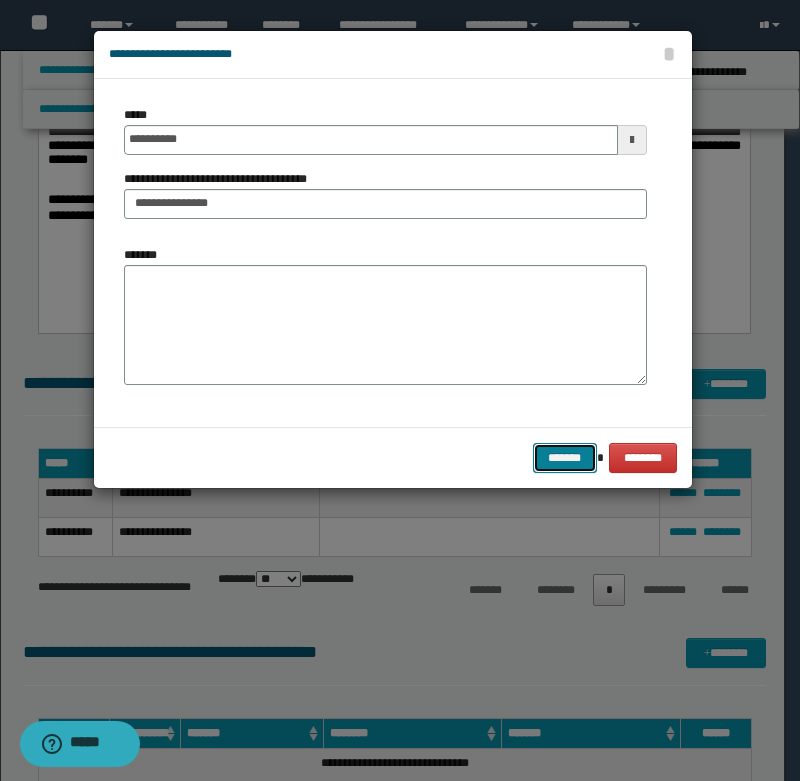 drag, startPoint x: 564, startPoint y: 451, endPoint x: 551, endPoint y: 465, distance: 19.104973 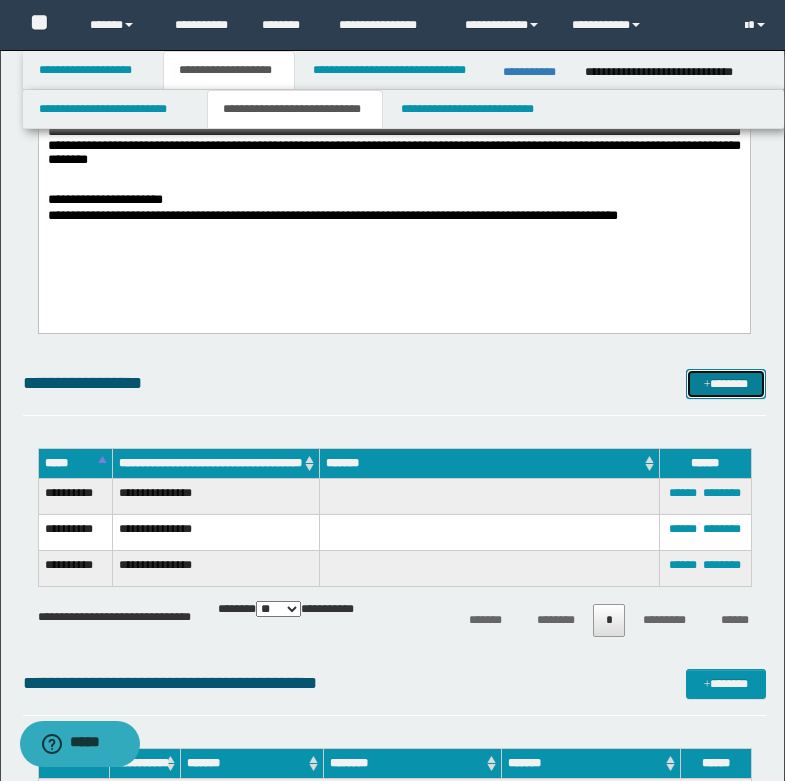click on "*******" at bounding box center [726, 384] 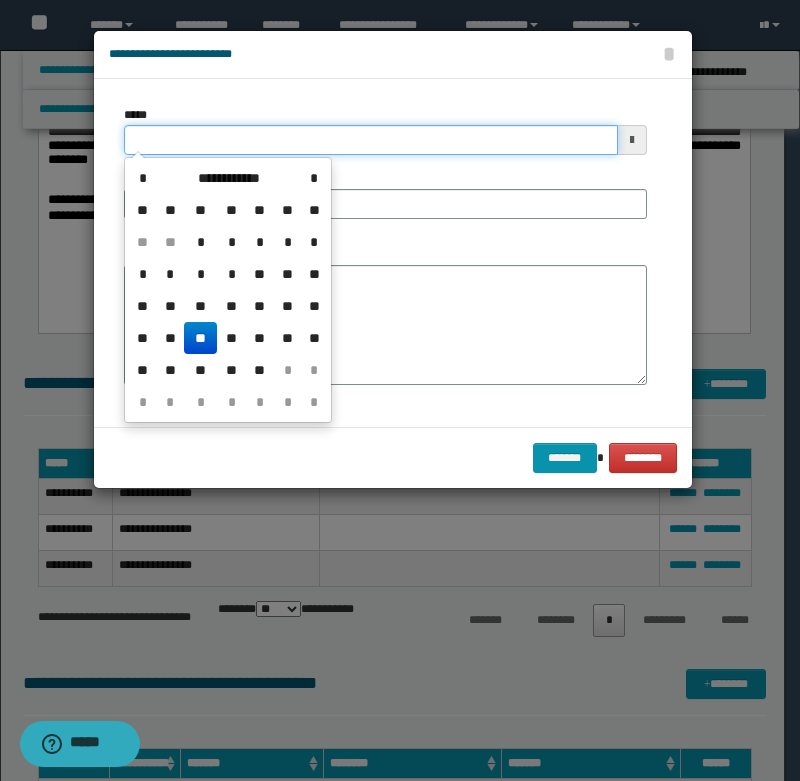 click on "*****" at bounding box center [371, 140] 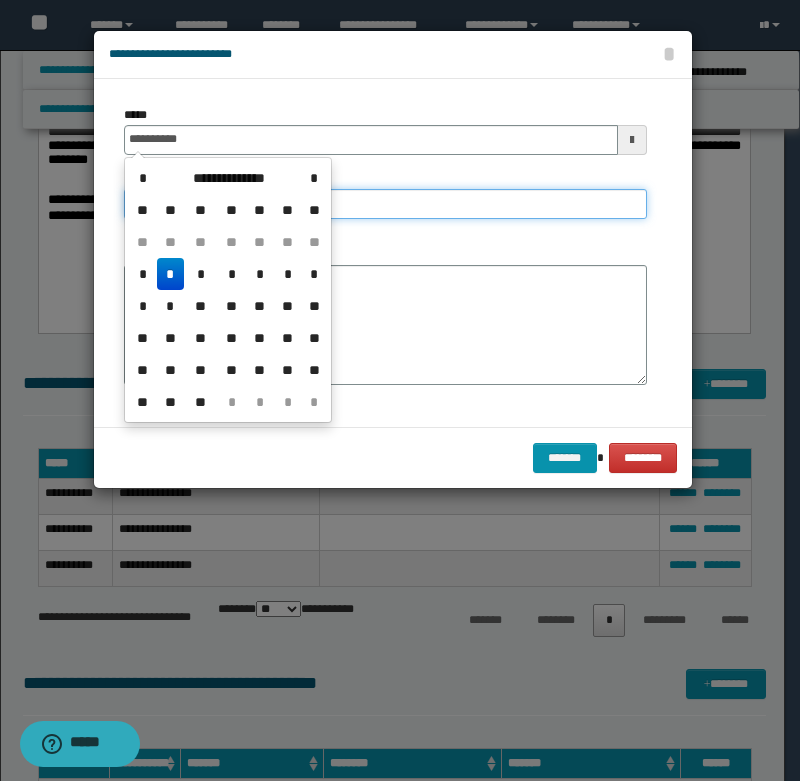 type on "**********" 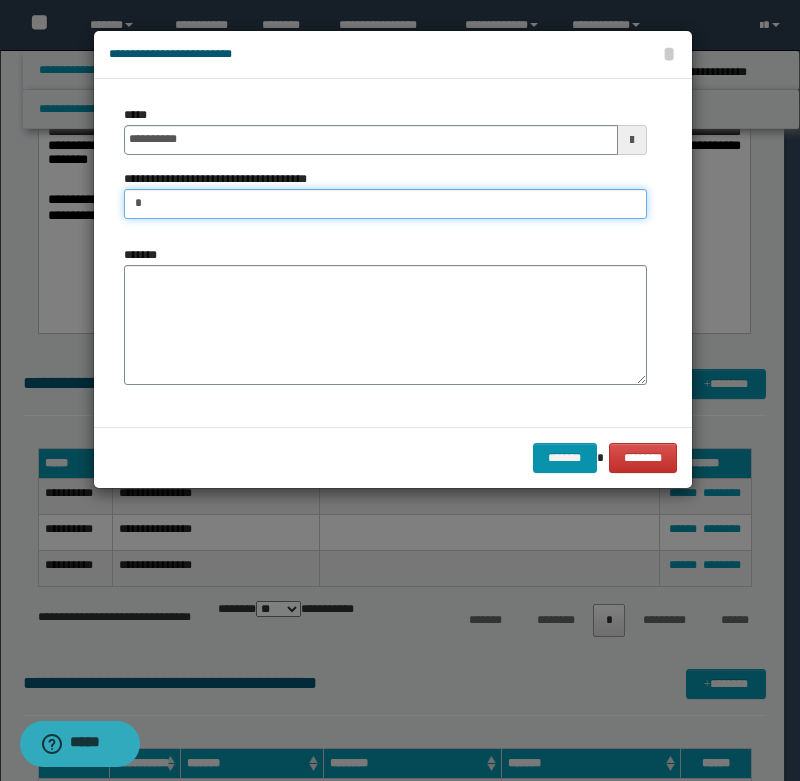 type on "**********" 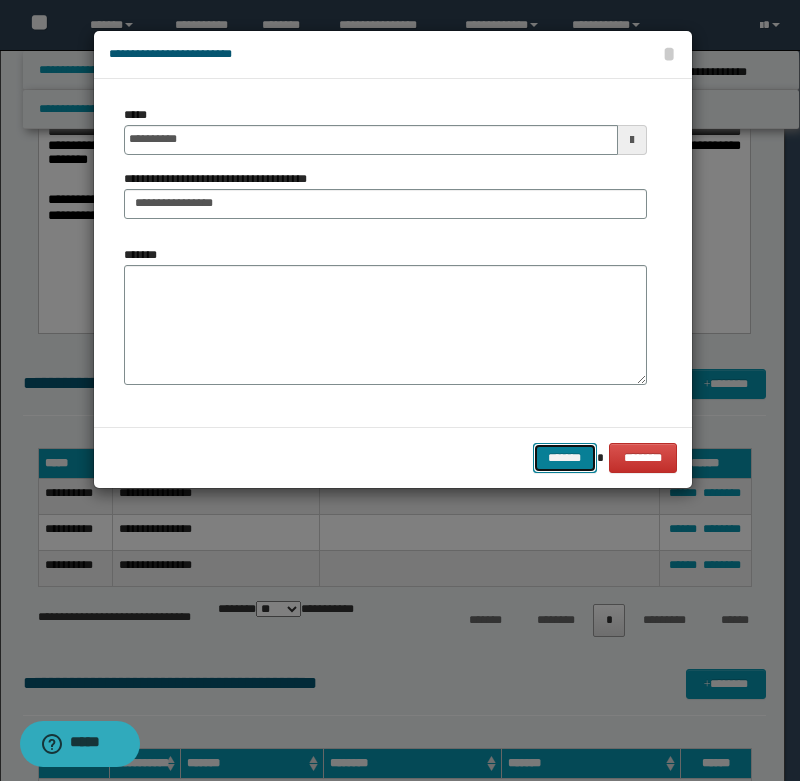 click on "*******" at bounding box center (565, 458) 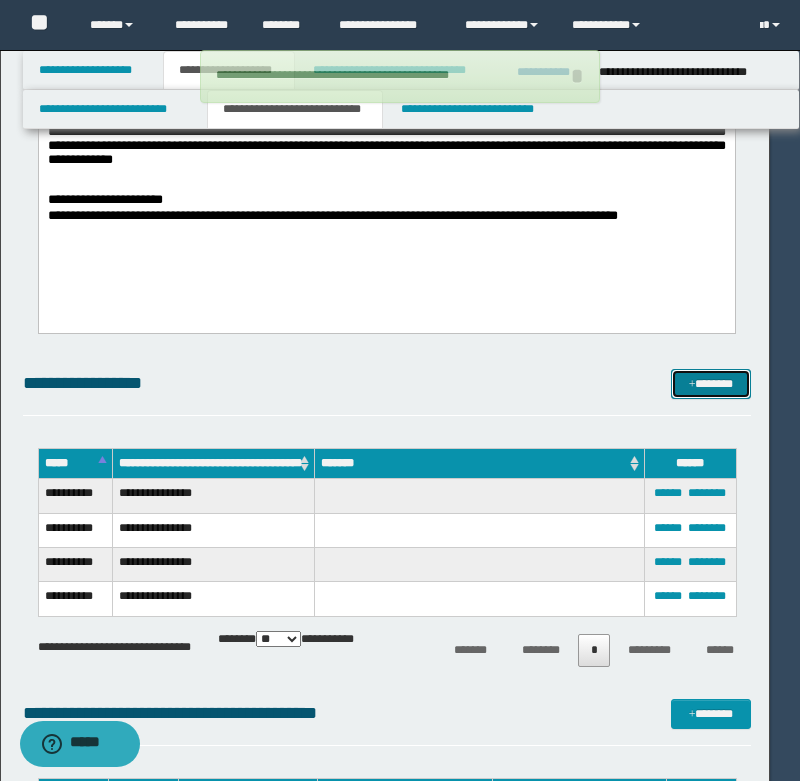 type 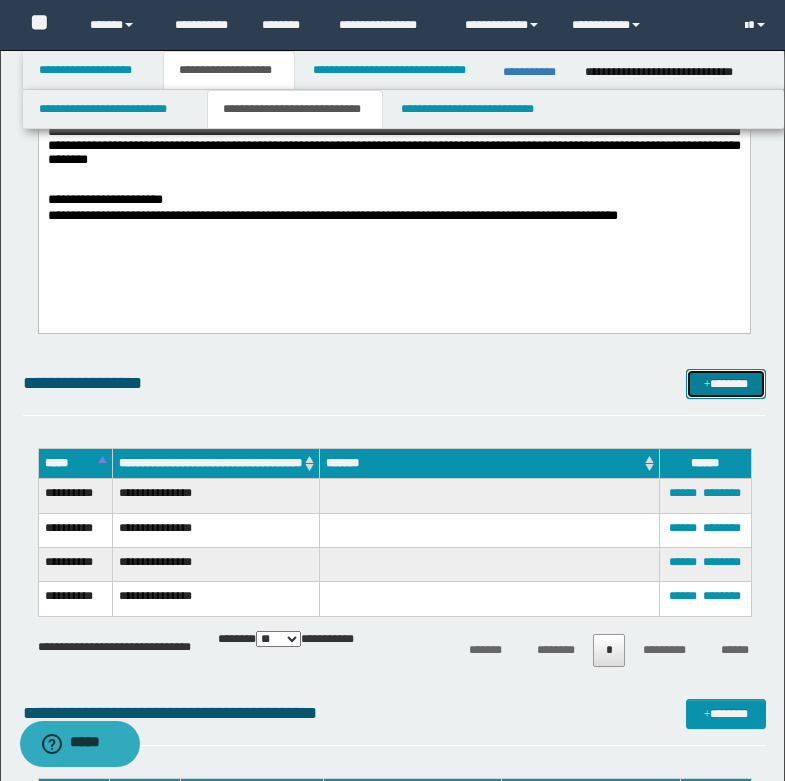 click at bounding box center [707, 385] 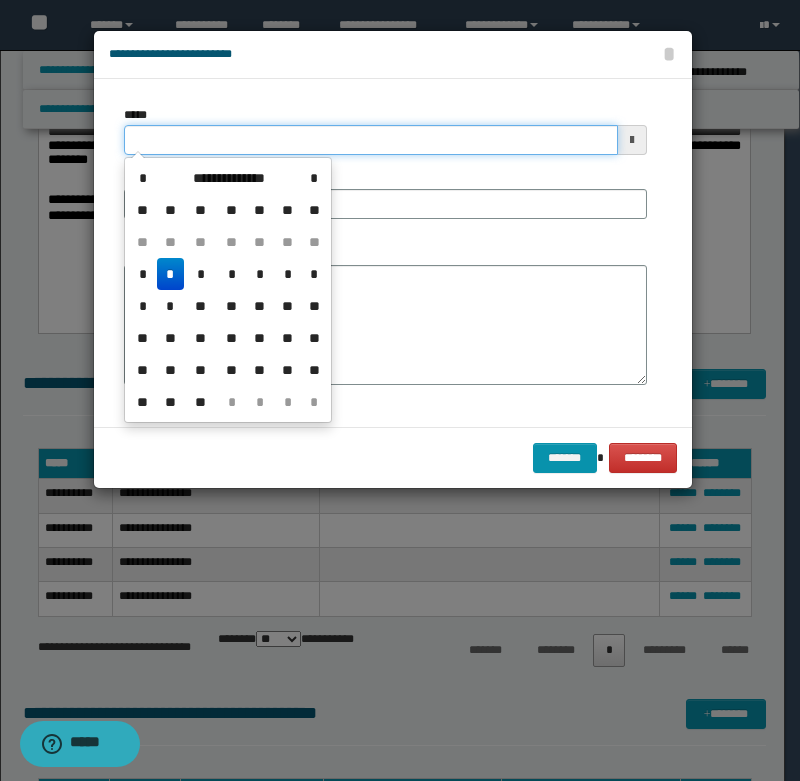 click on "*****" at bounding box center [371, 140] 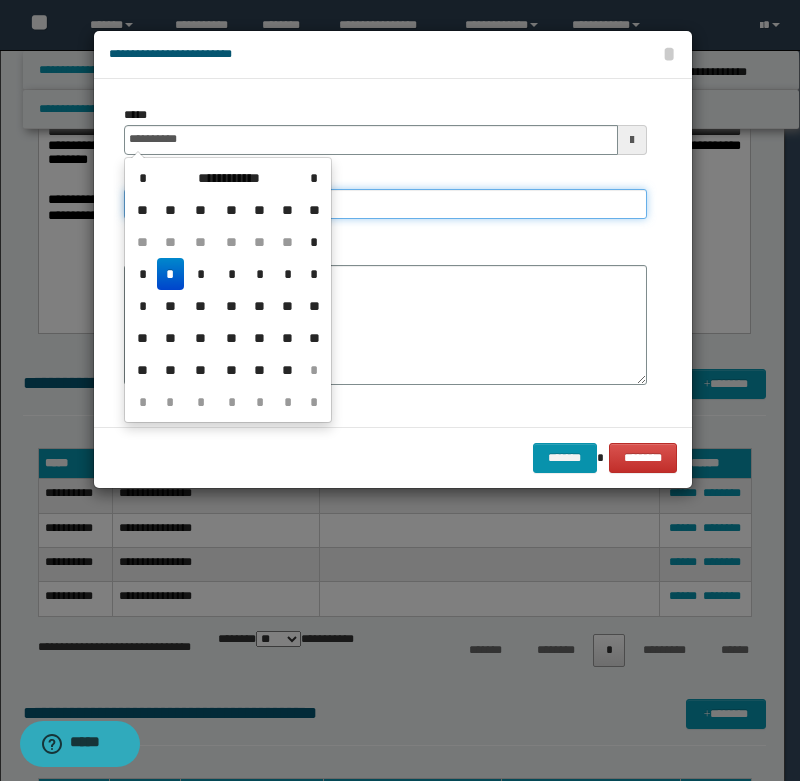 type on "**********" 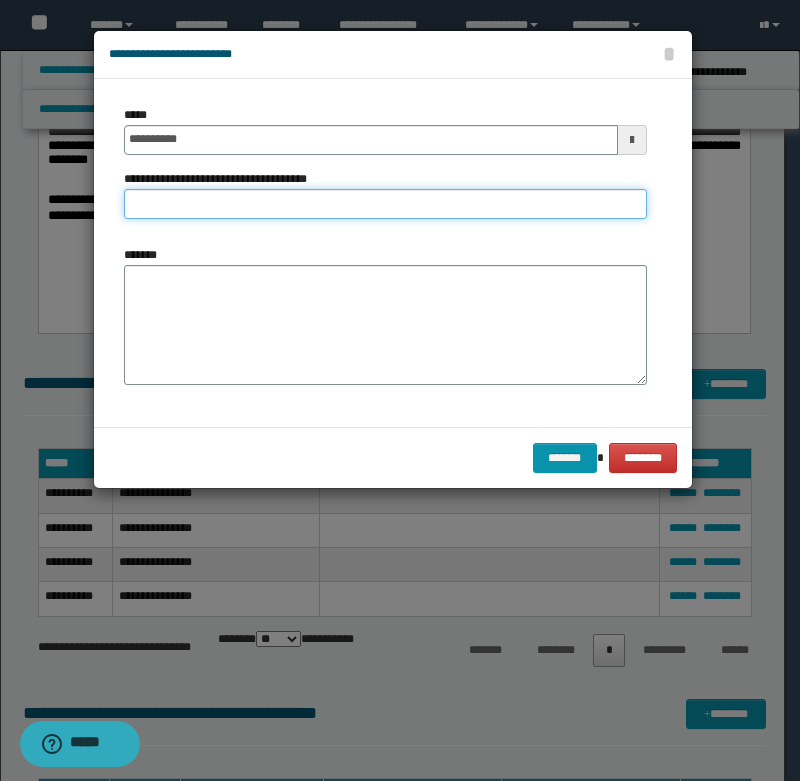 click on "**********" at bounding box center [385, 204] 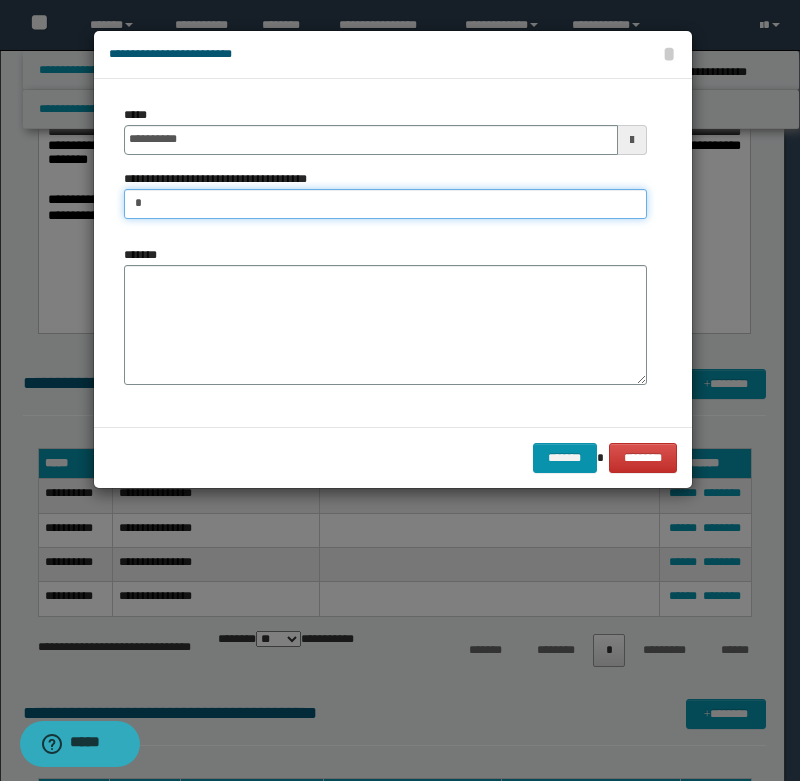 type on "**********" 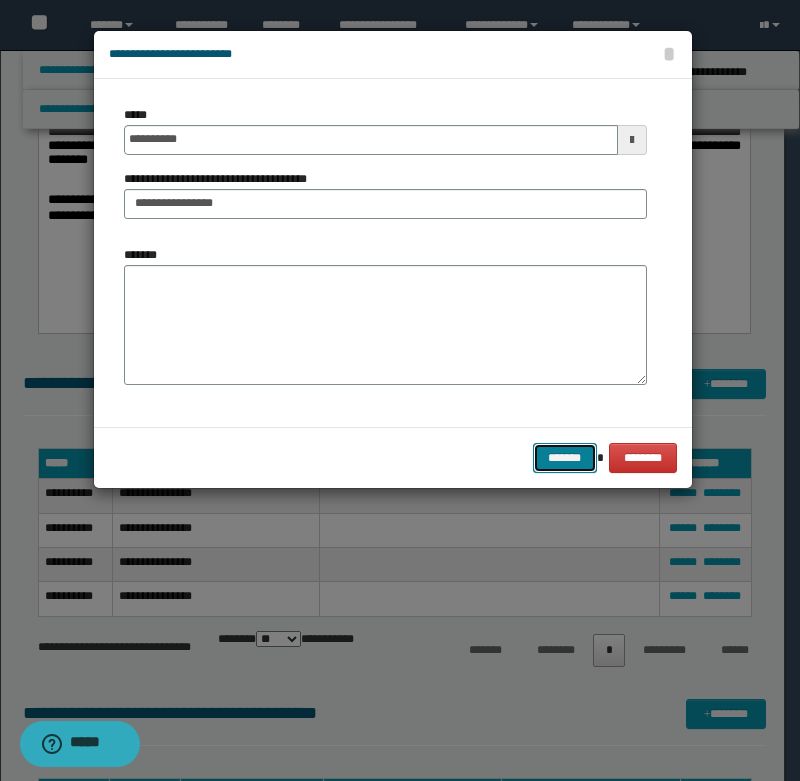 click on "*******" at bounding box center [565, 458] 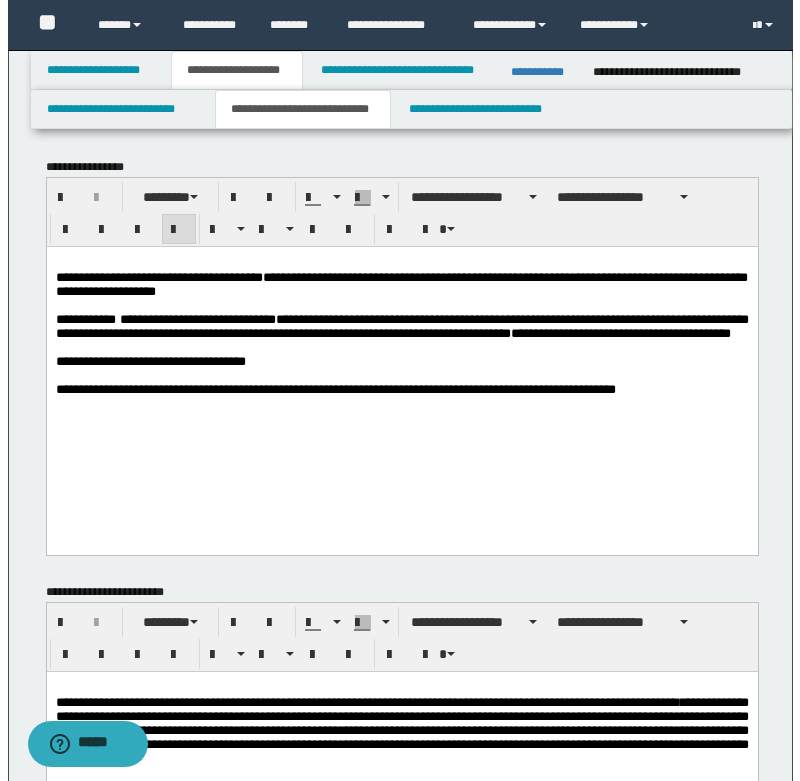 scroll, scrollTop: 0, scrollLeft: 0, axis: both 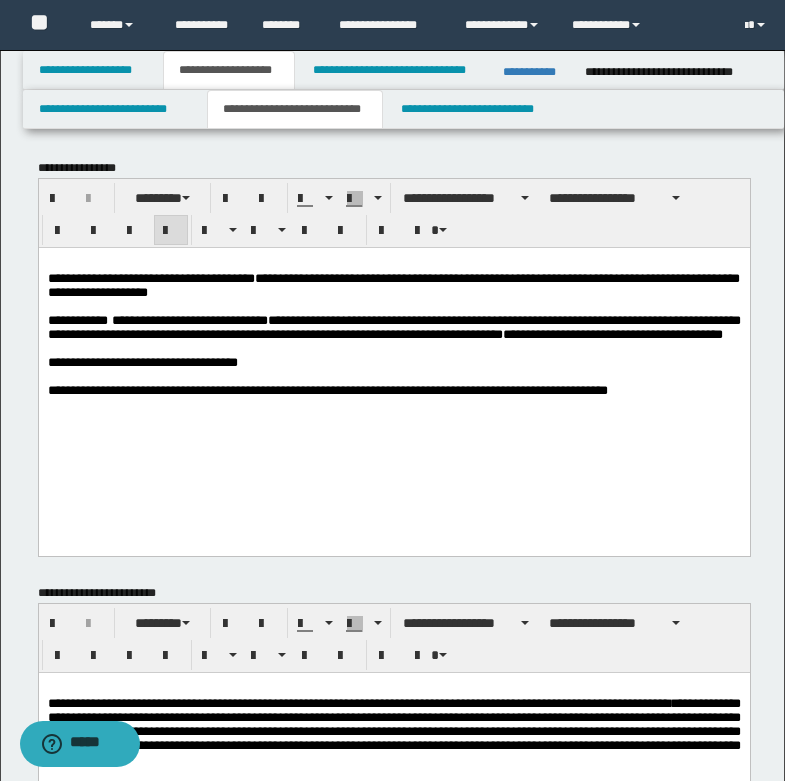 click on "**********" at bounding box center (393, 326) 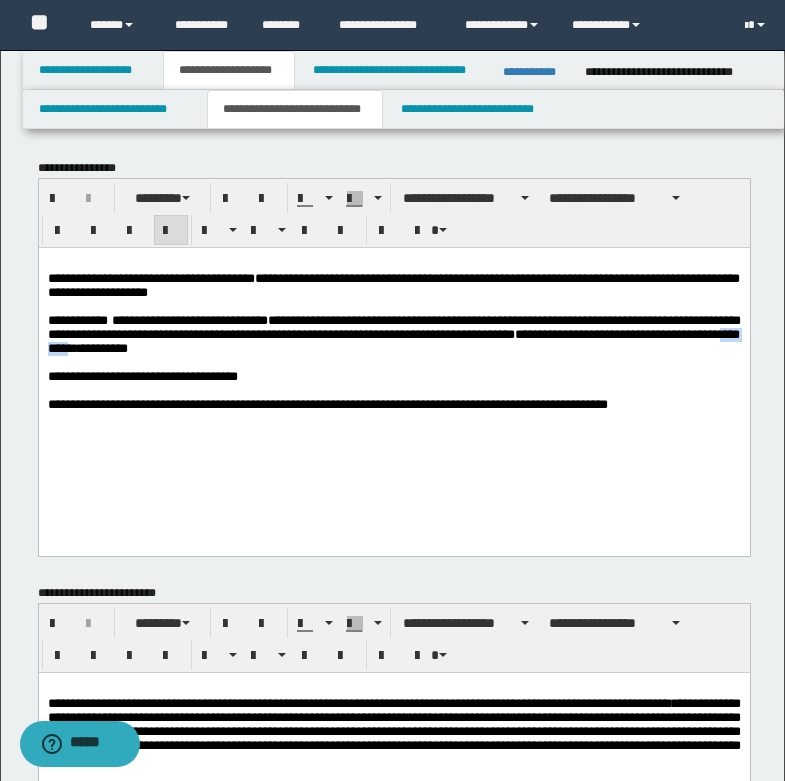 drag, startPoint x: 187, startPoint y: 357, endPoint x: 250, endPoint y: 351, distance: 63.28507 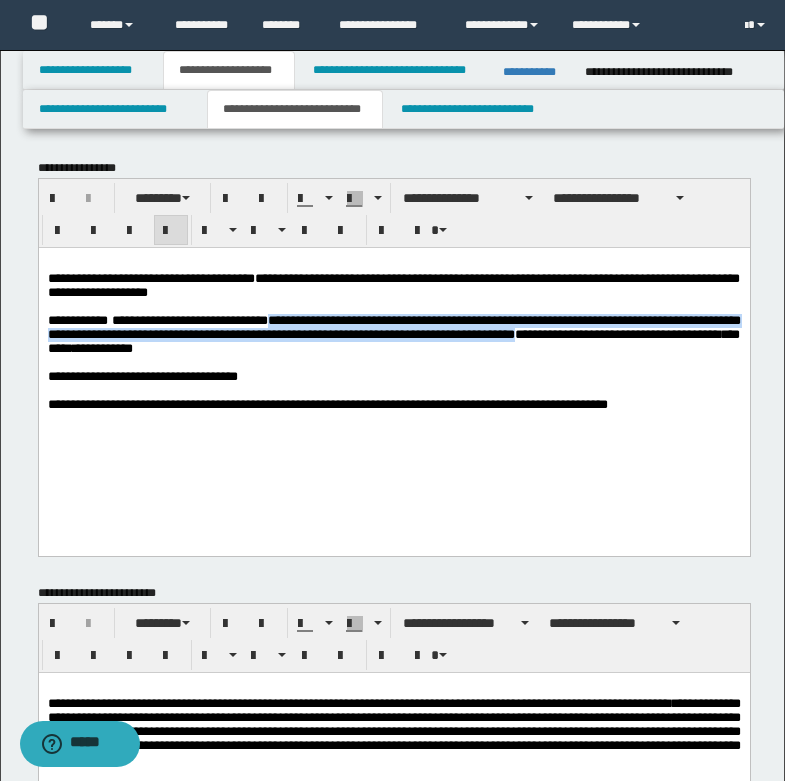 drag, startPoint x: 317, startPoint y: 324, endPoint x: 645, endPoint y: 343, distance: 328.54984 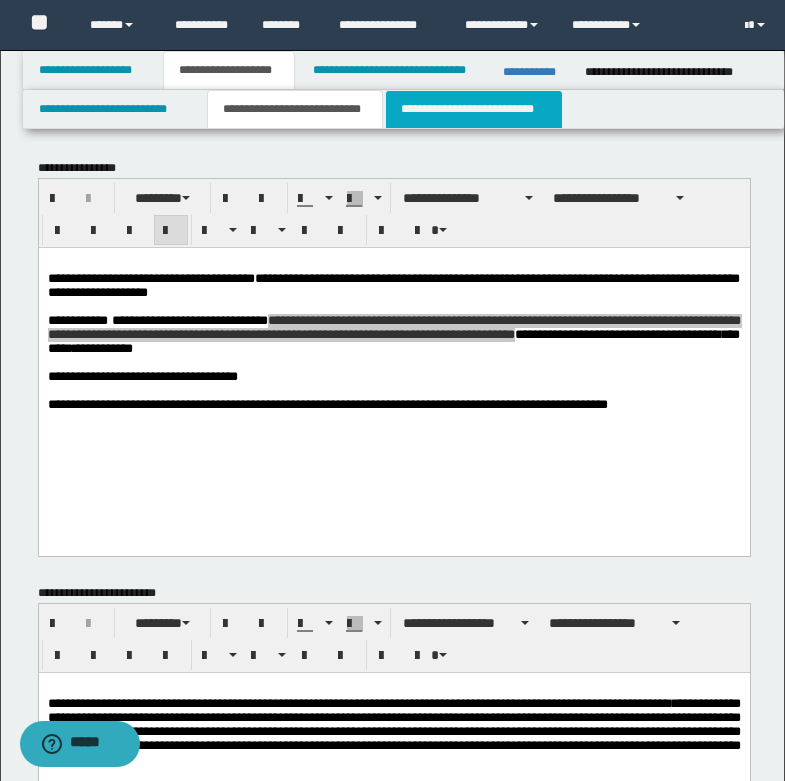 click on "**********" at bounding box center (474, 109) 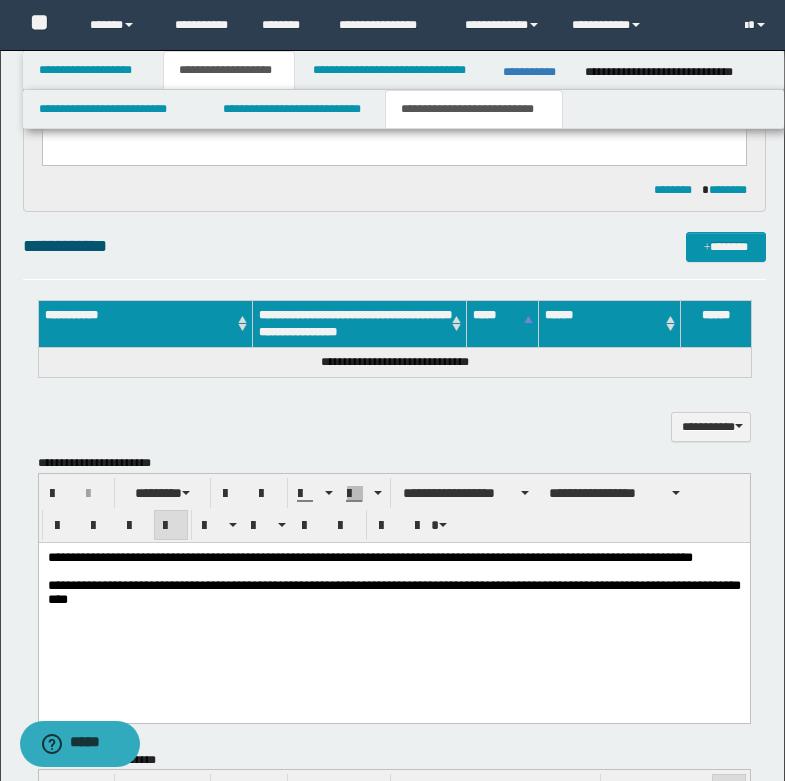 scroll, scrollTop: 1200, scrollLeft: 0, axis: vertical 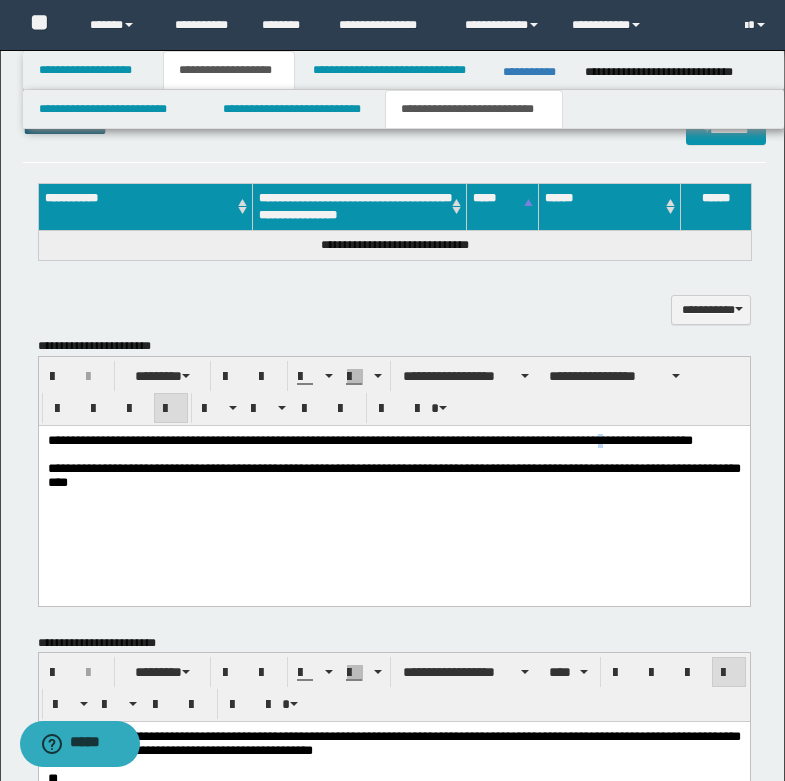 click on "*********" at bounding box center [604, 439] 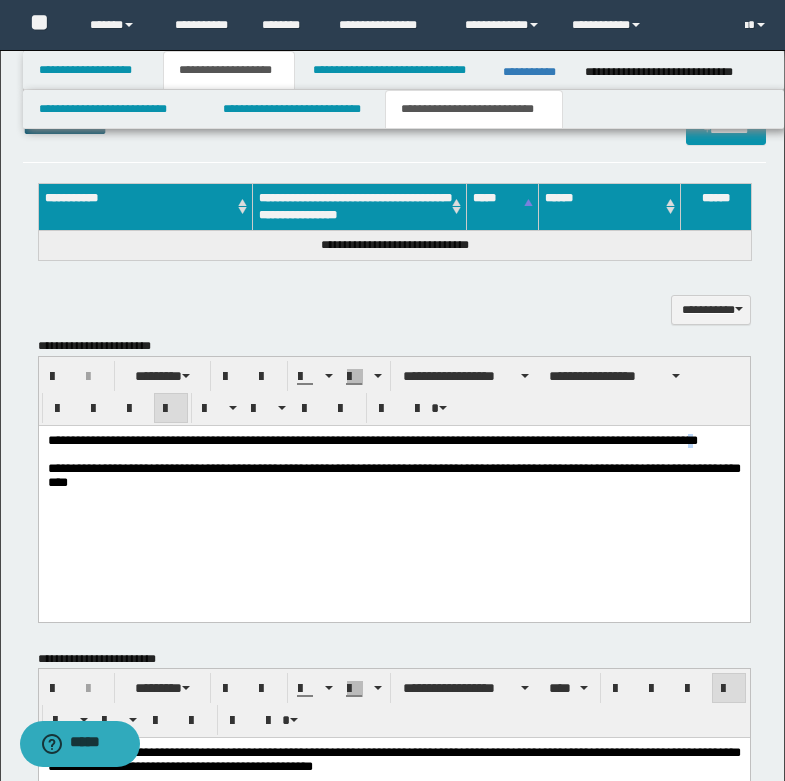 click on "********" at bounding box center [677, 439] 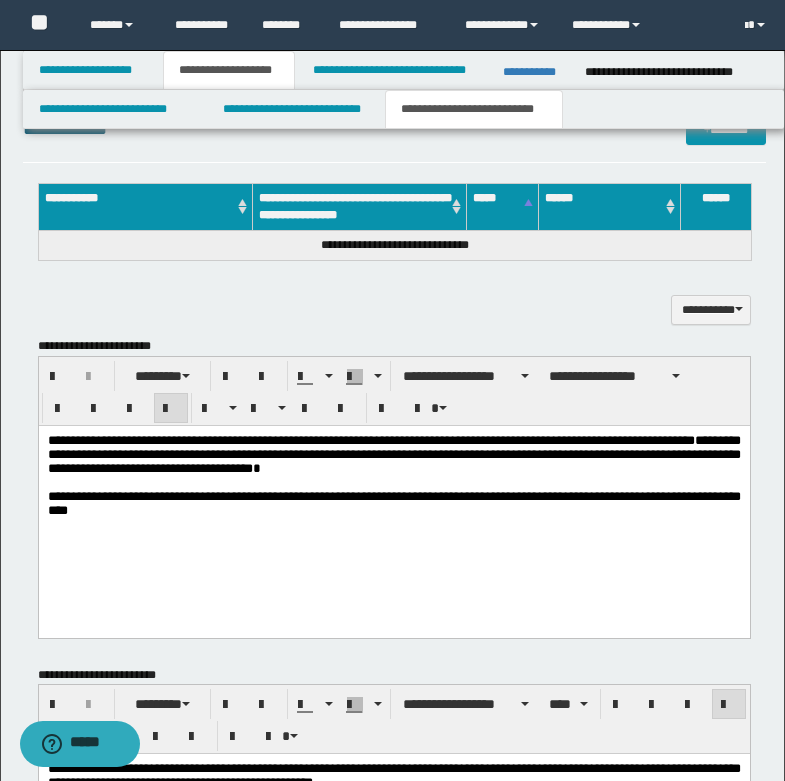 click on "**********" at bounding box center (394, 310) 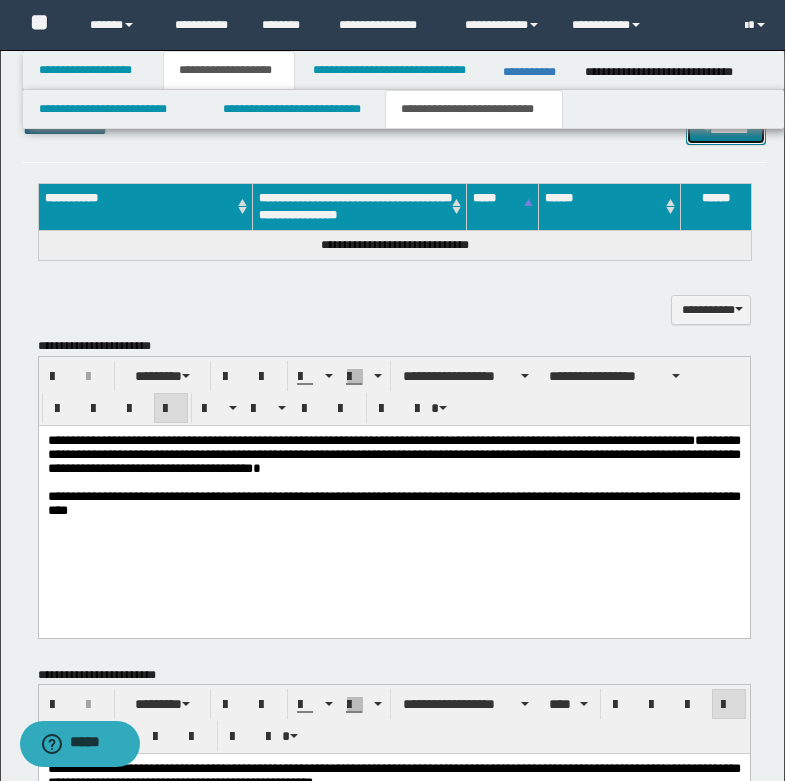 click on "*******" at bounding box center [726, 130] 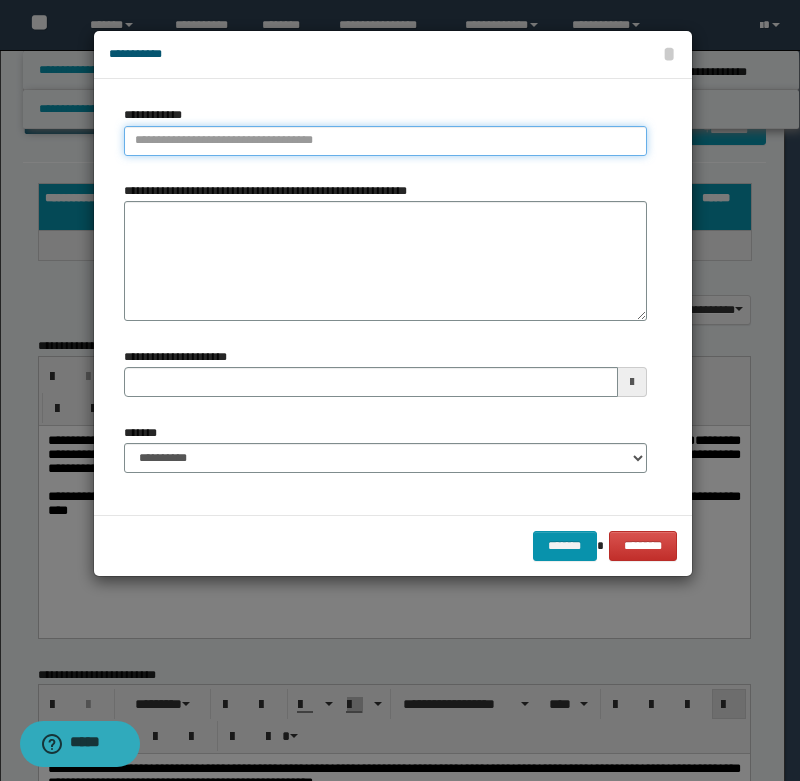 click on "**********" at bounding box center [385, 141] 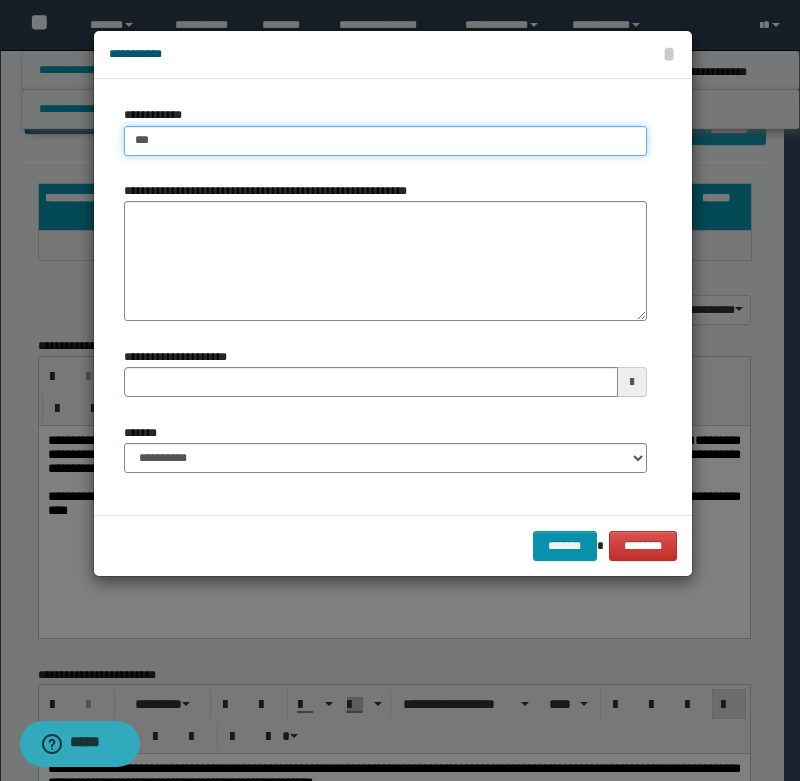 type on "****" 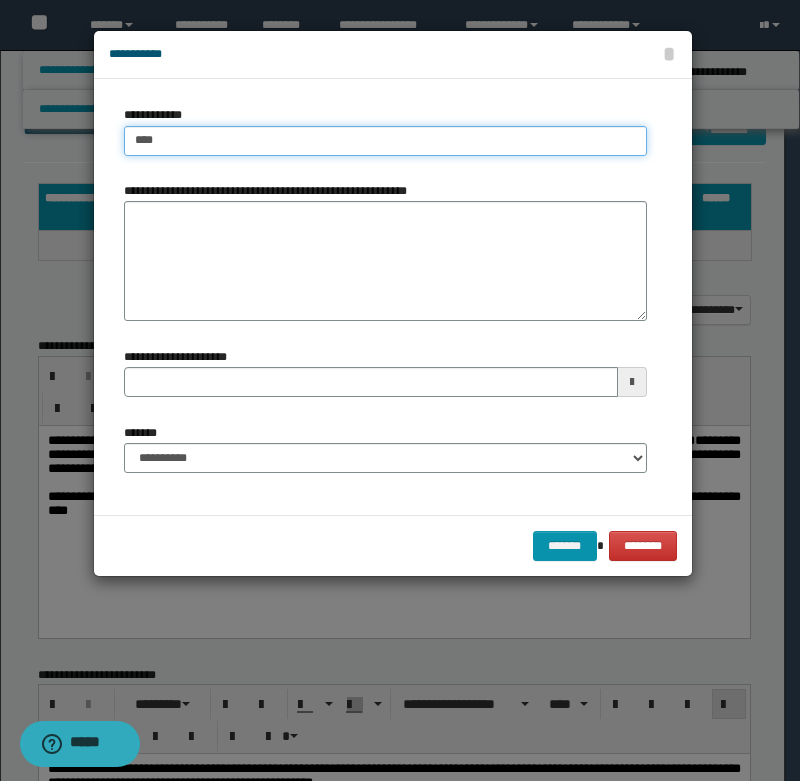 type on "****" 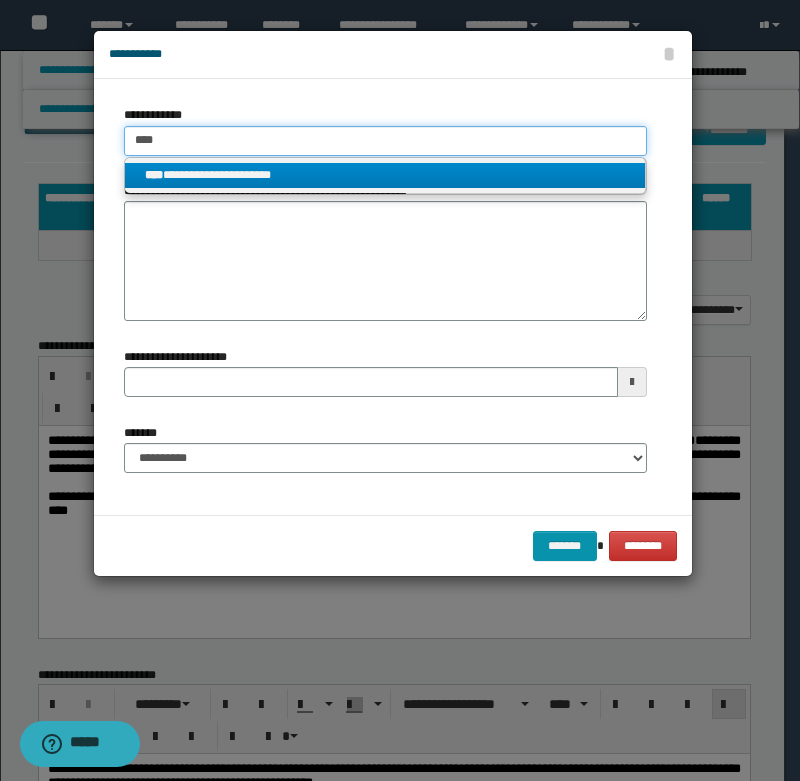 type on "****" 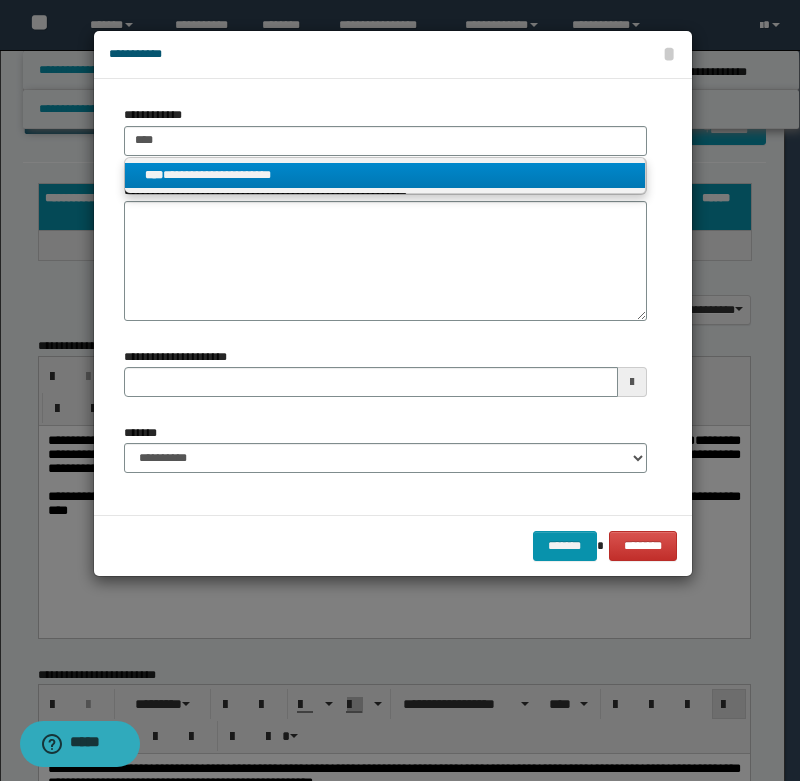 click on "**********" at bounding box center [385, 175] 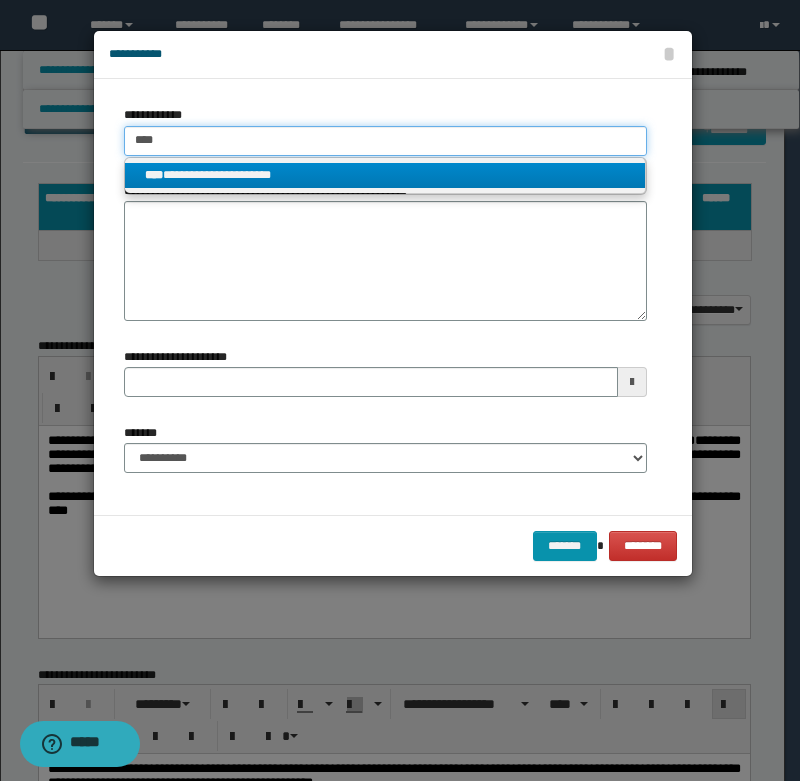 type 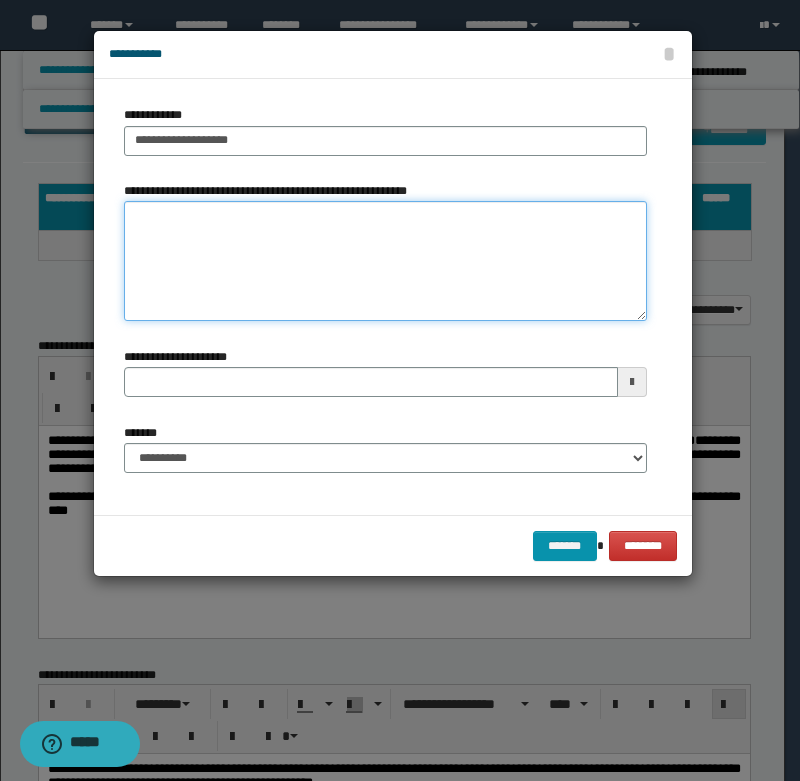 click on "**********" at bounding box center [385, 261] 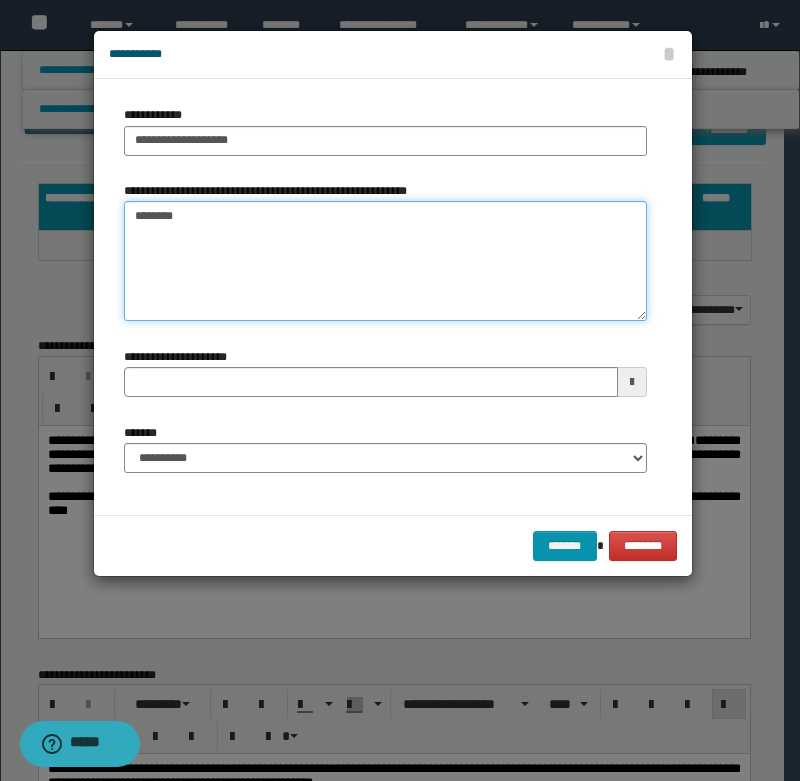 type on "*********" 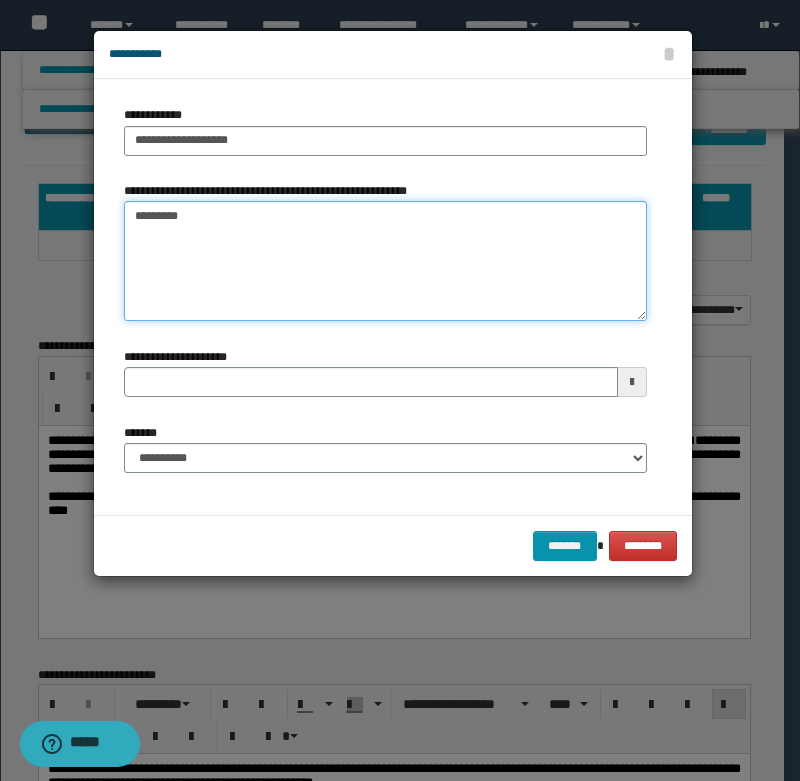 type 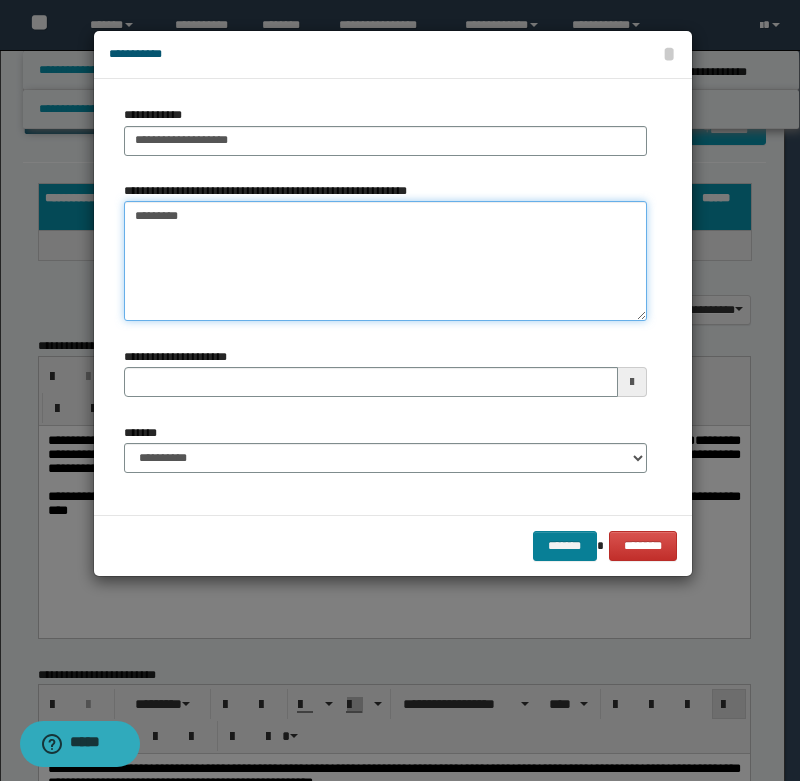 type on "*********" 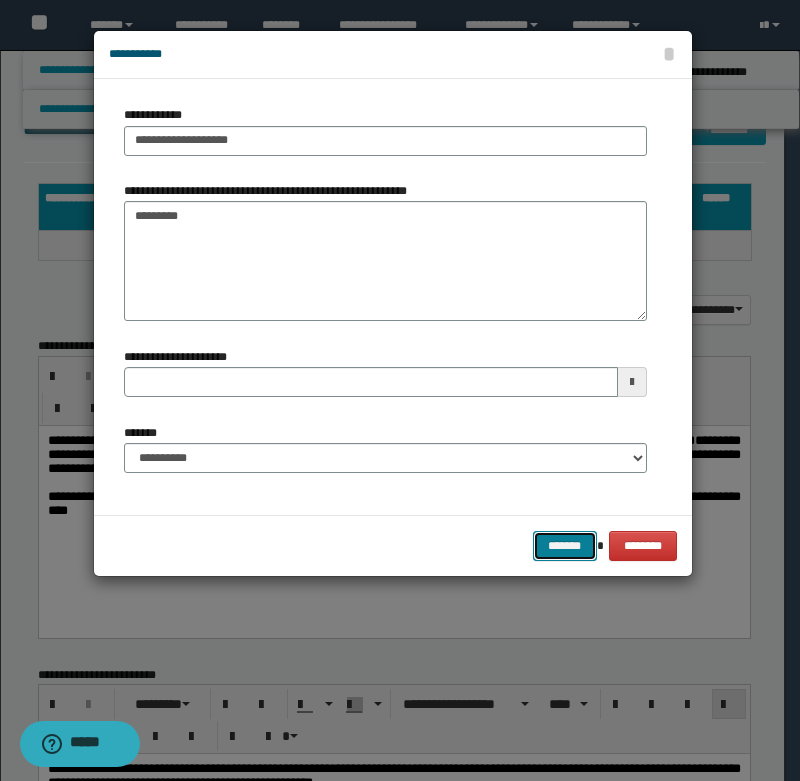 click on "*******" at bounding box center (565, 546) 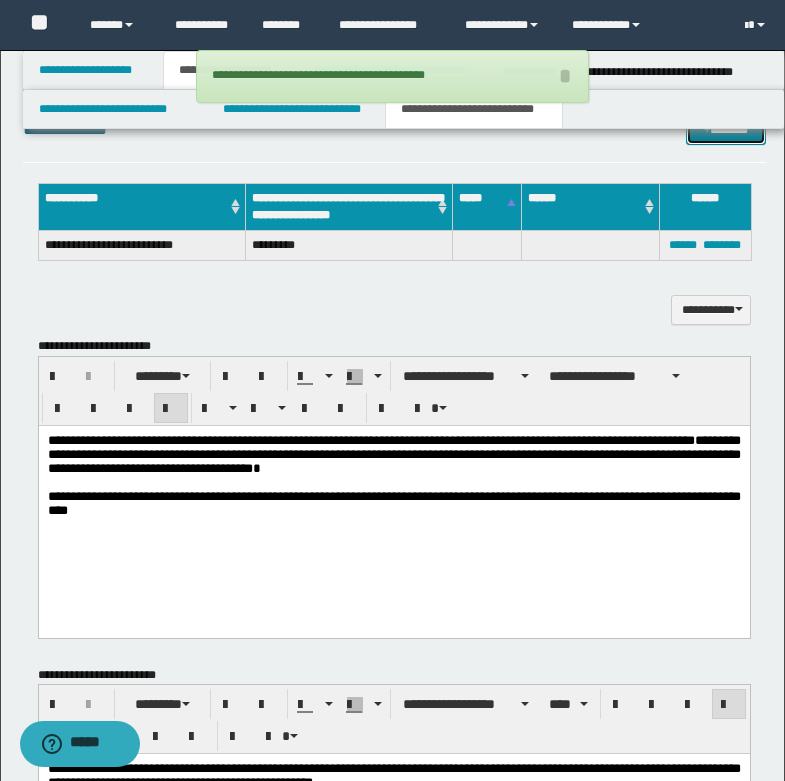 click on "*******" at bounding box center (726, 130) 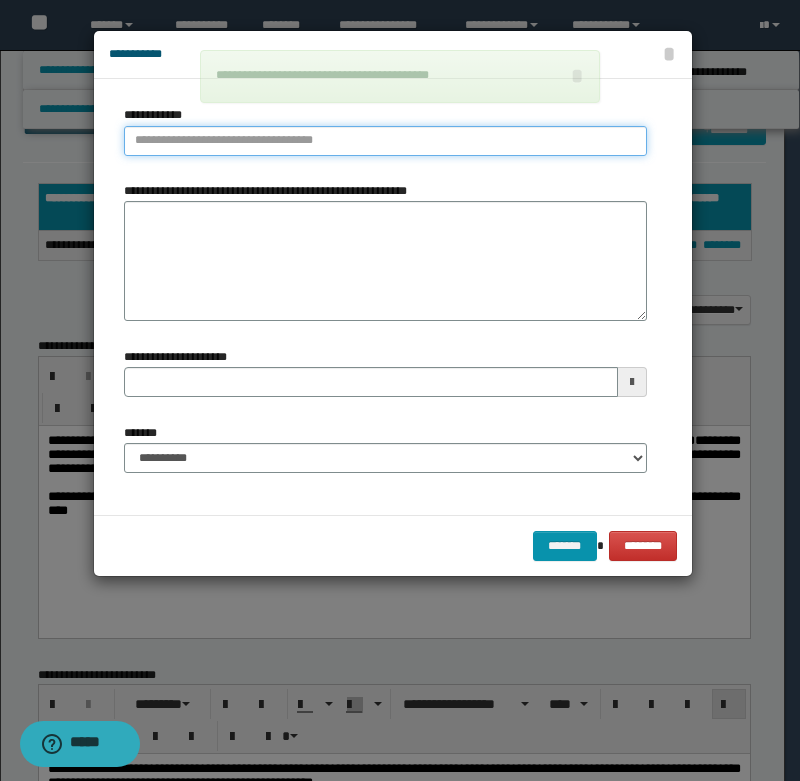 type on "**********" 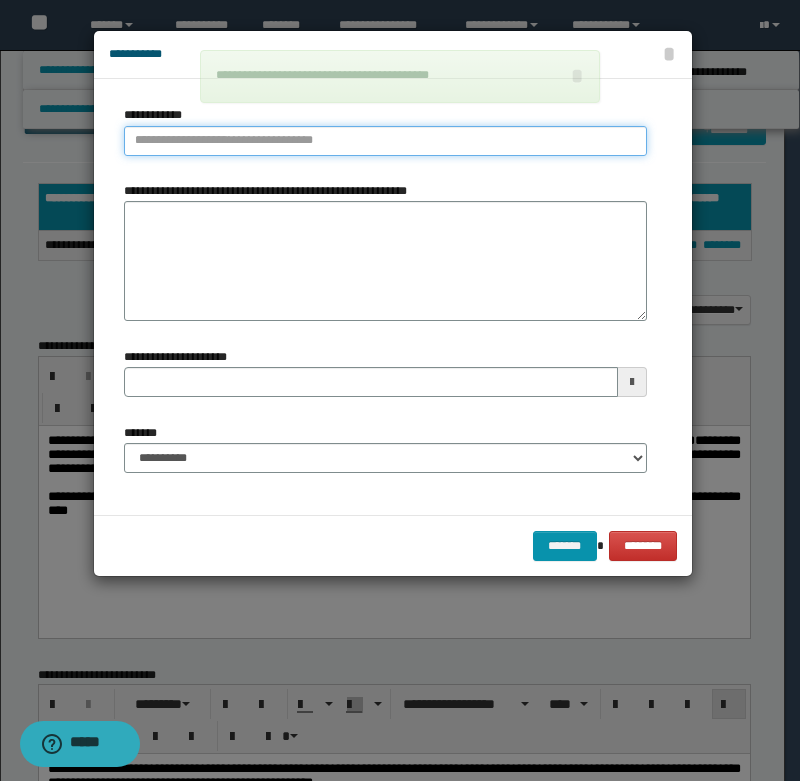 click on "**********" at bounding box center (385, 141) 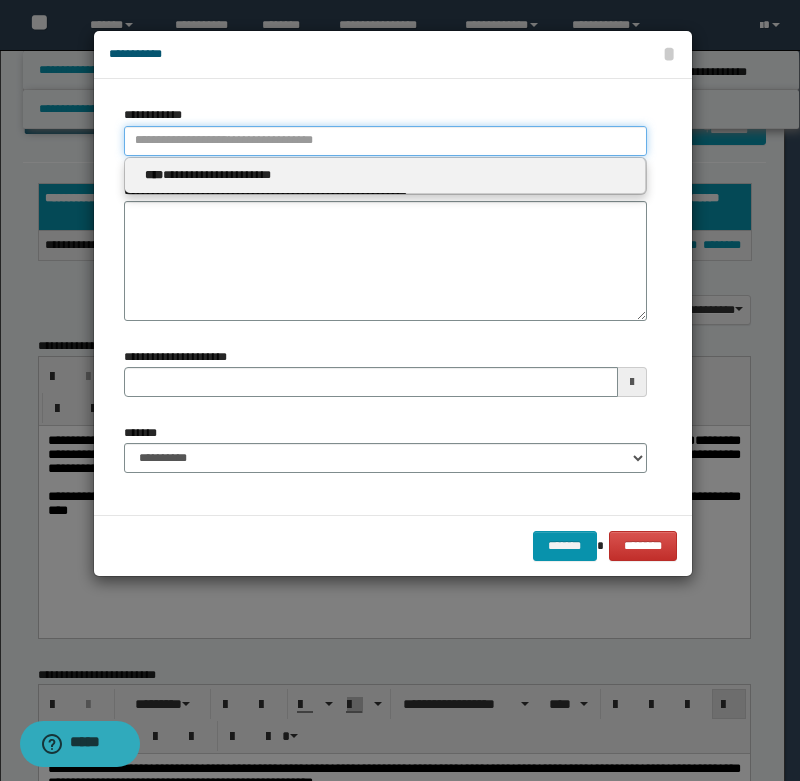 type 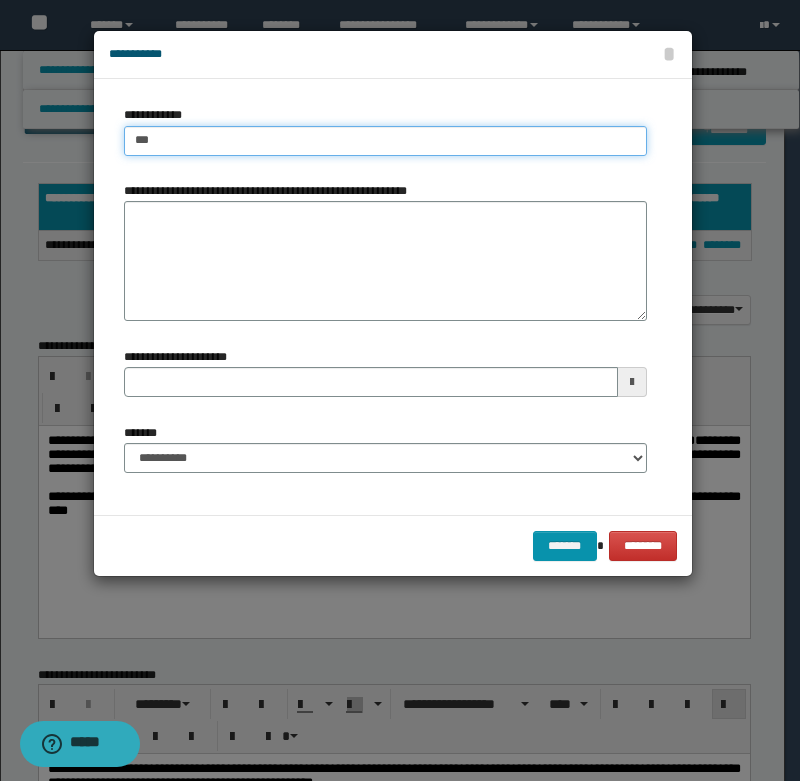 type on "****" 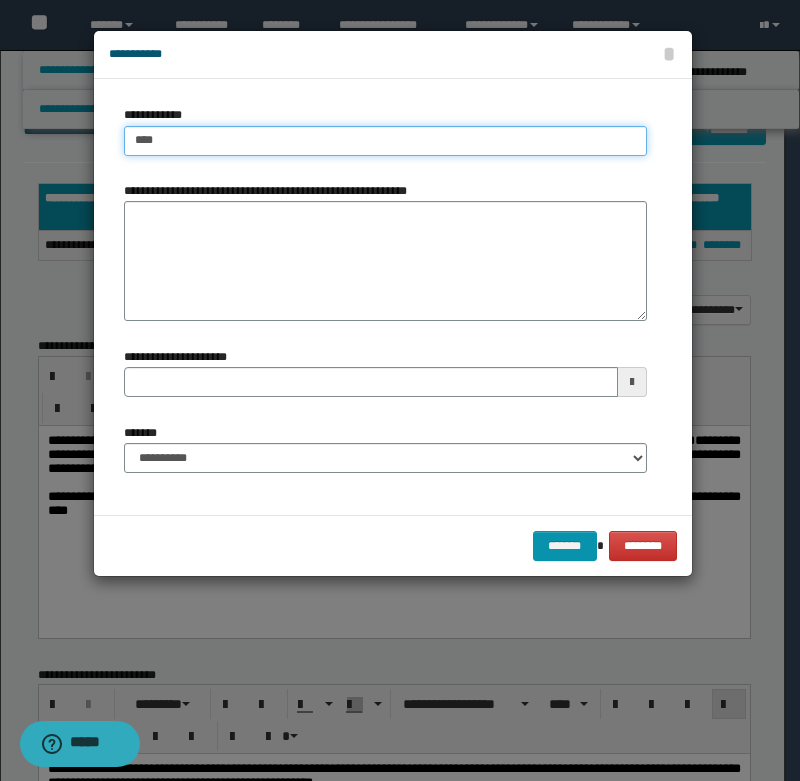 type on "****" 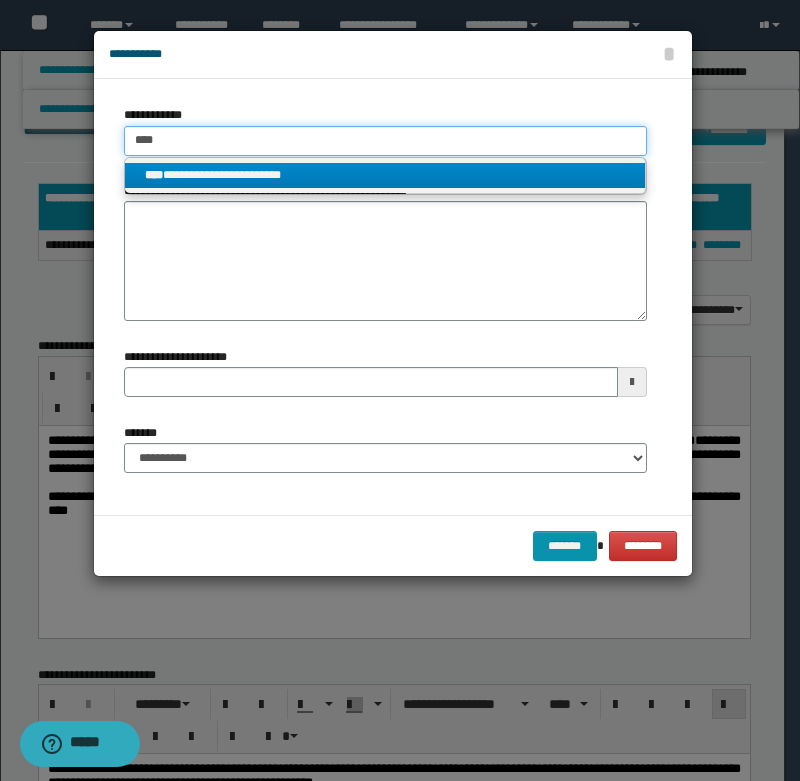 type on "****" 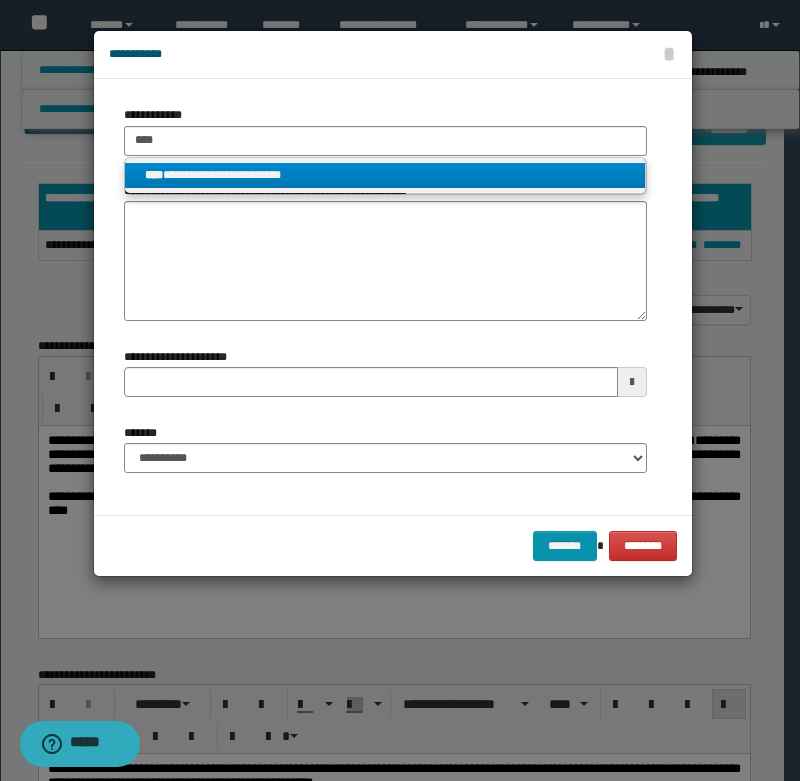 click on "**********" at bounding box center (385, 175) 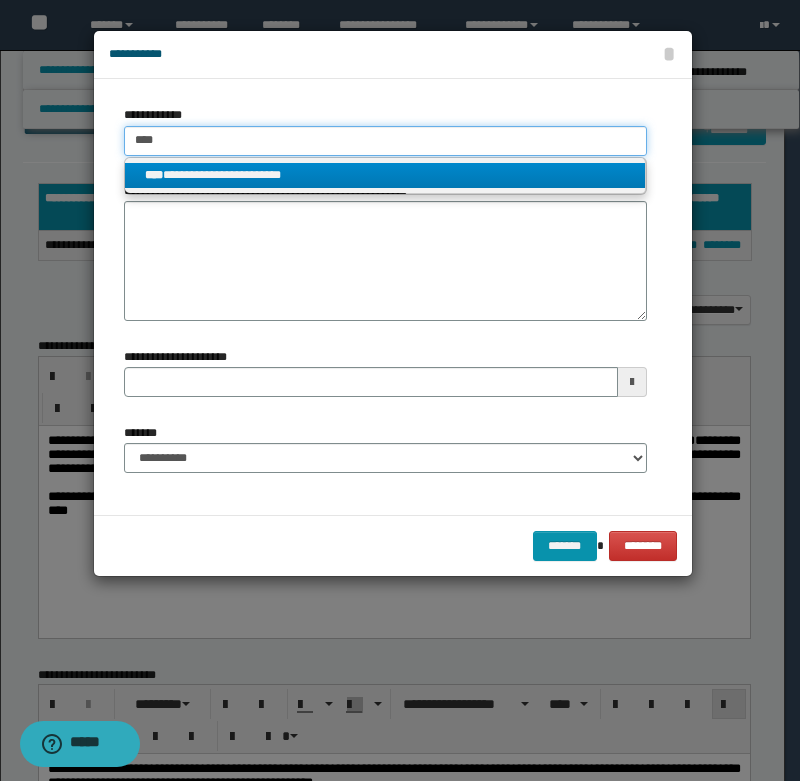 type 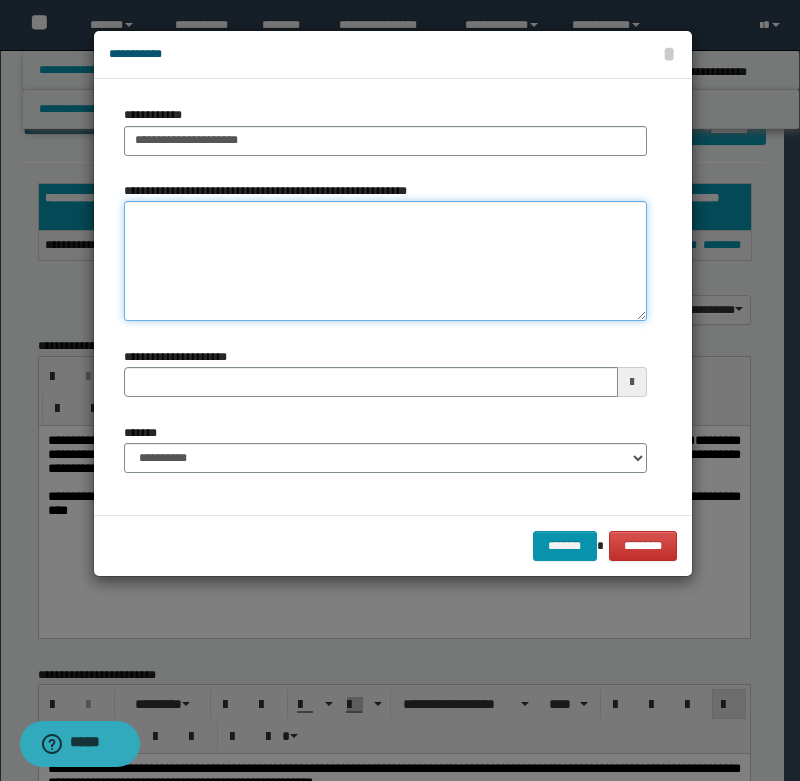 click on "**********" at bounding box center [385, 261] 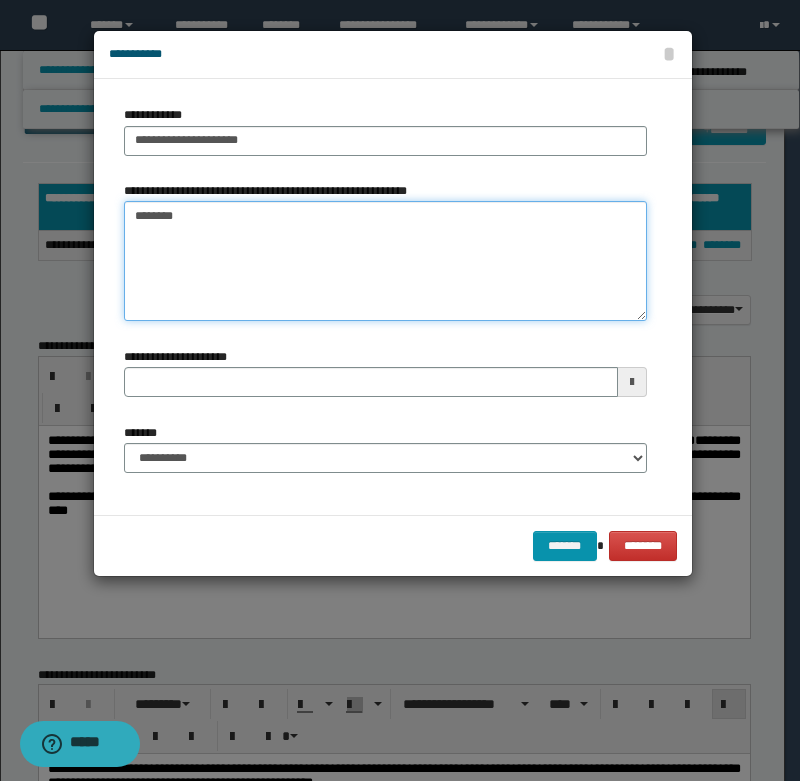type on "*********" 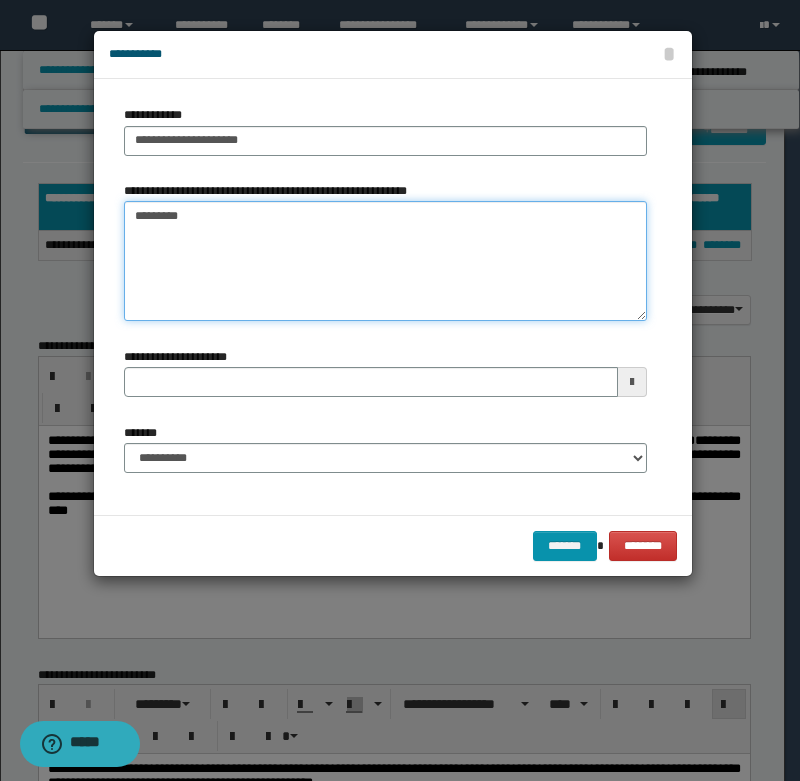 type 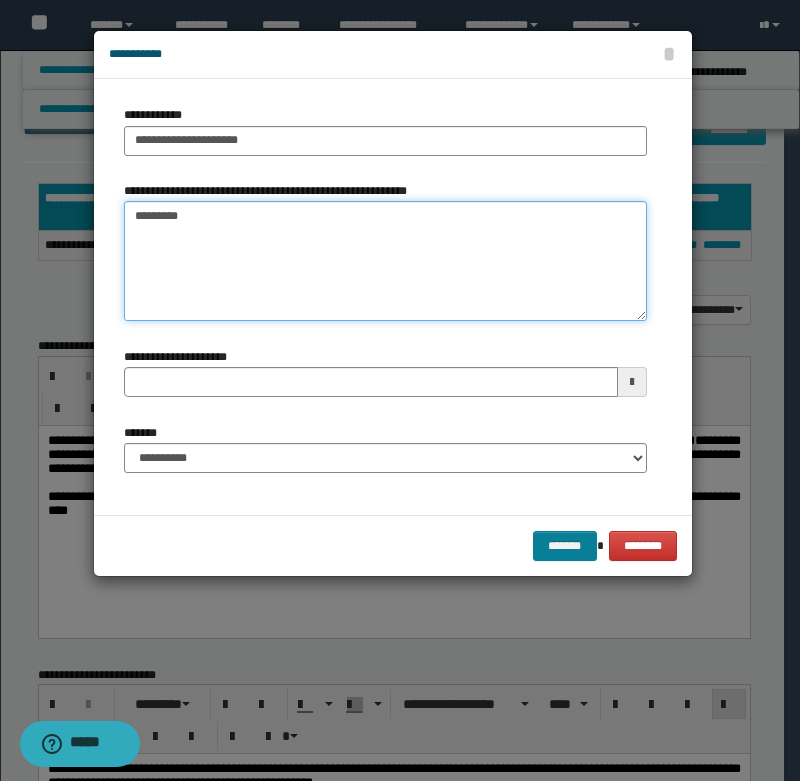 type on "*********" 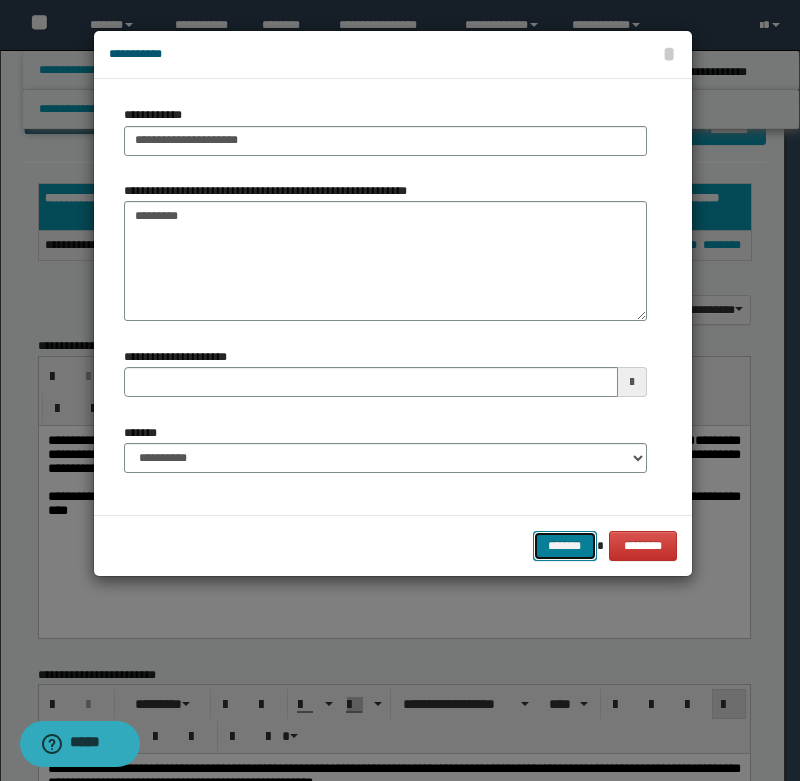 click on "*******" at bounding box center (565, 546) 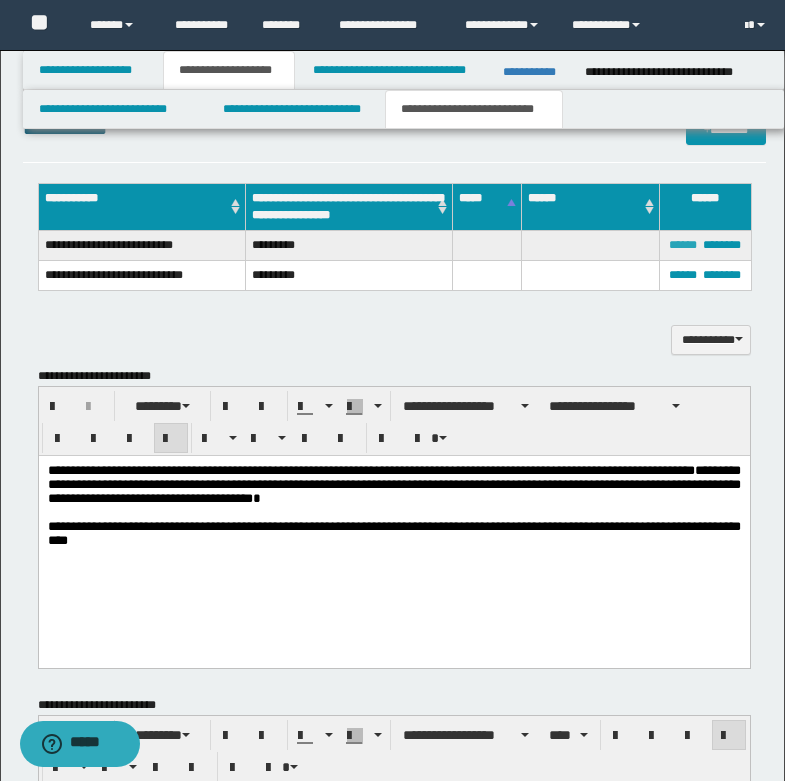 click on "******" at bounding box center (683, 245) 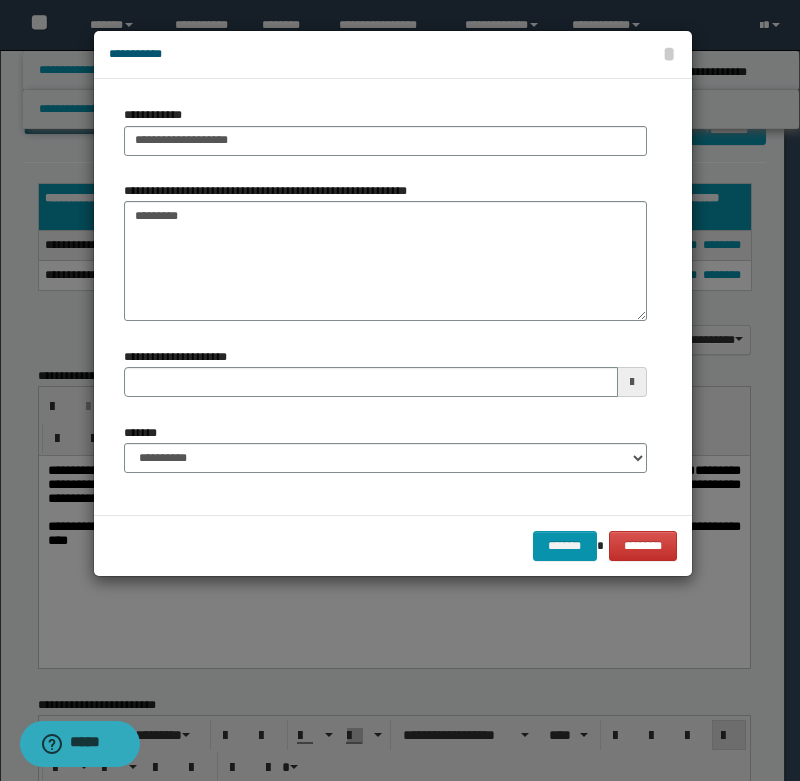 type 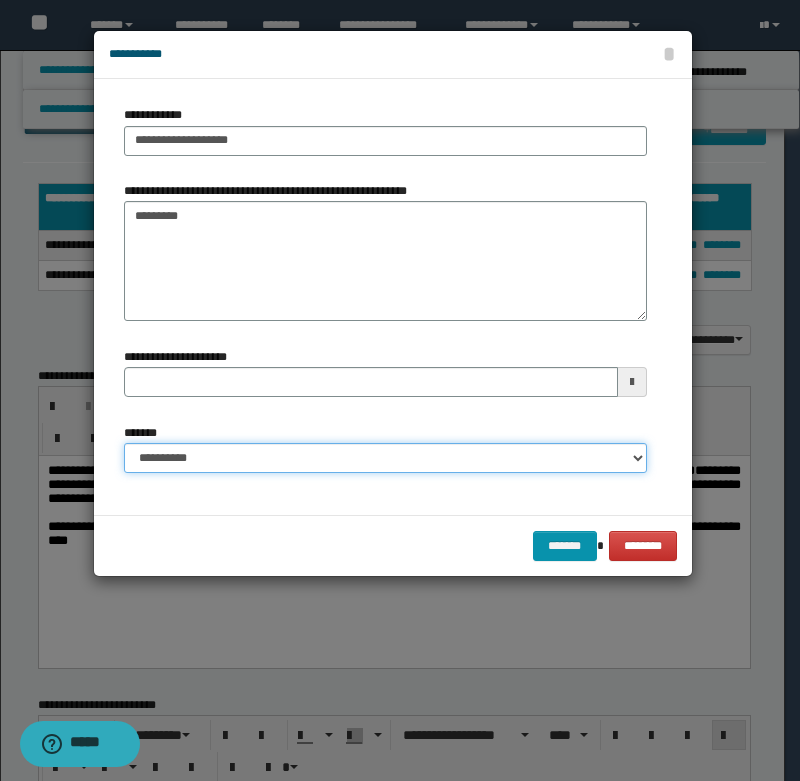 click on "**********" at bounding box center [385, 458] 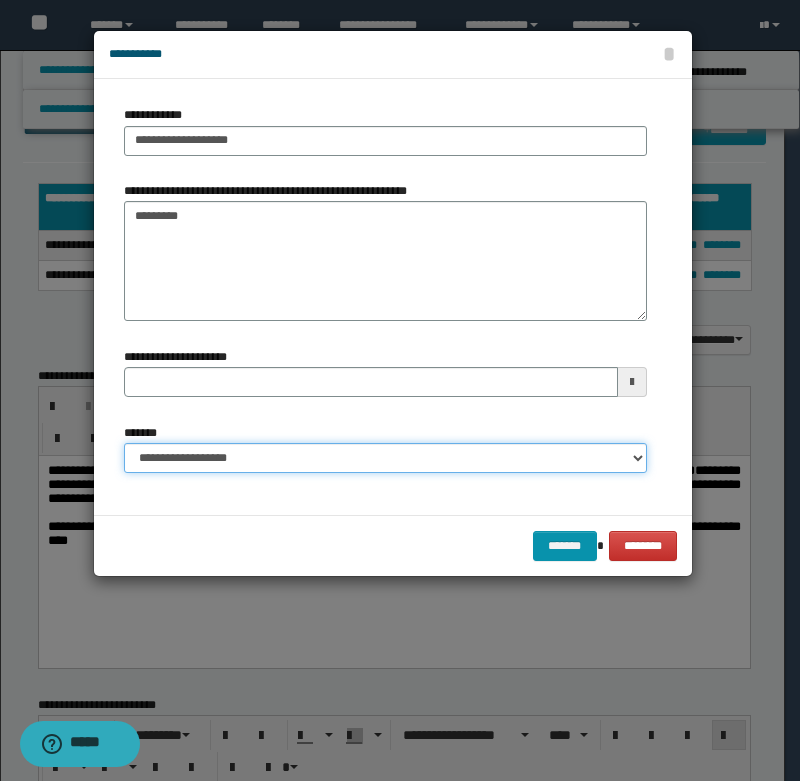 click on "**********" at bounding box center [385, 458] 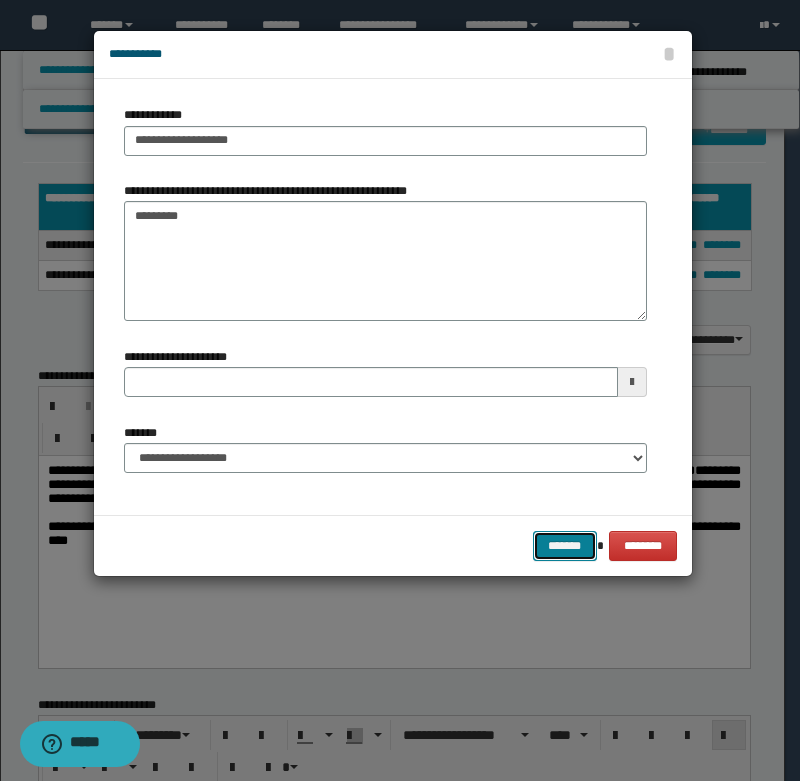 click on "*******" at bounding box center [565, 546] 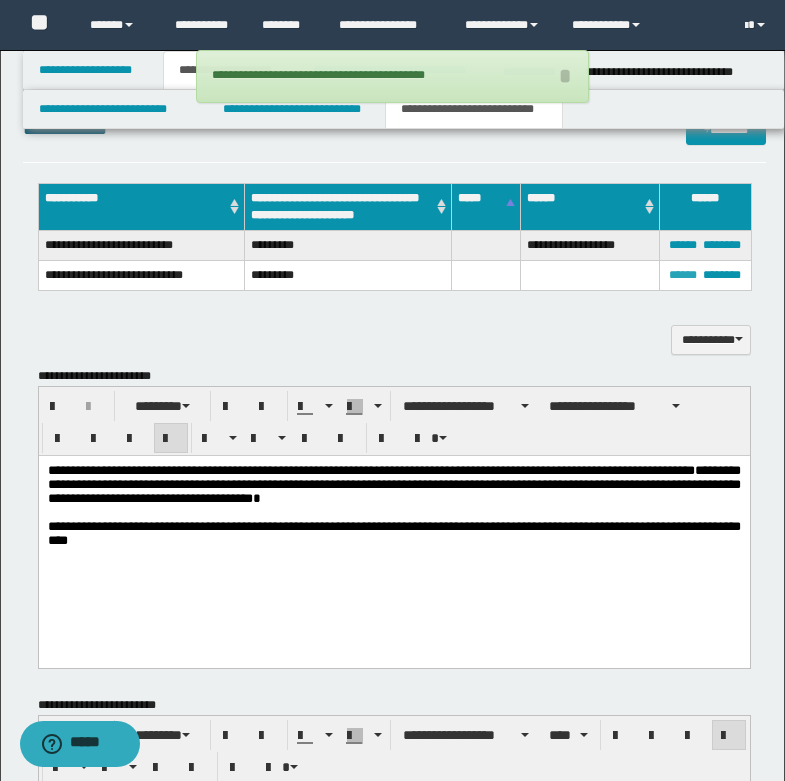 click on "******" at bounding box center [683, 275] 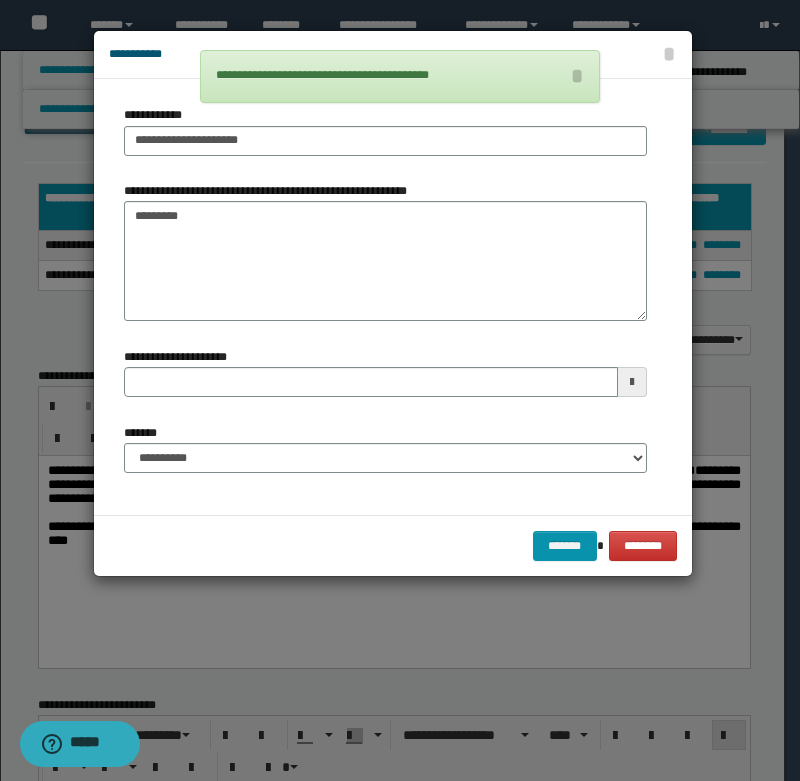 type 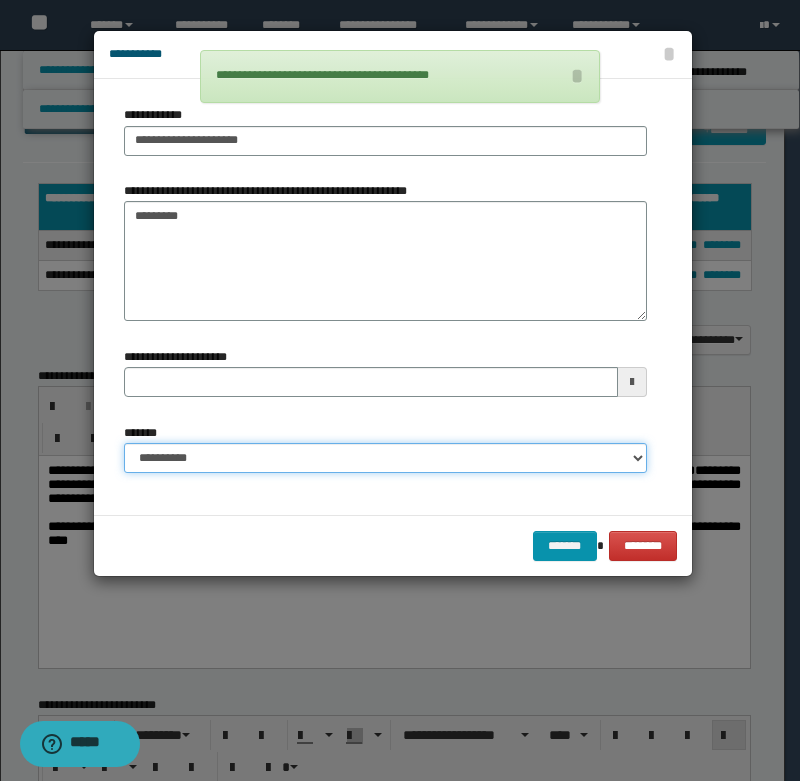 drag, startPoint x: 182, startPoint y: 453, endPoint x: 183, endPoint y: 468, distance: 15.033297 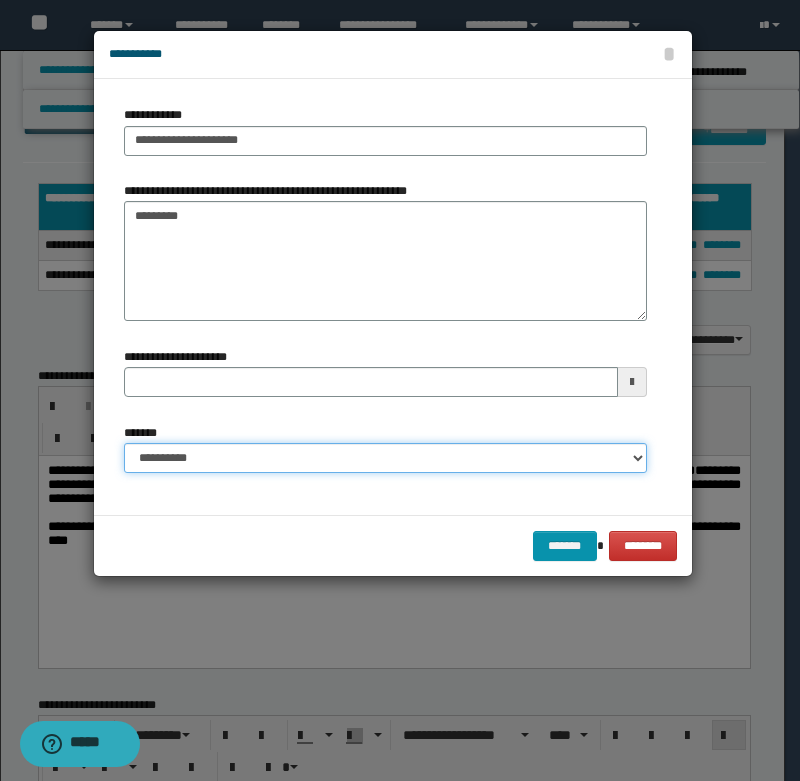 select on "*" 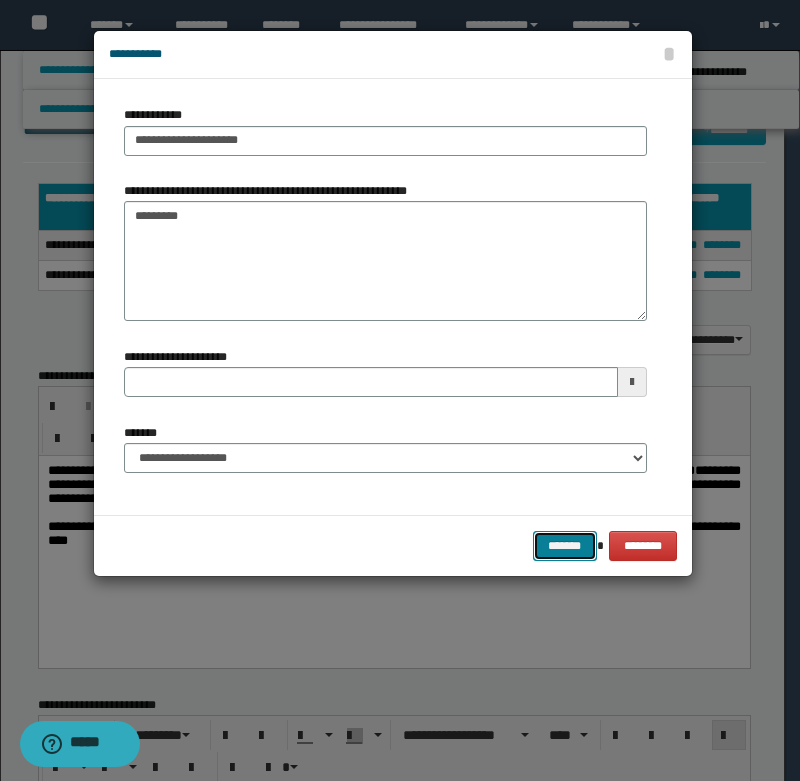click on "*******" at bounding box center [565, 546] 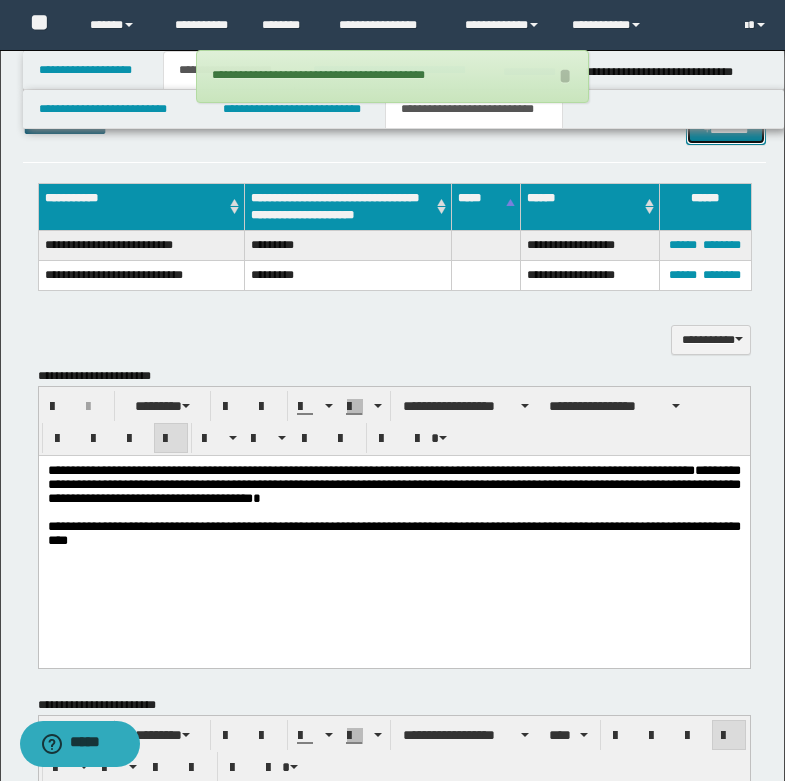 click on "*******" at bounding box center [726, 130] 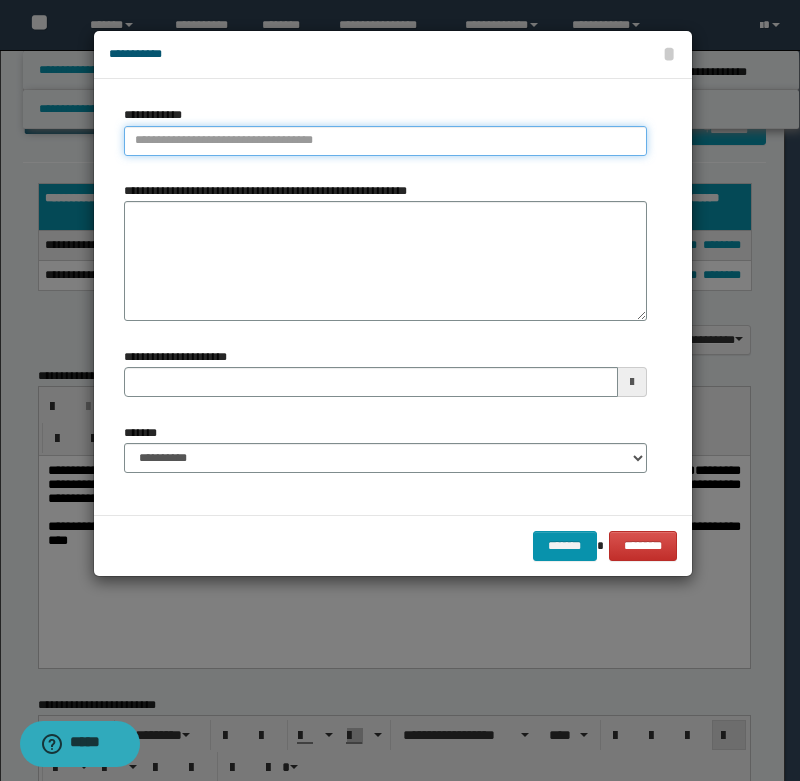 type on "**********" 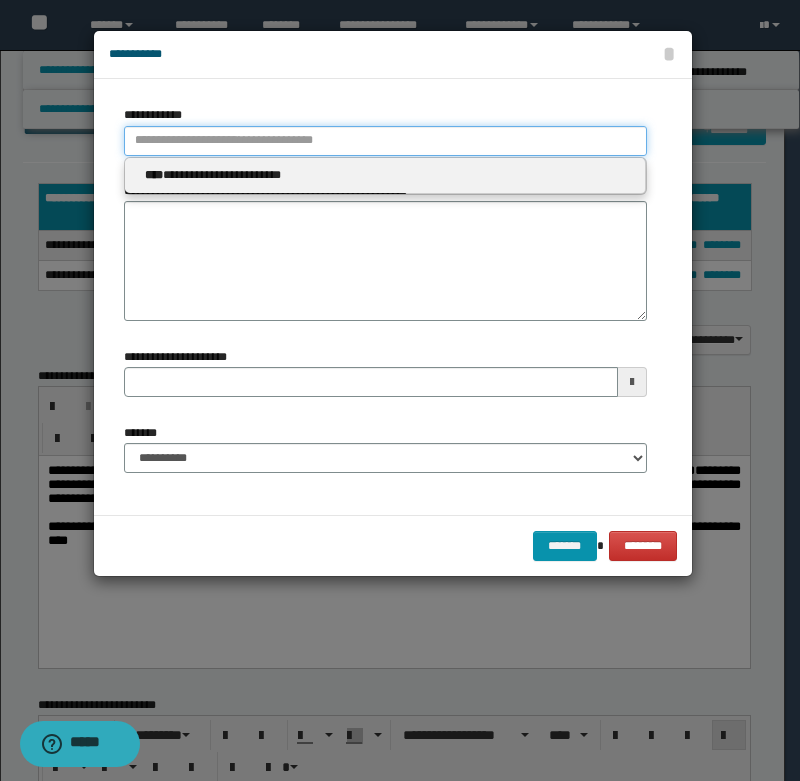 click on "**********" at bounding box center (385, 141) 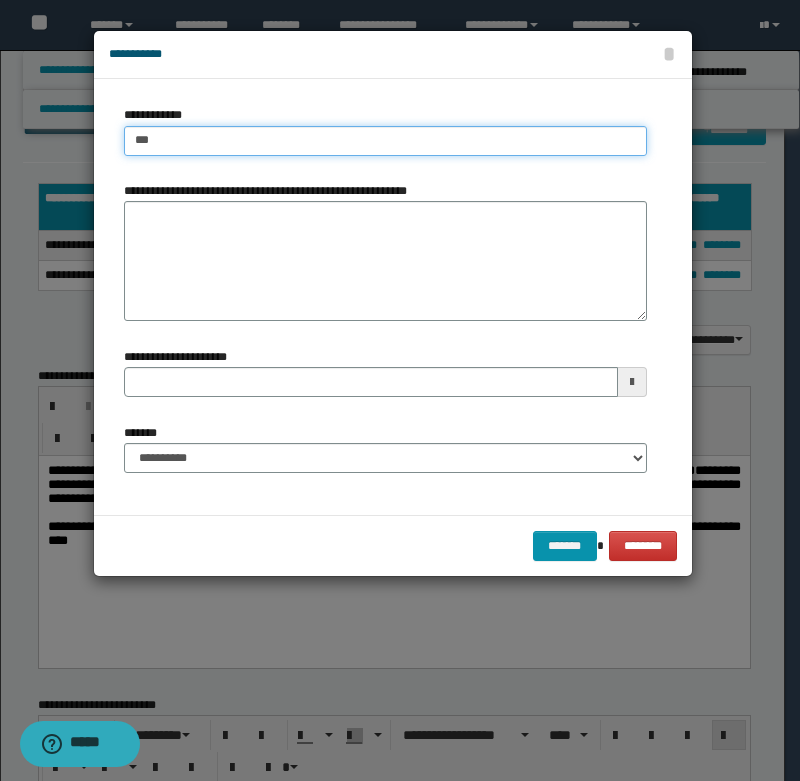 type on "****" 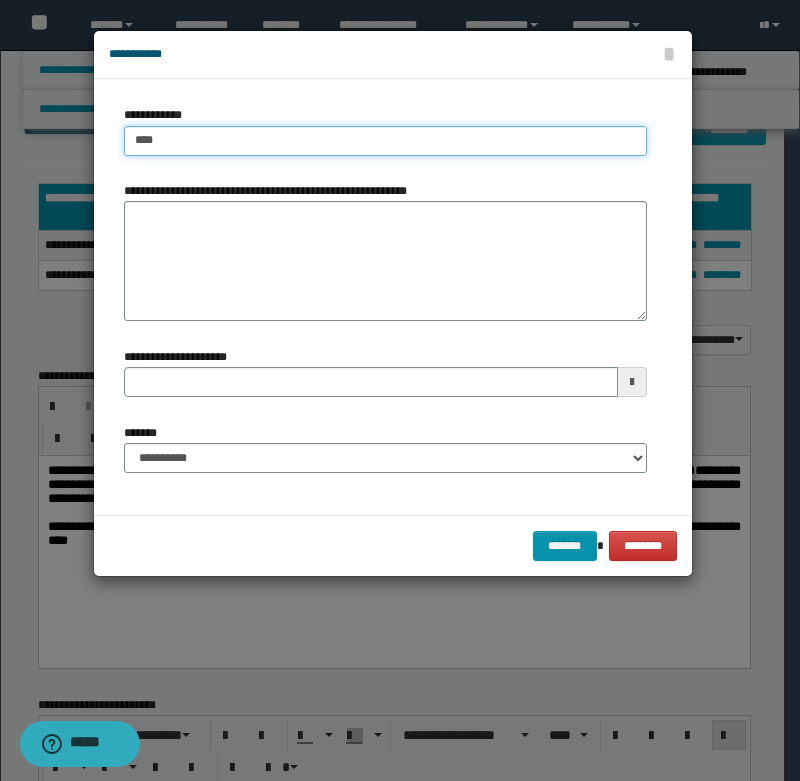type on "****" 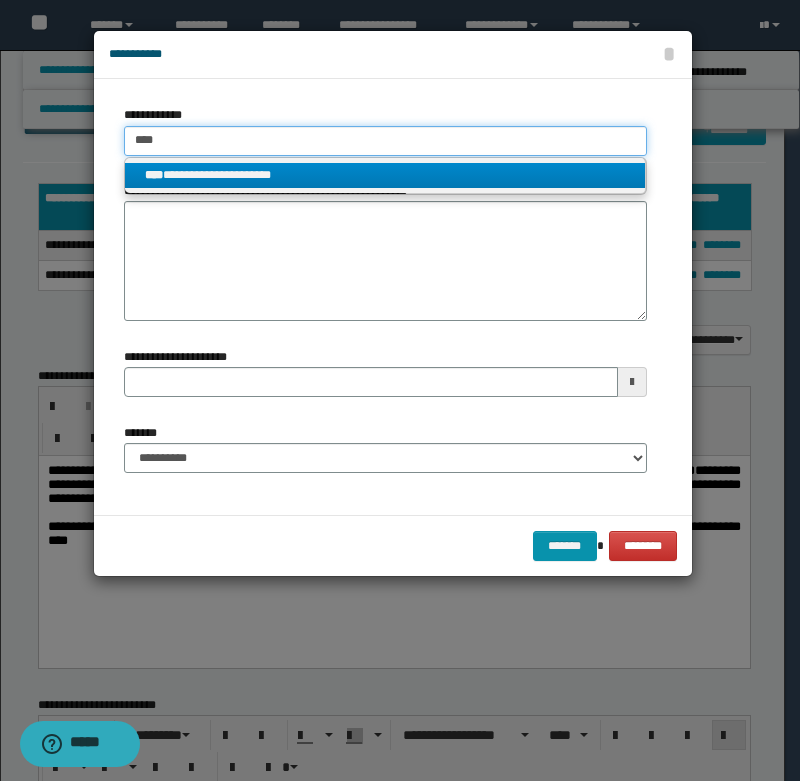 type on "****" 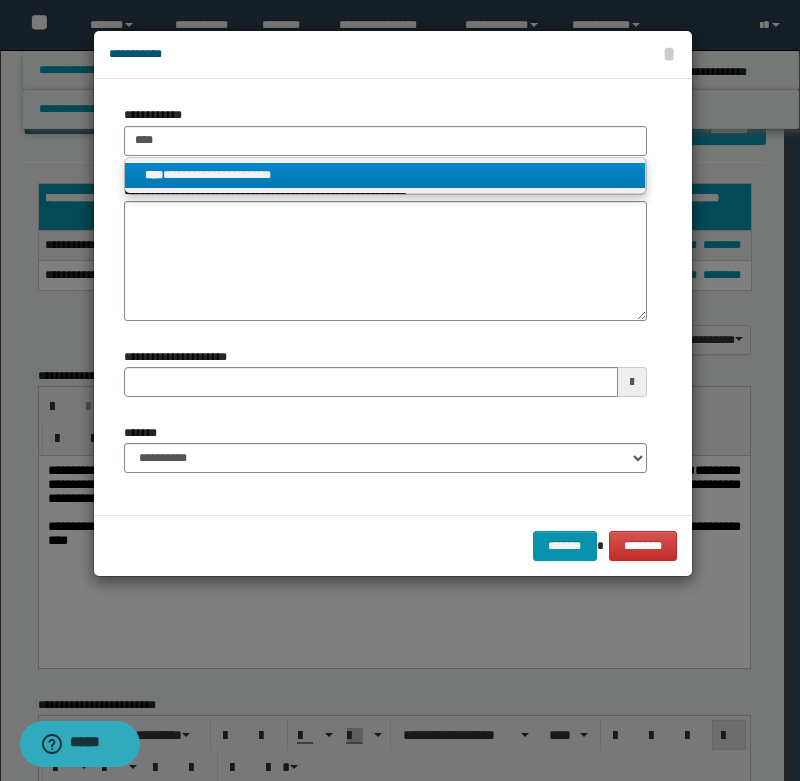 click on "**********" at bounding box center [385, 175] 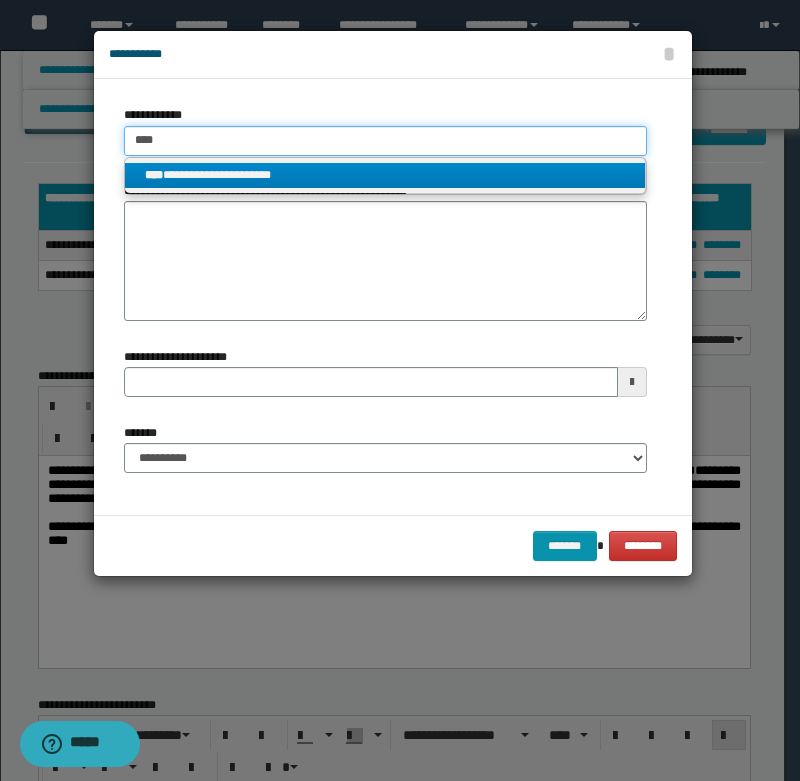 type 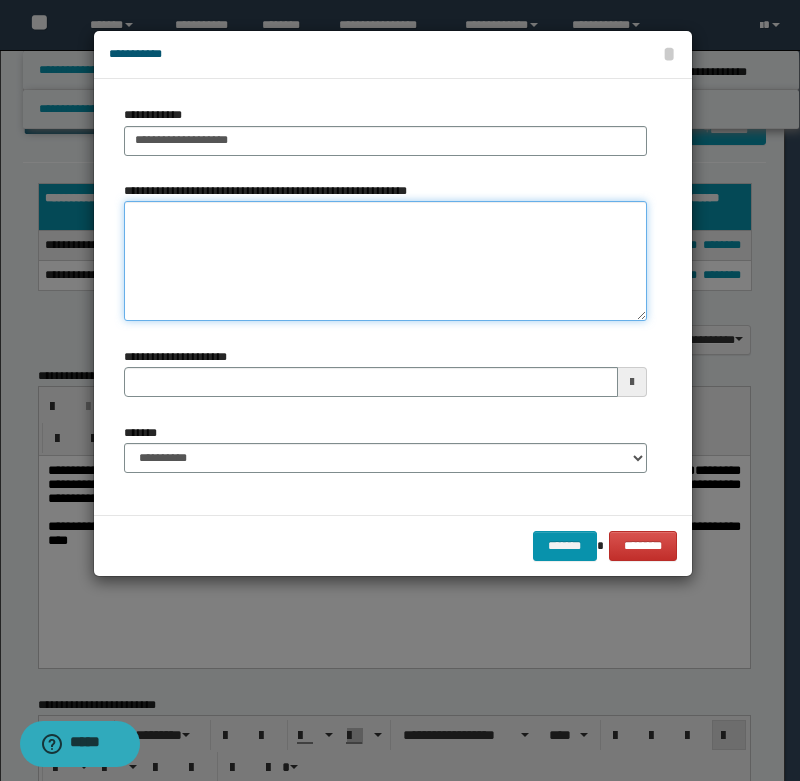 click on "**********" at bounding box center [385, 261] 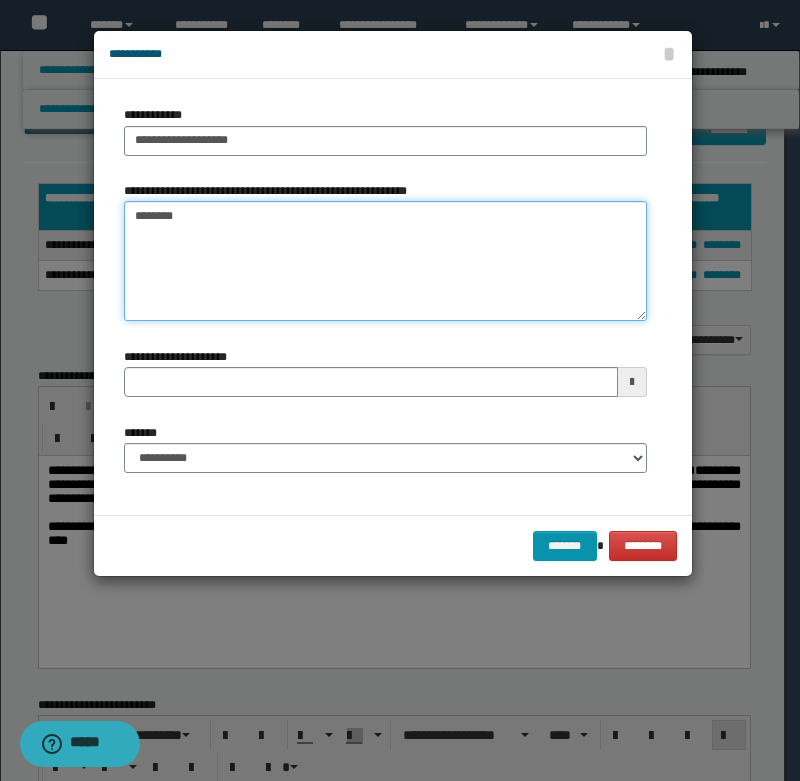 type on "*********" 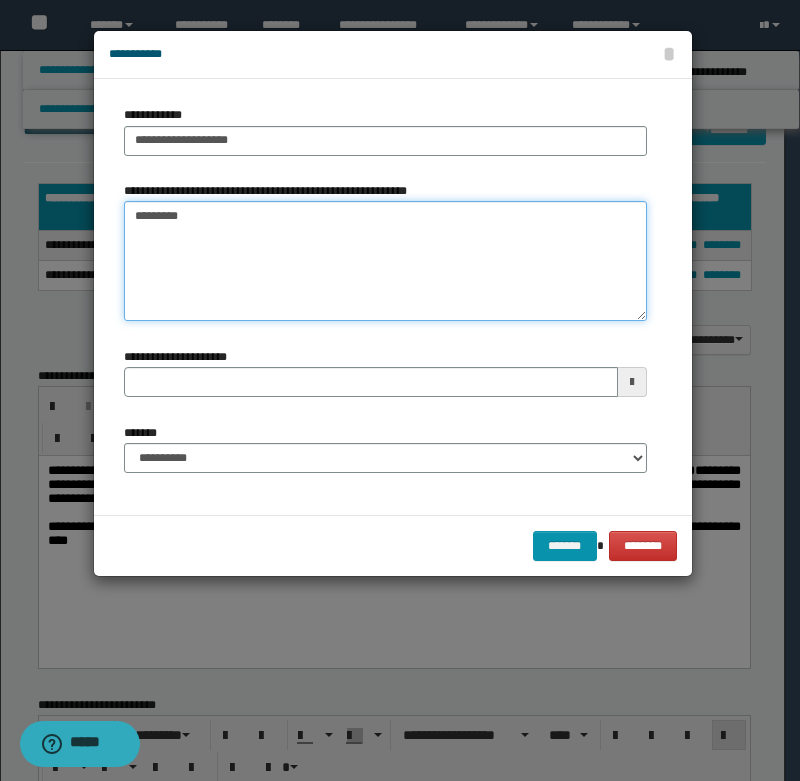 type 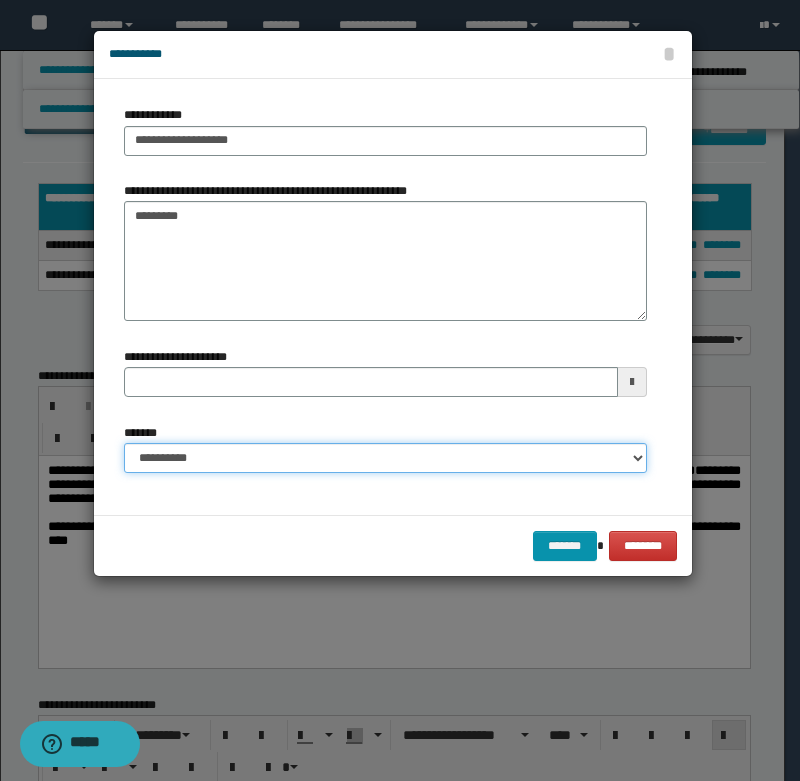click on "**********" at bounding box center [385, 458] 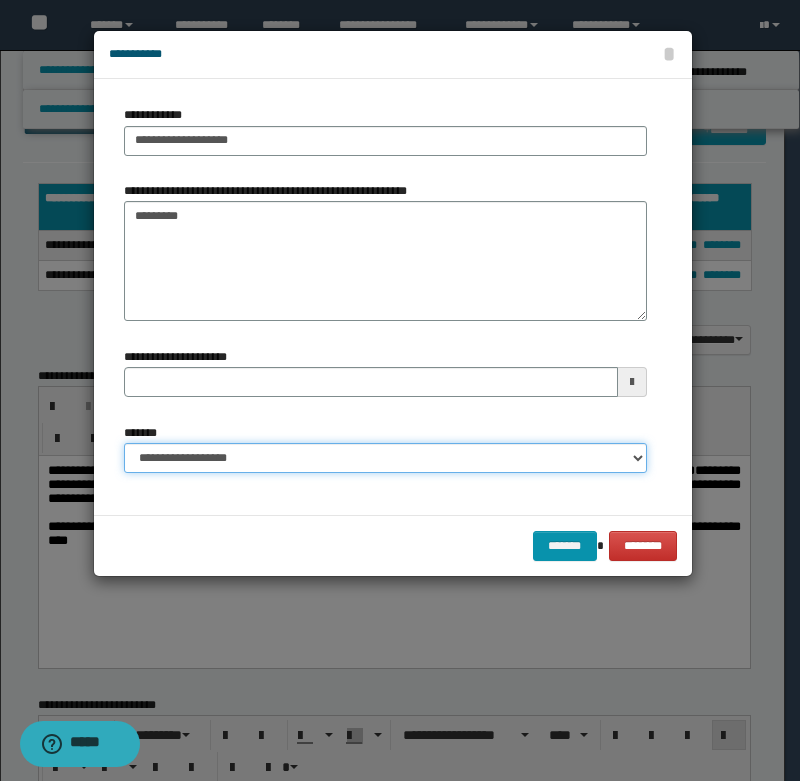 click on "**********" at bounding box center [385, 458] 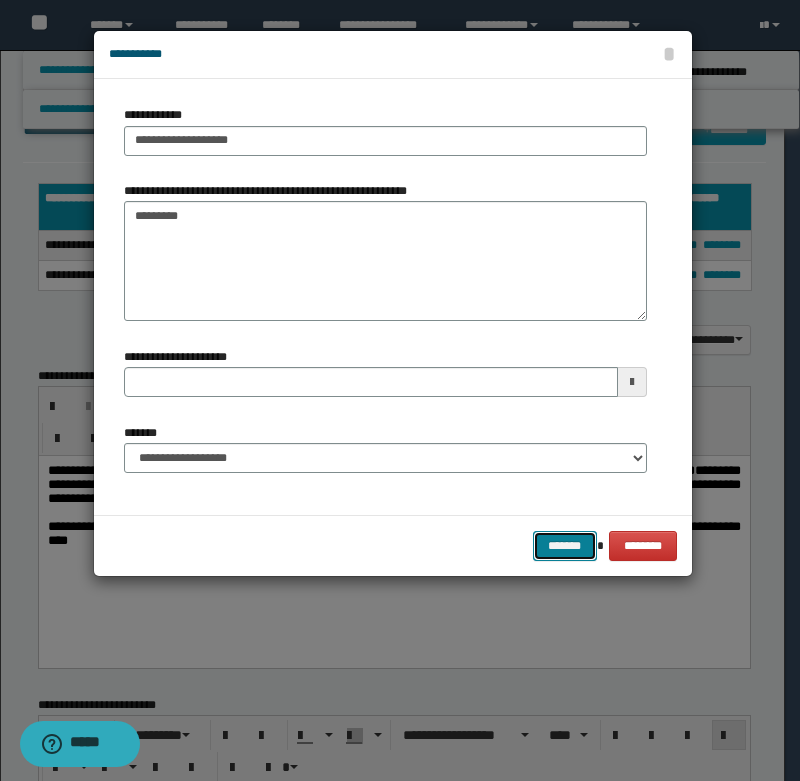 click on "*******" at bounding box center [565, 546] 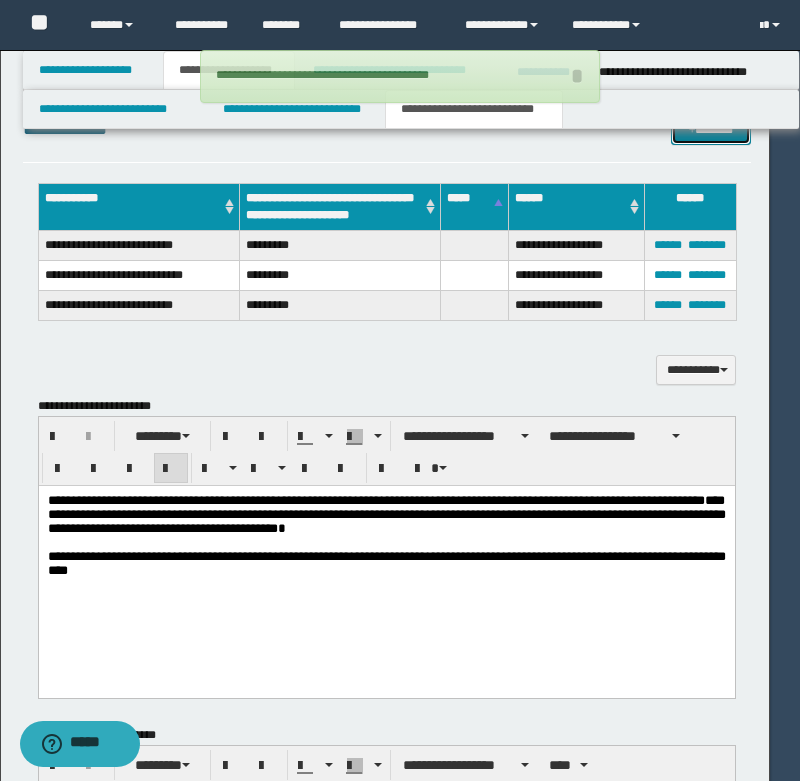 type 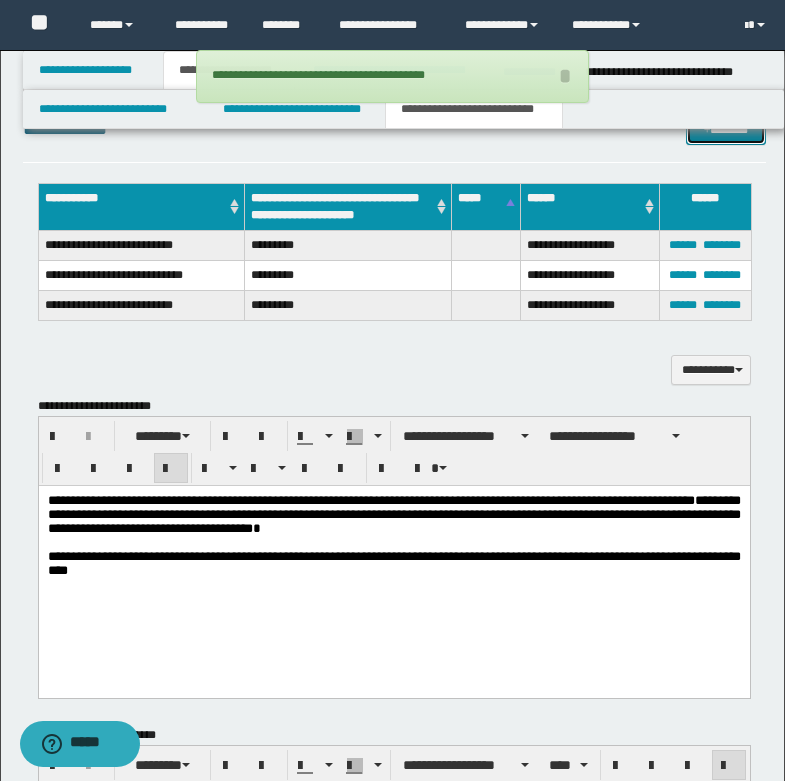 click at bounding box center [707, 131] 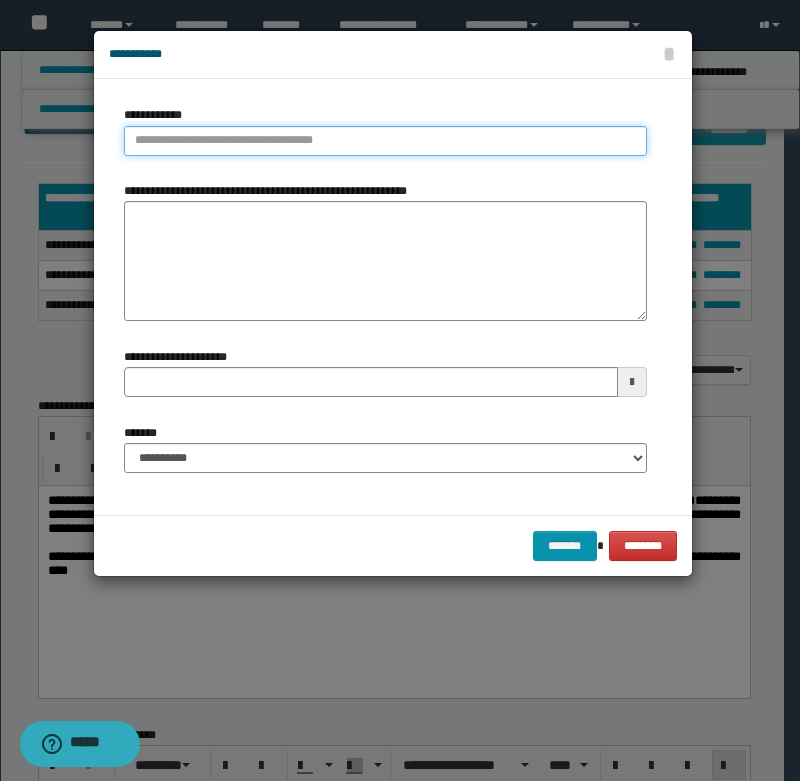 type on "**********" 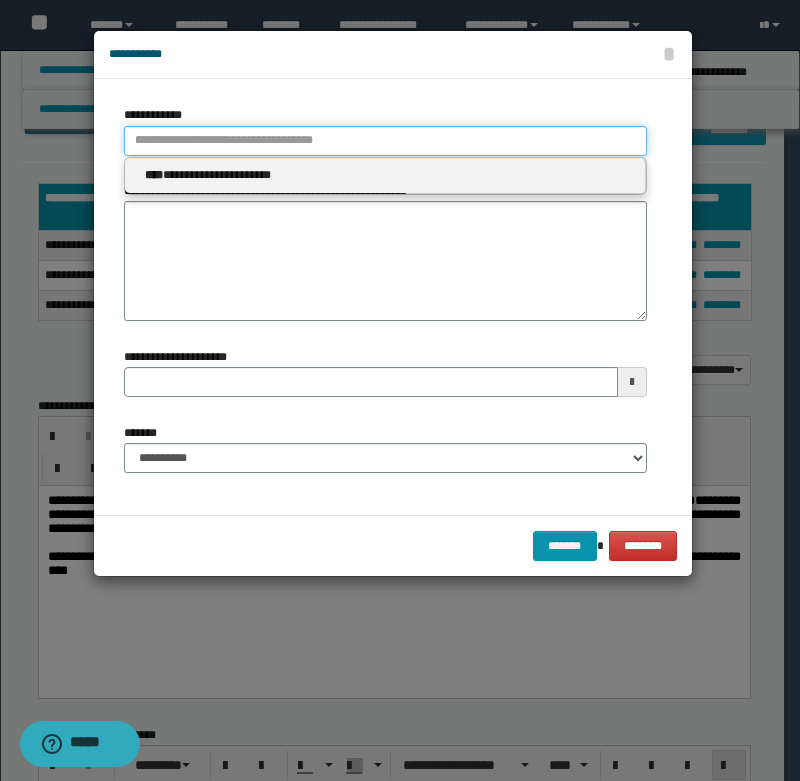 click on "**********" at bounding box center (385, 141) 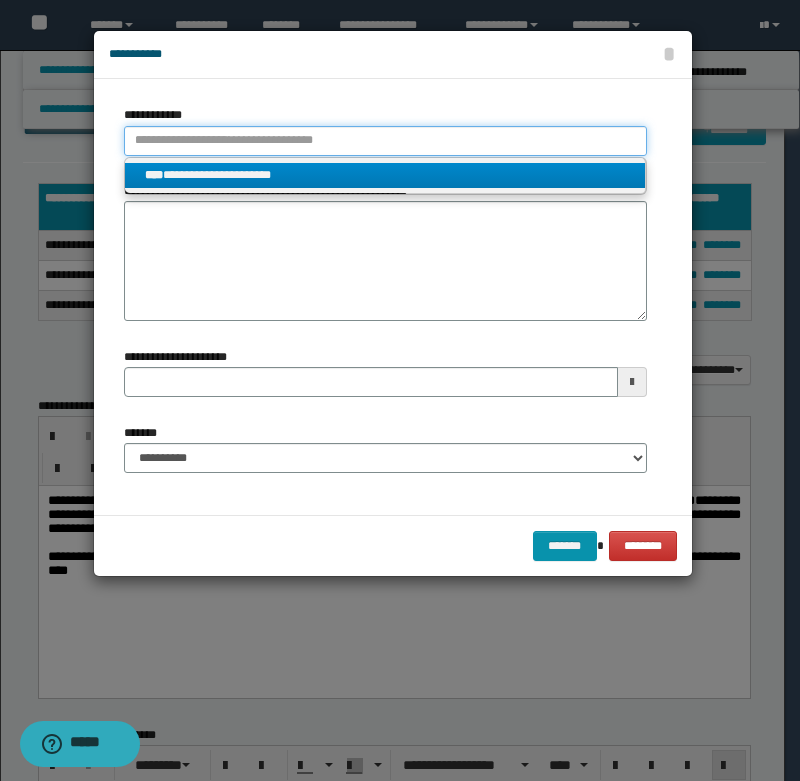 type 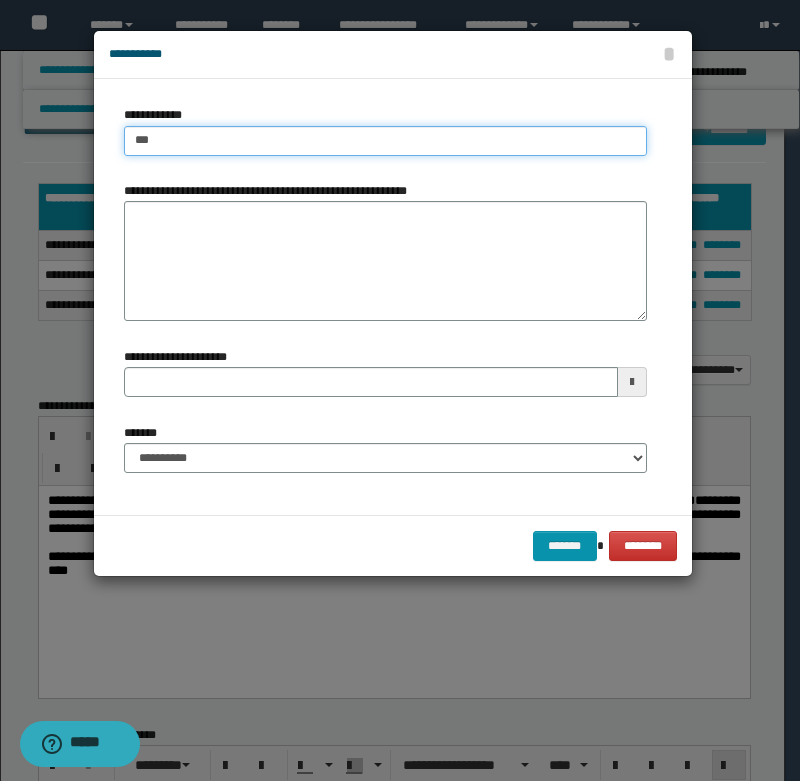 type on "****" 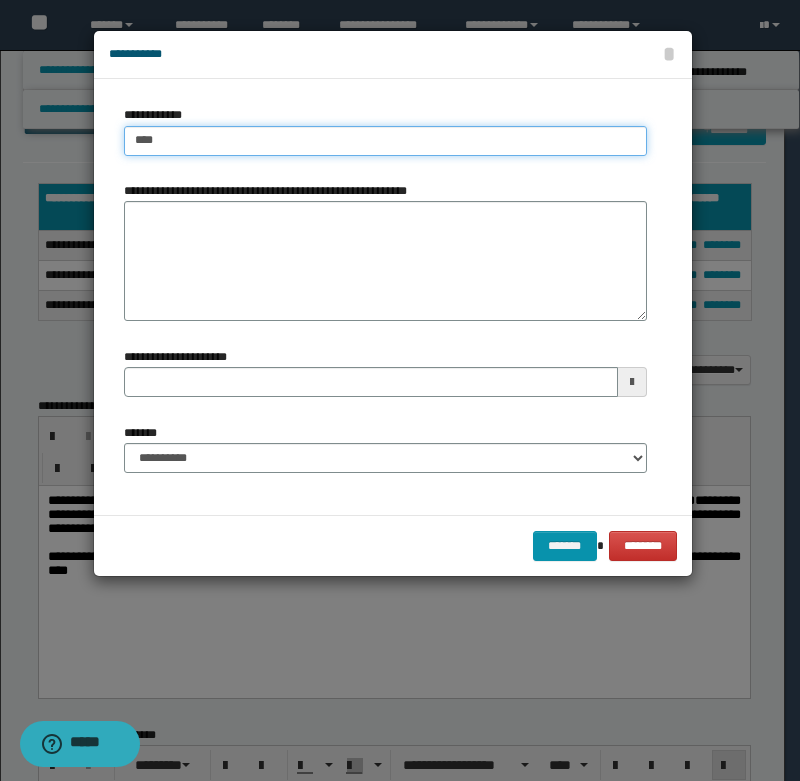 type on "****" 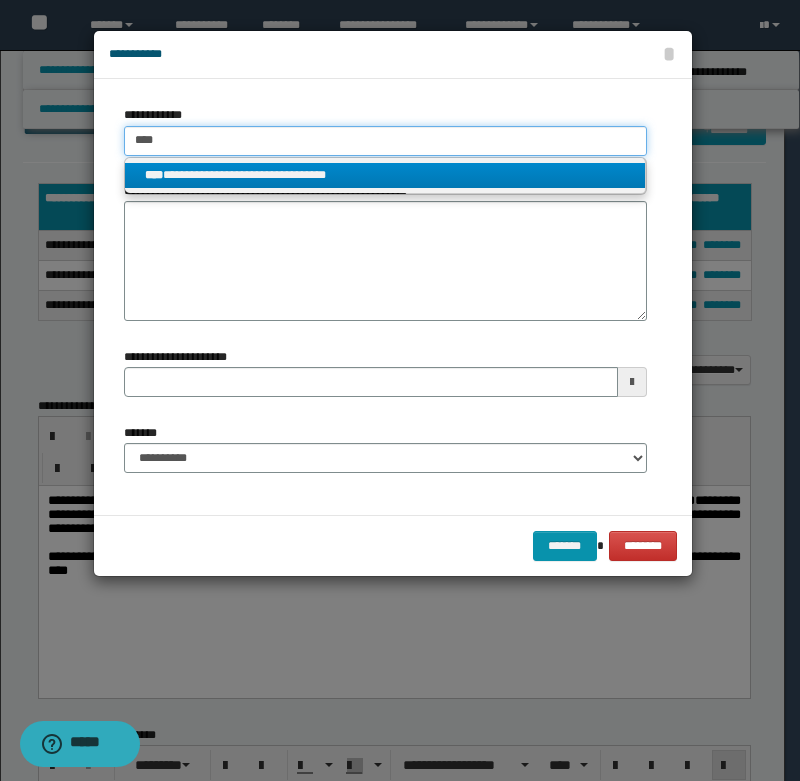 type on "****" 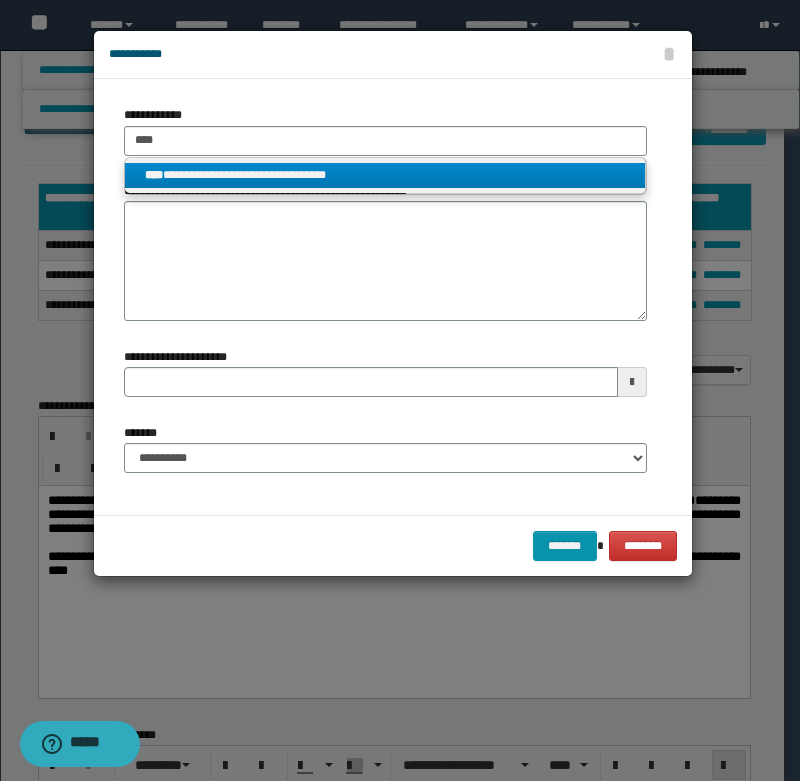 click on "****" at bounding box center [154, 175] 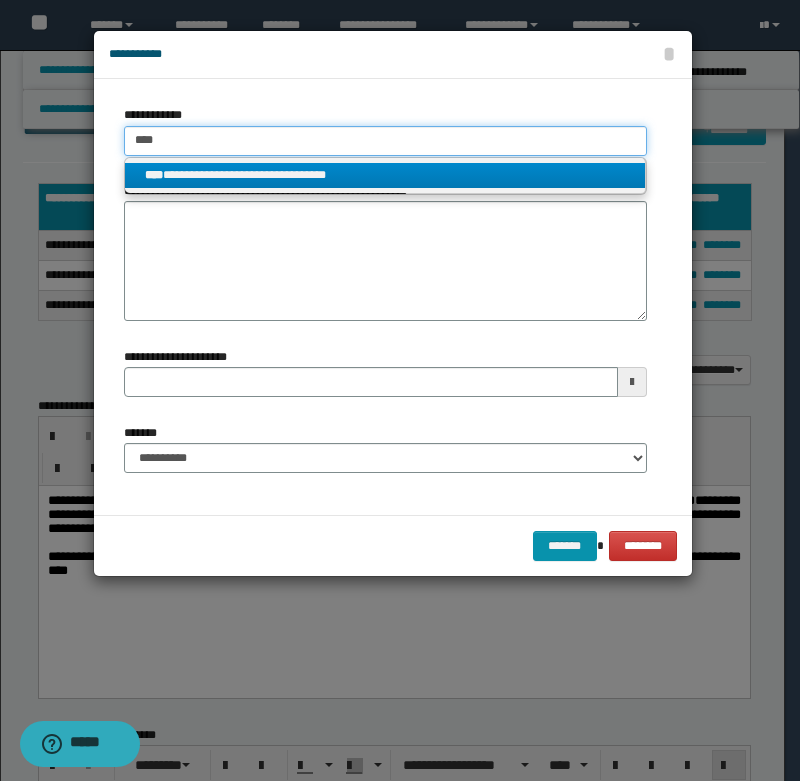 type 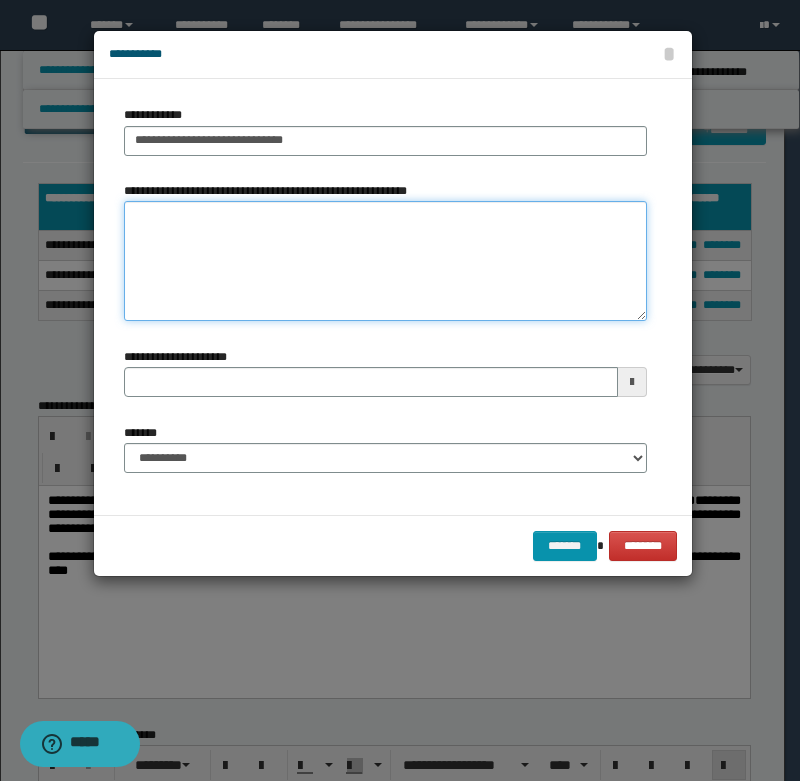 click on "**********" at bounding box center [385, 261] 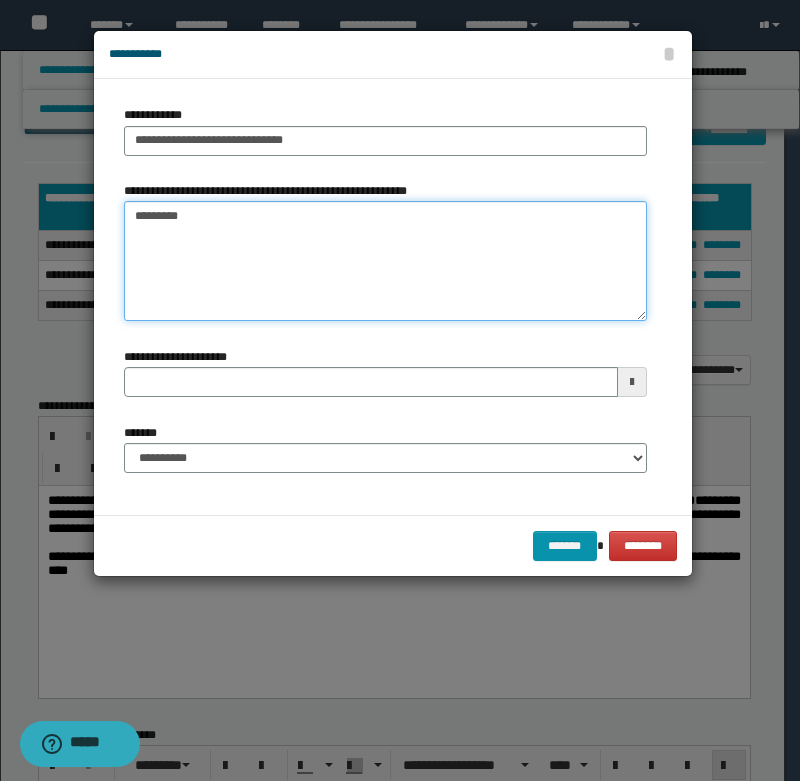 click on "*********" at bounding box center (385, 261) 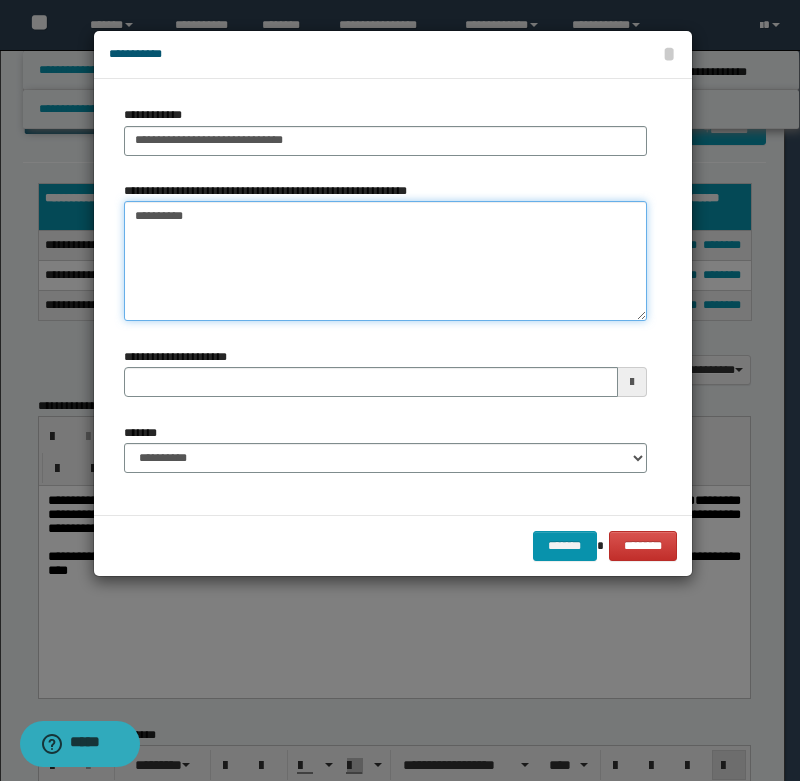 type on "*********" 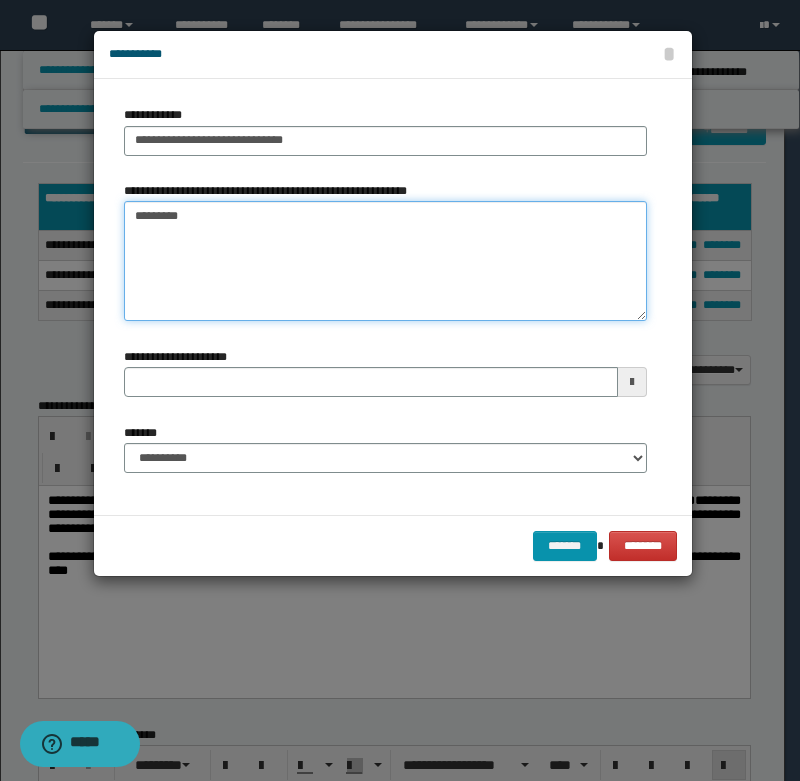 type 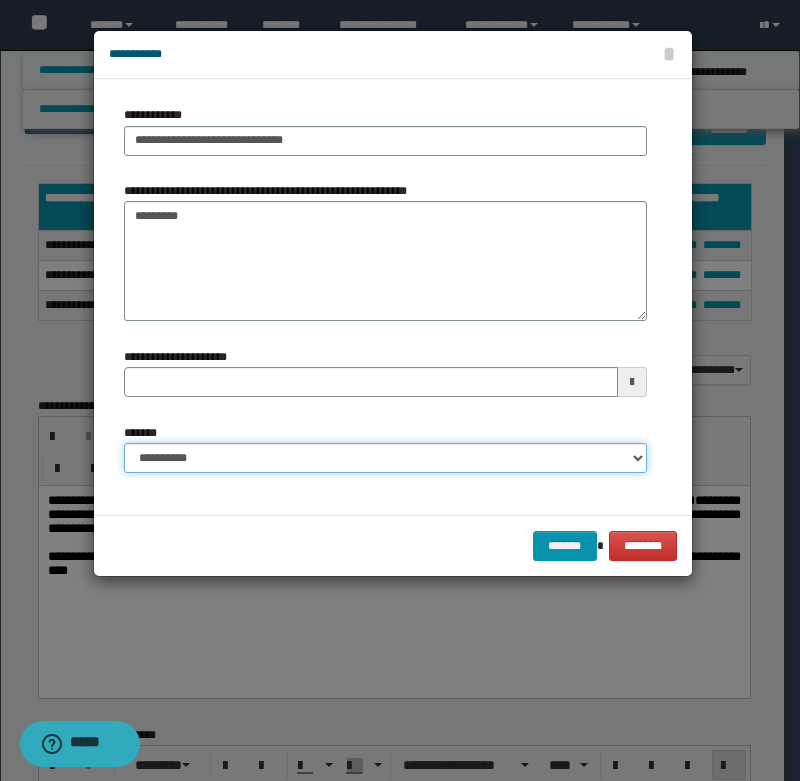 click on "**********" at bounding box center [385, 458] 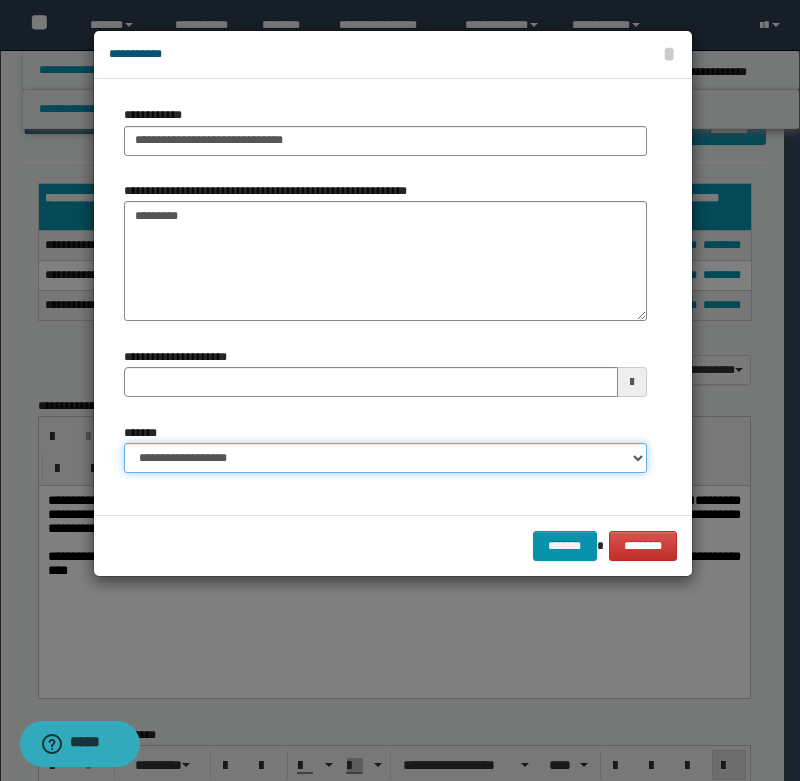 click on "**********" at bounding box center (385, 458) 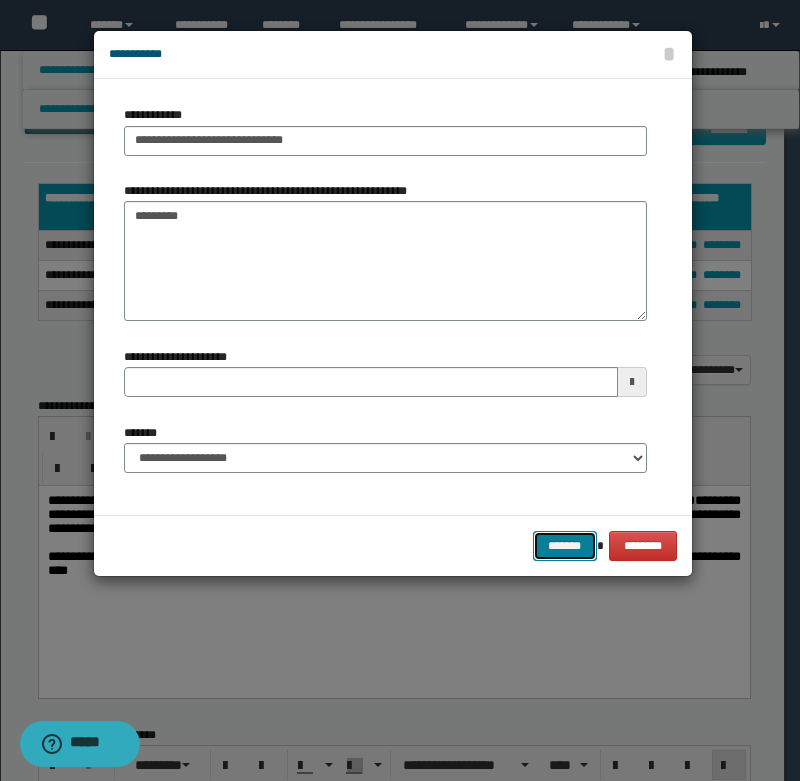 click on "*******" at bounding box center [565, 546] 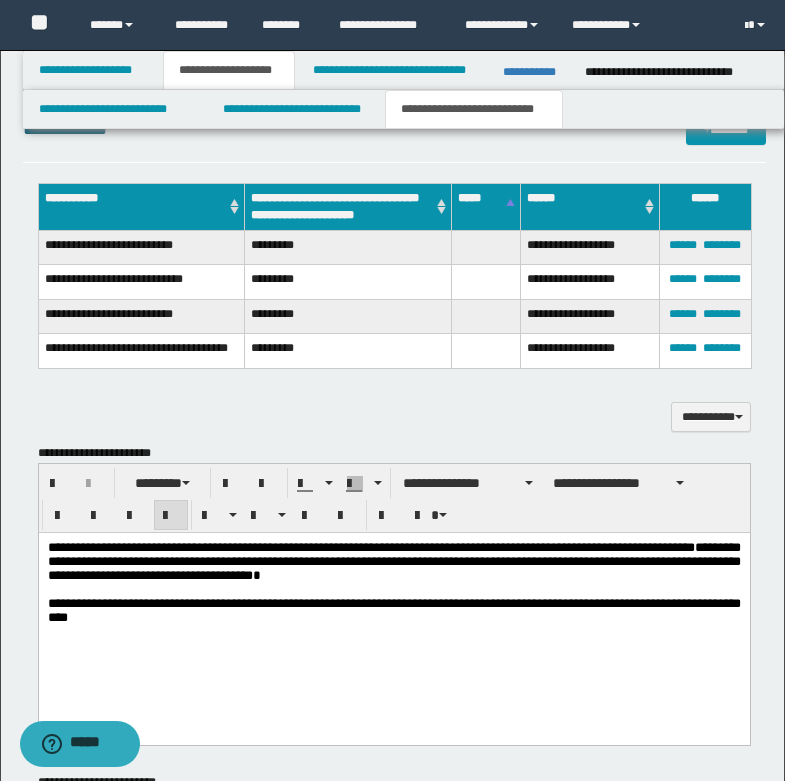 click on "**********" at bounding box center [393, 561] 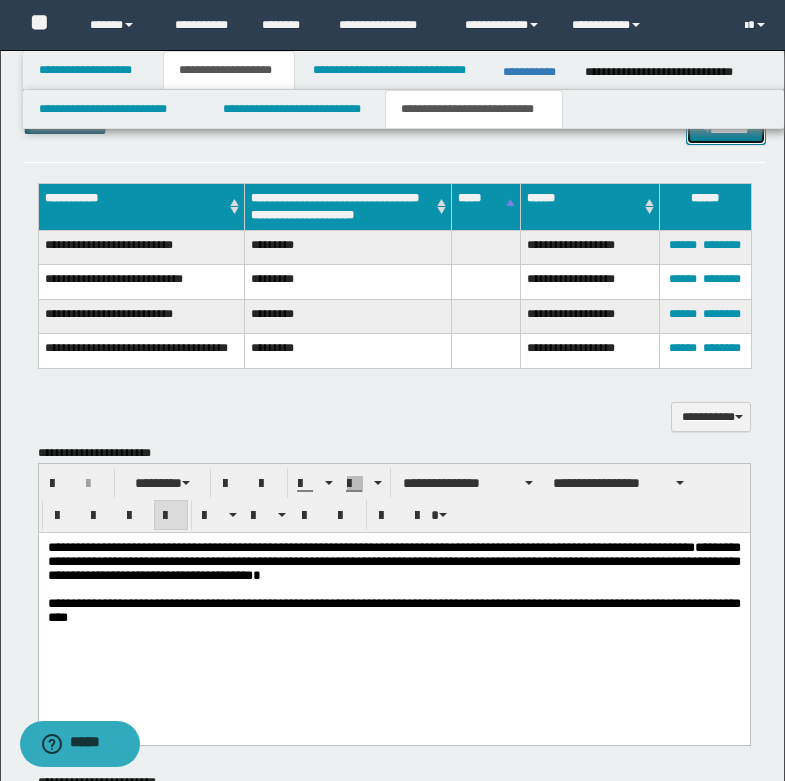 click on "*******" at bounding box center [726, 130] 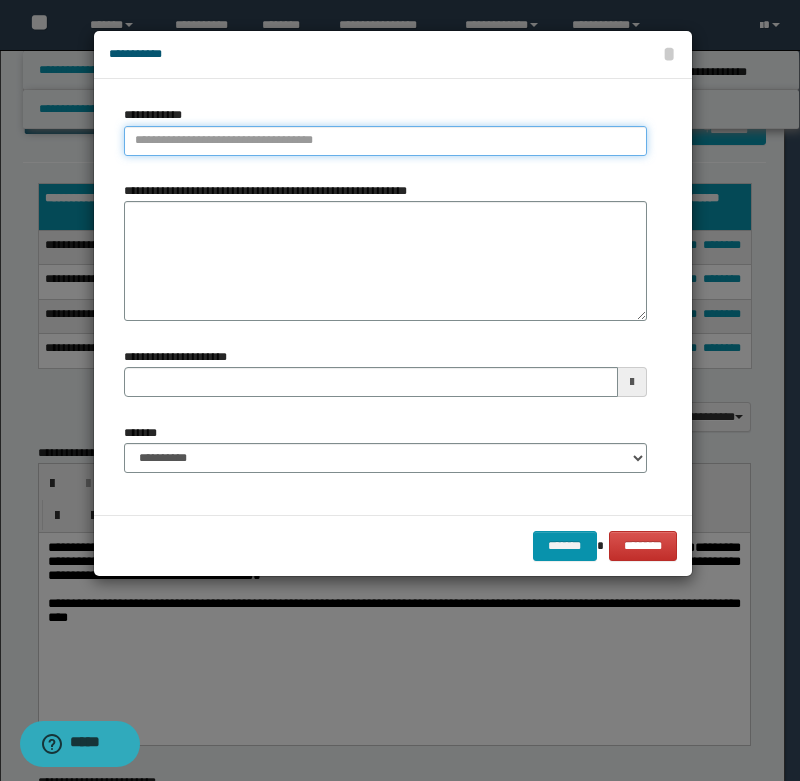 type on "**********" 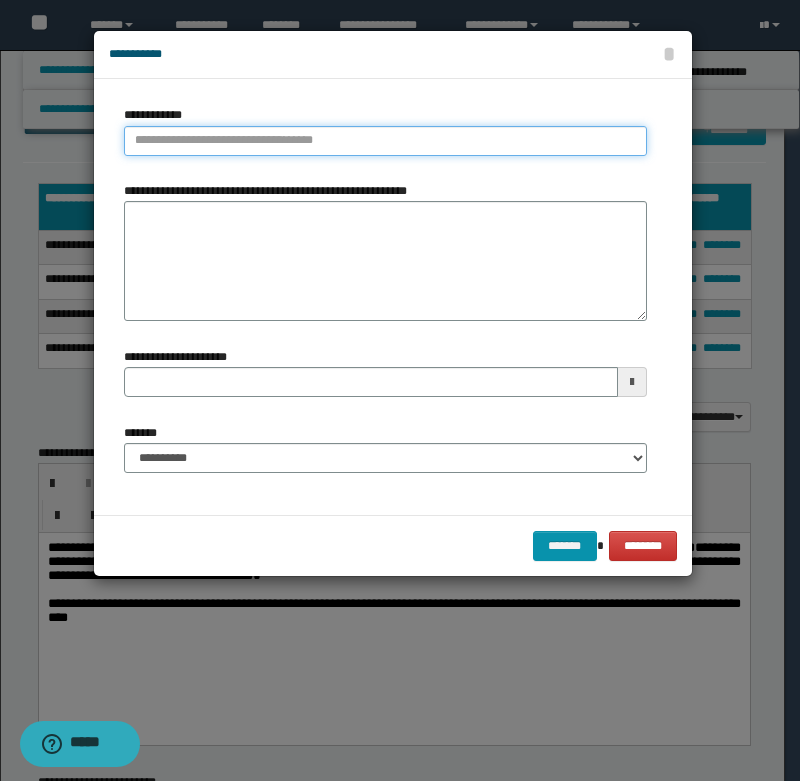 click on "**********" at bounding box center (385, 141) 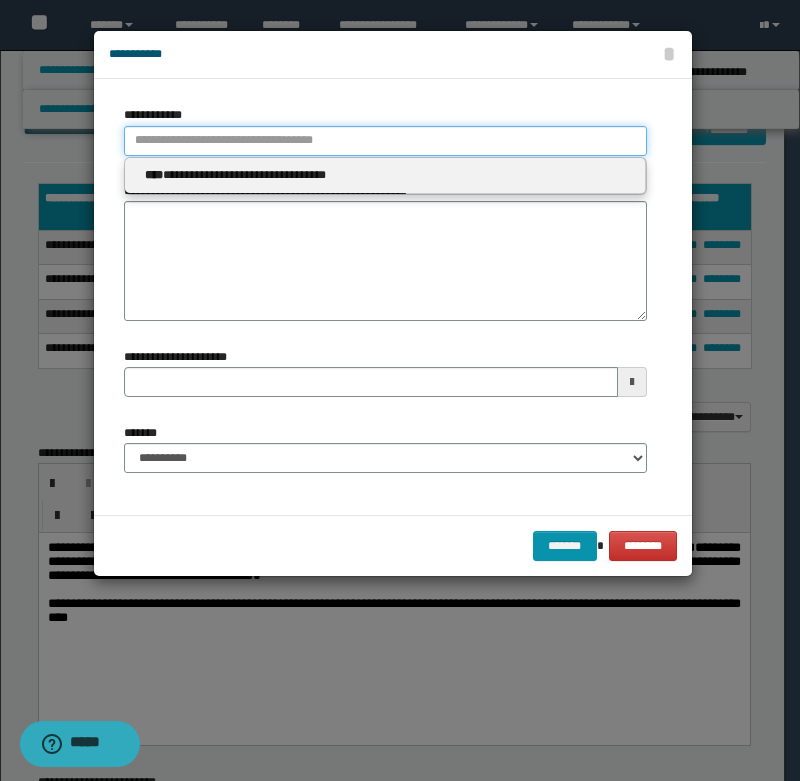 type 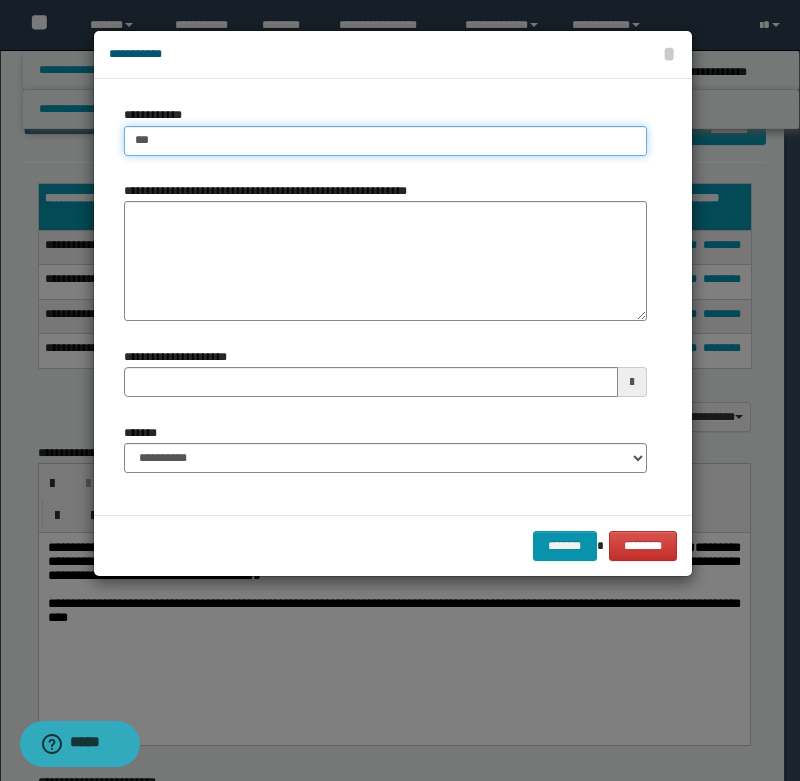 type on "****" 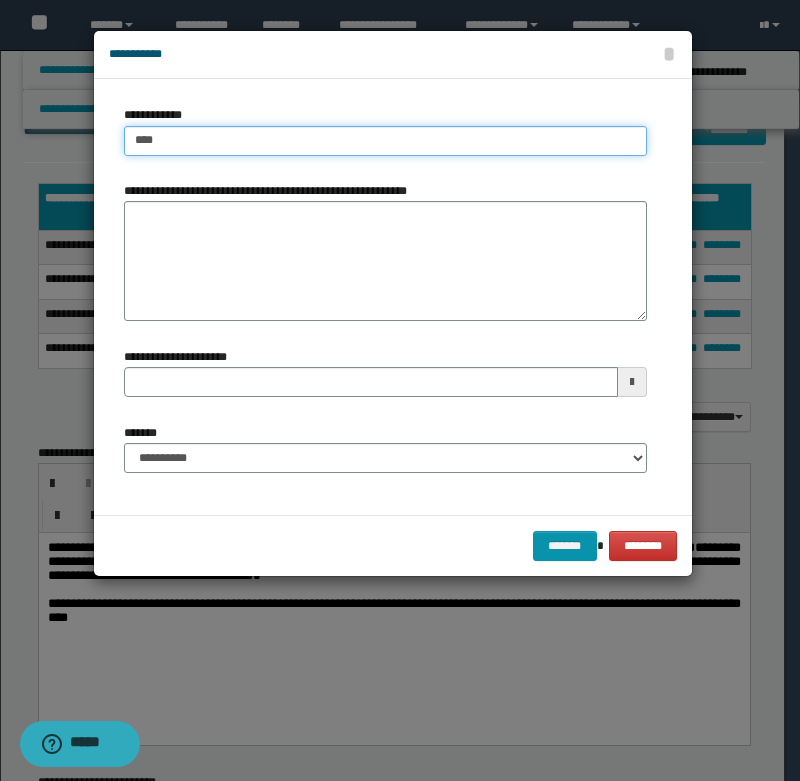 type on "****" 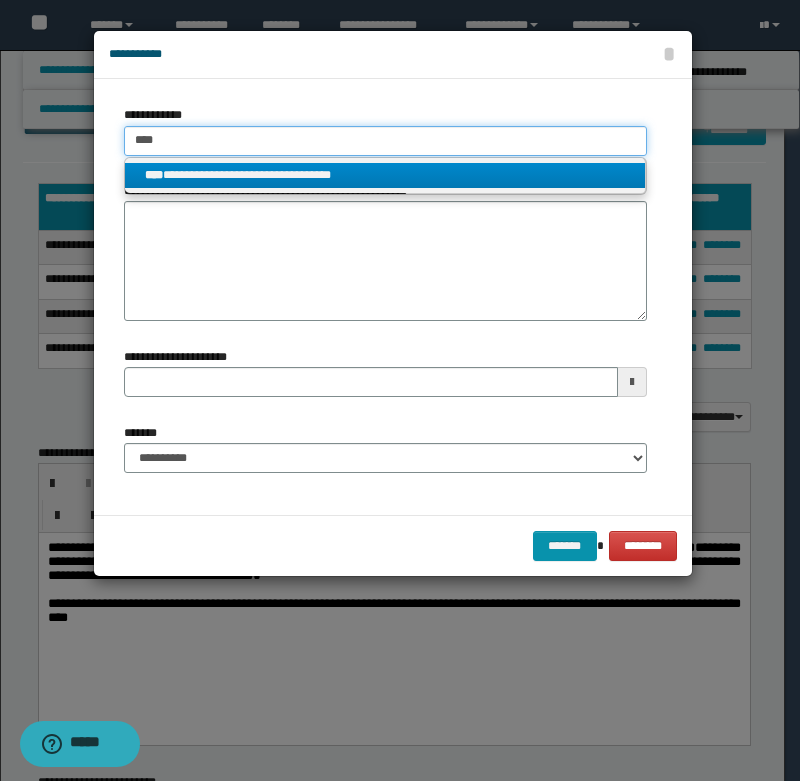 type on "****" 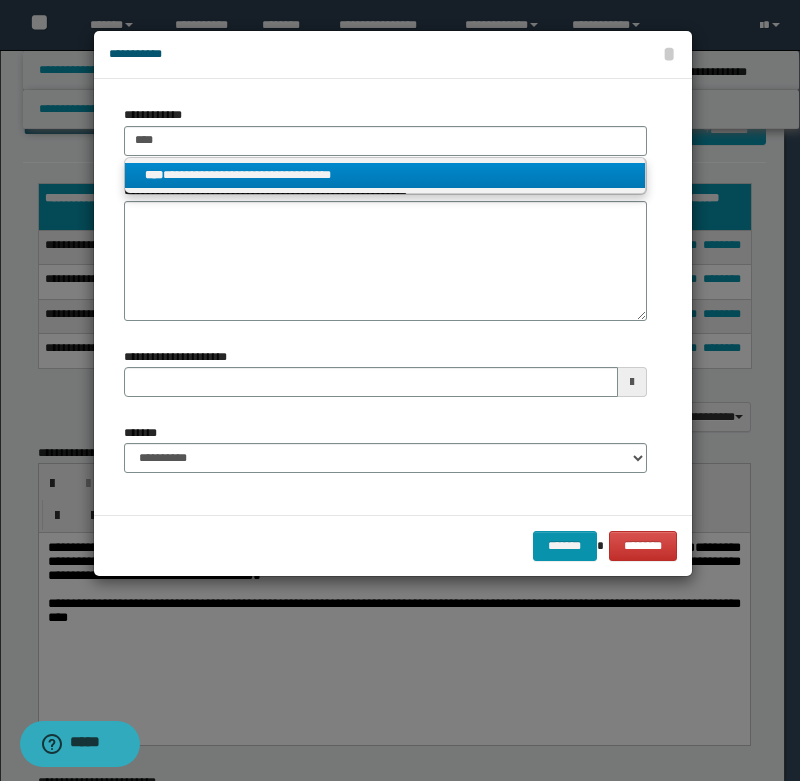 click on "**********" at bounding box center [385, 175] 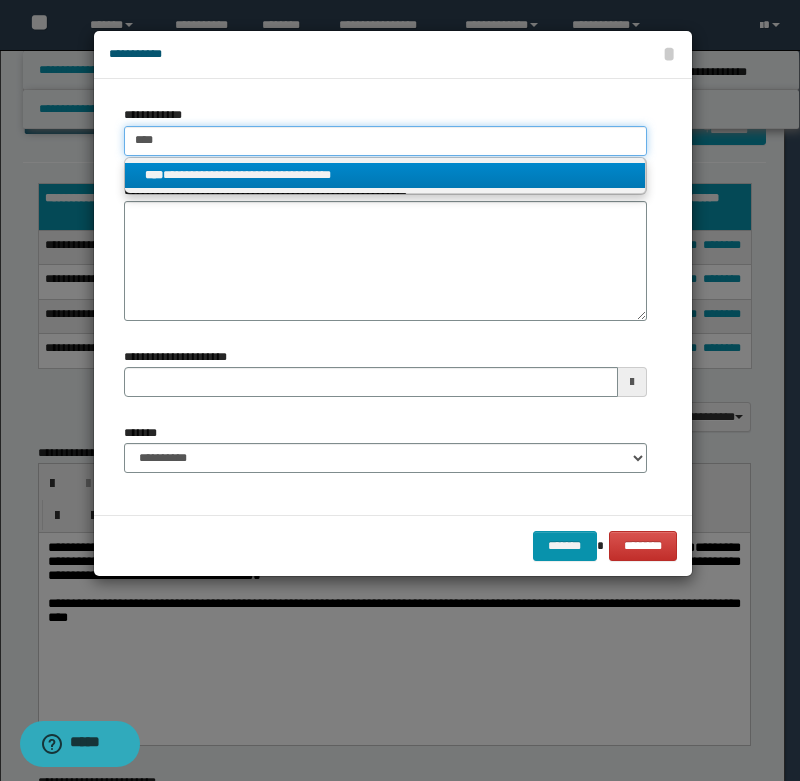 type 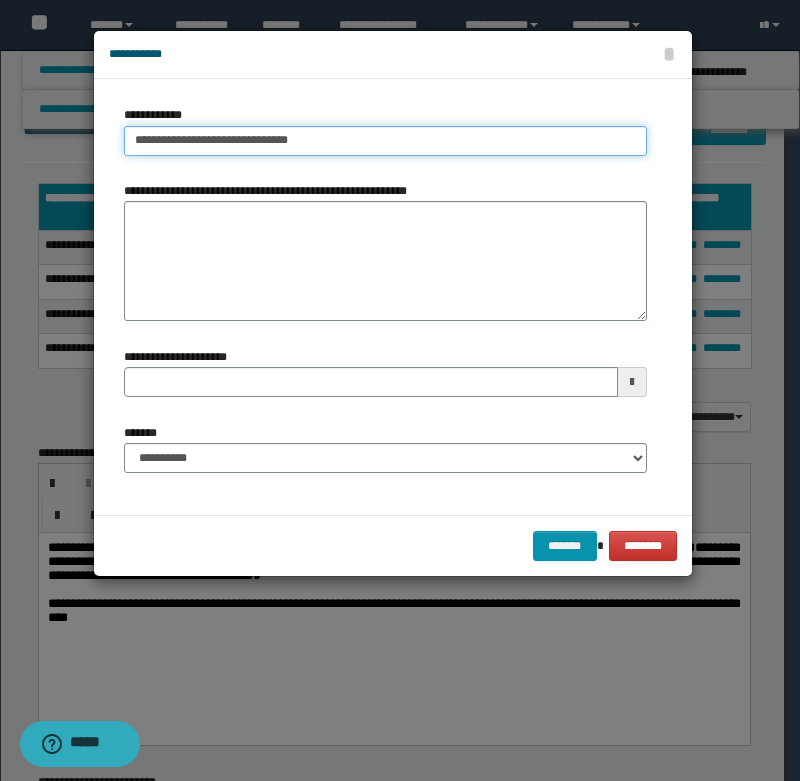 type 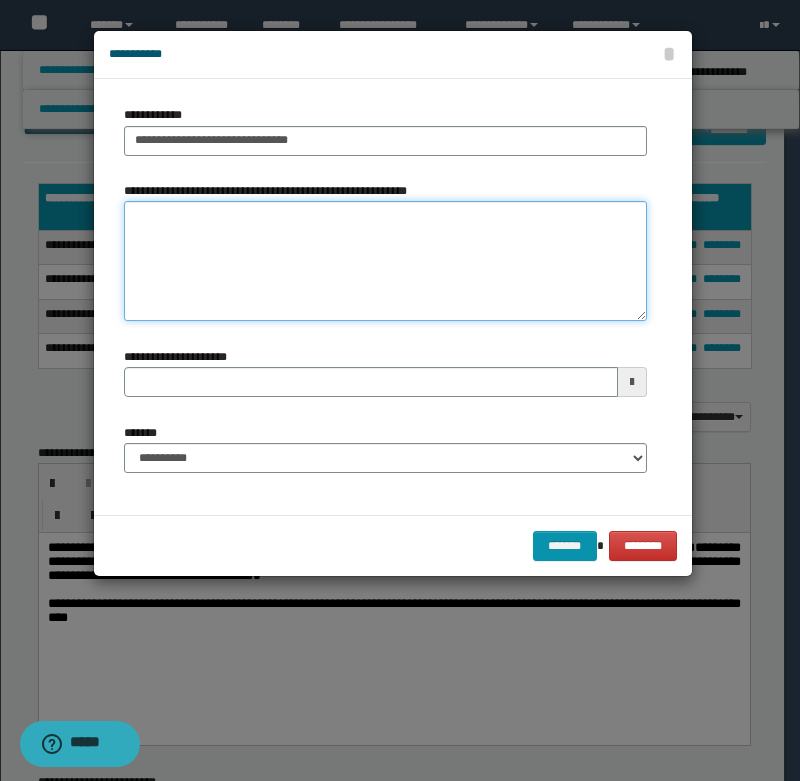click on "**********" at bounding box center (385, 261) 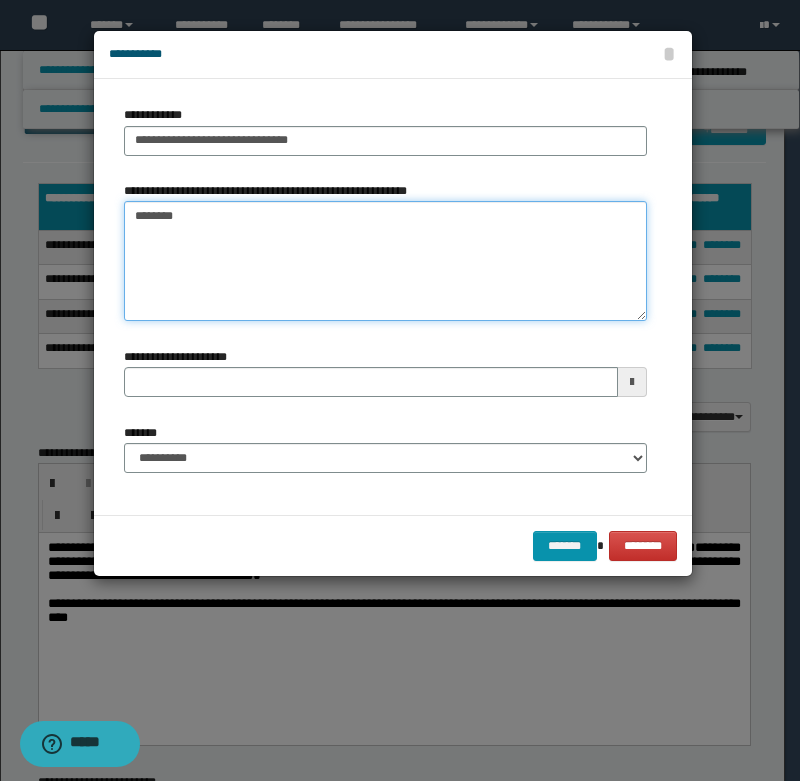 type on "*********" 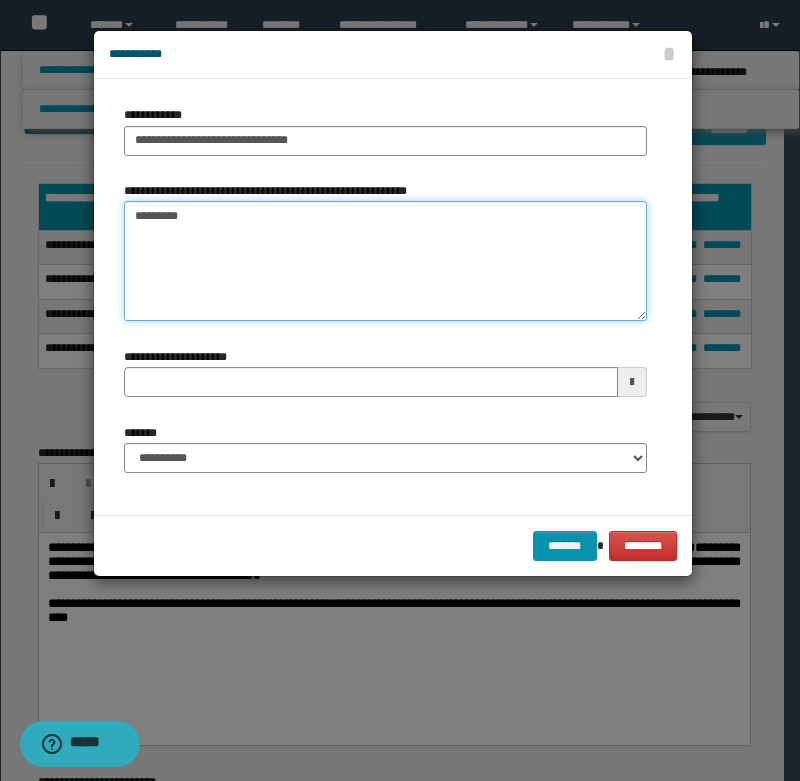 type 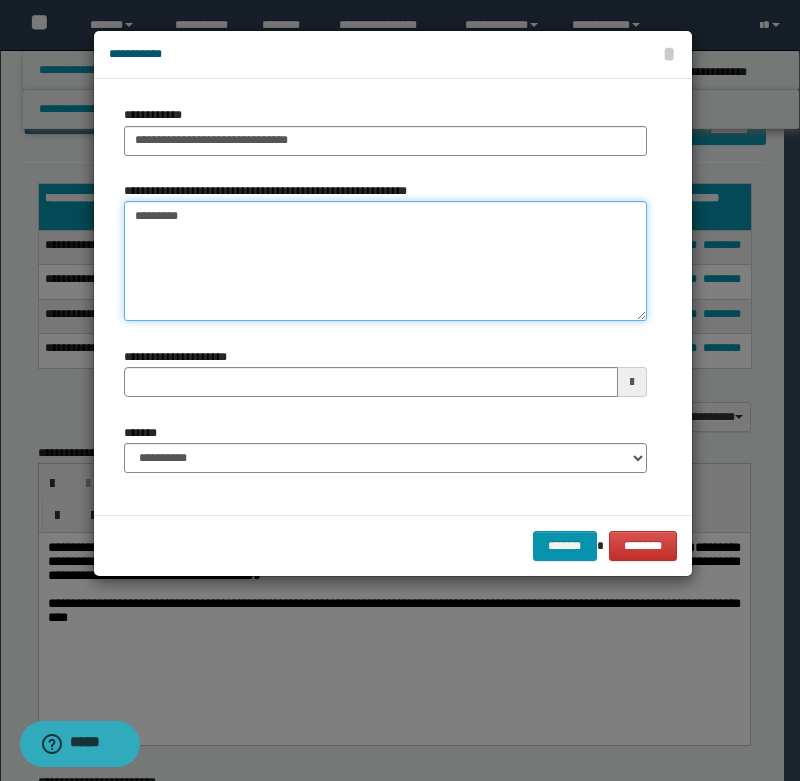 type on "*********" 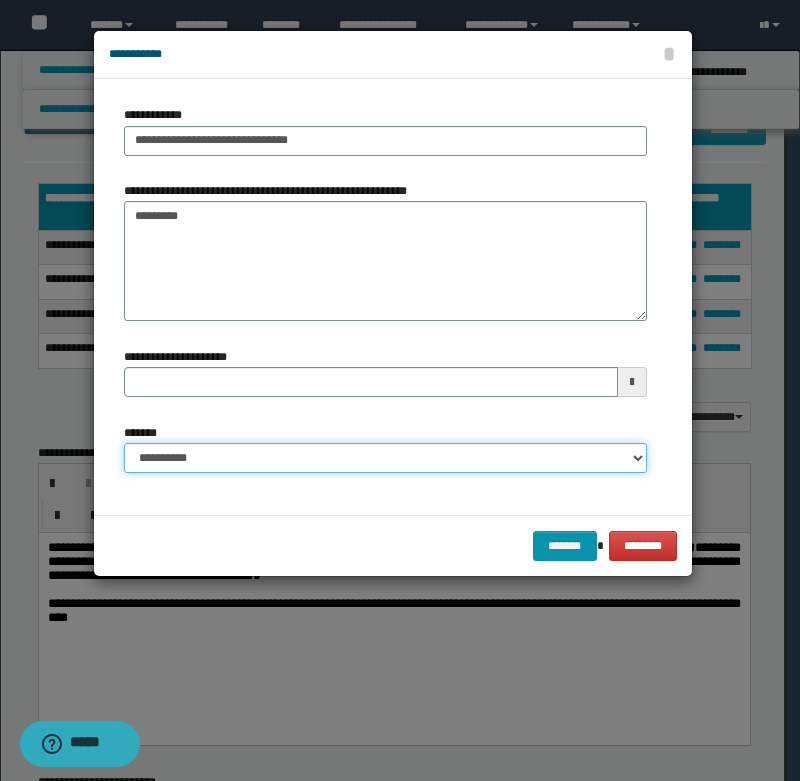 click on "**********" at bounding box center [385, 458] 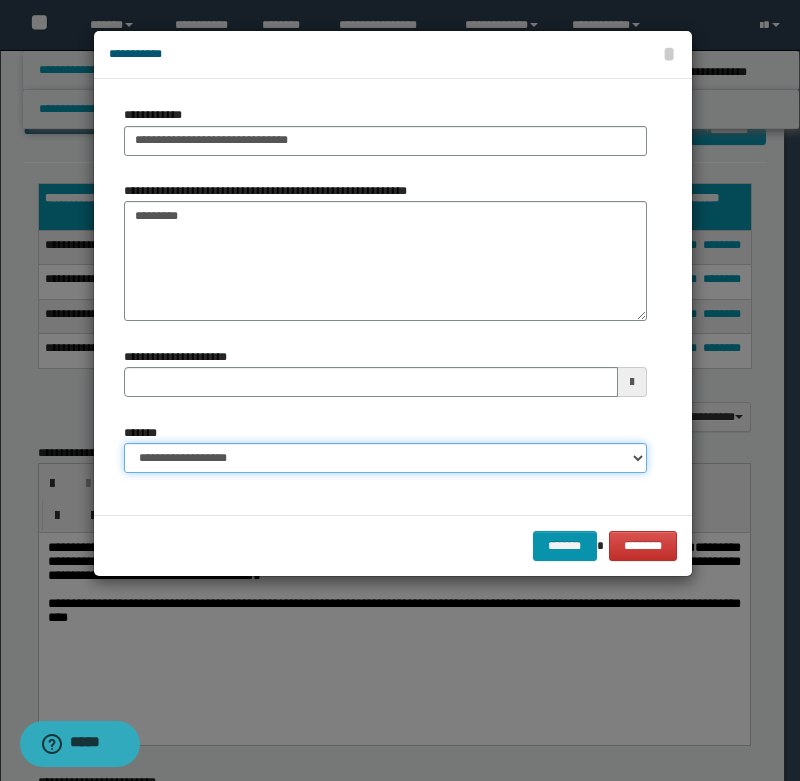click on "**********" at bounding box center [385, 458] 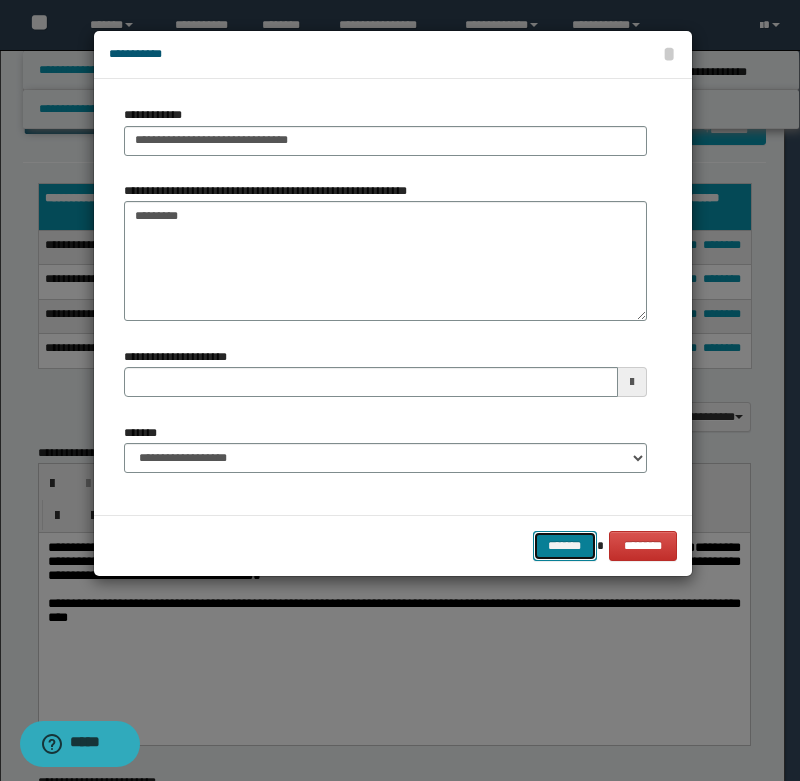 click on "*******" at bounding box center [565, 546] 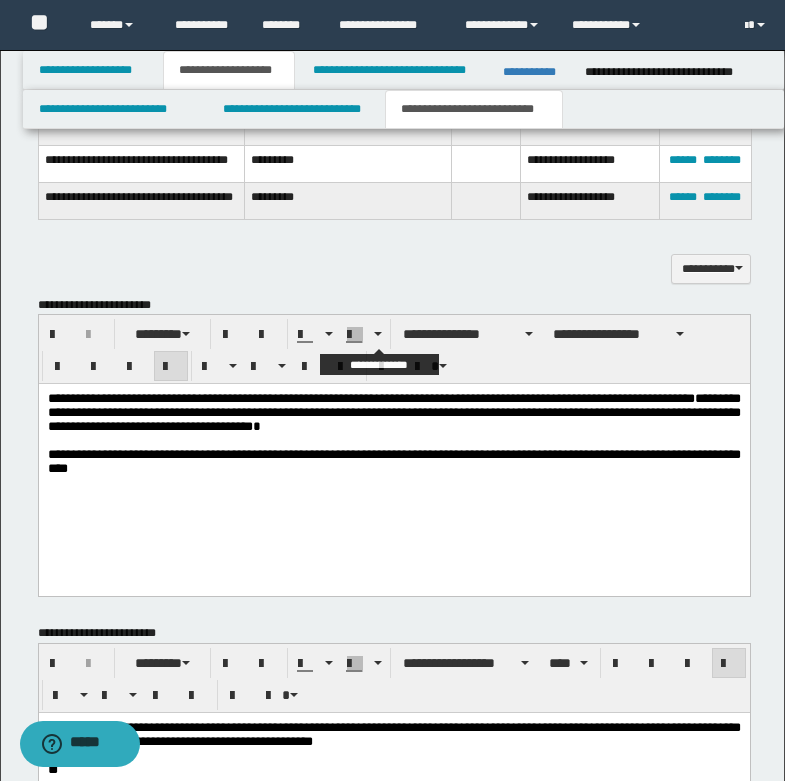 scroll, scrollTop: 1400, scrollLeft: 0, axis: vertical 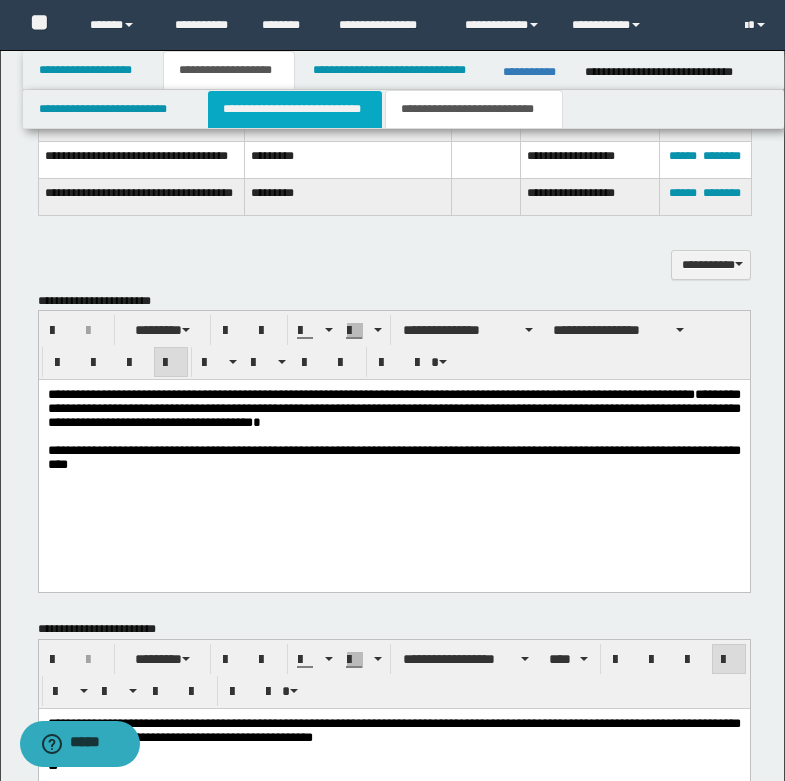 click on "**********" at bounding box center (295, 109) 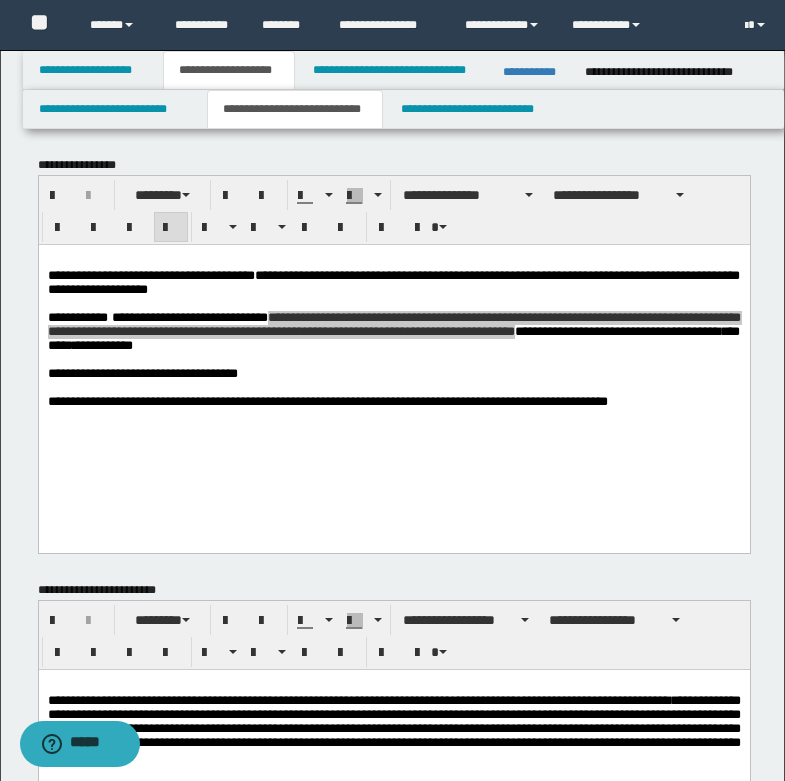 scroll, scrollTop: 0, scrollLeft: 0, axis: both 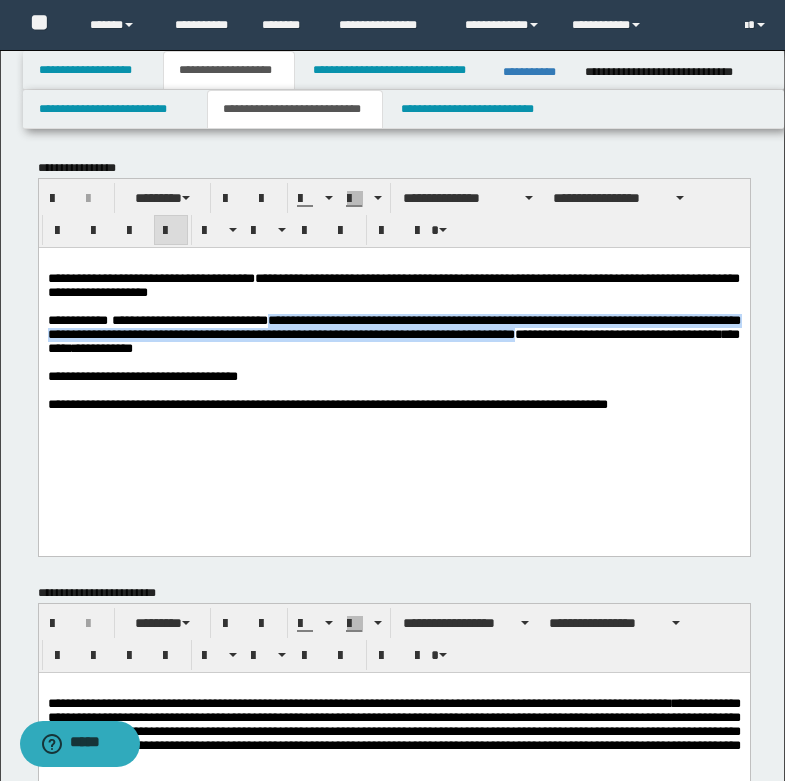 click at bounding box center [393, 362] 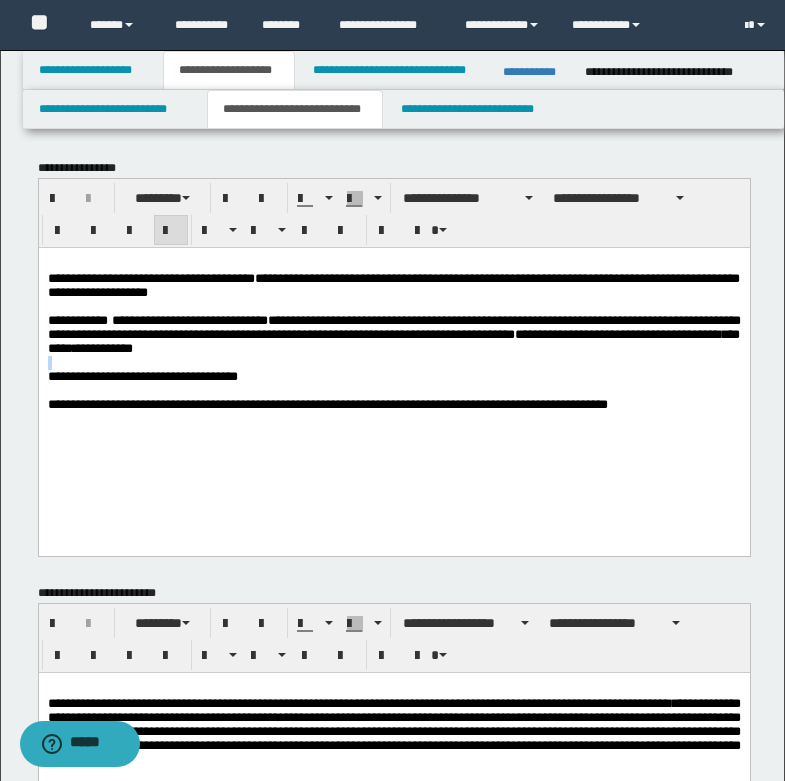 click at bounding box center (393, 362) 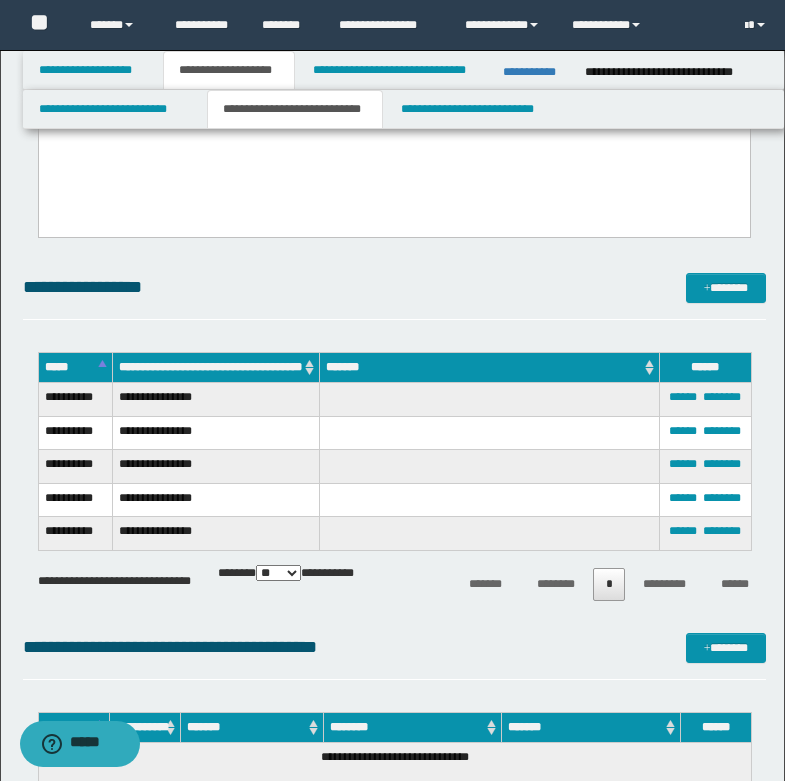 scroll, scrollTop: 700, scrollLeft: 0, axis: vertical 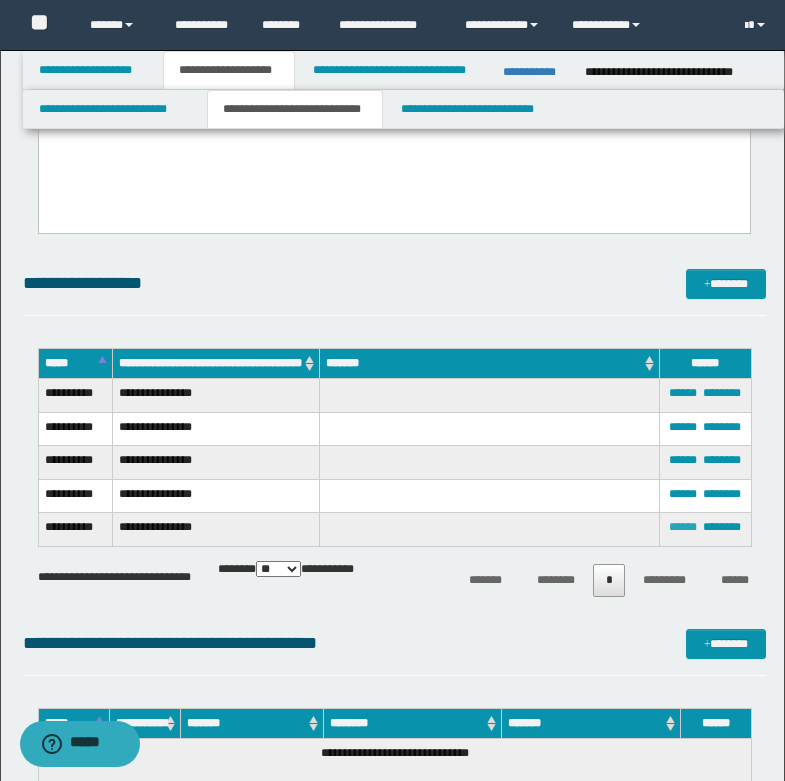 click on "******" at bounding box center (683, 527) 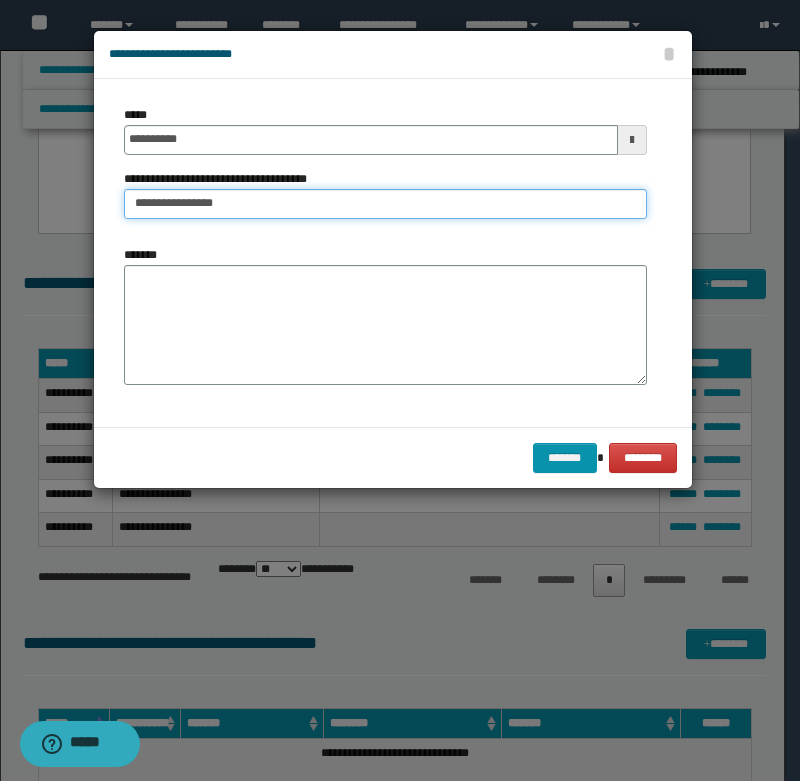 click on "**********" at bounding box center (385, 204) 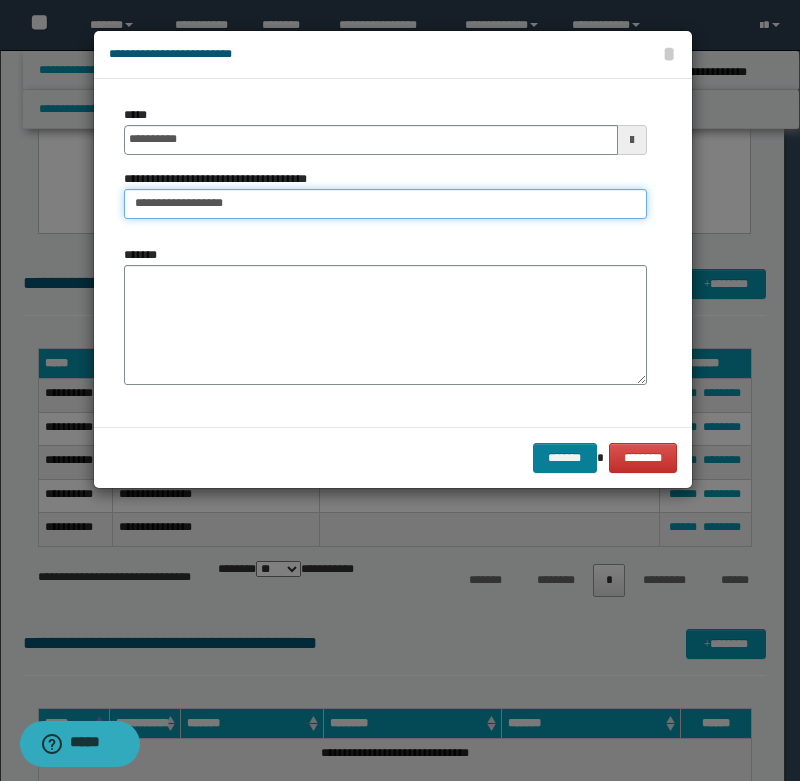 type on "**********" 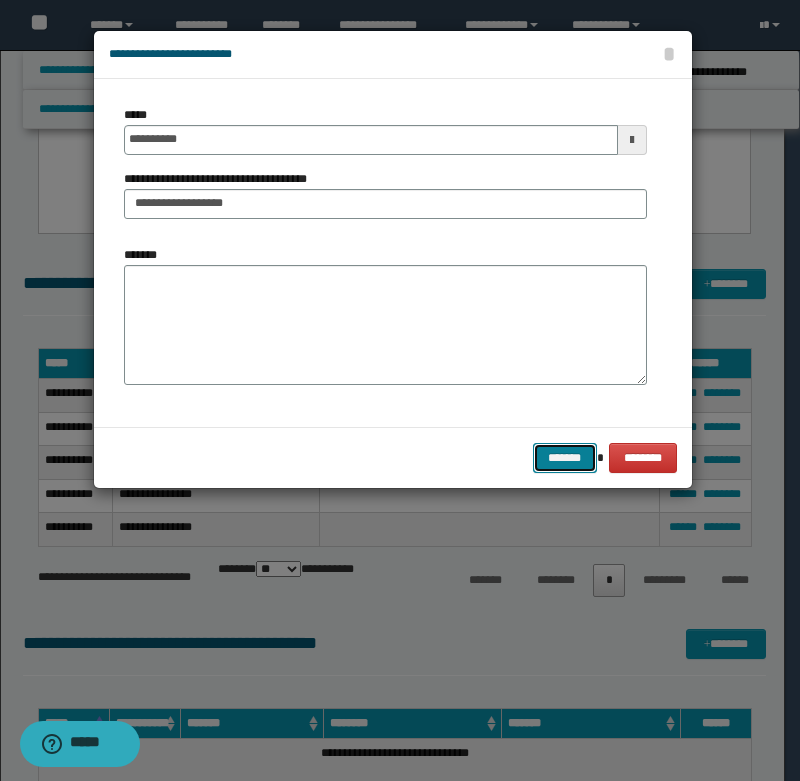 click on "*******" at bounding box center [565, 458] 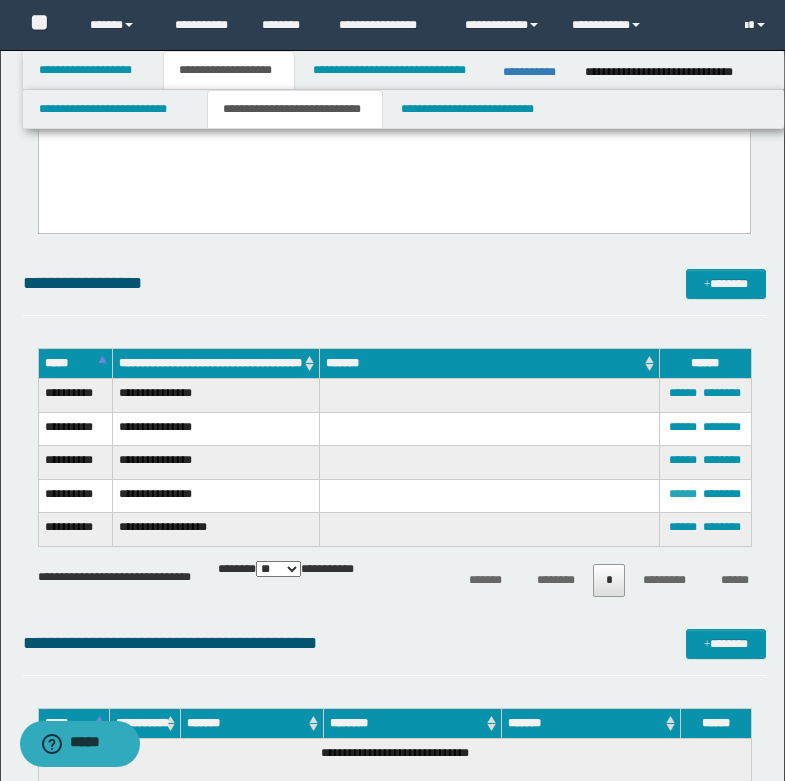 click on "******" at bounding box center [683, 494] 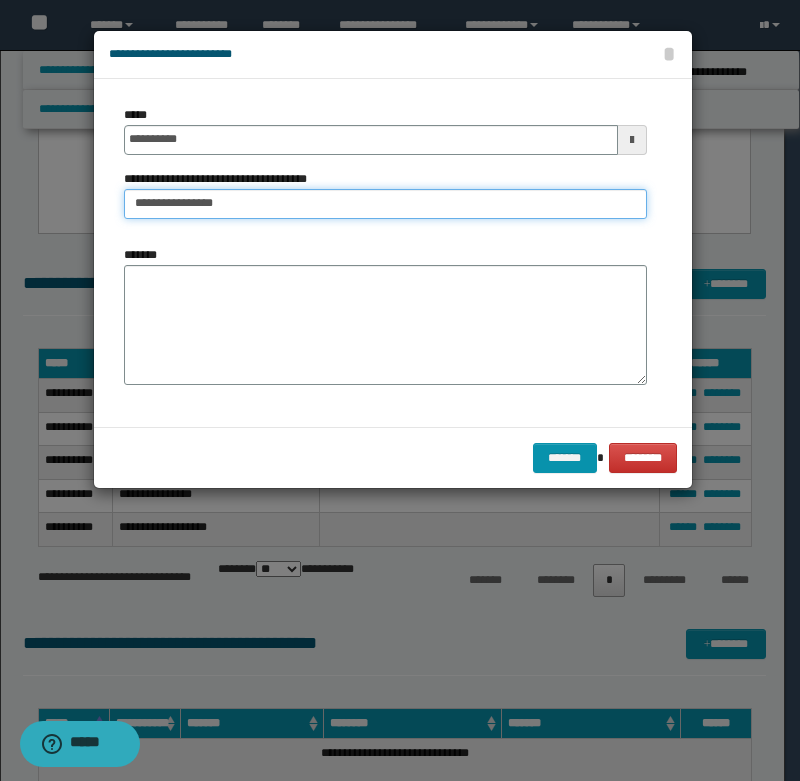 click on "**********" at bounding box center (385, 204) 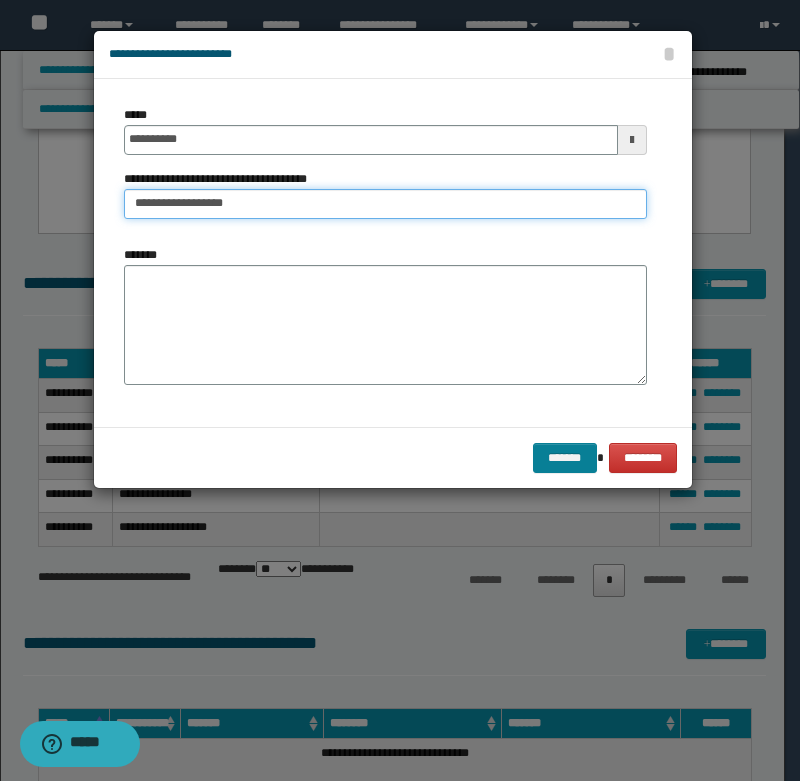 type on "**********" 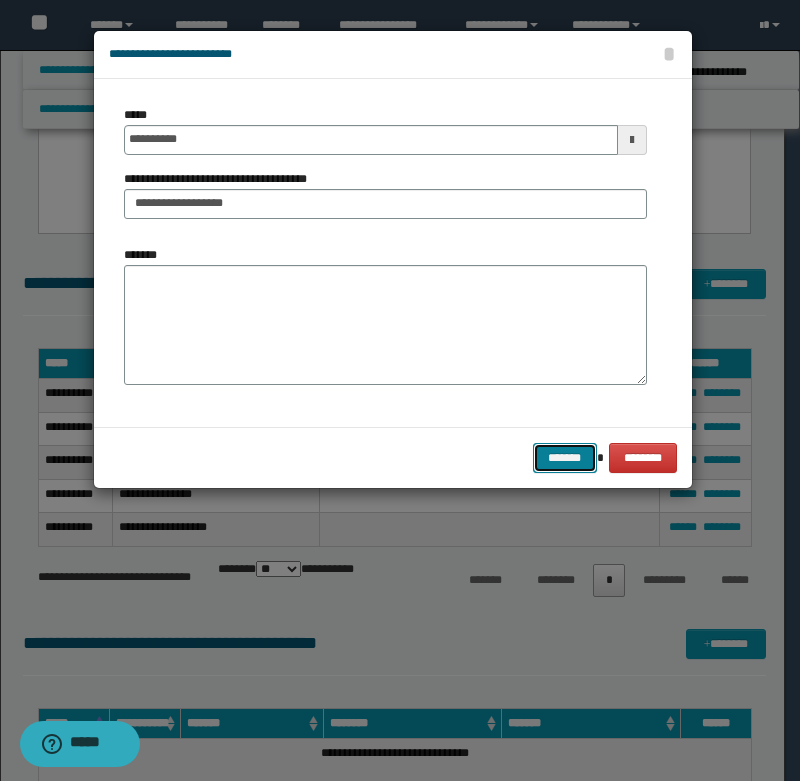 click on "*******" at bounding box center (565, 458) 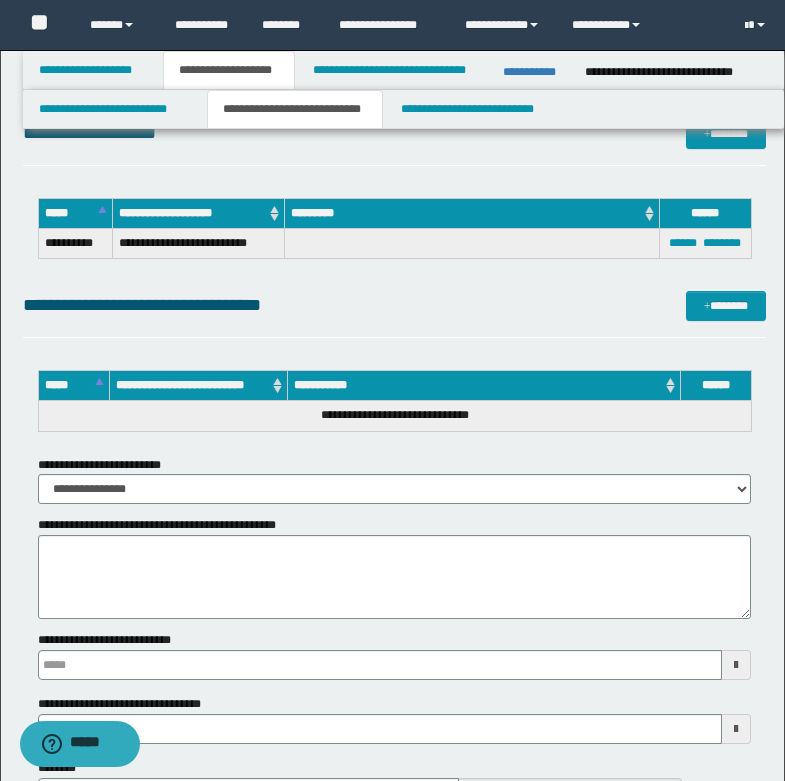 scroll, scrollTop: 1300, scrollLeft: 0, axis: vertical 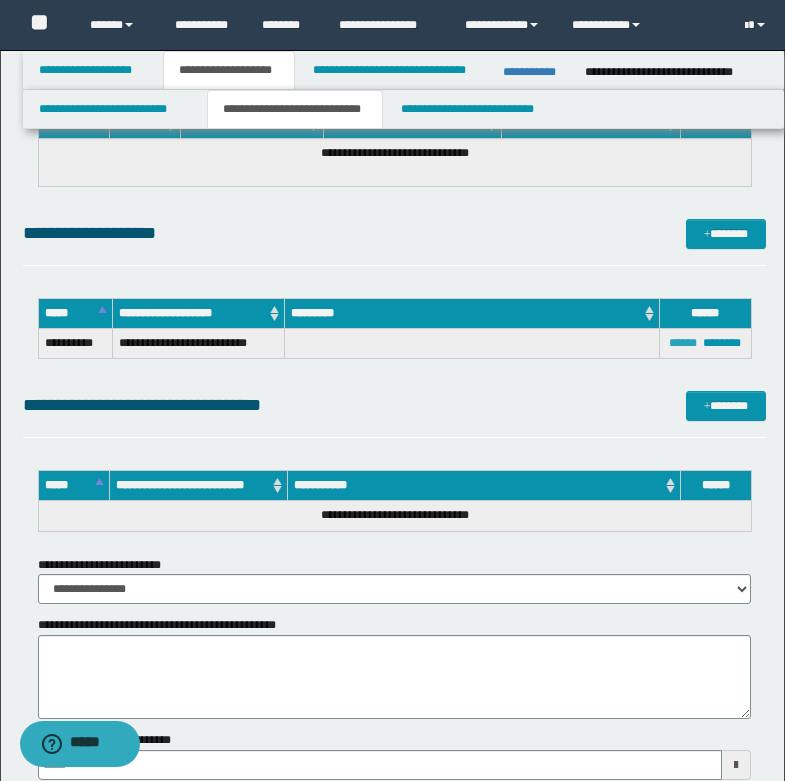 click on "******" at bounding box center (683, 343) 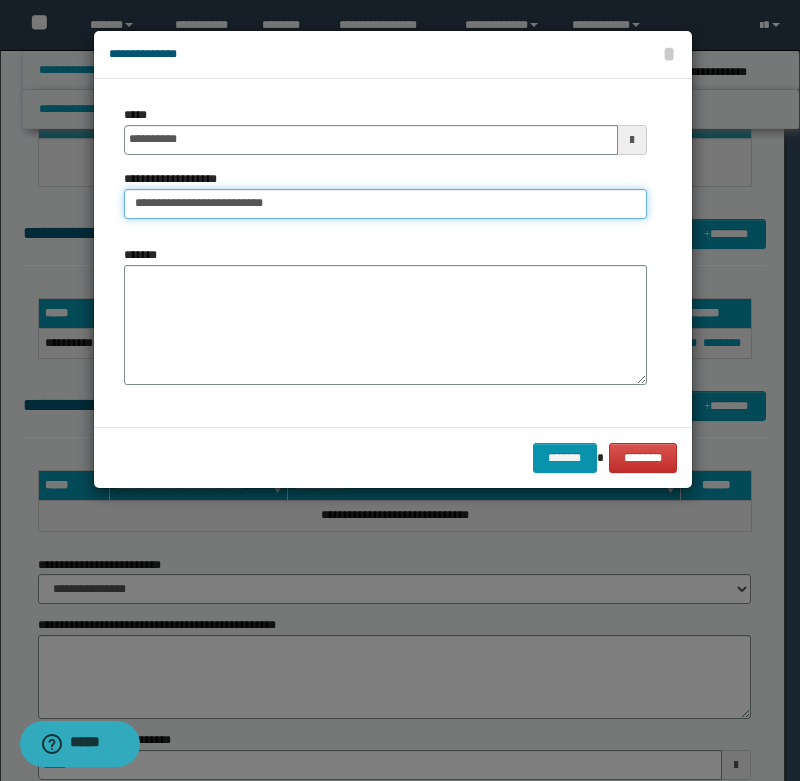 click on "**********" at bounding box center [385, 204] 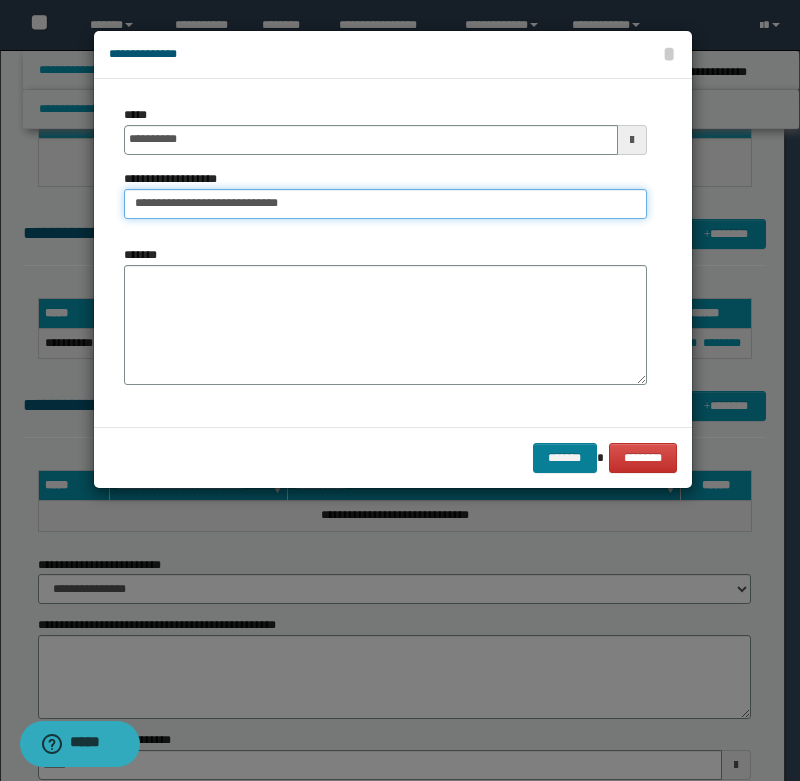 type on "**********" 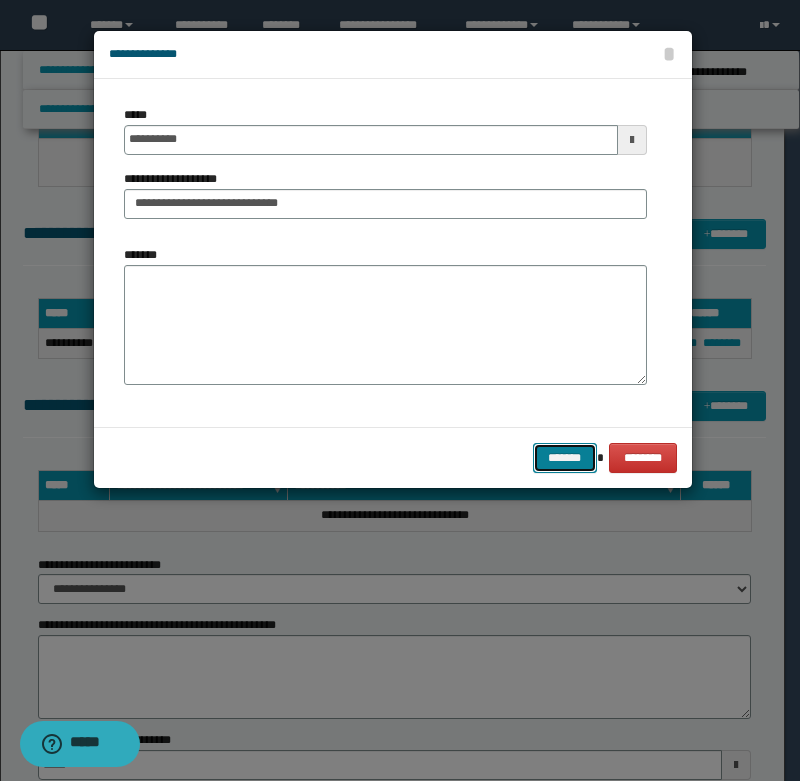 click on "*******" at bounding box center (565, 458) 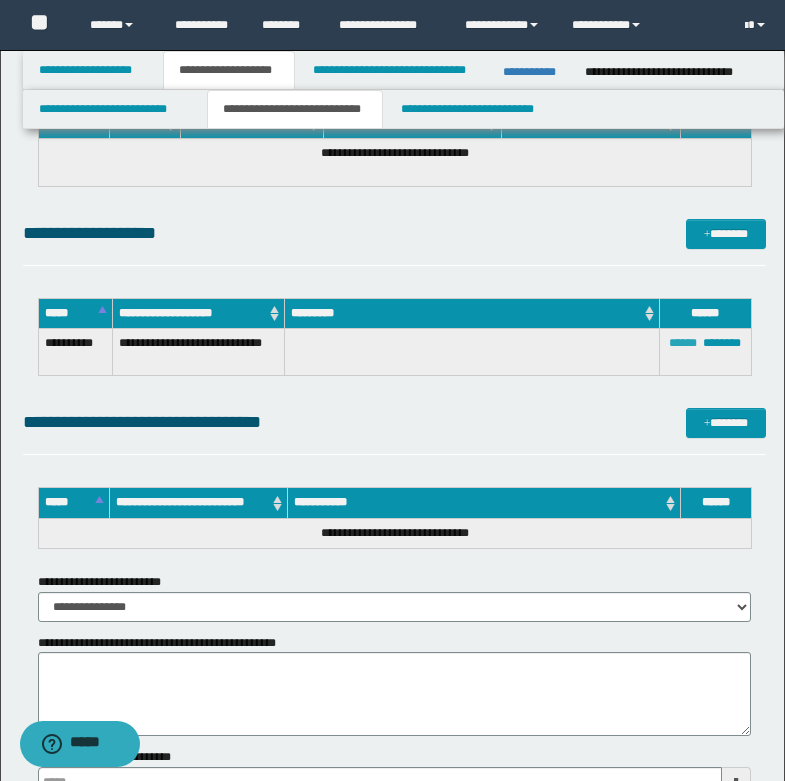click on "******" at bounding box center [683, 343] 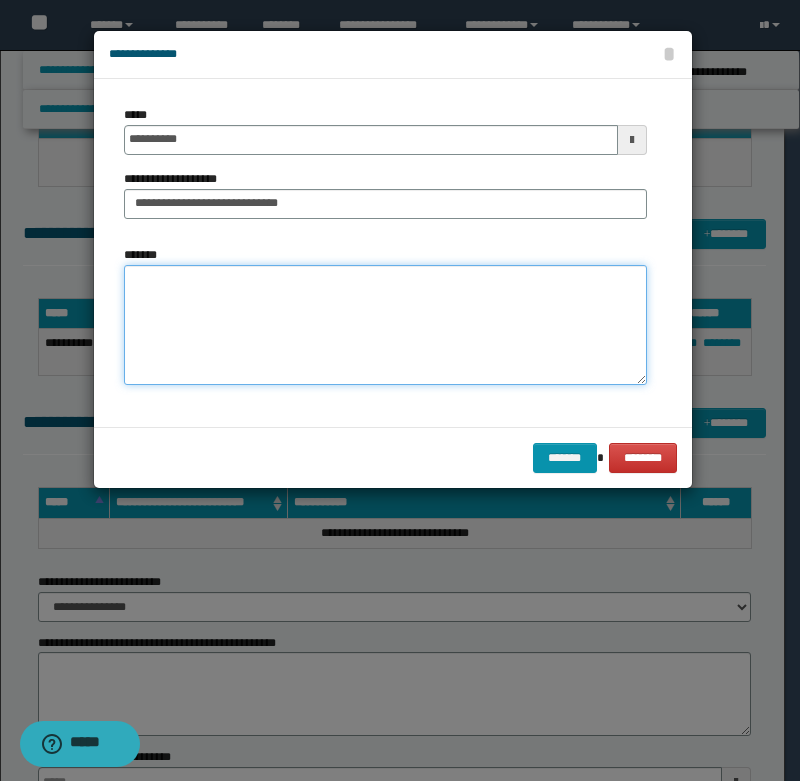 paste on "**********" 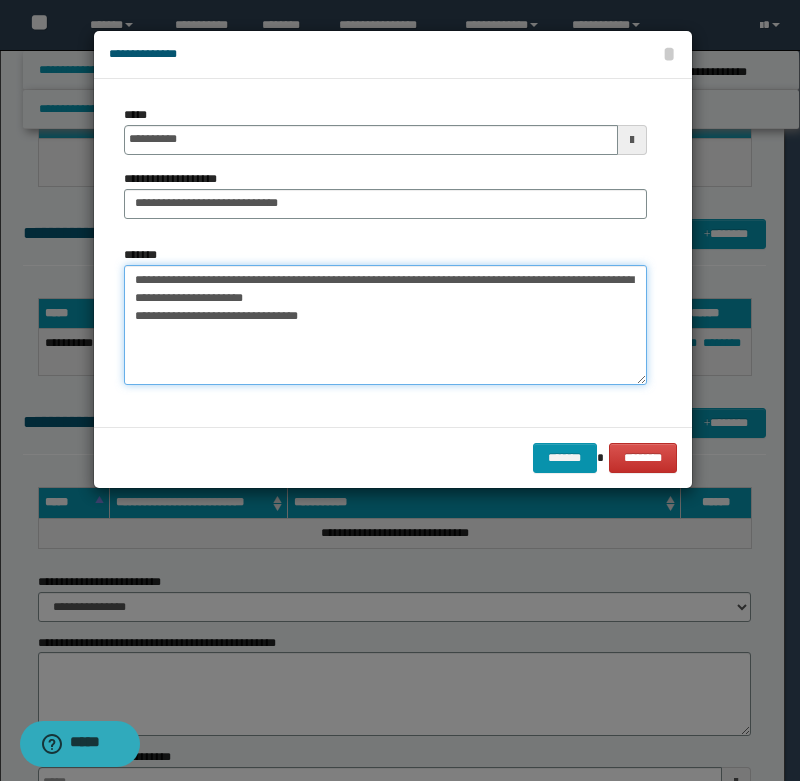 click on "**********" at bounding box center [385, 325] 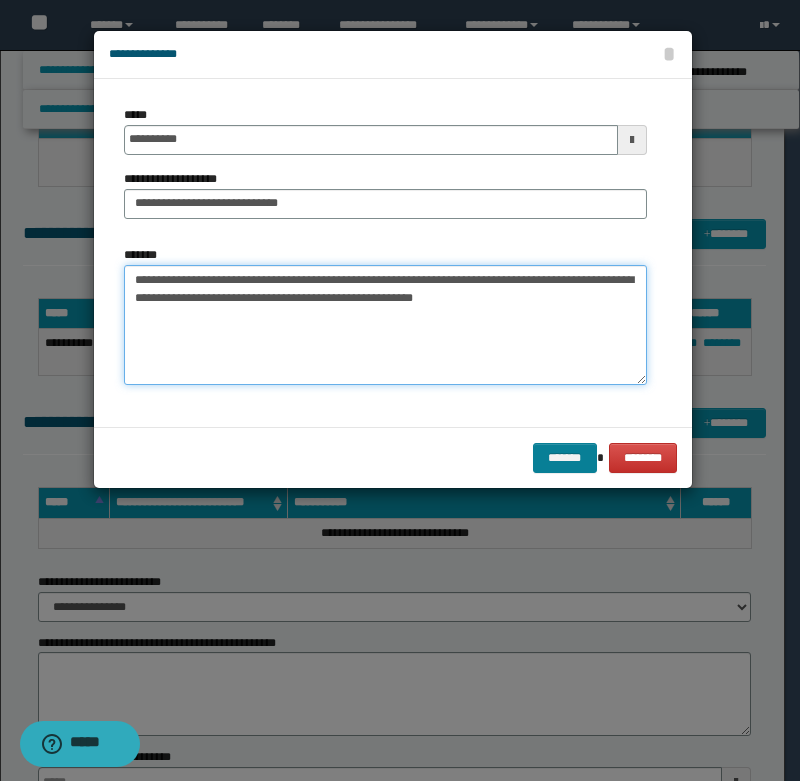 type on "**********" 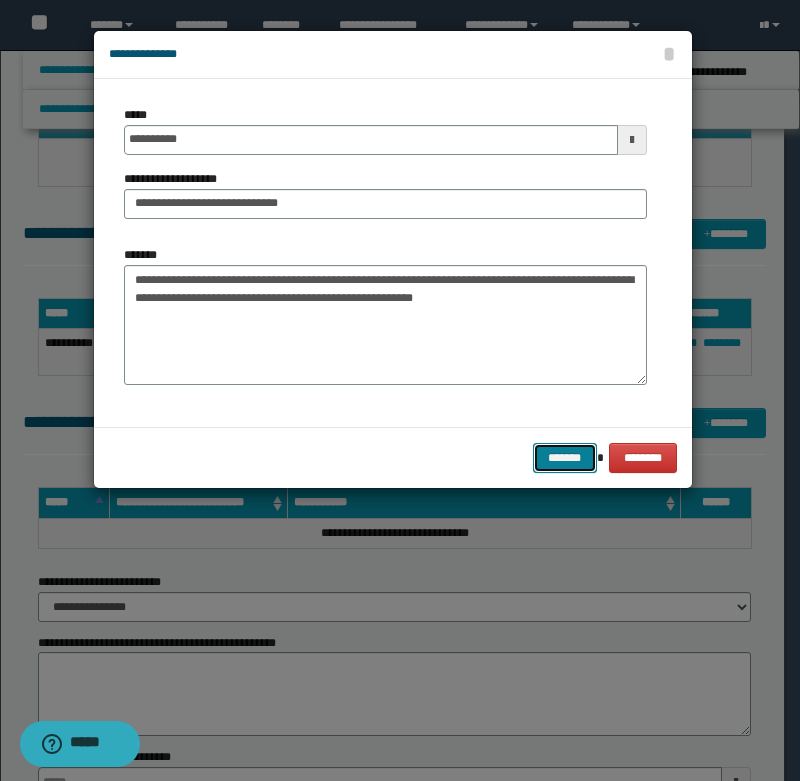 click on "*******" at bounding box center (565, 458) 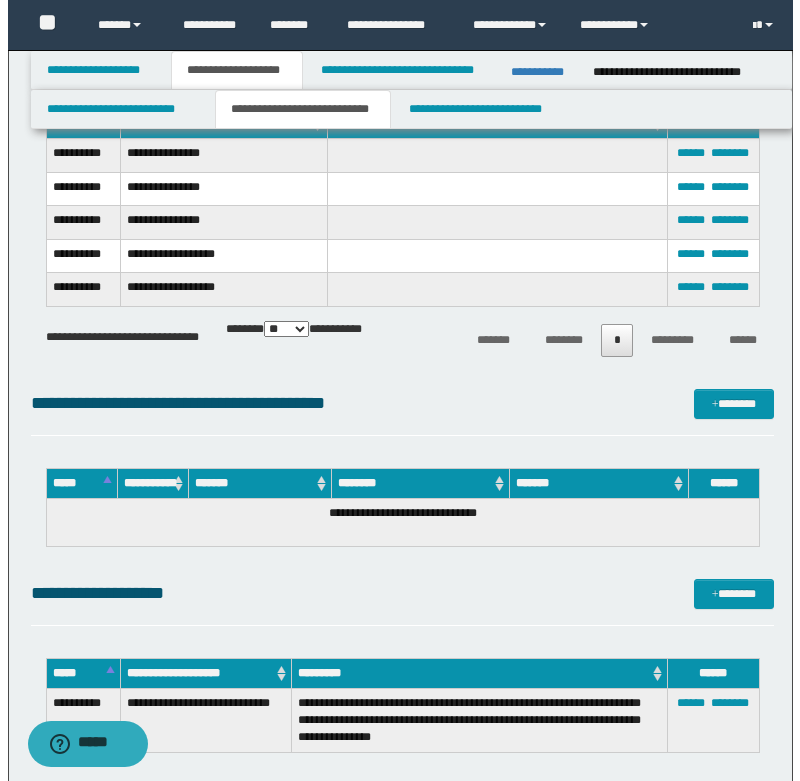 scroll, scrollTop: 900, scrollLeft: 0, axis: vertical 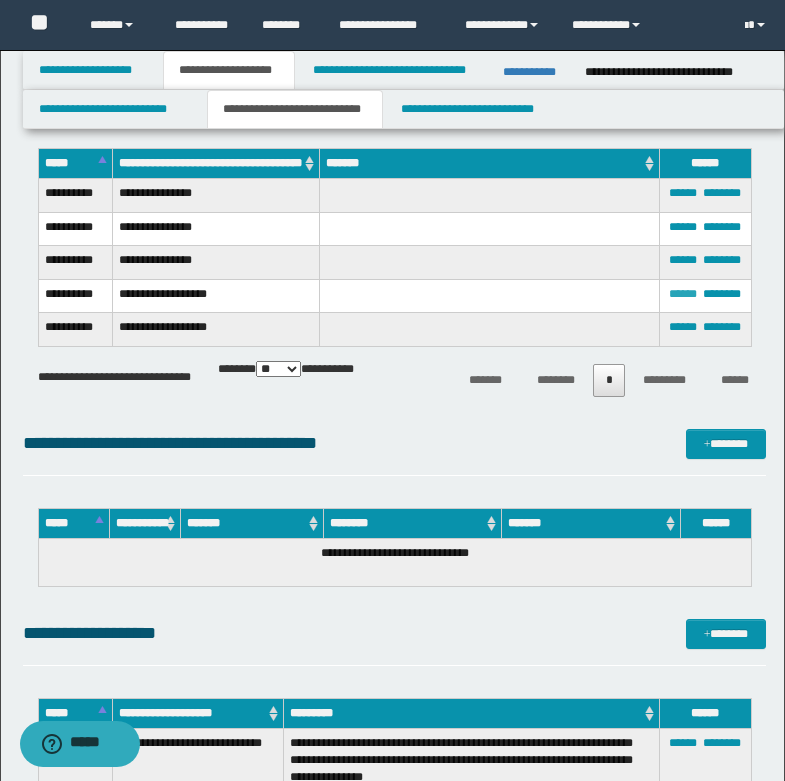 click on "******" at bounding box center [683, 294] 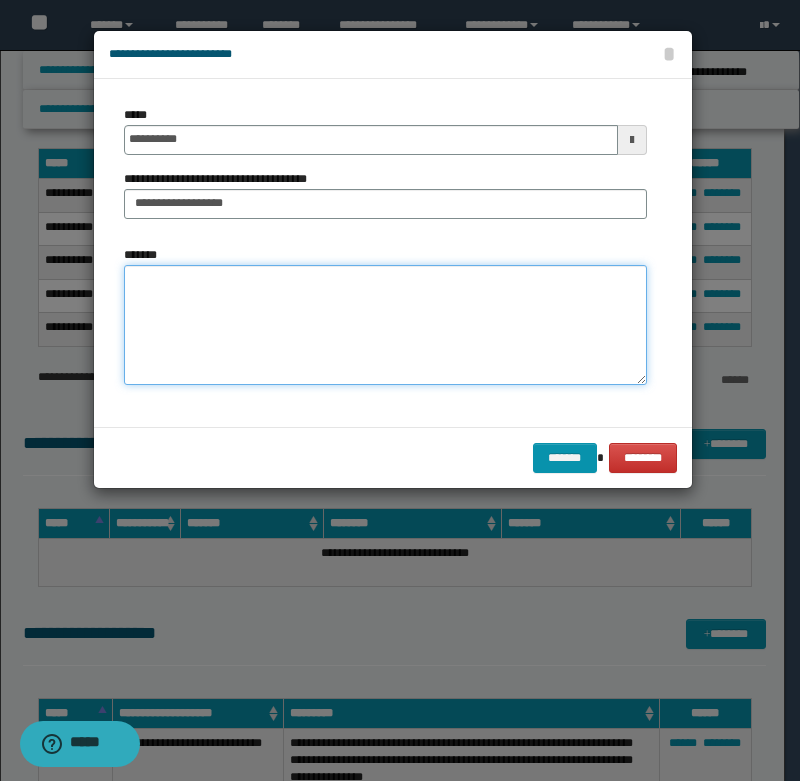 paste on "**********" 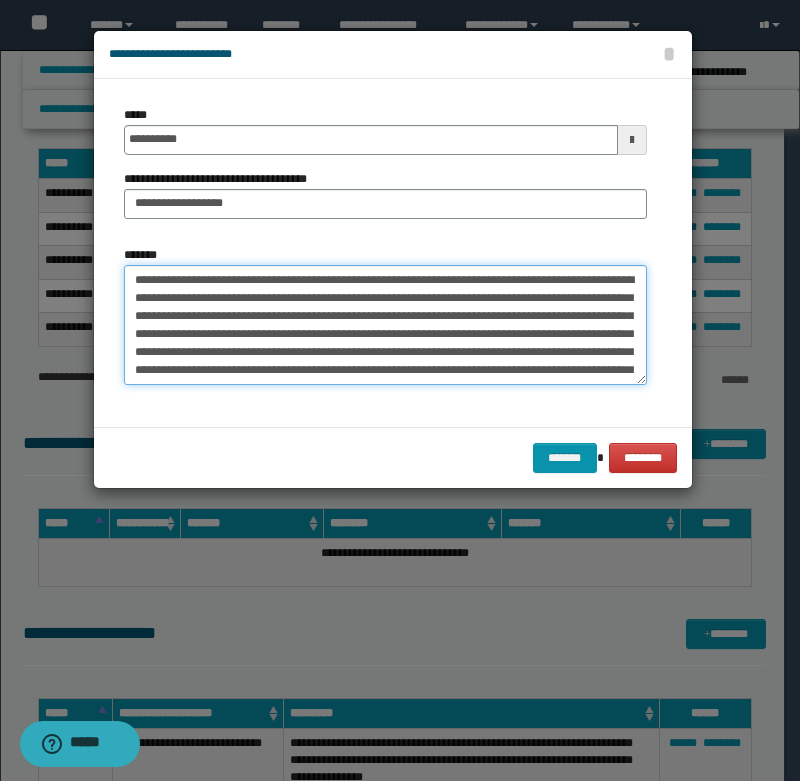 scroll, scrollTop: 84, scrollLeft: 0, axis: vertical 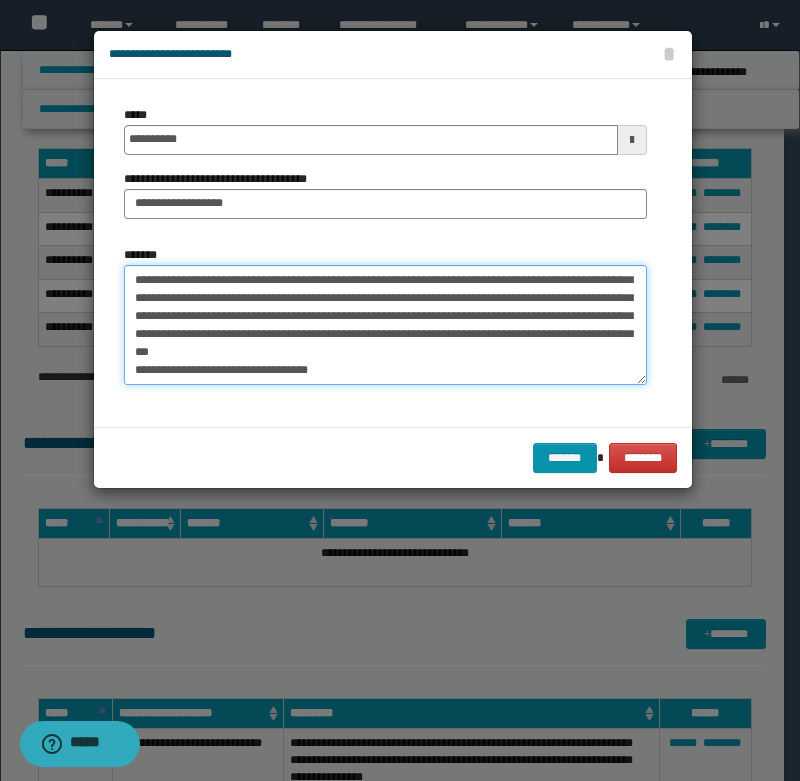 click on "**********" at bounding box center [385, 325] 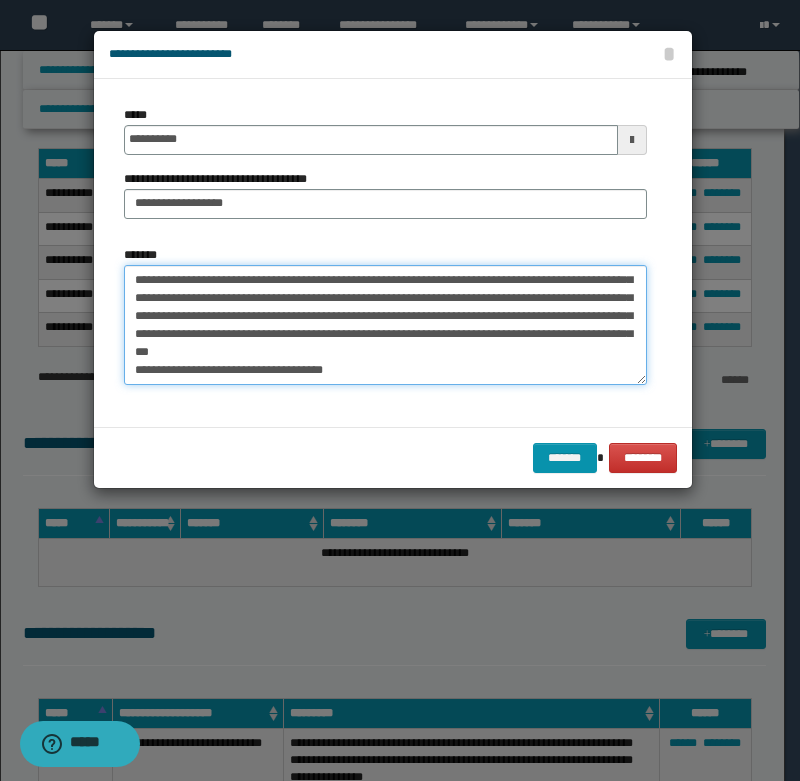 paste on "**********" 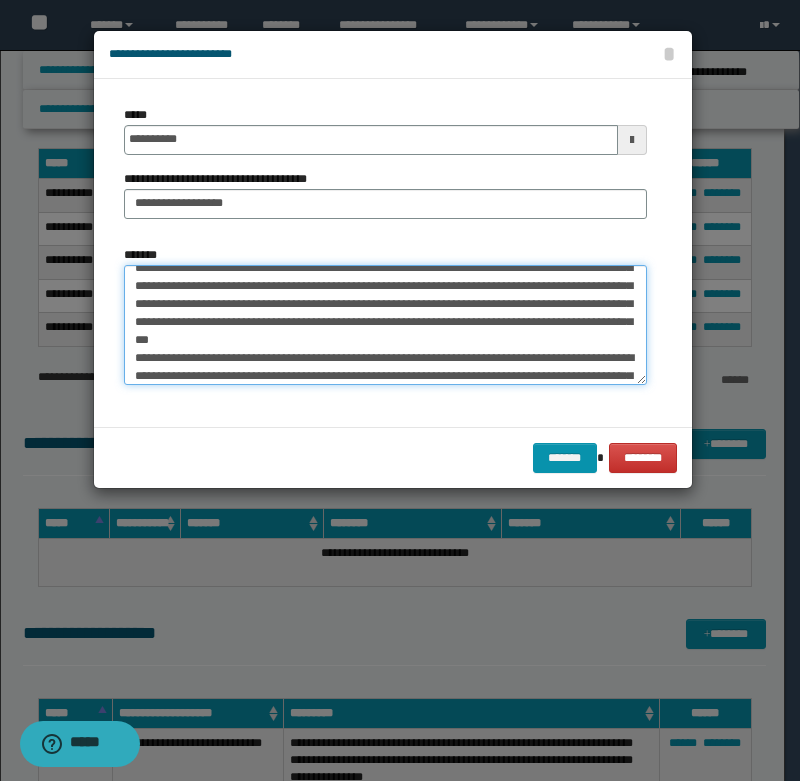 scroll, scrollTop: 192, scrollLeft: 0, axis: vertical 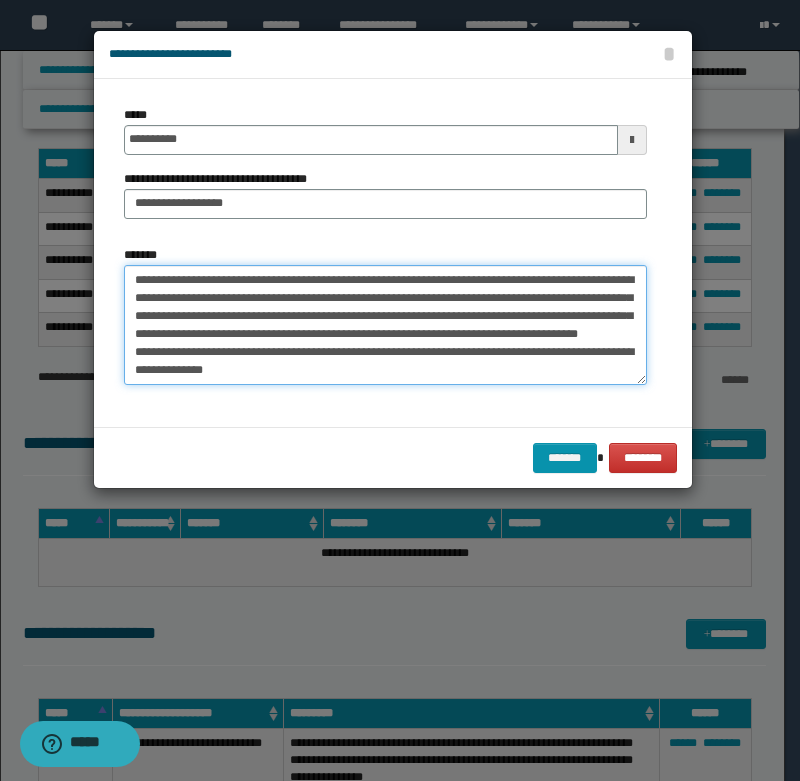 click on "*******" at bounding box center (385, 325) 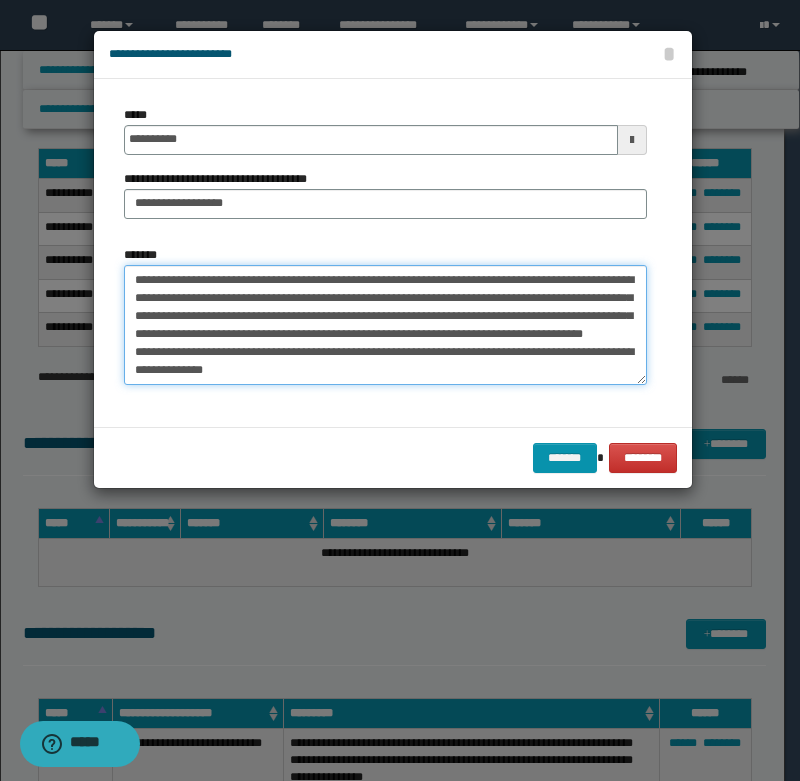 click on "*******" at bounding box center (385, 325) 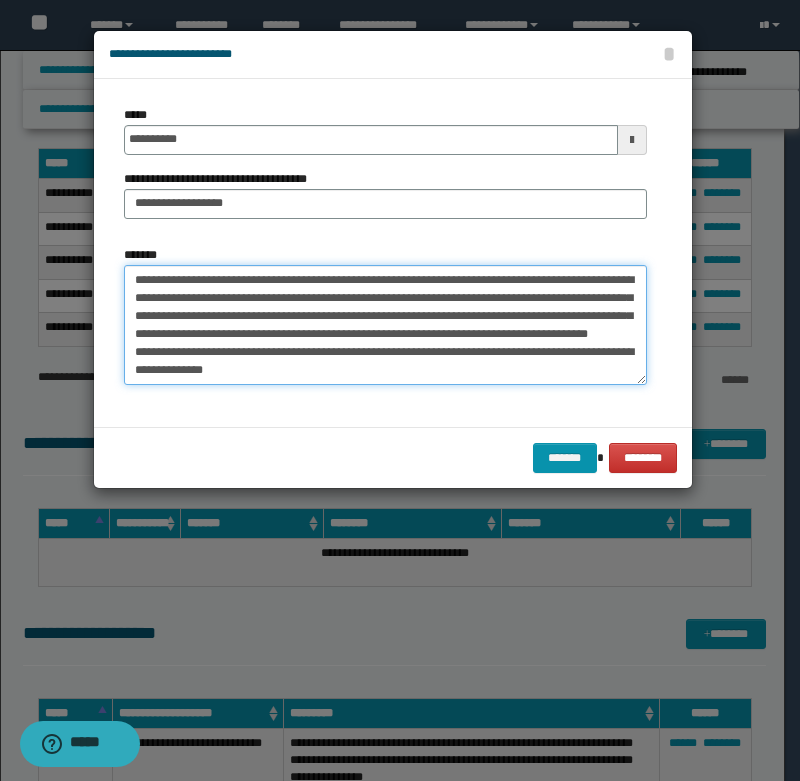 click on "*******" at bounding box center (385, 325) 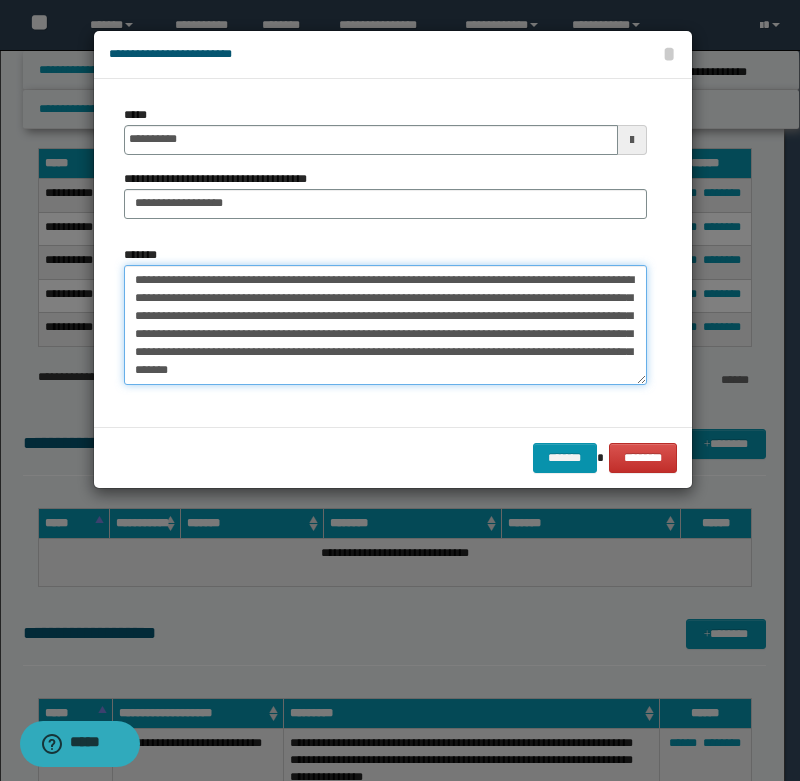 scroll, scrollTop: 174, scrollLeft: 0, axis: vertical 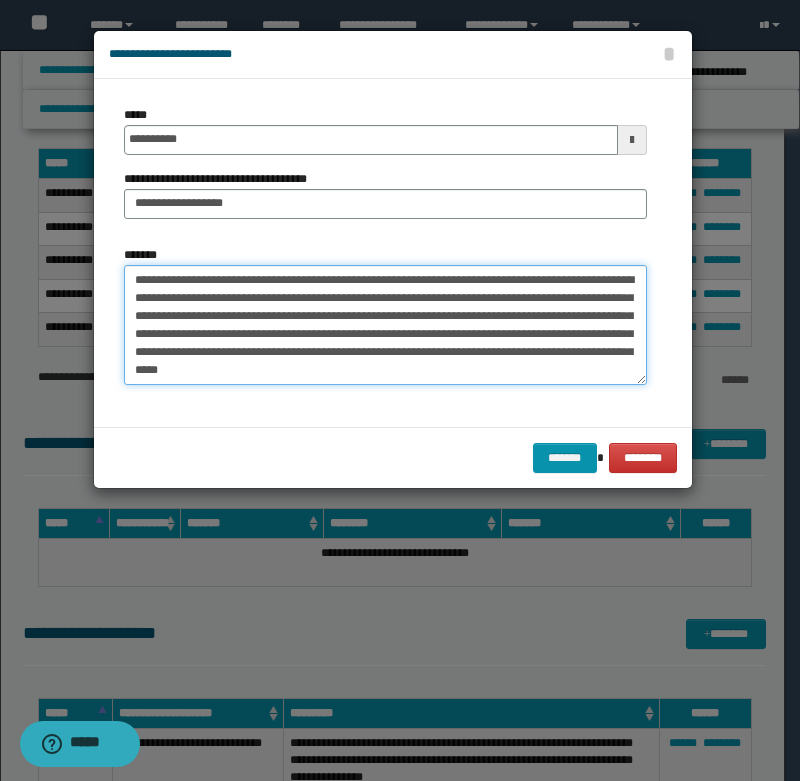 click on "*******" at bounding box center (385, 325) 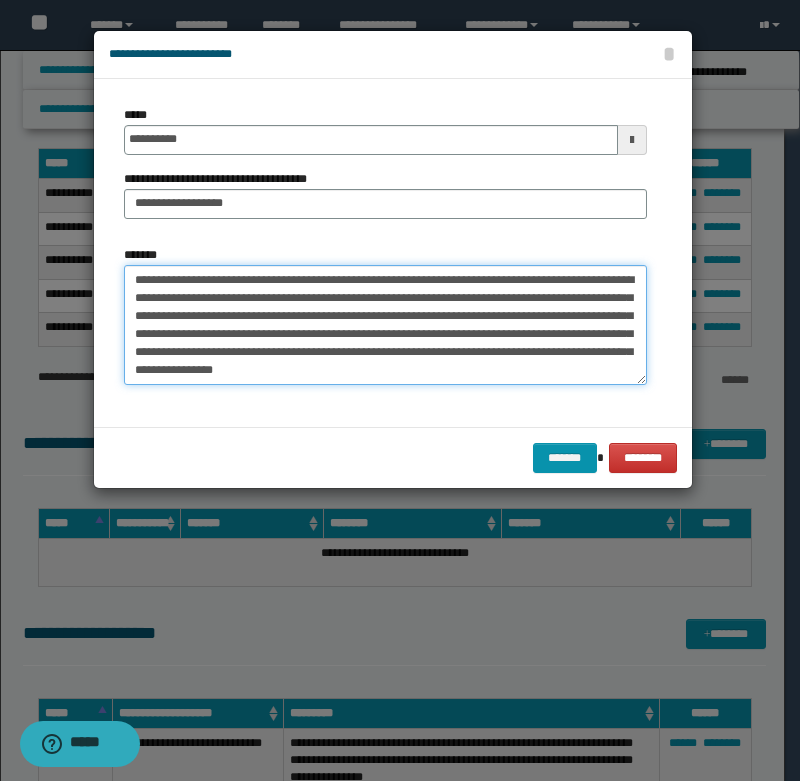 click on "*******" at bounding box center [385, 325] 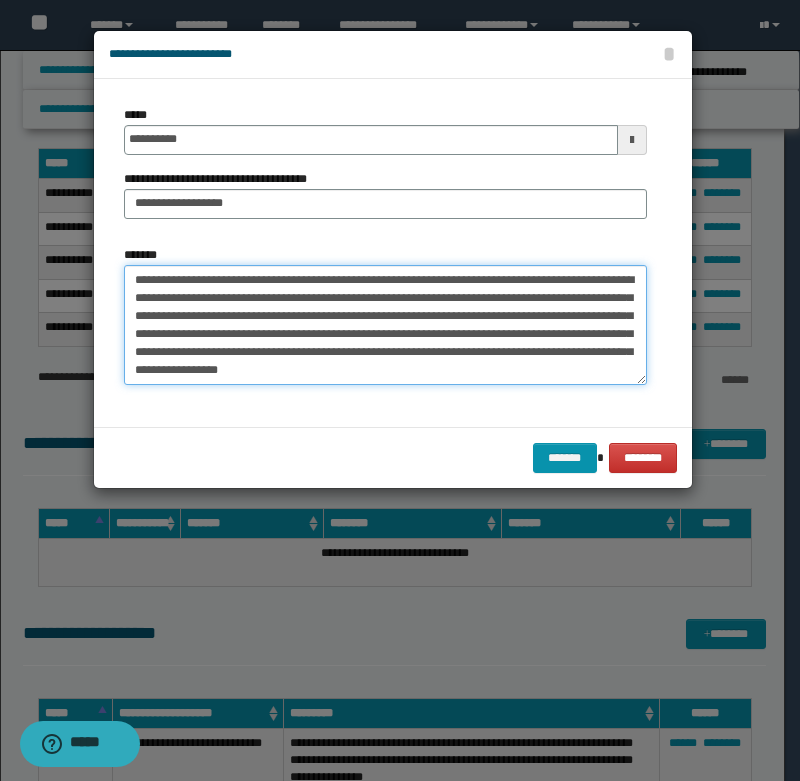 paste on "**********" 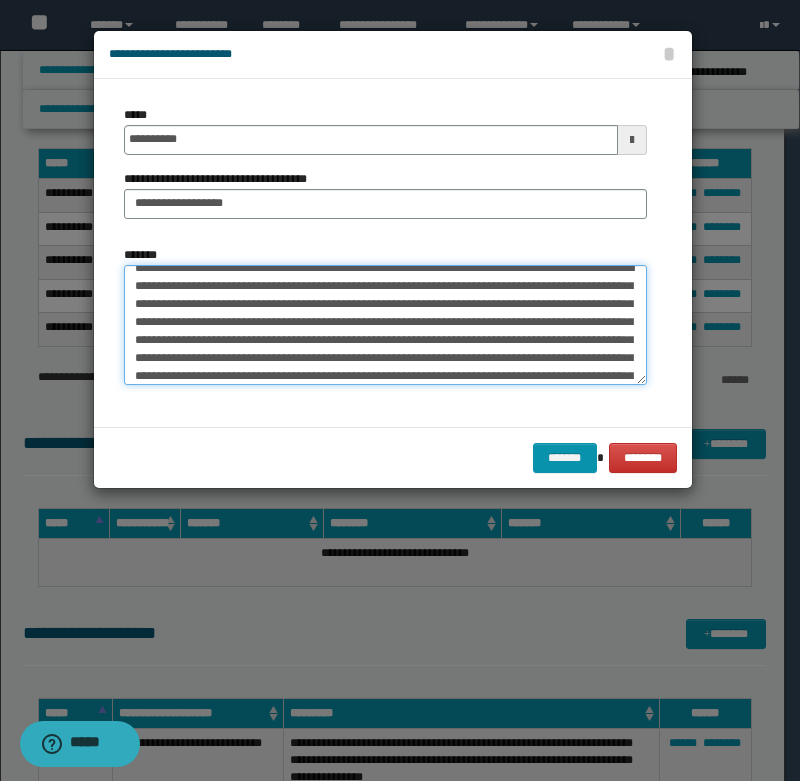 scroll, scrollTop: 210, scrollLeft: 0, axis: vertical 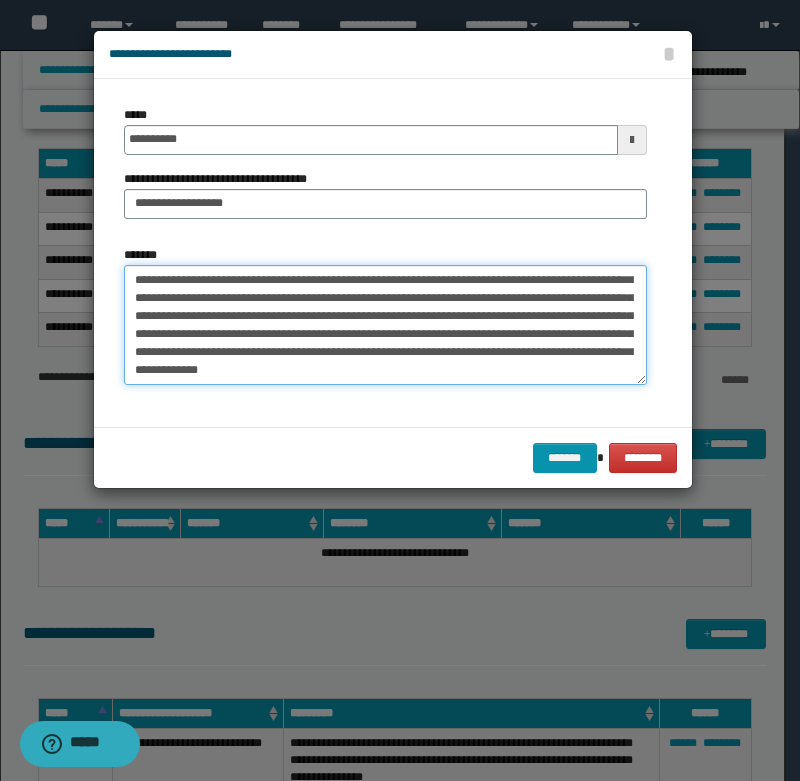 click on "*******" at bounding box center (385, 325) 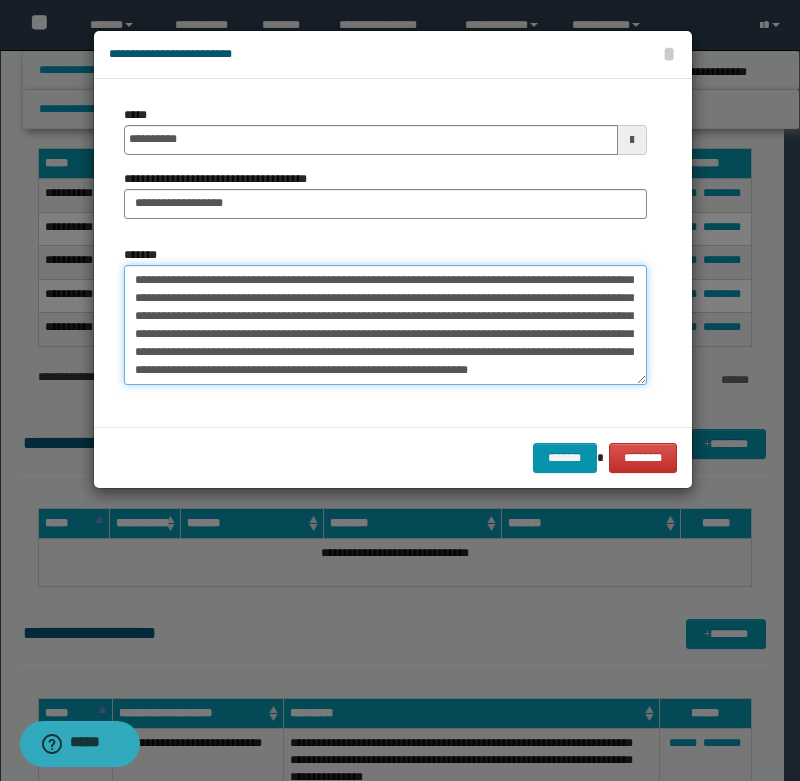 scroll, scrollTop: 0, scrollLeft: 0, axis: both 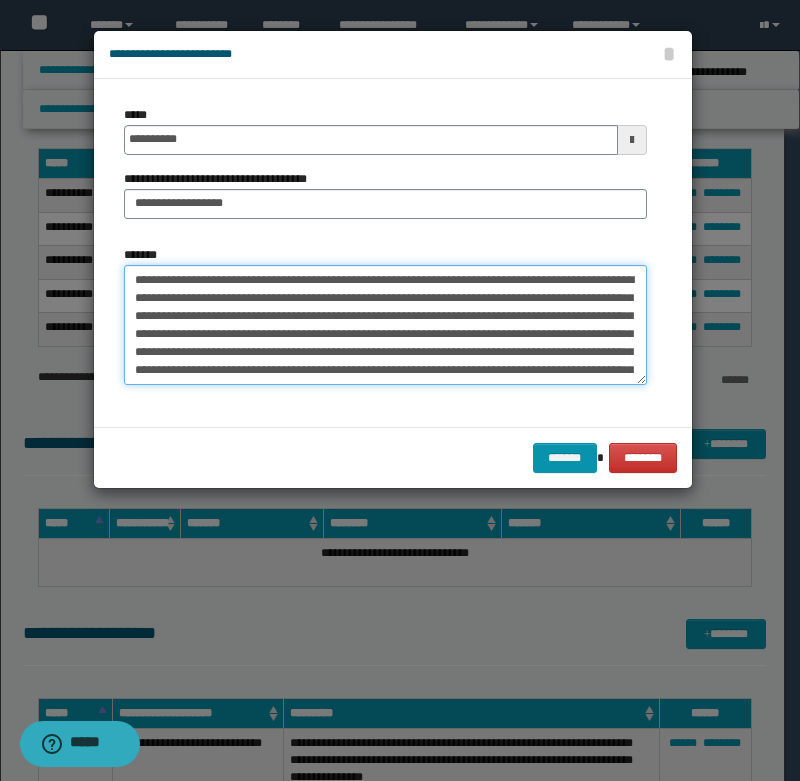 click on "*******" at bounding box center (385, 325) 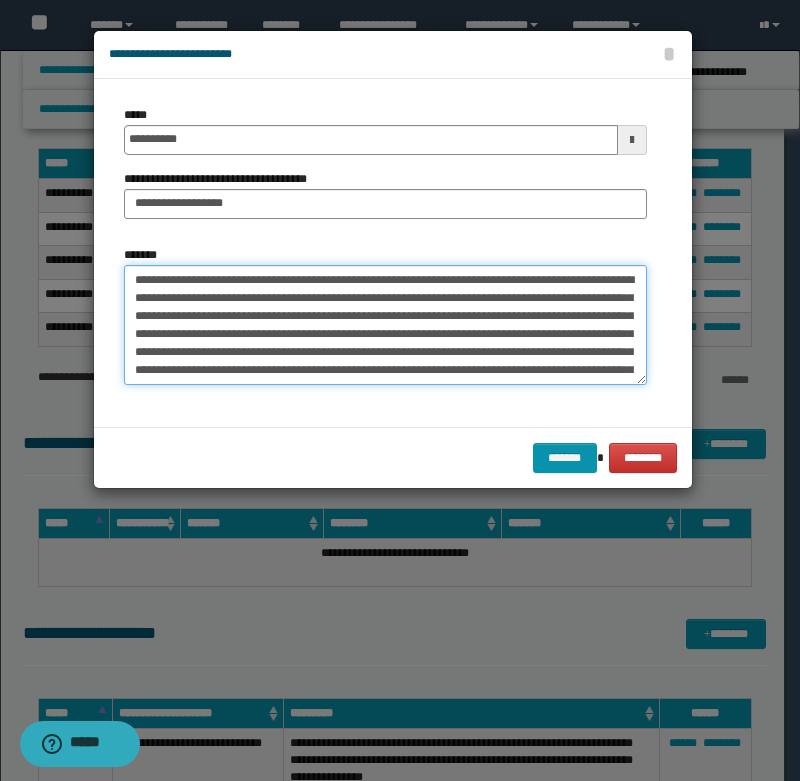 click on "*******" at bounding box center [385, 325] 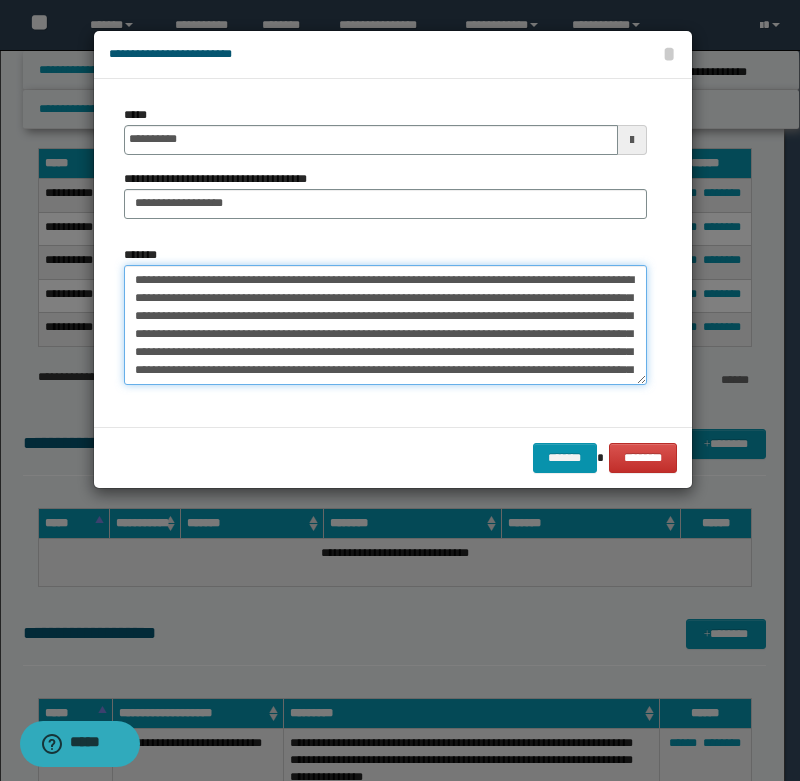click on "*******" at bounding box center [385, 325] 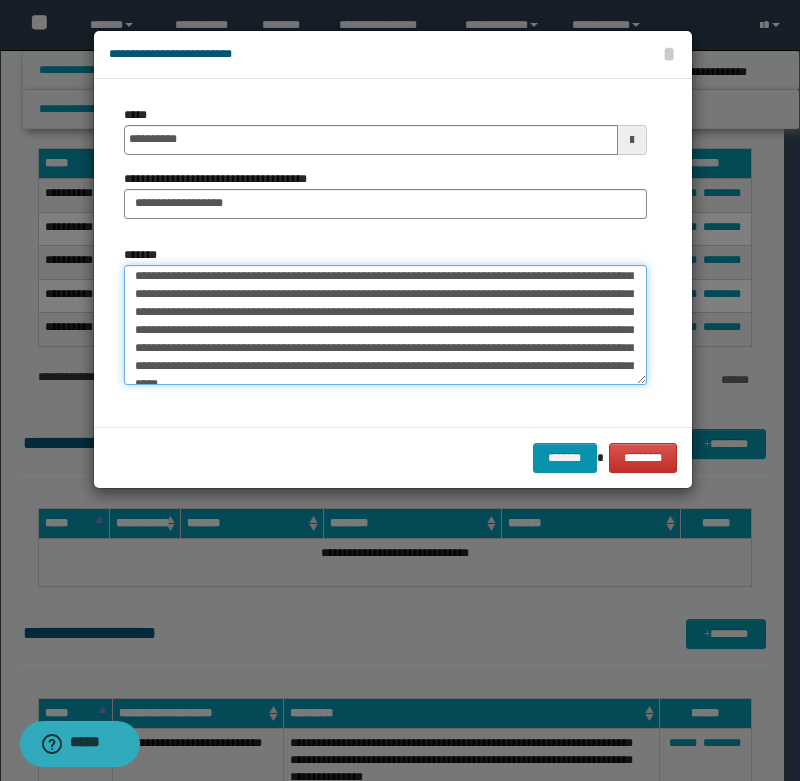 click on "*******" at bounding box center [385, 325] 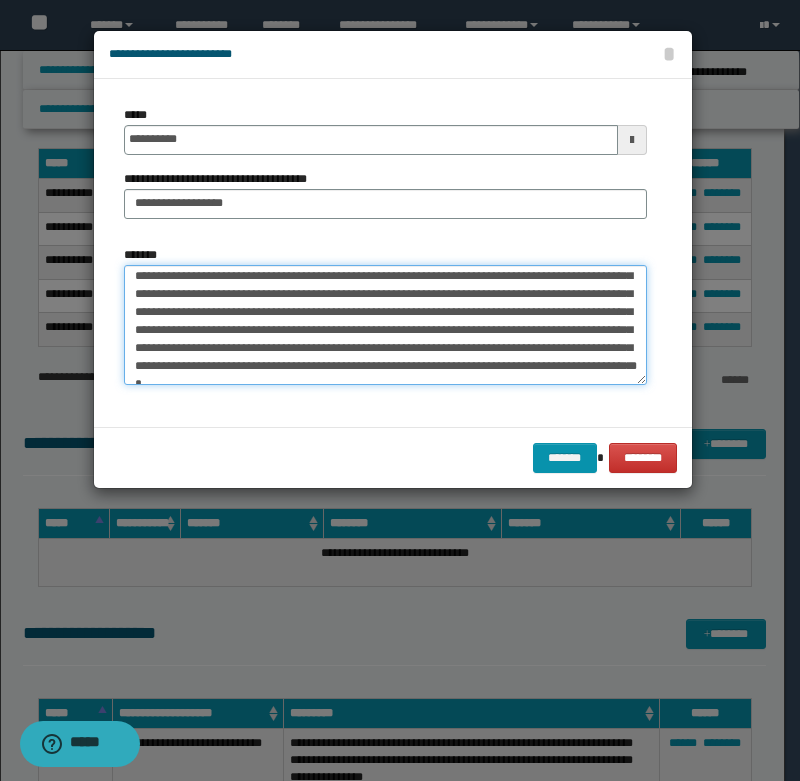 click on "*******" at bounding box center [385, 325] 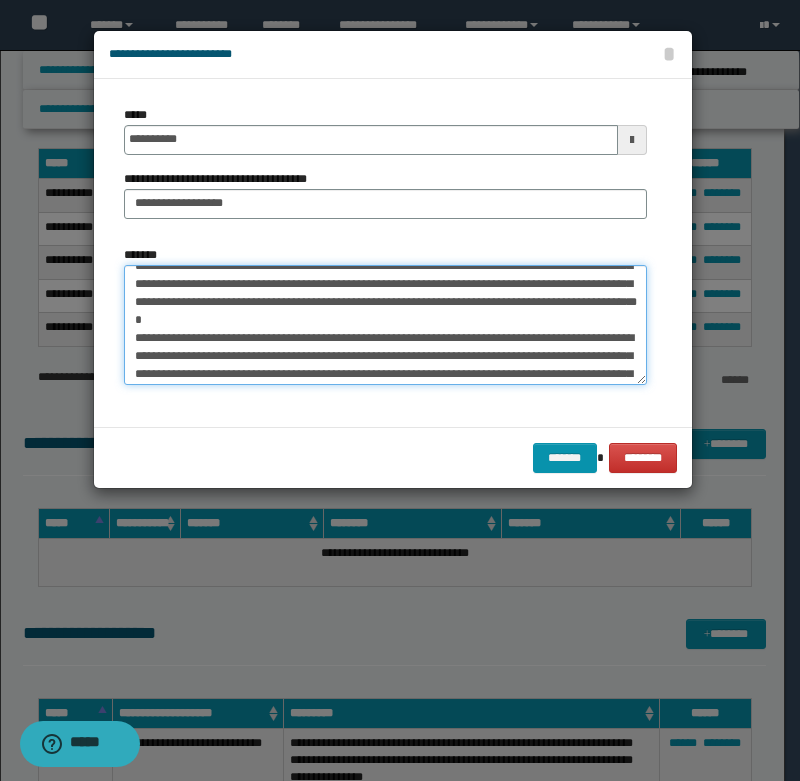scroll, scrollTop: 120, scrollLeft: 0, axis: vertical 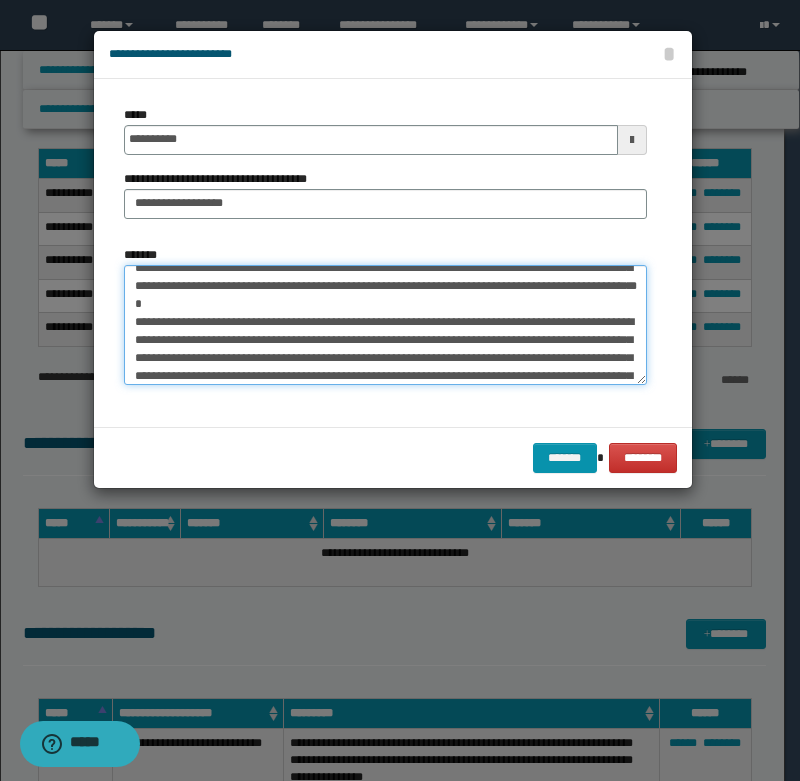 click on "*******" at bounding box center [385, 325] 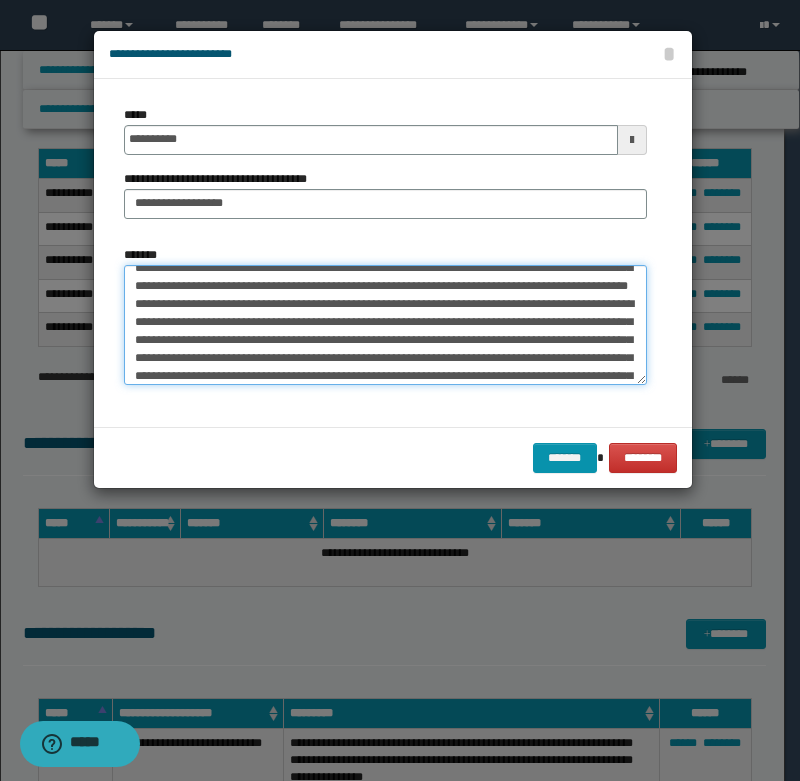 click on "*******" at bounding box center [385, 325] 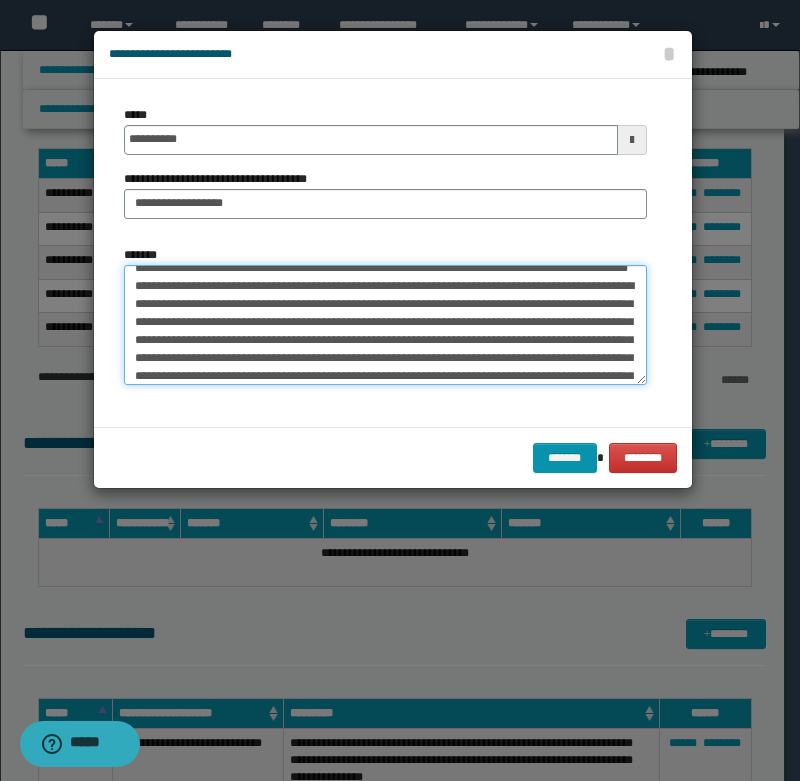 click on "*******" at bounding box center [385, 325] 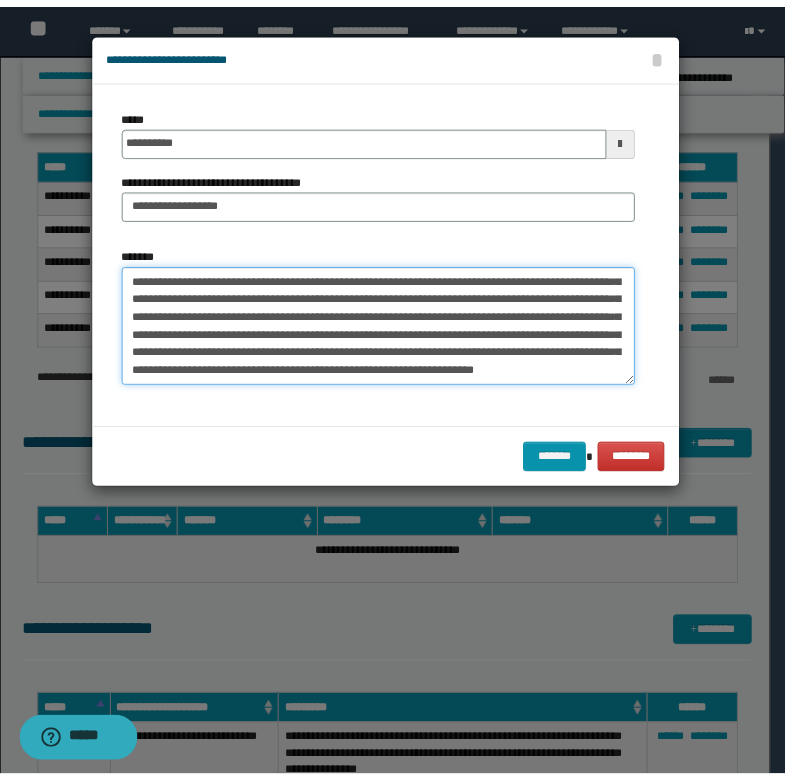 scroll, scrollTop: 192, scrollLeft: 0, axis: vertical 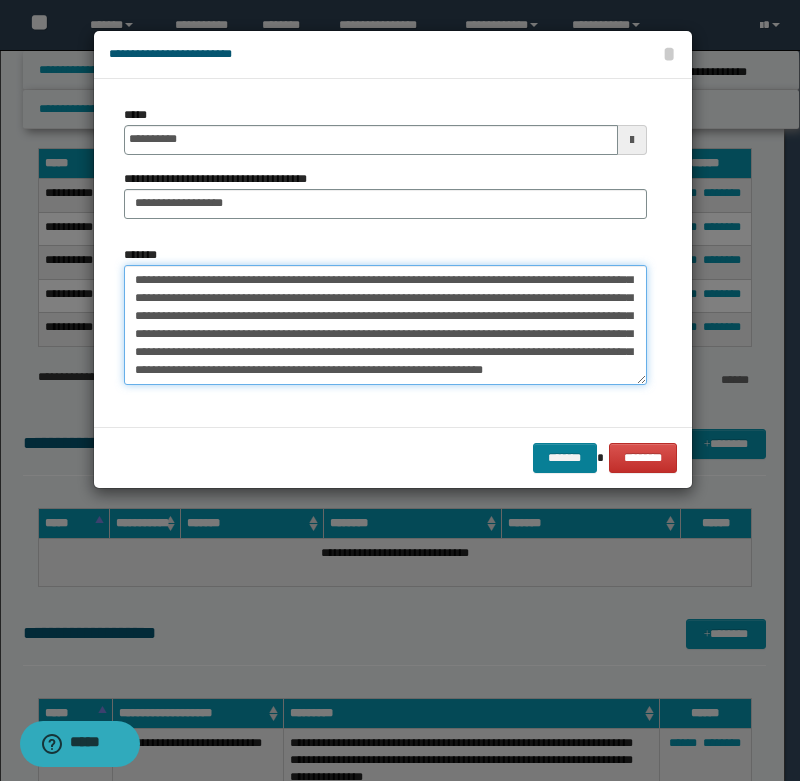 type on "**********" 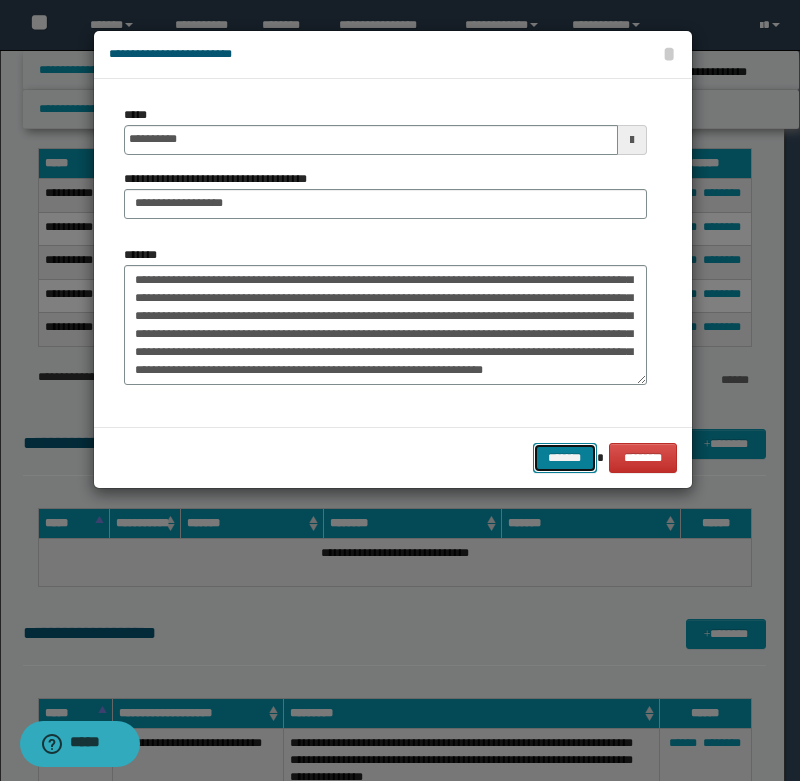 click on "*******" at bounding box center (565, 458) 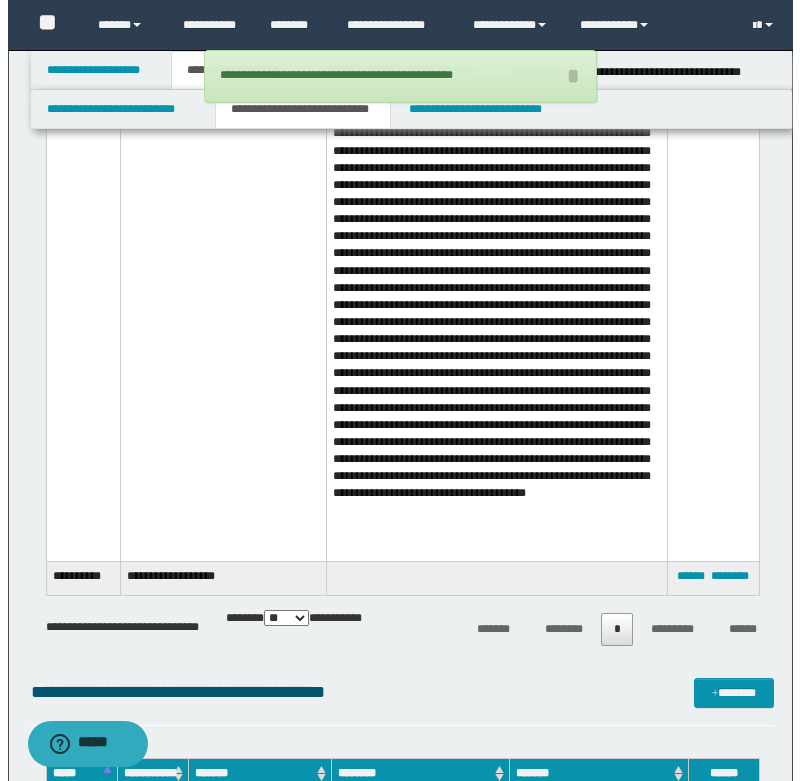 scroll, scrollTop: 1100, scrollLeft: 0, axis: vertical 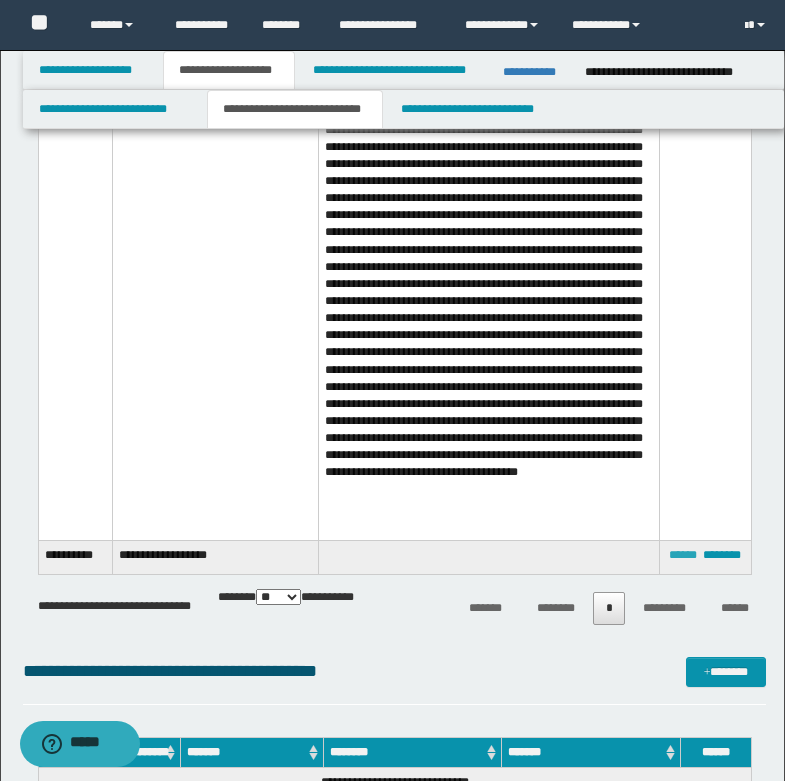 click on "******" at bounding box center [683, 555] 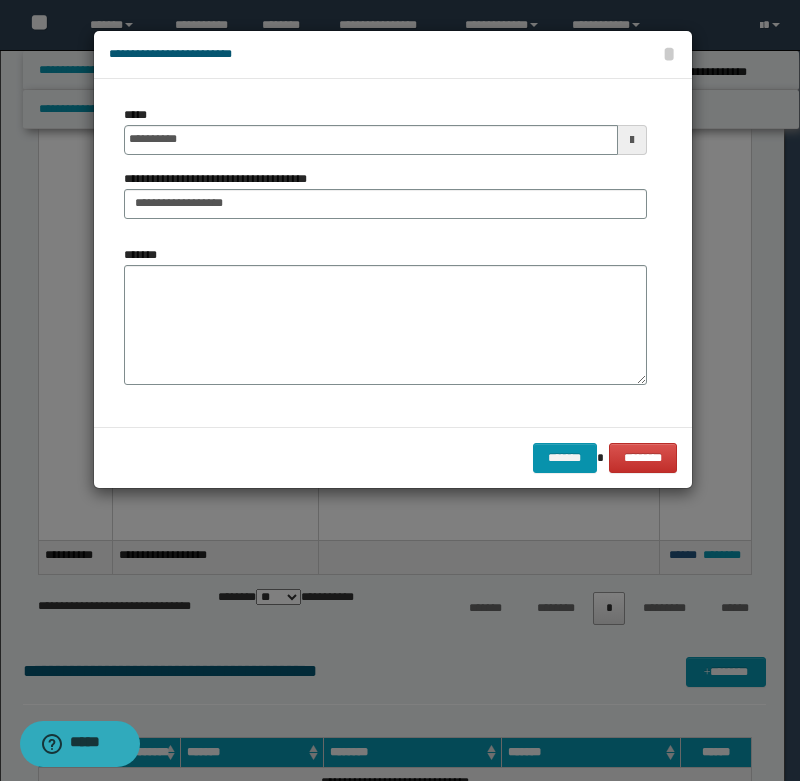scroll, scrollTop: 0, scrollLeft: 0, axis: both 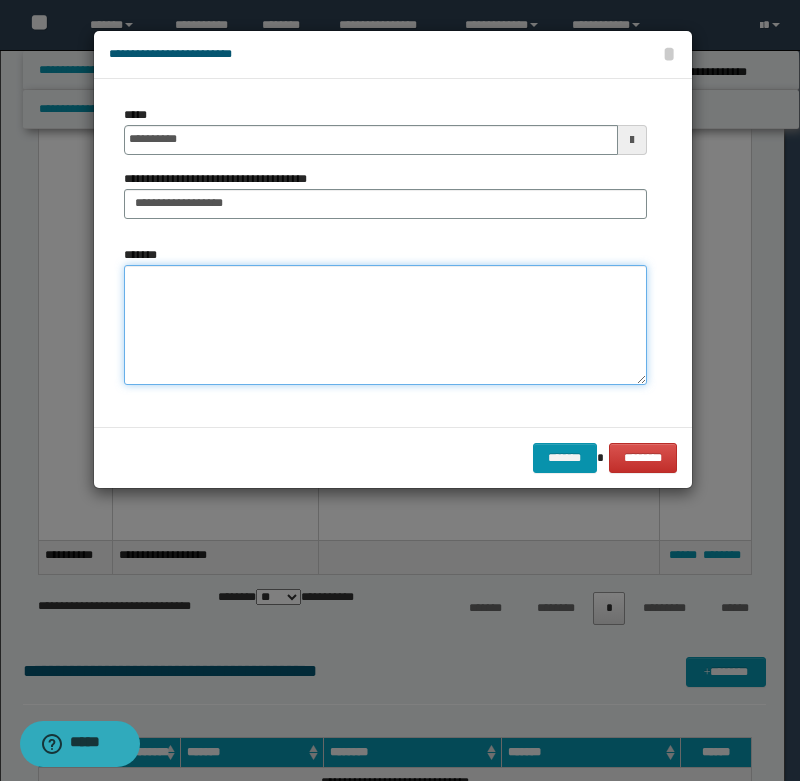 drag, startPoint x: 141, startPoint y: 297, endPoint x: 143, endPoint y: 282, distance: 15.132746 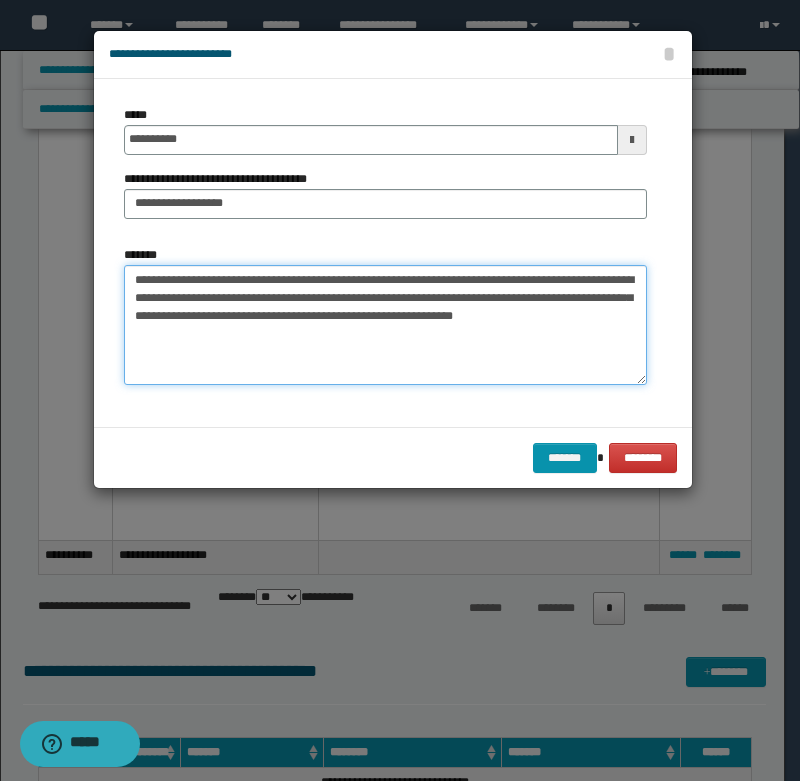 click on "**********" at bounding box center (385, 325) 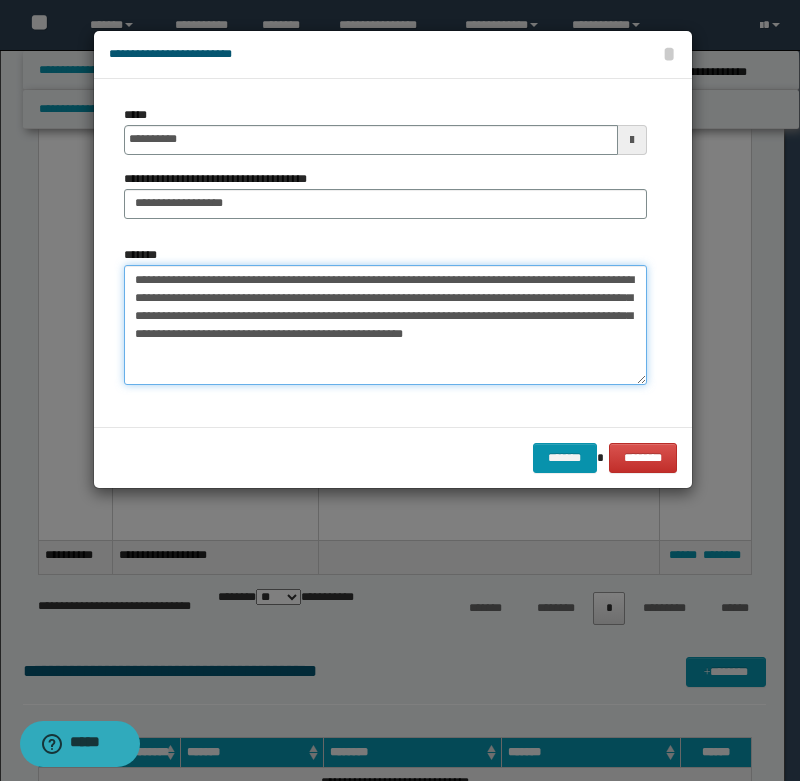 paste on "**********" 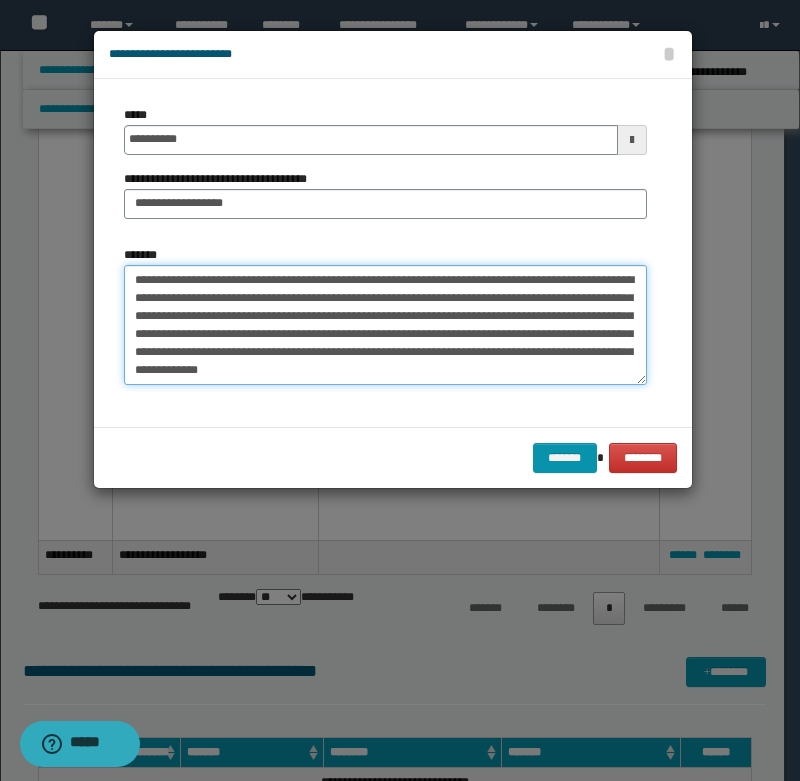 click on "**********" at bounding box center [385, 325] 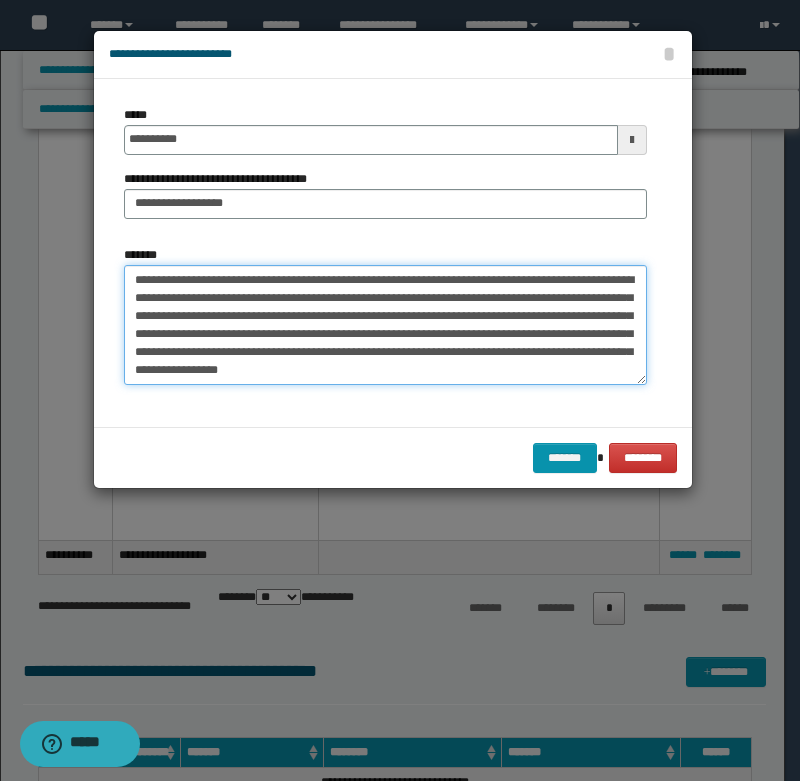 paste on "**********" 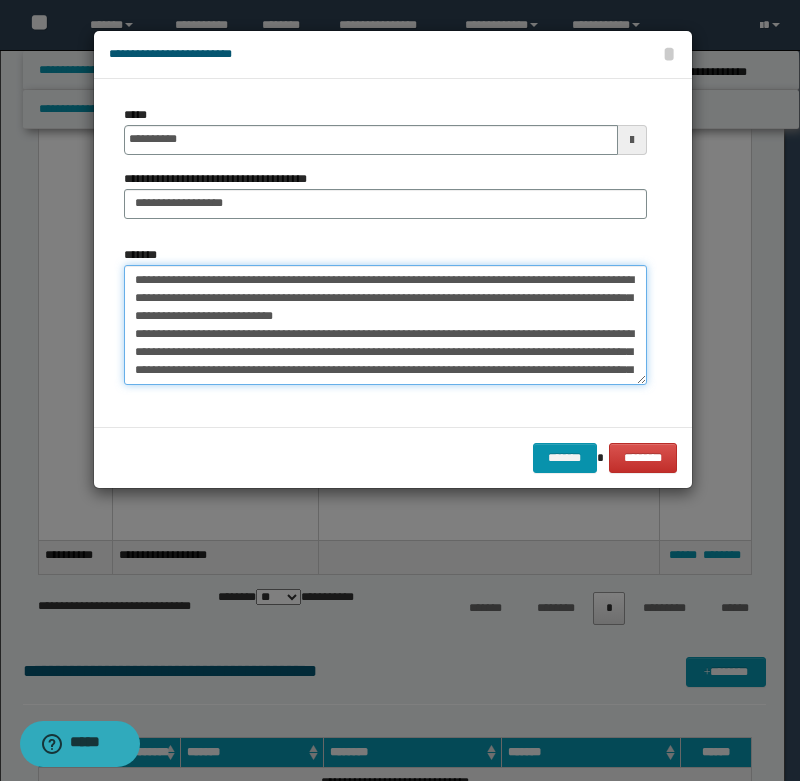 scroll, scrollTop: 120, scrollLeft: 0, axis: vertical 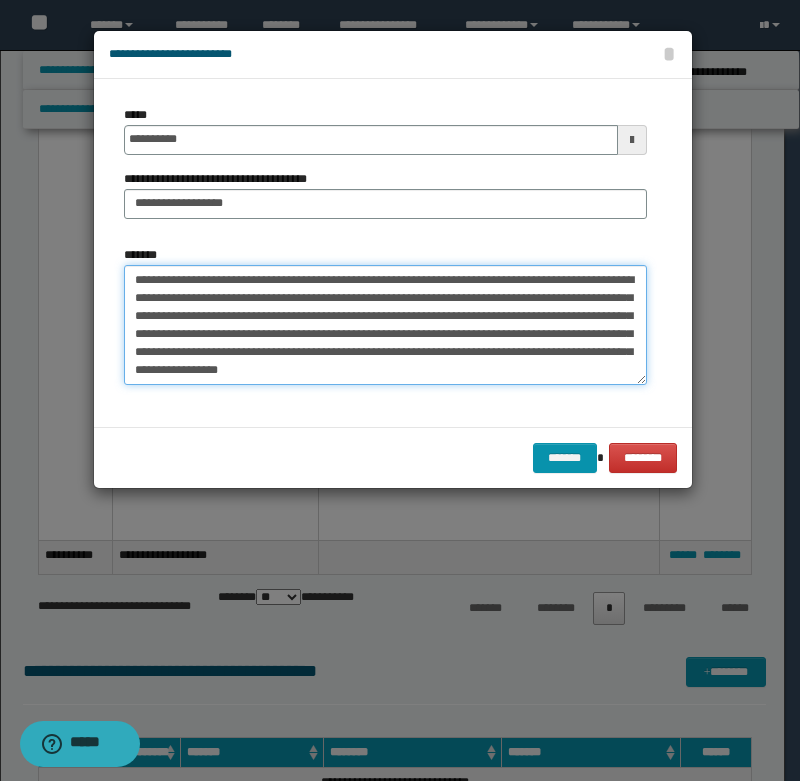 drag, startPoint x: 134, startPoint y: 278, endPoint x: 615, endPoint y: 416, distance: 500.40485 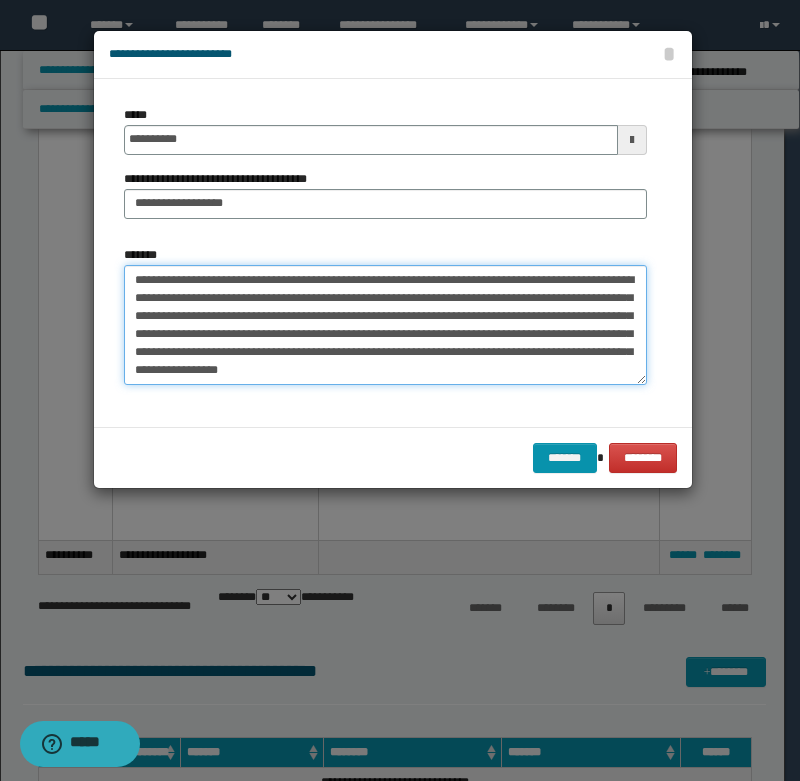 paste 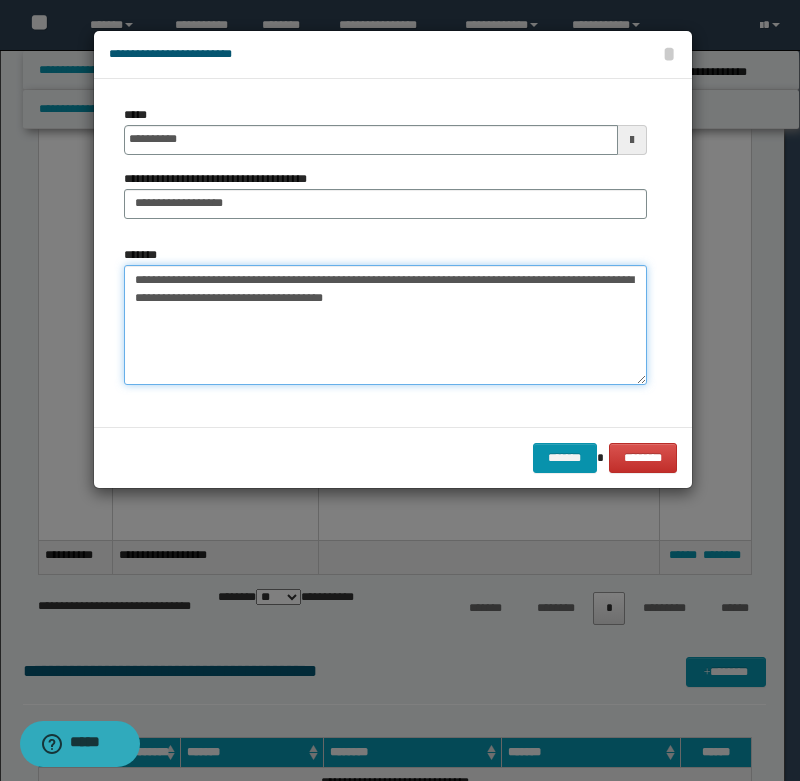 scroll, scrollTop: 0, scrollLeft: 0, axis: both 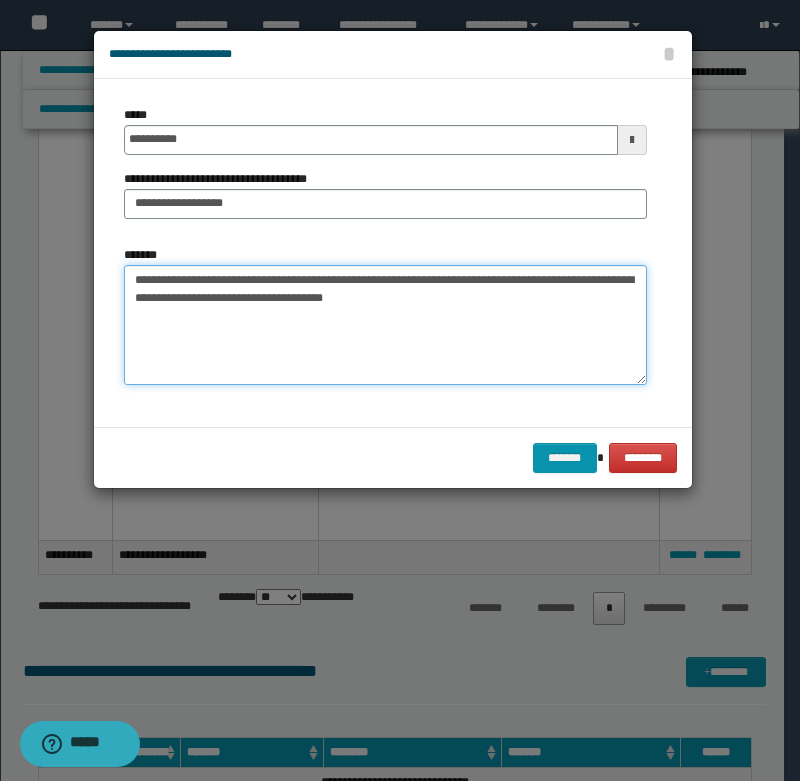 paste on "**********" 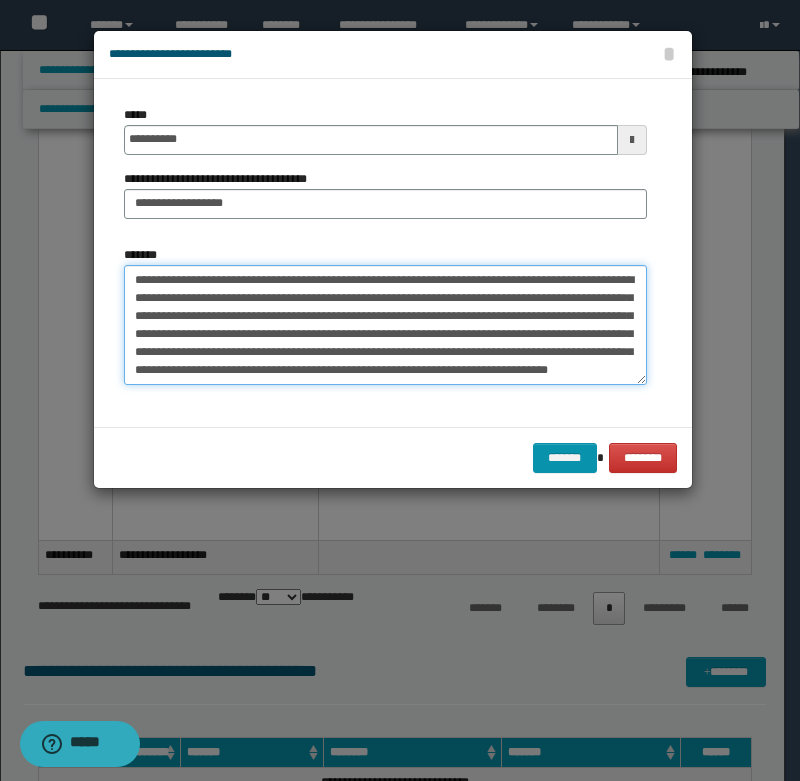 paste on "**********" 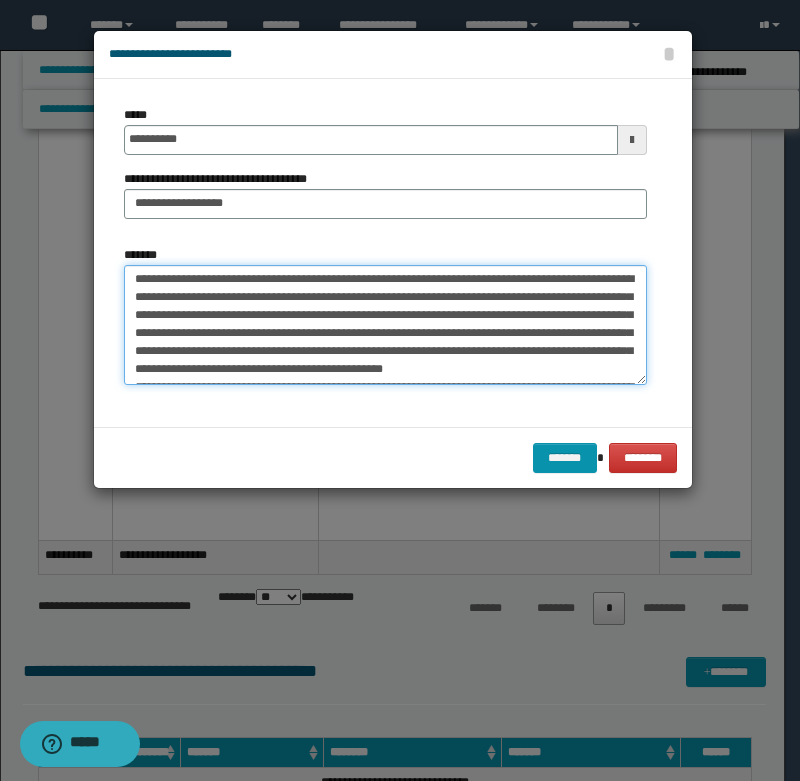 scroll, scrollTop: 0, scrollLeft: 0, axis: both 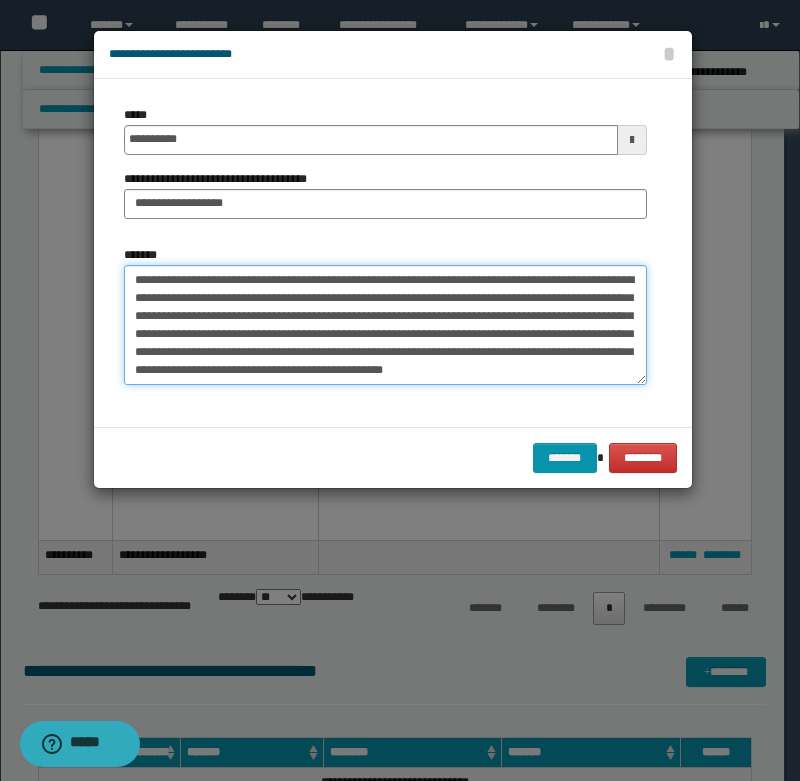 click on "*******" at bounding box center [385, 325] 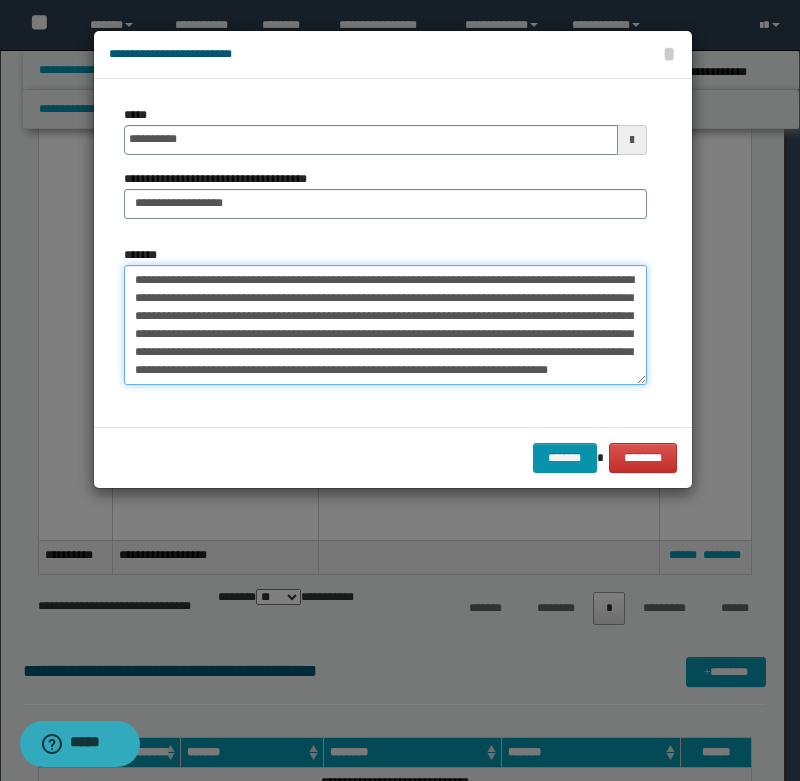scroll, scrollTop: 216, scrollLeft: 0, axis: vertical 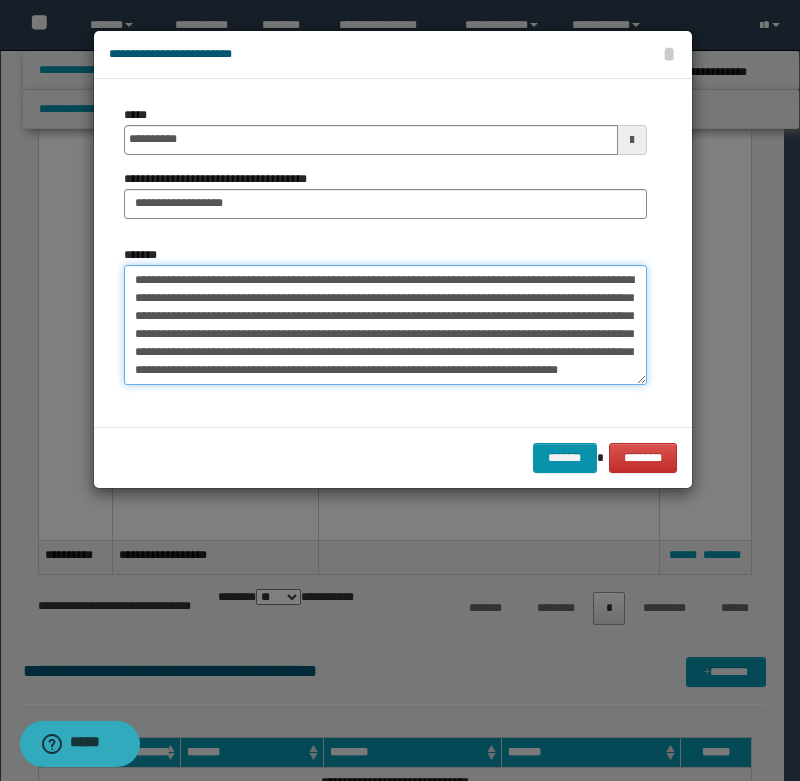 click on "*******" at bounding box center (385, 325) 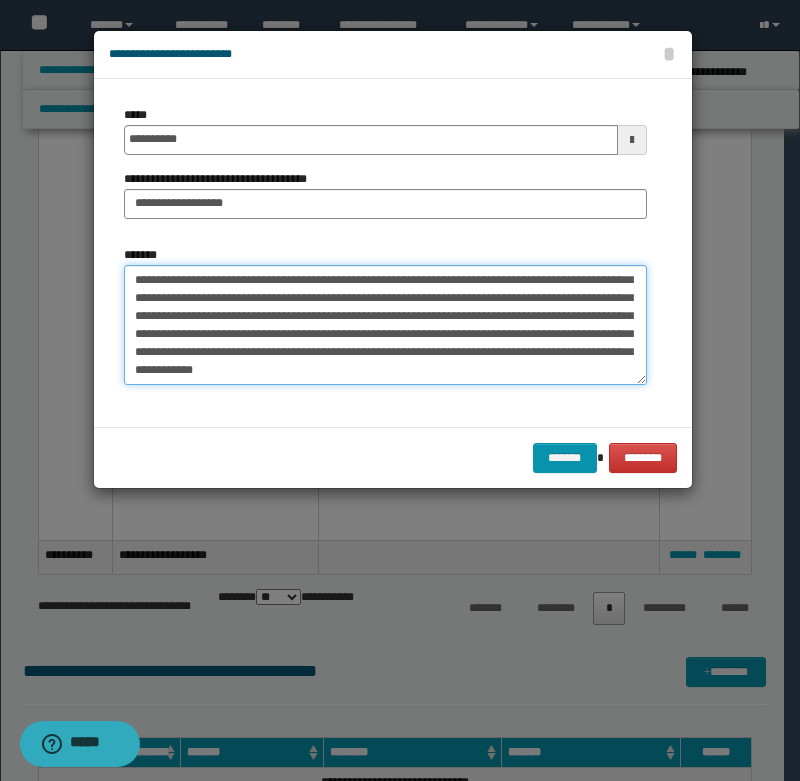 click on "*******" at bounding box center (385, 325) 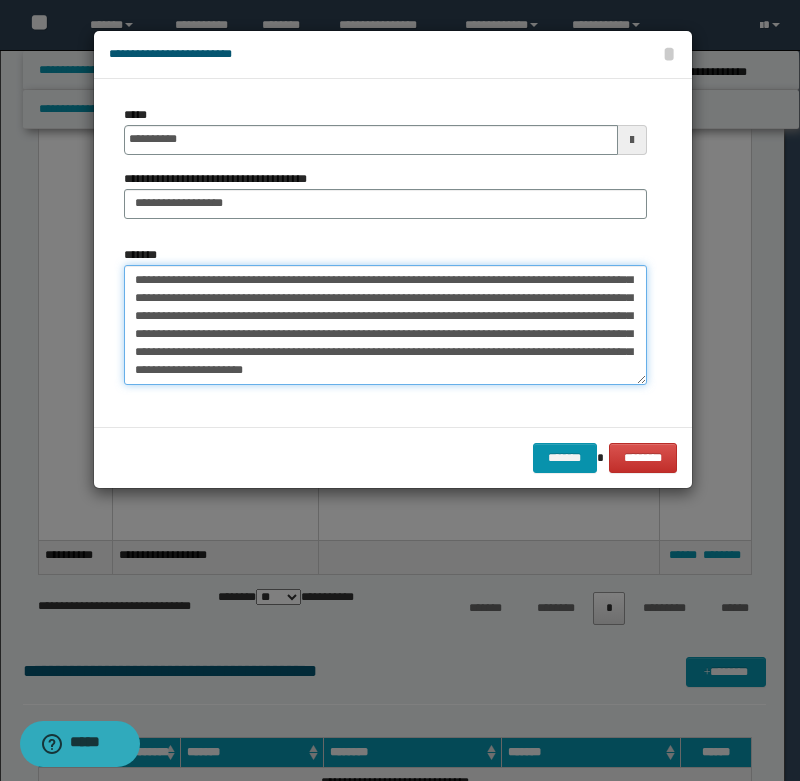 scroll, scrollTop: 116, scrollLeft: 0, axis: vertical 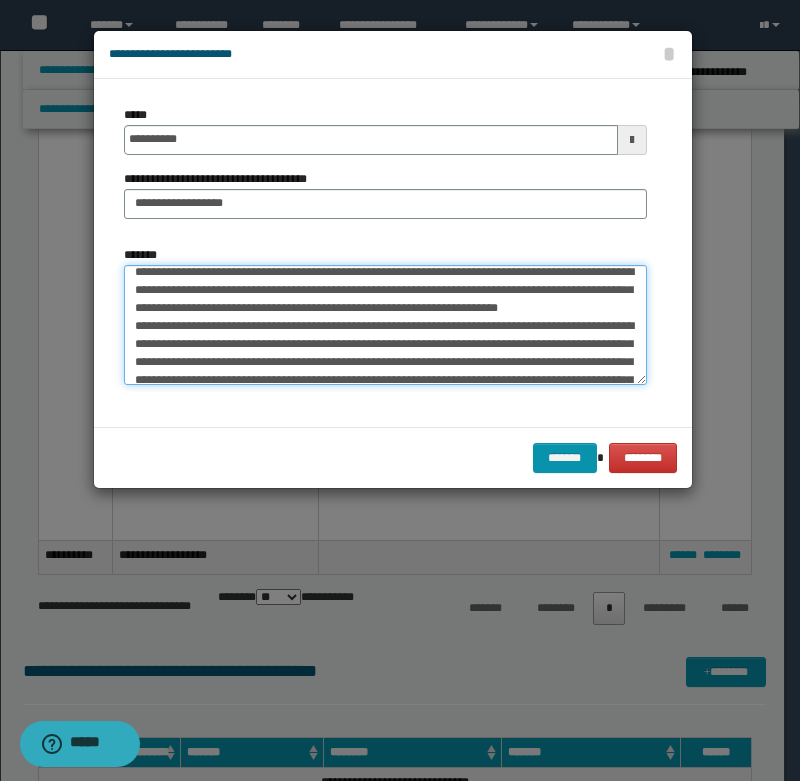 click on "*******" at bounding box center (385, 325) 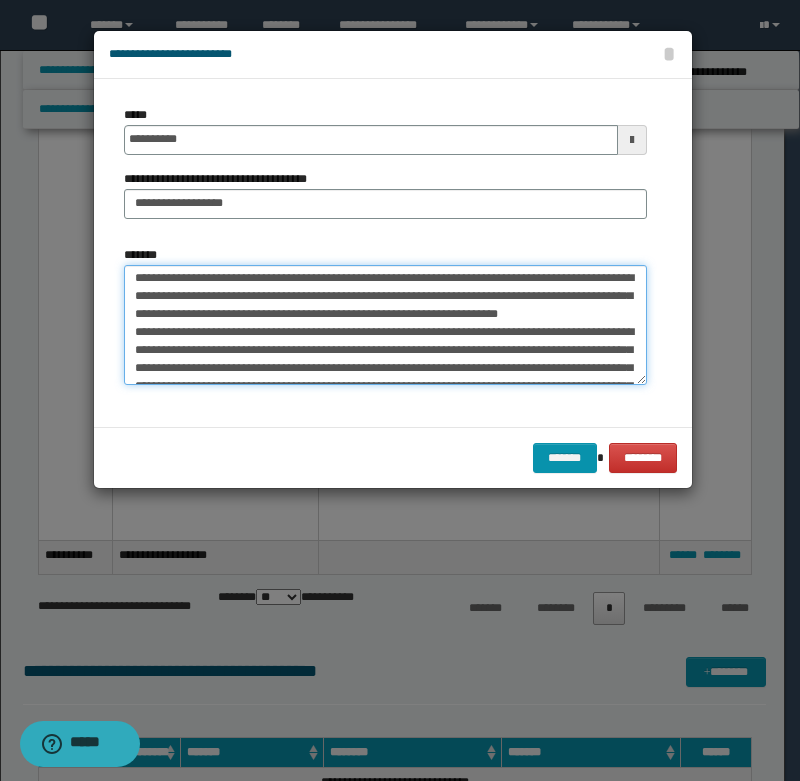 scroll, scrollTop: 0, scrollLeft: 0, axis: both 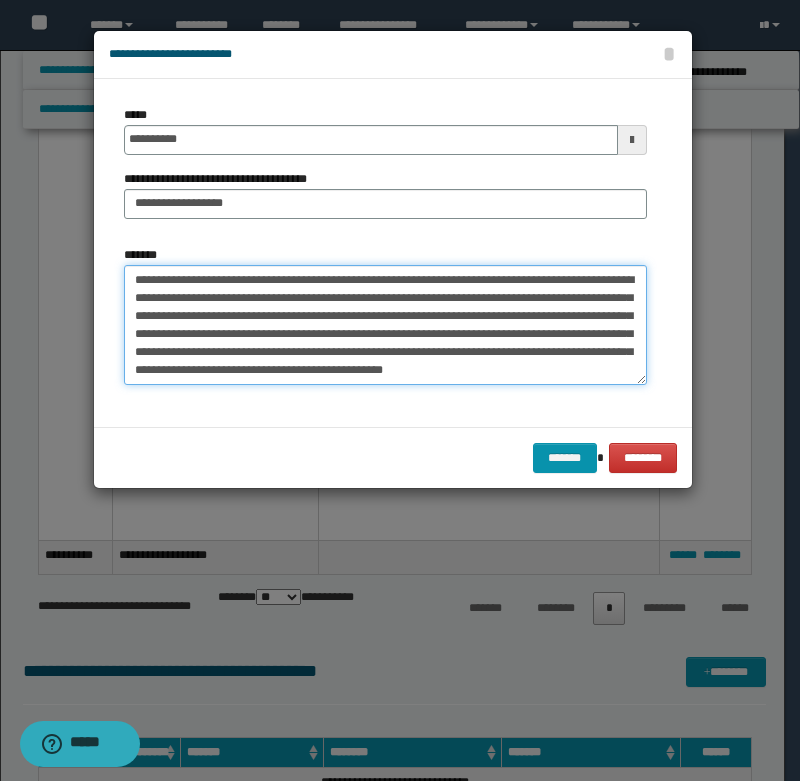 click on "*******" at bounding box center [385, 325] 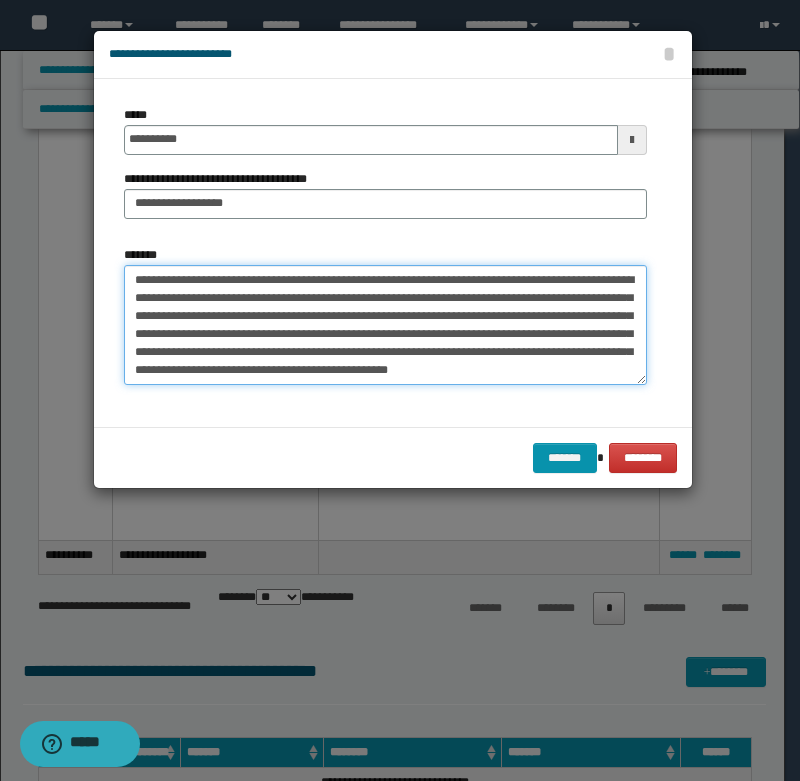 click on "*******" at bounding box center [385, 325] 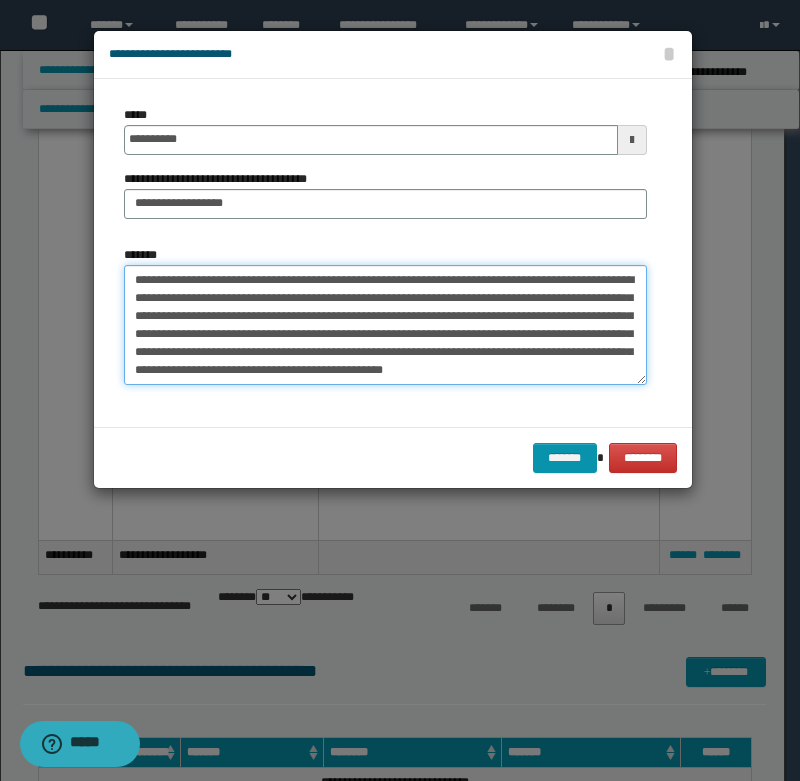 scroll, scrollTop: 12, scrollLeft: 0, axis: vertical 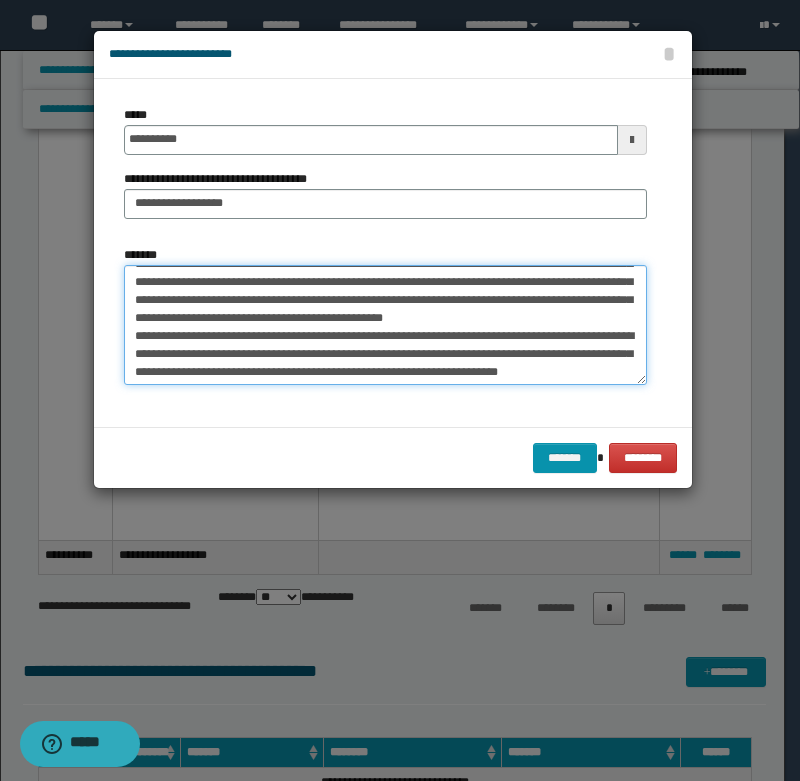click on "*******" at bounding box center [385, 325] 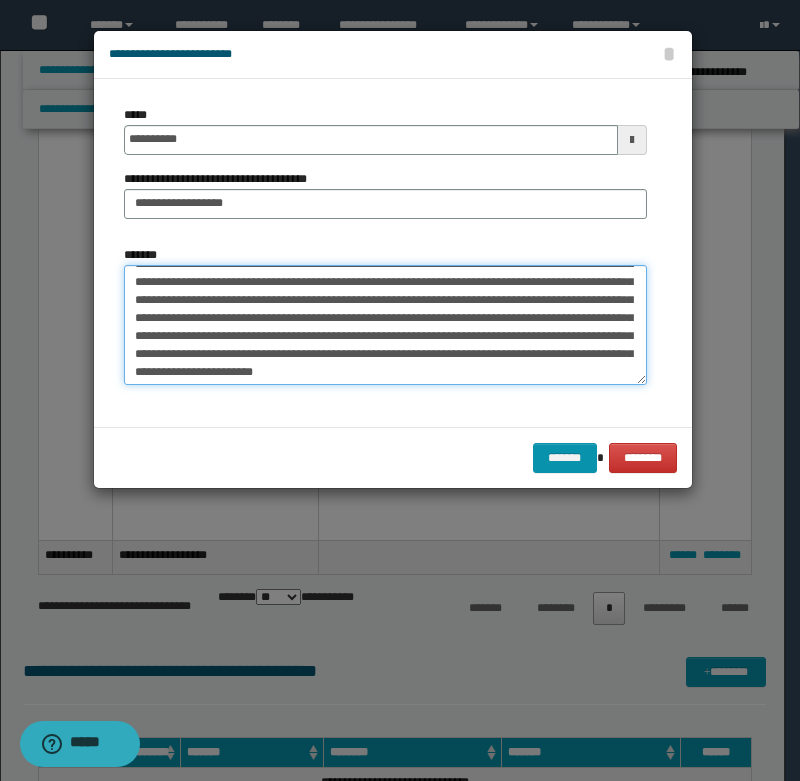 scroll, scrollTop: 34, scrollLeft: 0, axis: vertical 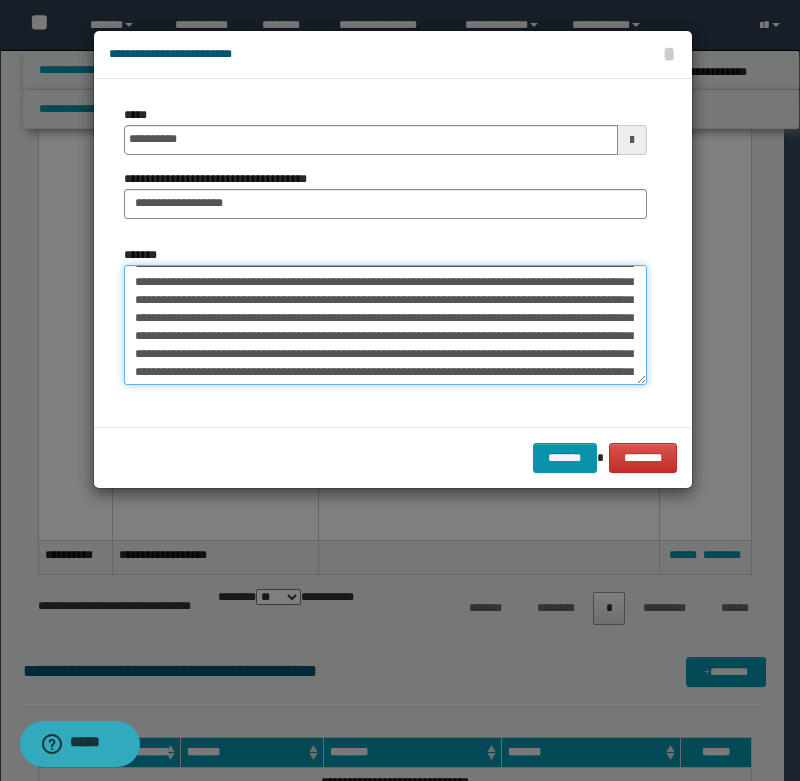 click on "*******" at bounding box center (385, 325) 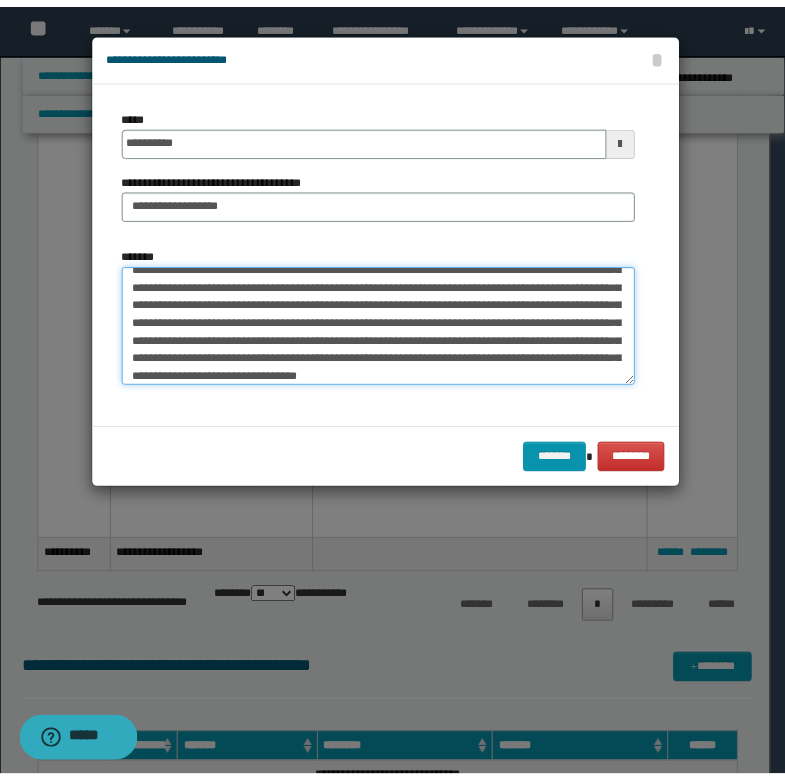 scroll, scrollTop: 66, scrollLeft: 0, axis: vertical 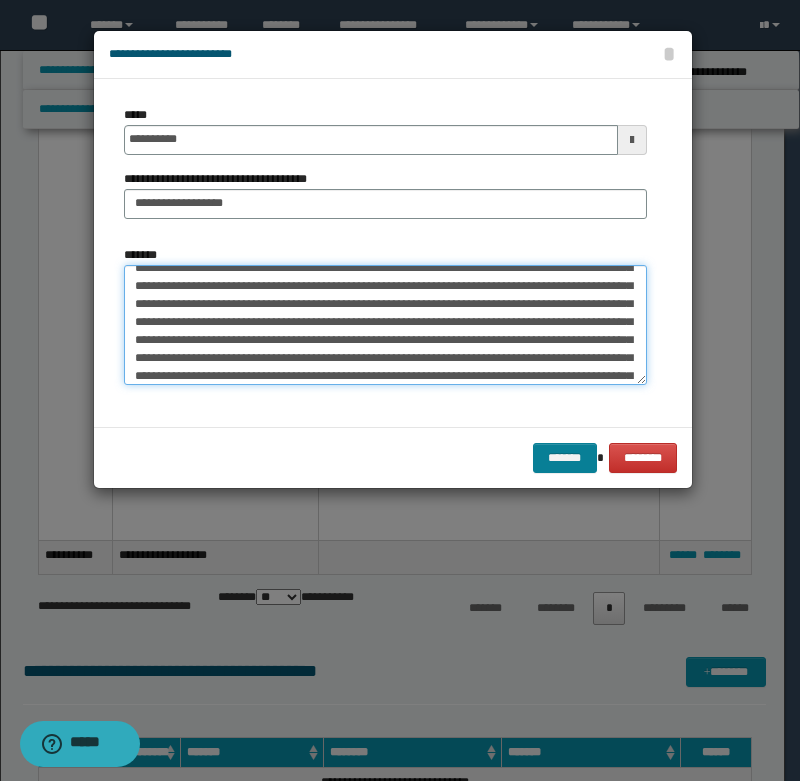type on "**********" 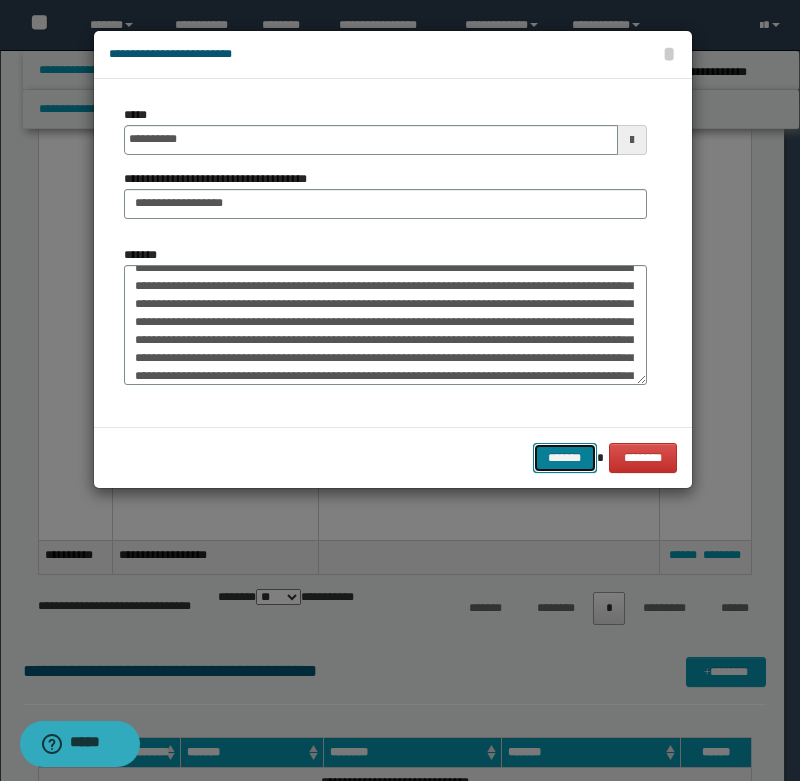 click on "*******" at bounding box center [565, 458] 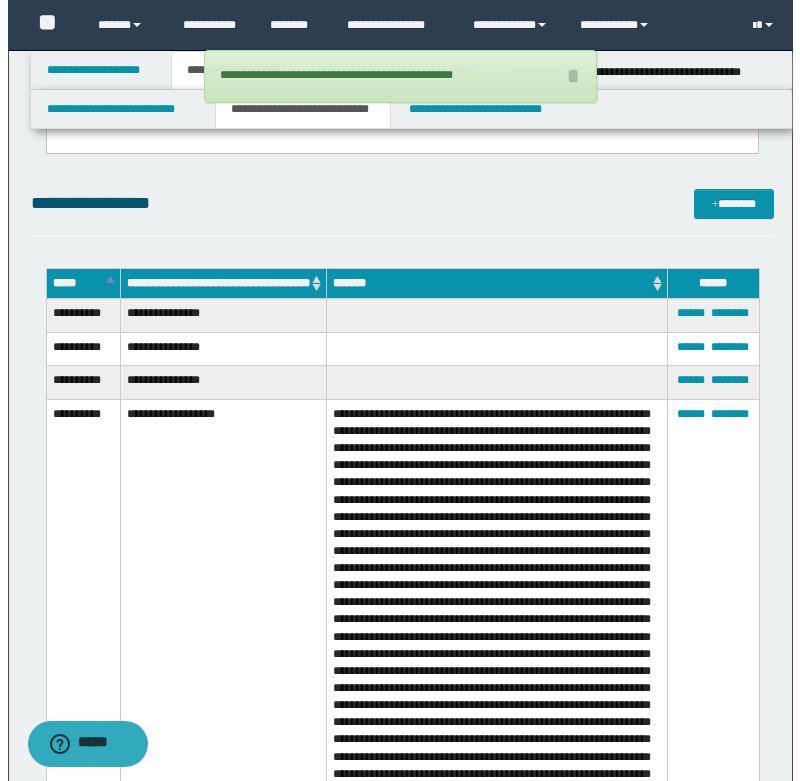 scroll, scrollTop: 700, scrollLeft: 0, axis: vertical 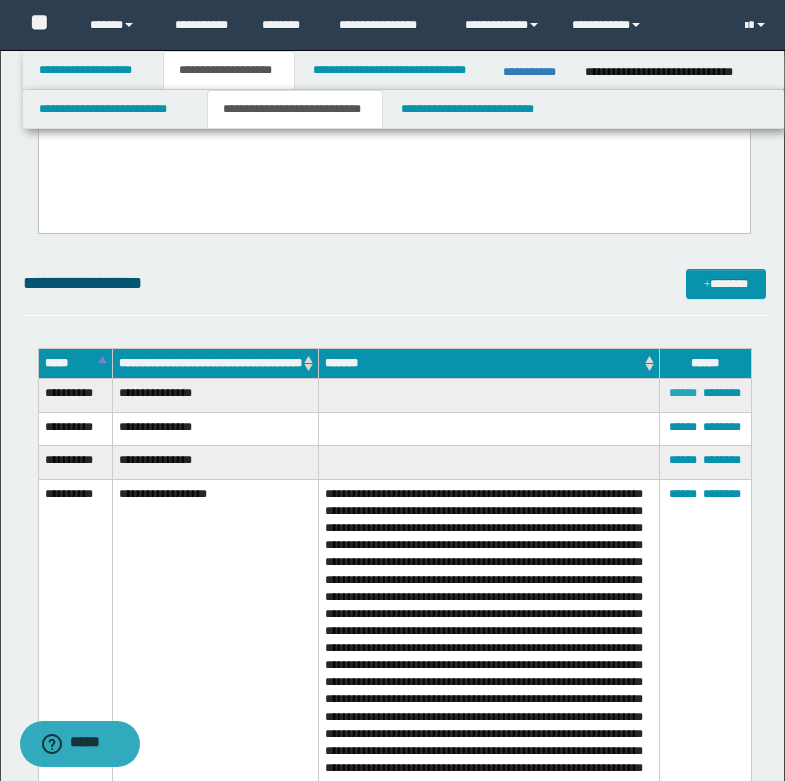 click on "******" at bounding box center (683, 393) 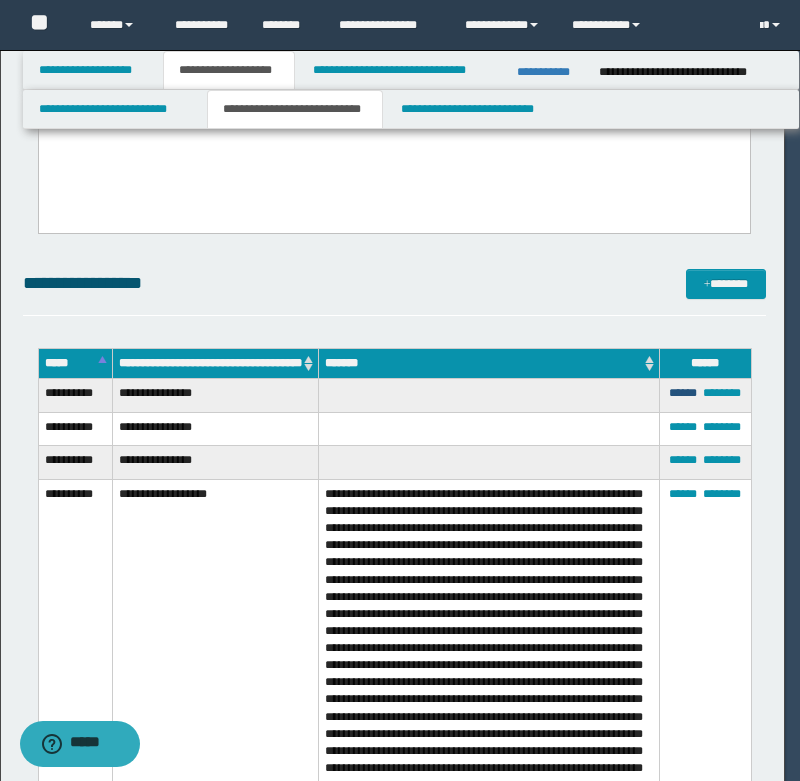 scroll, scrollTop: 0, scrollLeft: 0, axis: both 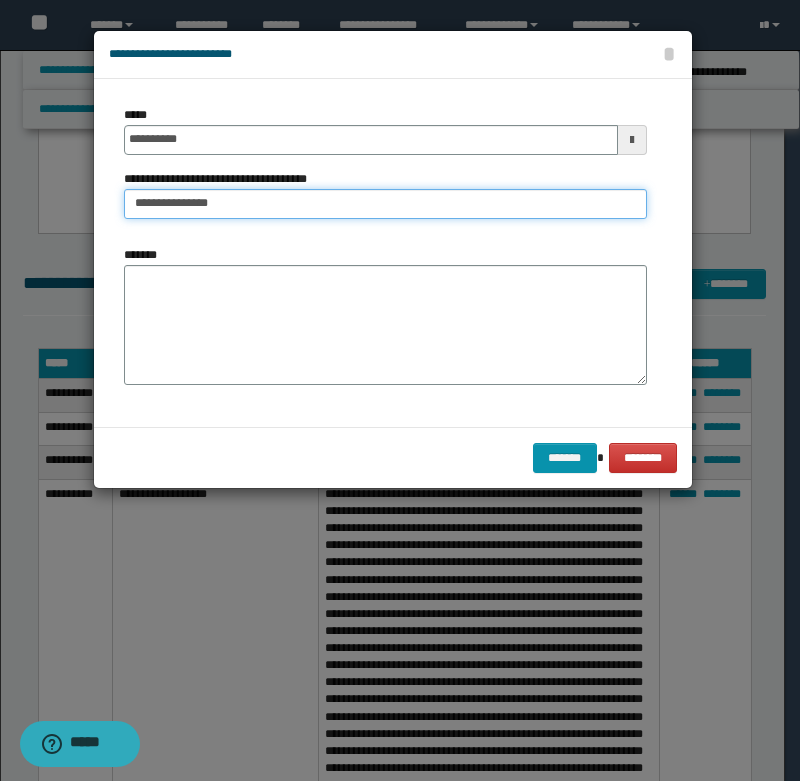 drag, startPoint x: 188, startPoint y: 199, endPoint x: 227, endPoint y: 205, distance: 39.45884 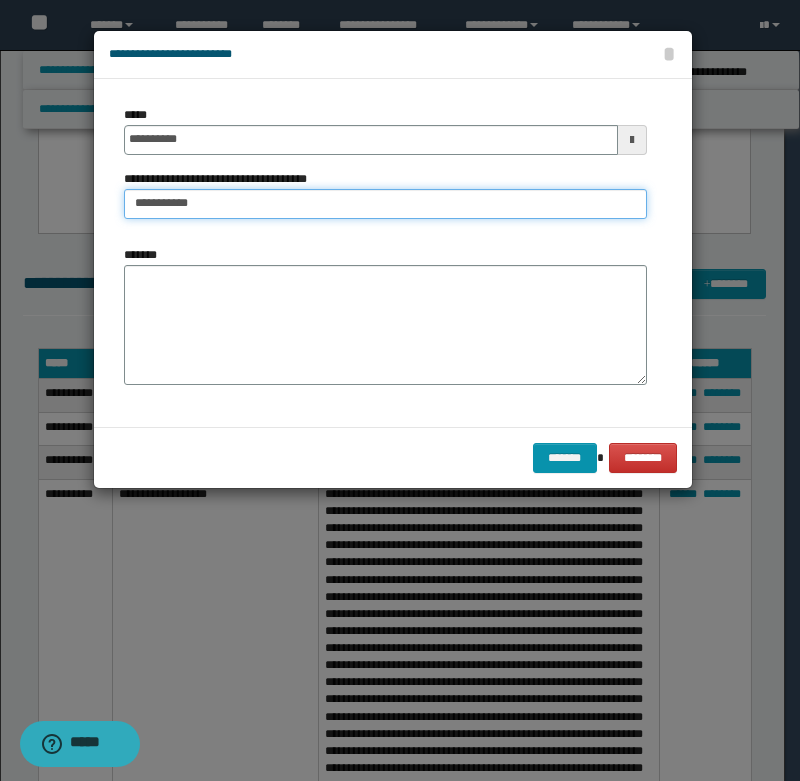 type on "**********" 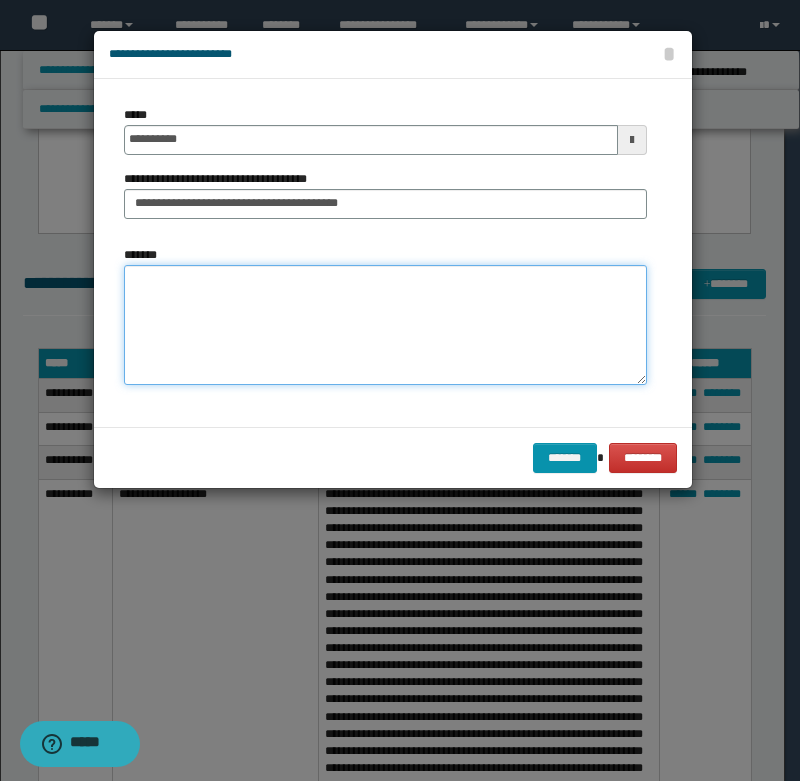 paste on "**********" 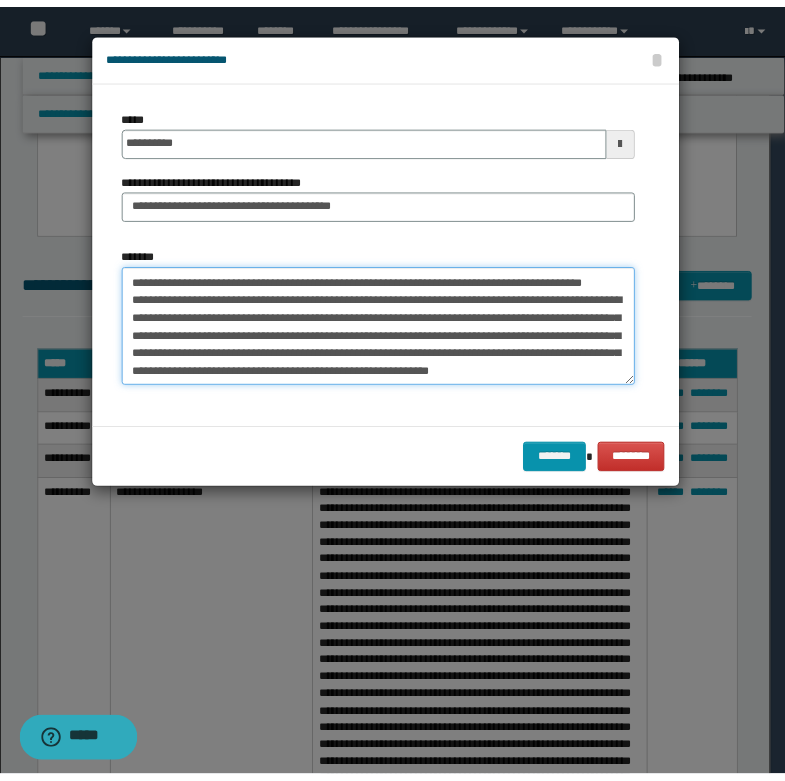 scroll, scrollTop: 0, scrollLeft: 0, axis: both 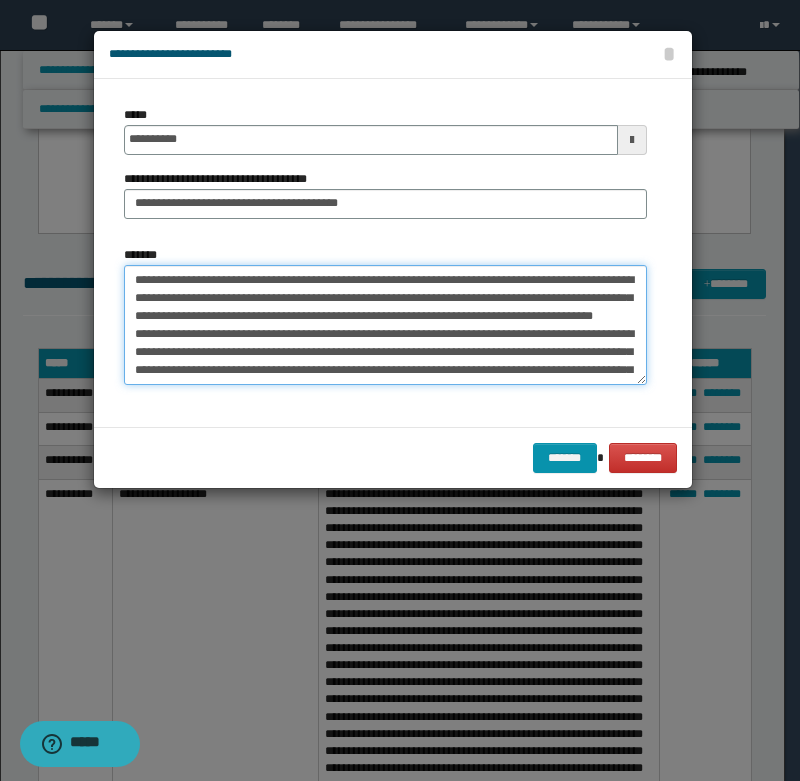 click on "**********" at bounding box center (385, 325) 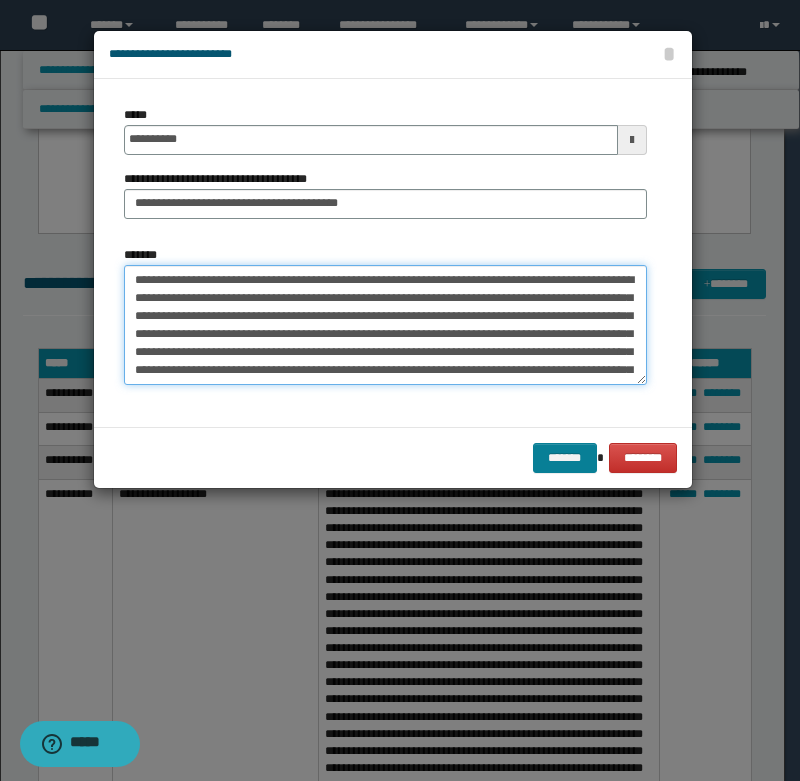 type on "**********" 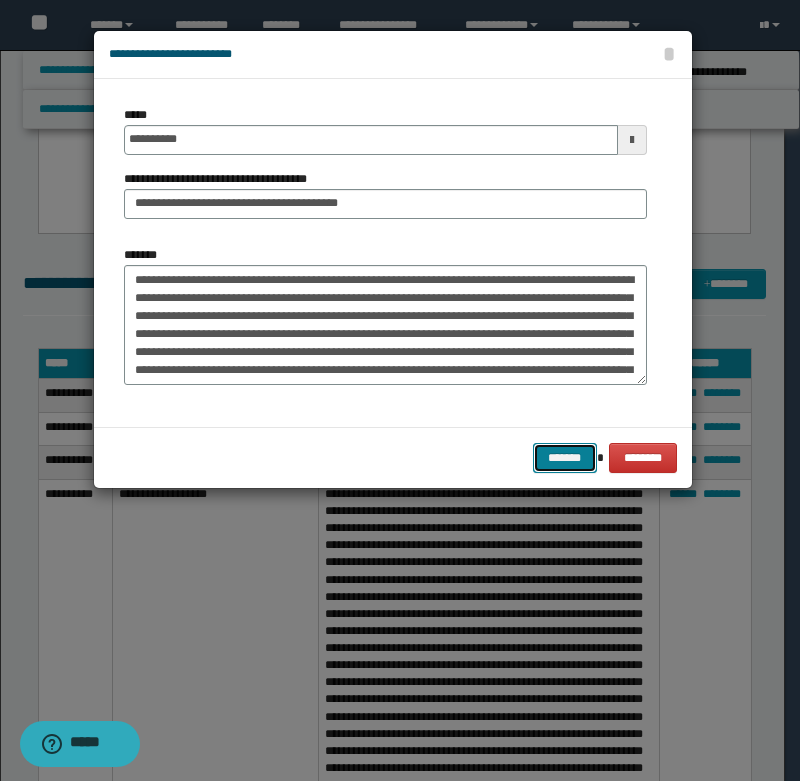 click on "*******" at bounding box center [565, 458] 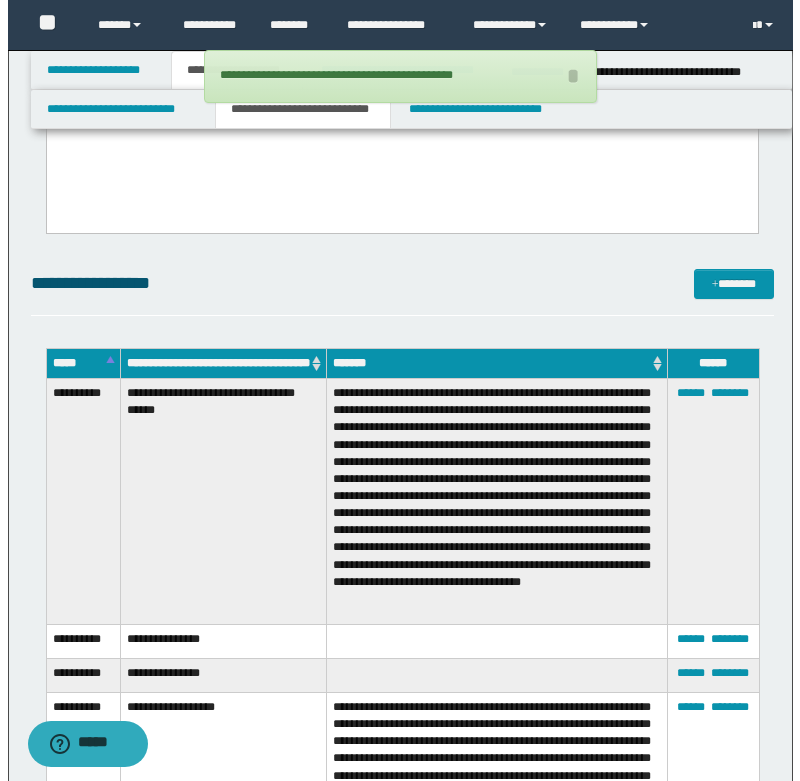 scroll, scrollTop: 800, scrollLeft: 0, axis: vertical 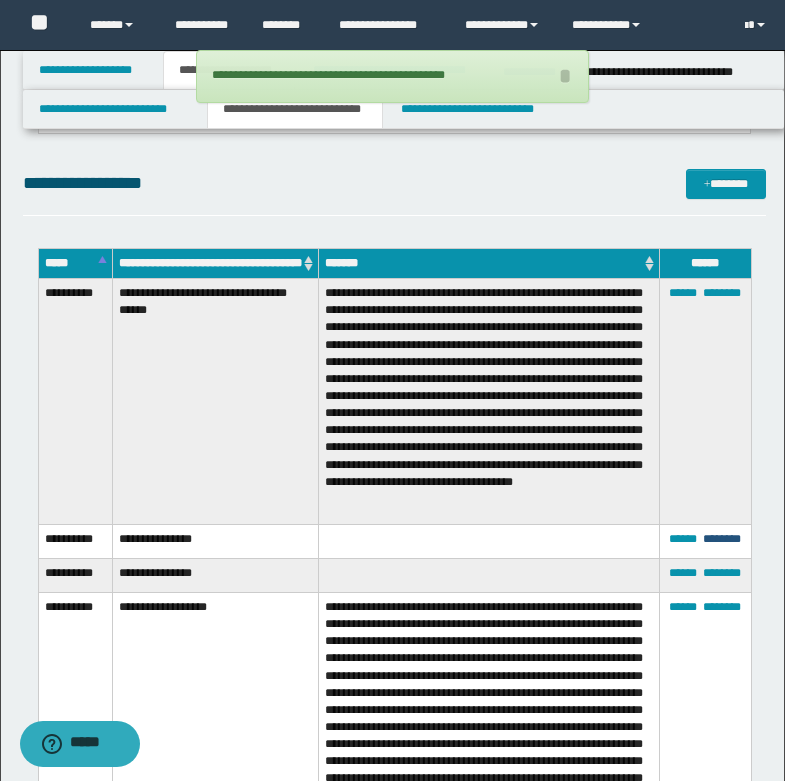 click on "******    ********" at bounding box center [705, 542] 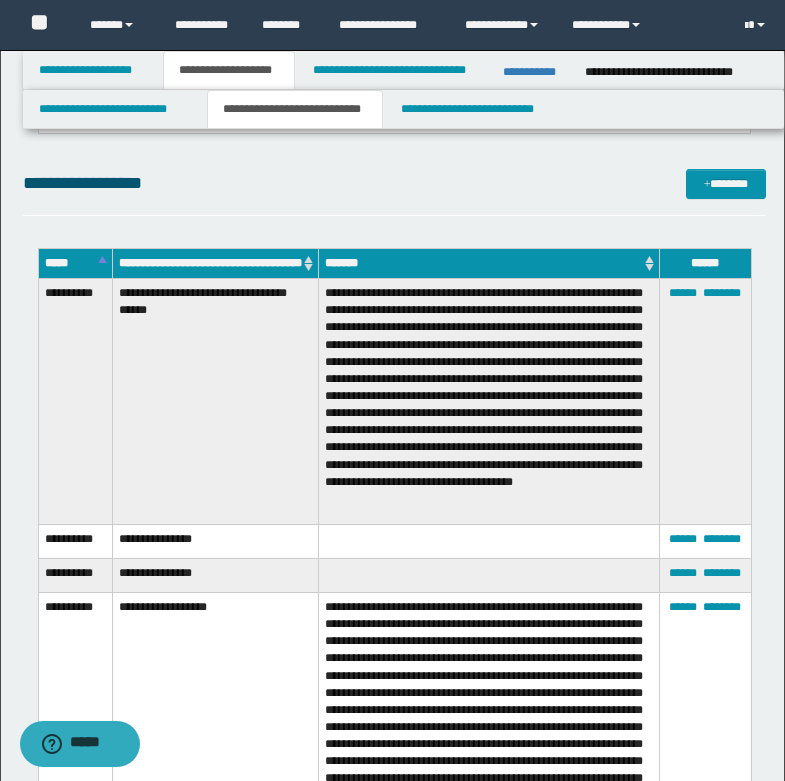 click on "******    ********" at bounding box center [705, 542] 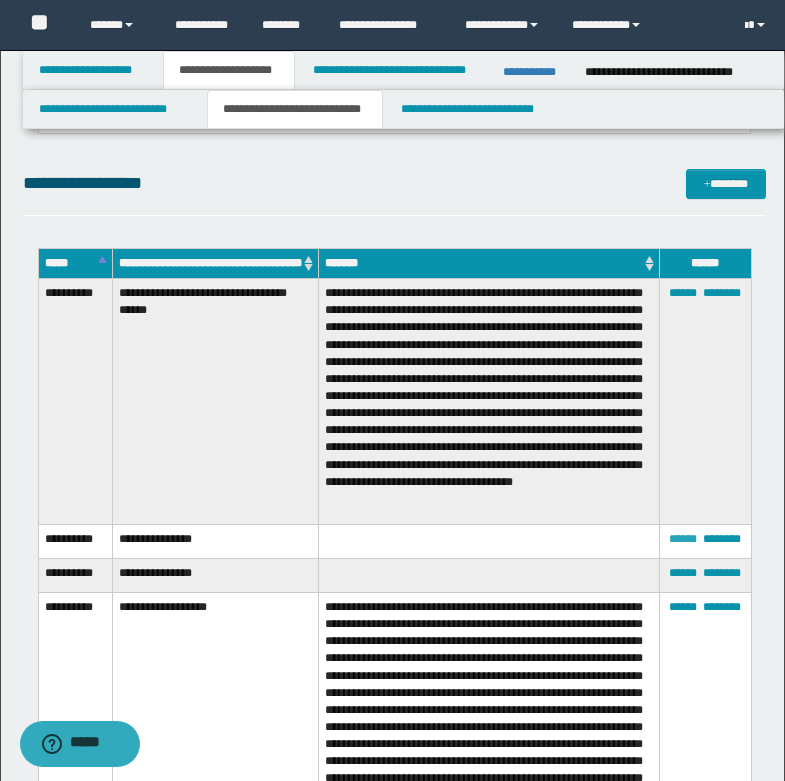 click on "******" at bounding box center (683, 539) 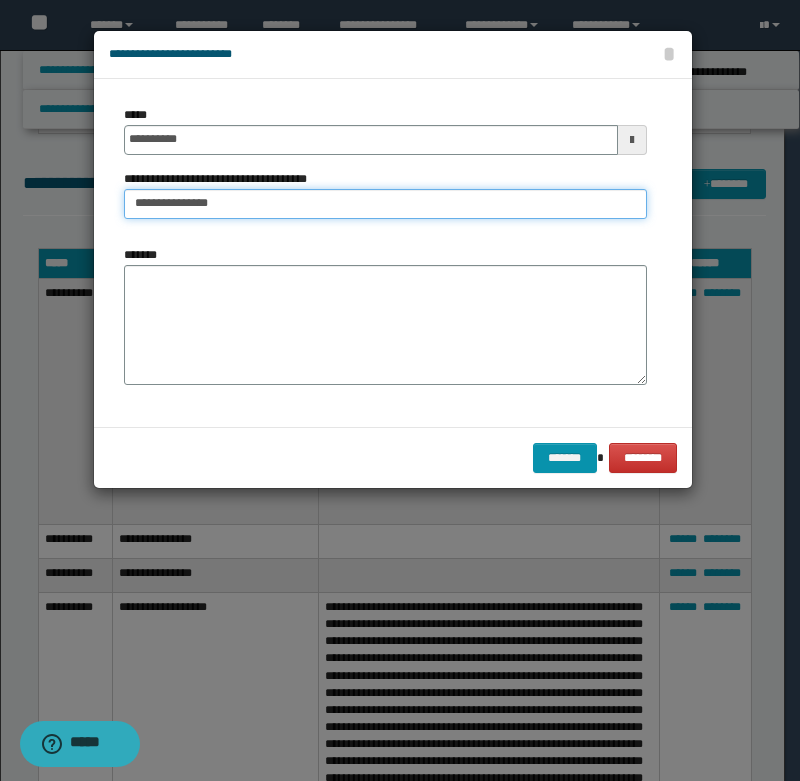 drag, startPoint x: 190, startPoint y: 206, endPoint x: 294, endPoint y: 211, distance: 104.120125 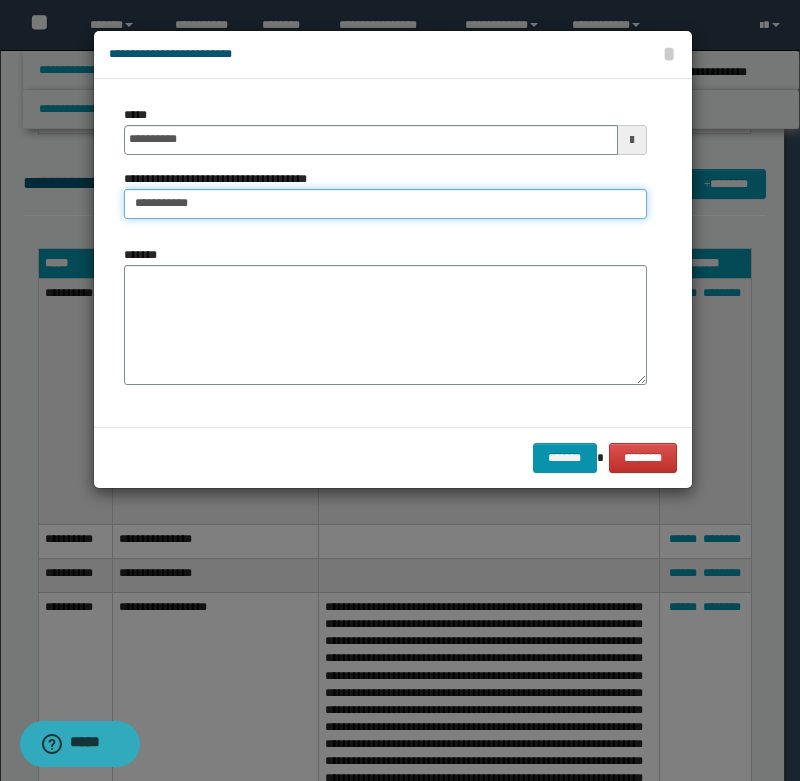 type on "**********" 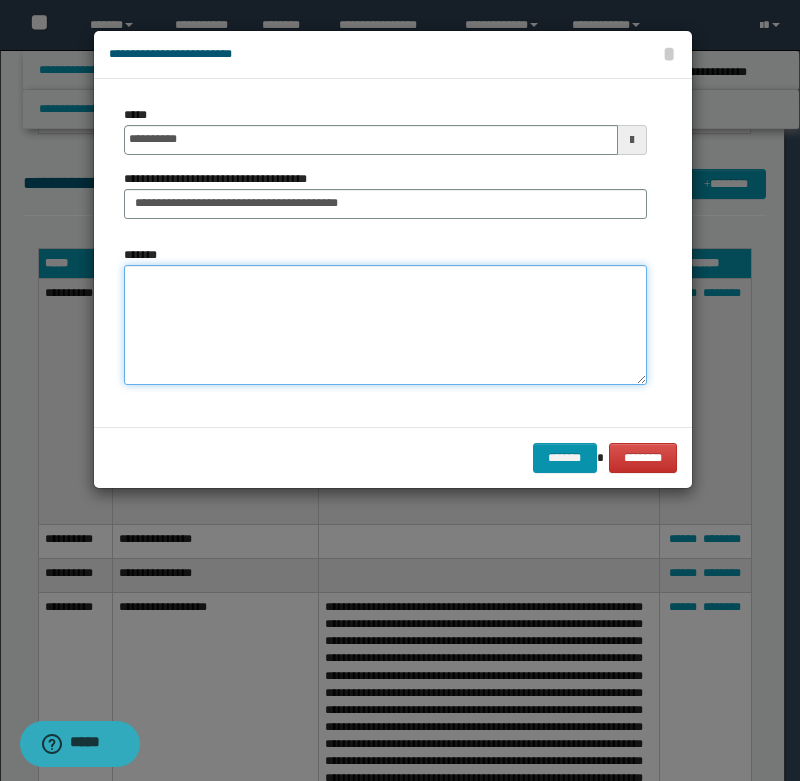paste on "**********" 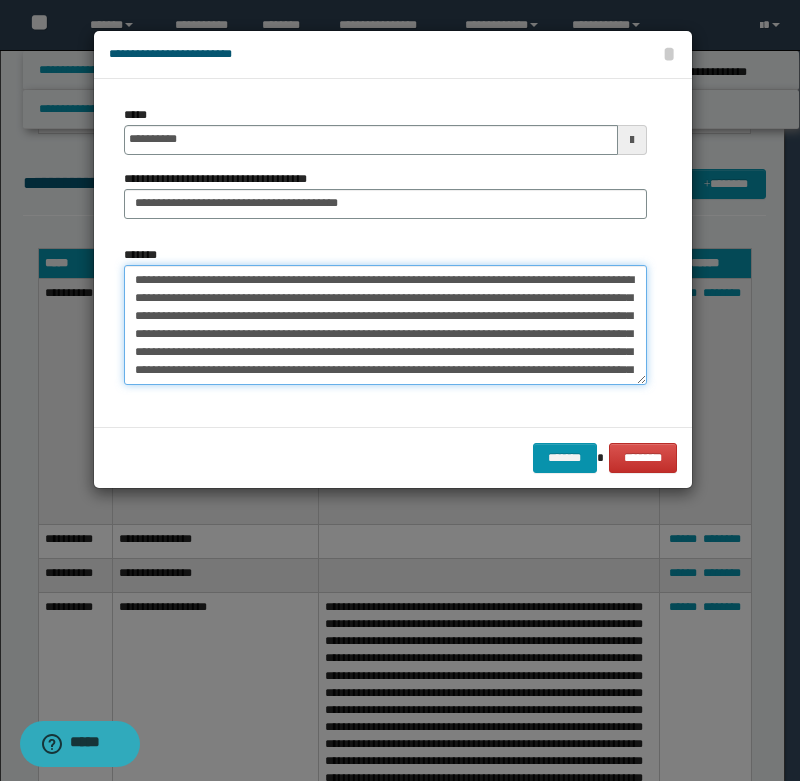 scroll, scrollTop: 138, scrollLeft: 0, axis: vertical 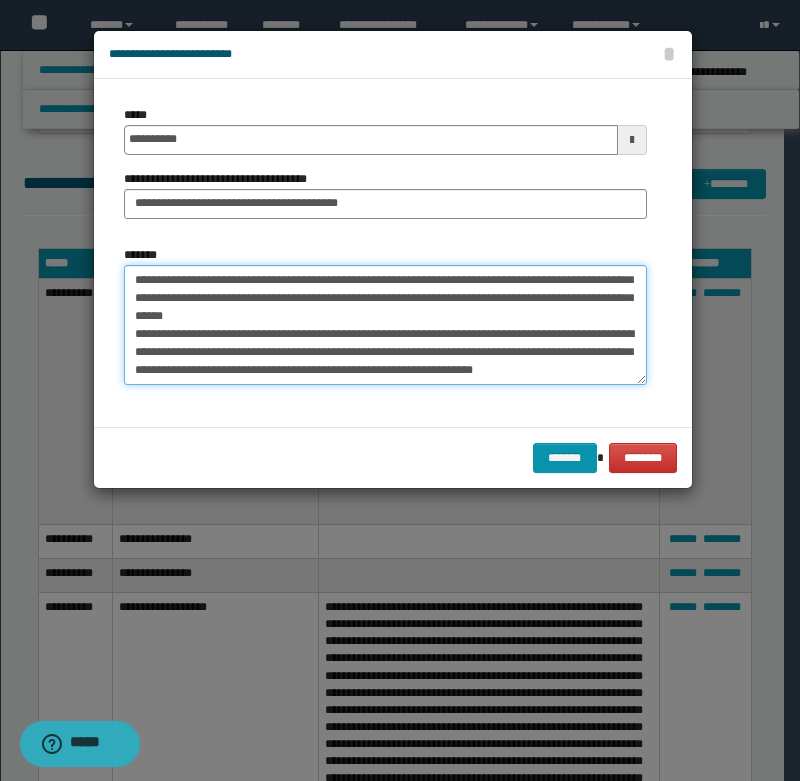click on "**********" at bounding box center (385, 325) 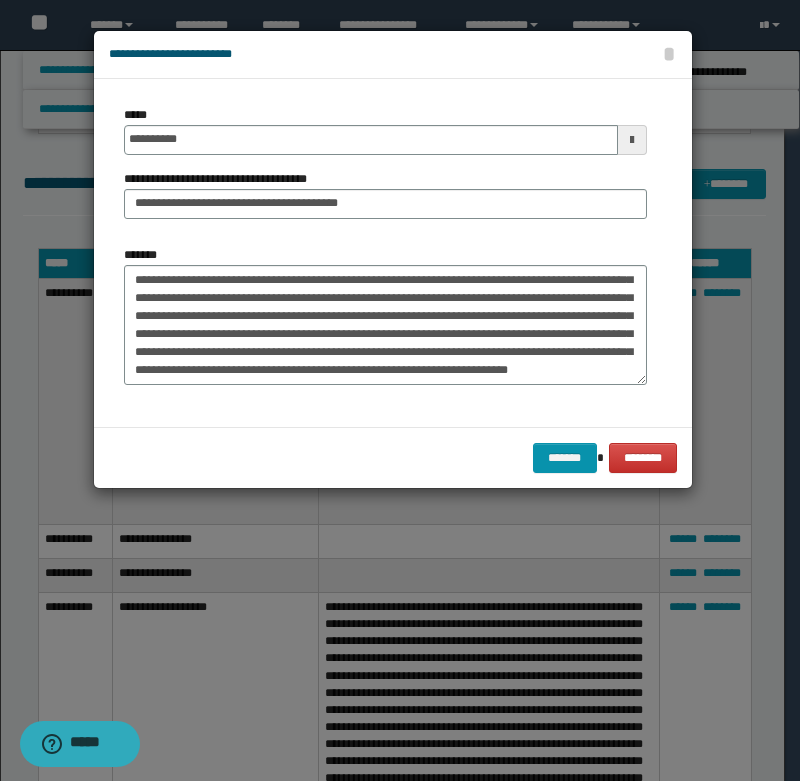 scroll, scrollTop: 126, scrollLeft: 0, axis: vertical 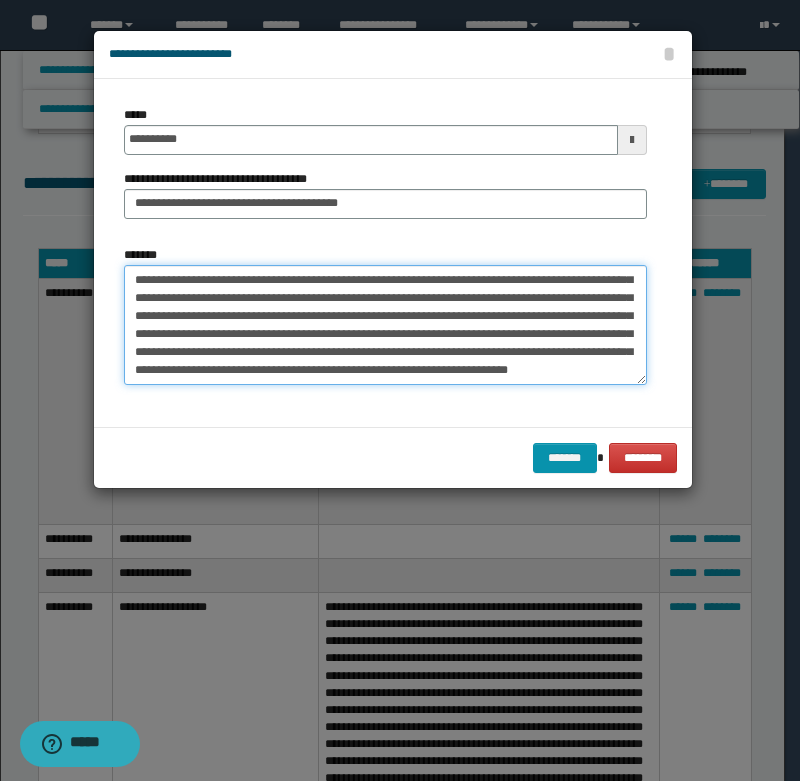 paste on "**********" 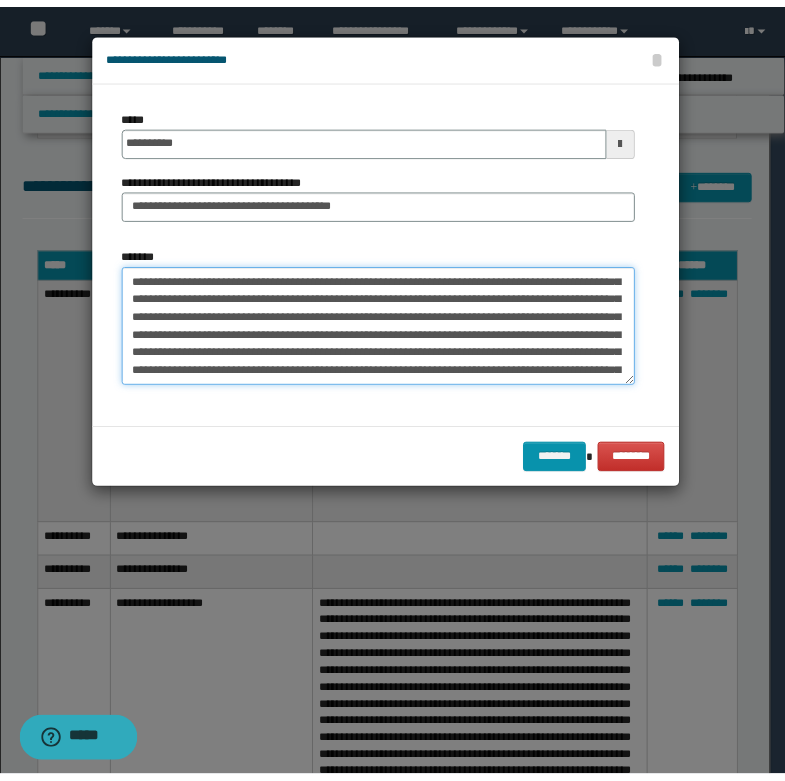 scroll, scrollTop: 210, scrollLeft: 0, axis: vertical 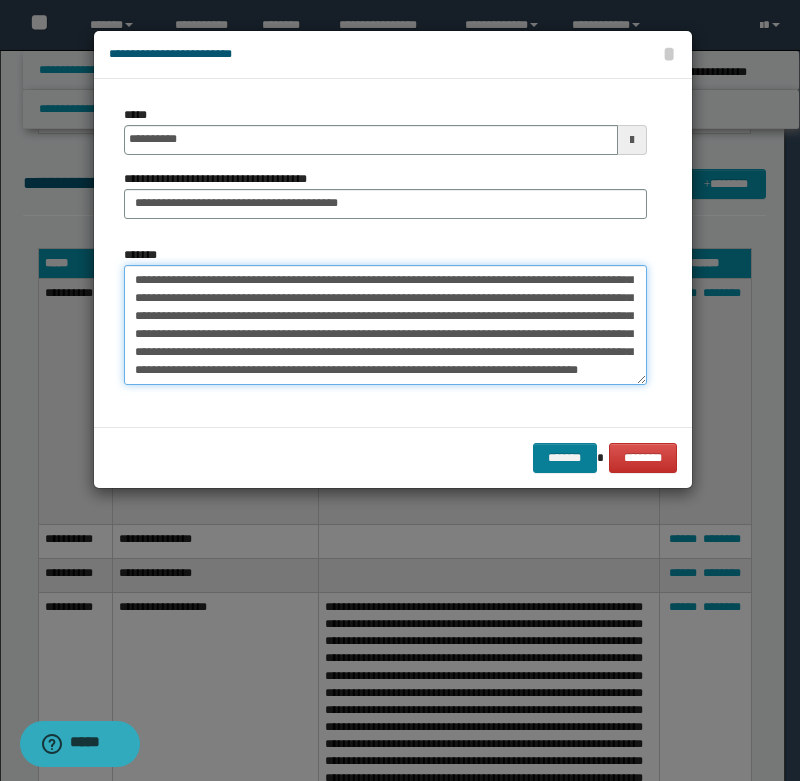 type on "**********" 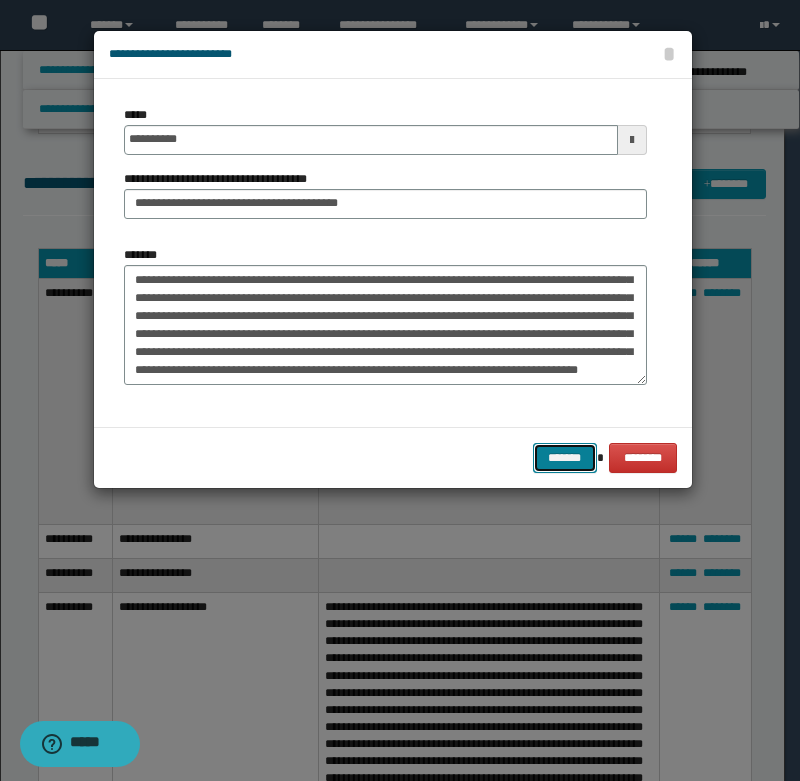 click on "*******" at bounding box center (565, 458) 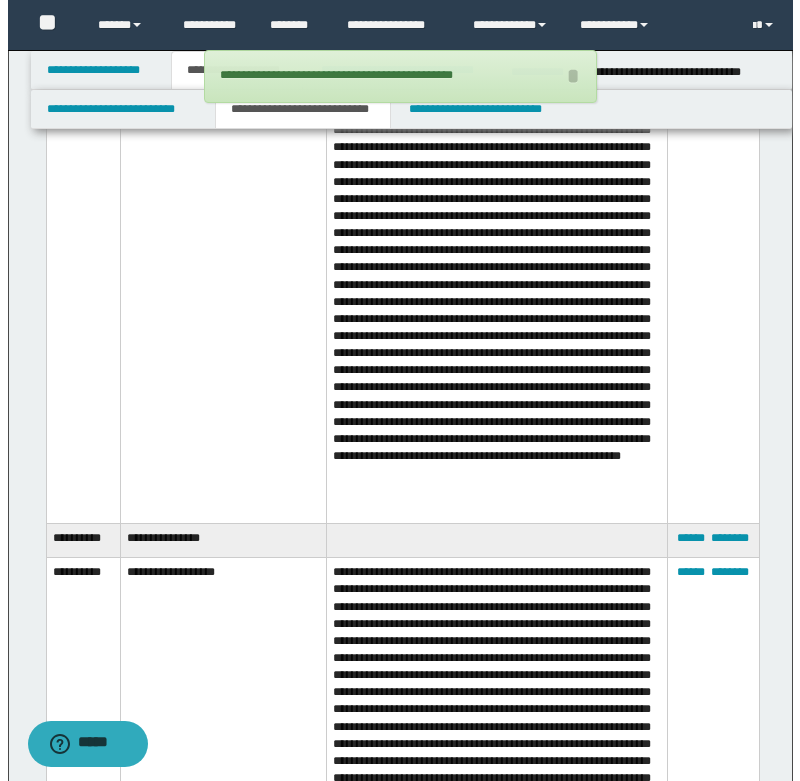 scroll, scrollTop: 1300, scrollLeft: 0, axis: vertical 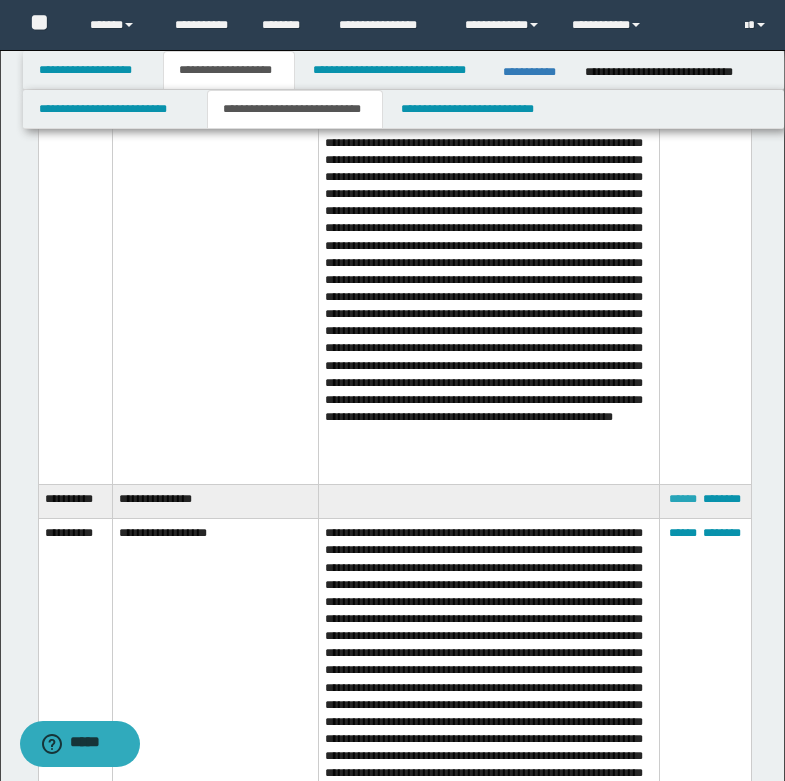 click on "******" at bounding box center [683, 499] 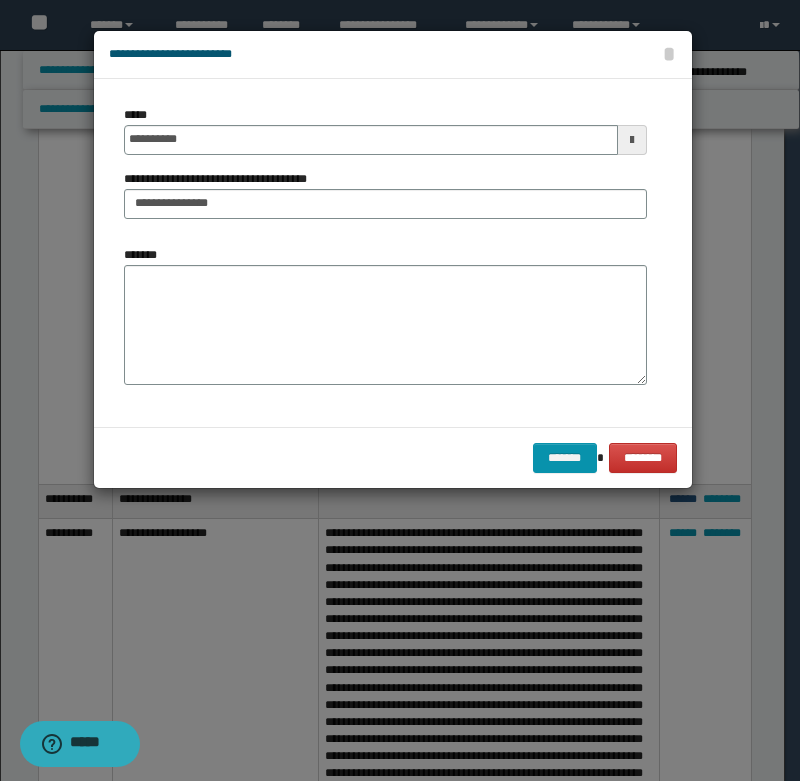scroll, scrollTop: 0, scrollLeft: 0, axis: both 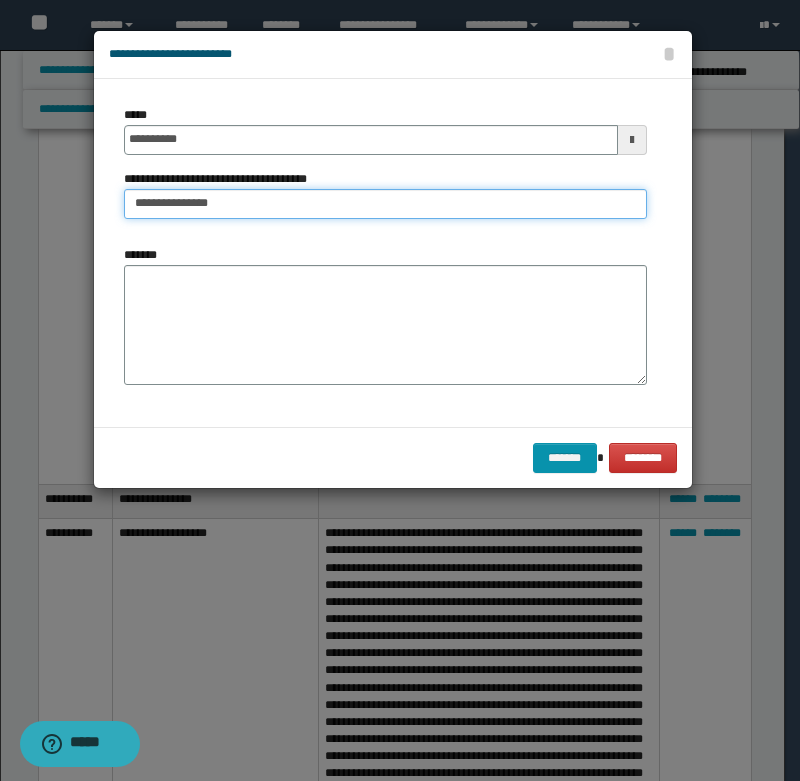 drag, startPoint x: 194, startPoint y: 199, endPoint x: 361, endPoint y: 203, distance: 167.0479 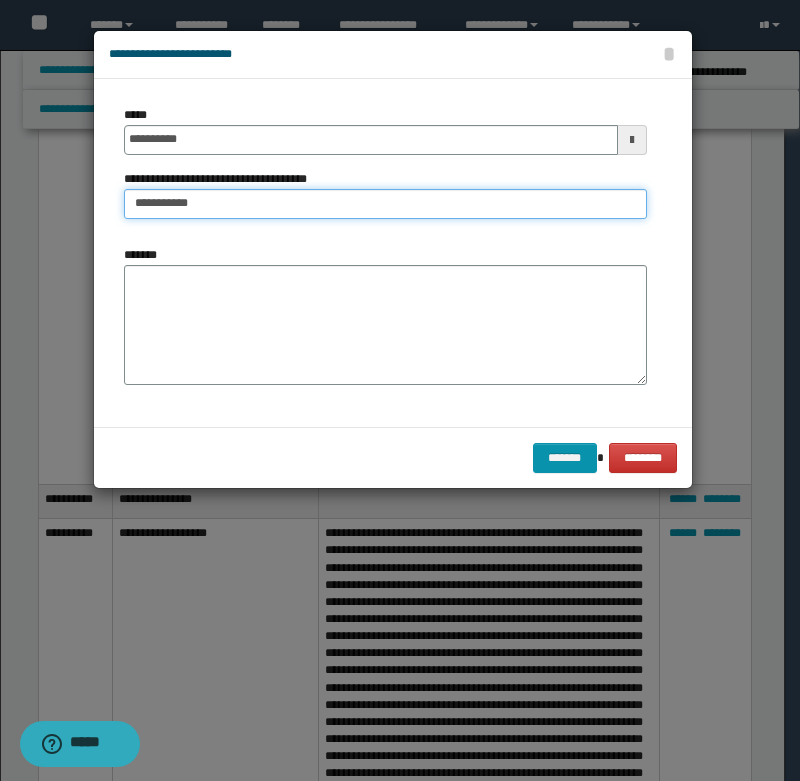 type on "**********" 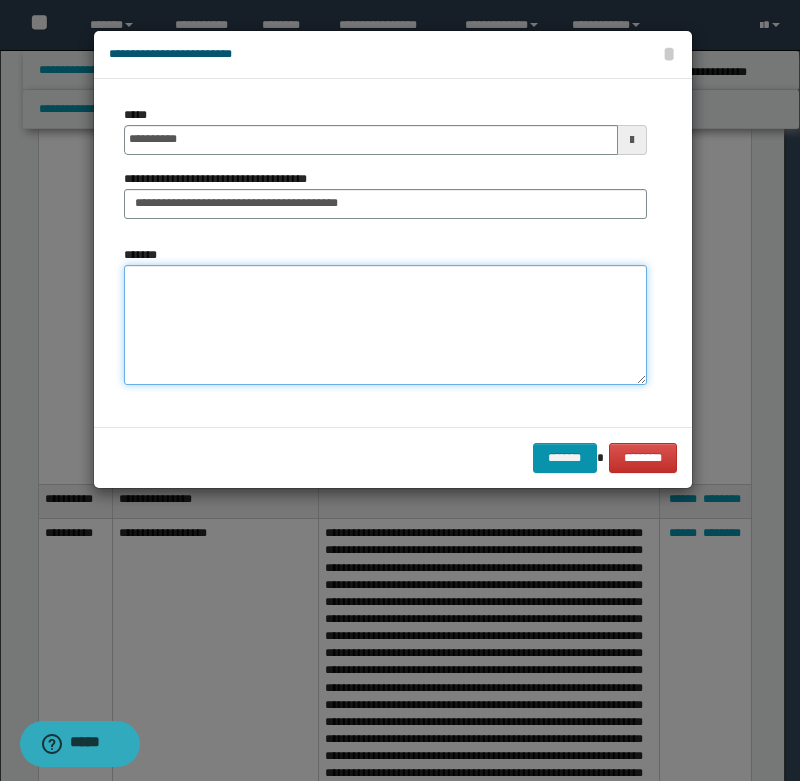 paste on "**********" 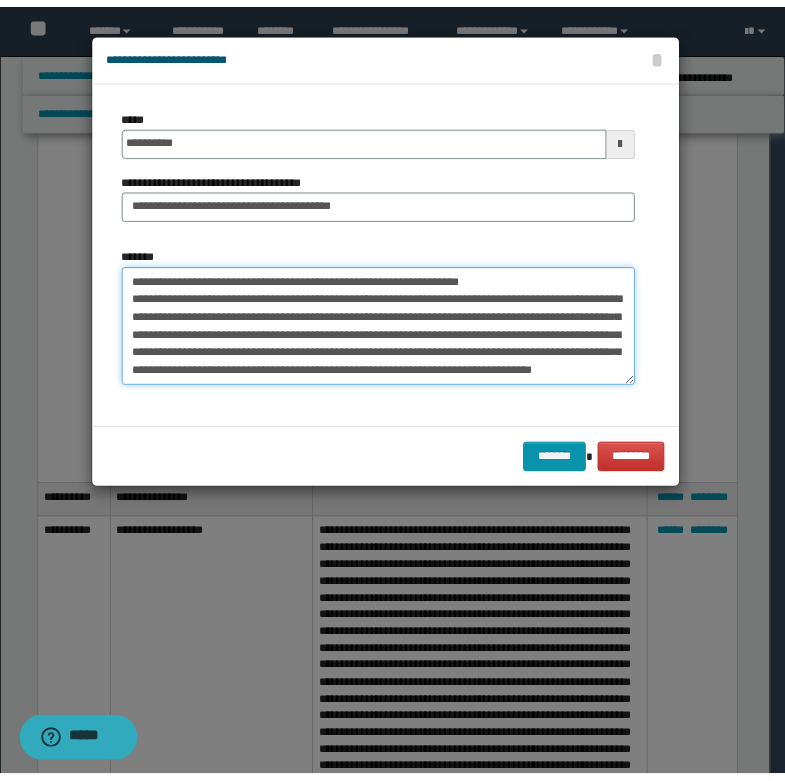 scroll, scrollTop: 30, scrollLeft: 0, axis: vertical 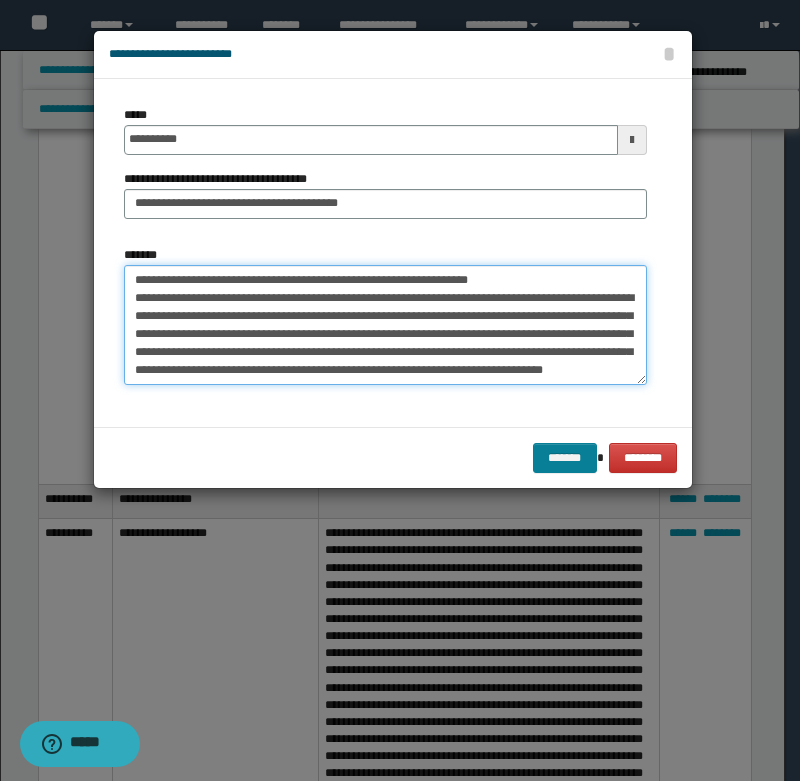 type on "**********" 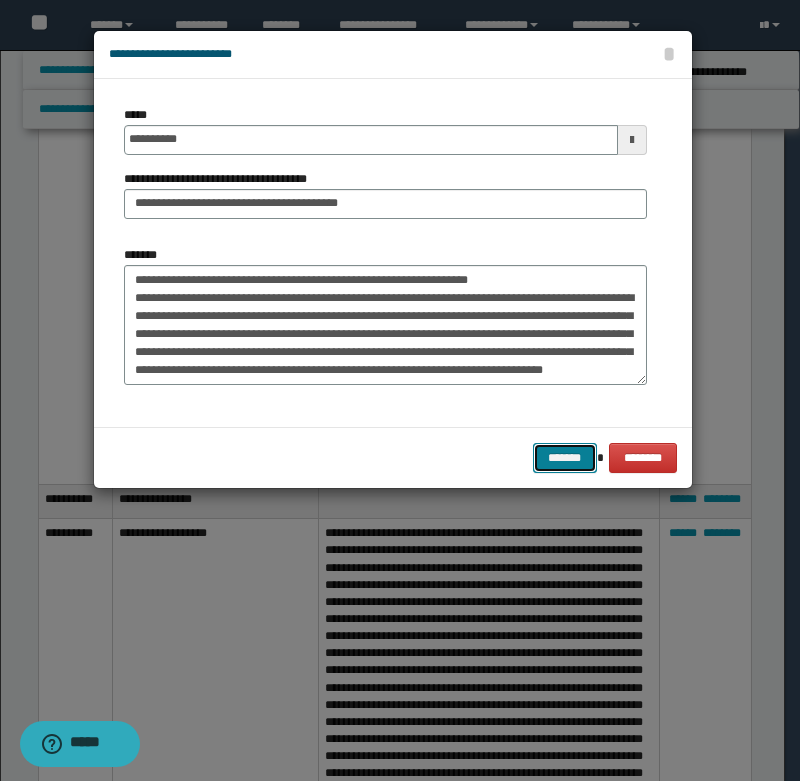 click on "*******" at bounding box center (565, 458) 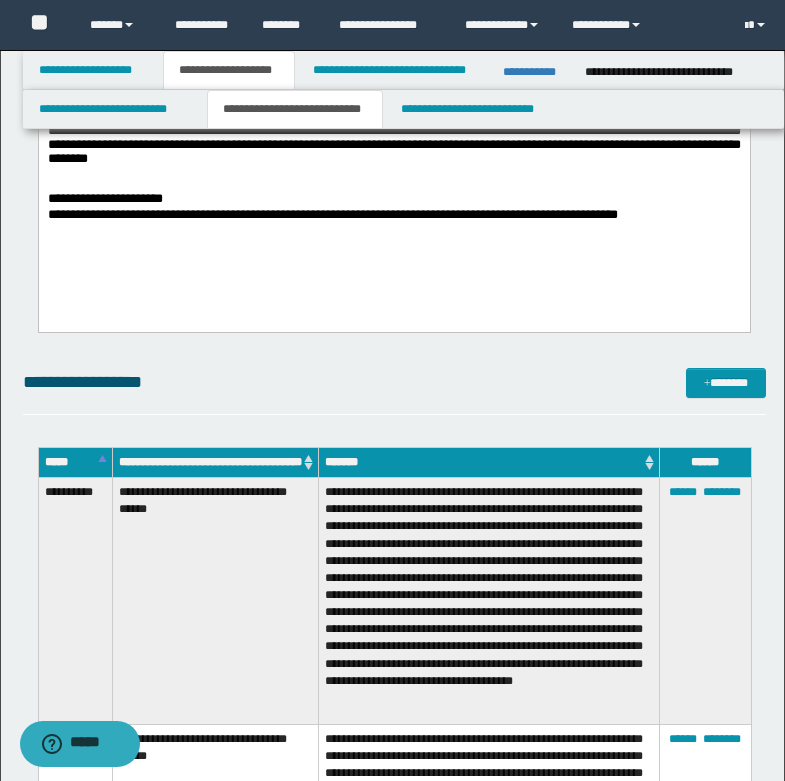 scroll, scrollTop: 600, scrollLeft: 0, axis: vertical 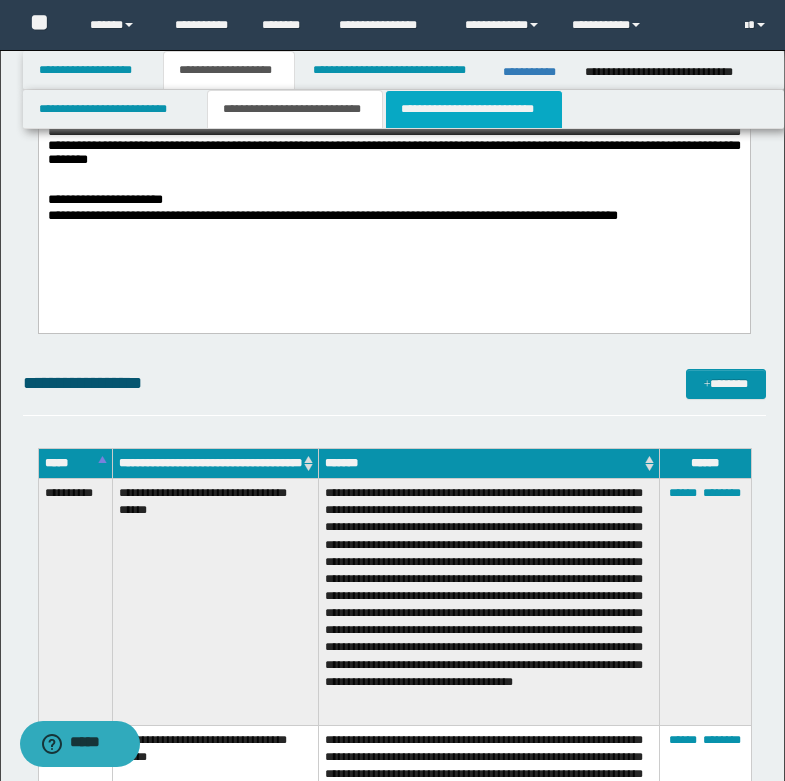 click on "**********" at bounding box center (474, 109) 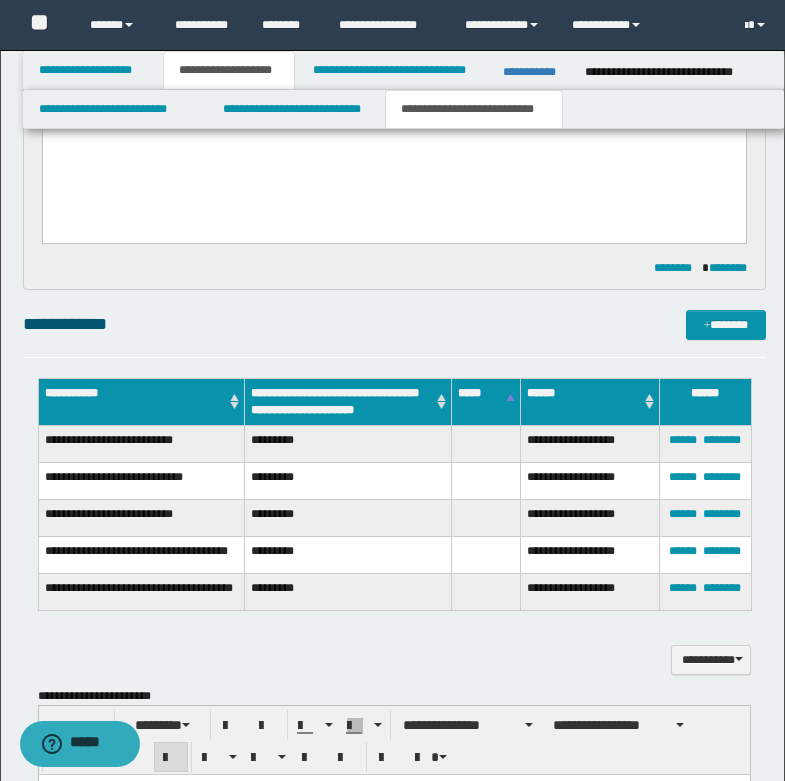 scroll, scrollTop: 1200, scrollLeft: 0, axis: vertical 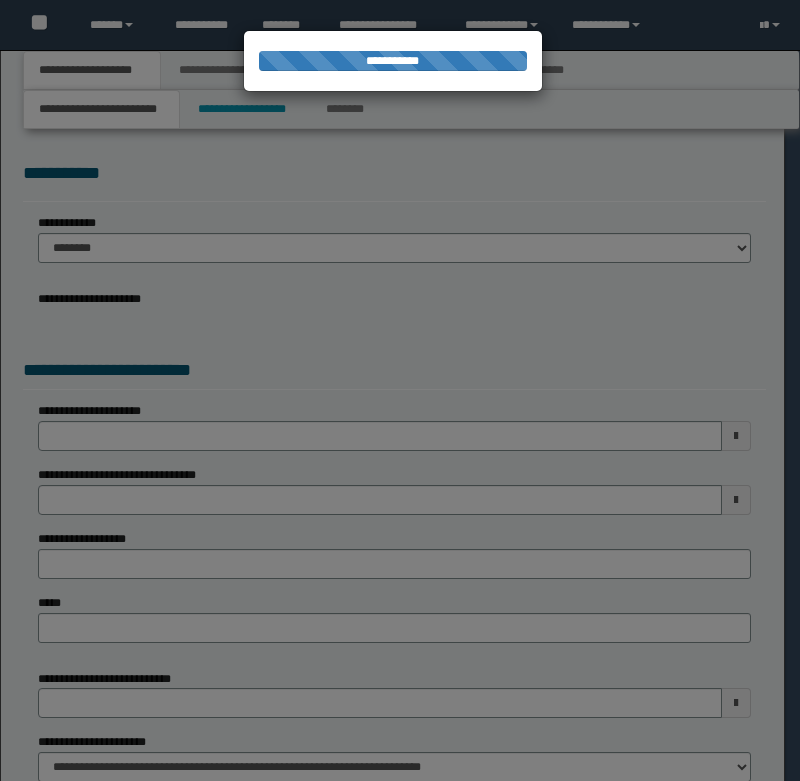 select on "*" 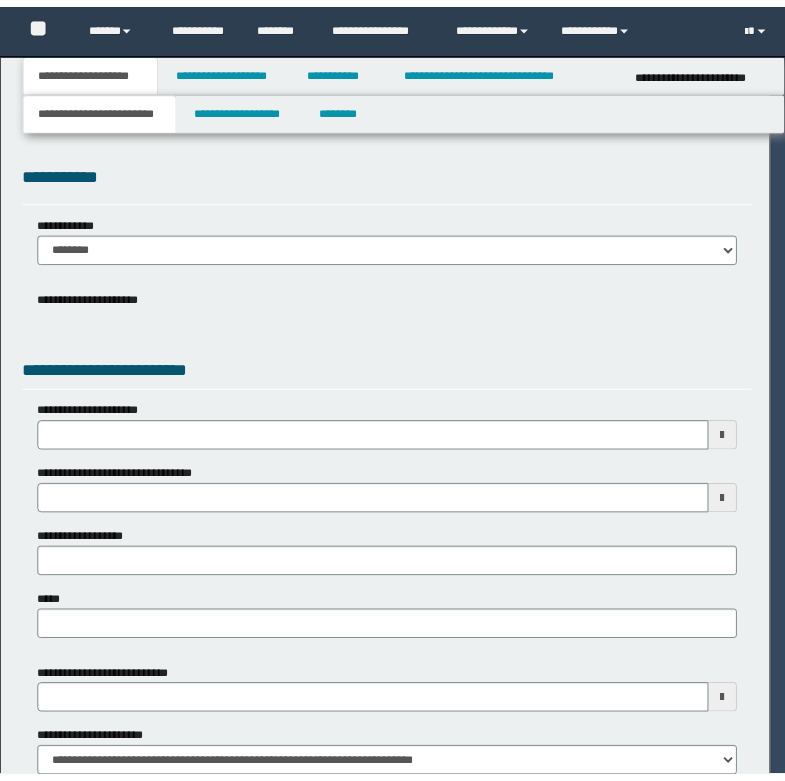 scroll, scrollTop: 0, scrollLeft: 0, axis: both 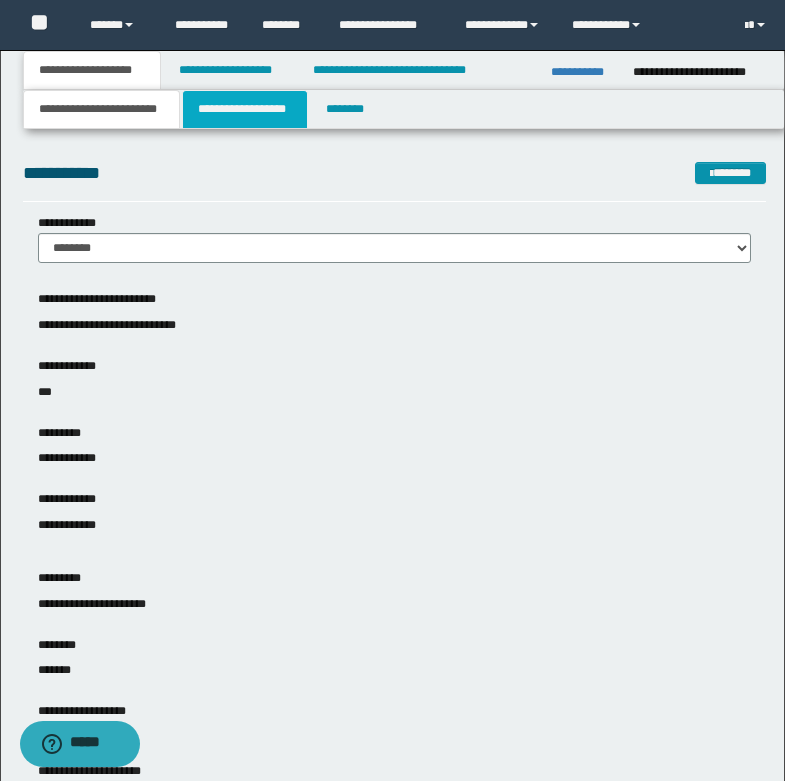 click on "**********" at bounding box center [245, 109] 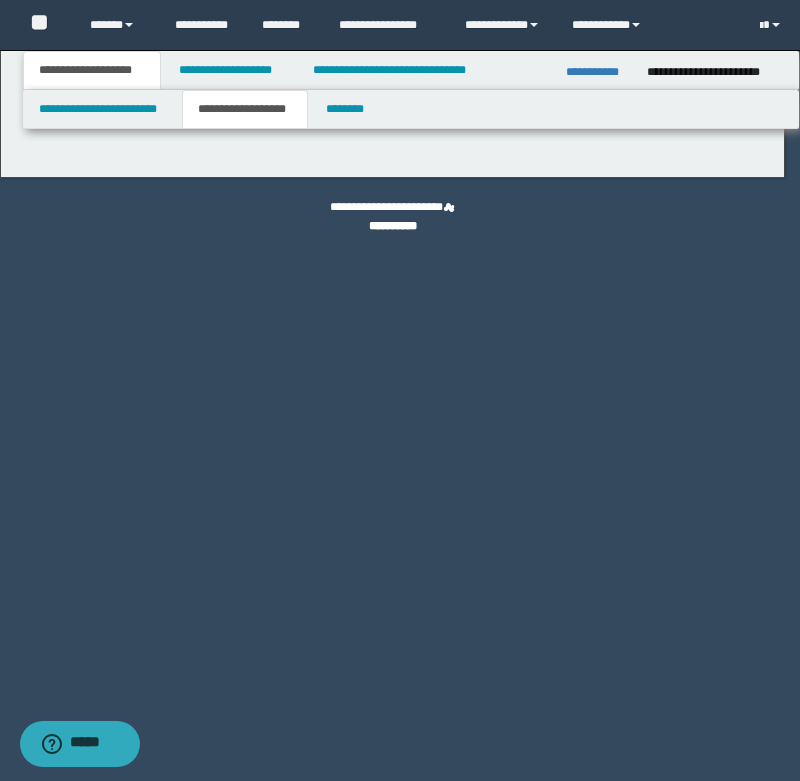 type on "********" 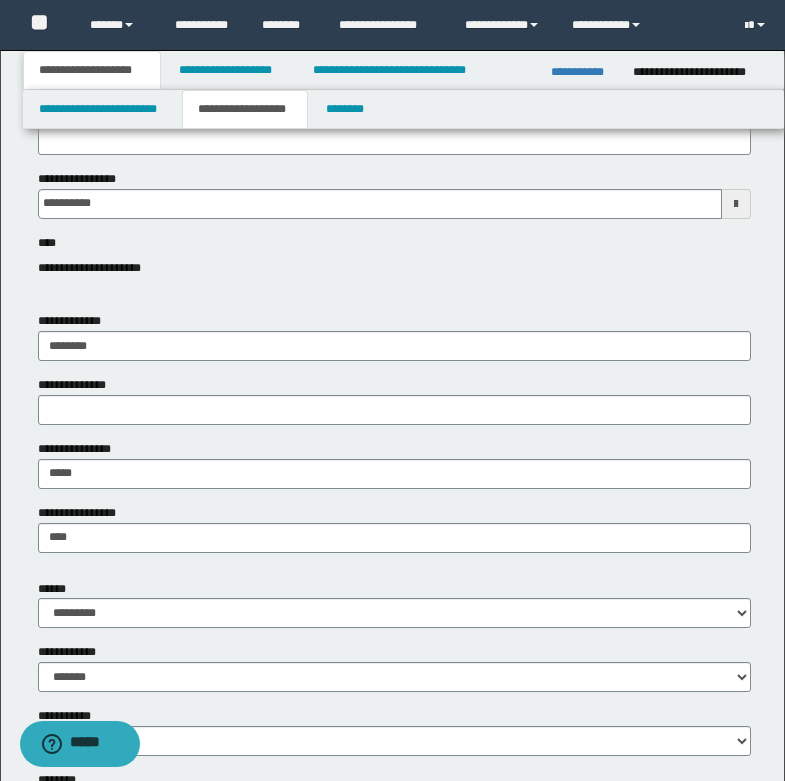 scroll, scrollTop: 100, scrollLeft: 0, axis: vertical 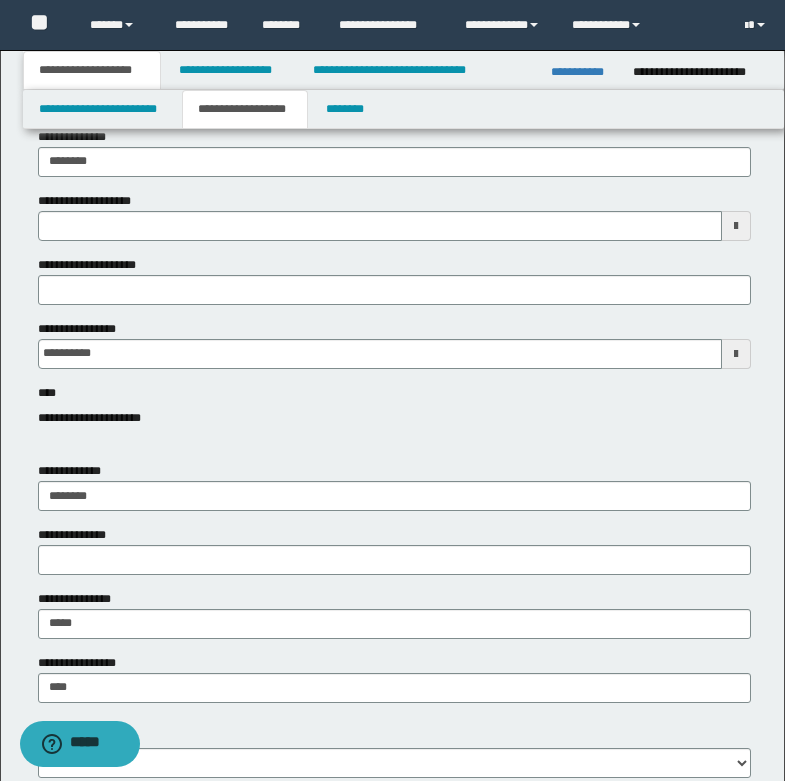 type 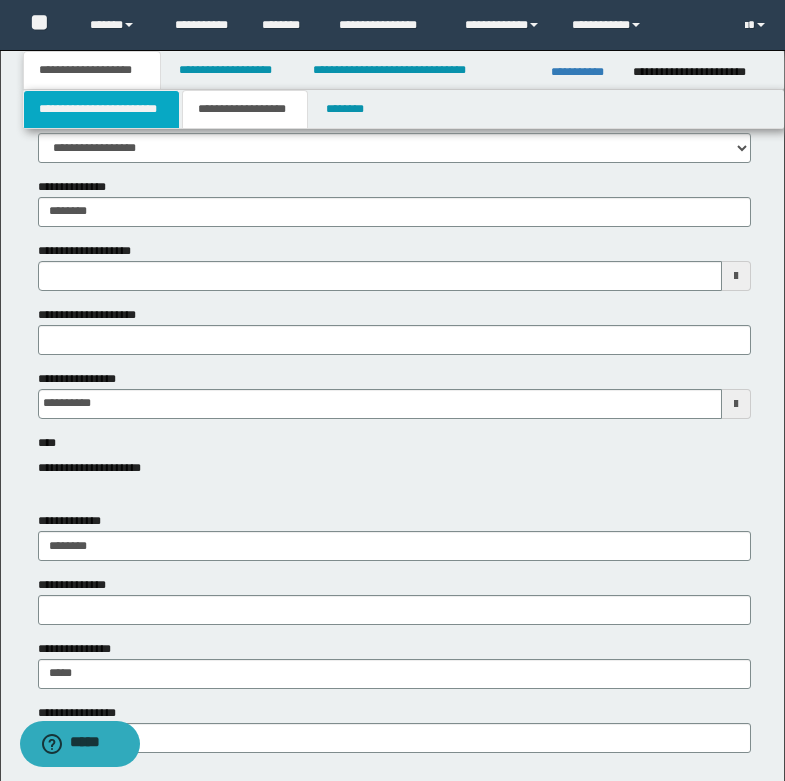 click on "**********" at bounding box center (101, 109) 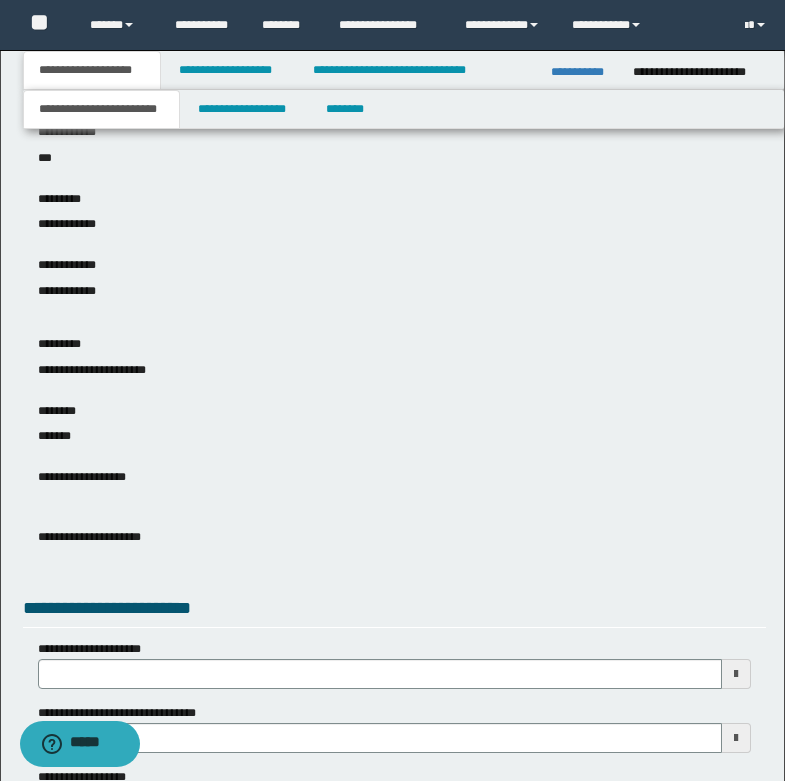 scroll, scrollTop: 400, scrollLeft: 0, axis: vertical 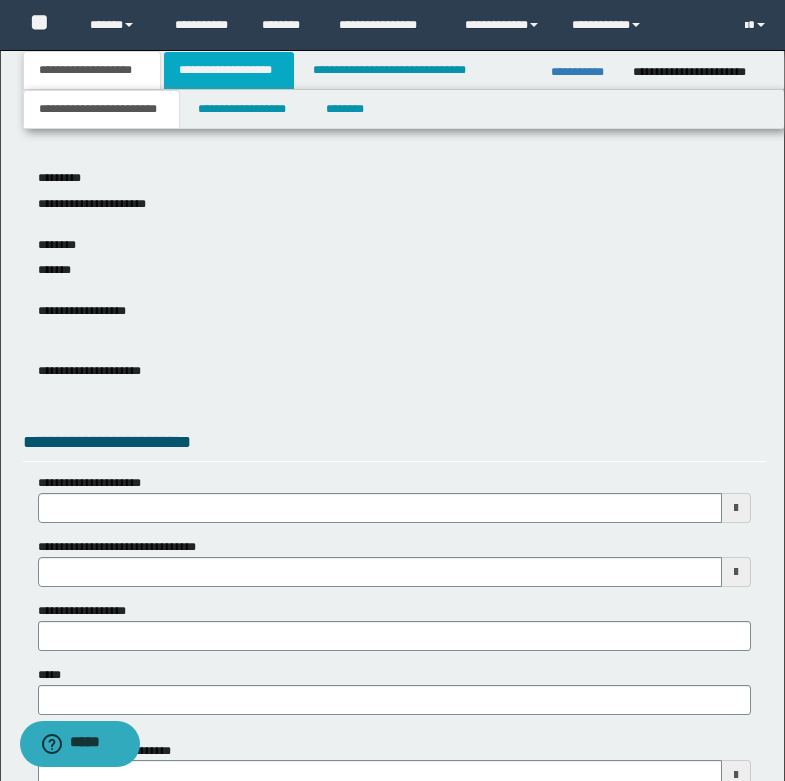 click on "**********" at bounding box center (229, 70) 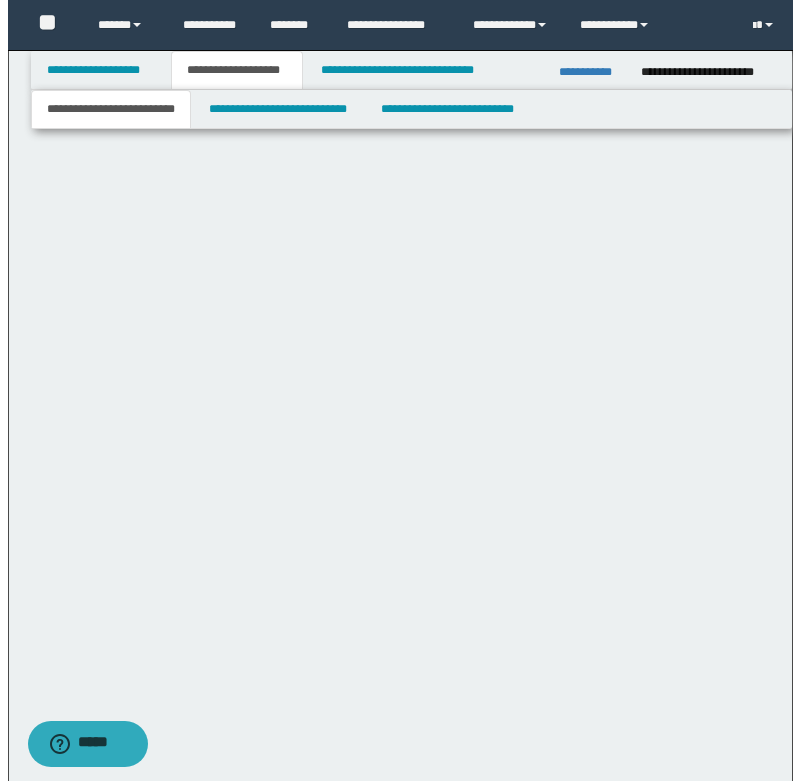 scroll, scrollTop: 0, scrollLeft: 0, axis: both 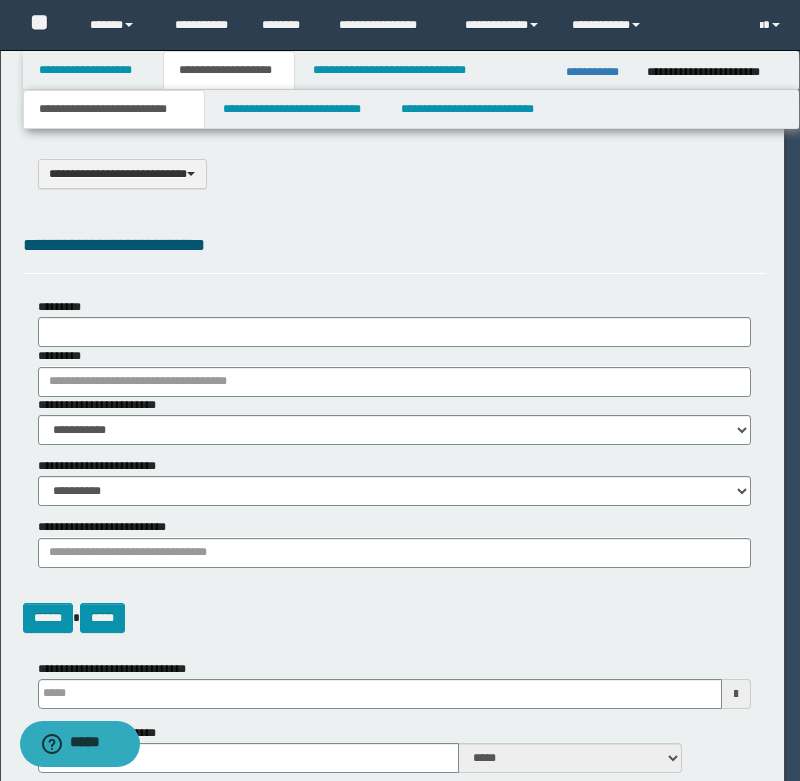 select on "*" 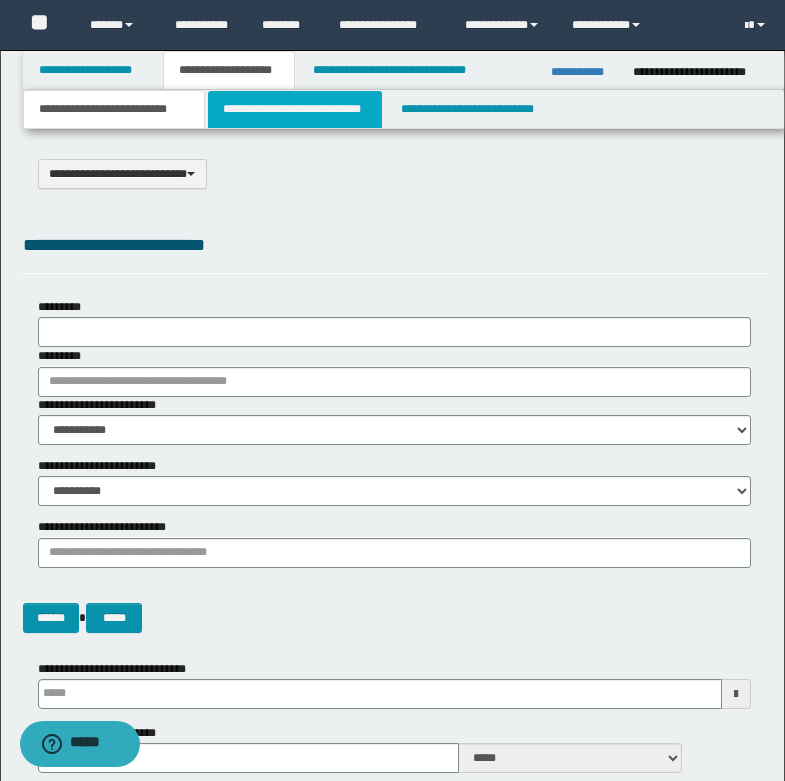 drag, startPoint x: 261, startPoint y: 105, endPoint x: 288, endPoint y: 128, distance: 35.468296 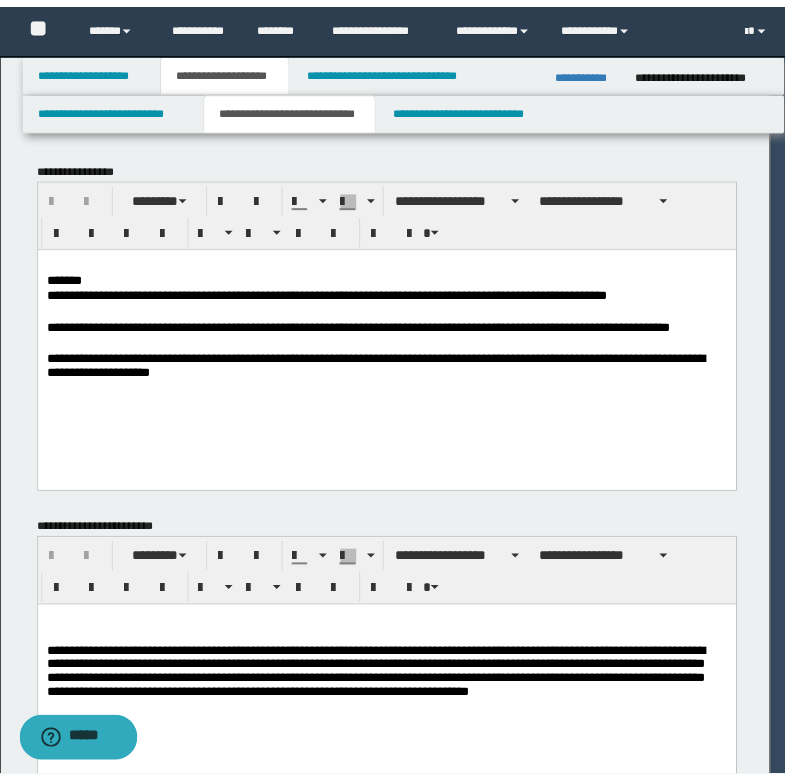 scroll, scrollTop: 0, scrollLeft: 0, axis: both 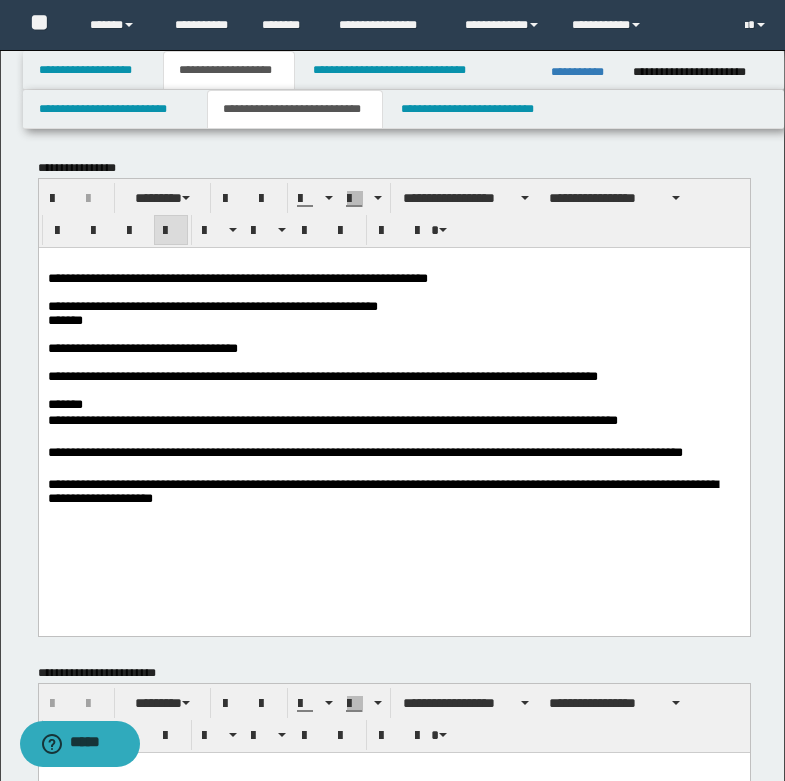 click on "**********" at bounding box center [237, 277] 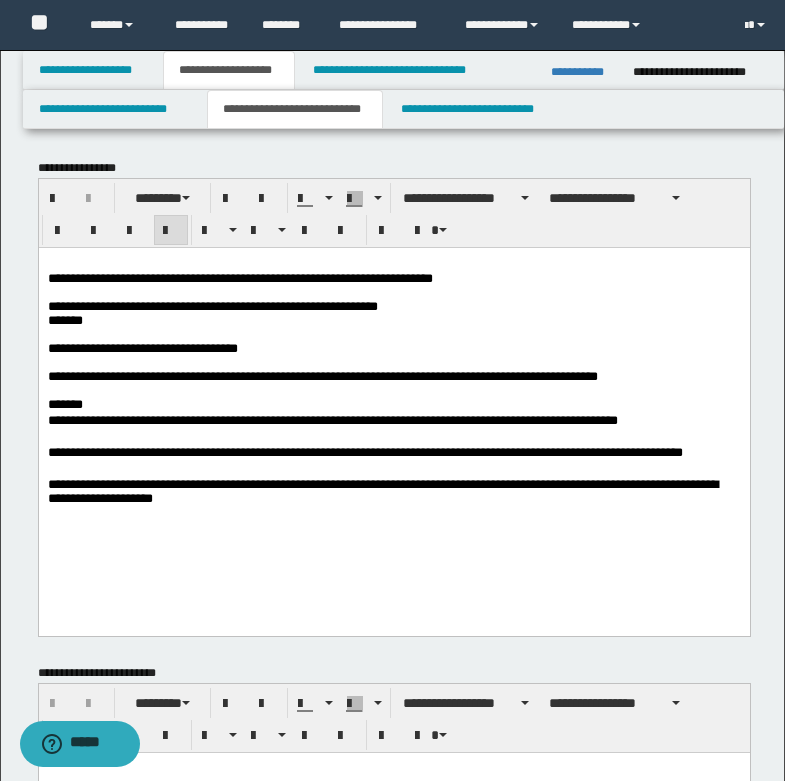 click on "*******" at bounding box center [64, 305] 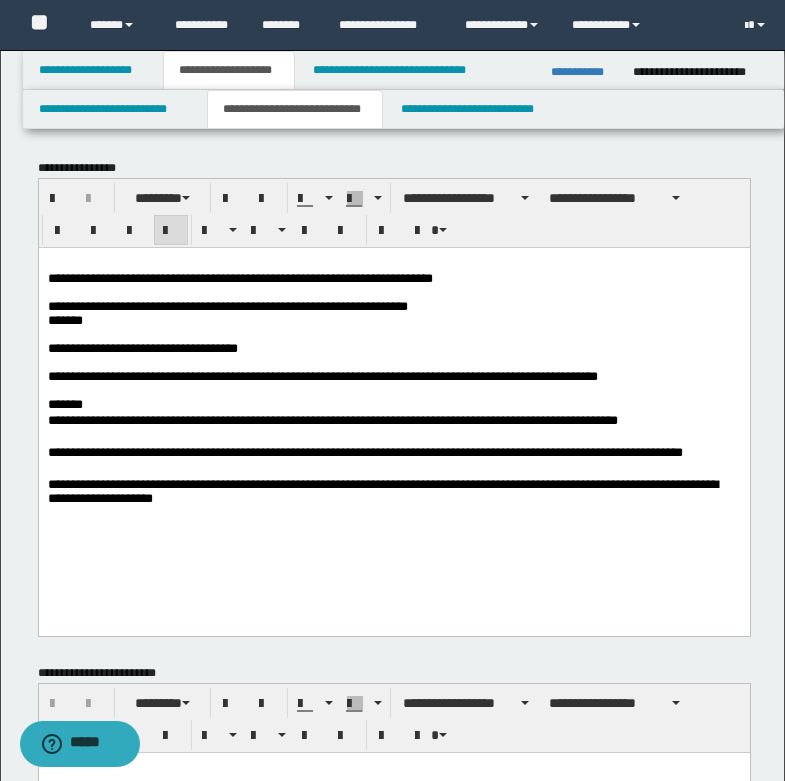 click on "**********" at bounding box center [393, 306] 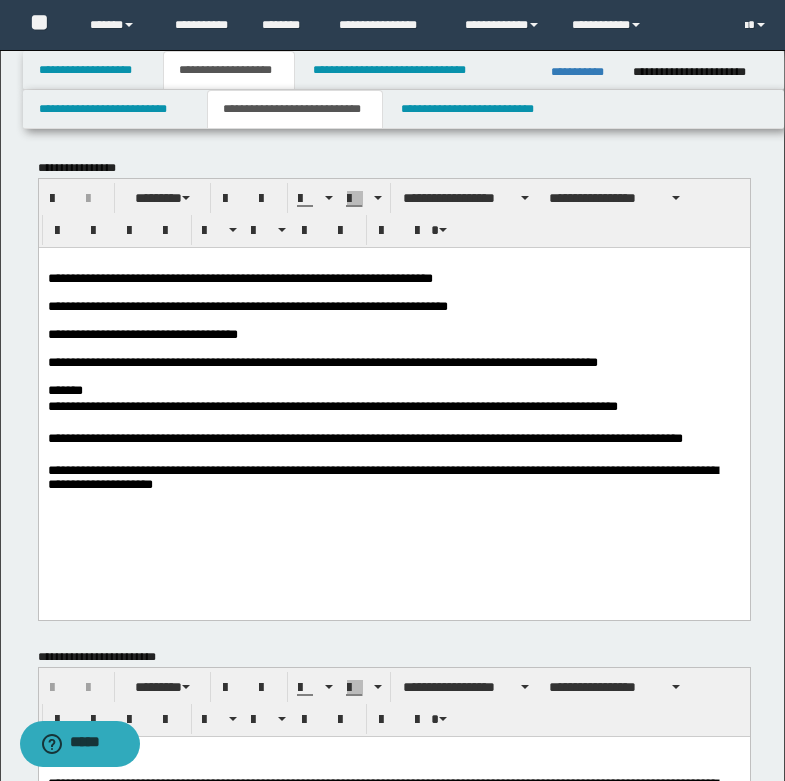 drag, startPoint x: 49, startPoint y: 450, endPoint x: 597, endPoint y: 458, distance: 548.0584 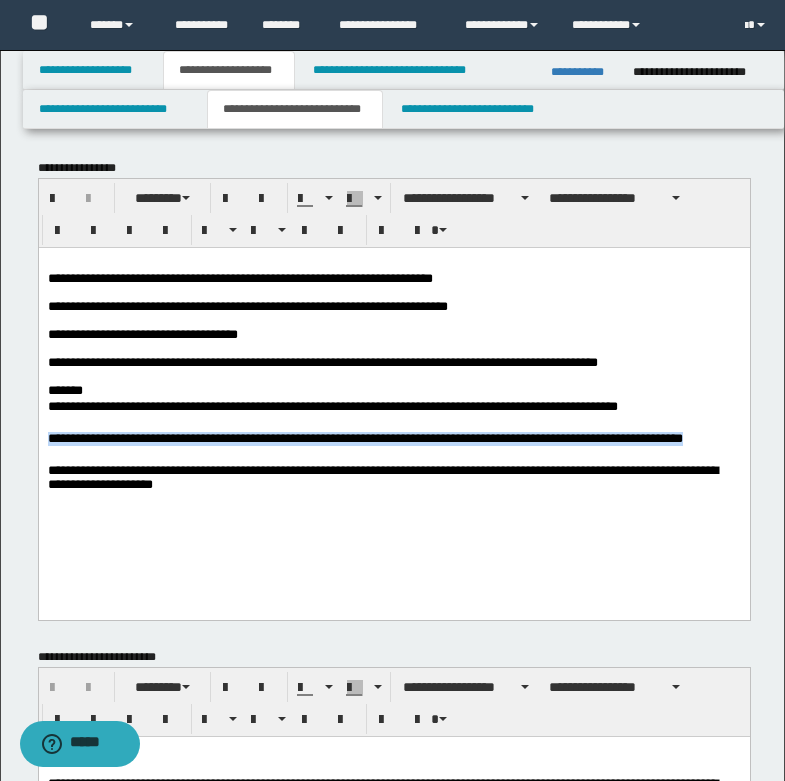 drag, startPoint x: 47, startPoint y: 448, endPoint x: 728, endPoint y: 448, distance: 681 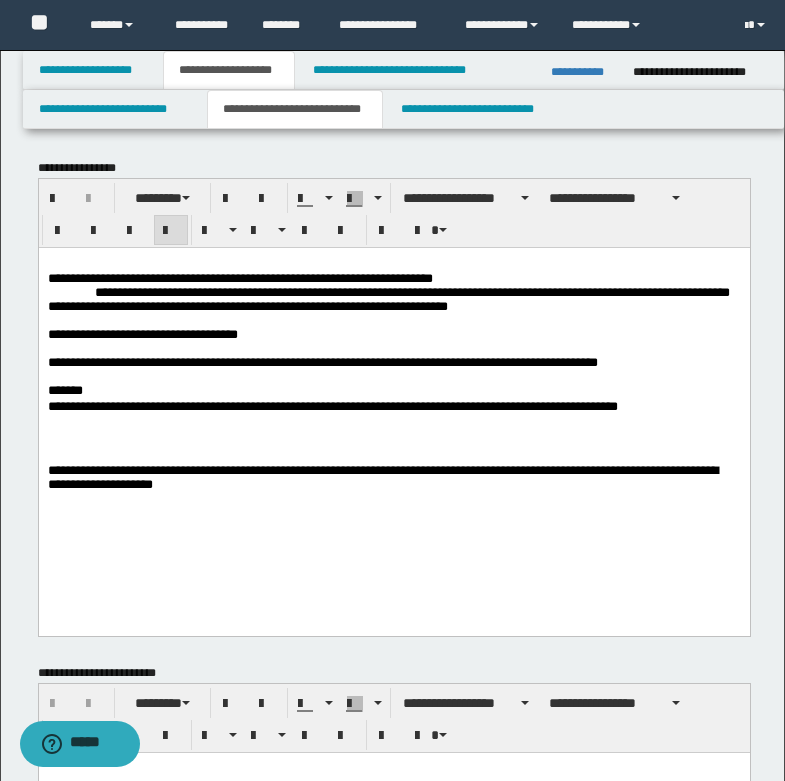 click on "**********" at bounding box center (411, 291) 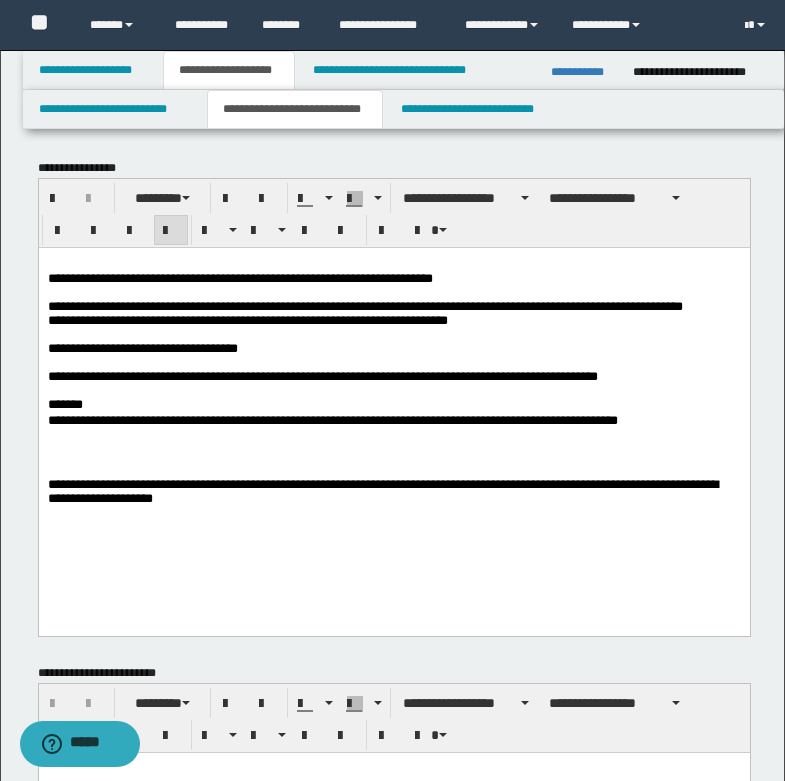click on "**********" at bounding box center [393, 306] 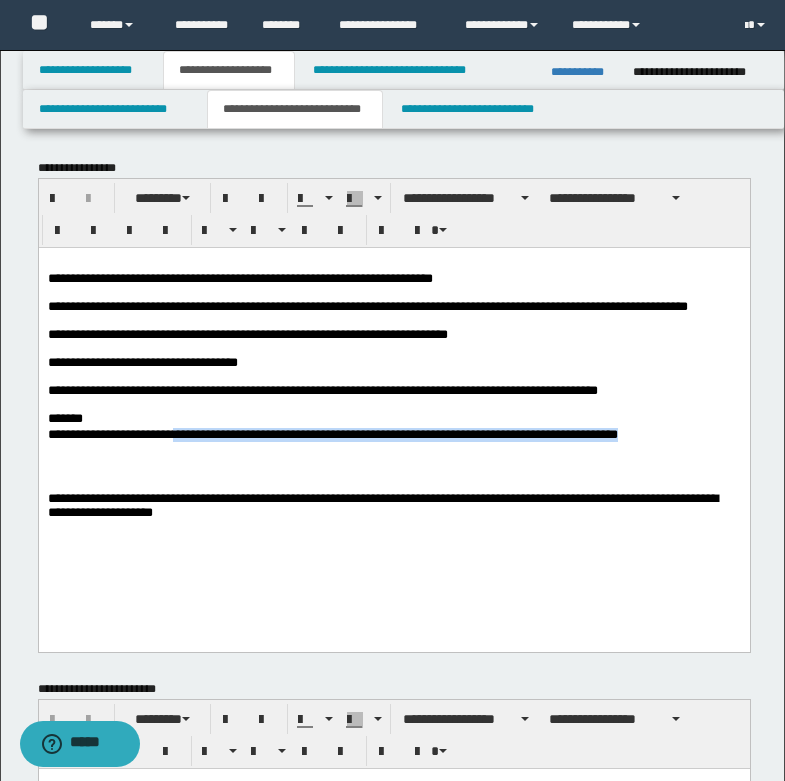 drag, startPoint x: 189, startPoint y: 449, endPoint x: 717, endPoint y: 459, distance: 528.09467 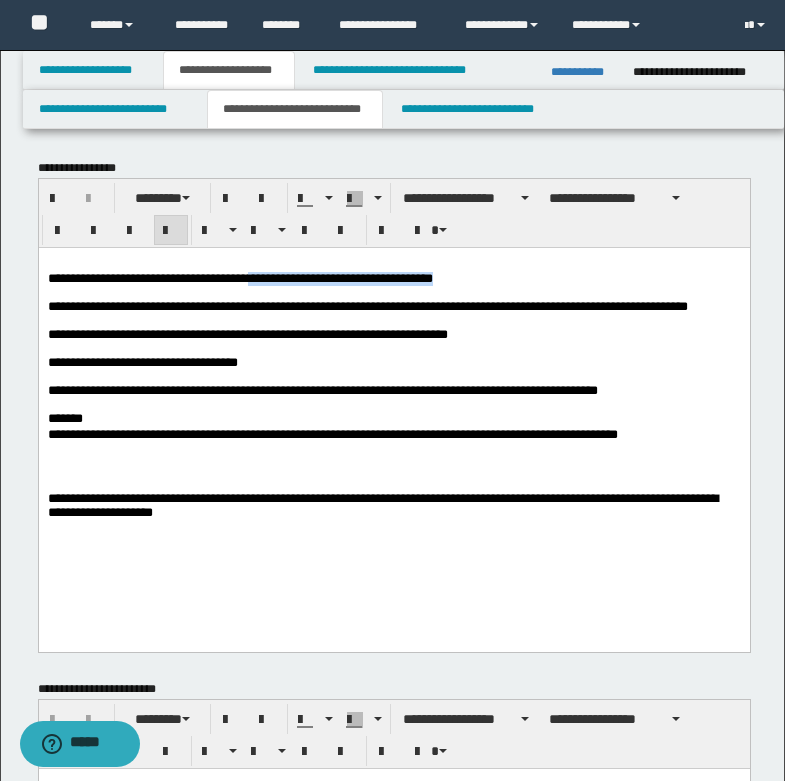 drag, startPoint x: 267, startPoint y: 274, endPoint x: 497, endPoint y: 274, distance: 230 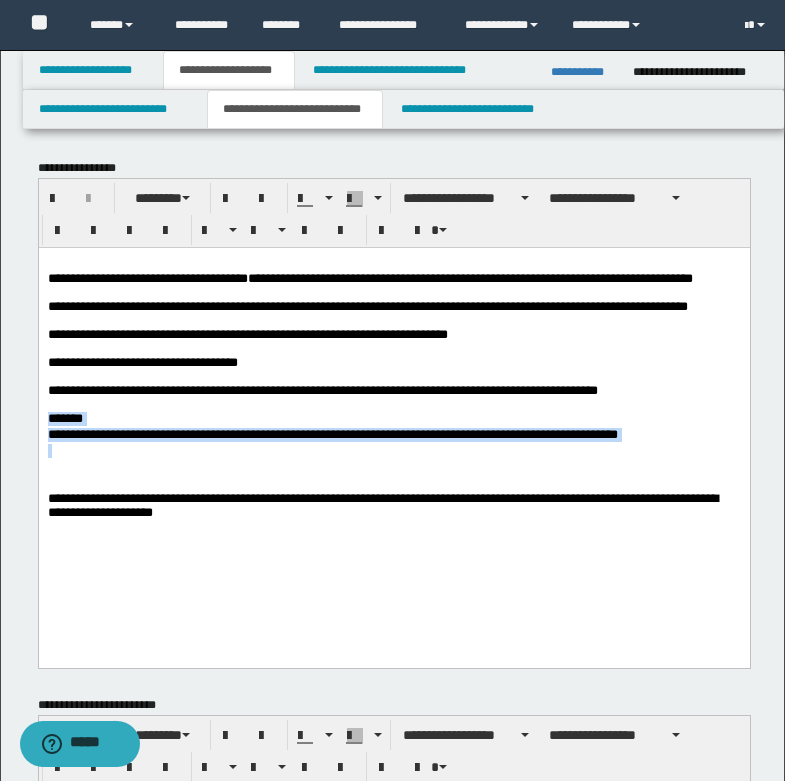 drag, startPoint x: 48, startPoint y: 449, endPoint x: 736, endPoint y: 485, distance: 688.9412 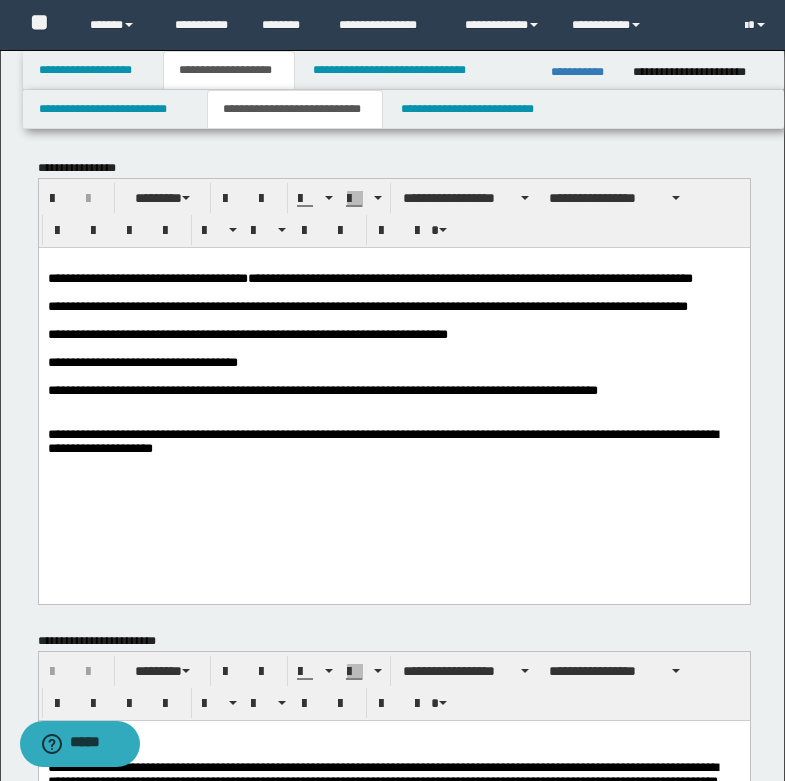 click on "**********" at bounding box center [393, 443] 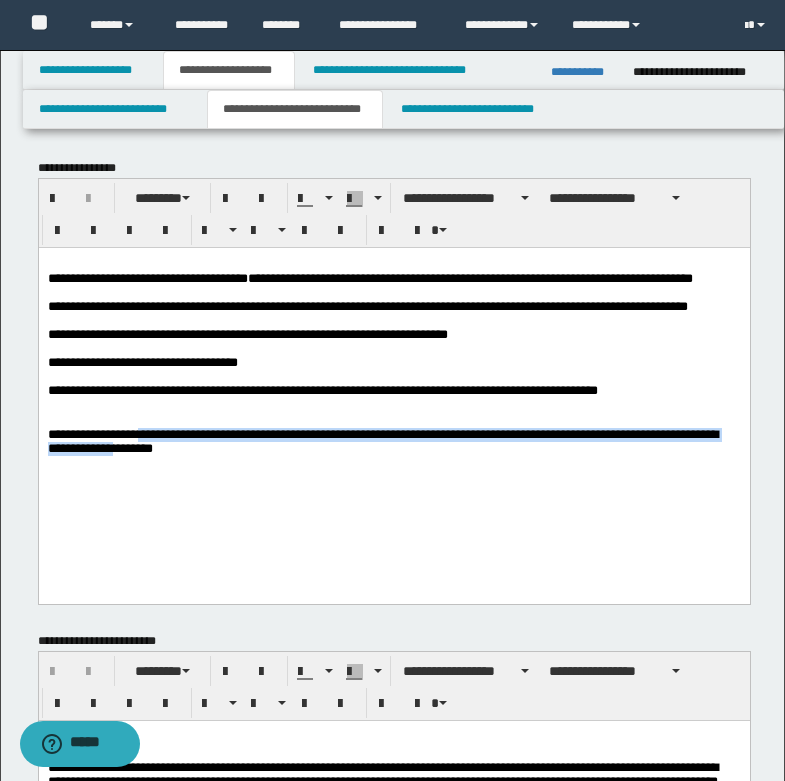 drag, startPoint x: 168, startPoint y: 471, endPoint x: 233, endPoint y: 488, distance: 67.18631 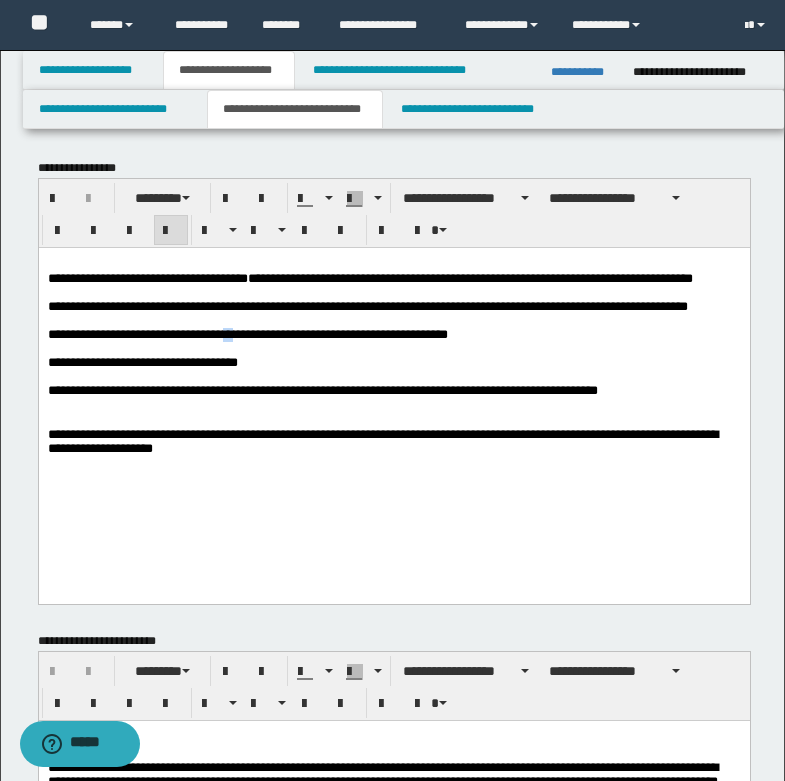 click on "**********" at bounding box center (262, 333) 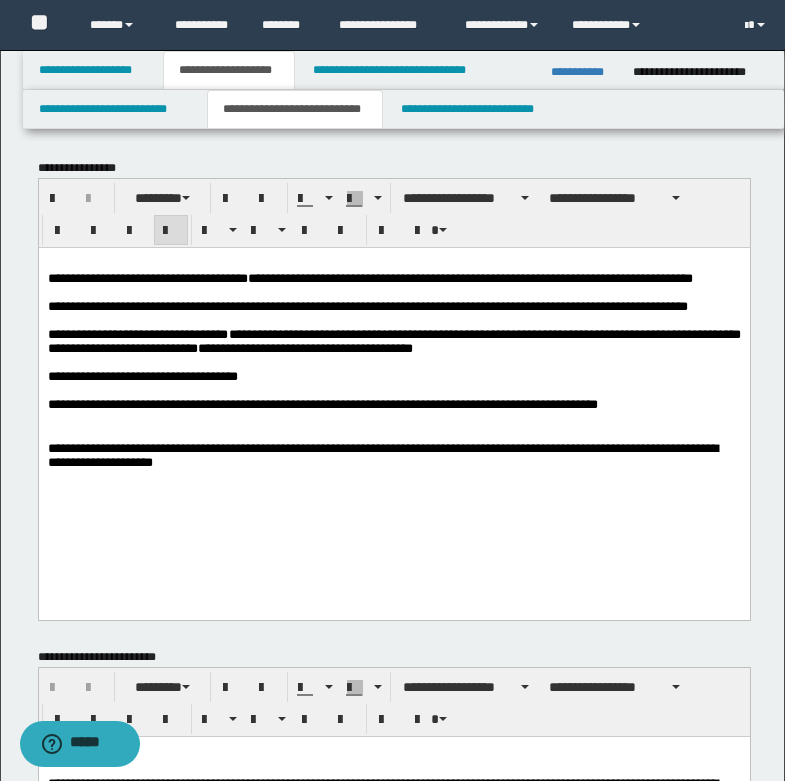 click on "**********" at bounding box center (393, 340) 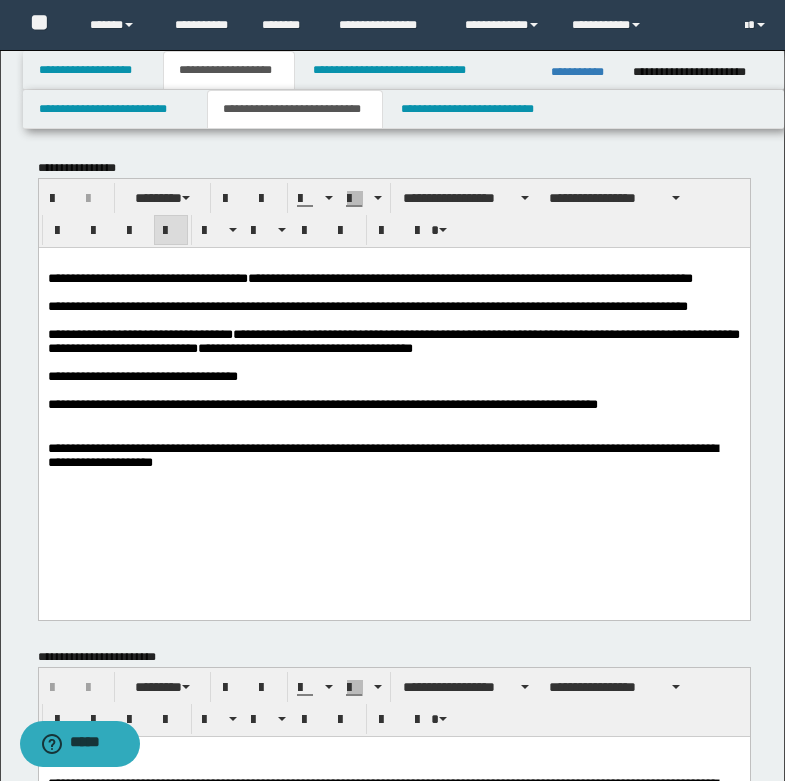 click on "**********" at bounding box center (393, 340) 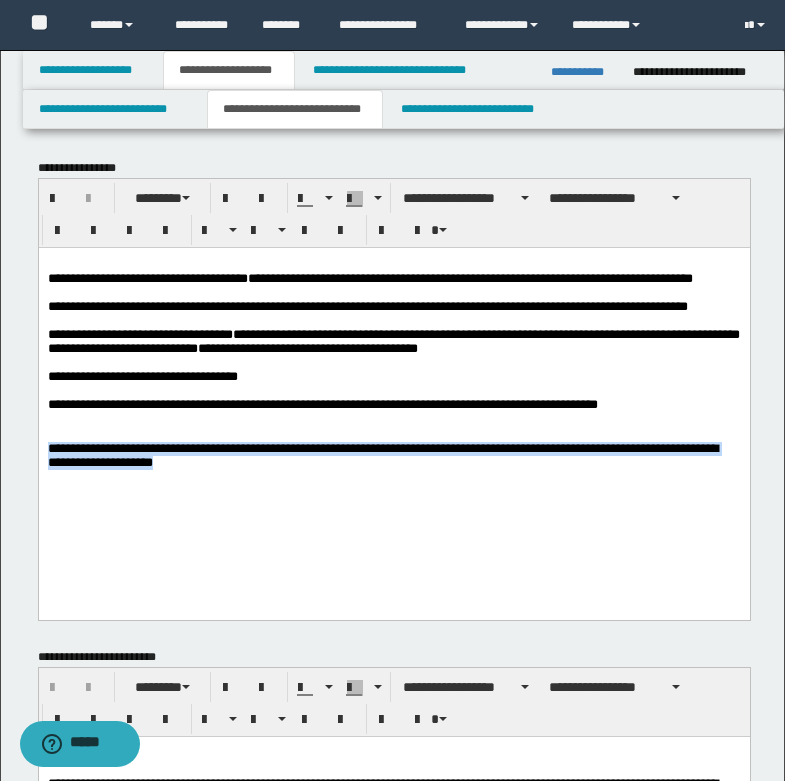 drag, startPoint x: 47, startPoint y: 484, endPoint x: 340, endPoint y: 500, distance: 293.43652 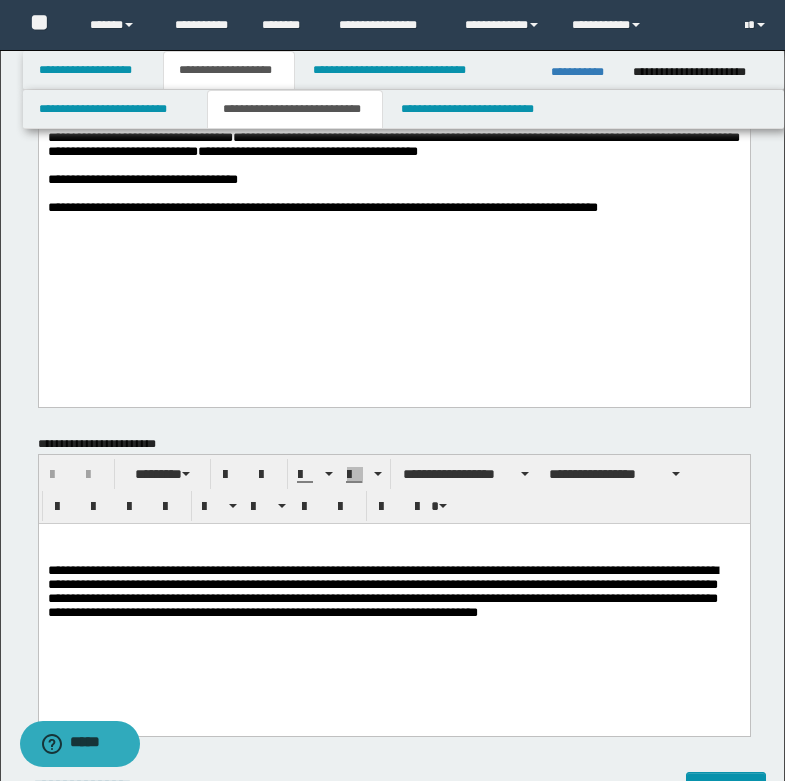 scroll, scrollTop: 300, scrollLeft: 0, axis: vertical 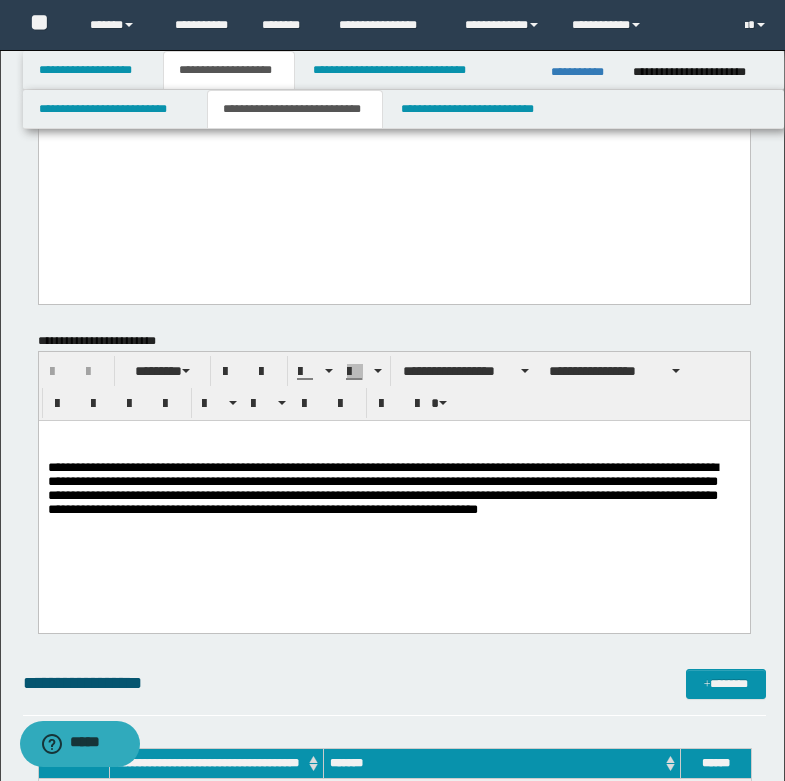 paste 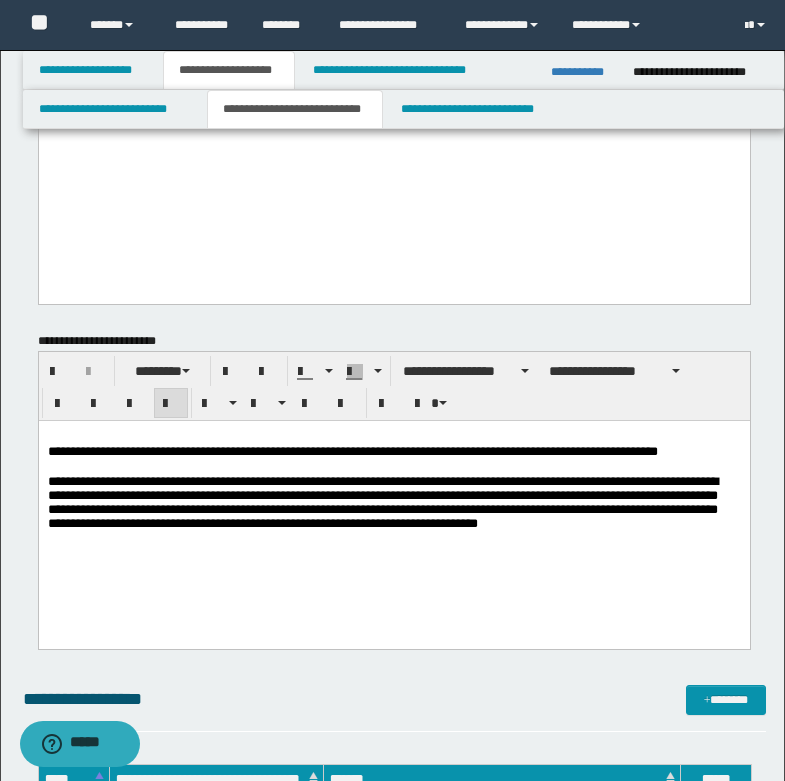 type 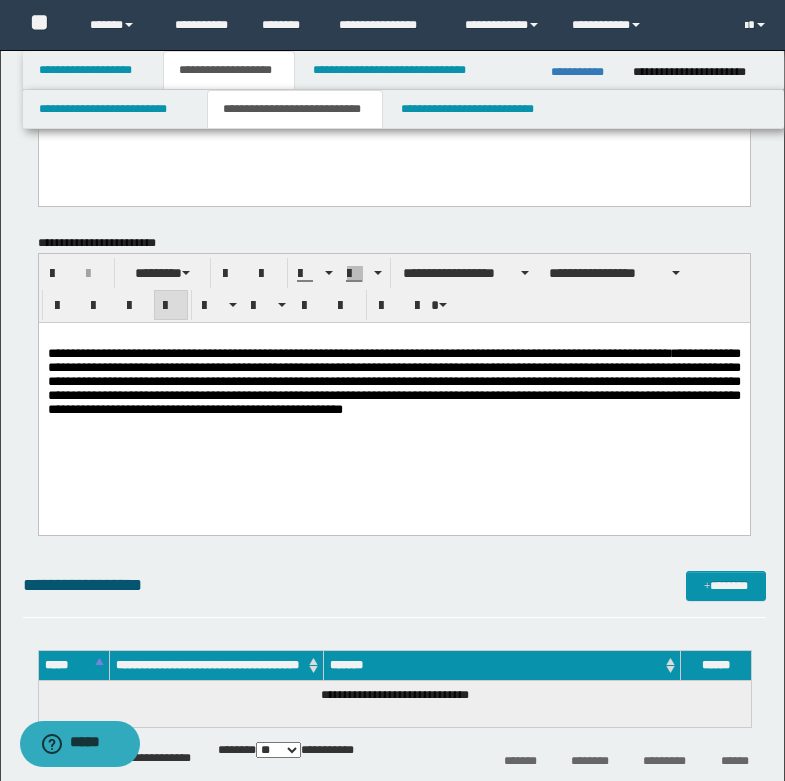 scroll, scrollTop: 600, scrollLeft: 0, axis: vertical 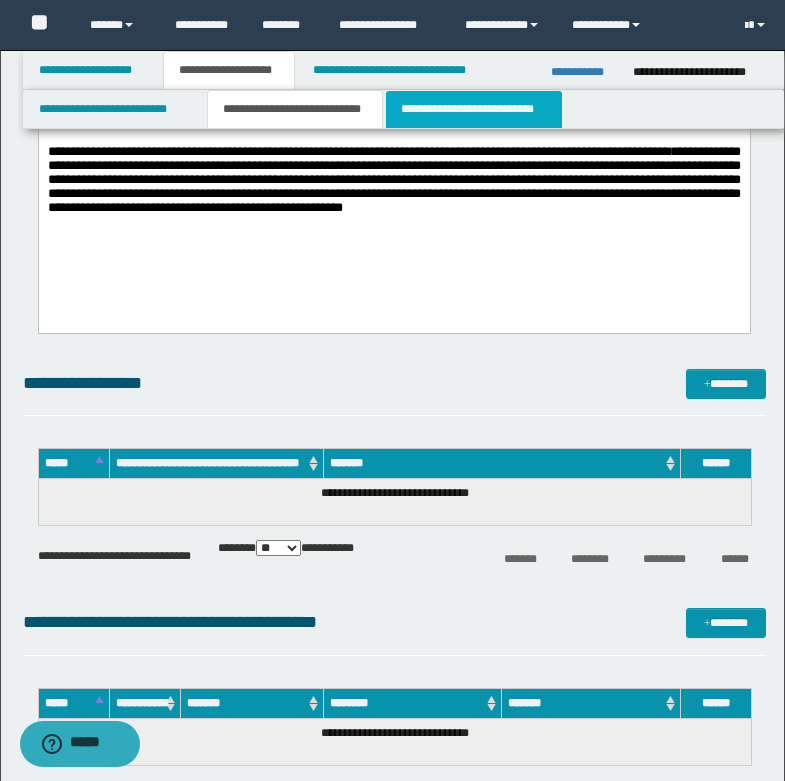 click on "**********" at bounding box center [474, 109] 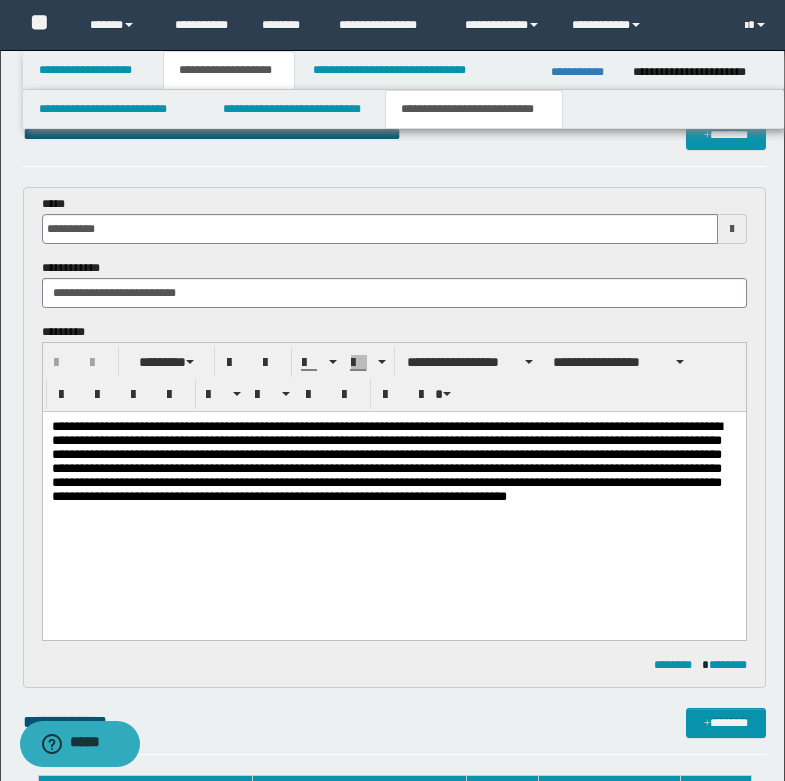 scroll, scrollTop: 0, scrollLeft: 0, axis: both 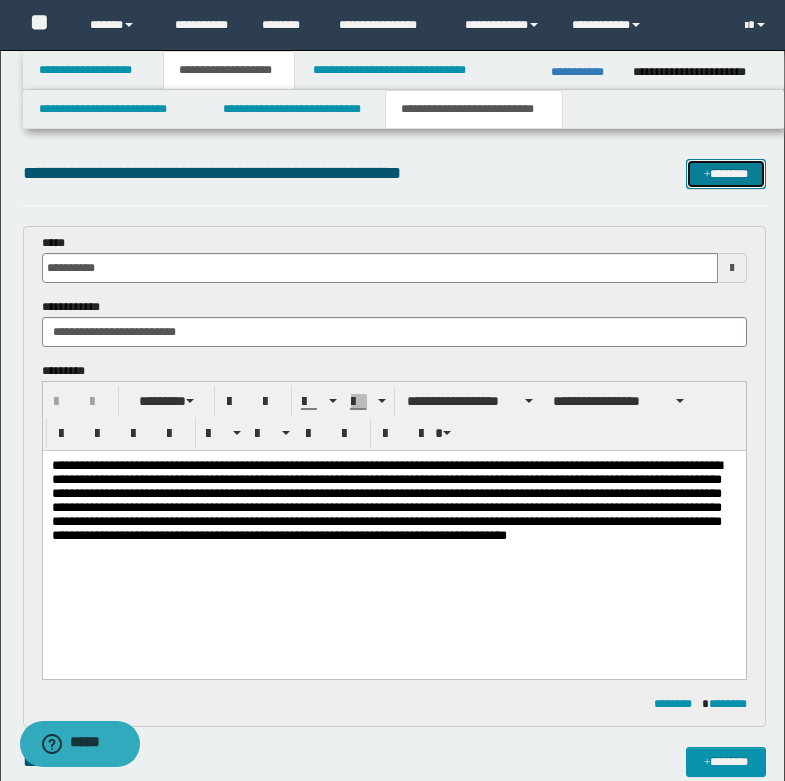 click on "*******" at bounding box center [726, 174] 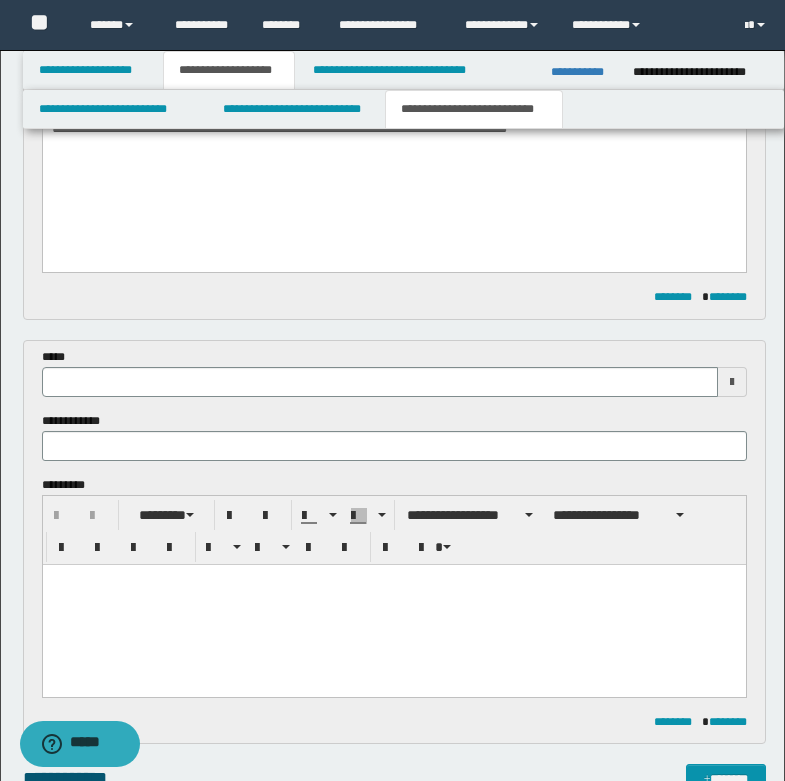 scroll, scrollTop: 274, scrollLeft: 0, axis: vertical 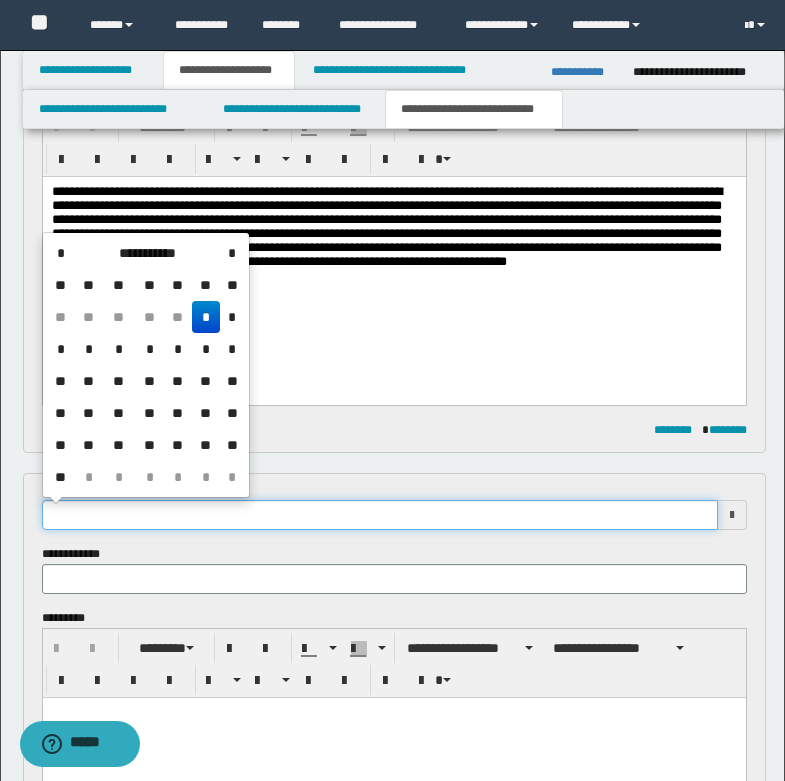 click at bounding box center (380, 515) 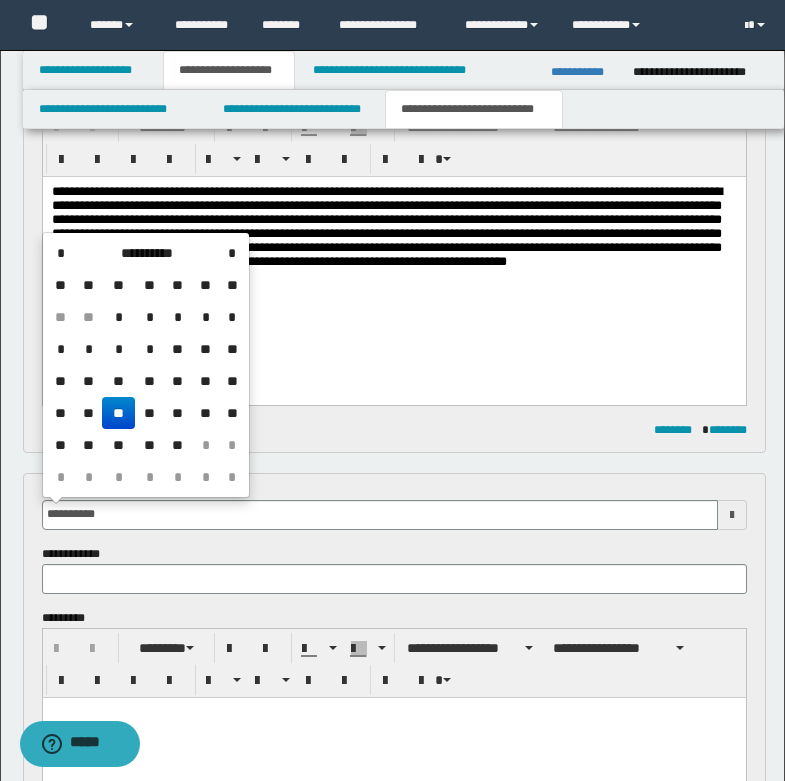 click on "**" at bounding box center (118, 413) 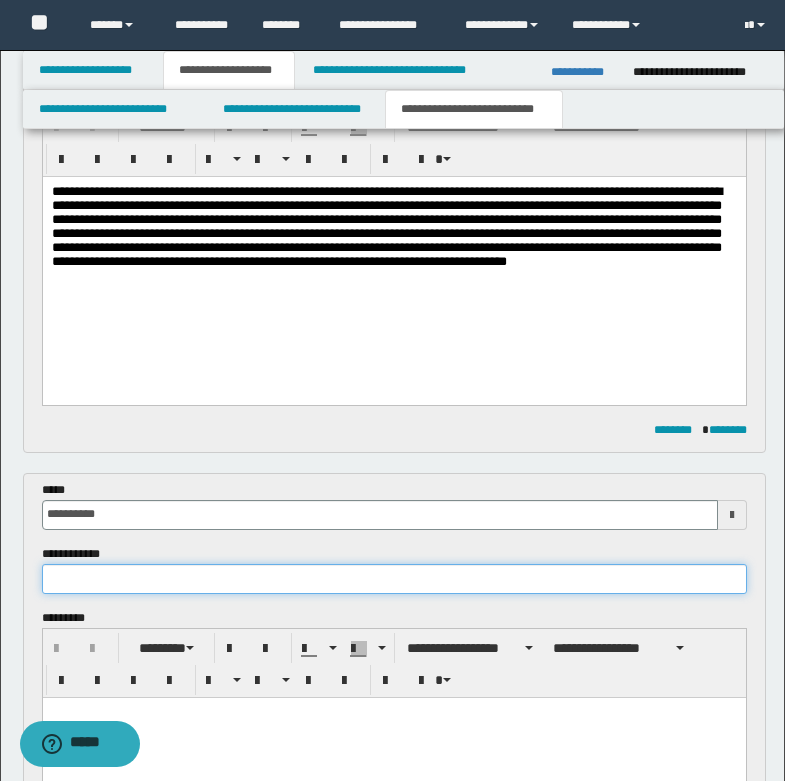 click at bounding box center [394, 579] 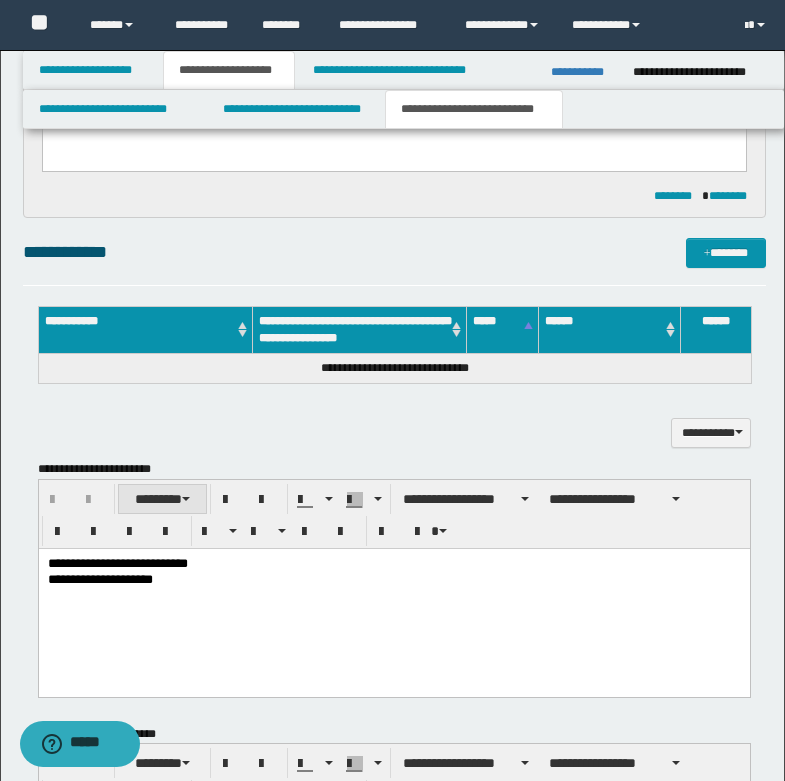 scroll, scrollTop: 974, scrollLeft: 0, axis: vertical 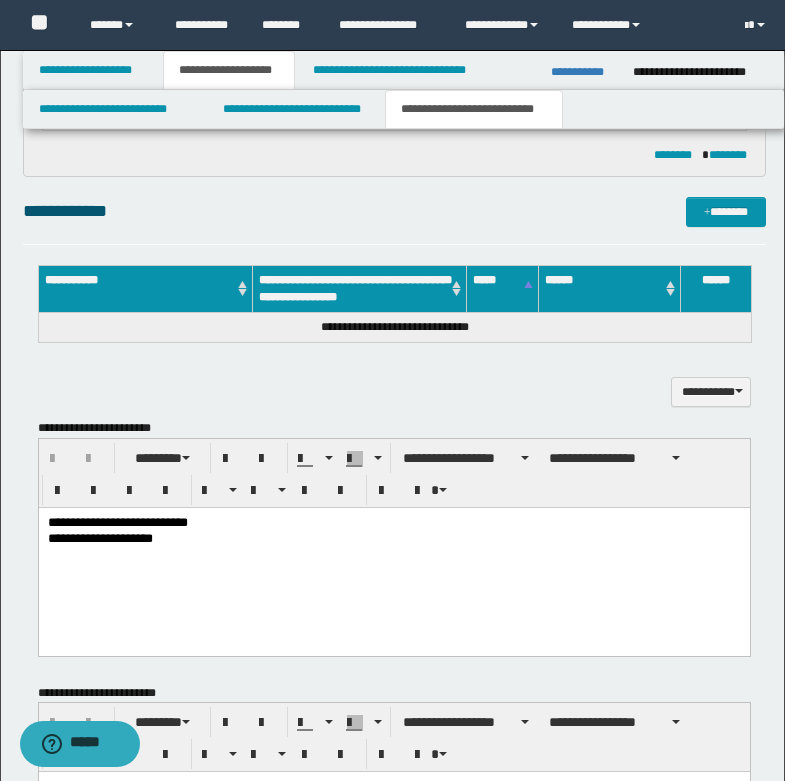 type on "**********" 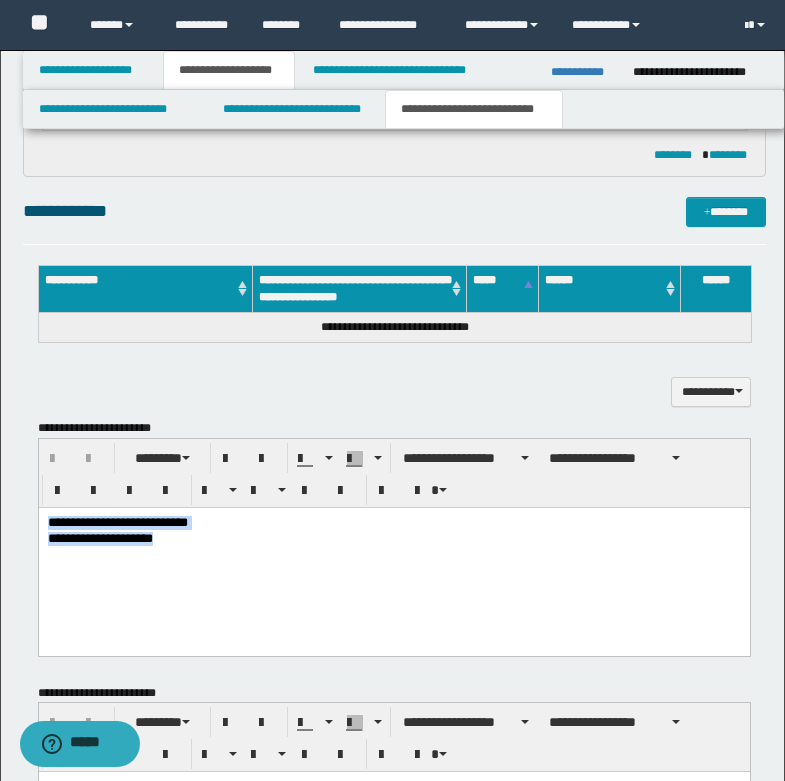 drag, startPoint x: 46, startPoint y: 522, endPoint x: 210, endPoint y: 531, distance: 164.24677 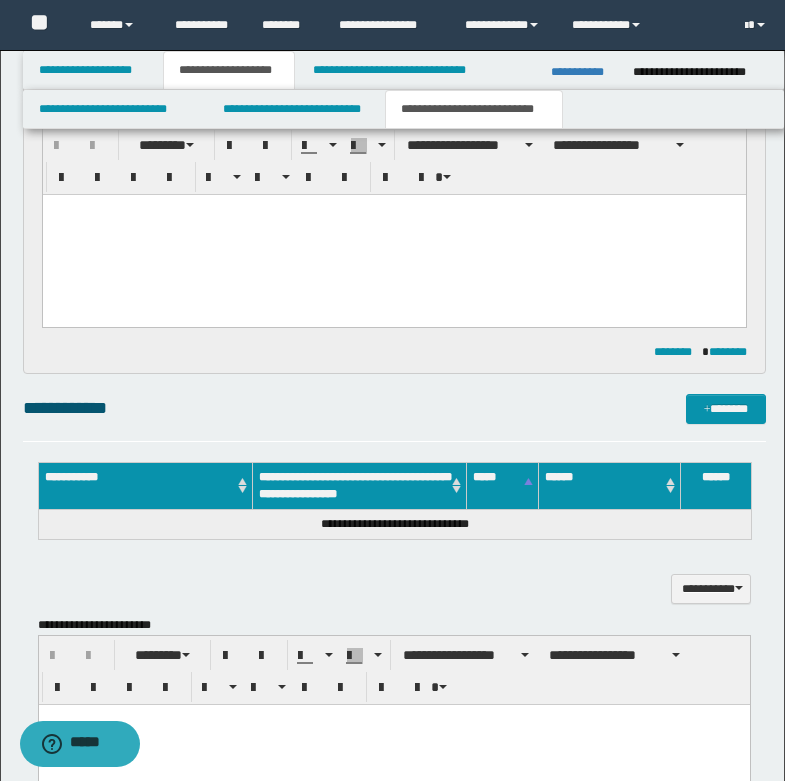 scroll, scrollTop: 774, scrollLeft: 0, axis: vertical 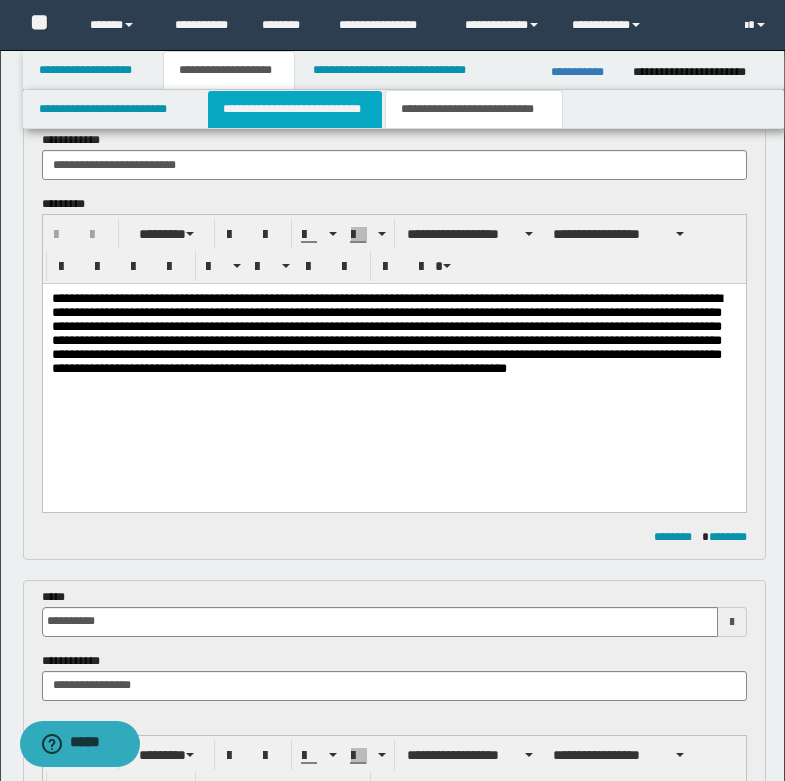 click on "**********" at bounding box center (295, 109) 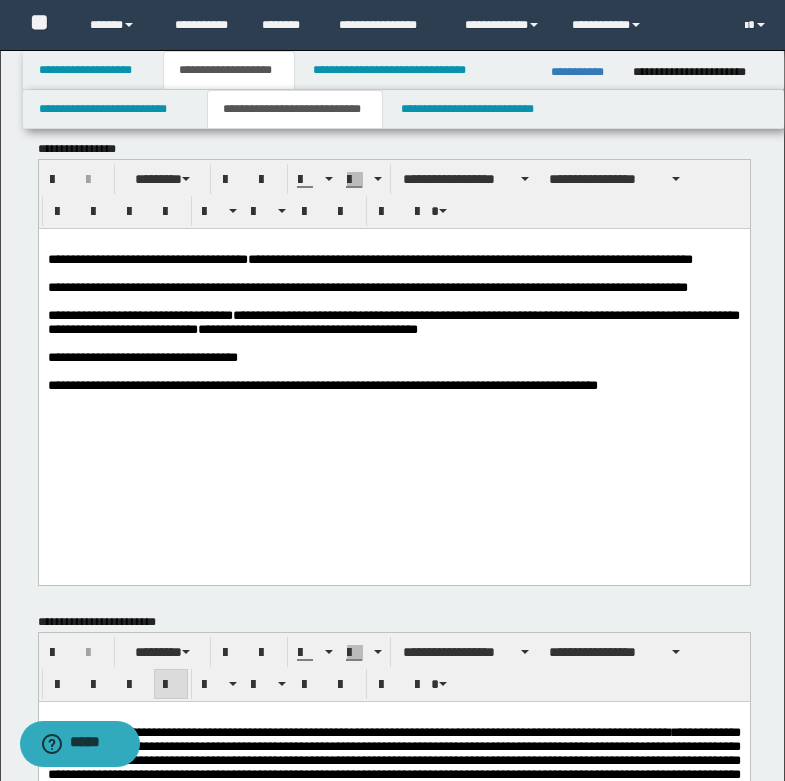 scroll, scrollTop: 0, scrollLeft: 0, axis: both 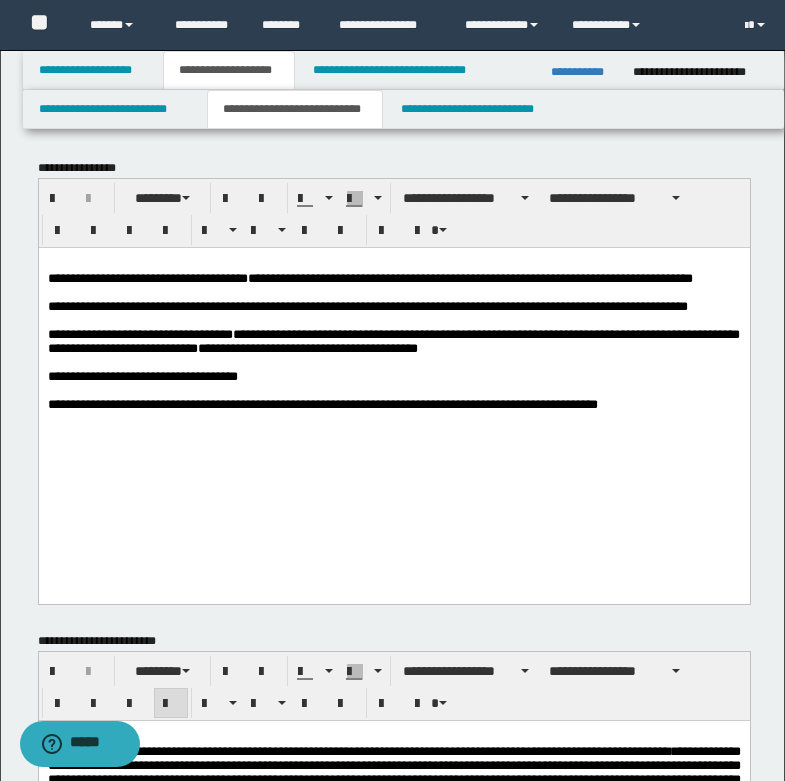 click on "**********" at bounding box center (393, 340) 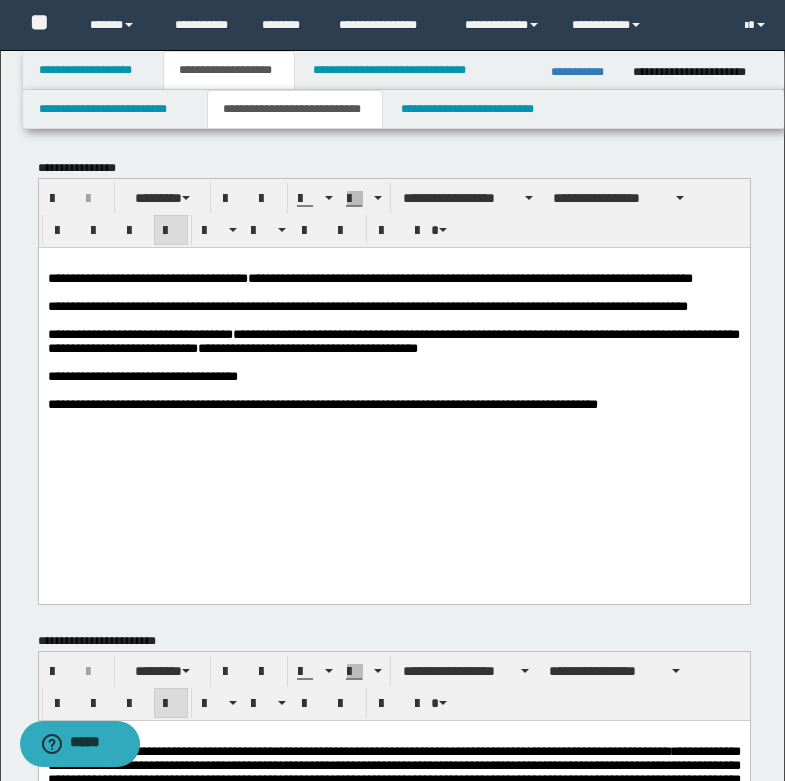click on "**********" at bounding box center (367, 305) 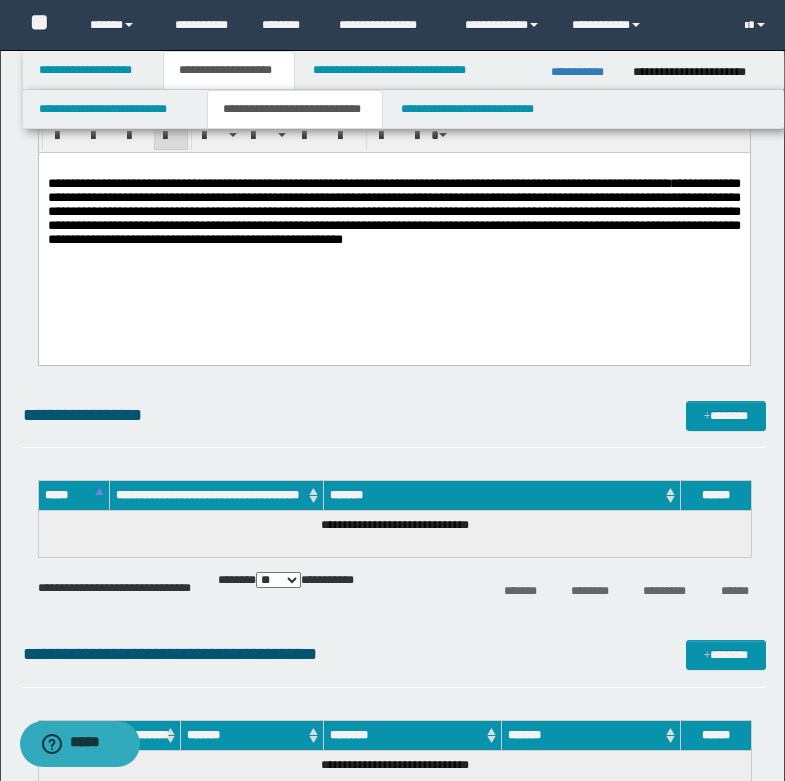 scroll, scrollTop: 700, scrollLeft: 0, axis: vertical 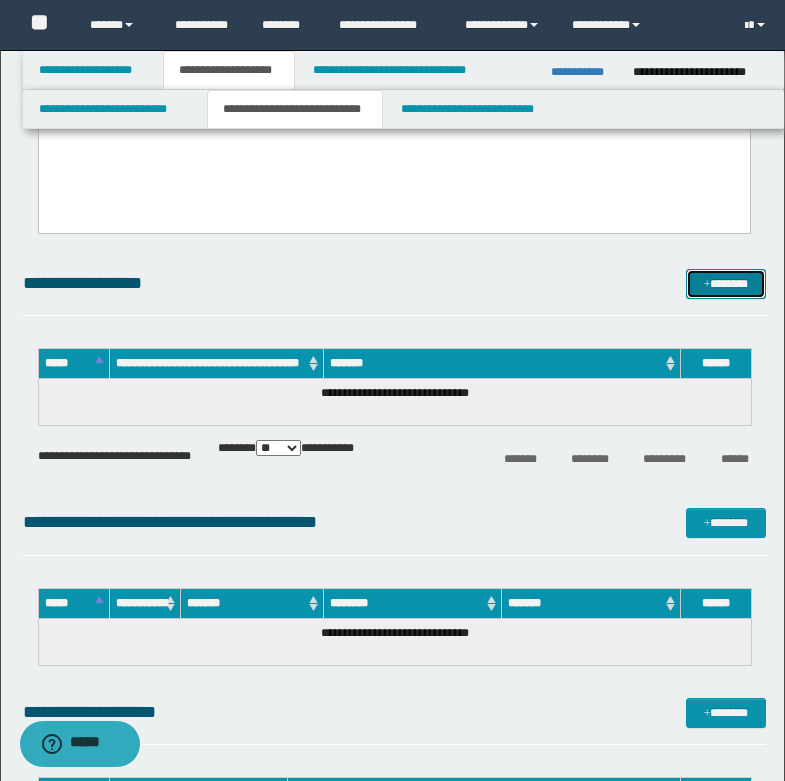 click on "*******" at bounding box center (726, 284) 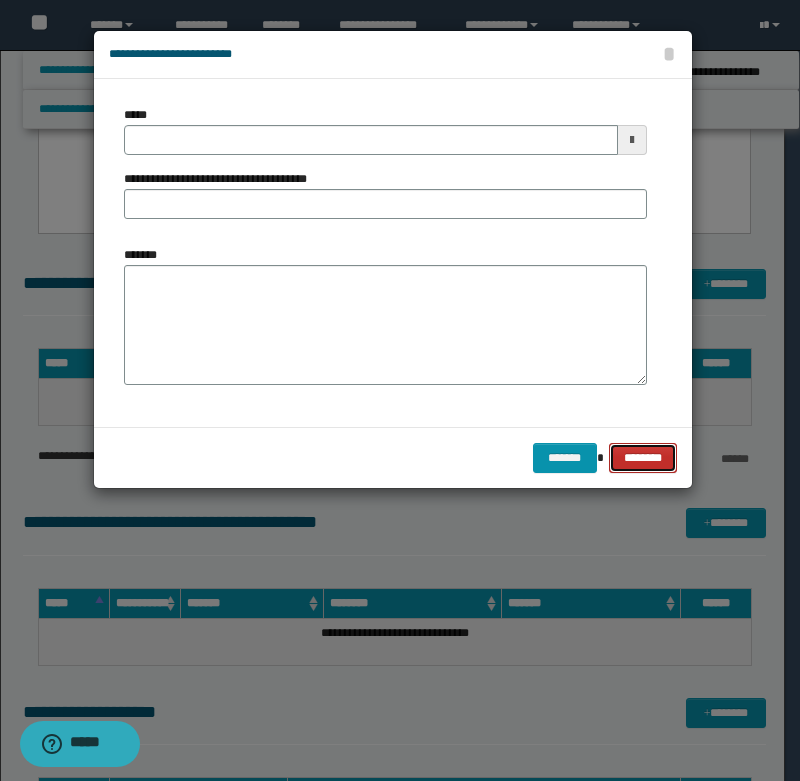 click on "********" at bounding box center (642, 458) 